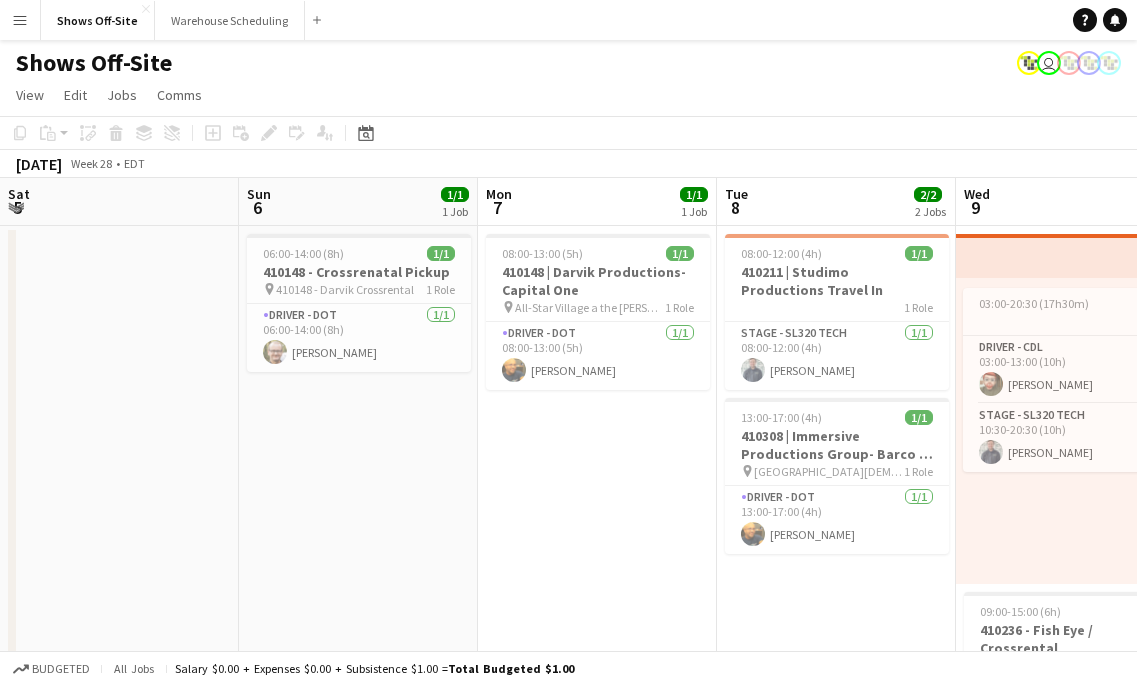 scroll, scrollTop: 0, scrollLeft: 0, axis: both 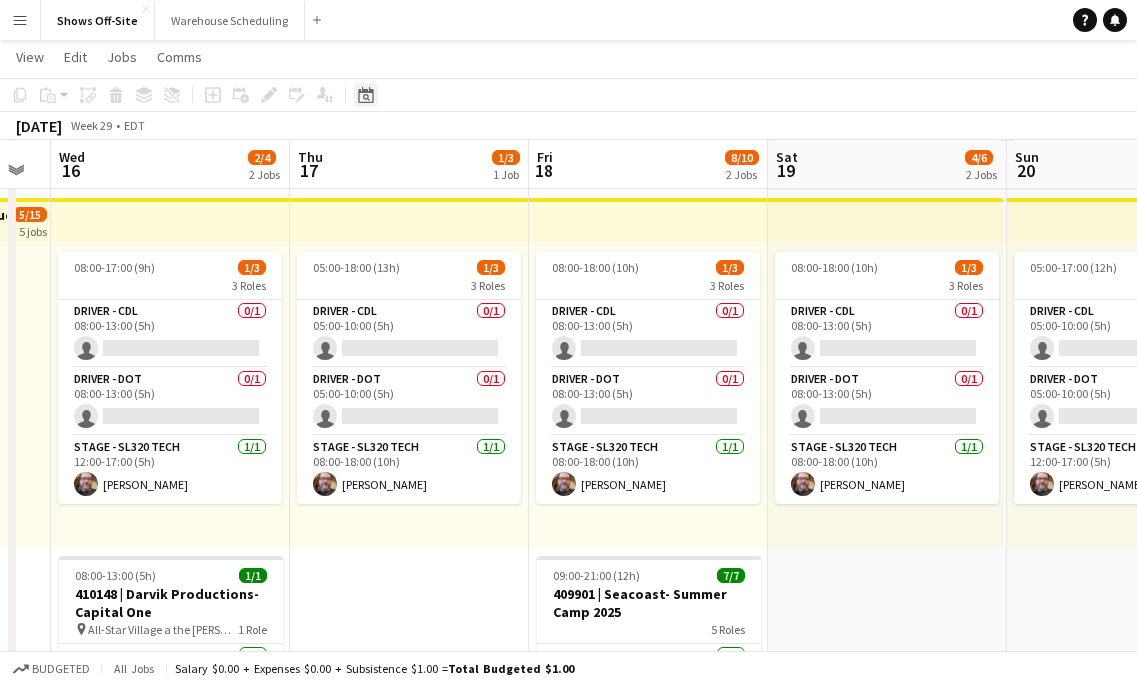 click 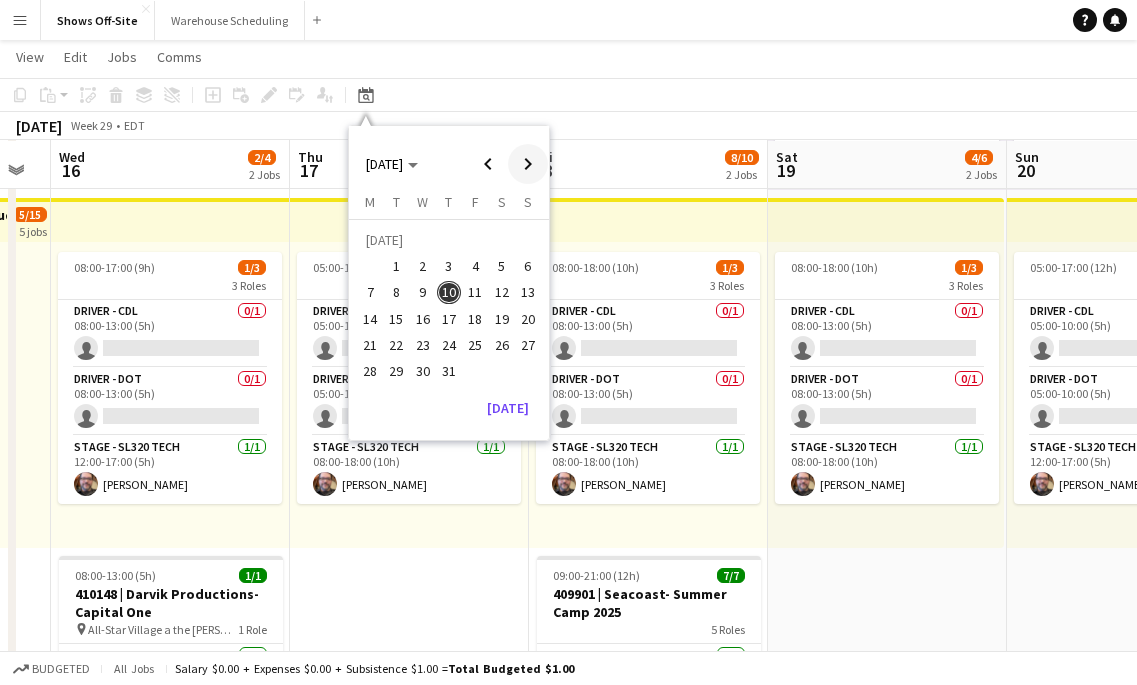 click at bounding box center [528, 164] 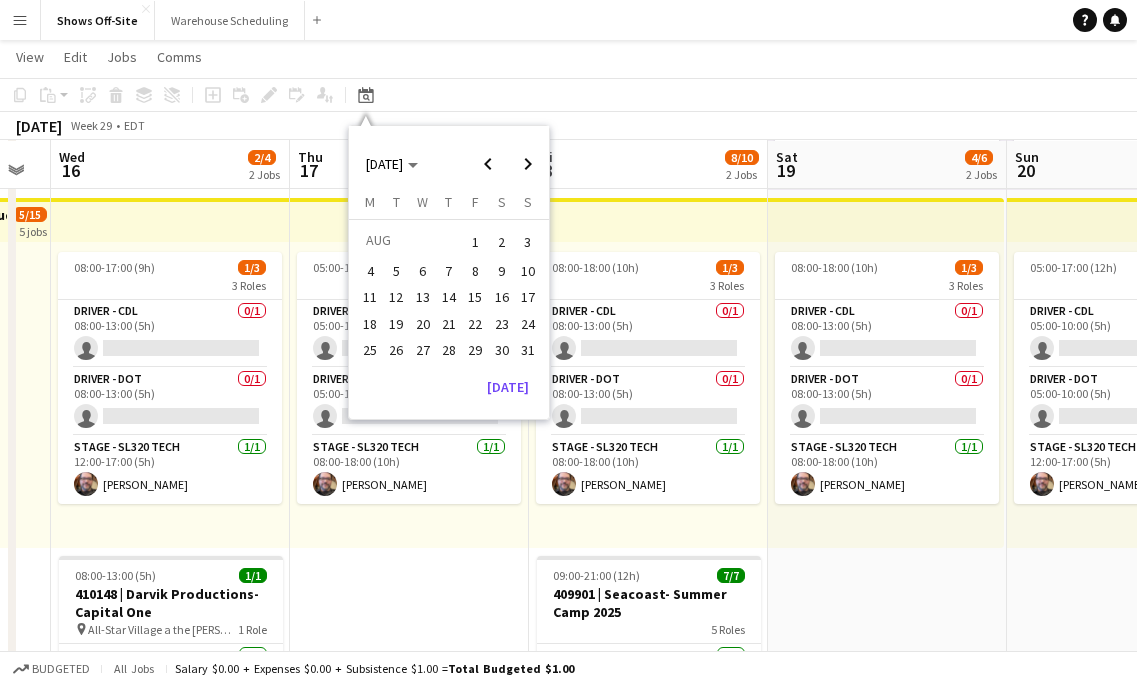 click on "28" at bounding box center (449, 350) 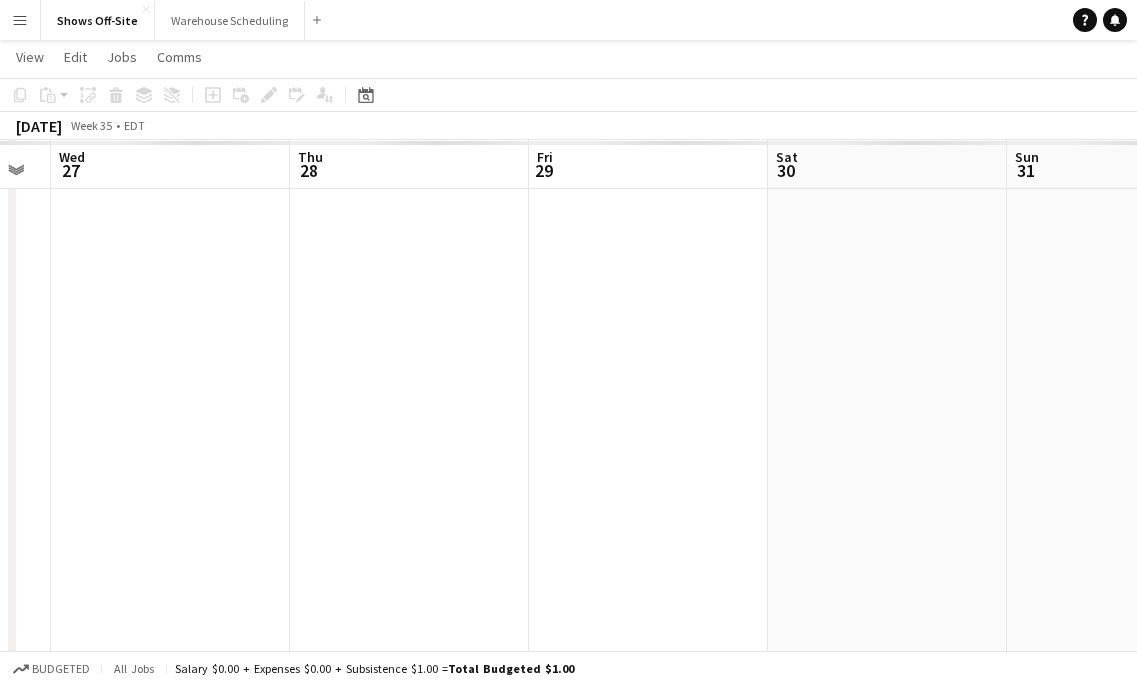 scroll, scrollTop: 0, scrollLeft: 688, axis: horizontal 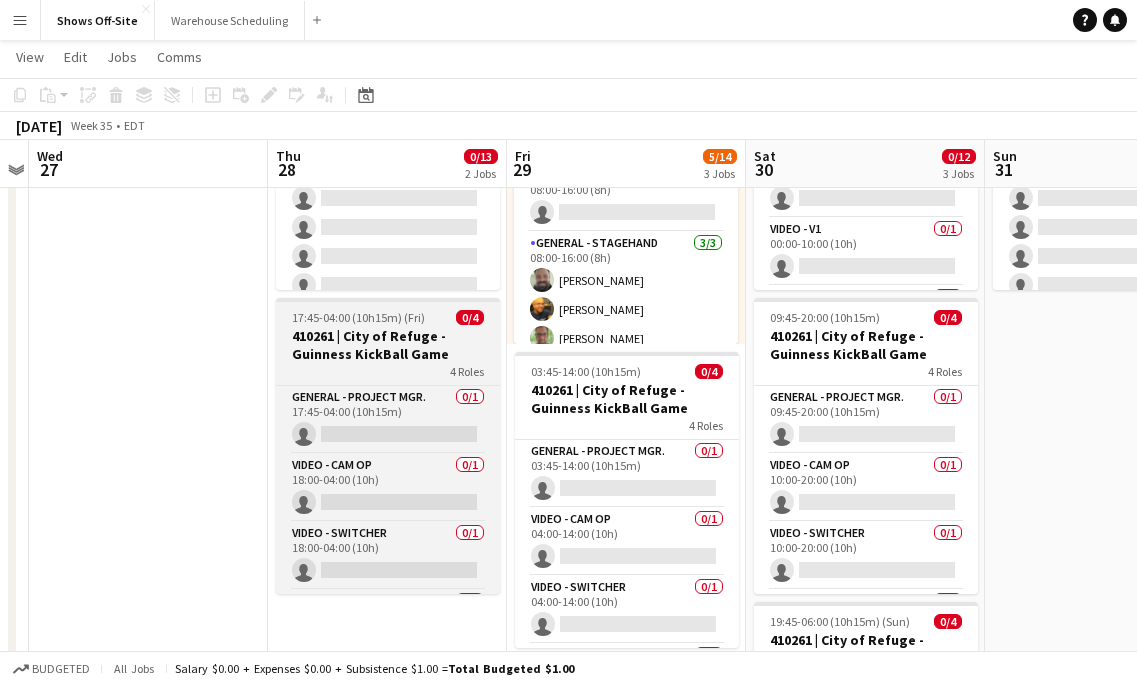click on "410261 | City of Refuge - Guinness KickBall Game" at bounding box center [388, 345] 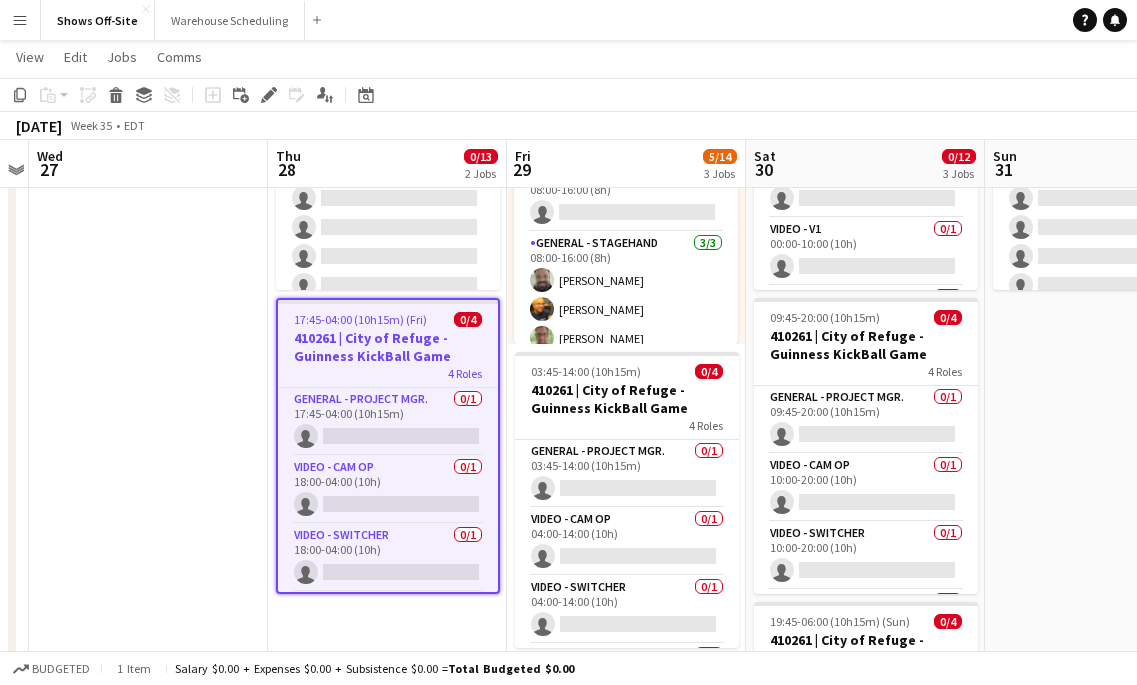 click at bounding box center (148, 516) 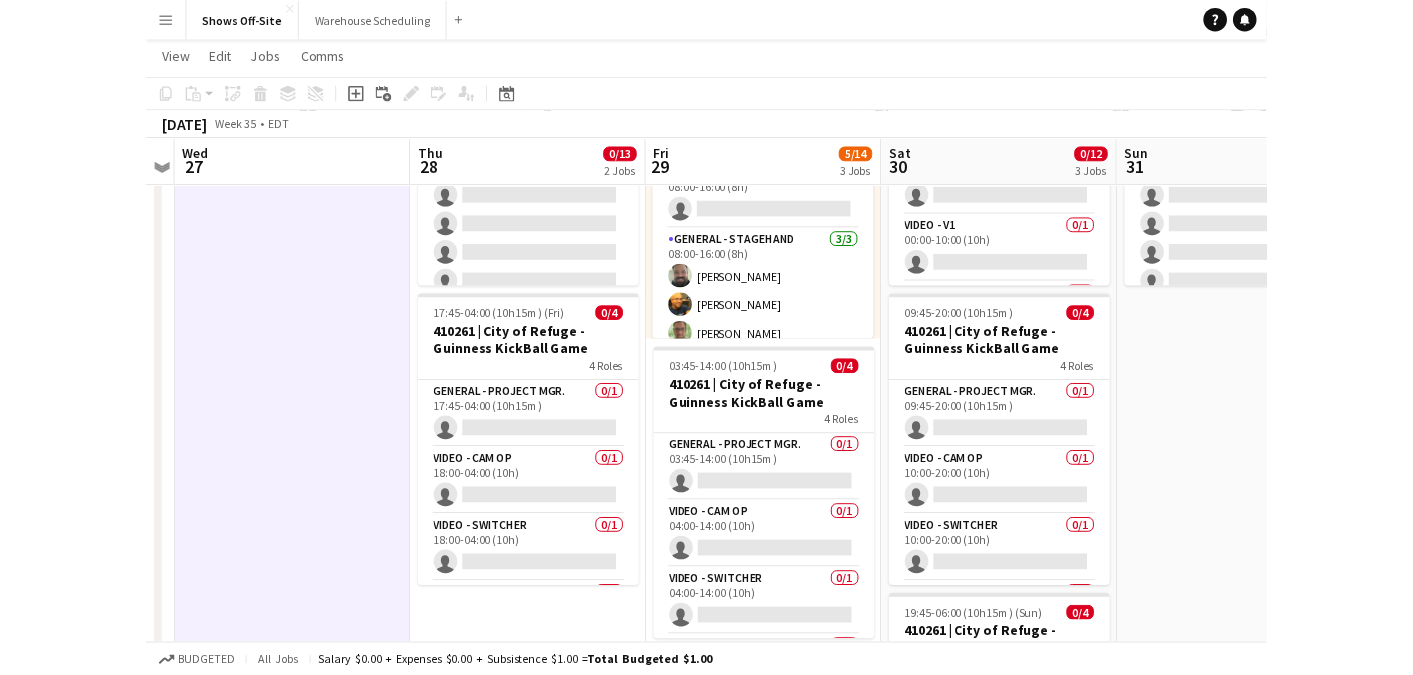 scroll, scrollTop: 0, scrollLeft: 0, axis: both 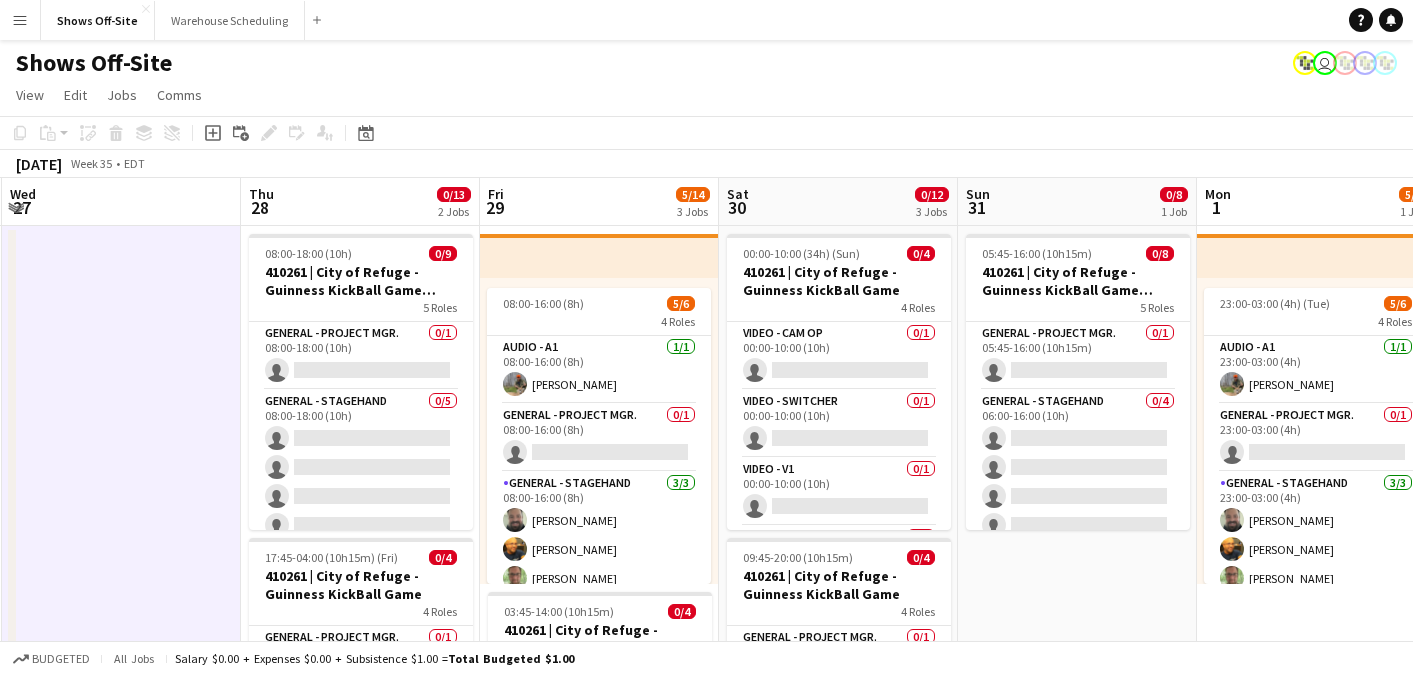 click at bounding box center (599, 256) 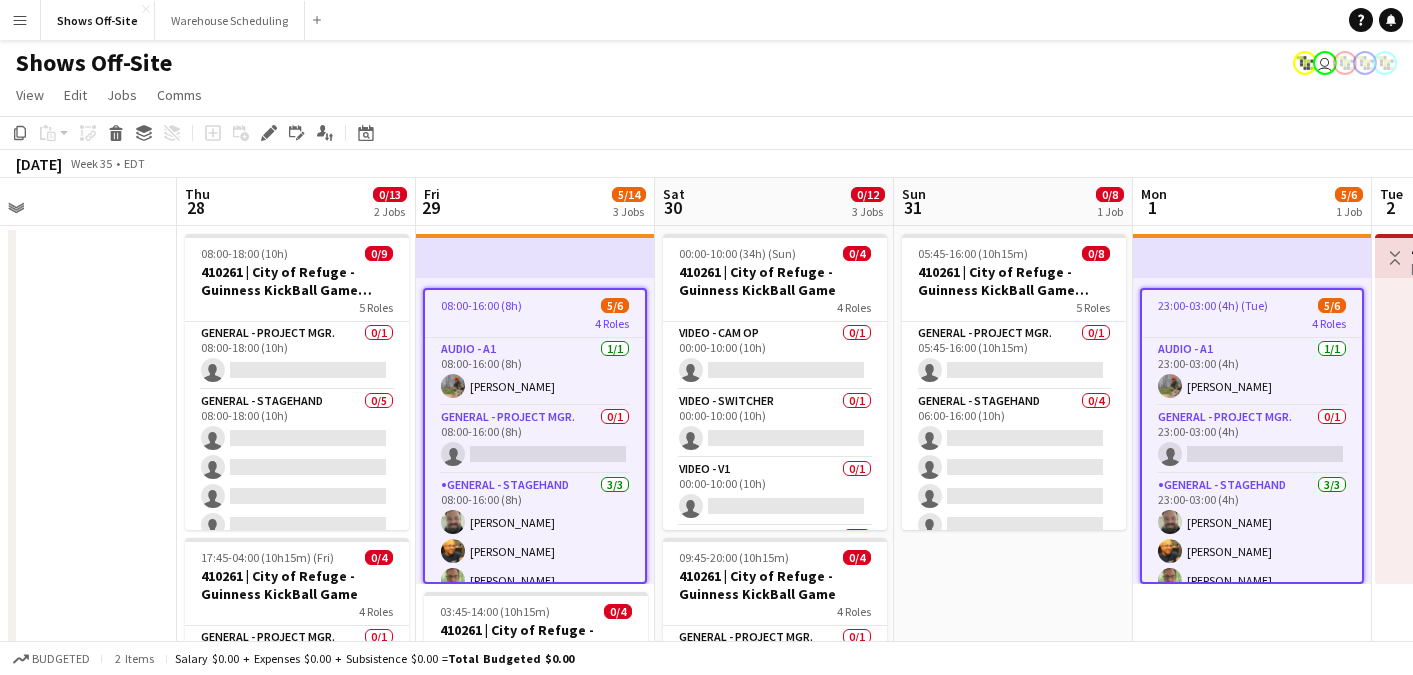 scroll, scrollTop: 0, scrollLeft: 482, axis: horizontal 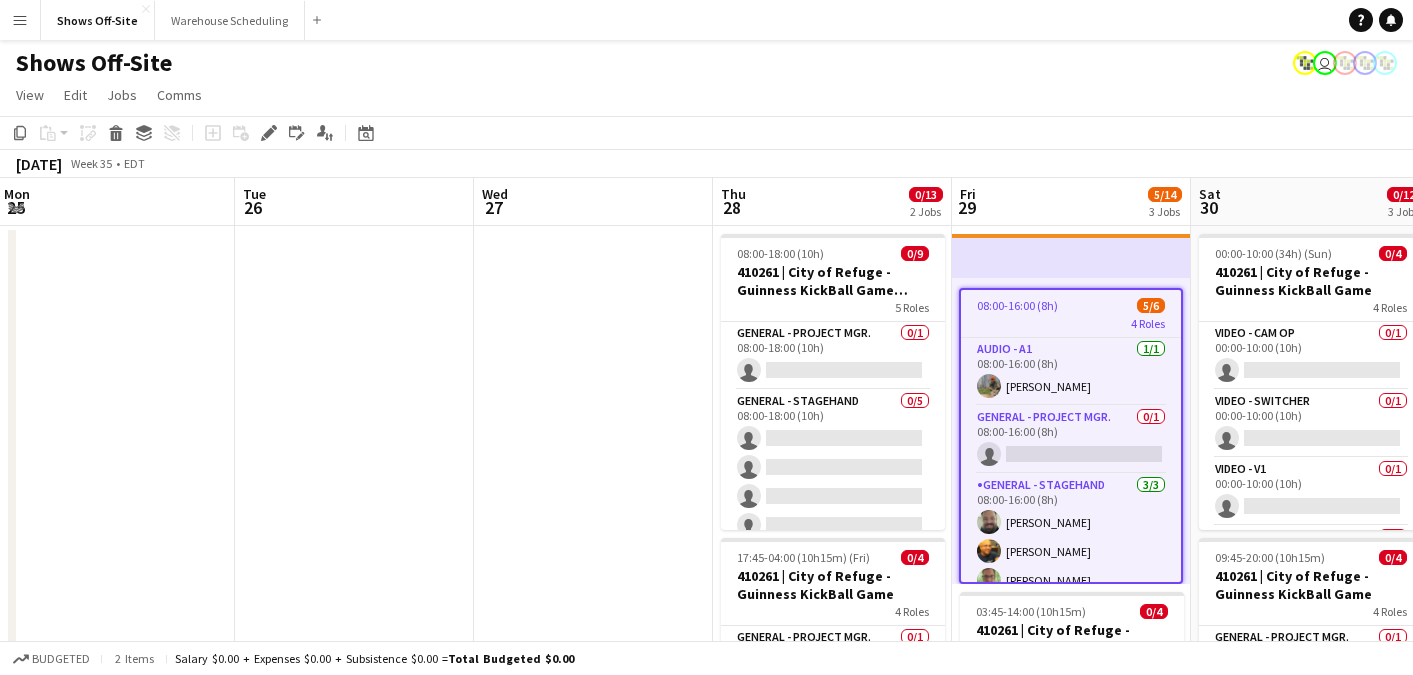 click at bounding box center (1071, 256) 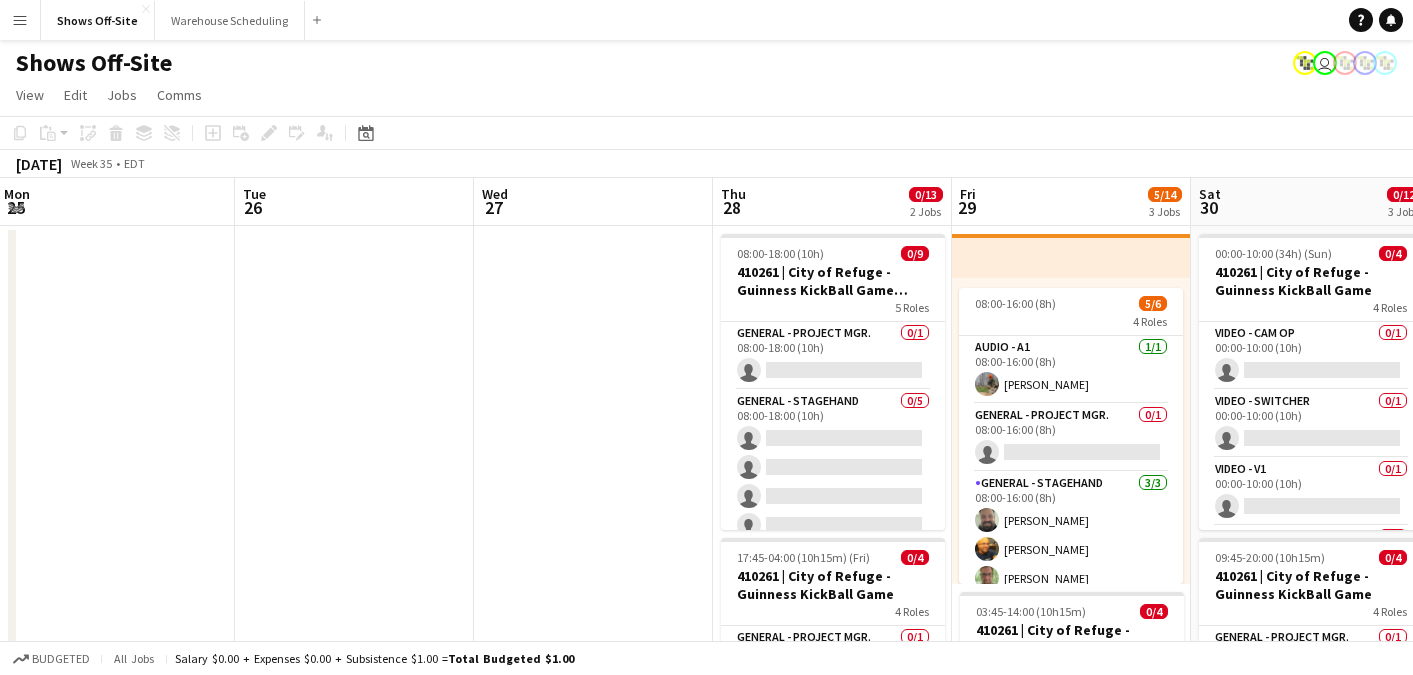 click at bounding box center [1071, 256] 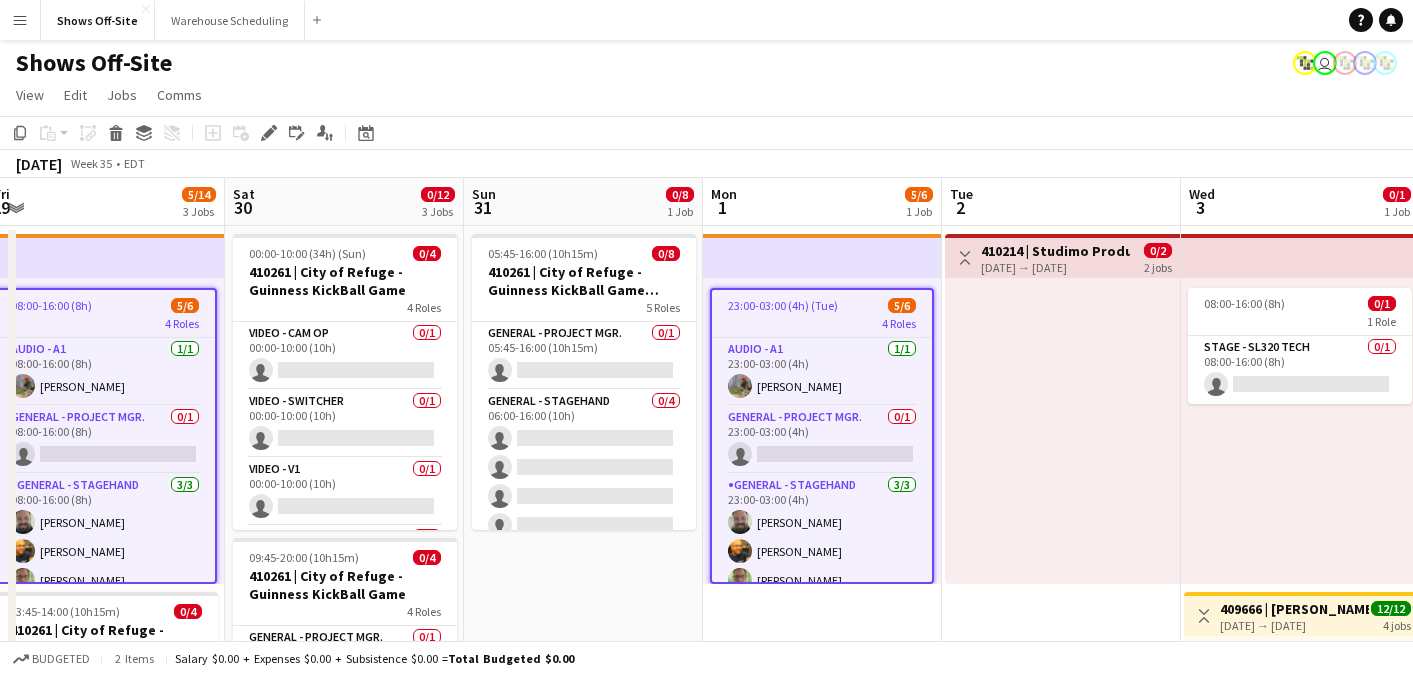 scroll, scrollTop: 0, scrollLeft: 437, axis: horizontal 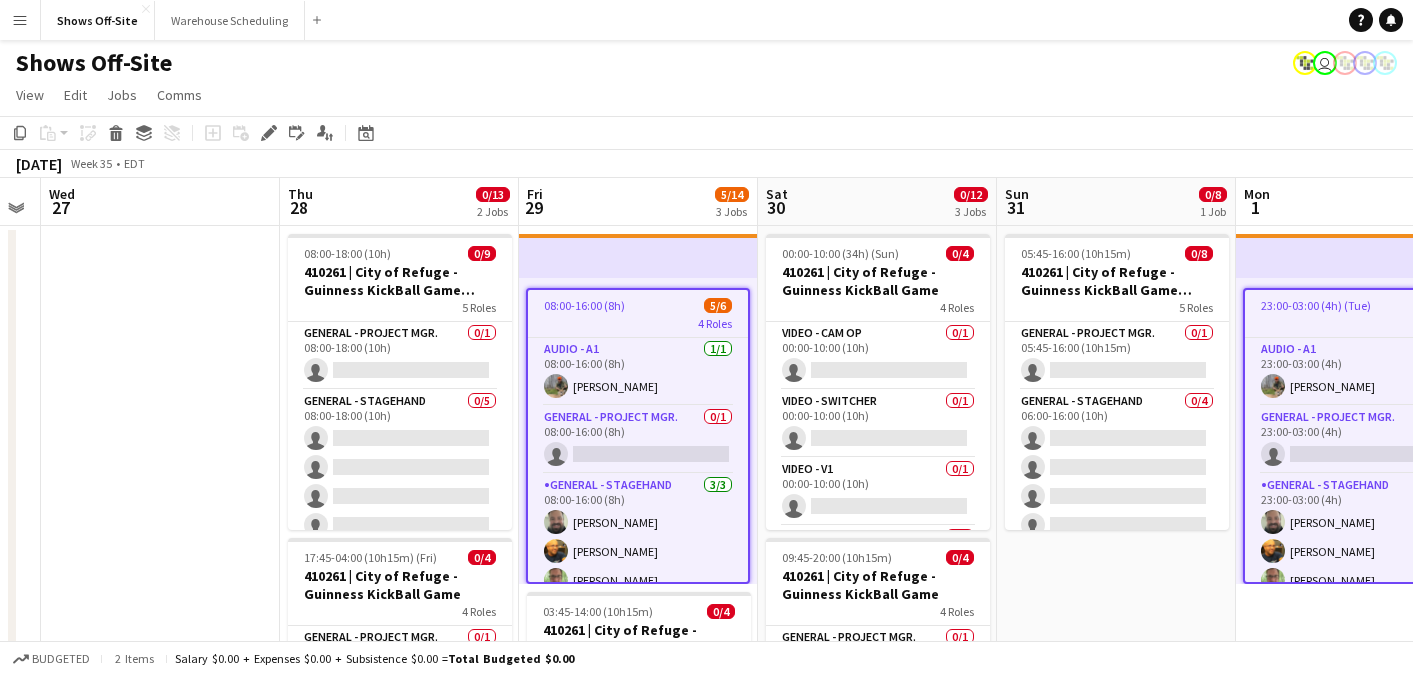 click at bounding box center (160, 756) 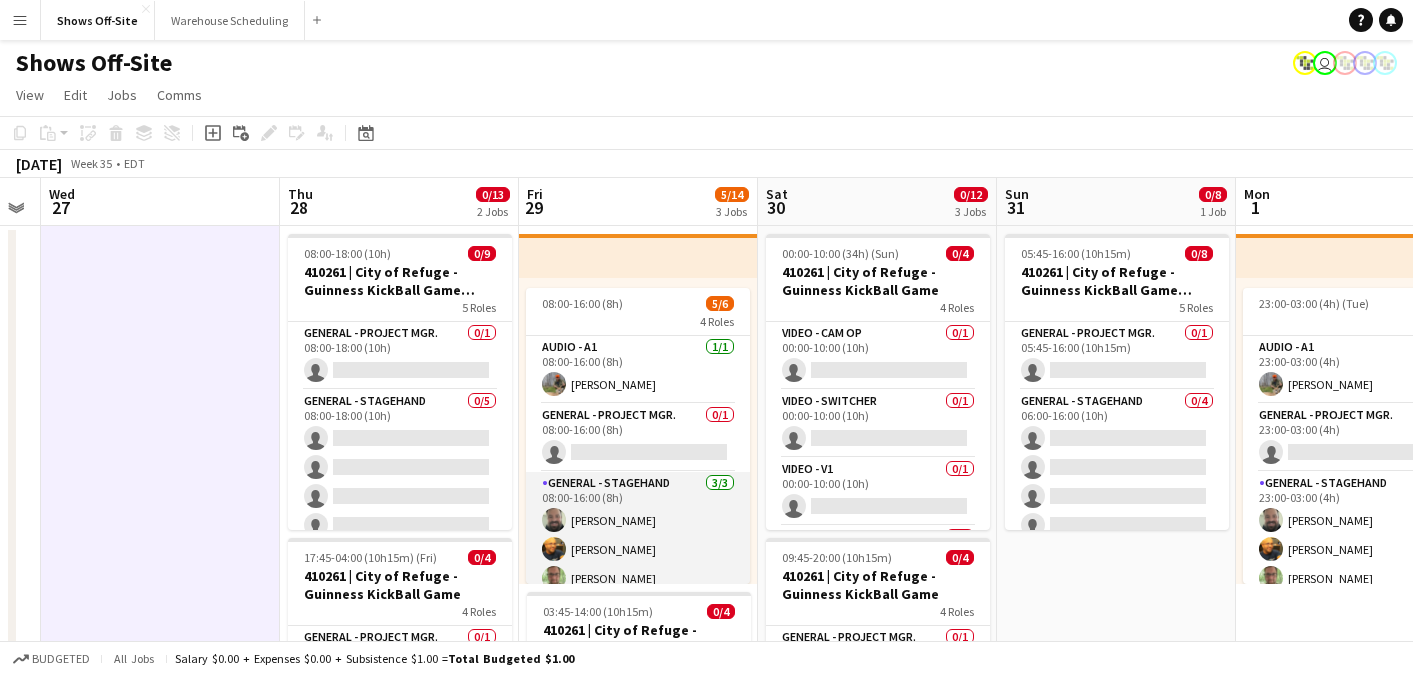 scroll, scrollTop: 82, scrollLeft: 0, axis: vertical 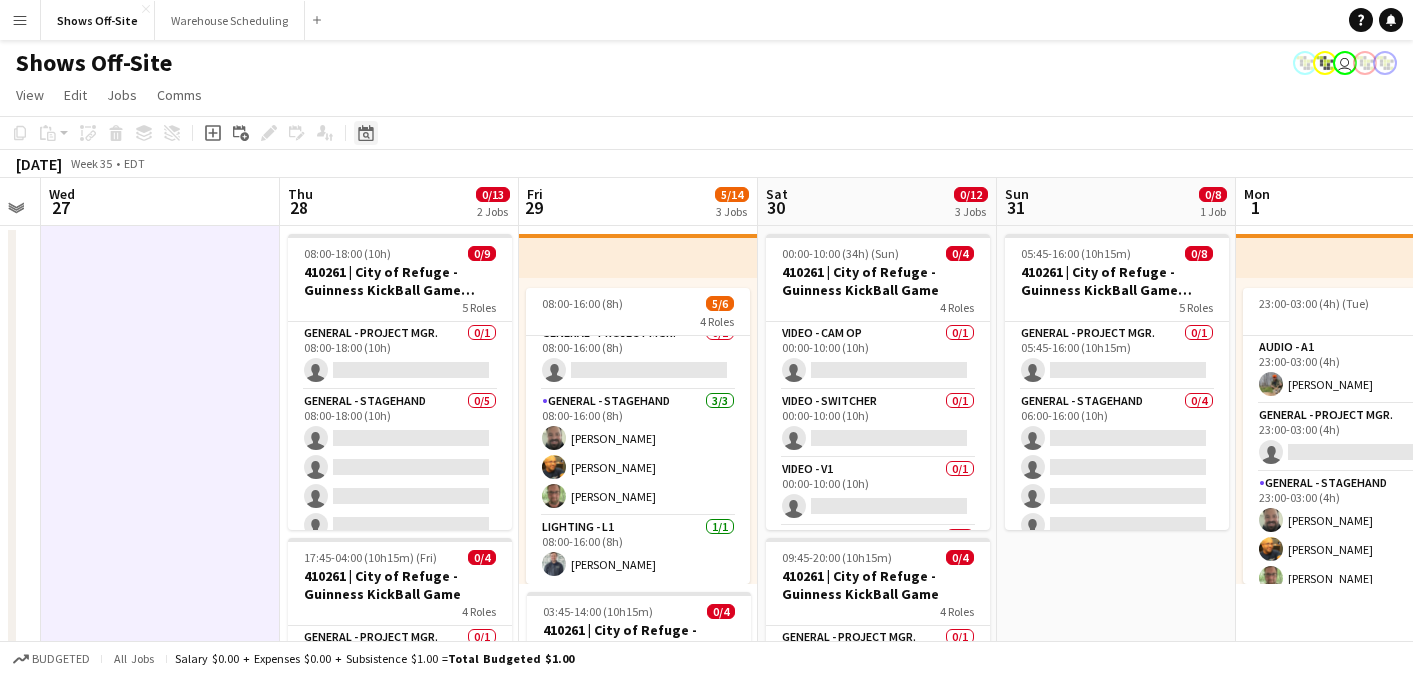 click on "Date picker" 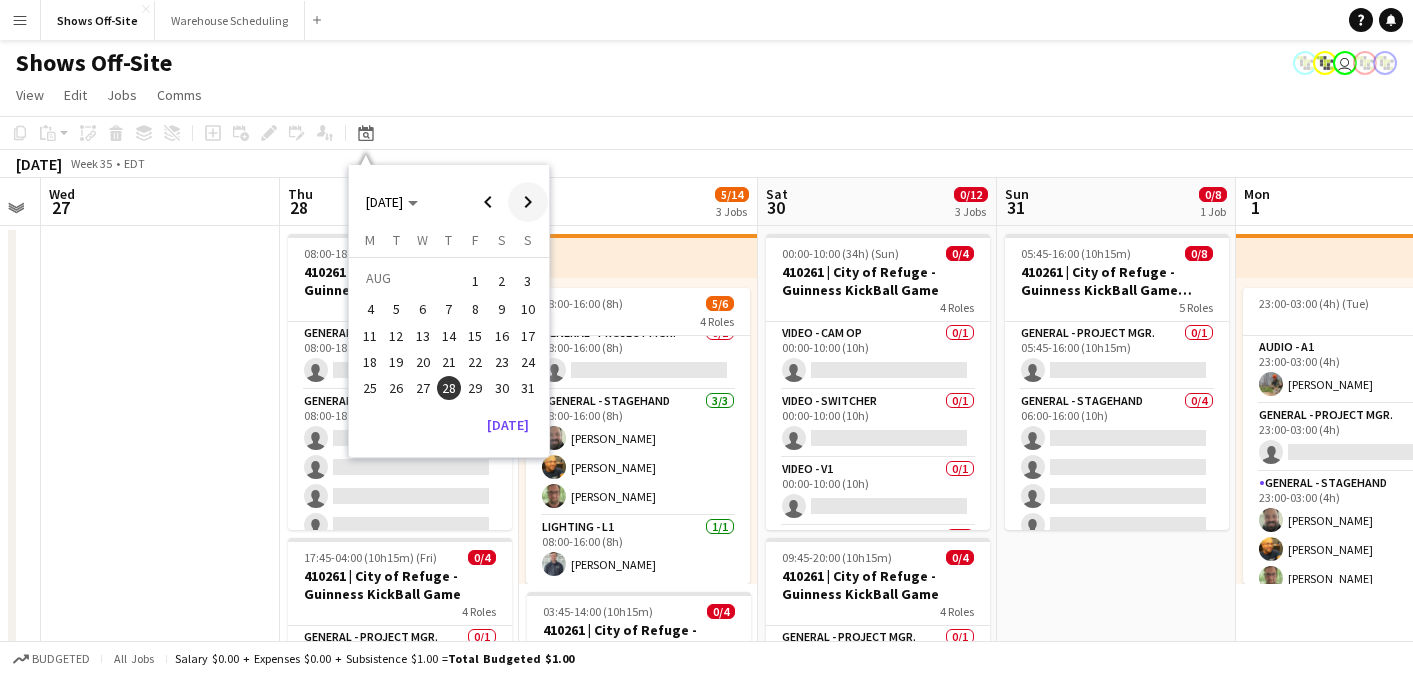 click at bounding box center (528, 202) 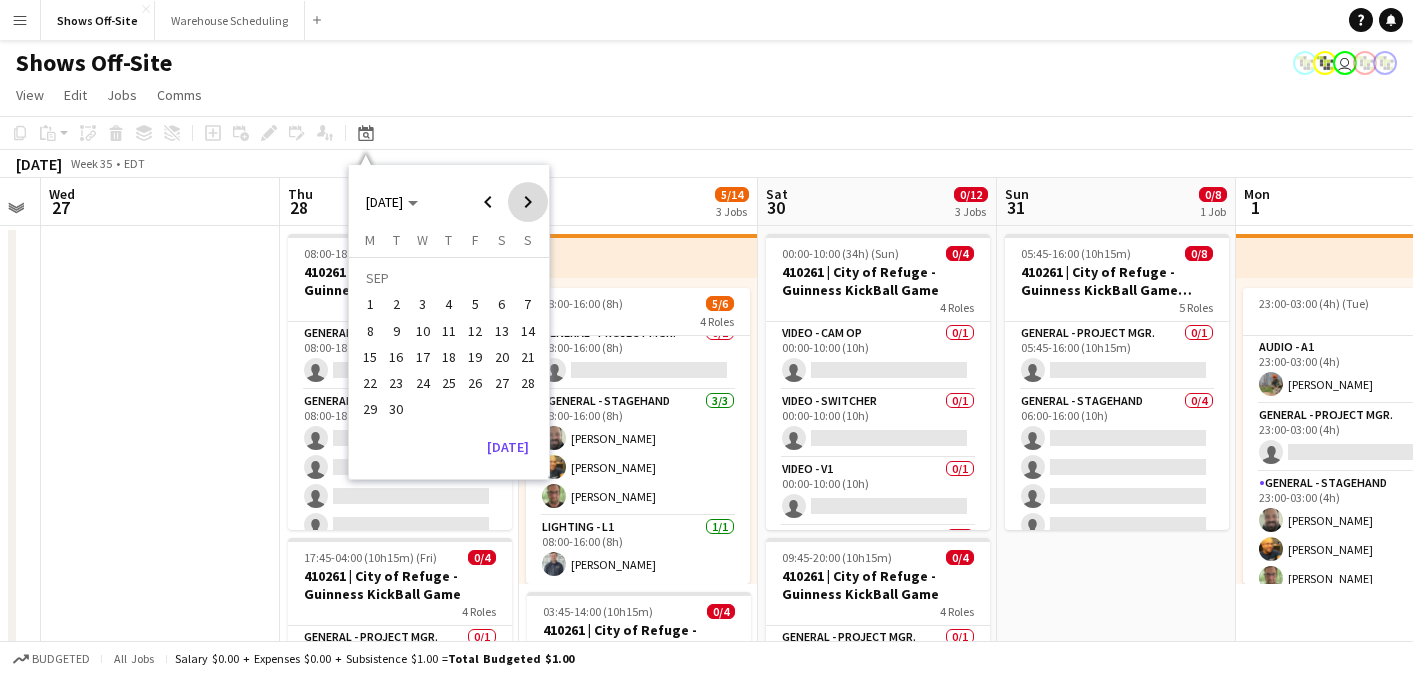 click at bounding box center (528, 202) 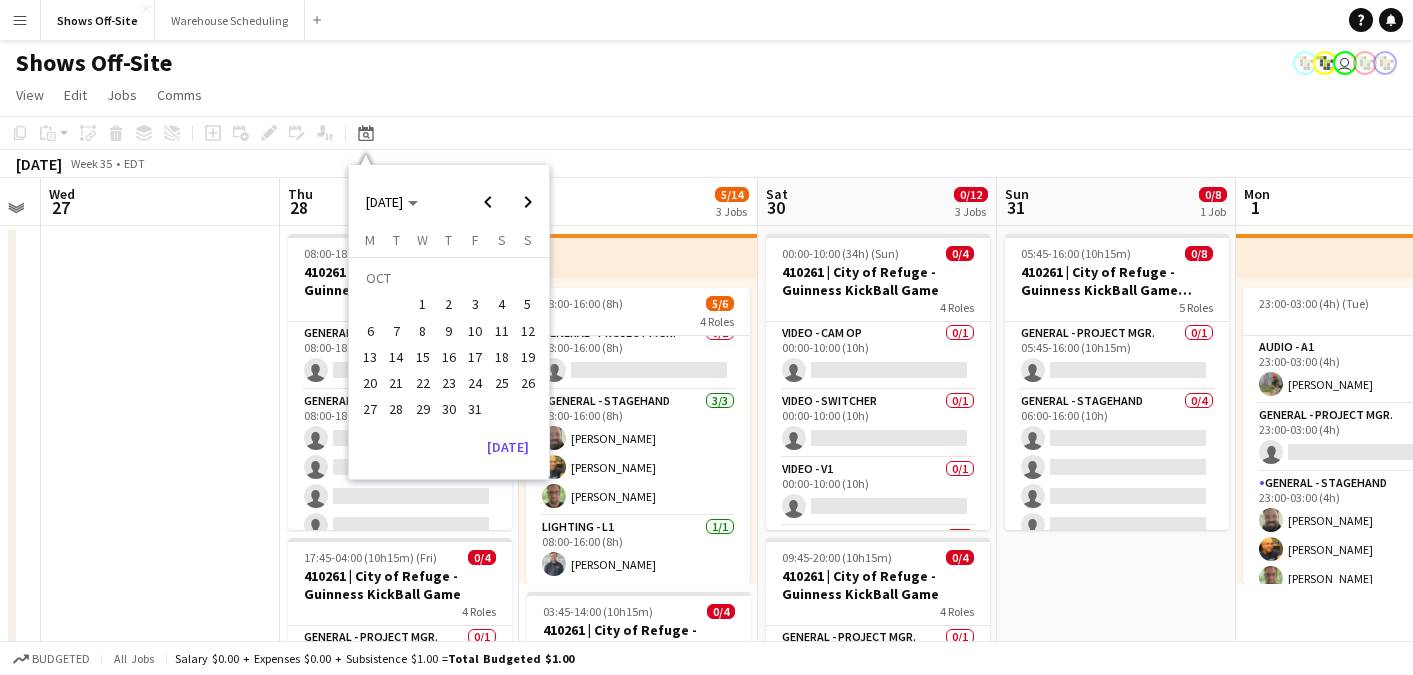 click on "22" at bounding box center [423, 383] 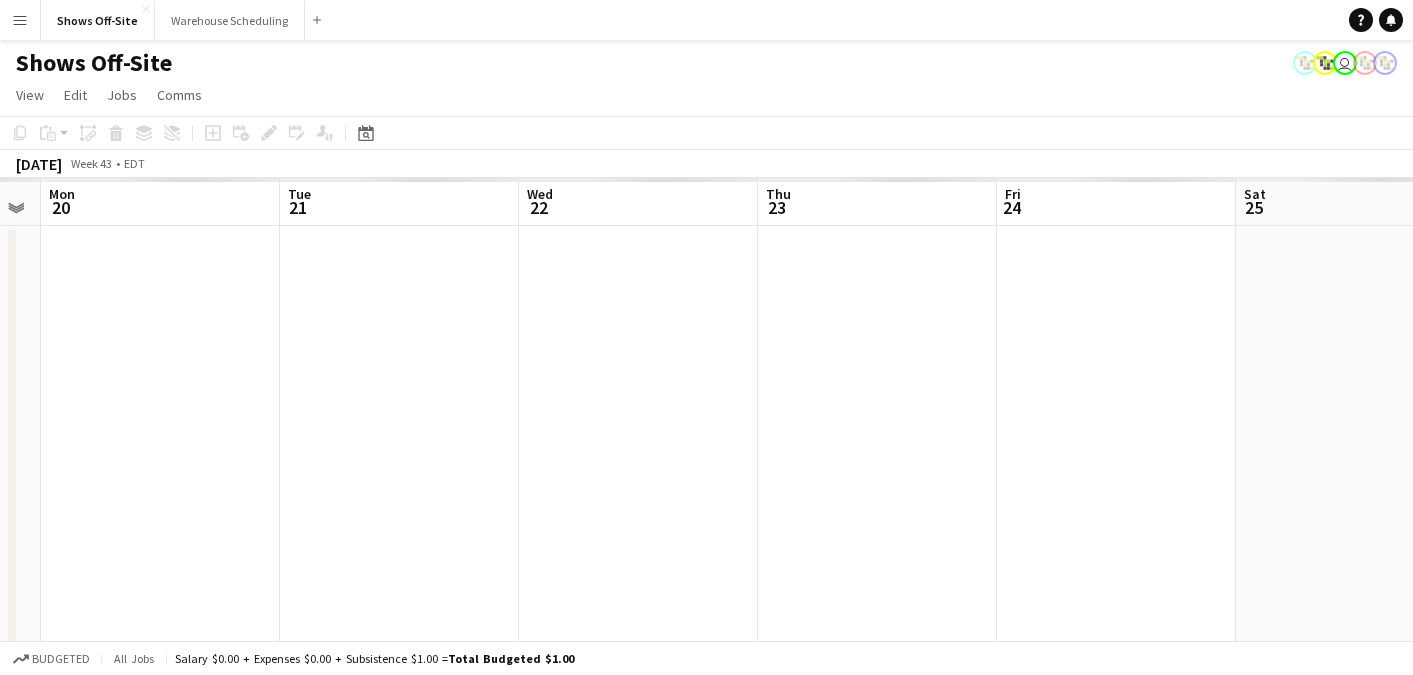 scroll, scrollTop: 0, scrollLeft: 688, axis: horizontal 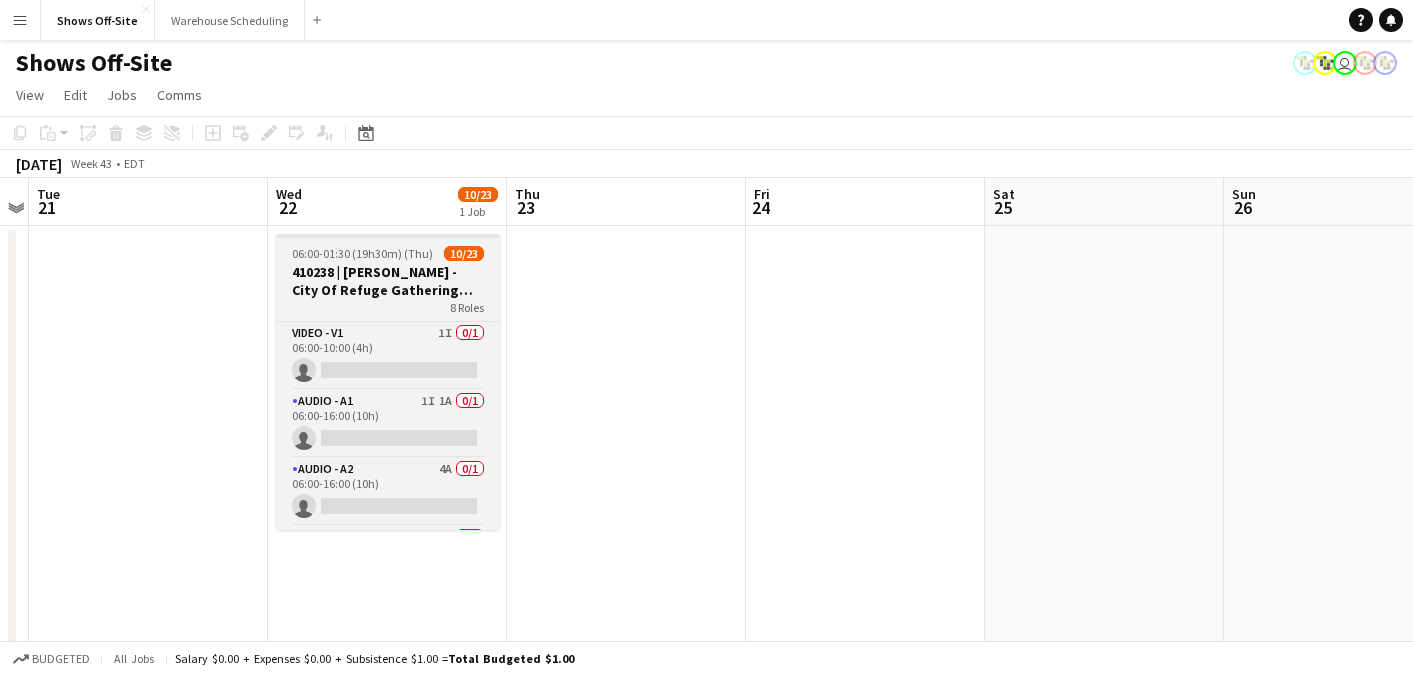 click on "410238 | [PERSON_NAME] - City Of Refuge Gathering 2025" at bounding box center [388, 281] 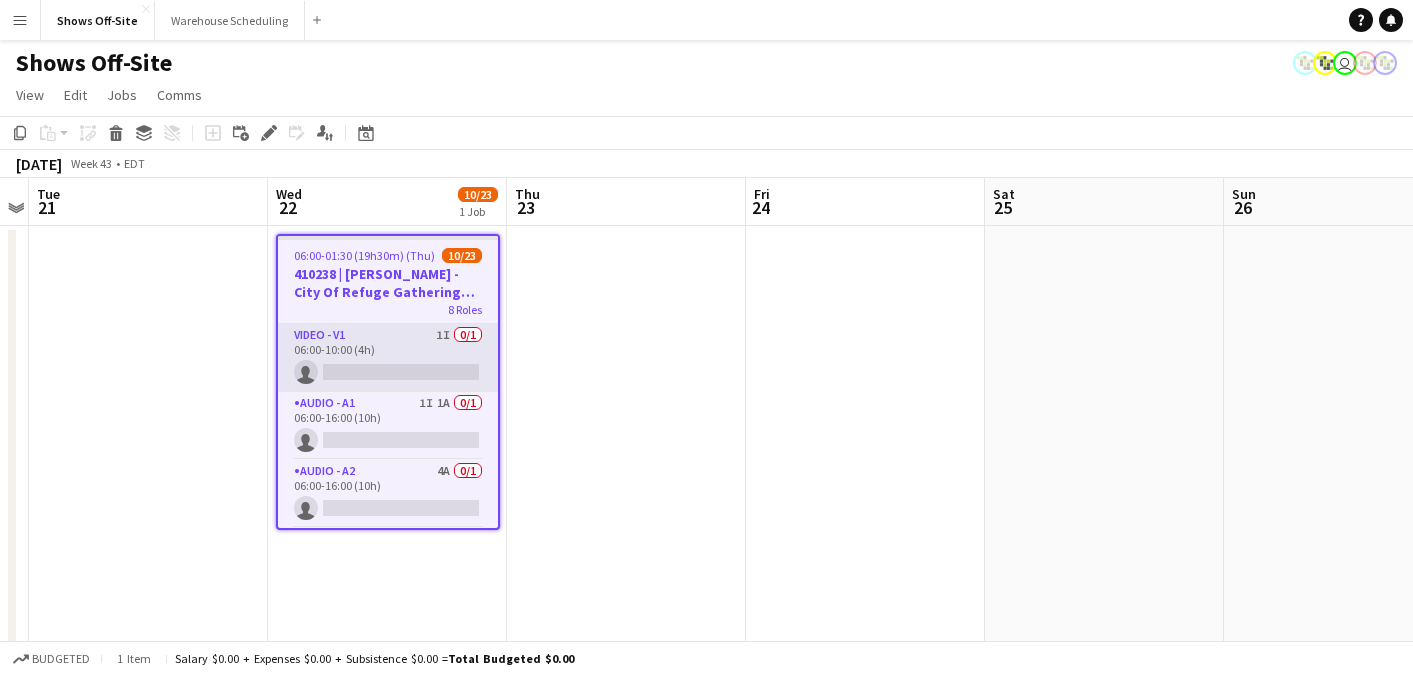 click on "Video - V1   1I   0/1   06:00-10:00 (4h)
single-neutral-actions" at bounding box center (388, 358) 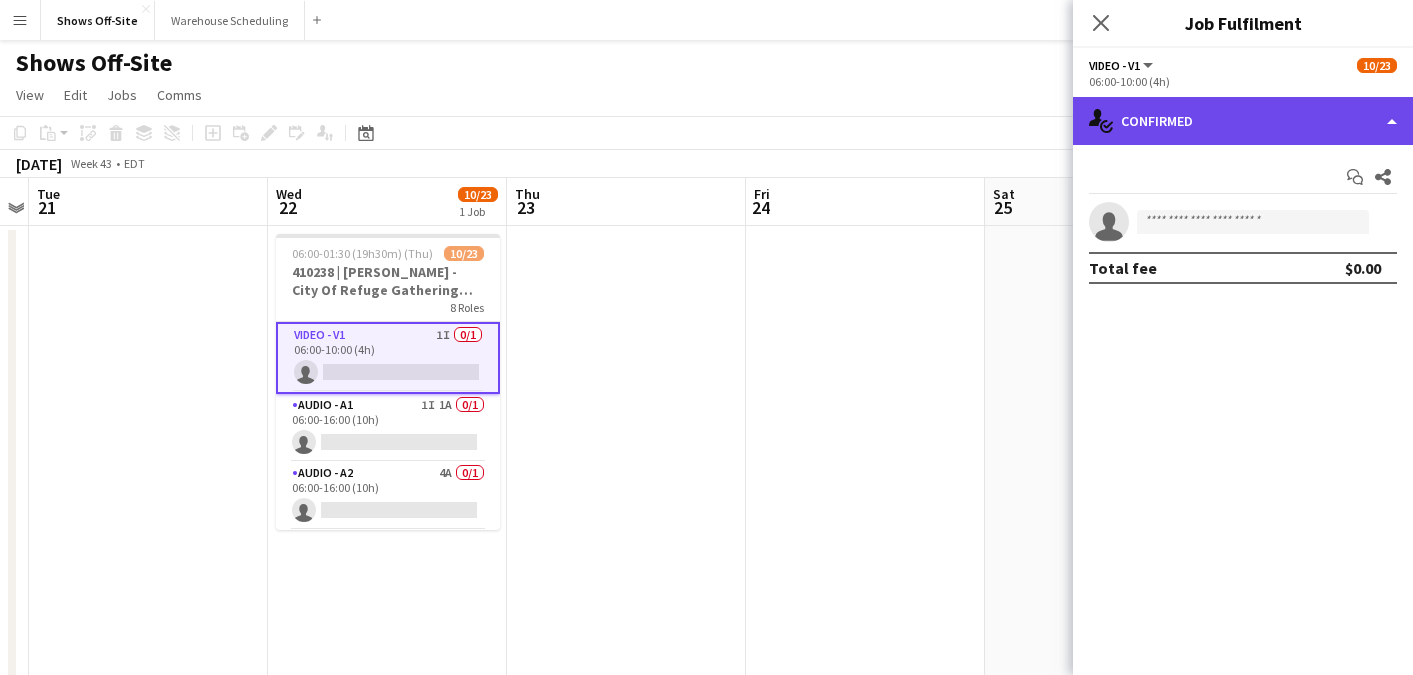 click on "single-neutral-actions-check-2
Confirmed" 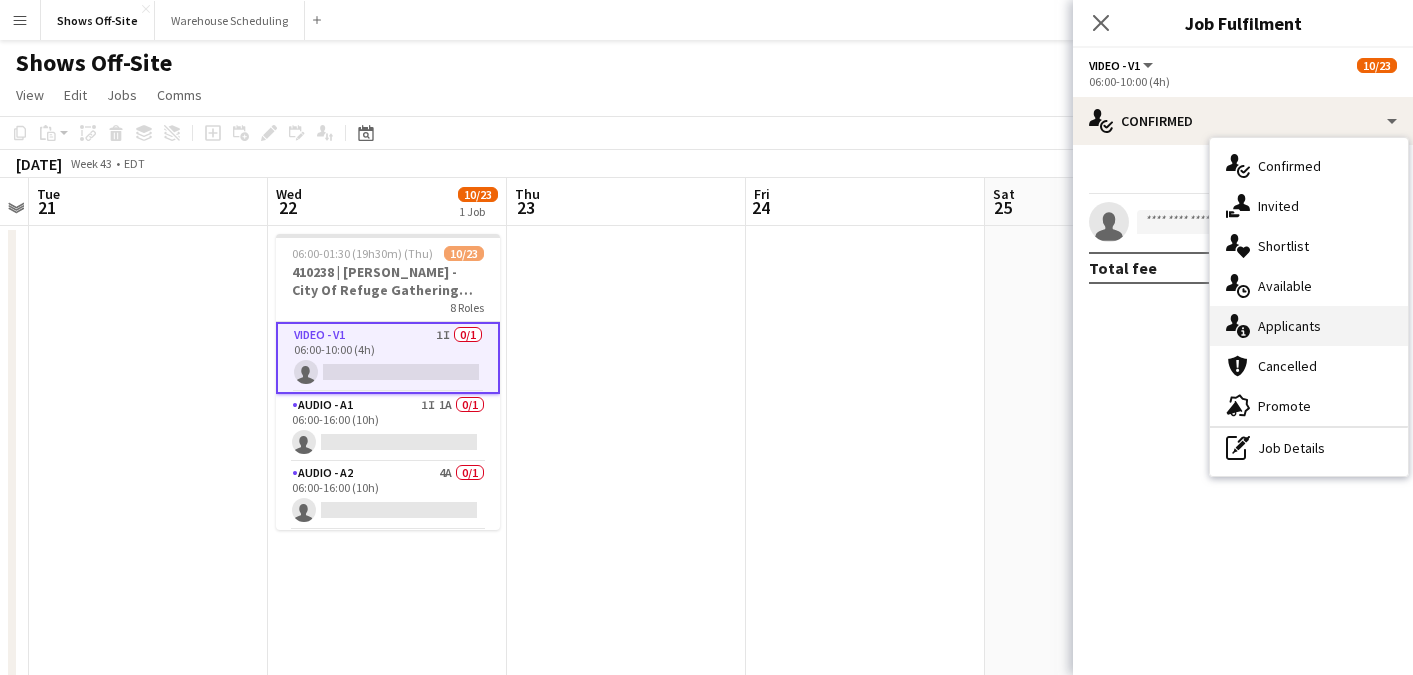 click on "single-neutral-actions-information
Applicants" at bounding box center [1309, 326] 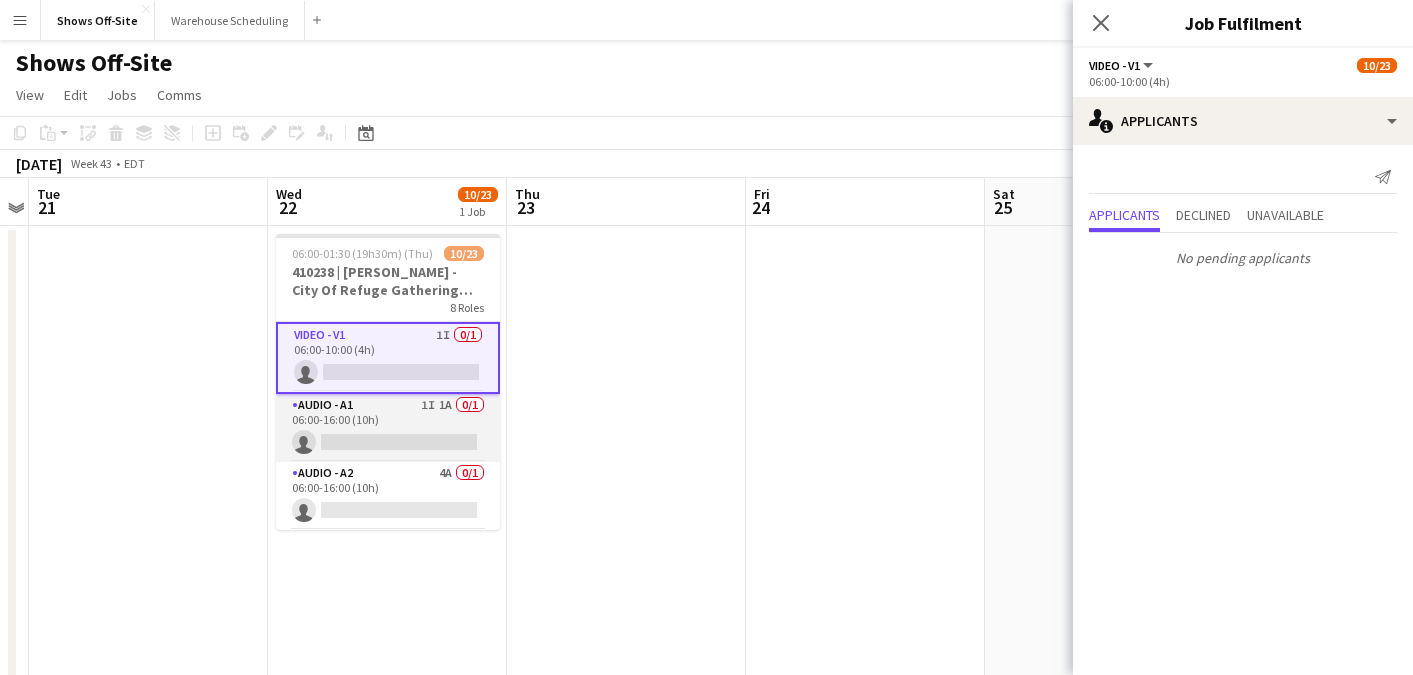 click on "Audio - A1   1I   1A   0/1   06:00-16:00 (10h)
single-neutral-actions" at bounding box center [388, 428] 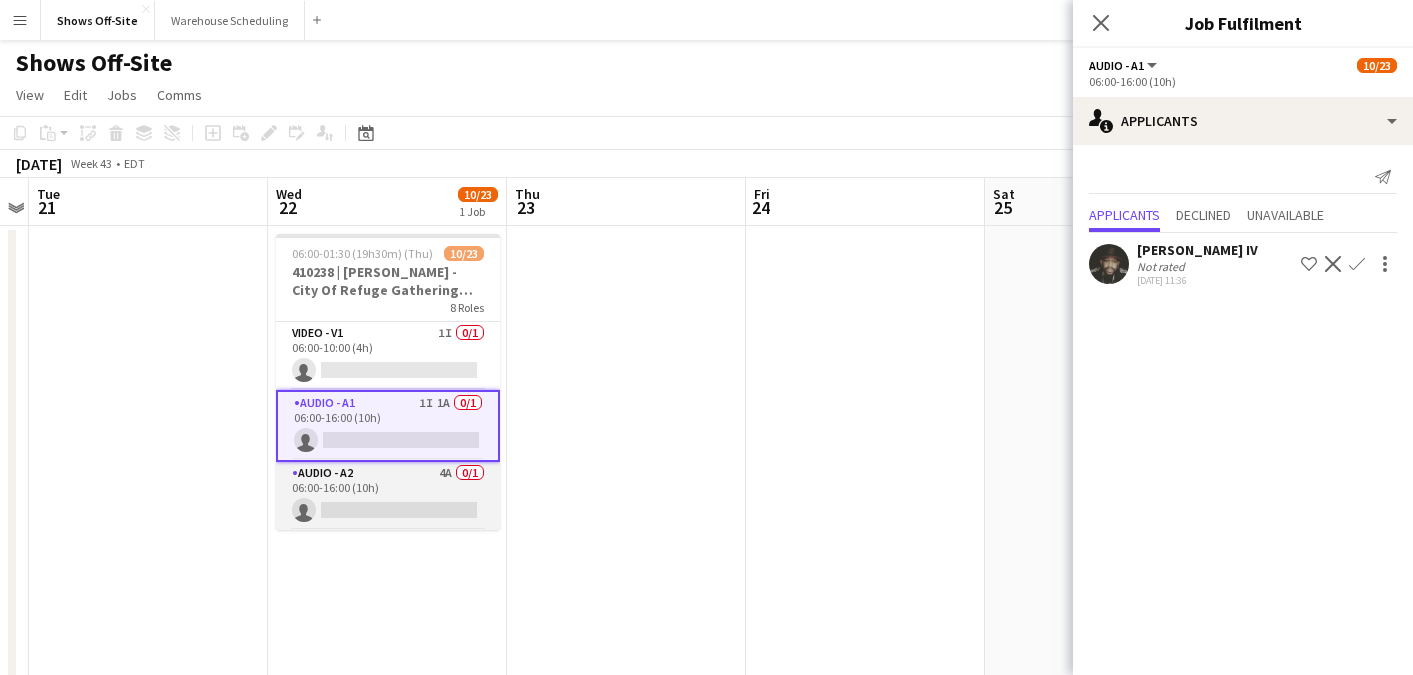 click on "Audio - A2   4A   0/1   06:00-16:00 (10h)
single-neutral-actions" at bounding box center (388, 496) 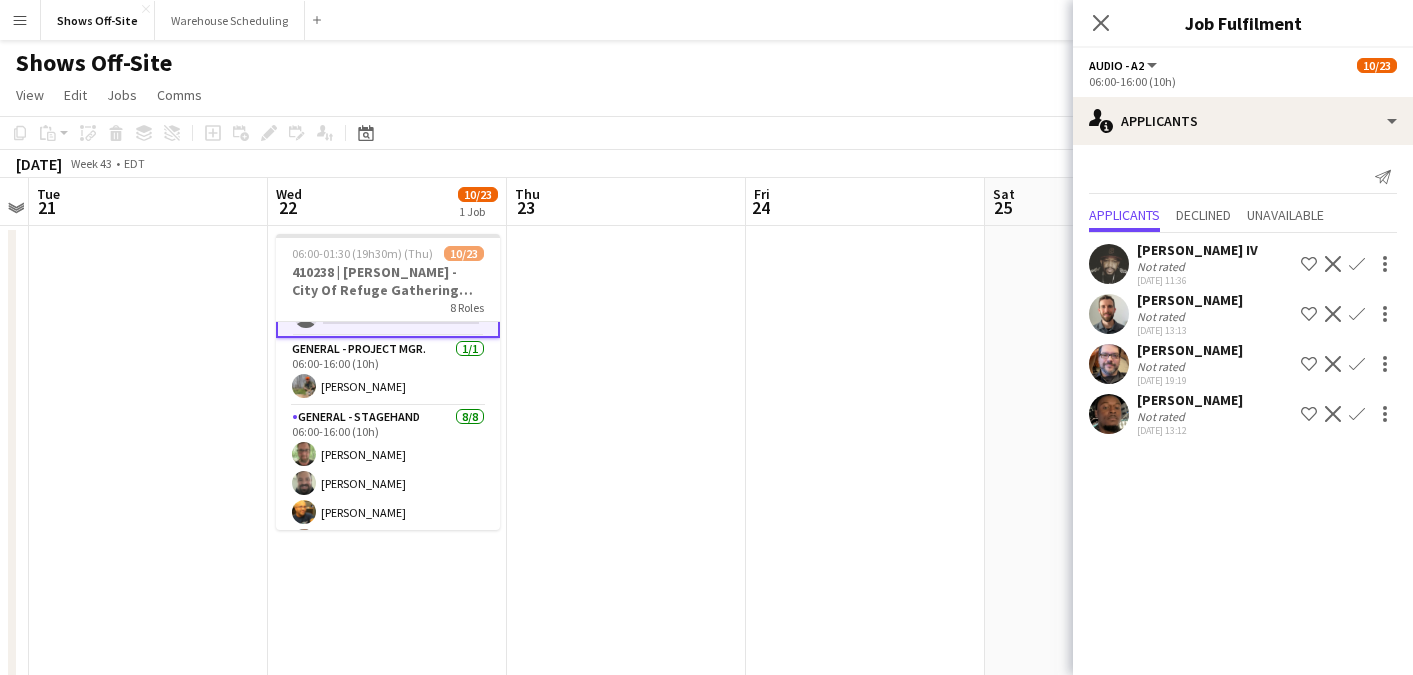 scroll, scrollTop: 193, scrollLeft: 0, axis: vertical 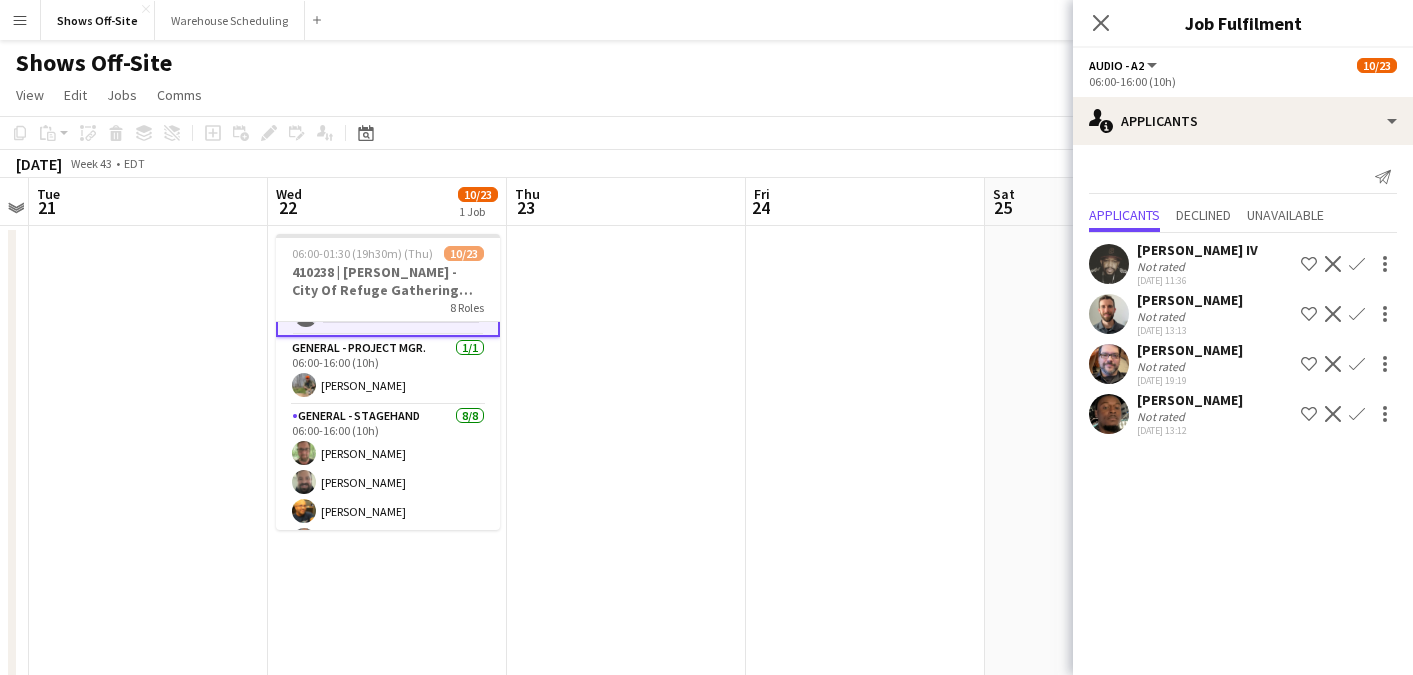 click on "Confirm" at bounding box center [1357, 364] 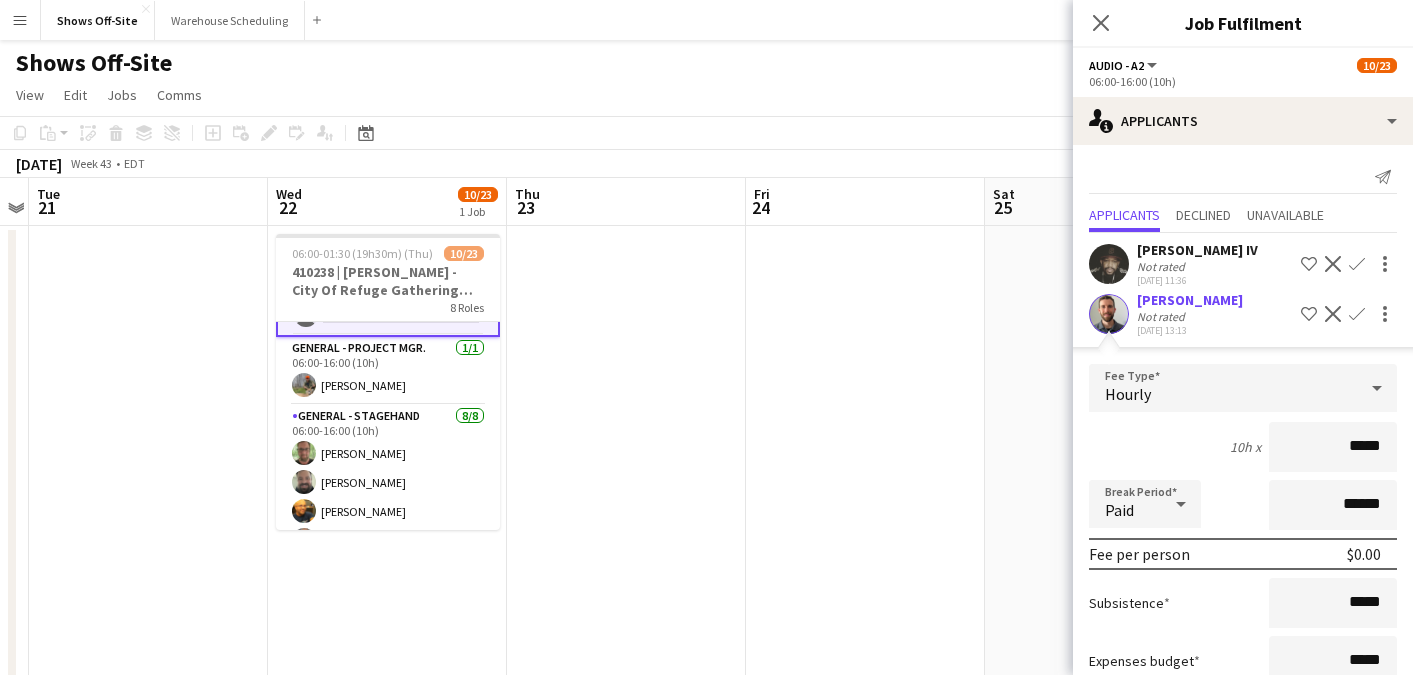 scroll, scrollTop: 236, scrollLeft: 0, axis: vertical 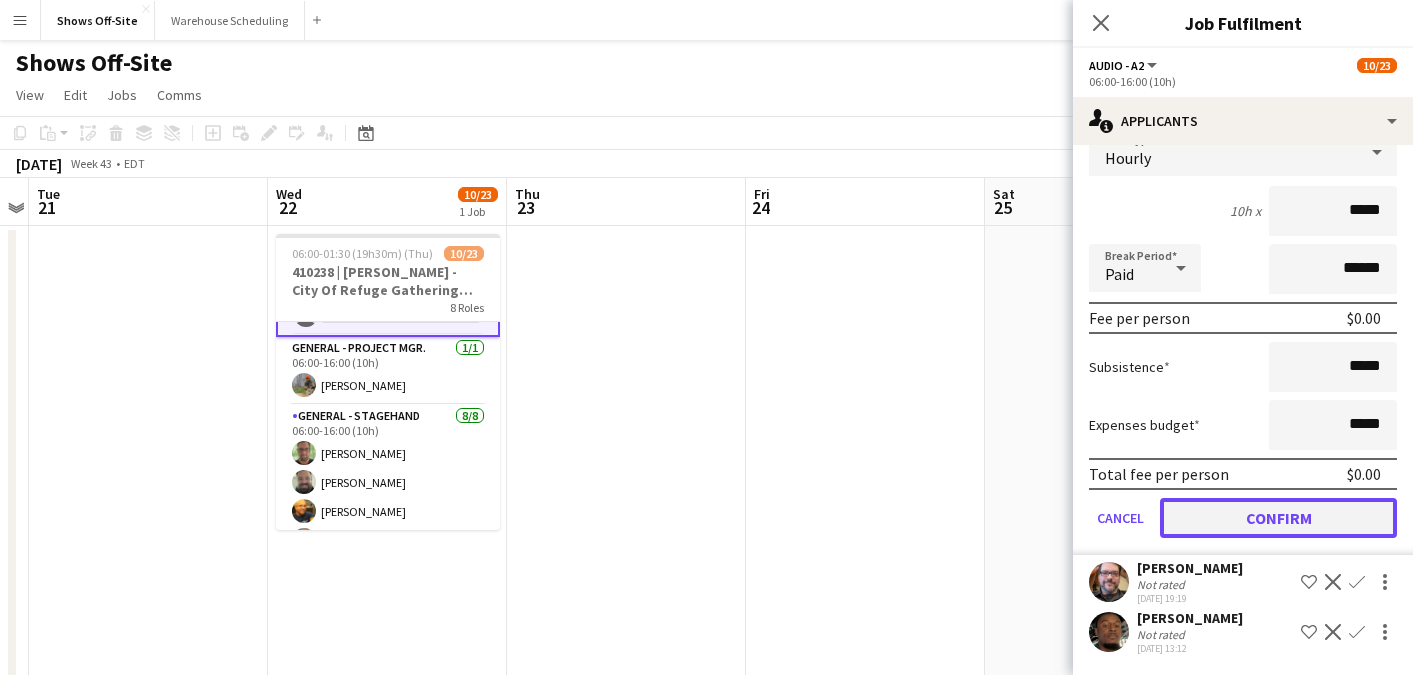click on "Confirm" 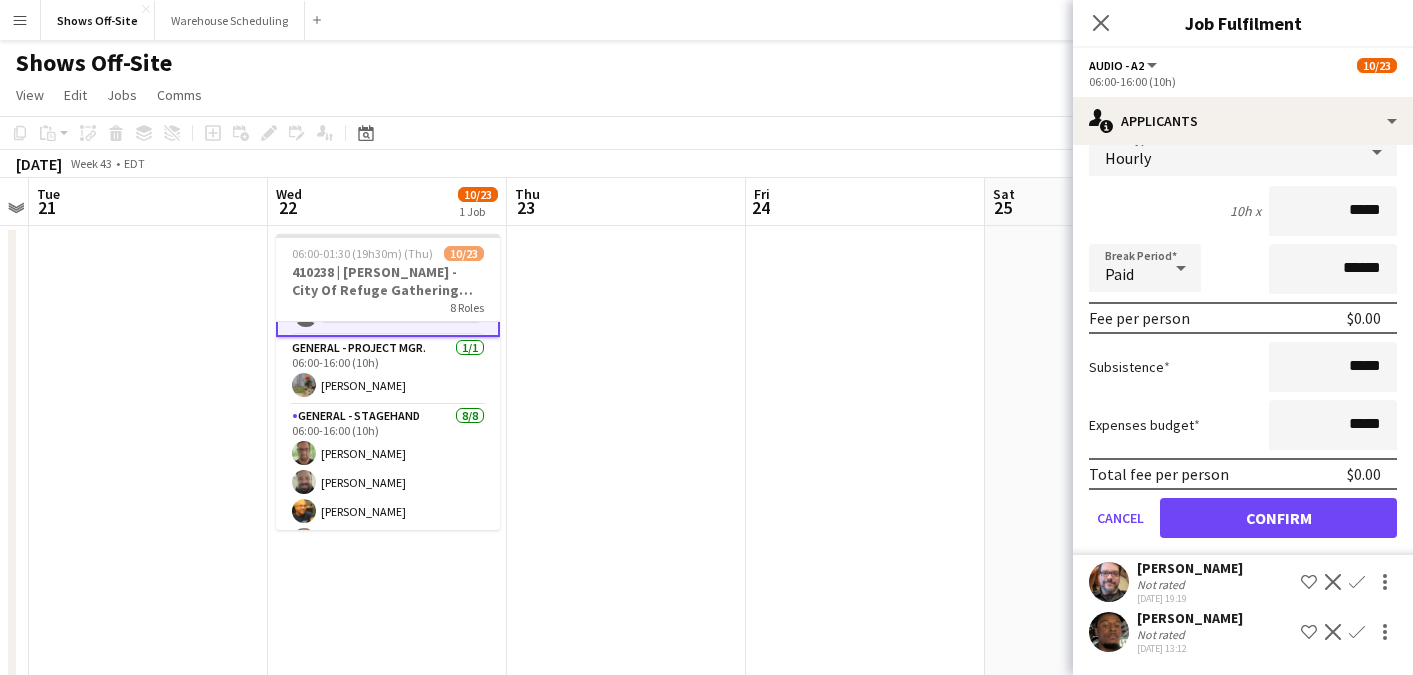 scroll, scrollTop: 0, scrollLeft: 0, axis: both 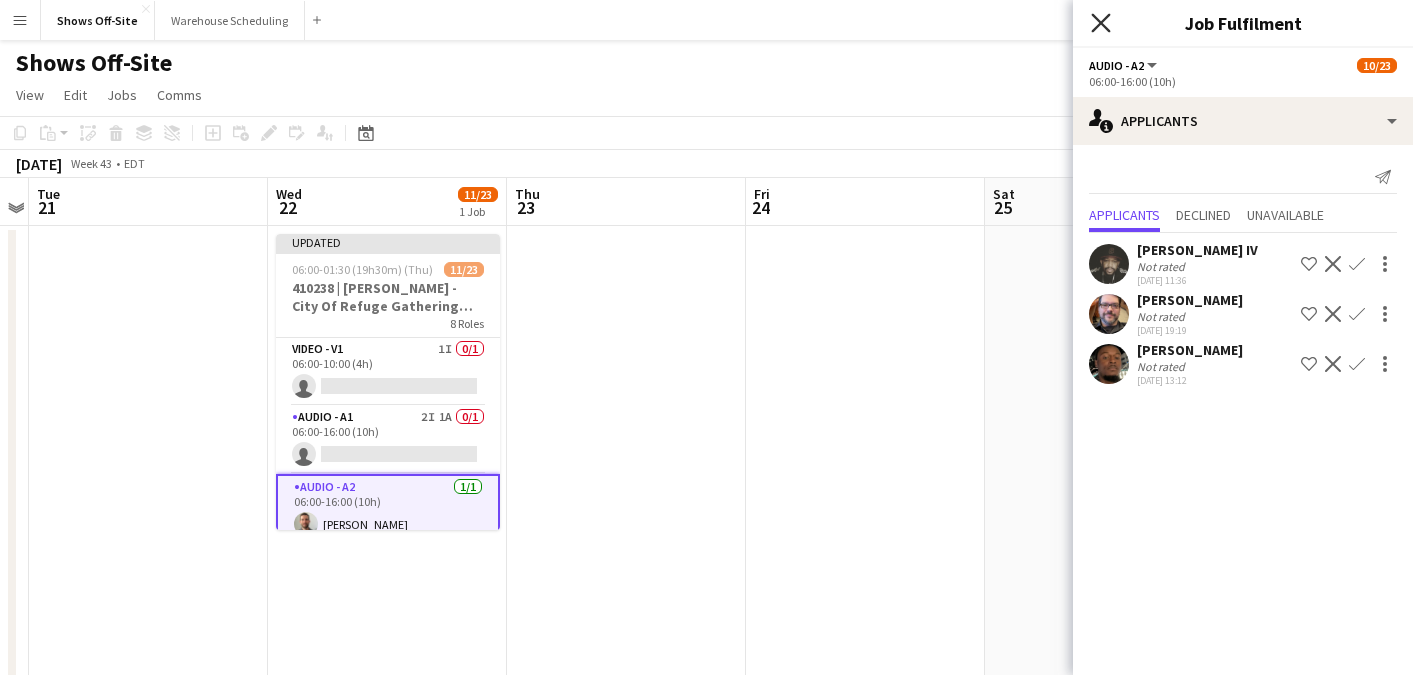 click on "Close pop-in" 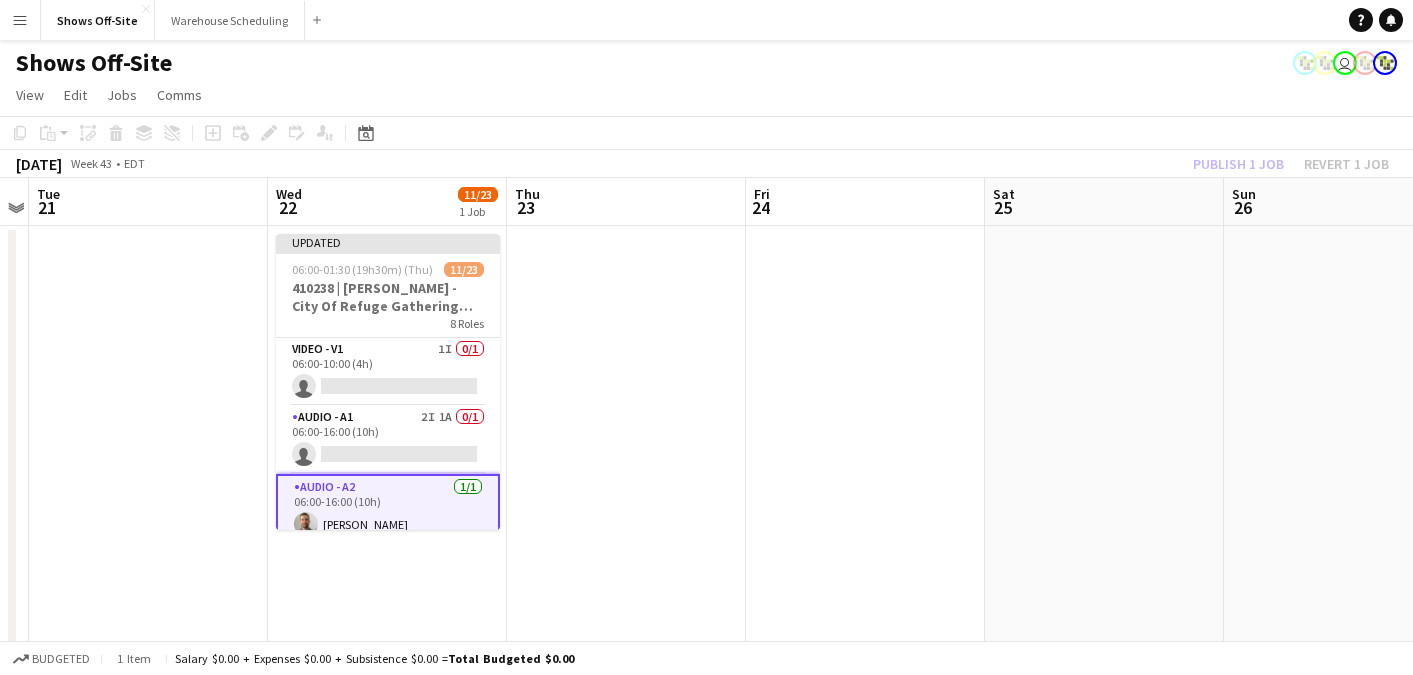 click on "View  Day view expanded Day view collapsed Month view Date picker Jump to [DATE] Expand Linked Jobs Collapse Linked Jobs  Edit  Copy
Command
C  Paste  Without Crew
Command
V With Crew
Command
Shift
V Paste as linked job  Group  Group Ungroup  Jobs  New Job Edit Job Delete Job New Linked Job Edit Linked Jobs Job fulfilment Promote Role Copy Role URL  Comms  Notify confirmed crew Create chat" 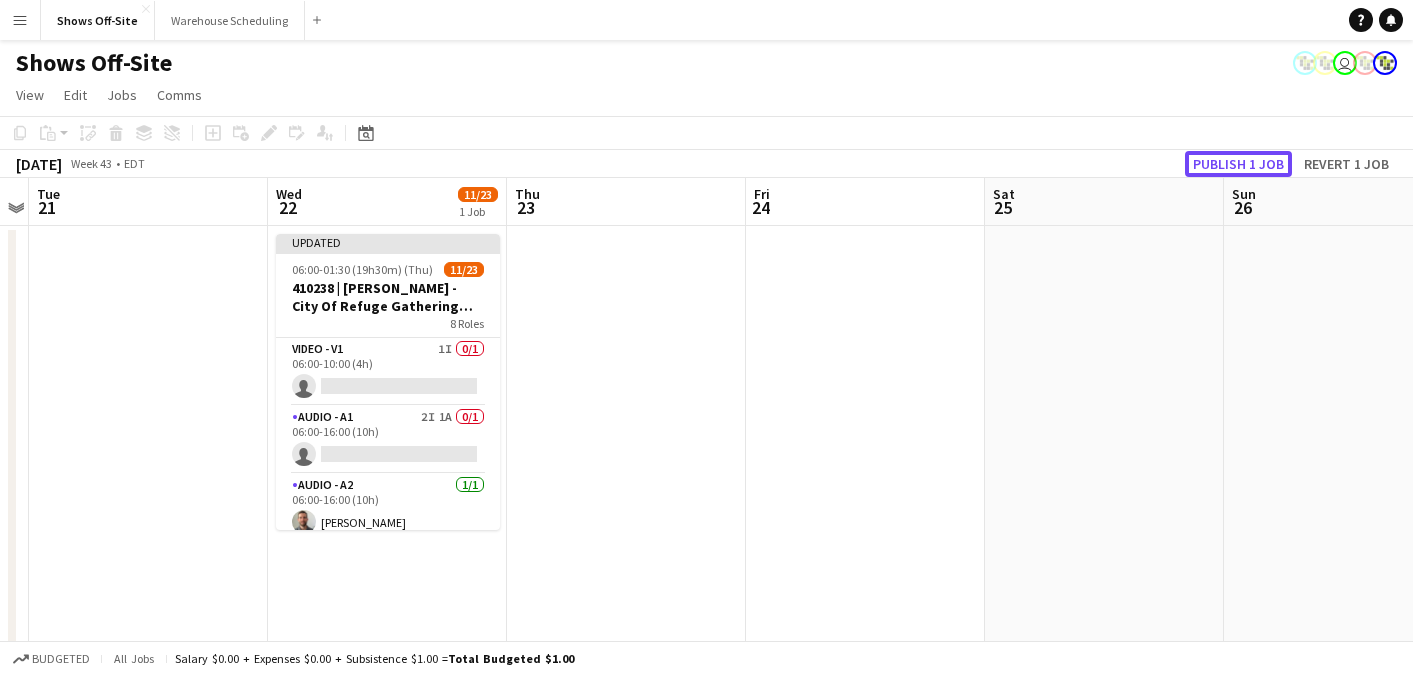 click on "Publish 1 job" 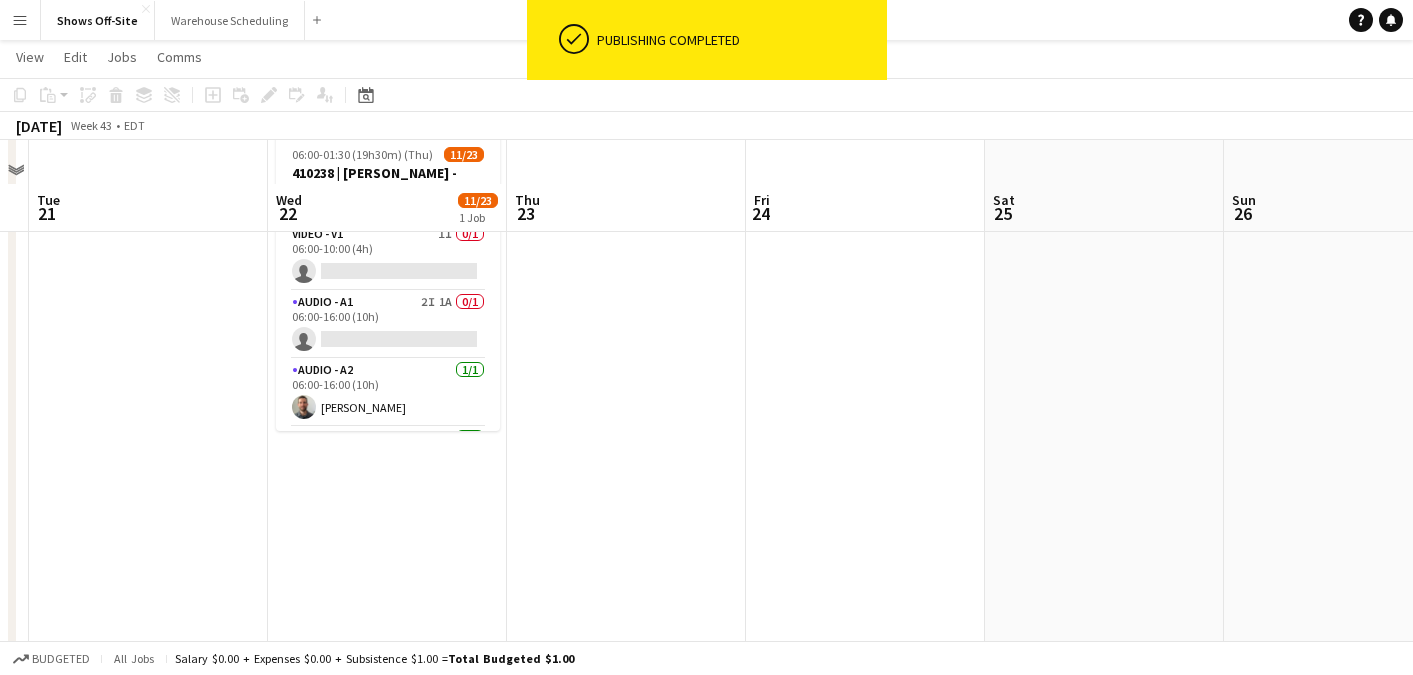 scroll, scrollTop: 0, scrollLeft: 0, axis: both 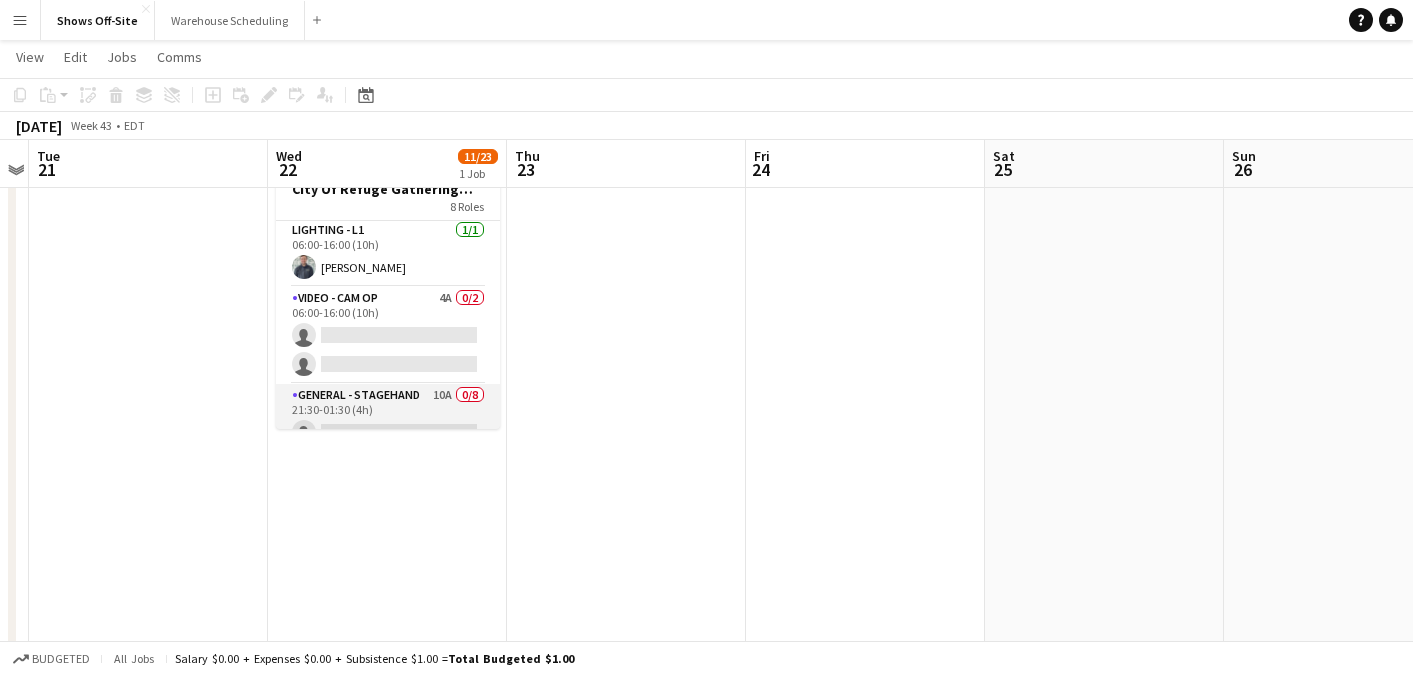 click on "General - Stagehand   10A   0/8   21:30-01:30 (4h)
single-neutral-actions
single-neutral-actions
single-neutral-actions
single-neutral-actions
single-neutral-actions
single-neutral-actions
single-neutral-actions
single-neutral-actions" at bounding box center [388, 519] 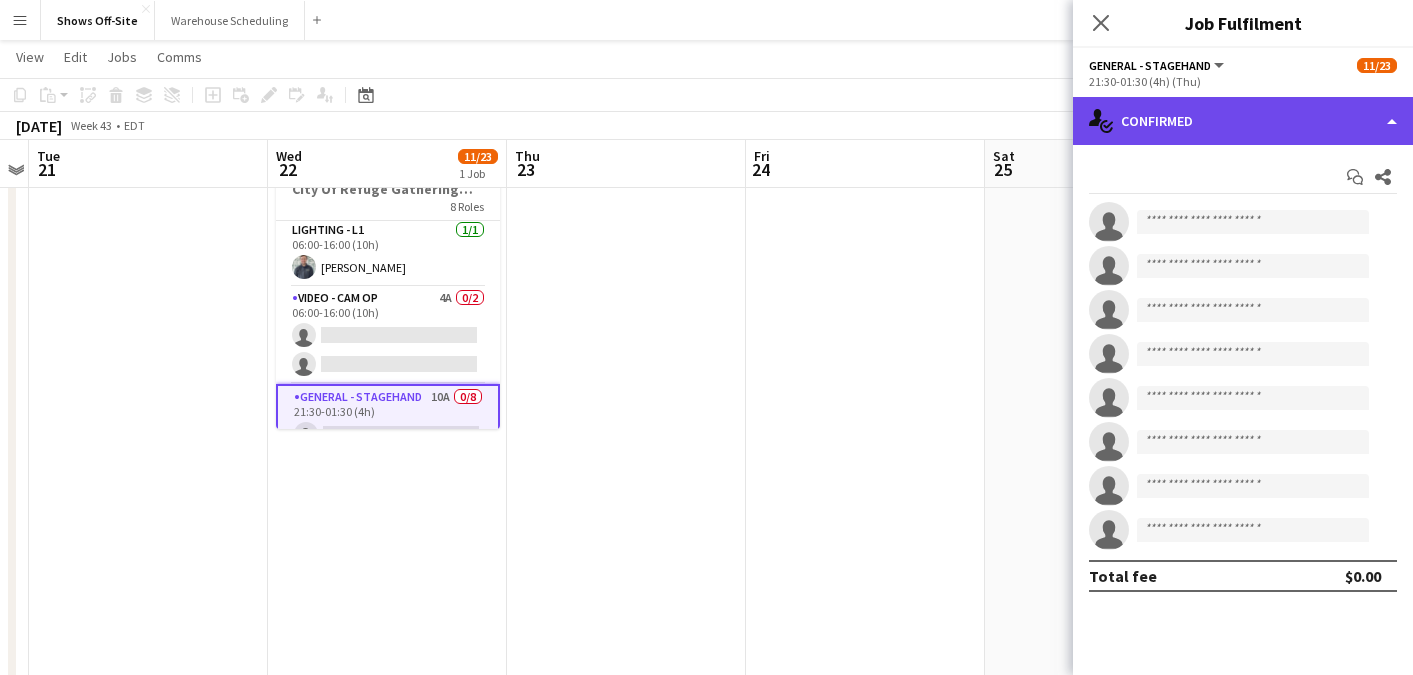 click on "single-neutral-actions-check-2
Confirmed" 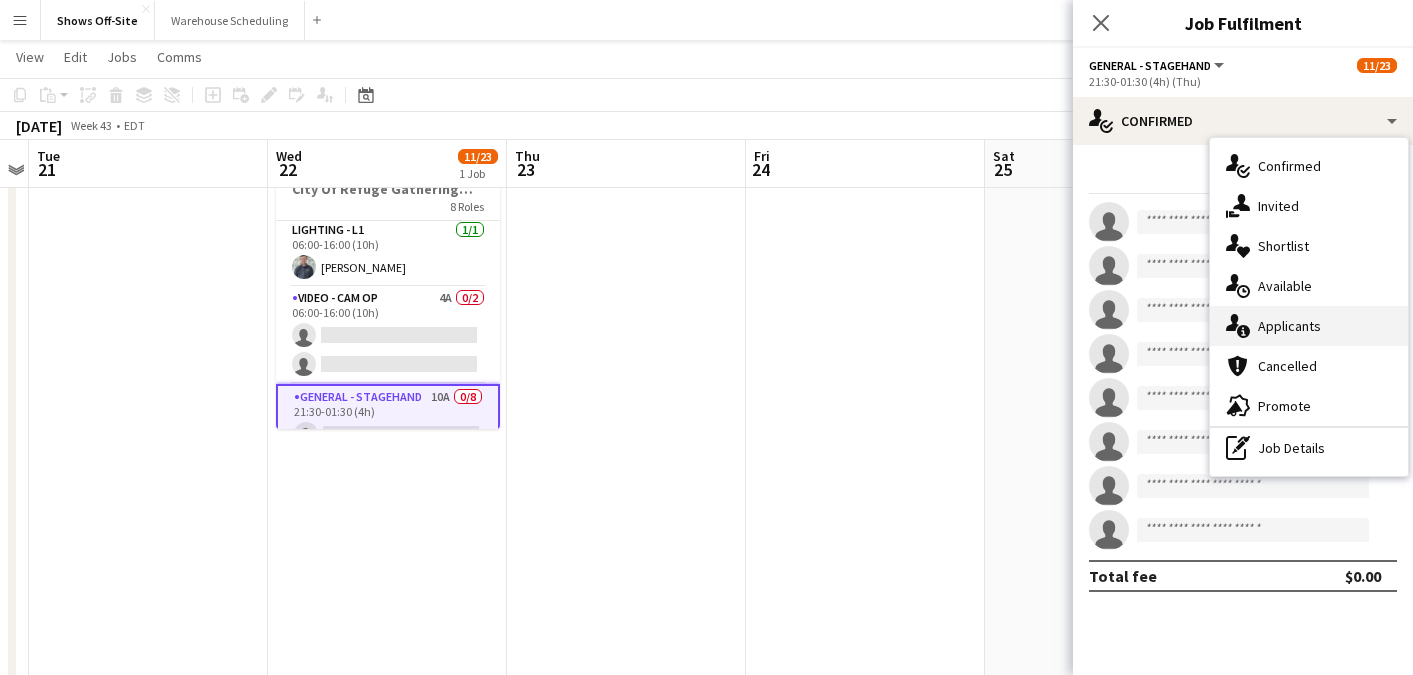 click on "single-neutral-actions-information
Applicants" at bounding box center (1309, 326) 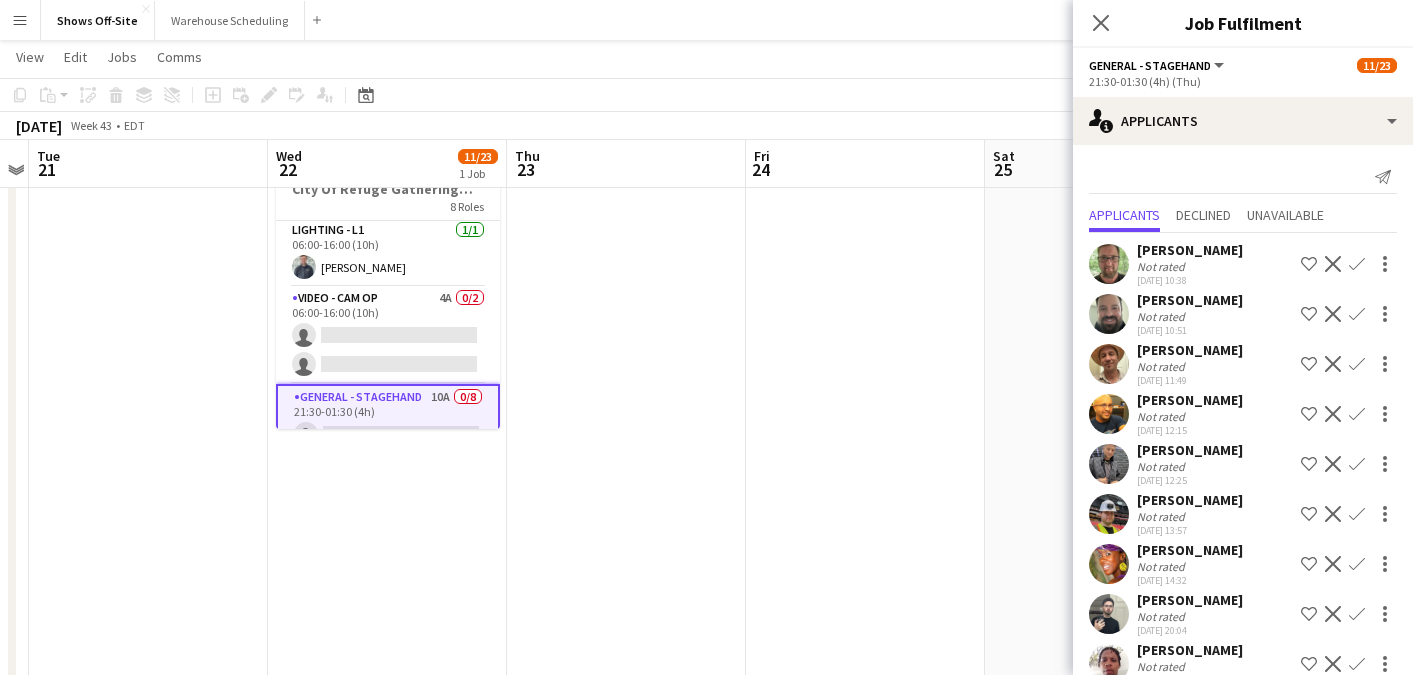 click on "Confirm" at bounding box center (1357, 314) 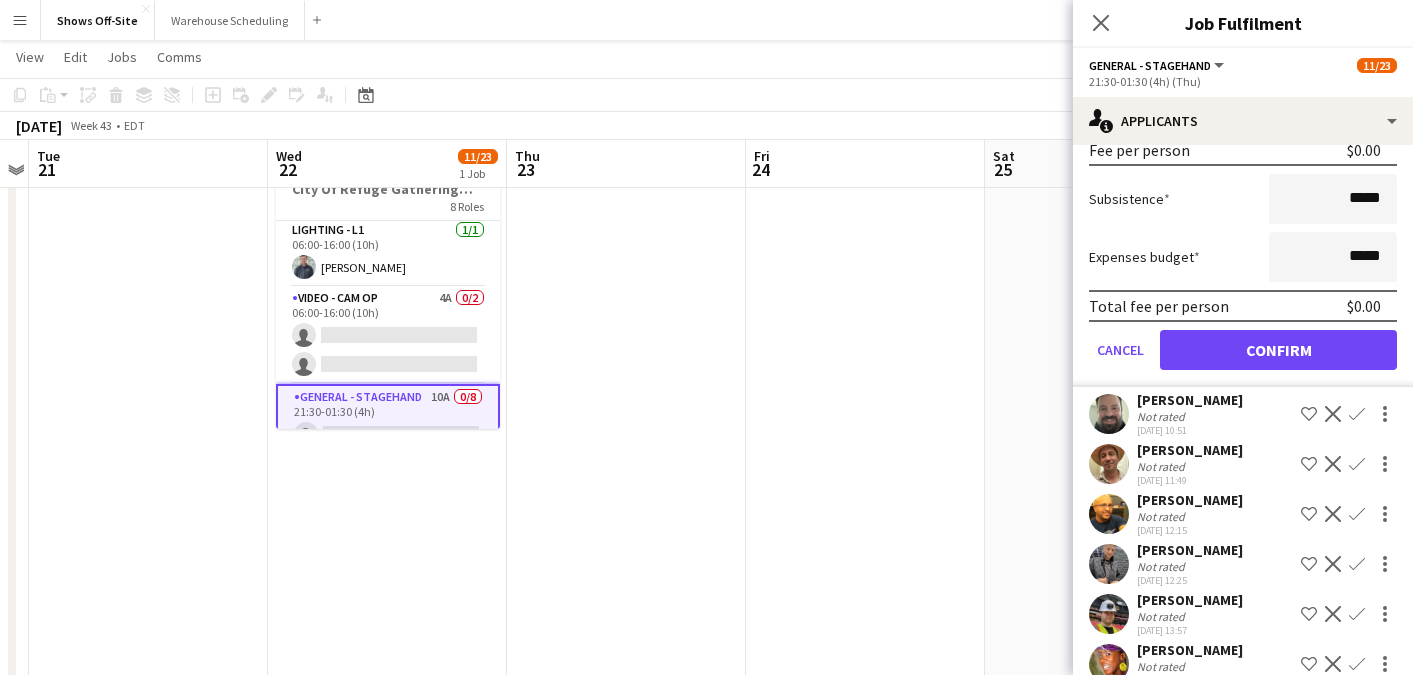 scroll, scrollTop: 529, scrollLeft: 0, axis: vertical 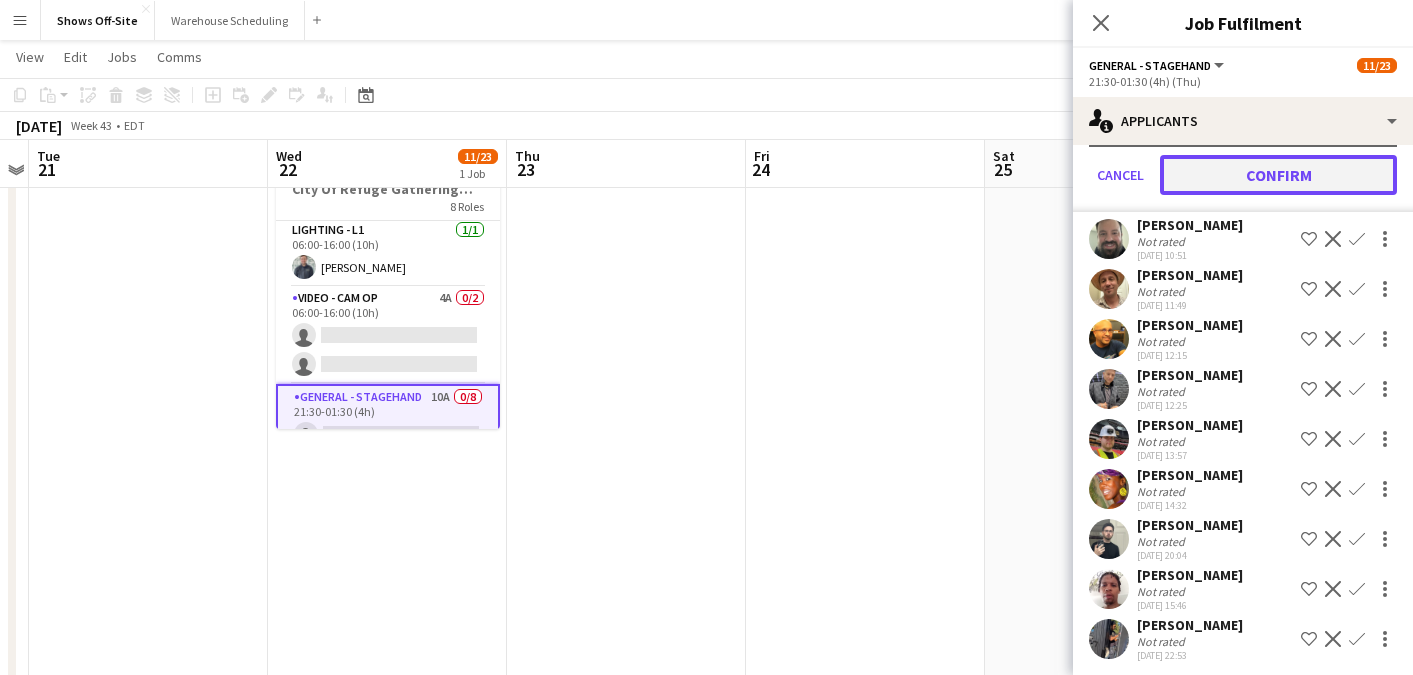 click on "Confirm" 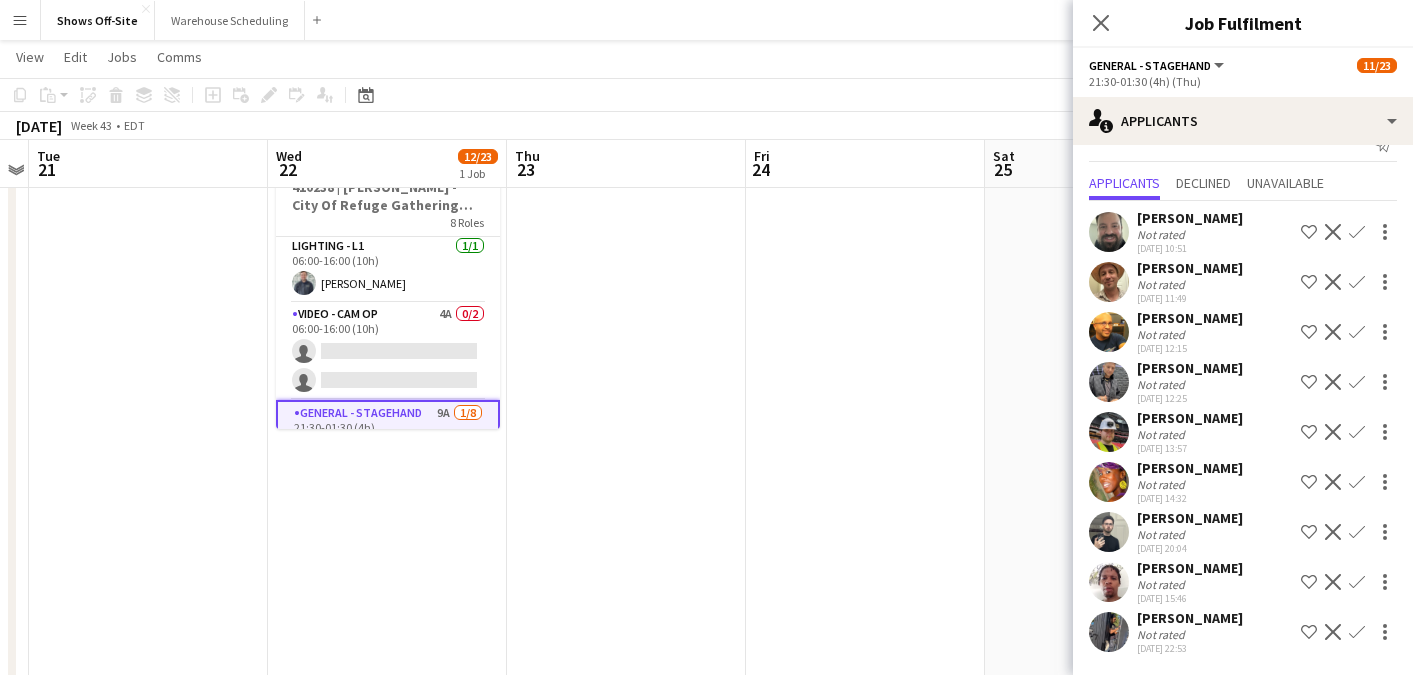 scroll, scrollTop: 25, scrollLeft: 0, axis: vertical 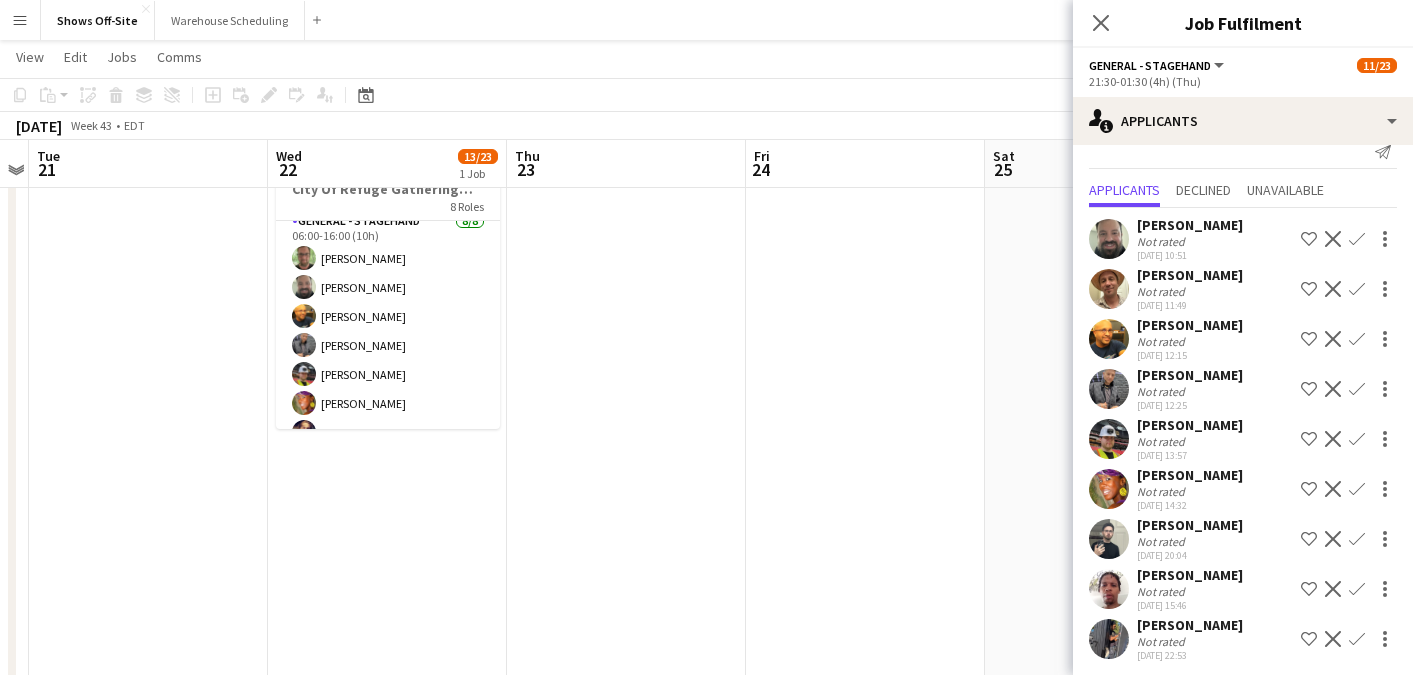 click on "Confirm" at bounding box center (1357, 289) 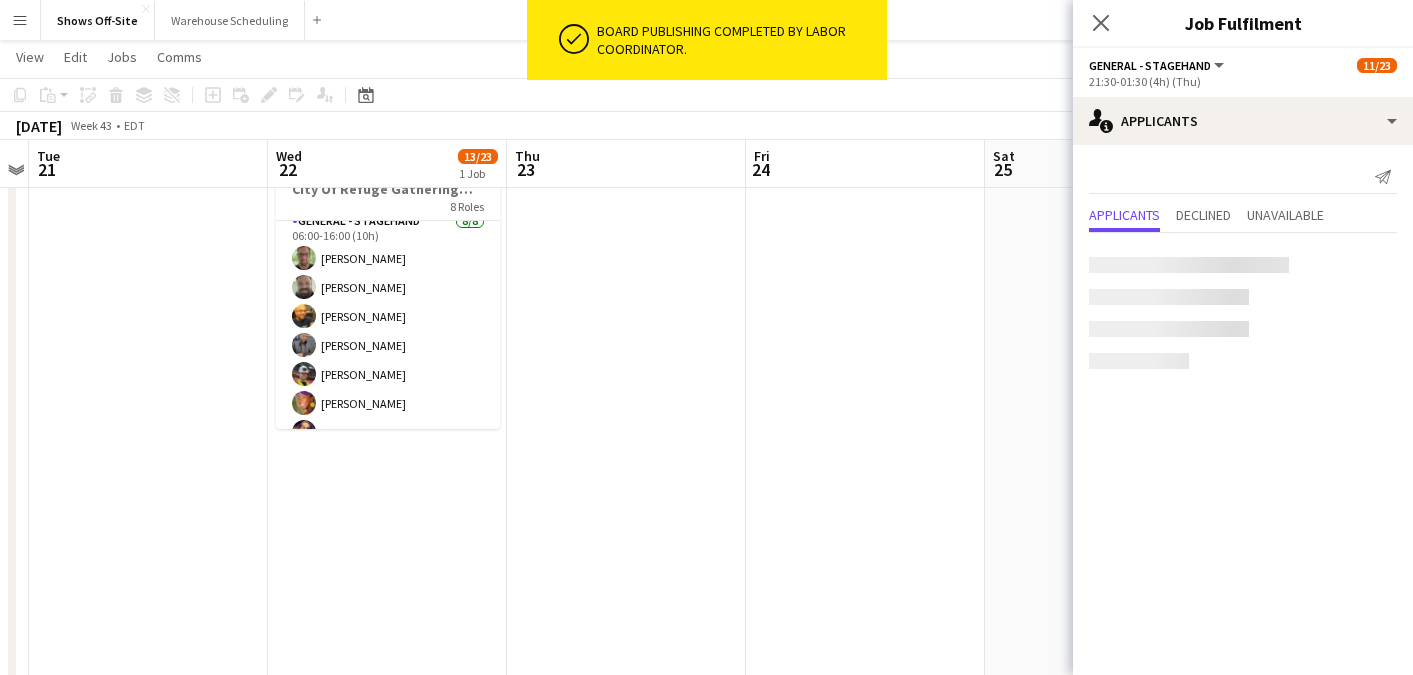 scroll, scrollTop: 0, scrollLeft: 0, axis: both 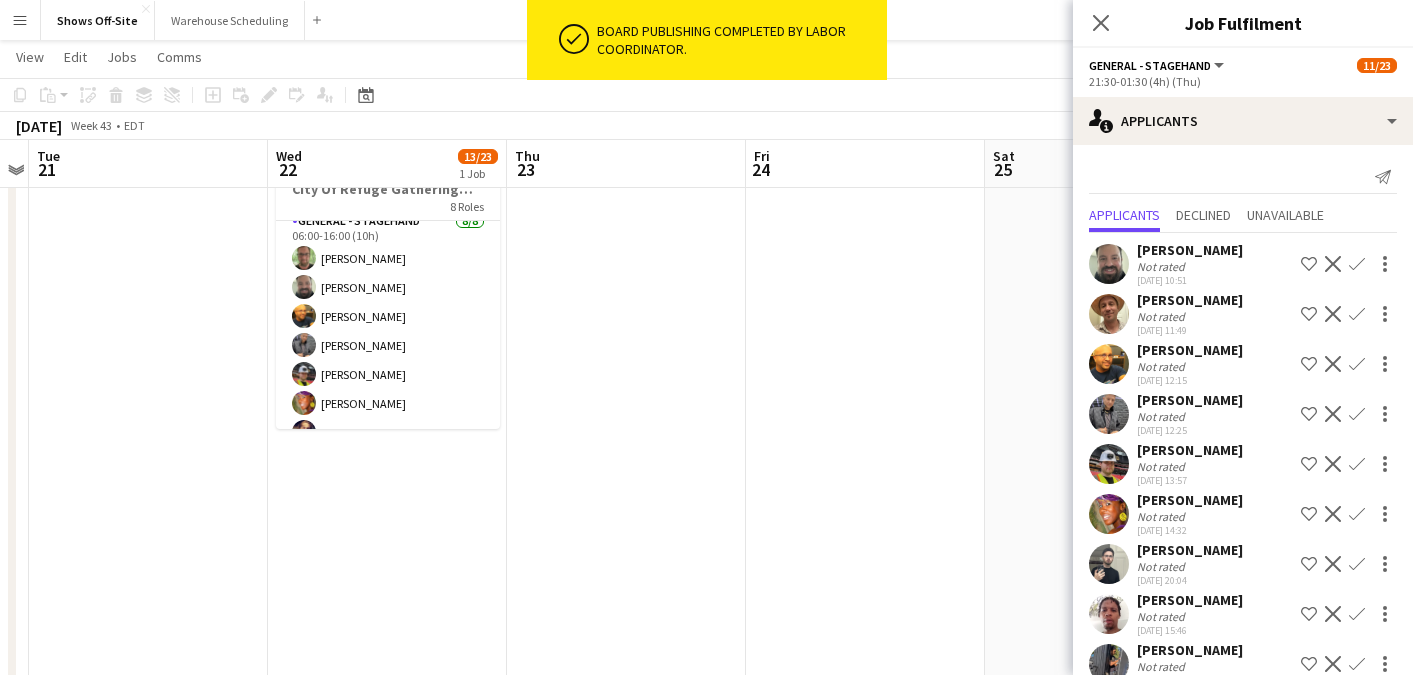 click on "Confirm" at bounding box center [1357, 314] 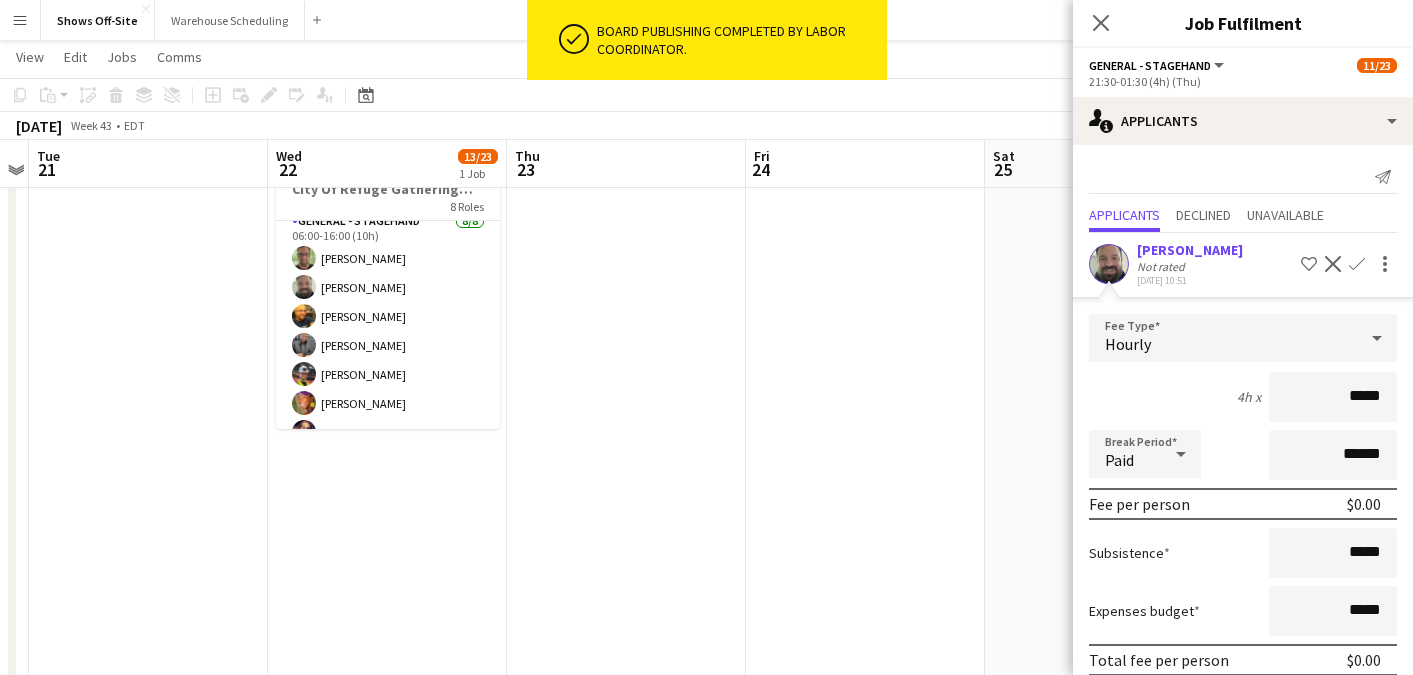 scroll, scrollTop: 163, scrollLeft: 0, axis: vertical 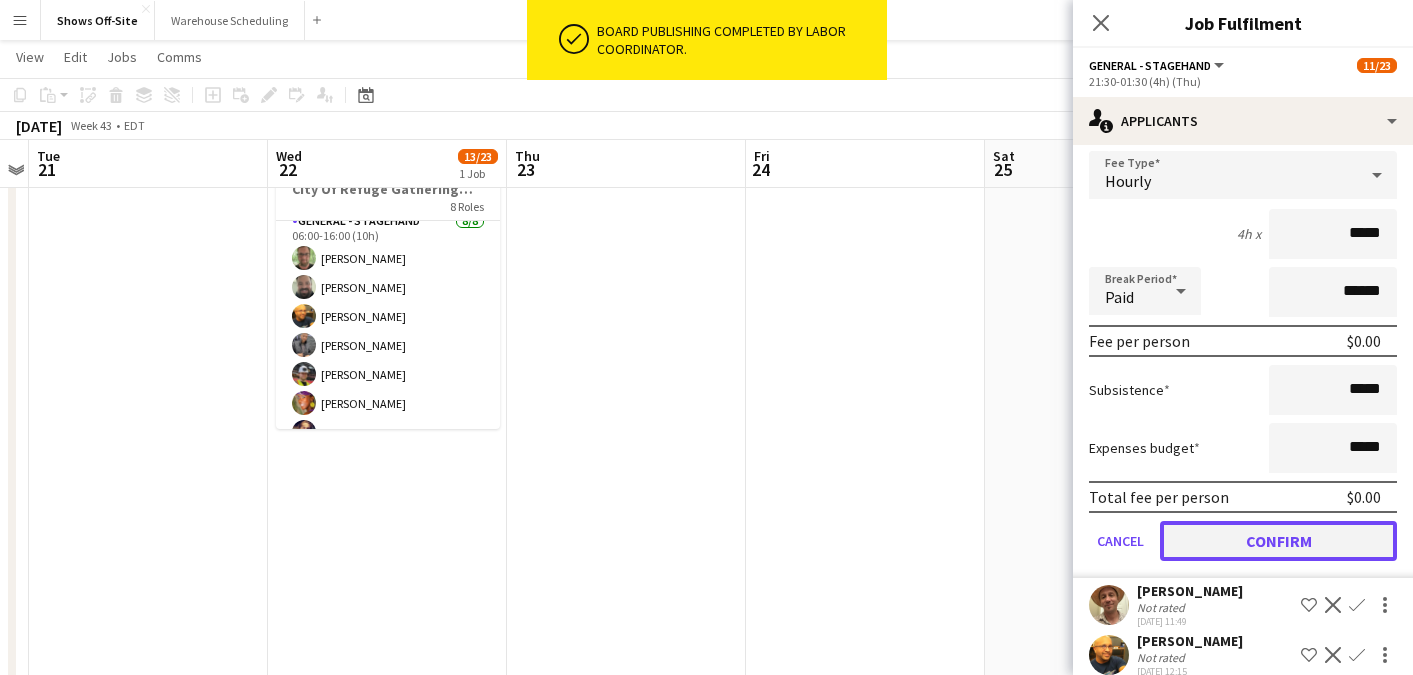 click on "Confirm" 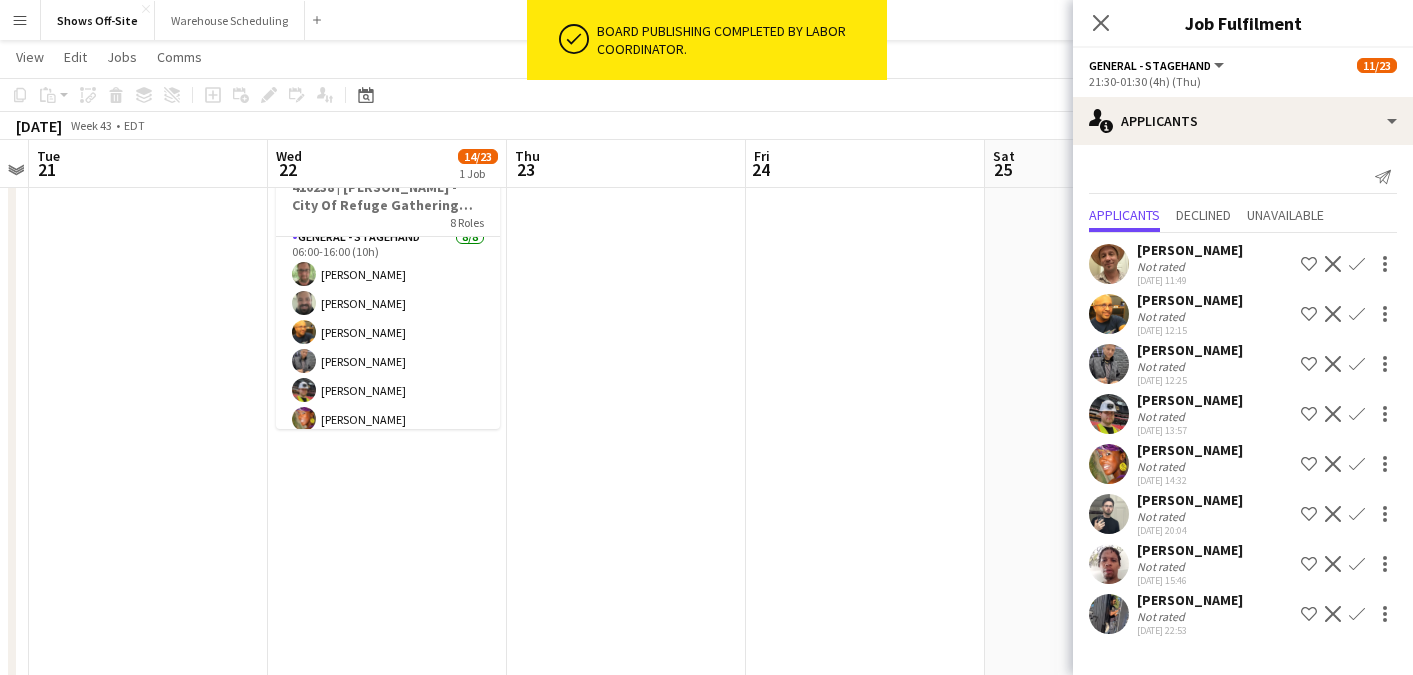 scroll, scrollTop: 0, scrollLeft: 0, axis: both 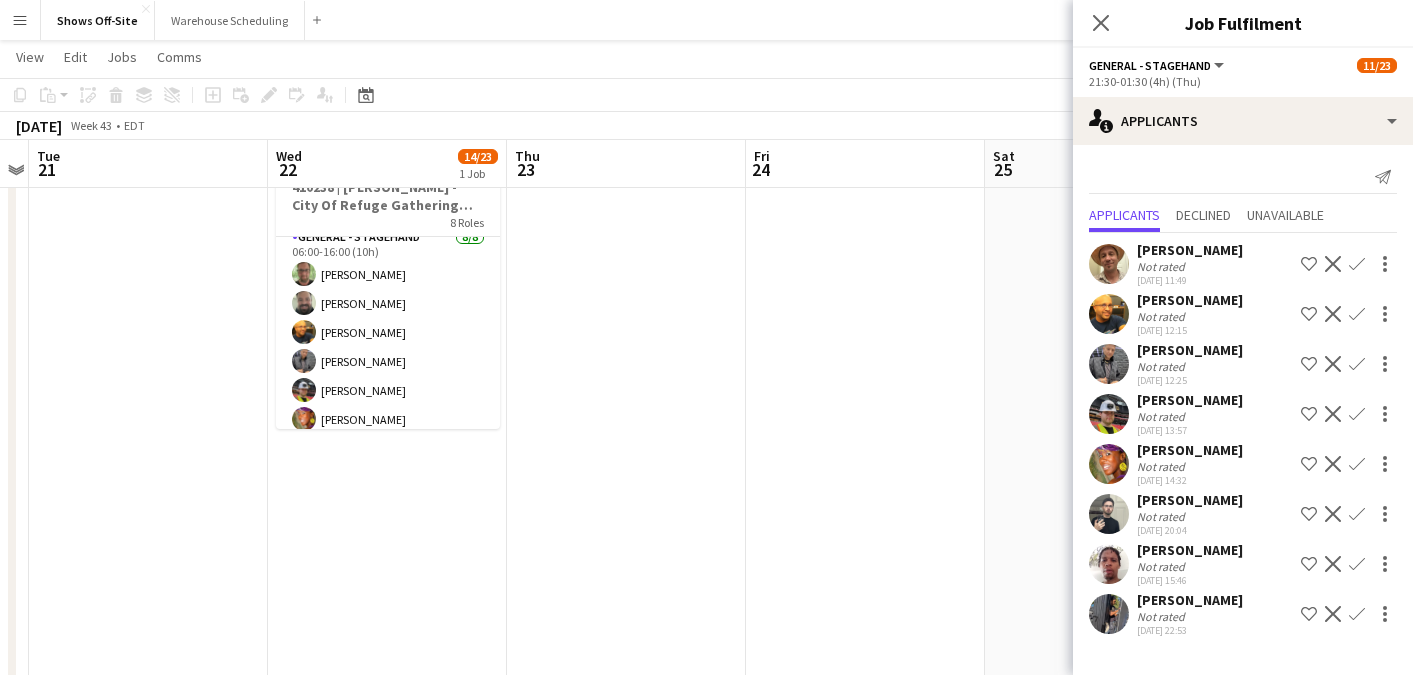 click on "Confirm" at bounding box center [1357, 364] 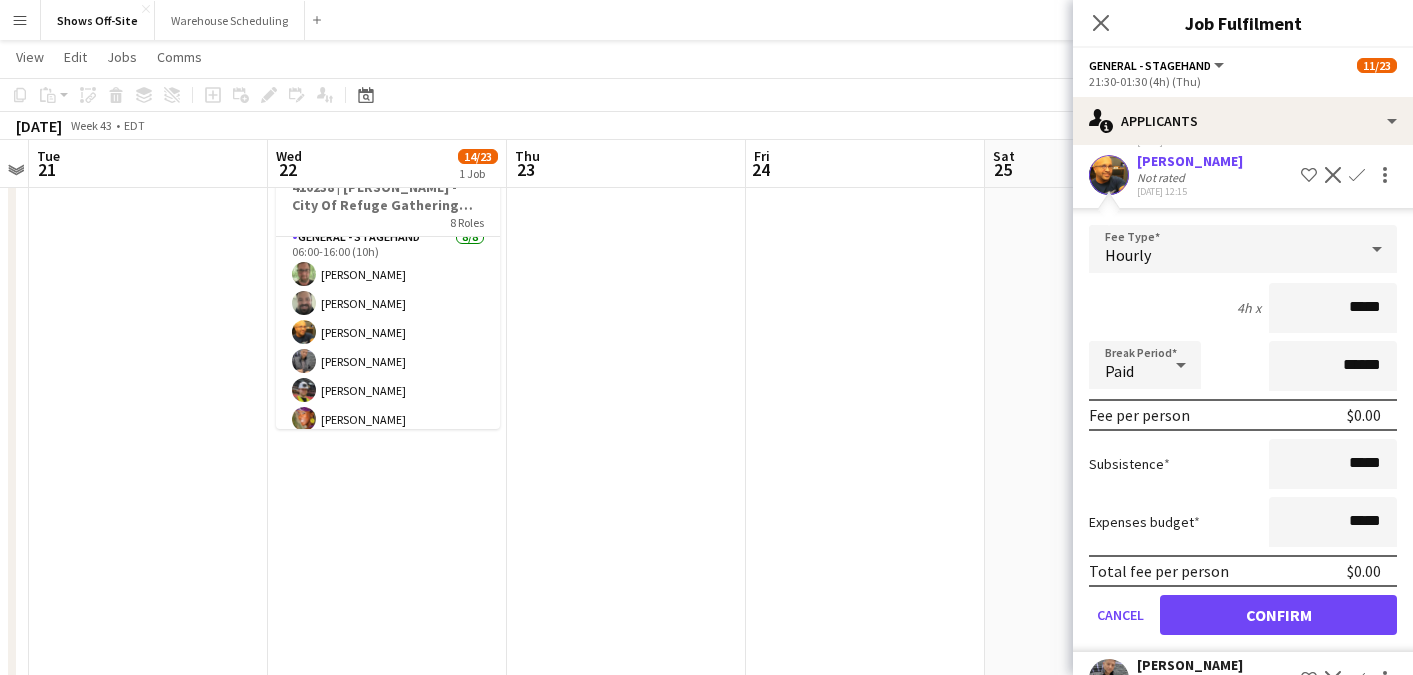 scroll, scrollTop: 164, scrollLeft: 0, axis: vertical 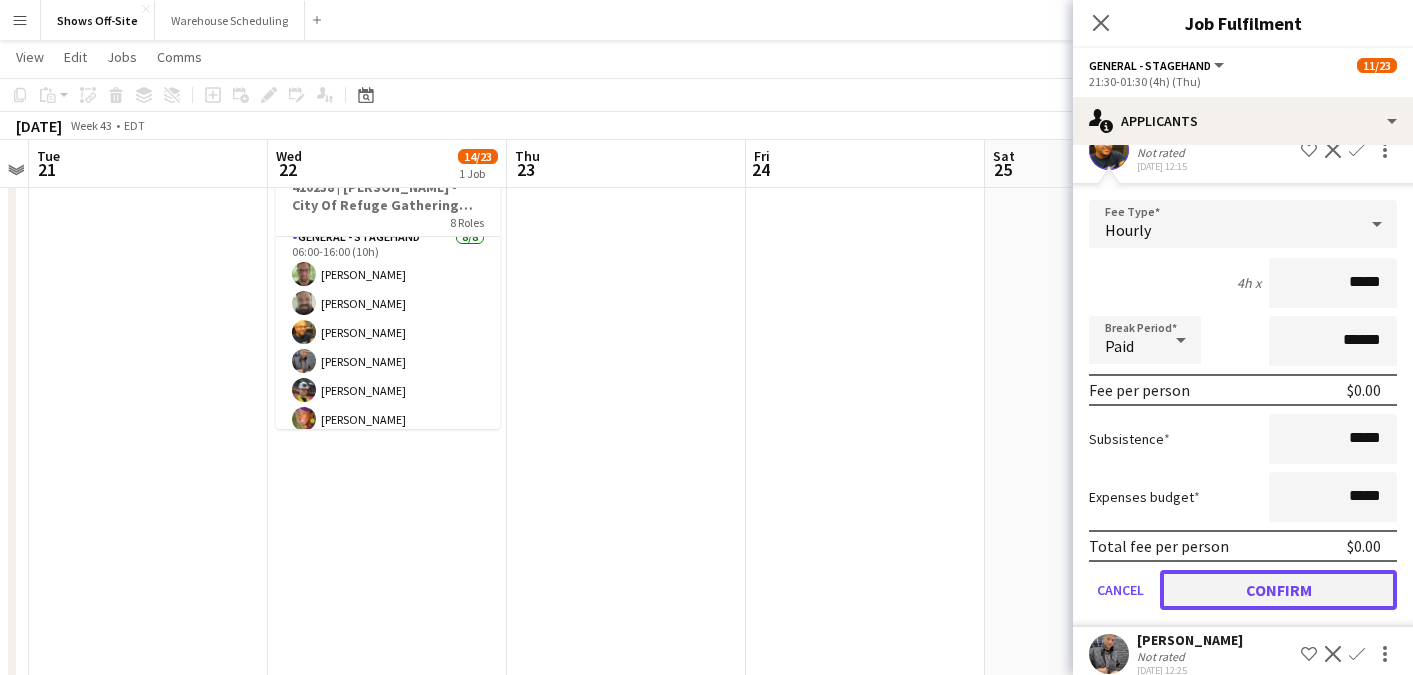 click on "Confirm" 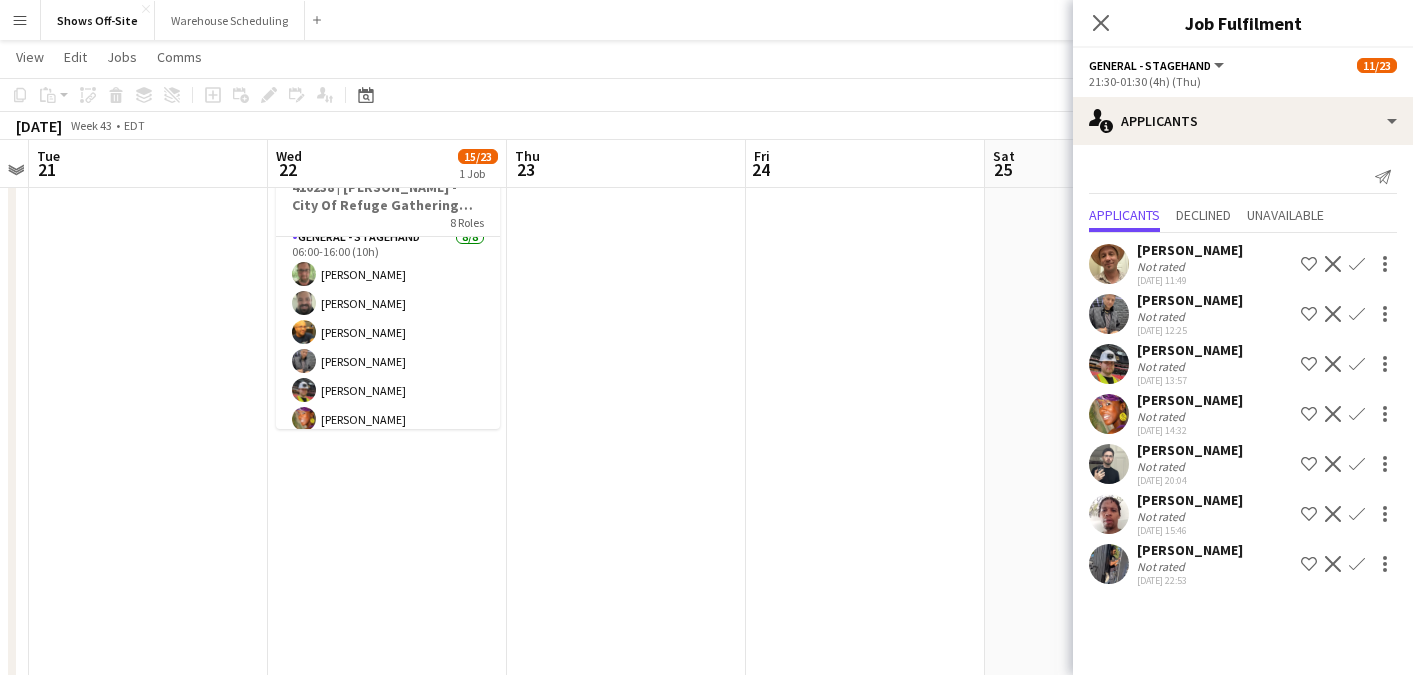 scroll, scrollTop: 0, scrollLeft: 0, axis: both 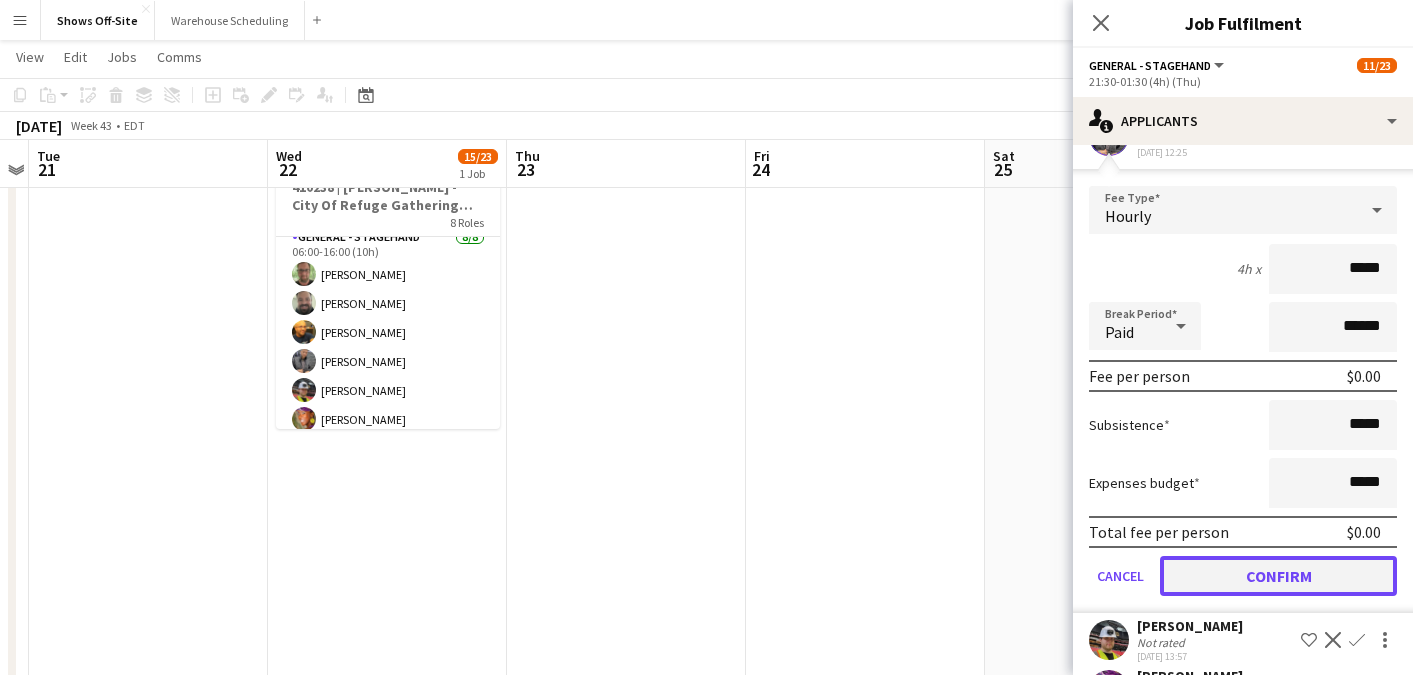 click on "Confirm" 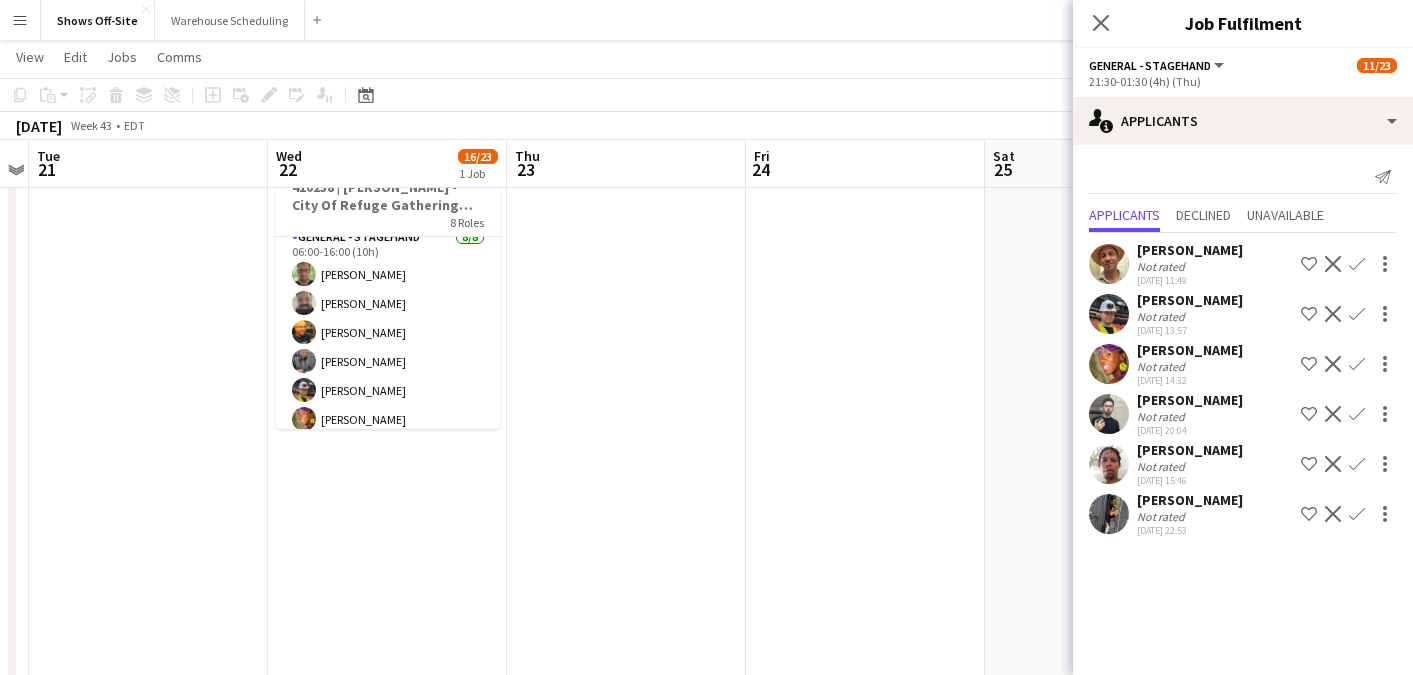 scroll, scrollTop: 0, scrollLeft: 0, axis: both 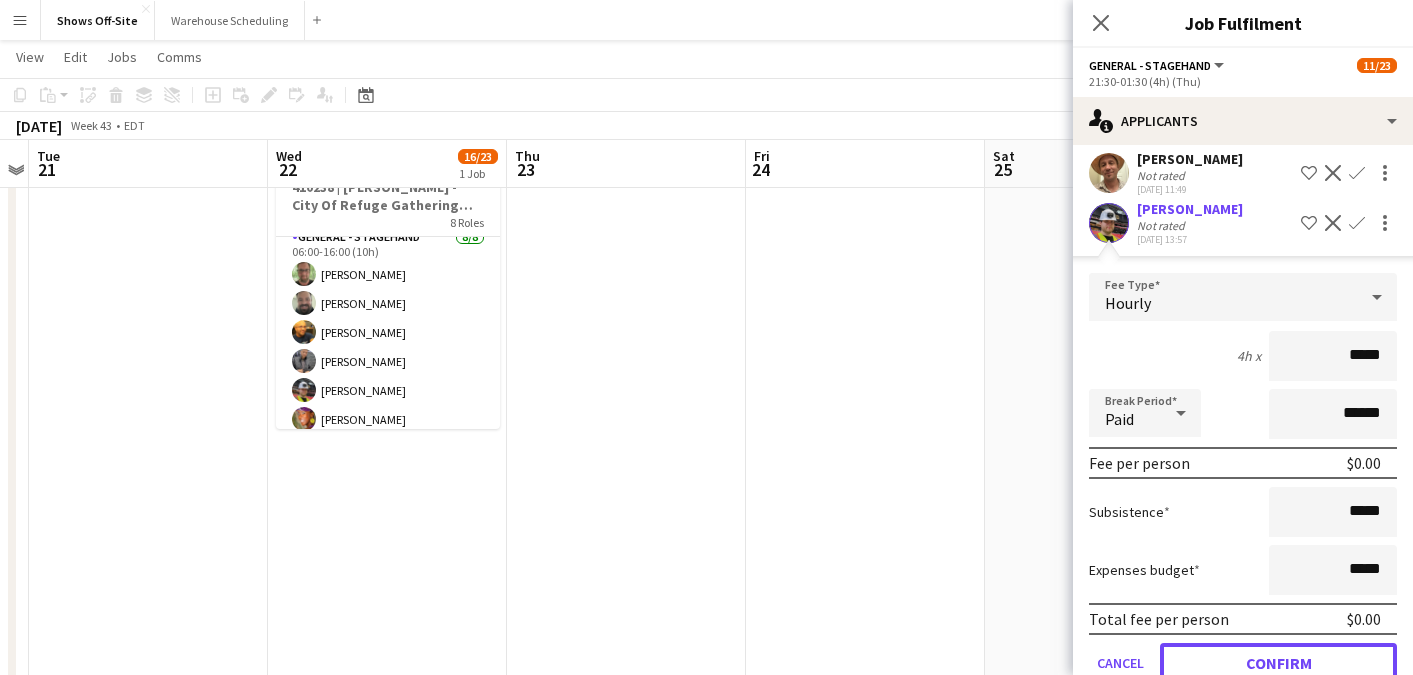 click on "Confirm" 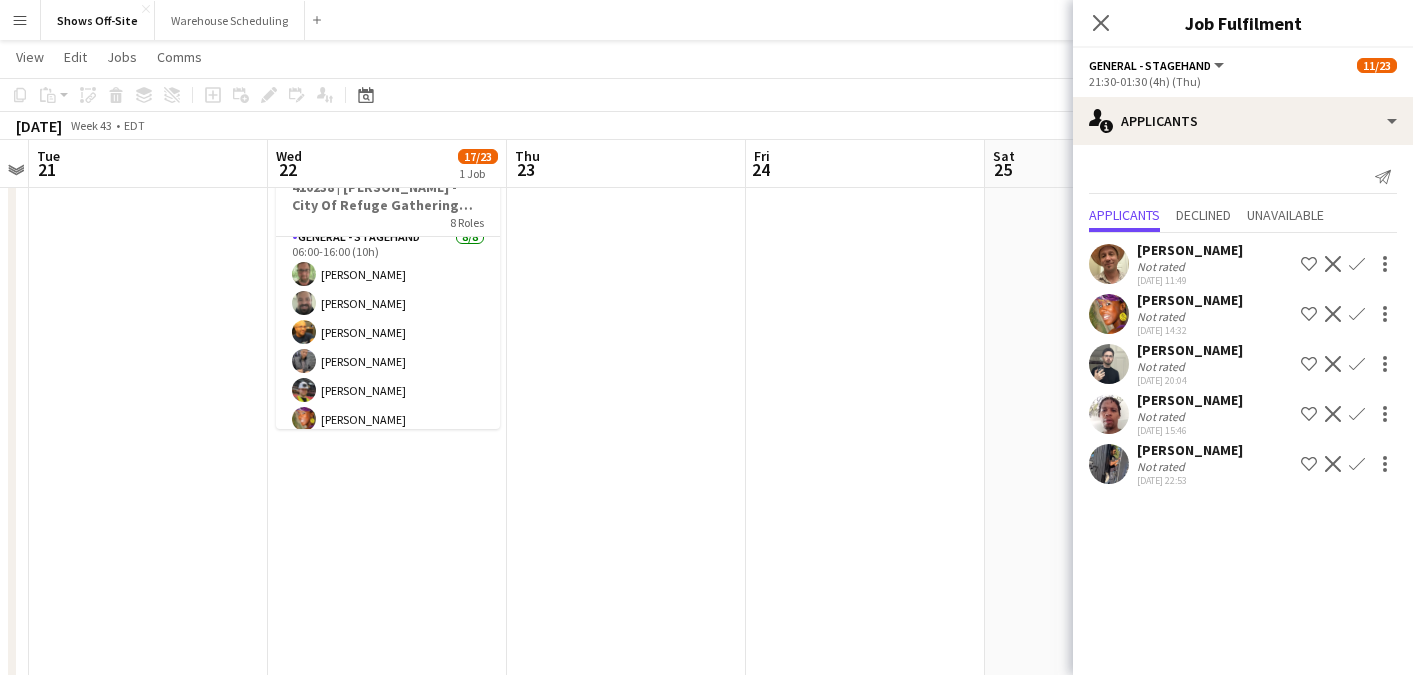 scroll, scrollTop: 0, scrollLeft: 0, axis: both 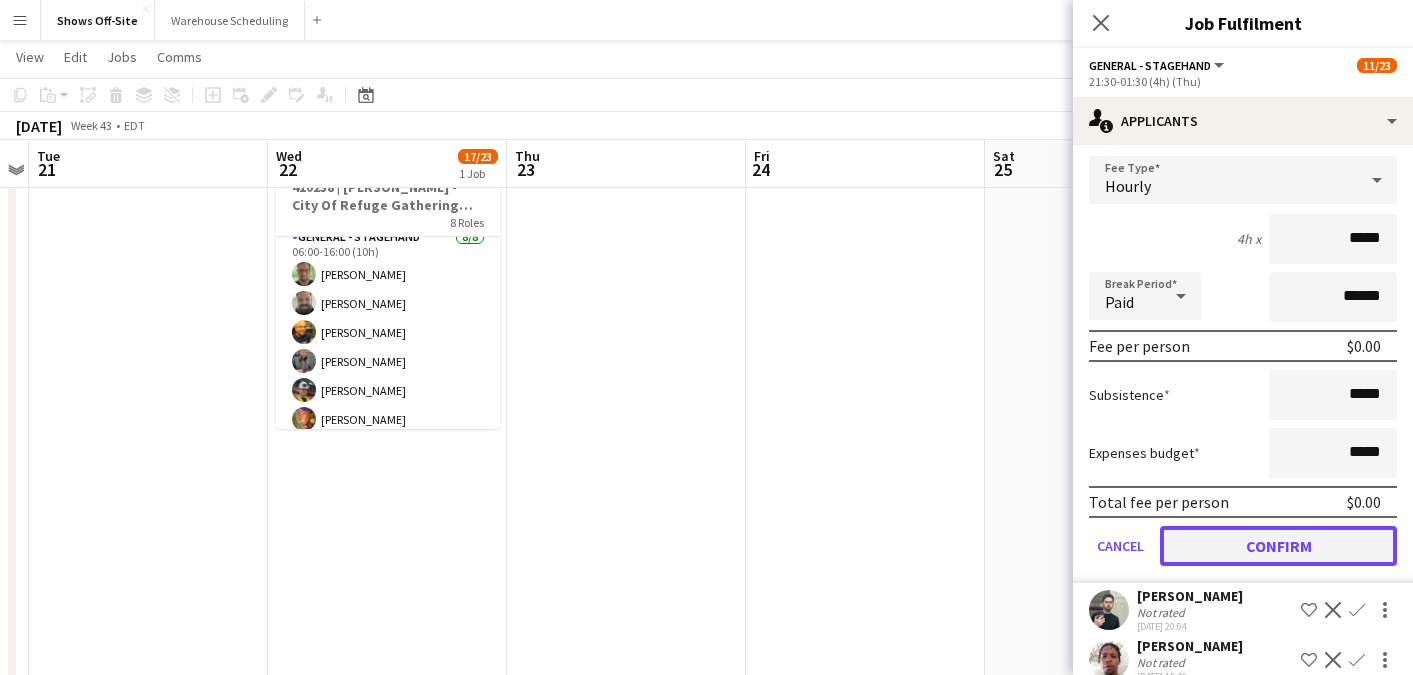 click on "Confirm" 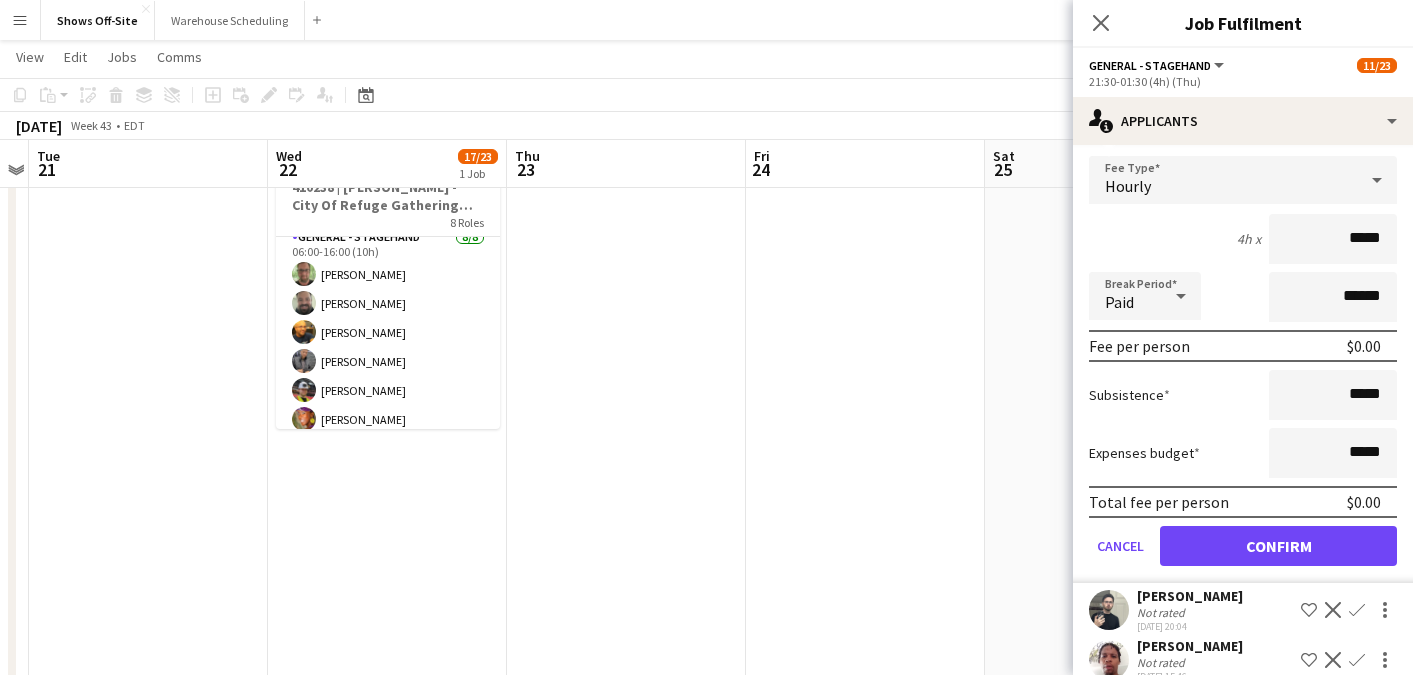 scroll, scrollTop: 0, scrollLeft: 0, axis: both 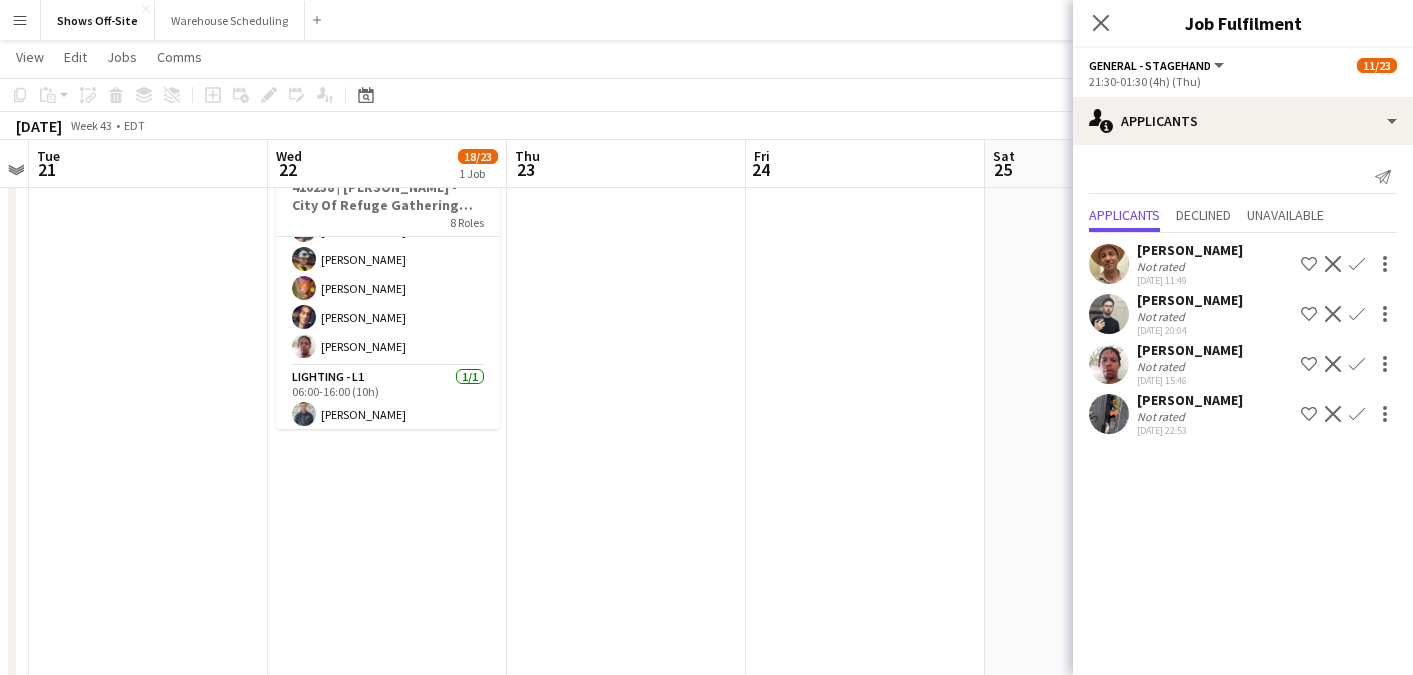 click on "Confirm" at bounding box center [1357, 414] 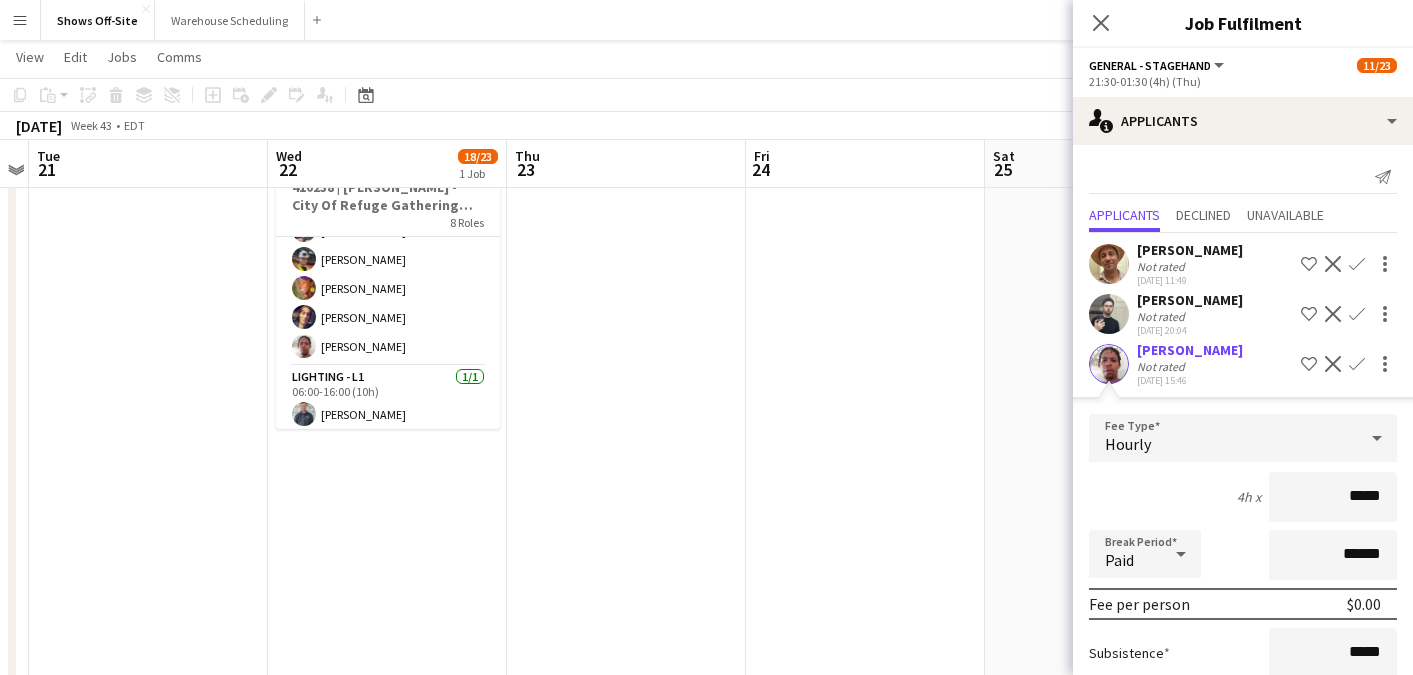 scroll, scrollTop: 145, scrollLeft: 0, axis: vertical 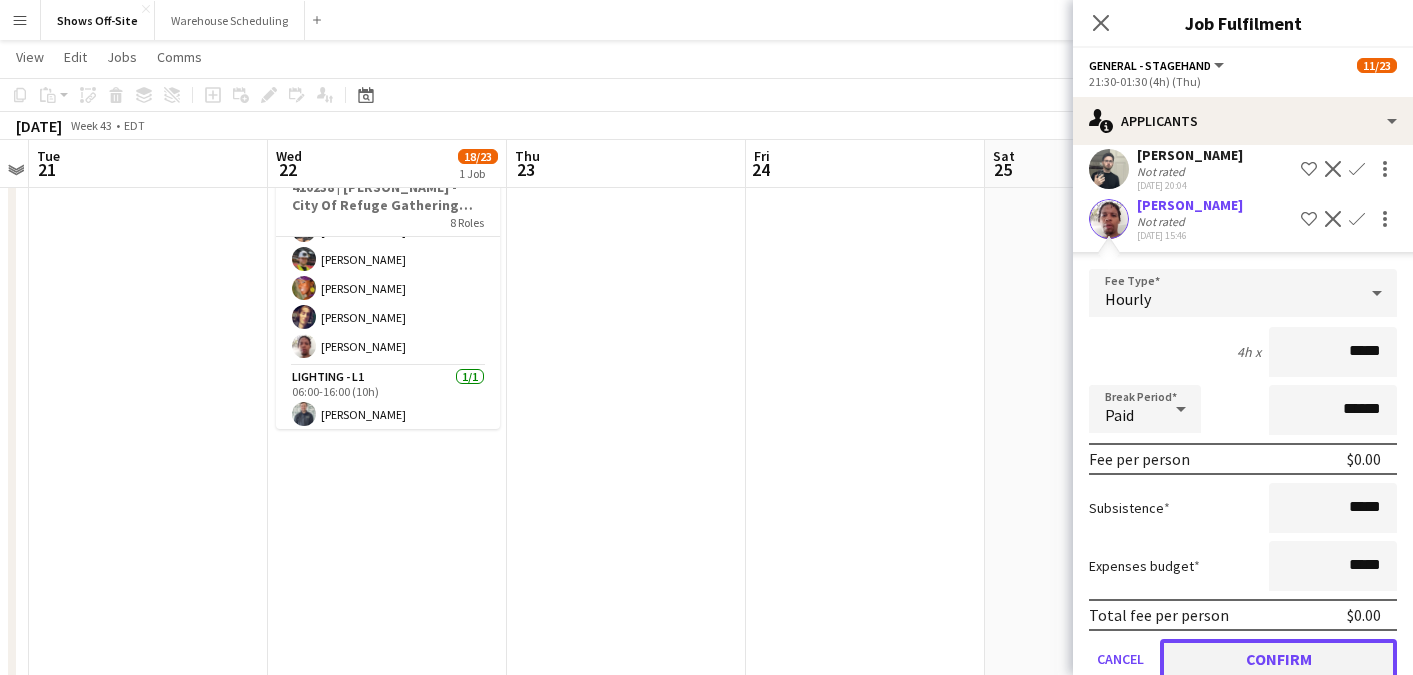 click on "Confirm" 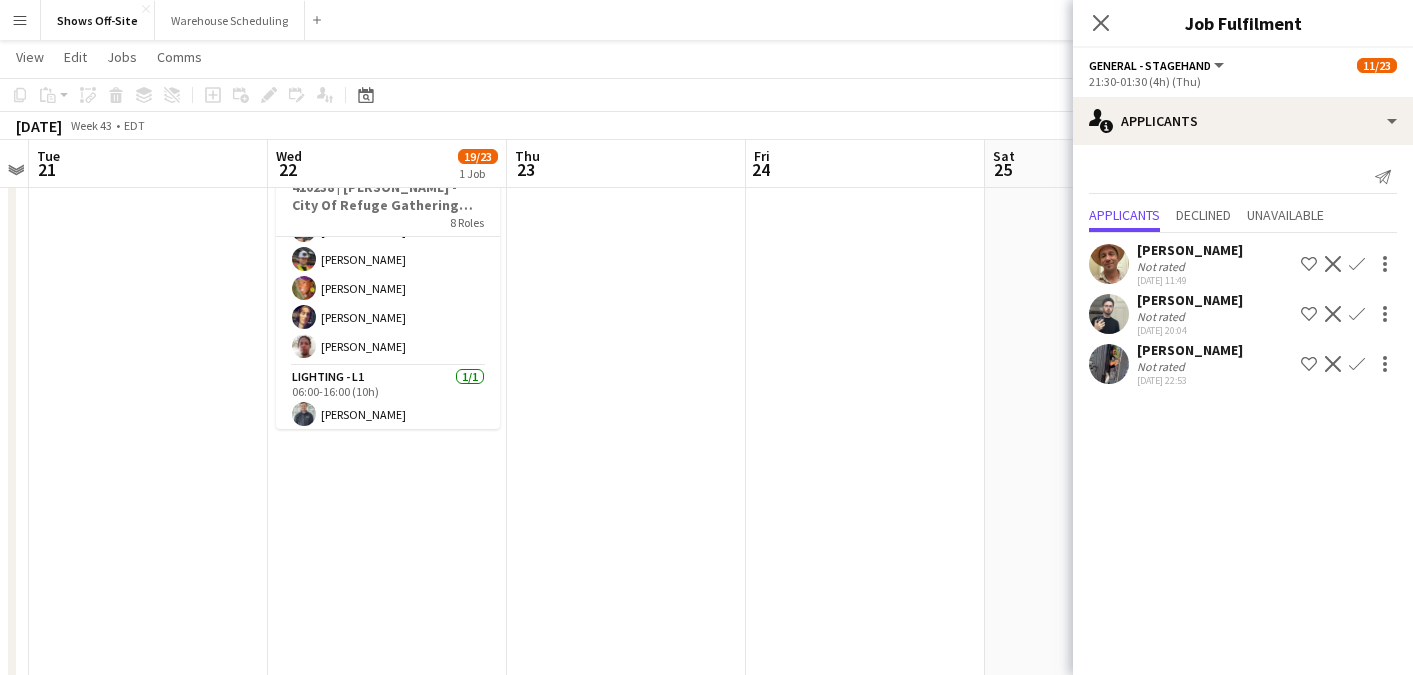 scroll, scrollTop: 0, scrollLeft: 0, axis: both 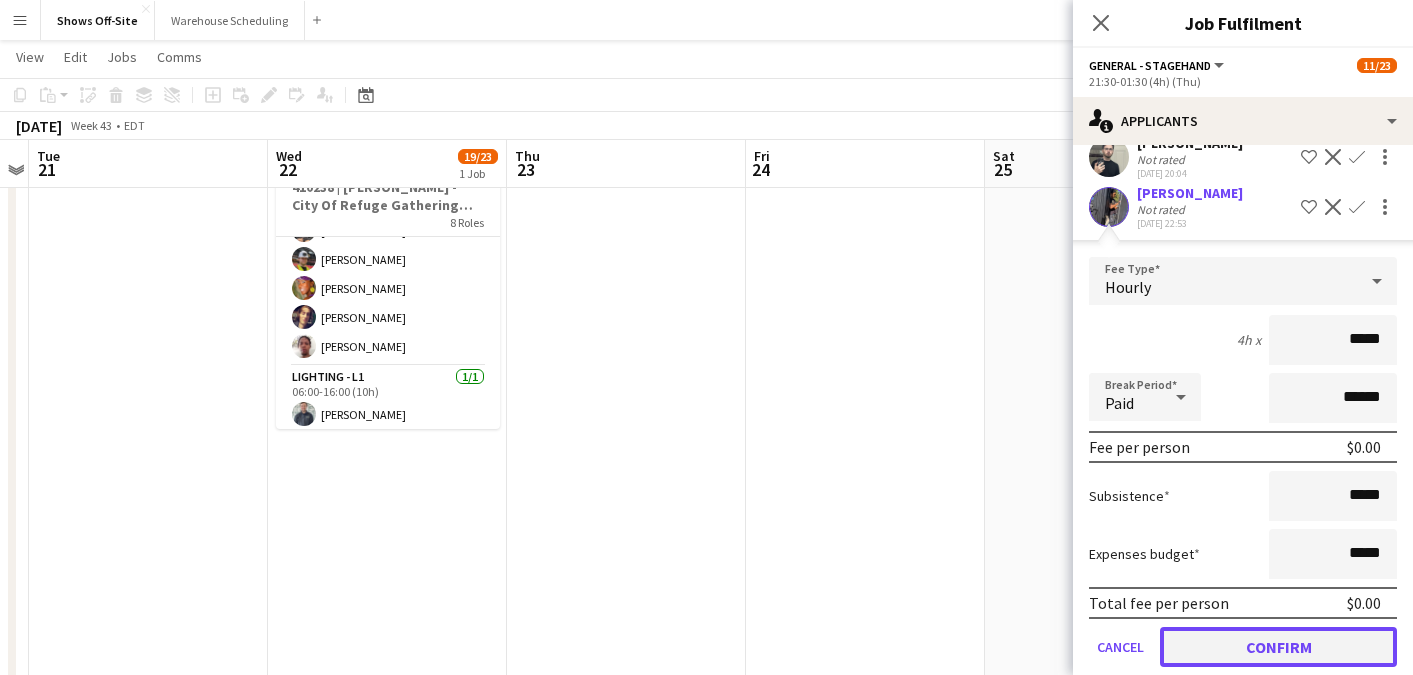 click on "Confirm" 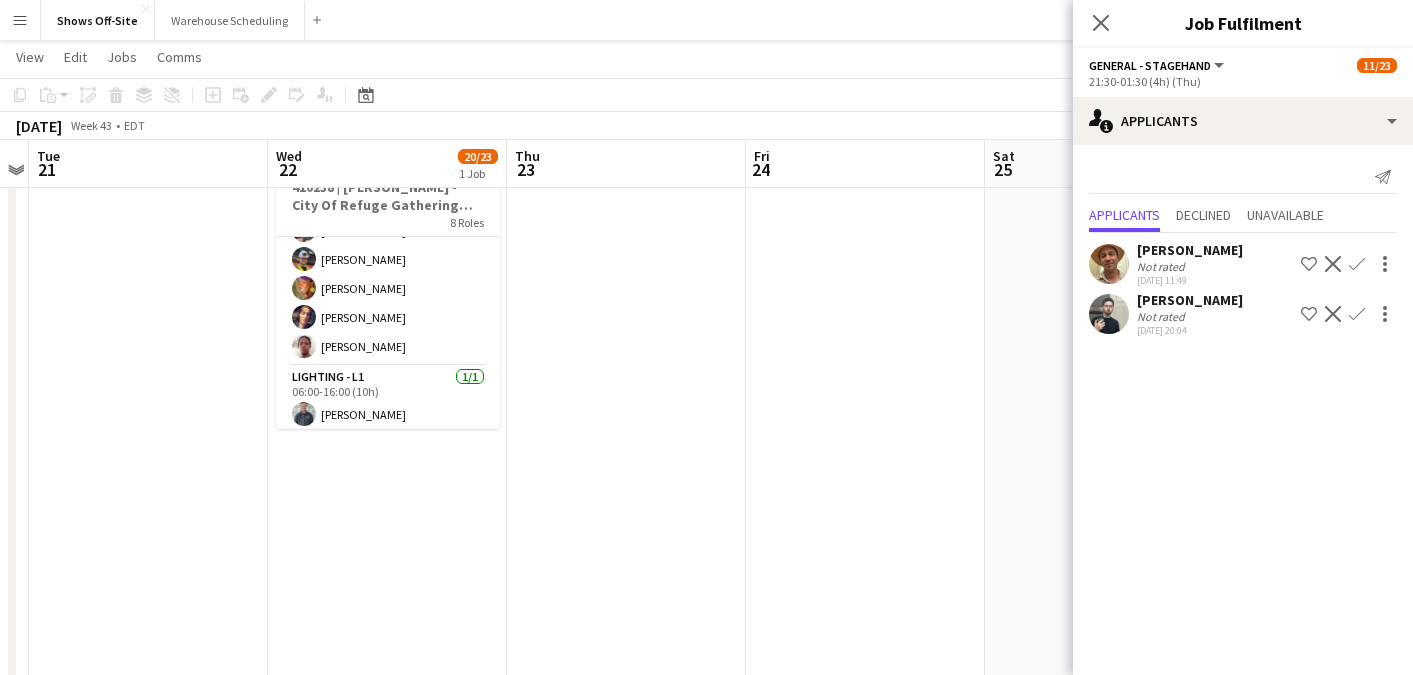 click on "Close pop-in" 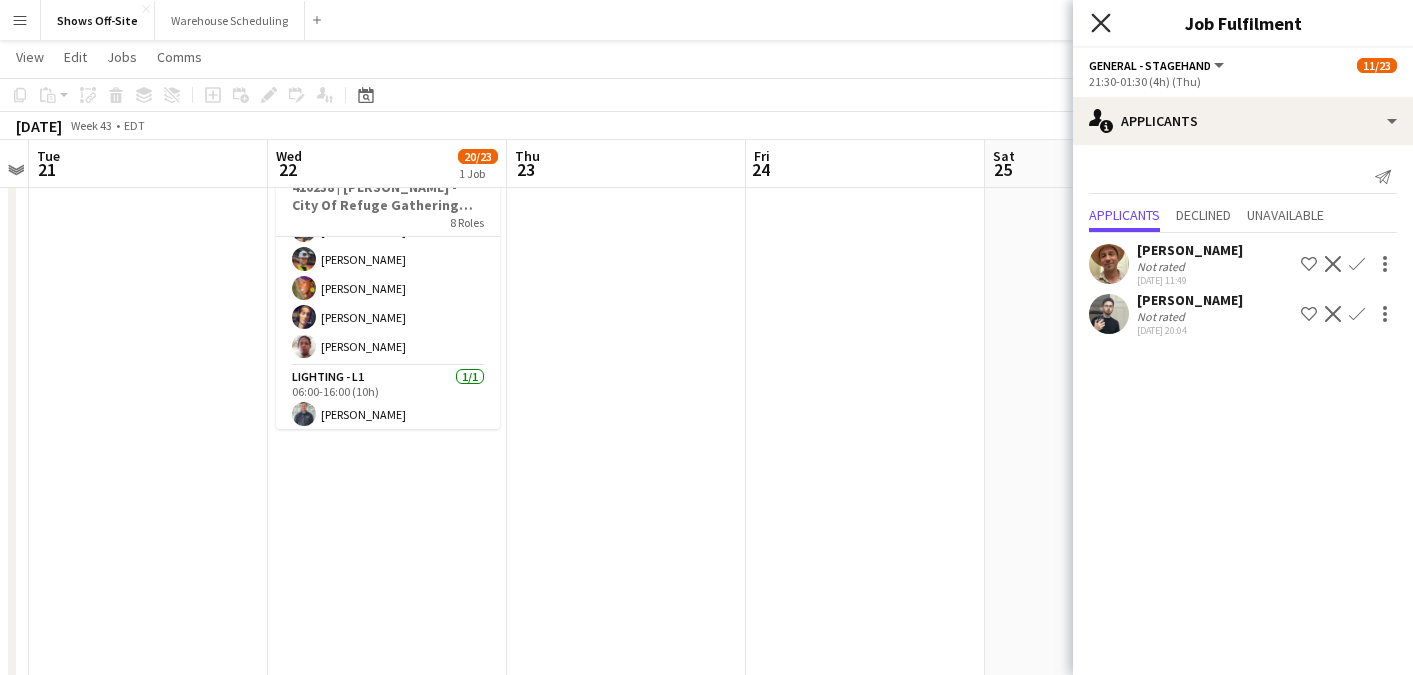 click on "Close pop-in" 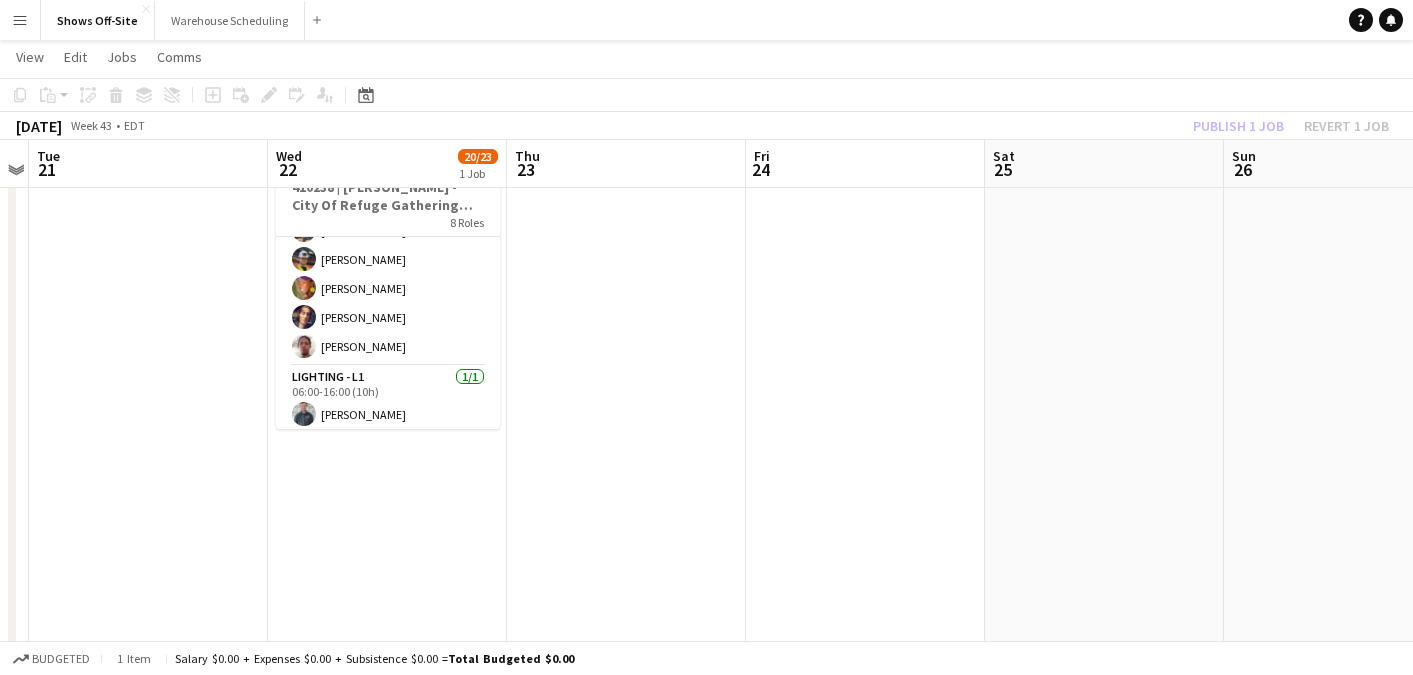 click on "Publish 1 job   Revert 1 job" 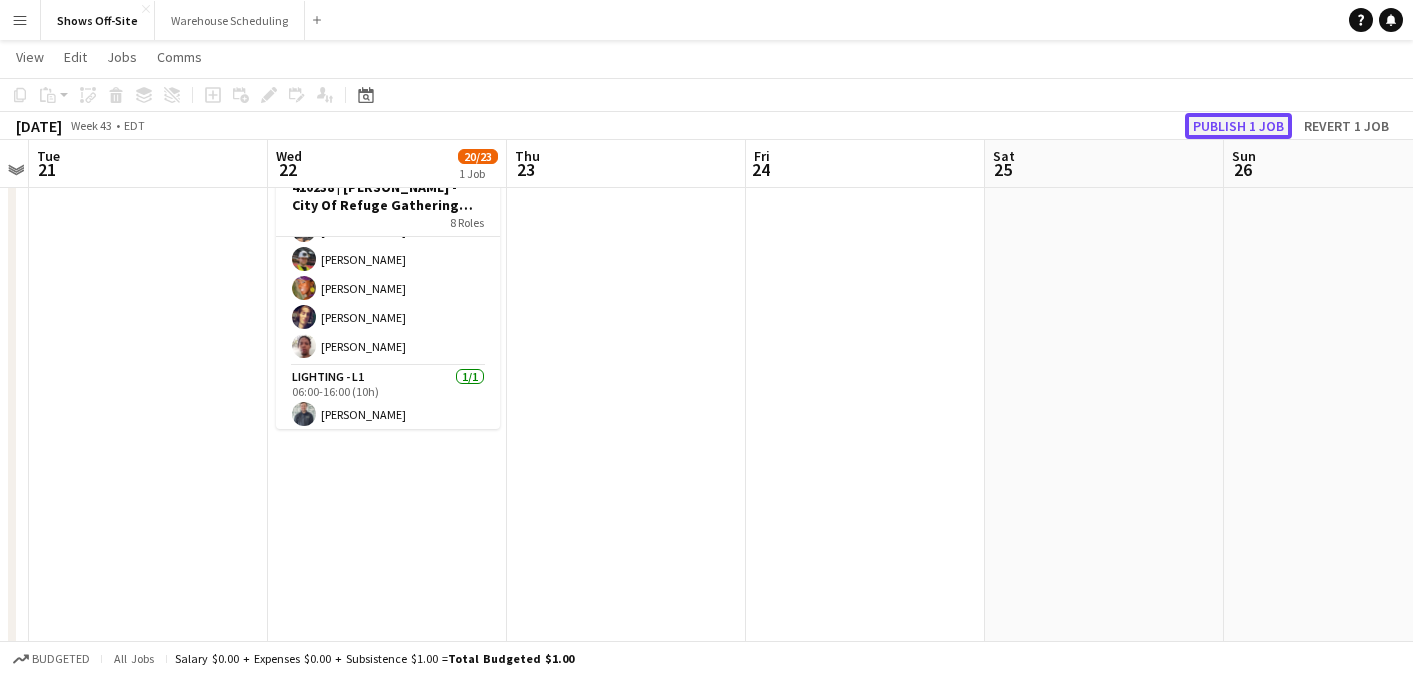 click on "Publish 1 job" 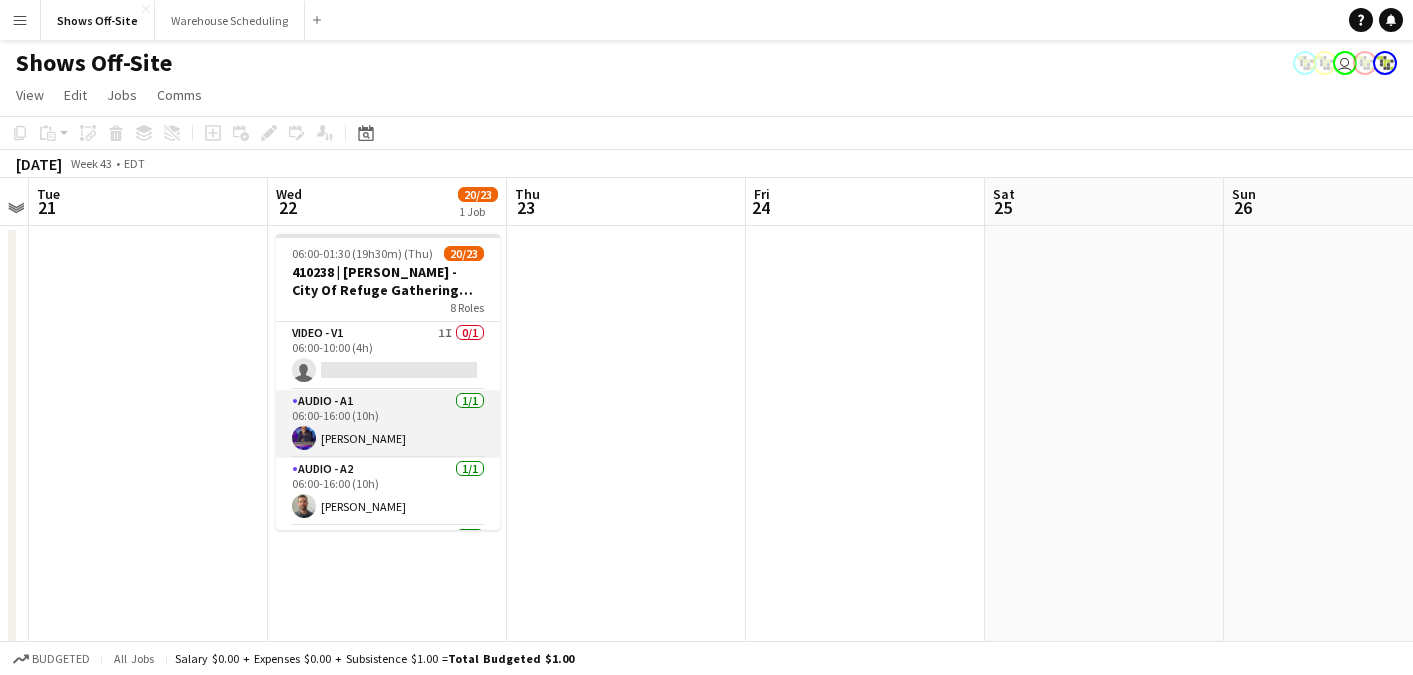 scroll, scrollTop: 1, scrollLeft: 0, axis: vertical 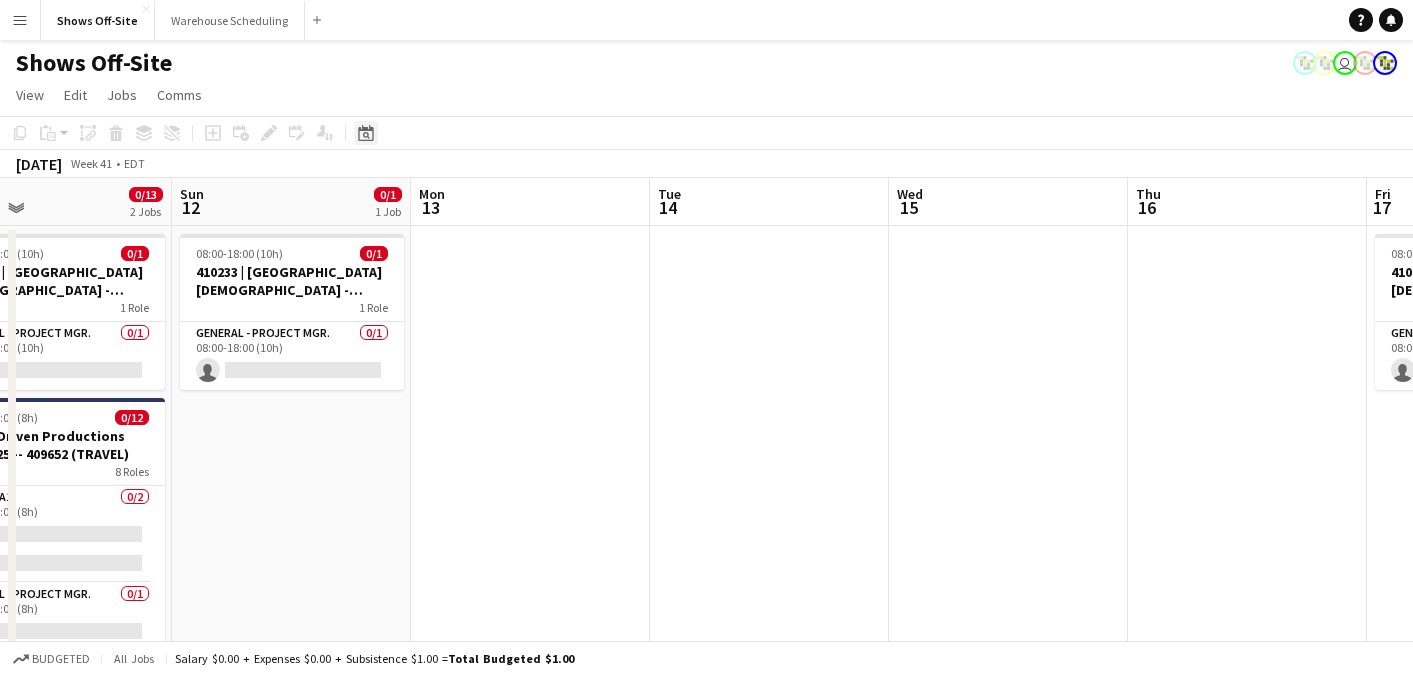 click on "Date picker" at bounding box center (366, 133) 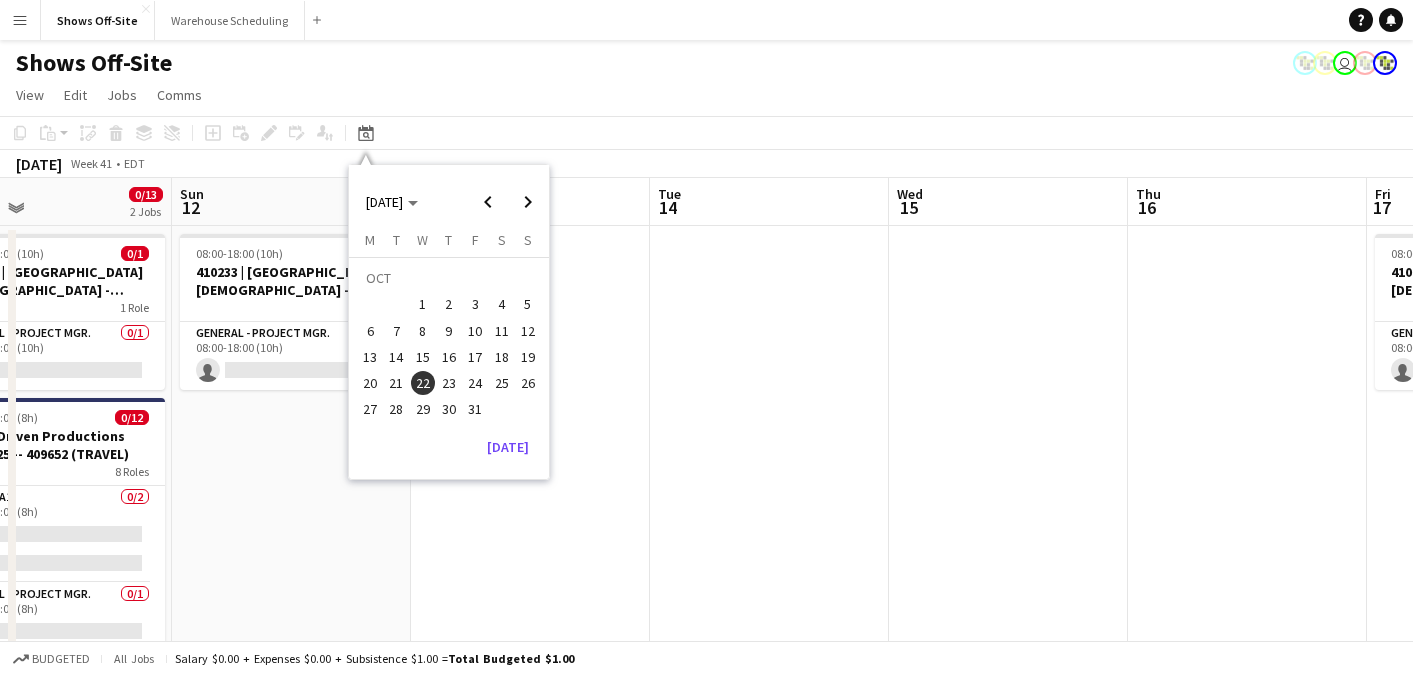 click on "1" at bounding box center (423, 305) 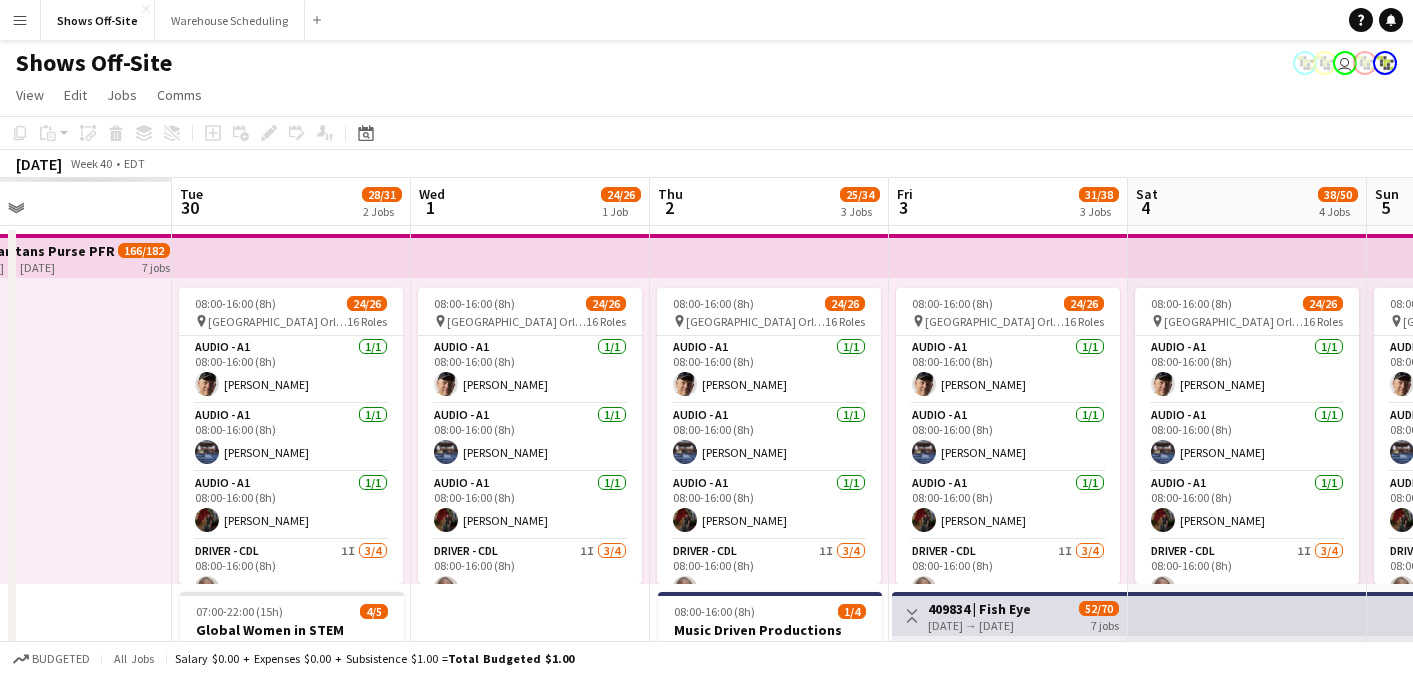 scroll, scrollTop: 0, scrollLeft: 688, axis: horizontal 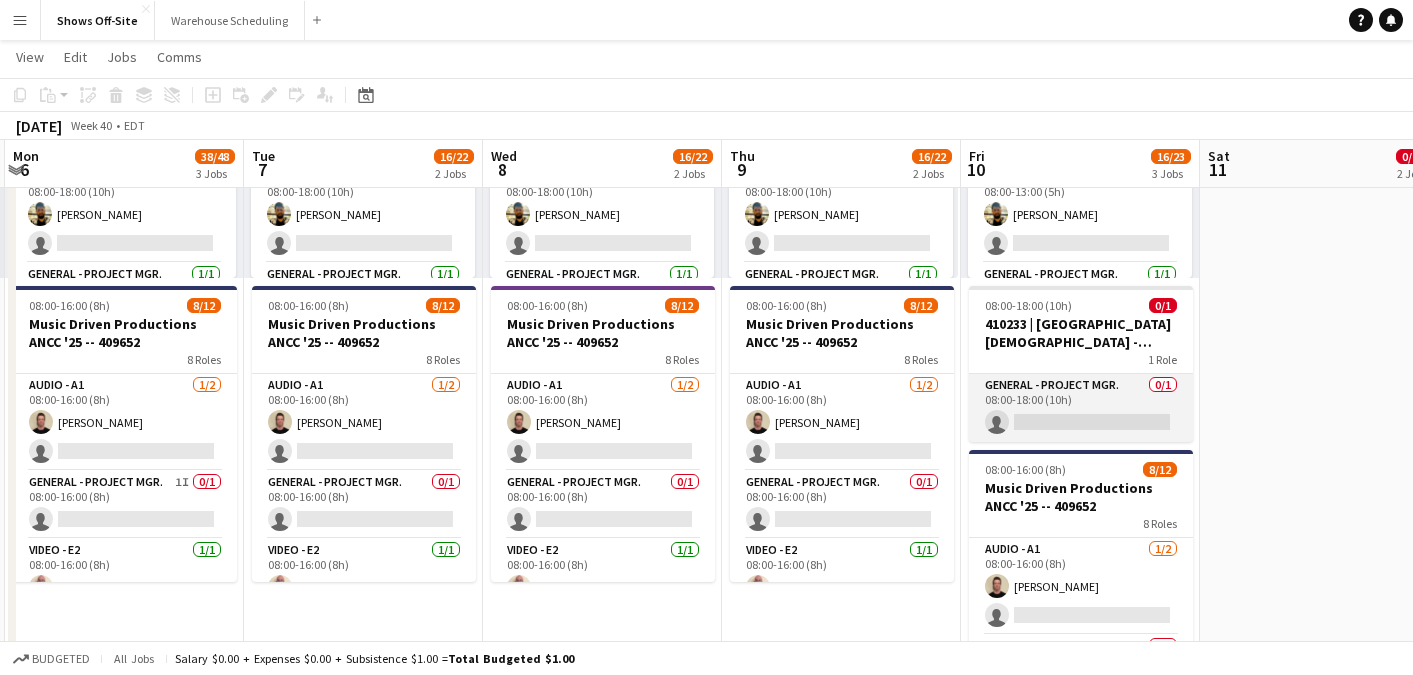 click on "General - Project Mgr.   0/1   08:00-18:00 (10h)
single-neutral-actions" at bounding box center [1081, 408] 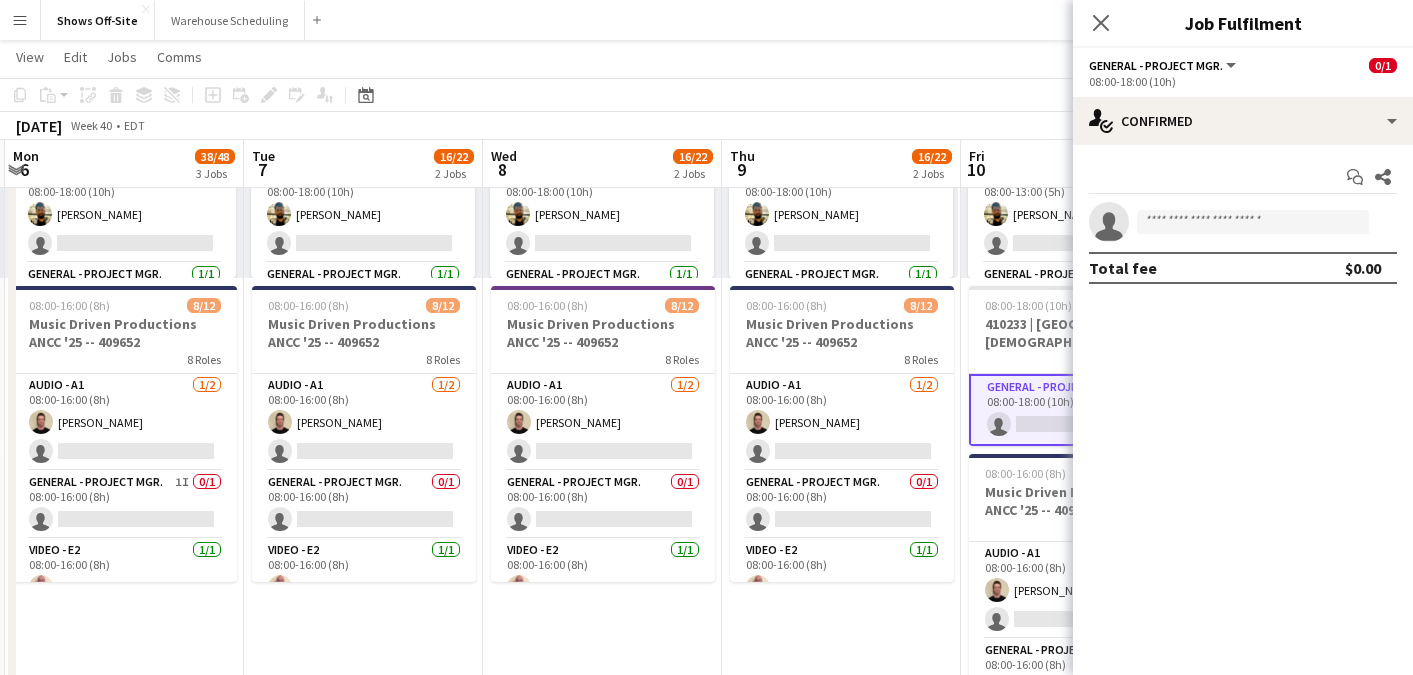 click on "single-neutral-actions" at bounding box center [1243, 222] 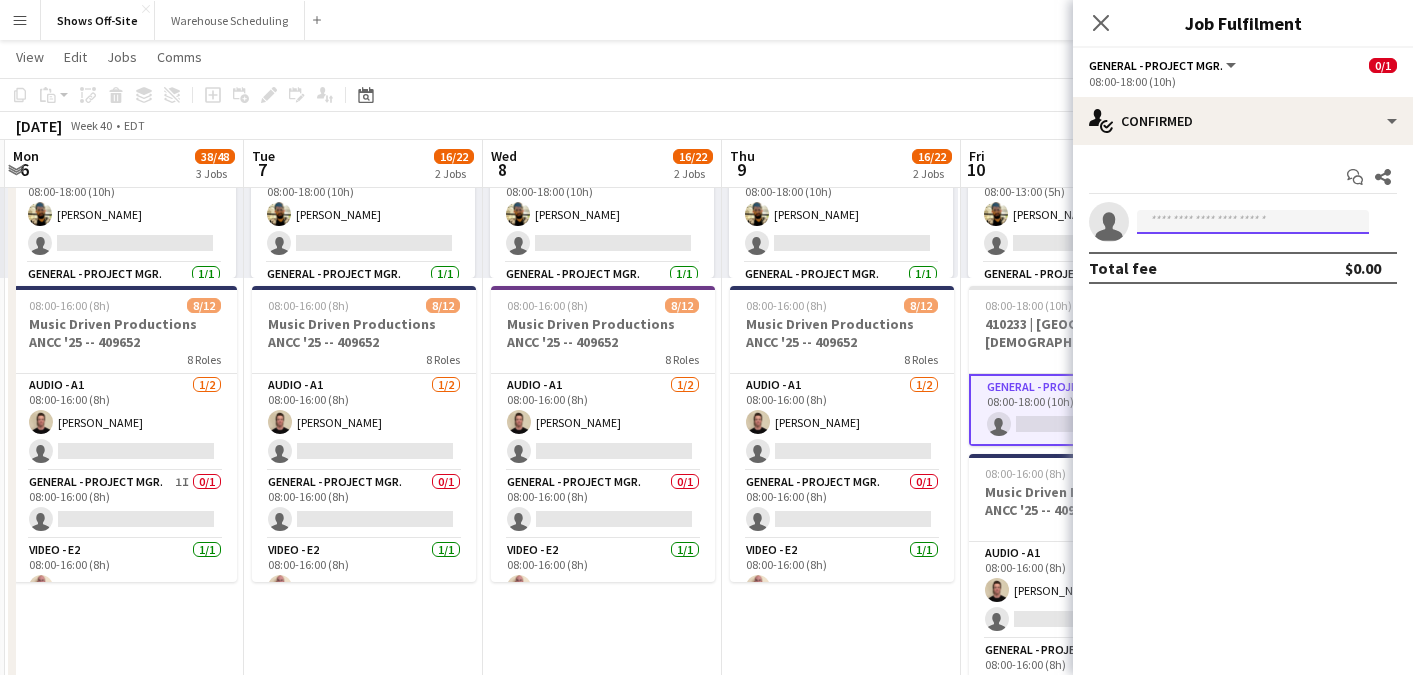 click at bounding box center (1253, 222) 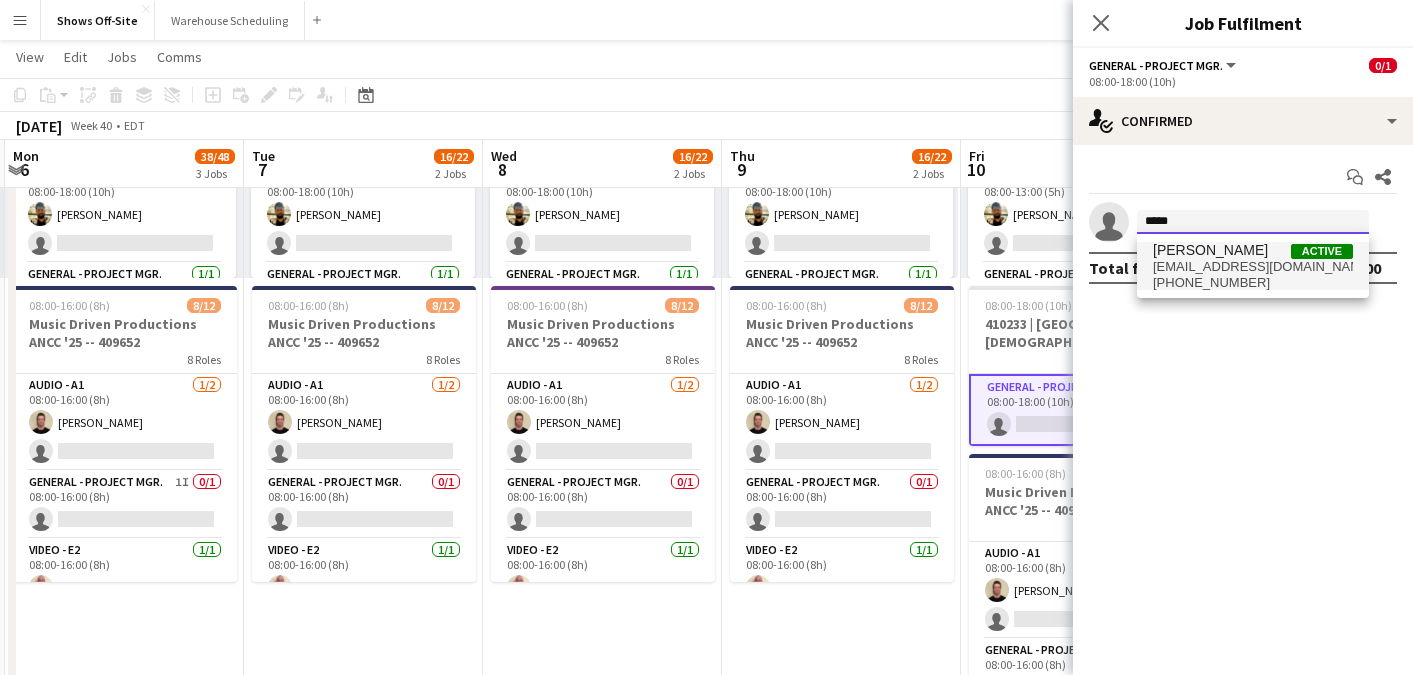type on "*****" 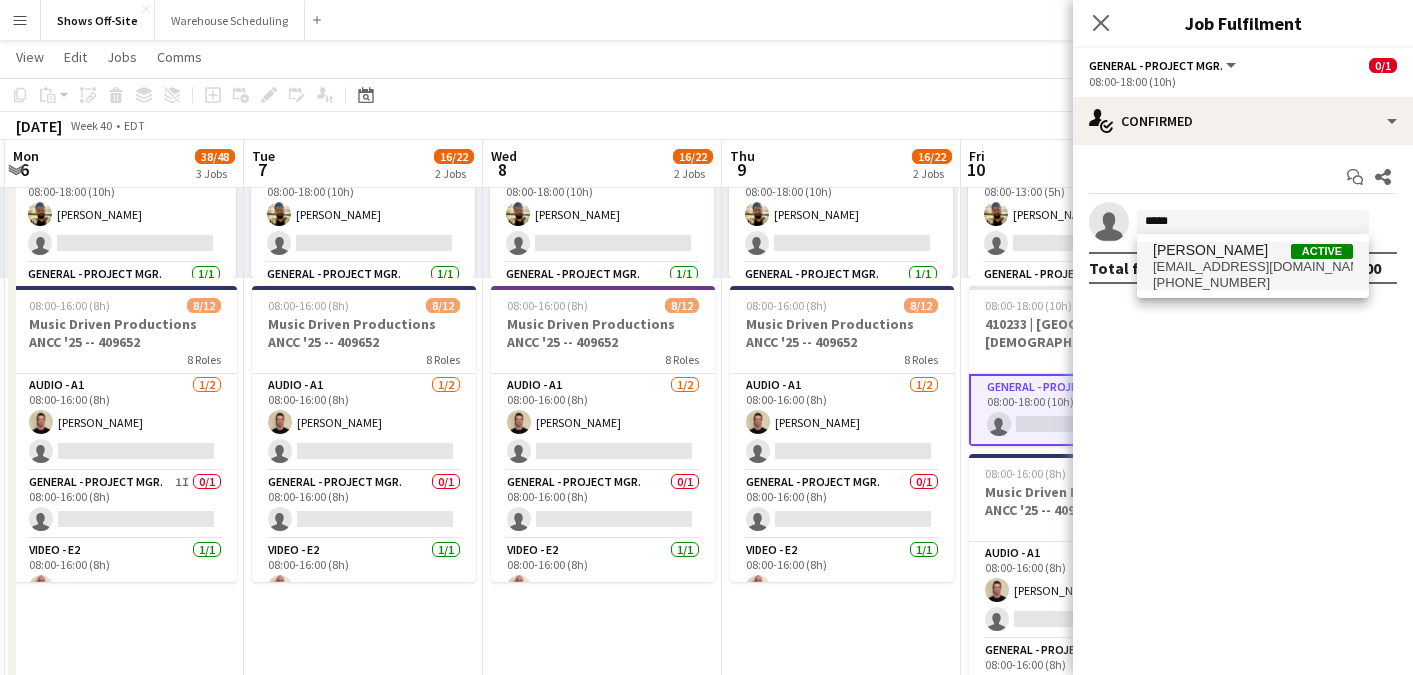 click on "[PERSON_NAME]" at bounding box center [1210, 250] 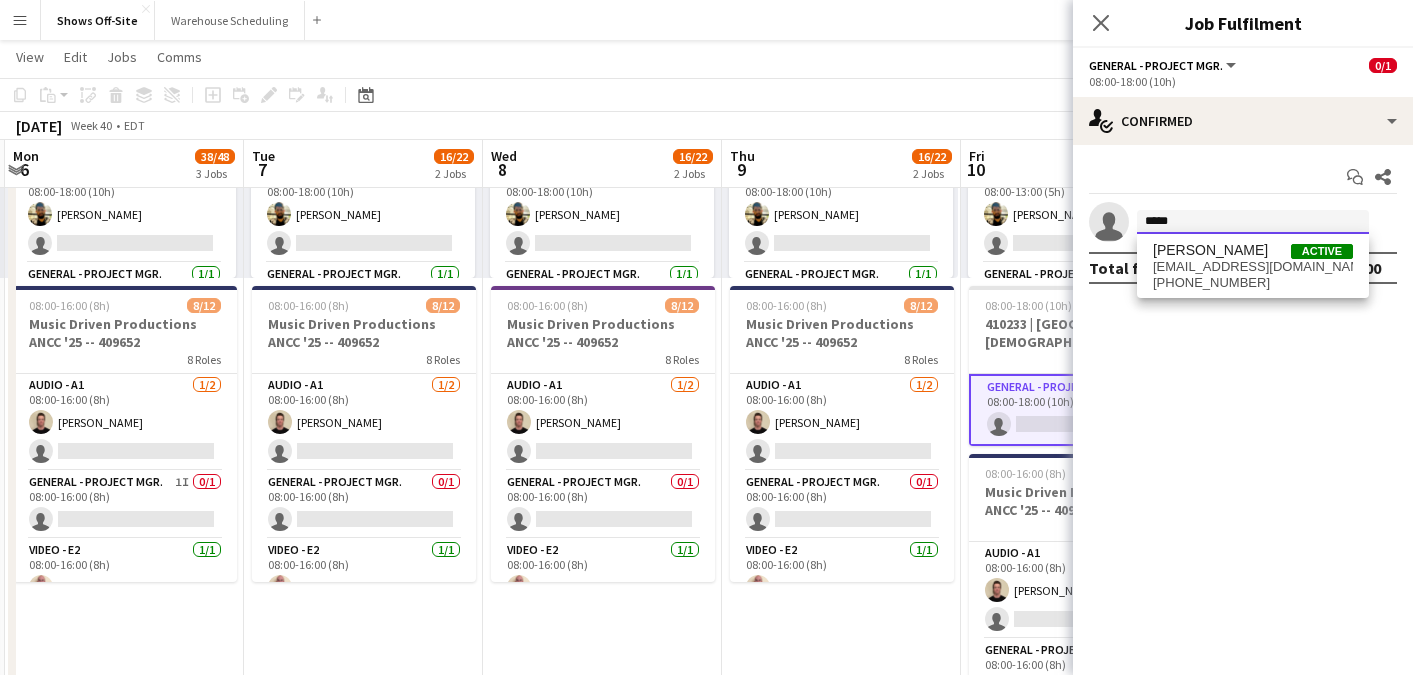 type 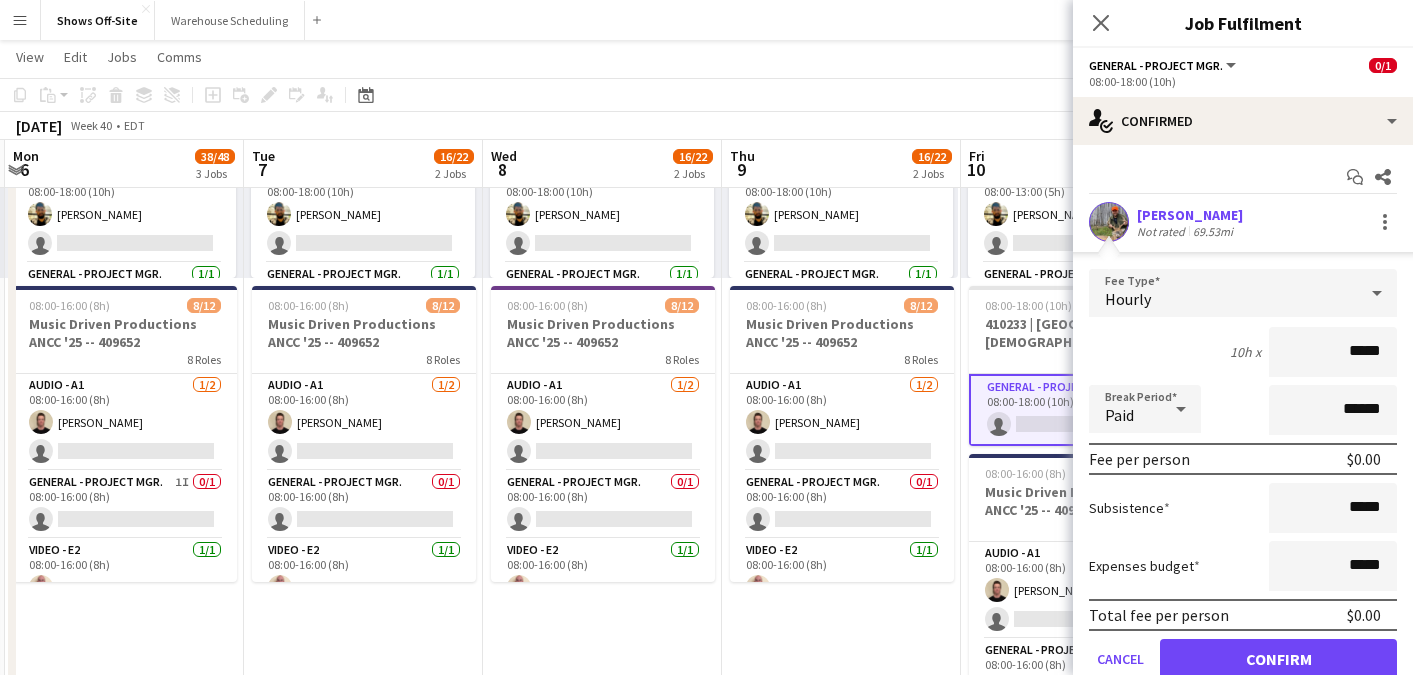 scroll, scrollTop: 79, scrollLeft: 0, axis: vertical 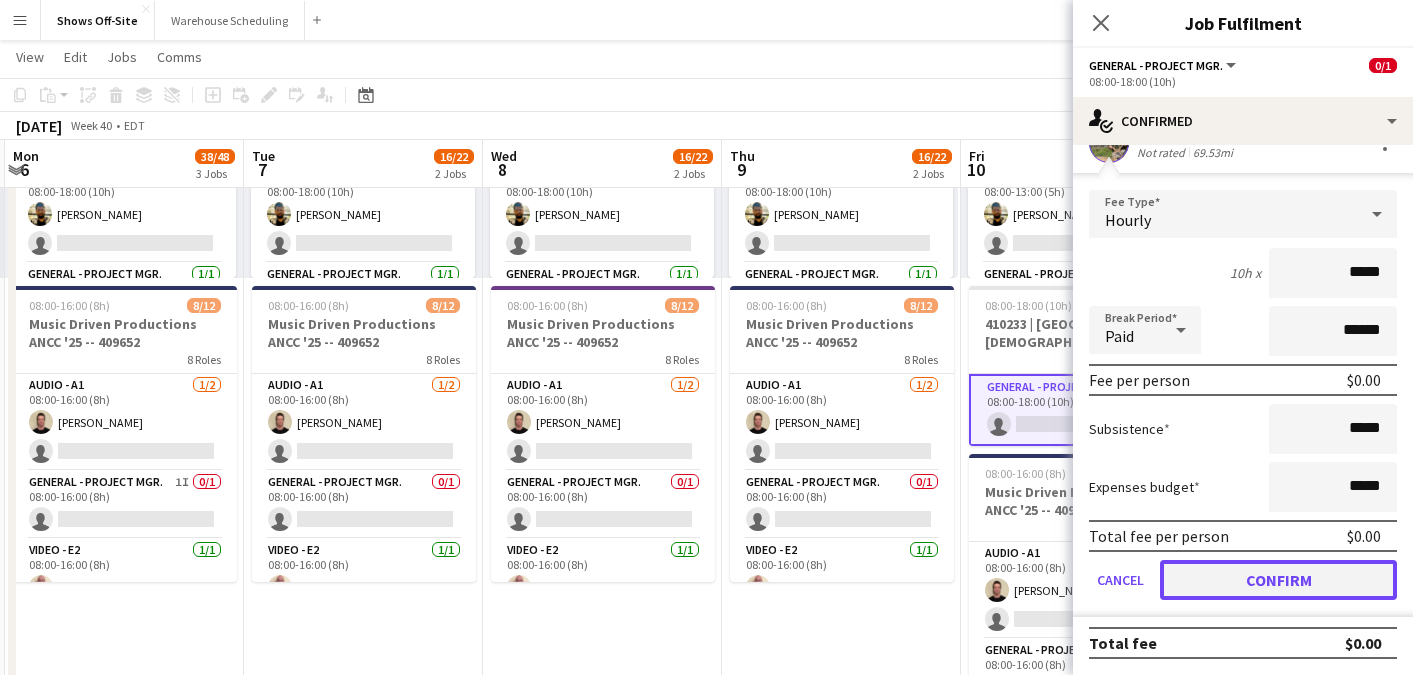 click on "Confirm" at bounding box center [1278, 580] 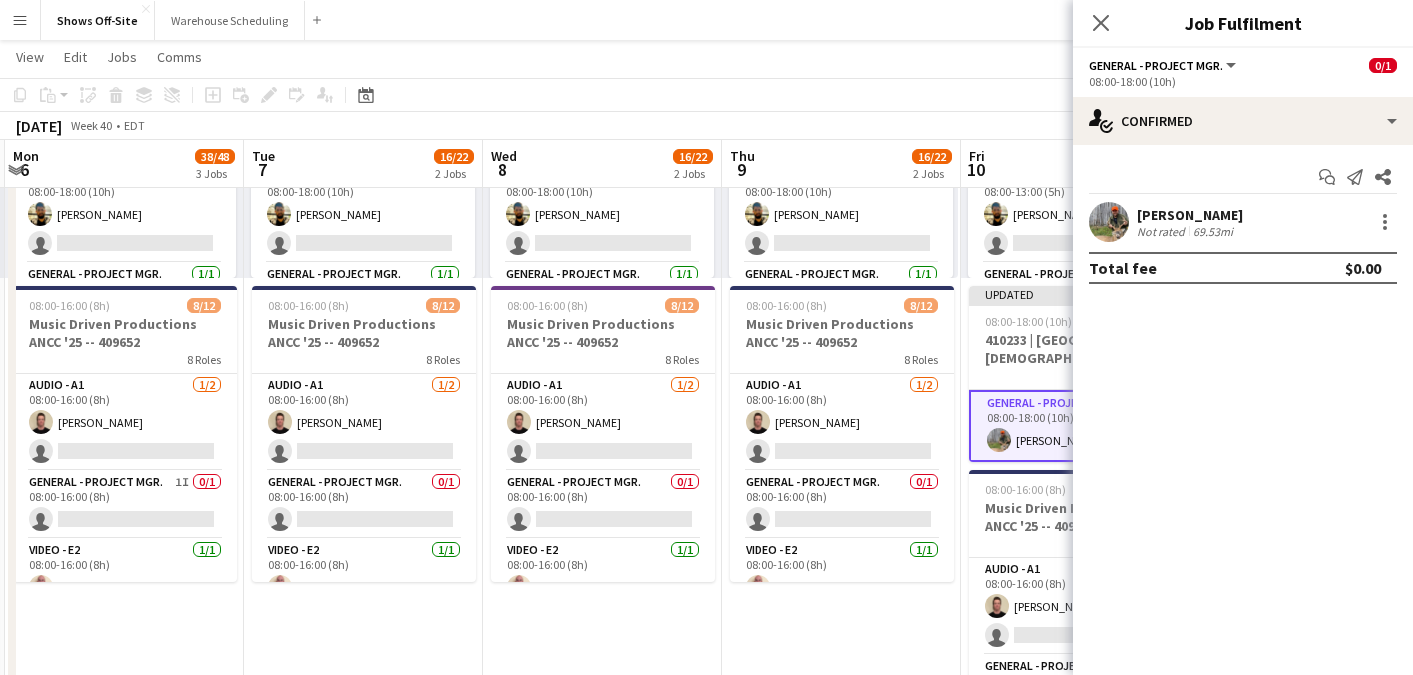 scroll, scrollTop: 0, scrollLeft: 0, axis: both 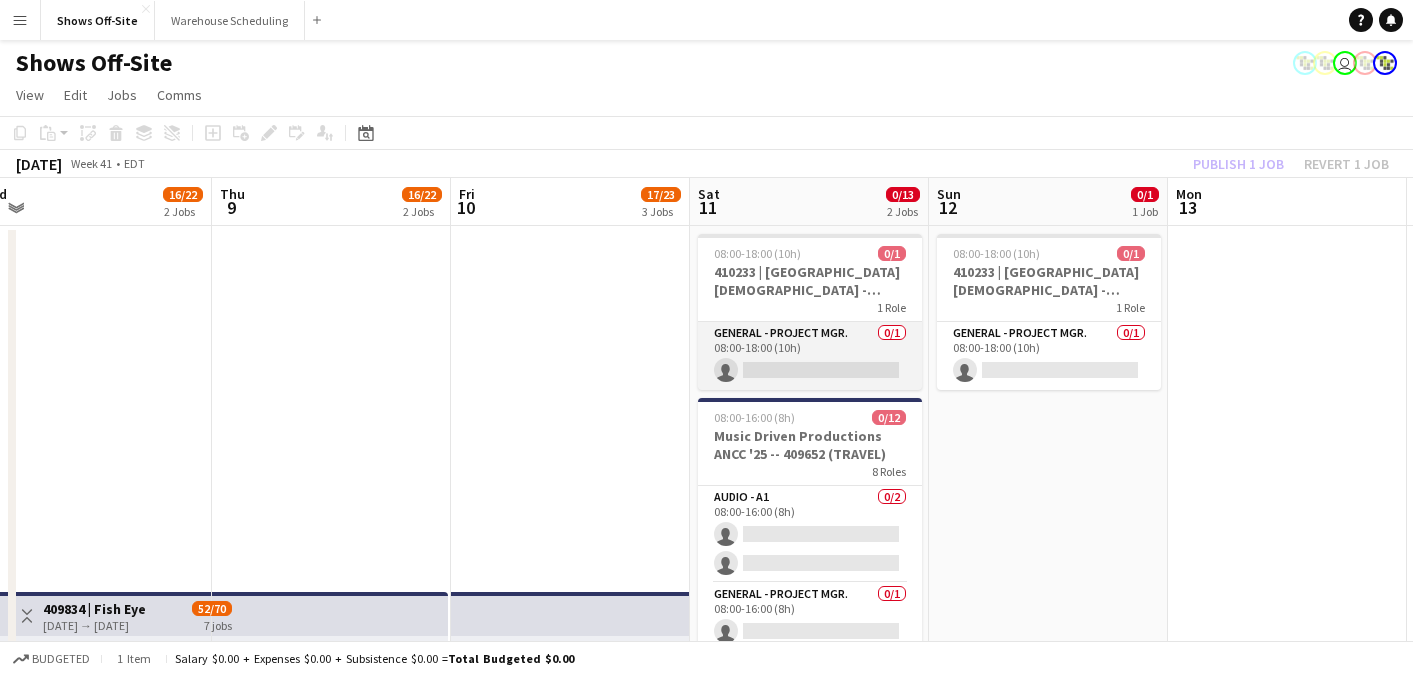 click on "General - Project Mgr.   0/1   08:00-18:00 (10h)
single-neutral-actions" at bounding box center (810, 356) 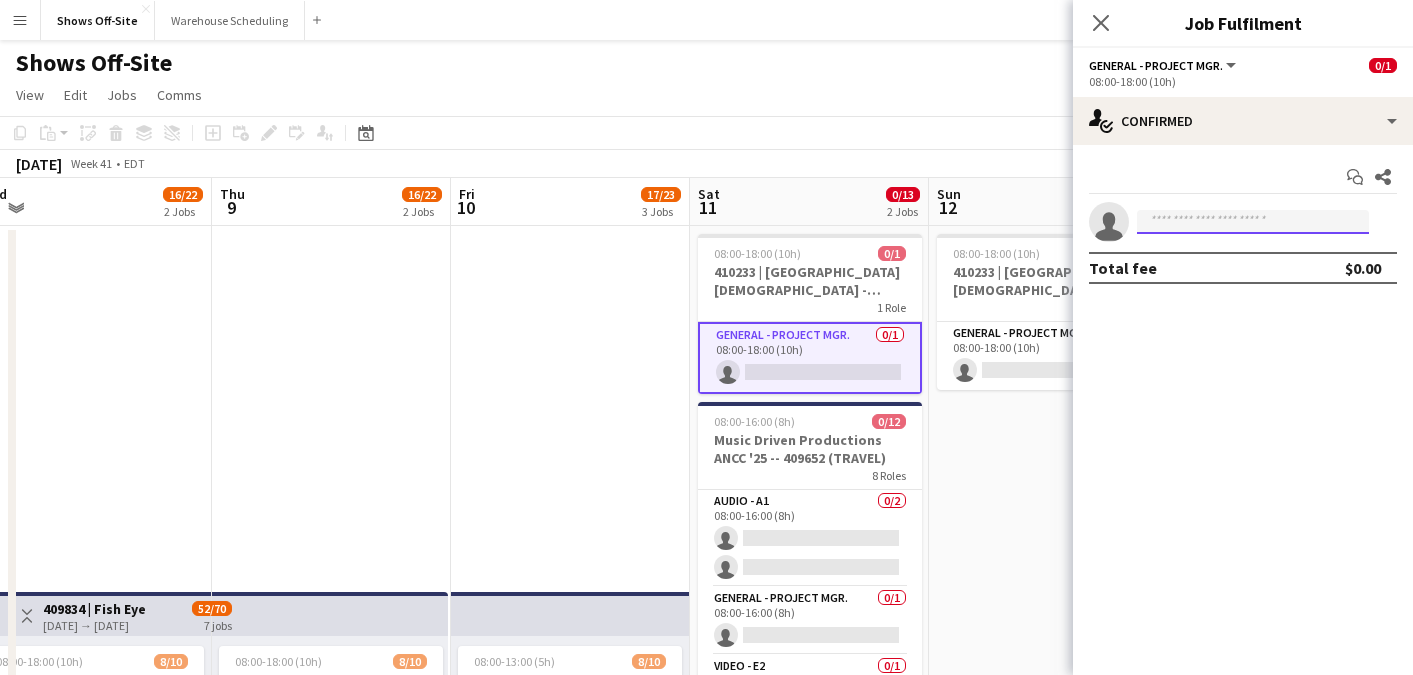 click at bounding box center (1253, 222) 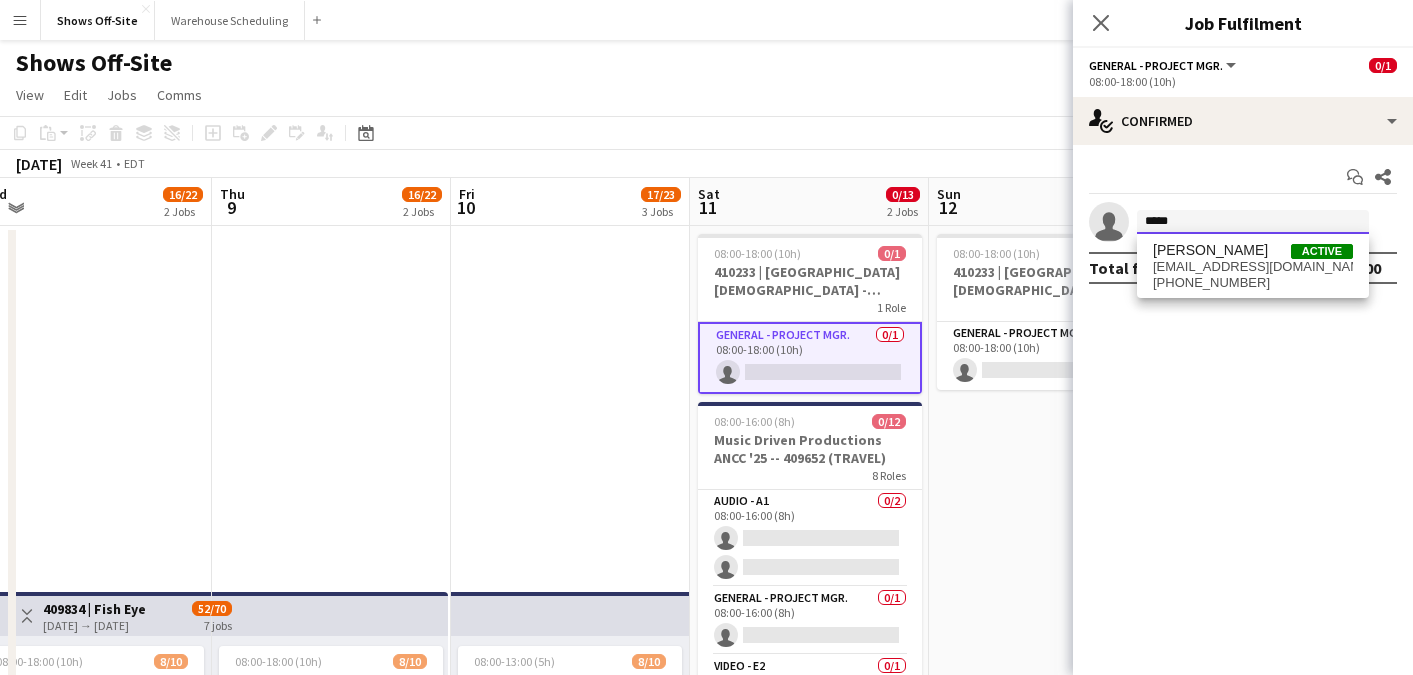 type on "*****" 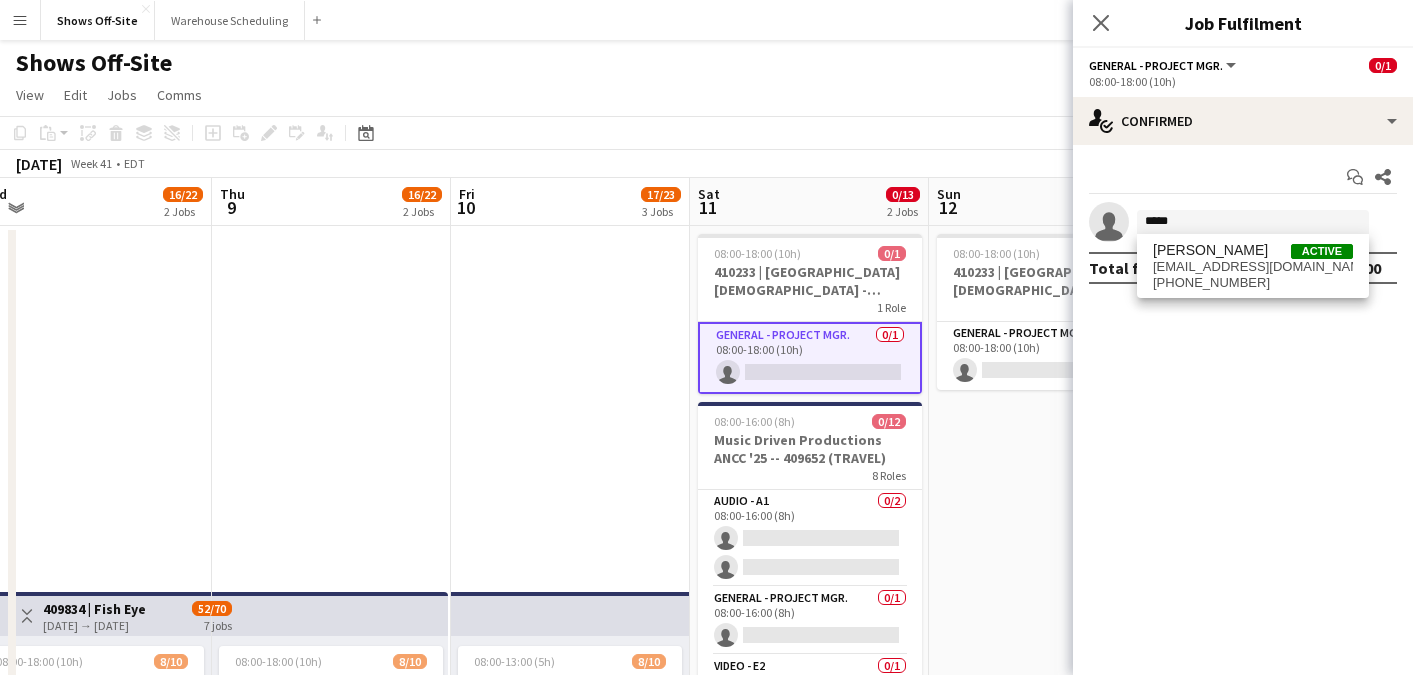 click on "[PHONE_NUMBER]" at bounding box center (1253, 283) 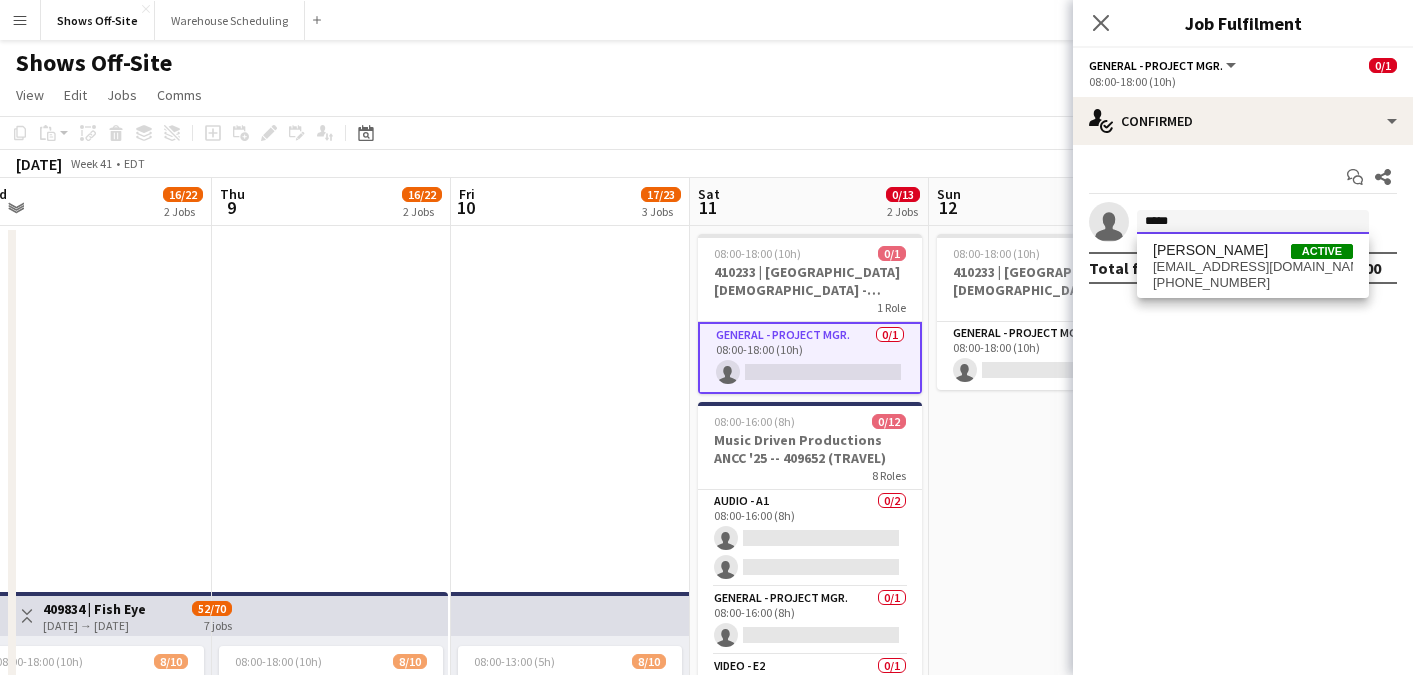 type 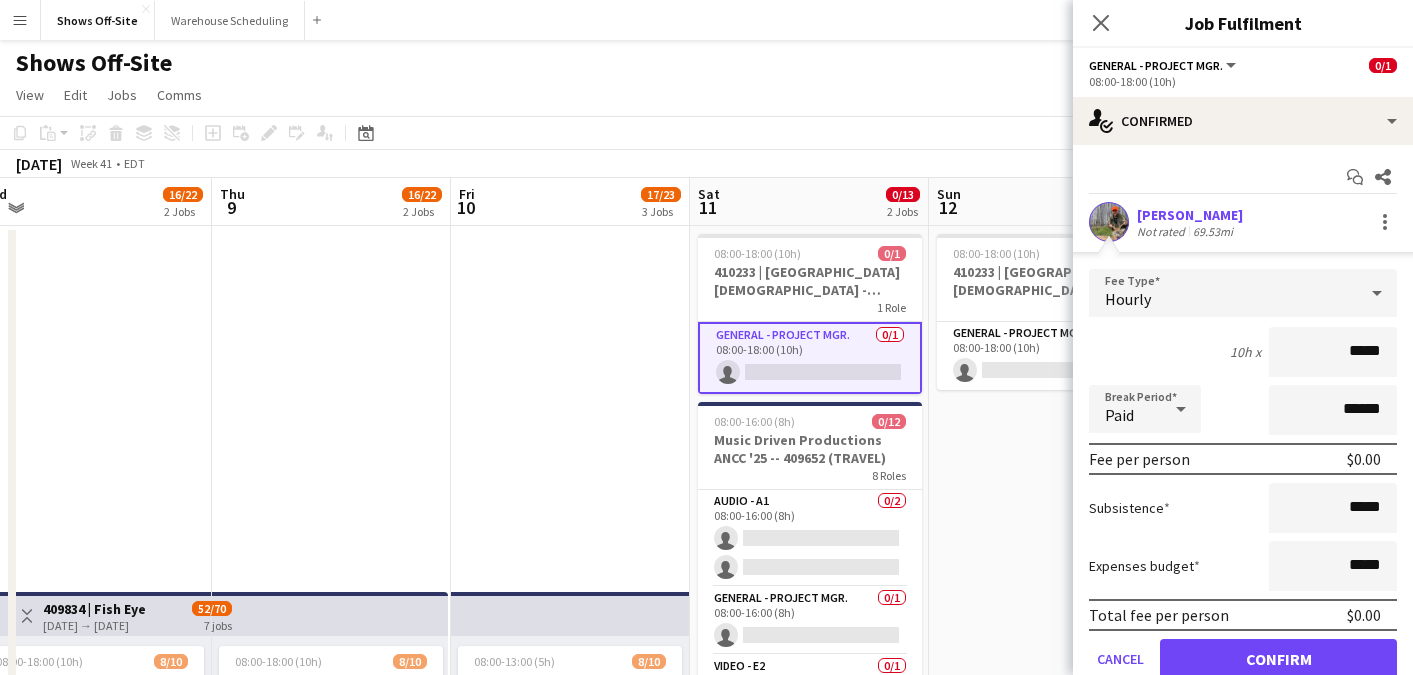 scroll, scrollTop: 79, scrollLeft: 0, axis: vertical 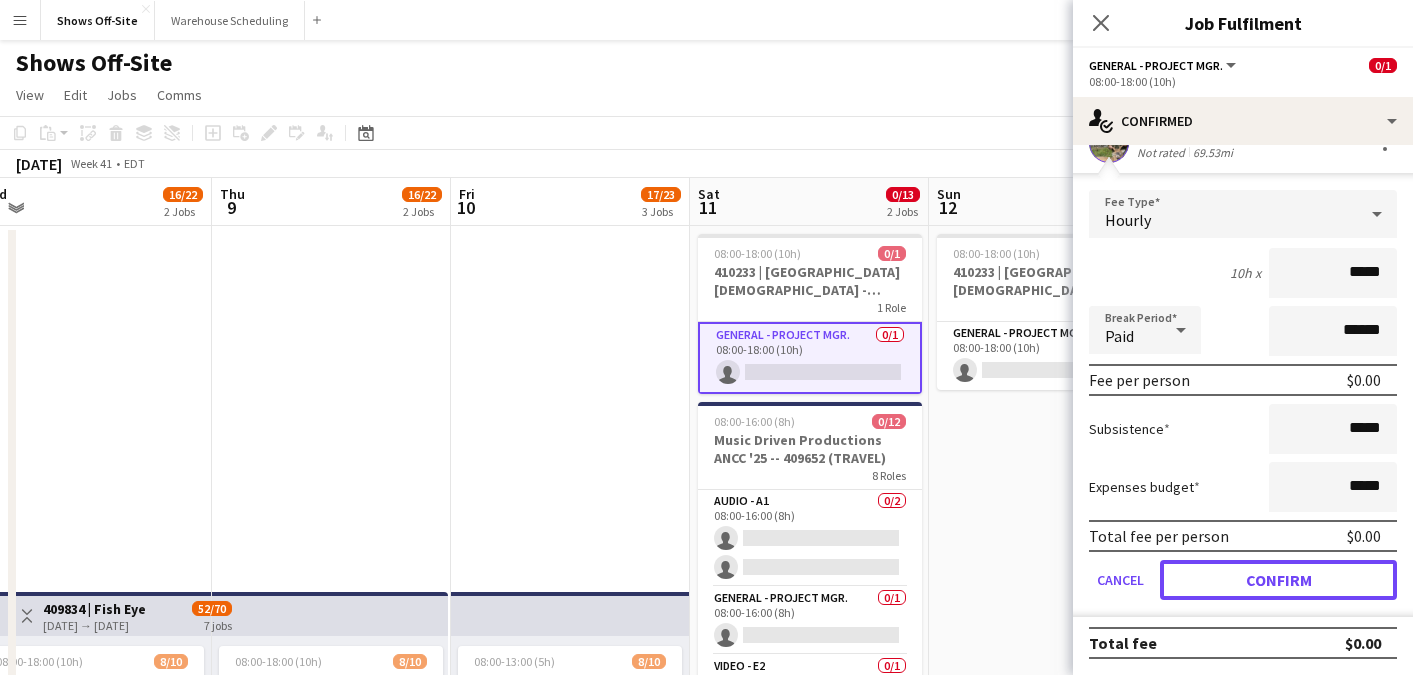 click on "Confirm" at bounding box center [1278, 580] 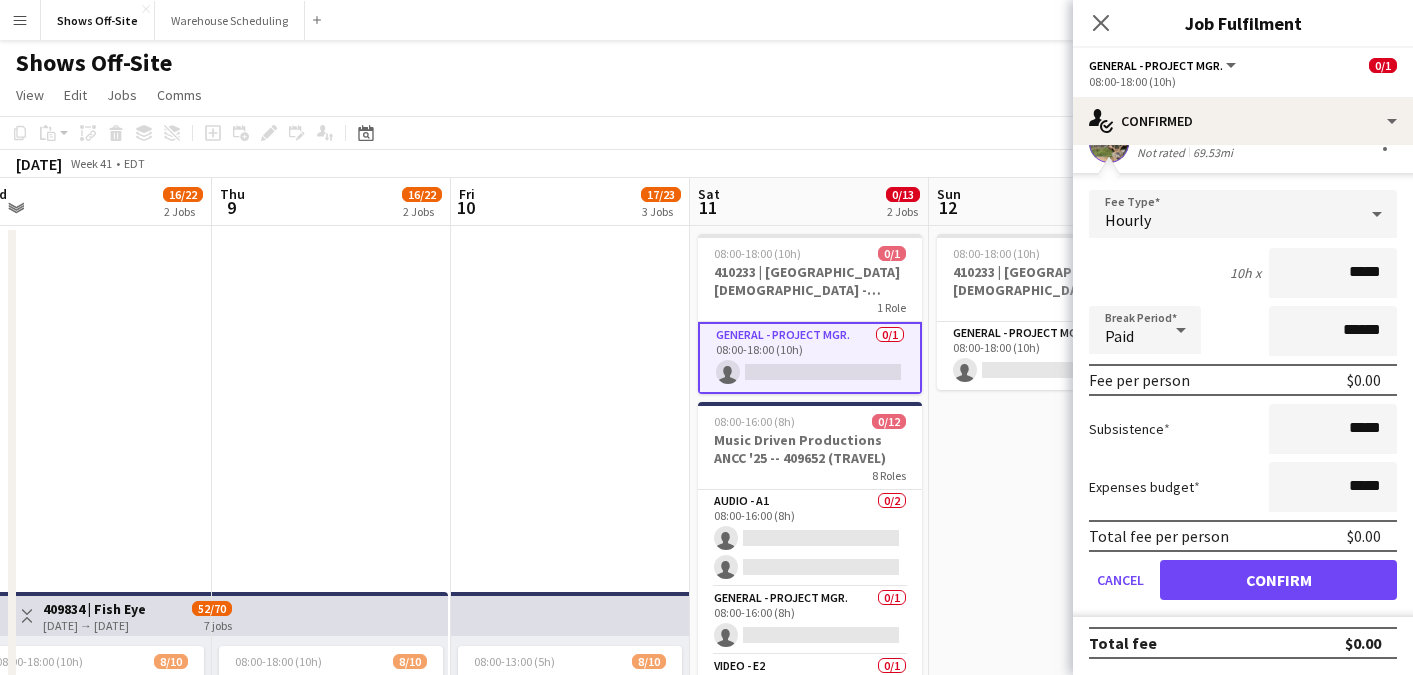scroll, scrollTop: 0, scrollLeft: 0, axis: both 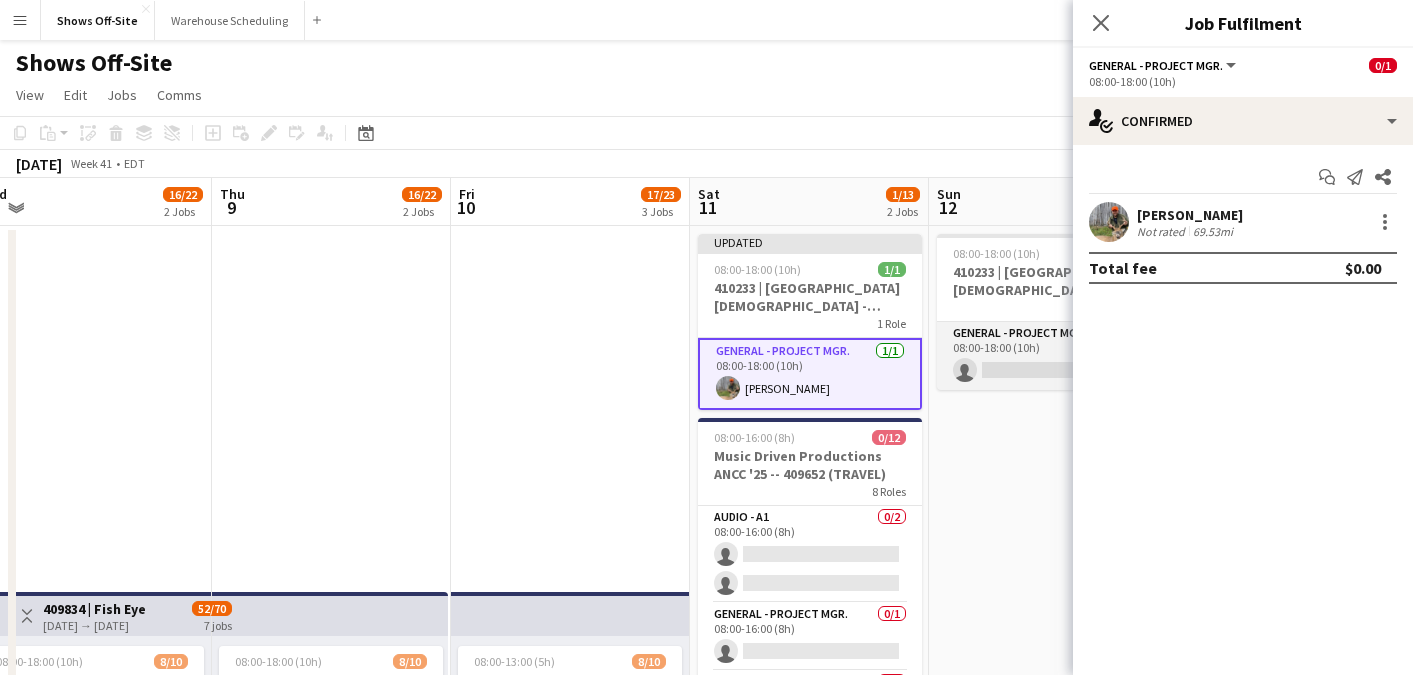 click on "General - Project Mgr.   0/1   08:00-18:00 (10h)
single-neutral-actions" at bounding box center [1049, 356] 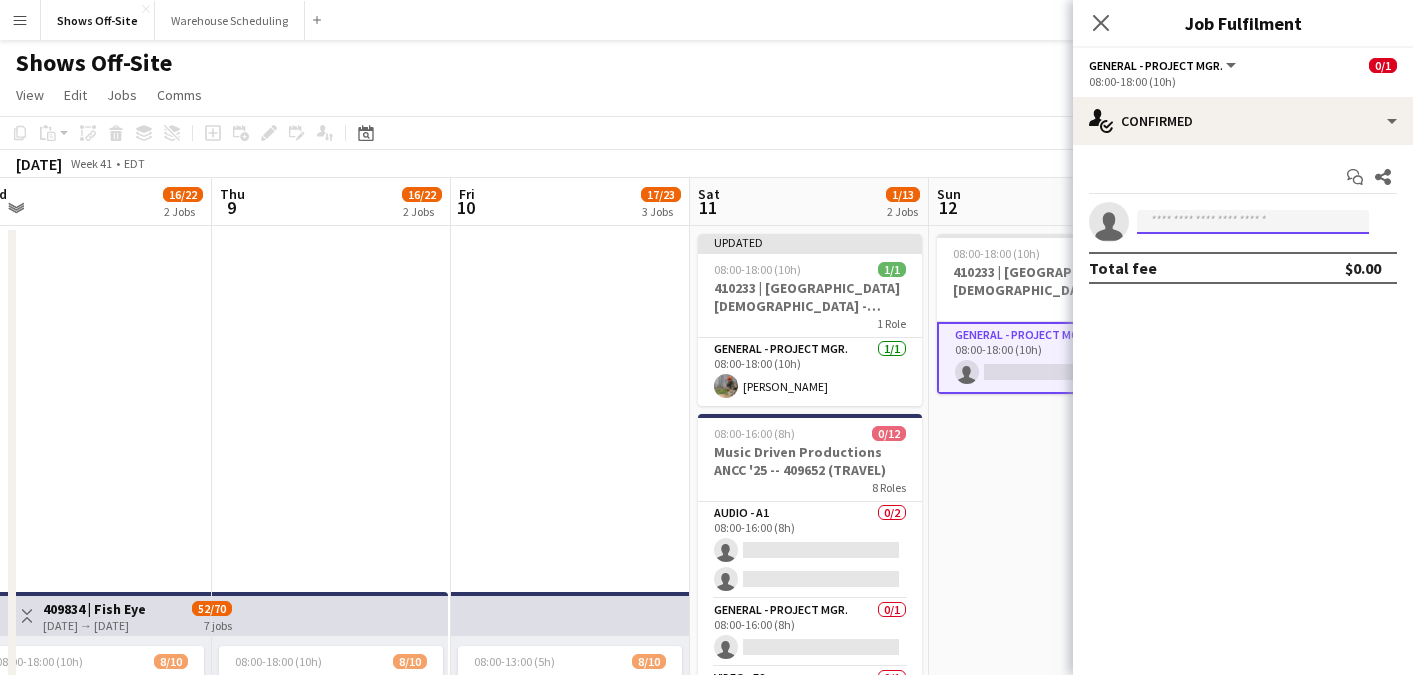 click at bounding box center (1253, 222) 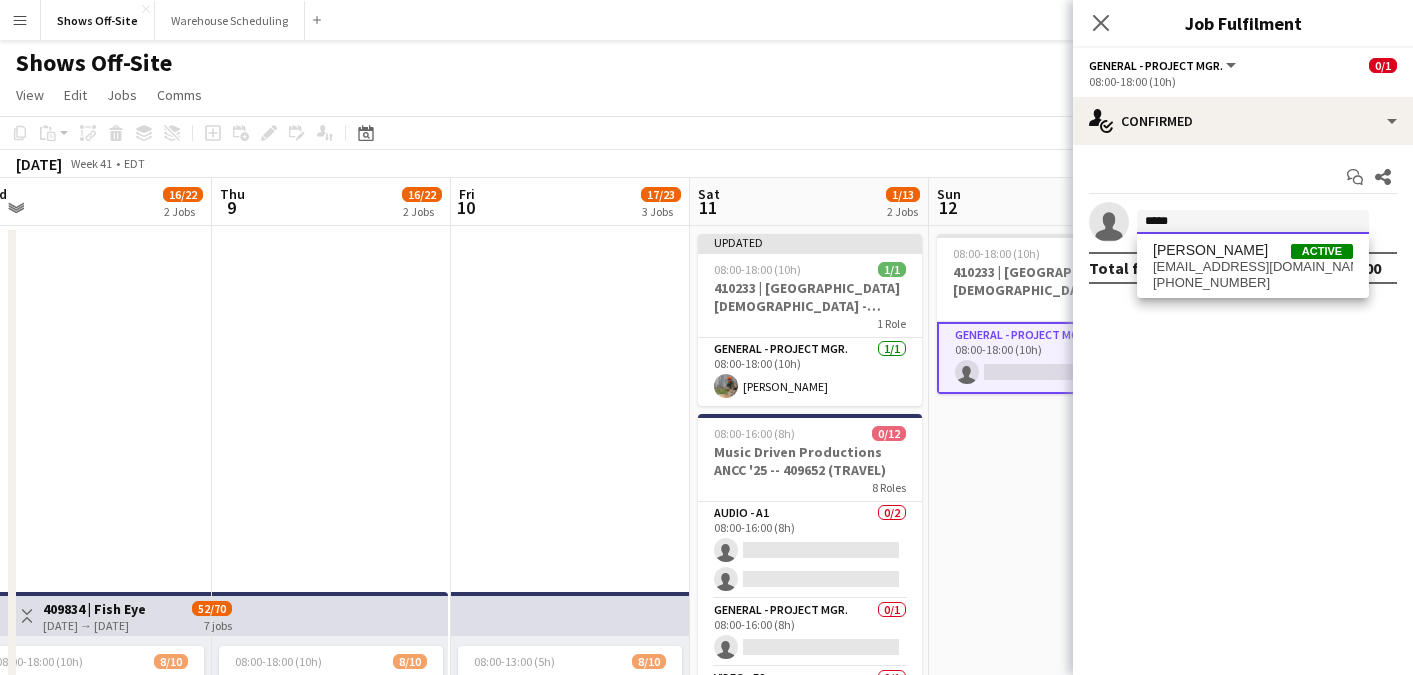 type on "*****" 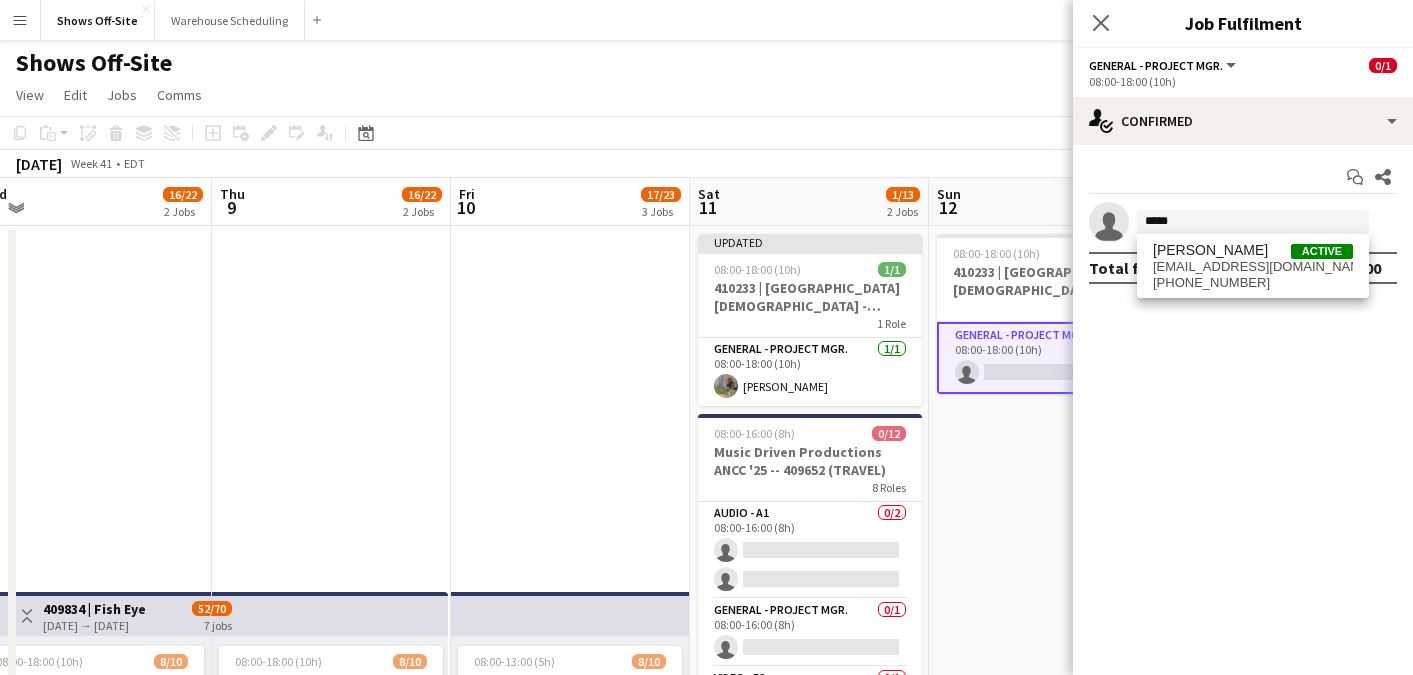 click on "[PHONE_NUMBER]" at bounding box center (1253, 283) 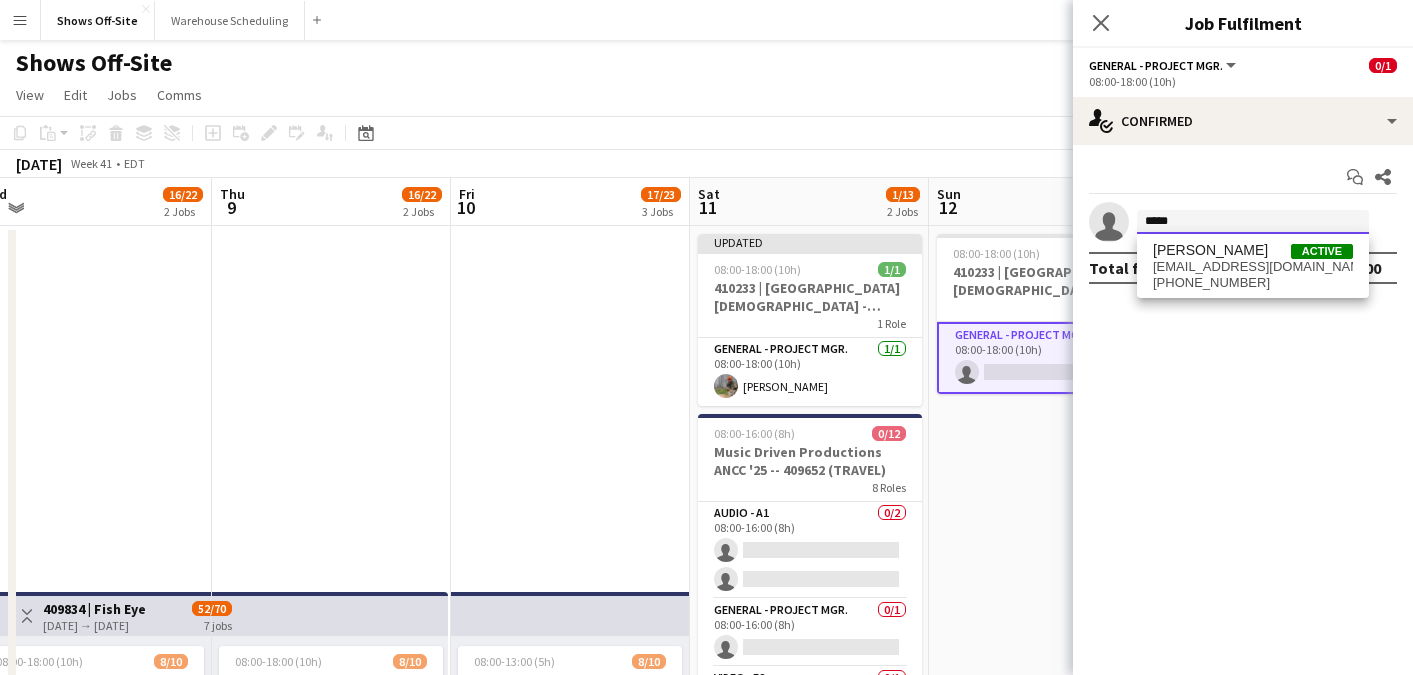 type 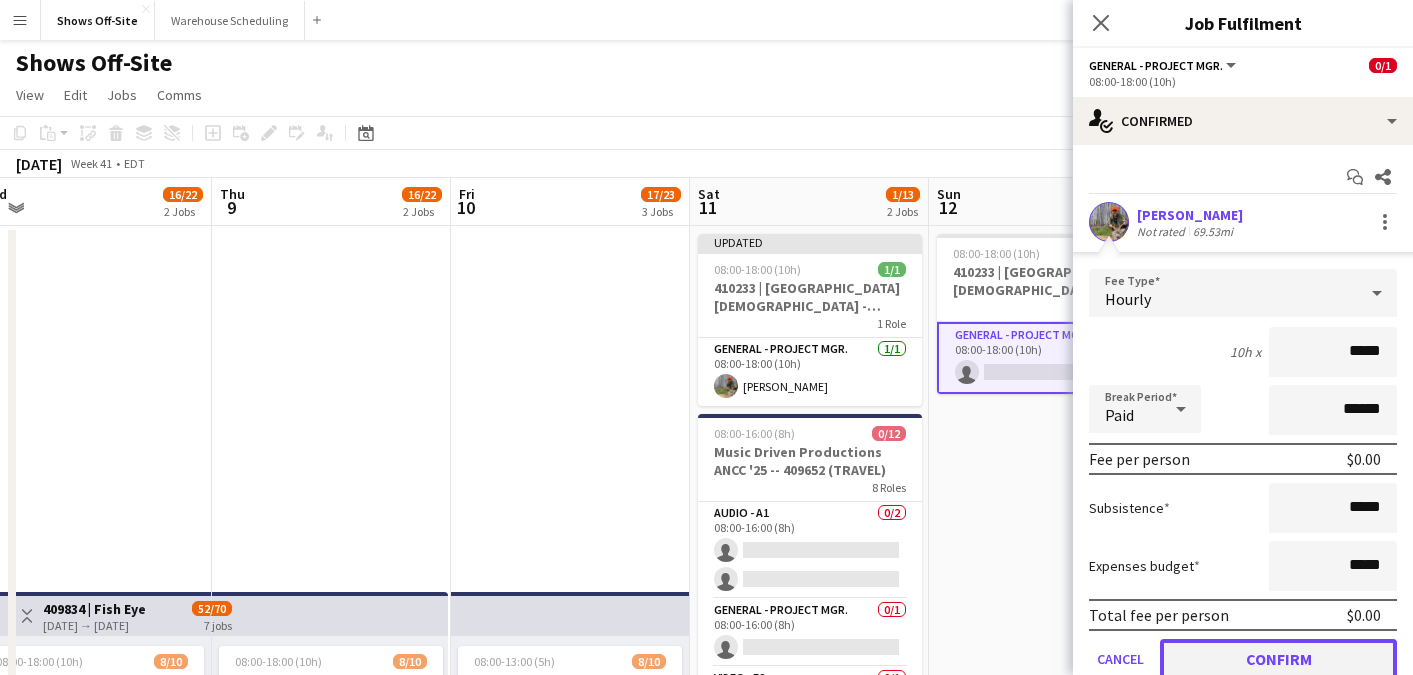 click on "Confirm" at bounding box center (1278, 659) 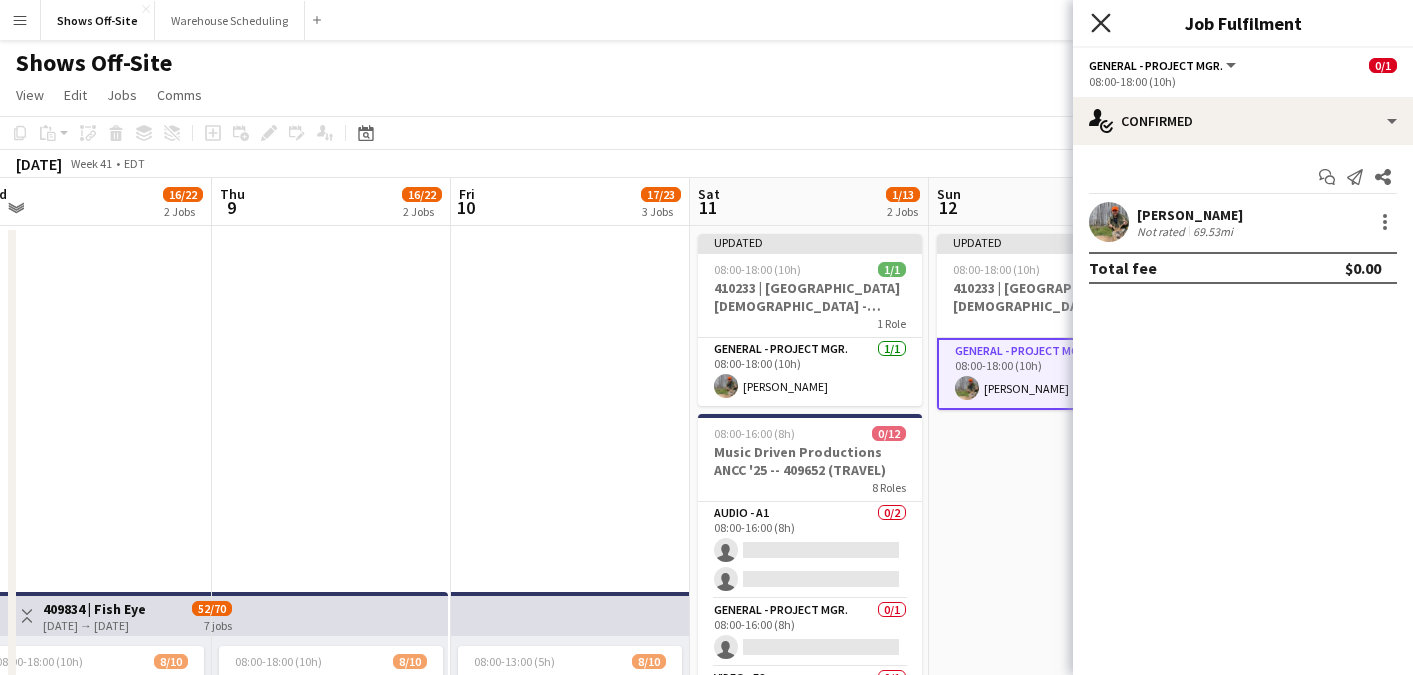 click 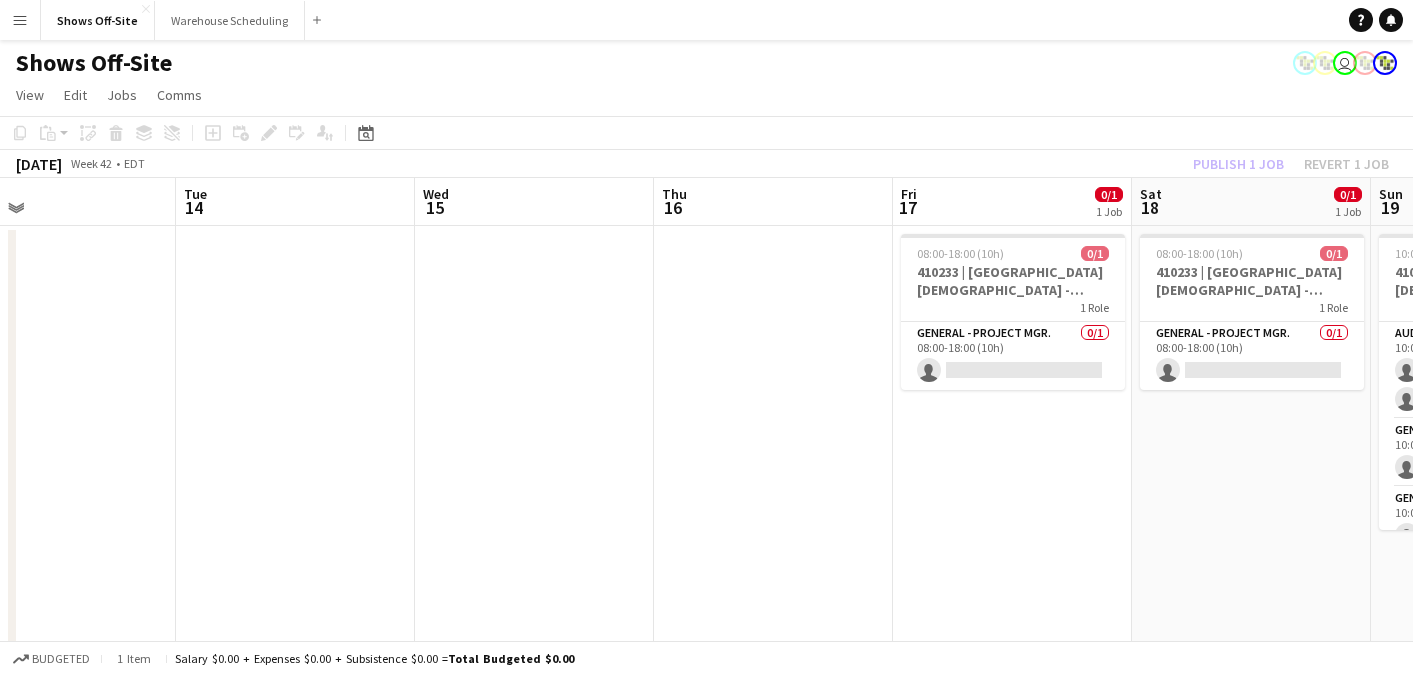 scroll, scrollTop: 0, scrollLeft: 591, axis: horizontal 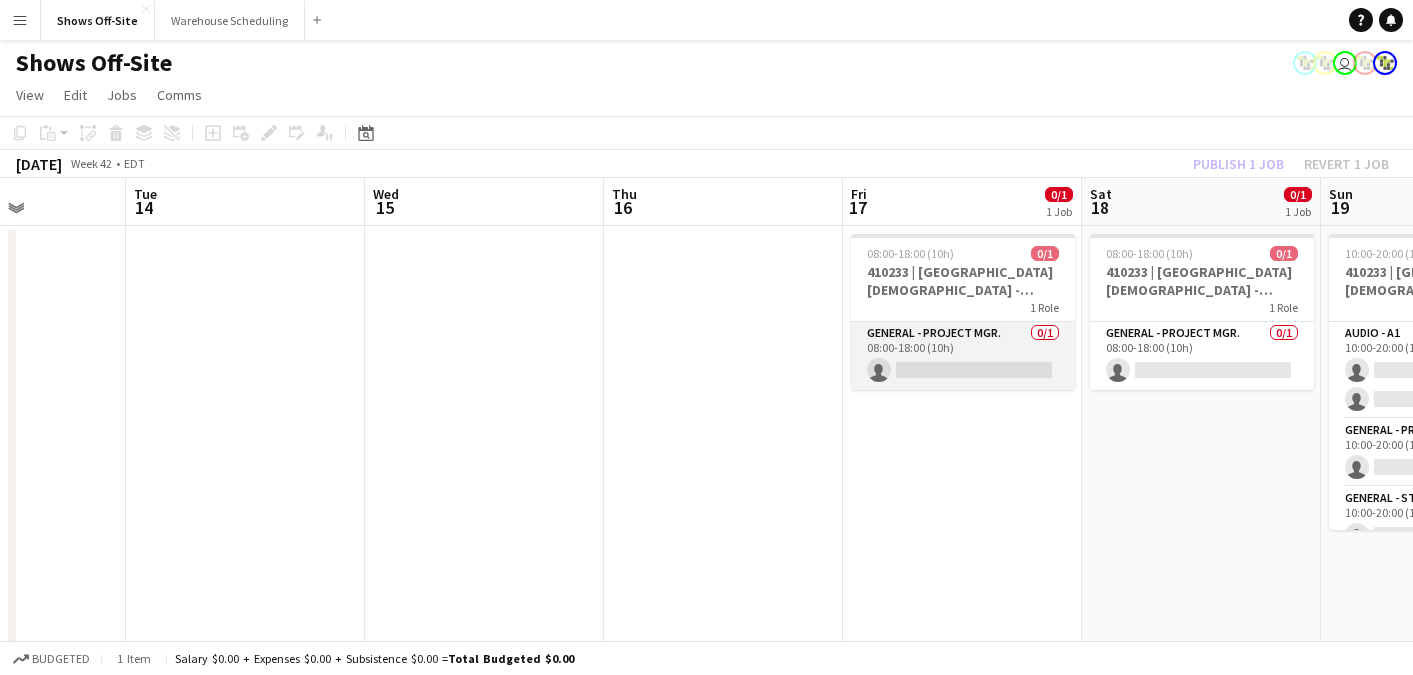 click on "General - Project Mgr.   0/1   08:00-18:00 (10h)
single-neutral-actions" at bounding box center (963, 356) 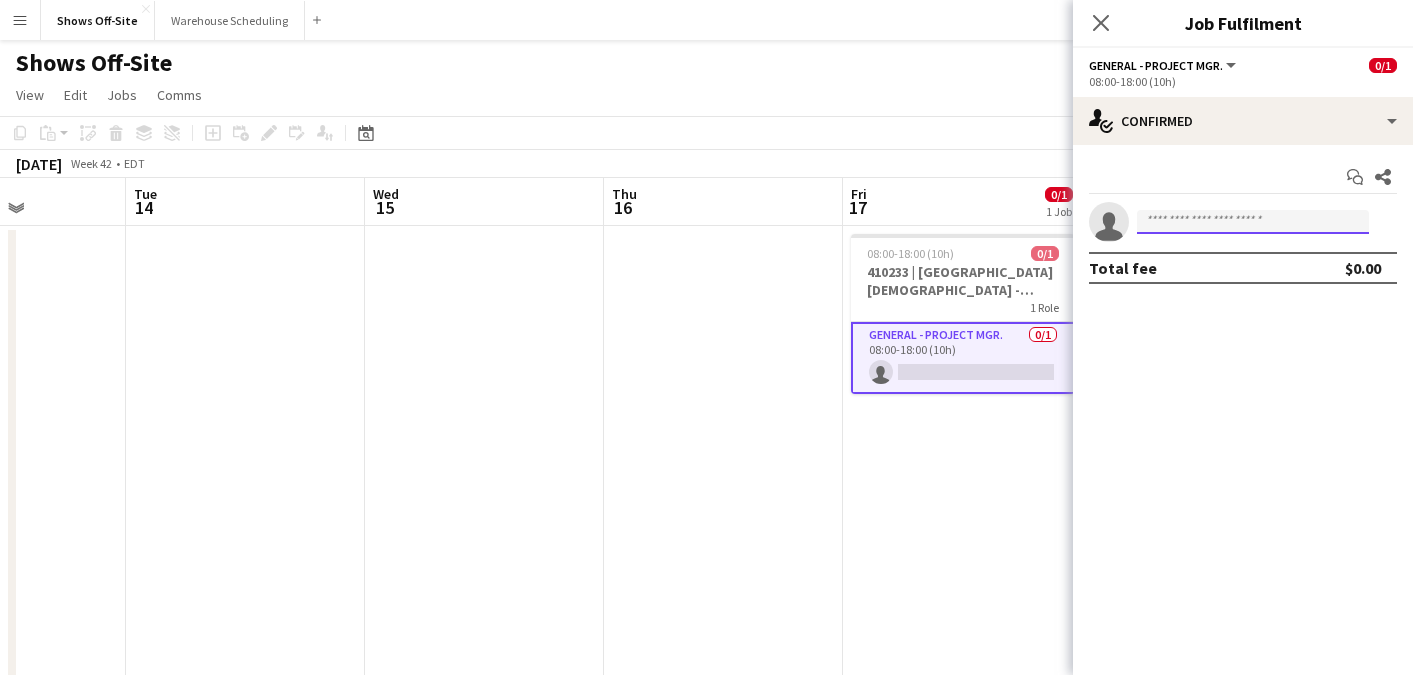 click at bounding box center [1253, 222] 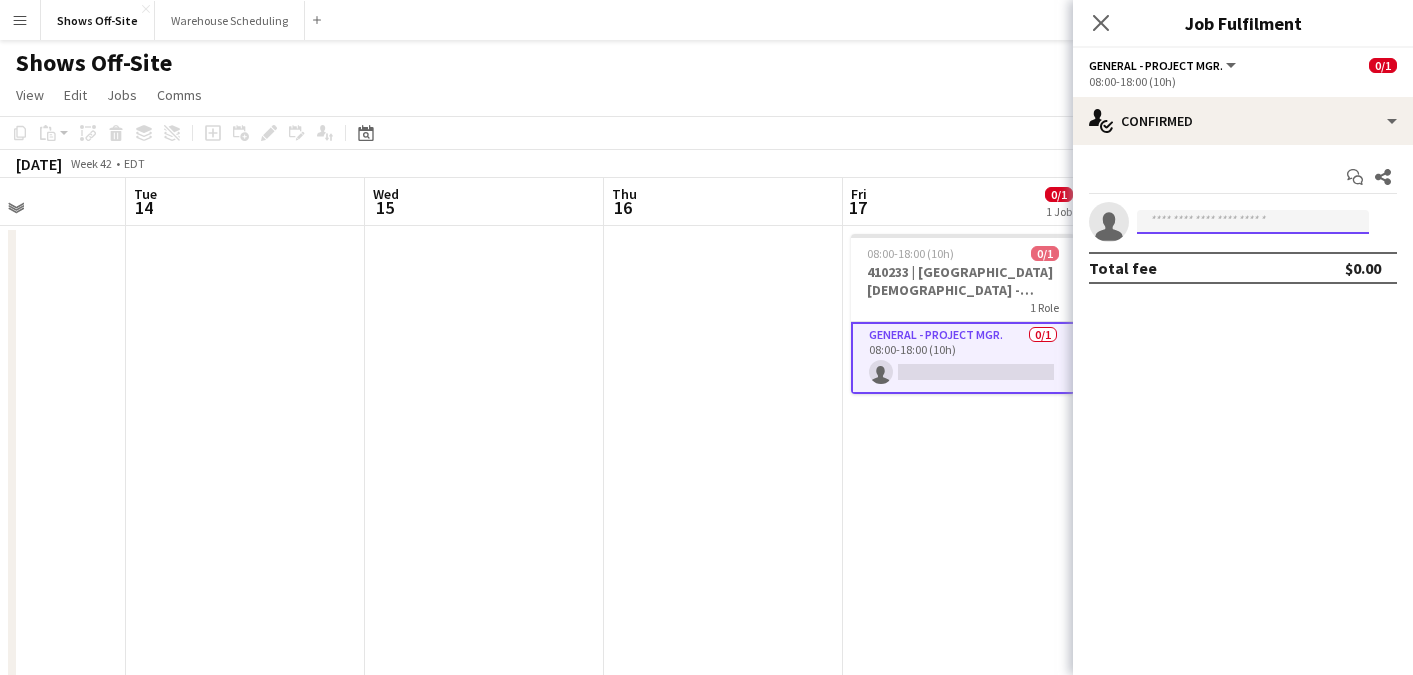 type on "*" 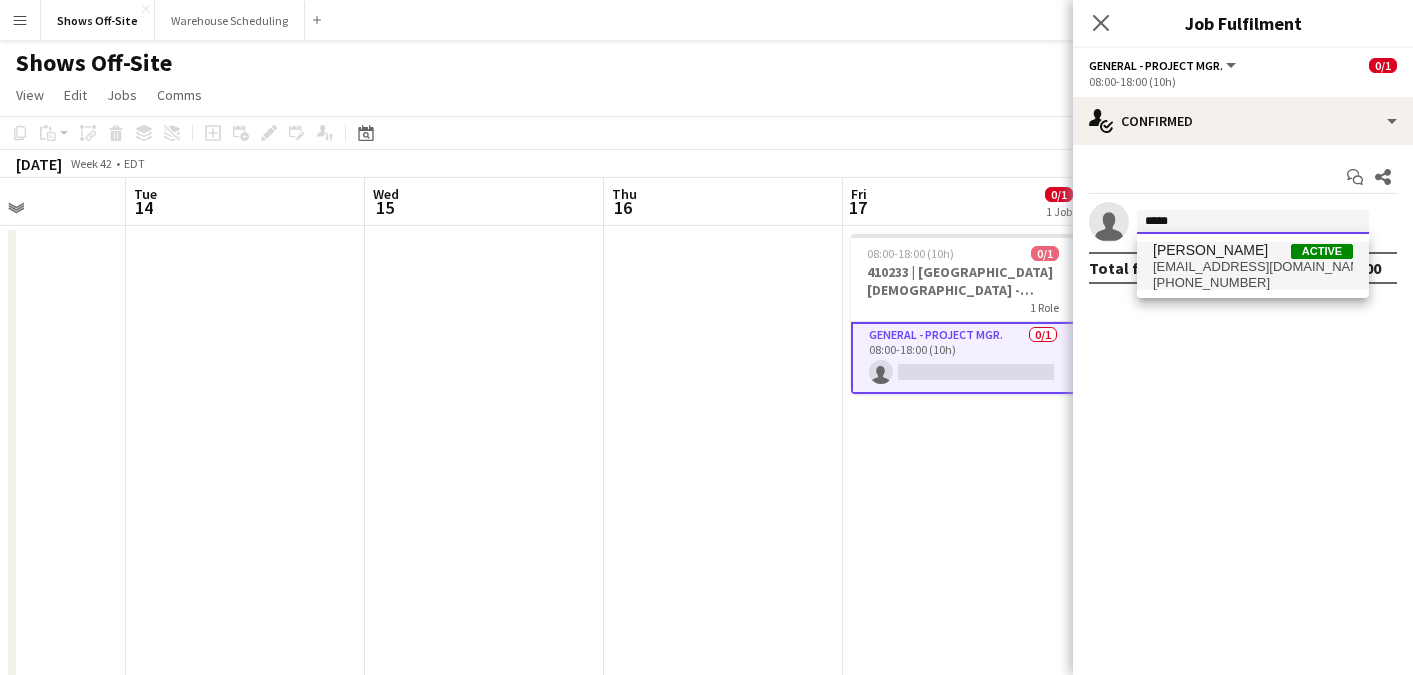 type on "*****" 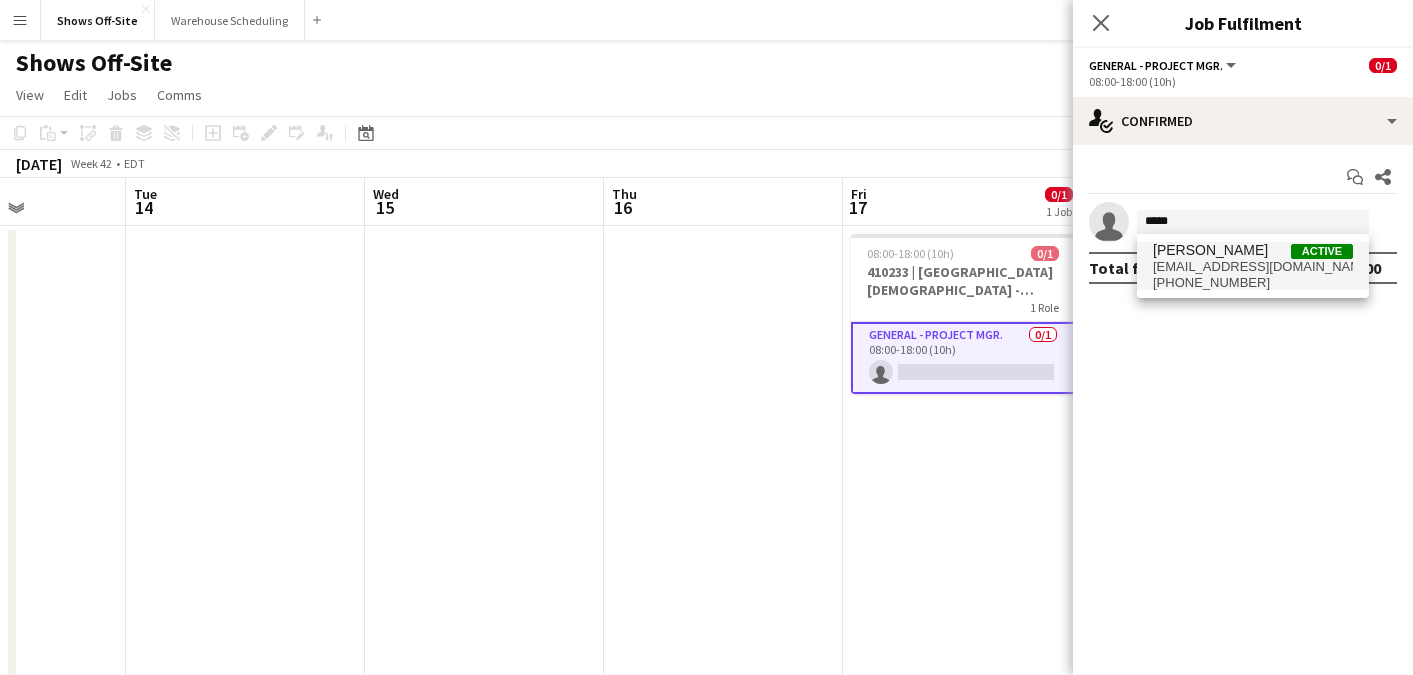 click on "[PERSON_NAME]  Active" at bounding box center [1253, 250] 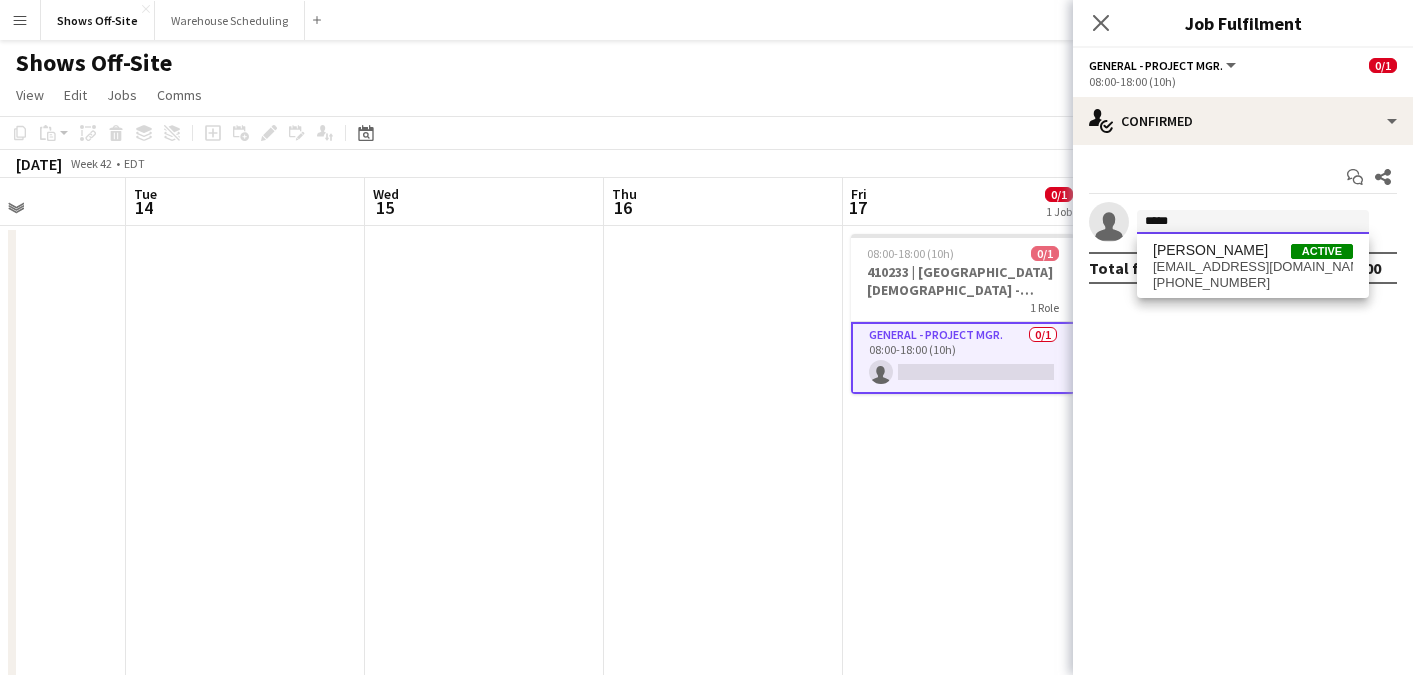 type 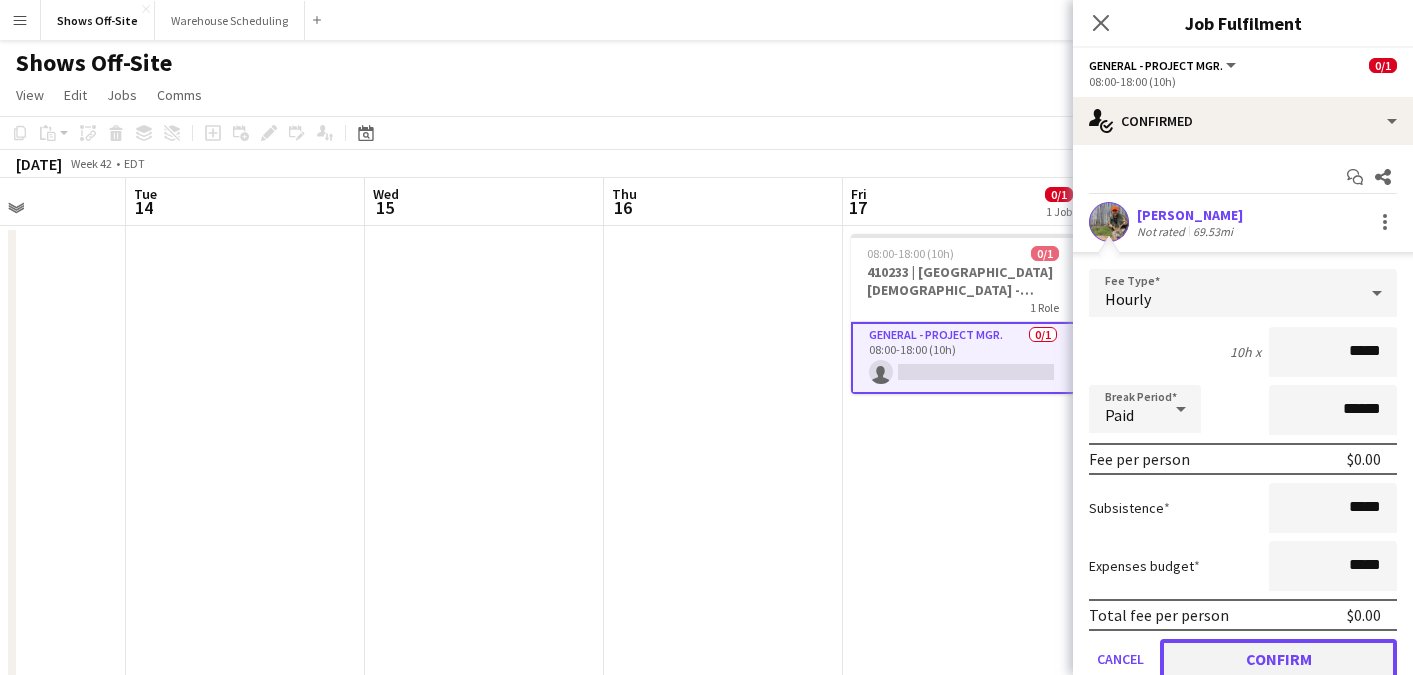 click on "Confirm" at bounding box center [1278, 659] 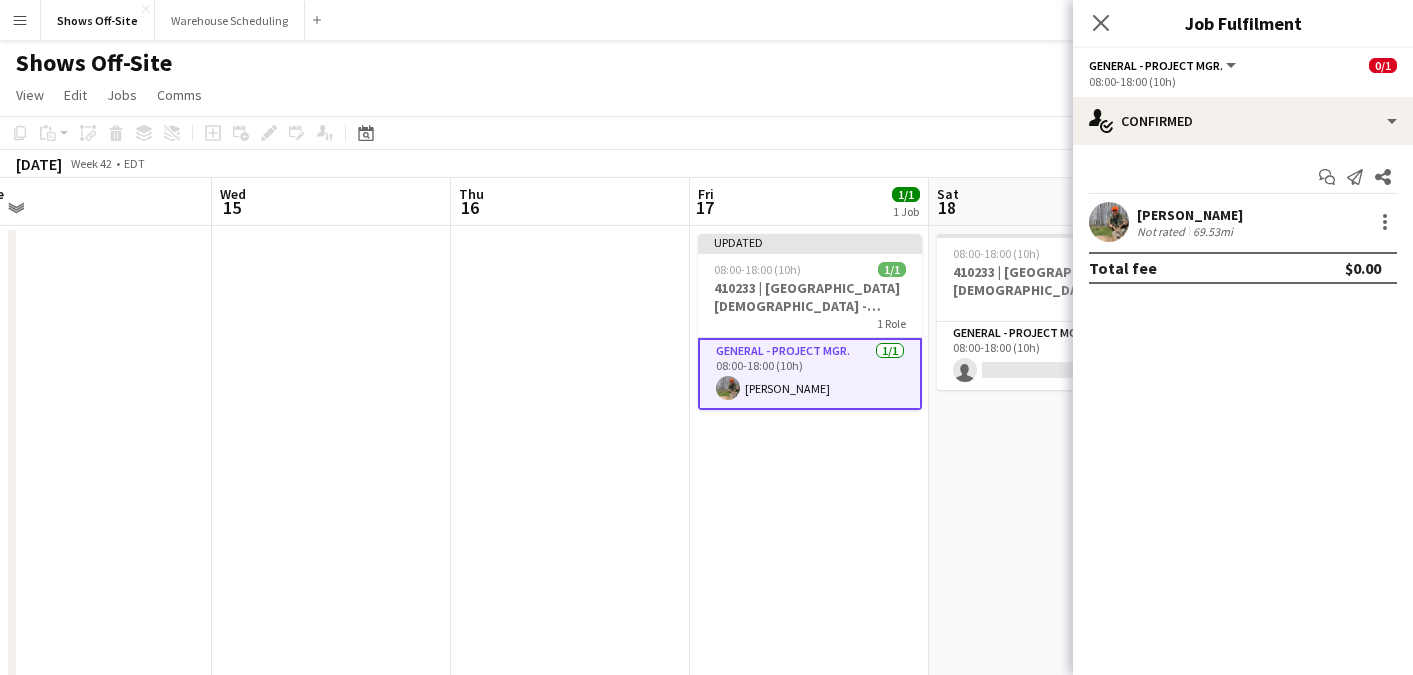 scroll, scrollTop: 0, scrollLeft: 592, axis: horizontal 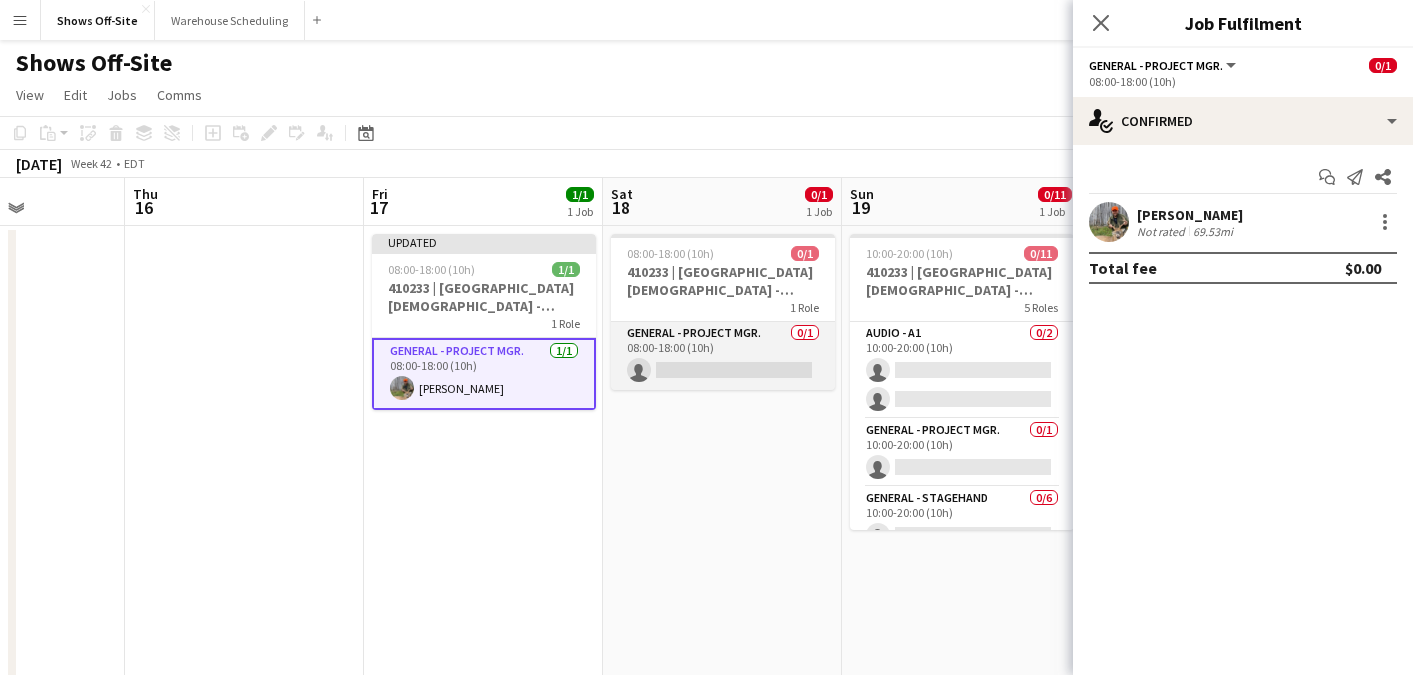 click on "General - Project Mgr.   0/1   08:00-18:00 (10h)
single-neutral-actions" at bounding box center (723, 356) 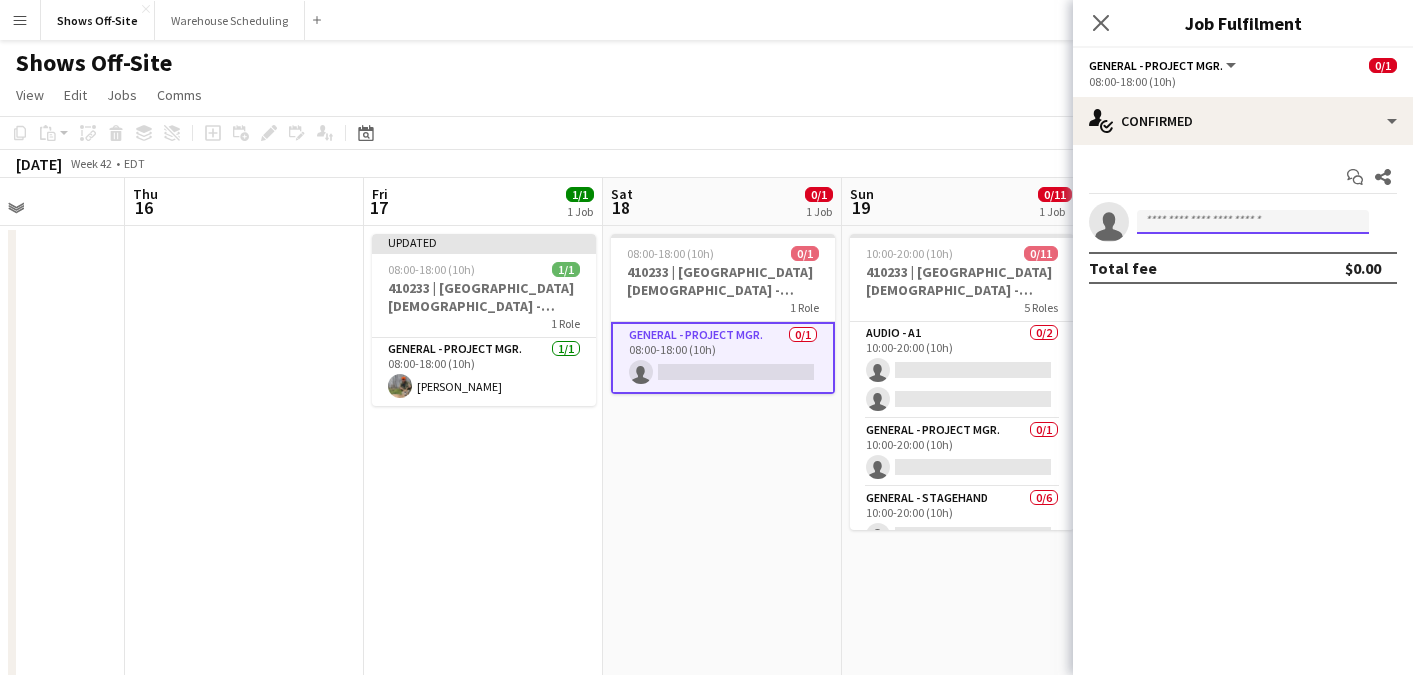 click at bounding box center [1253, 222] 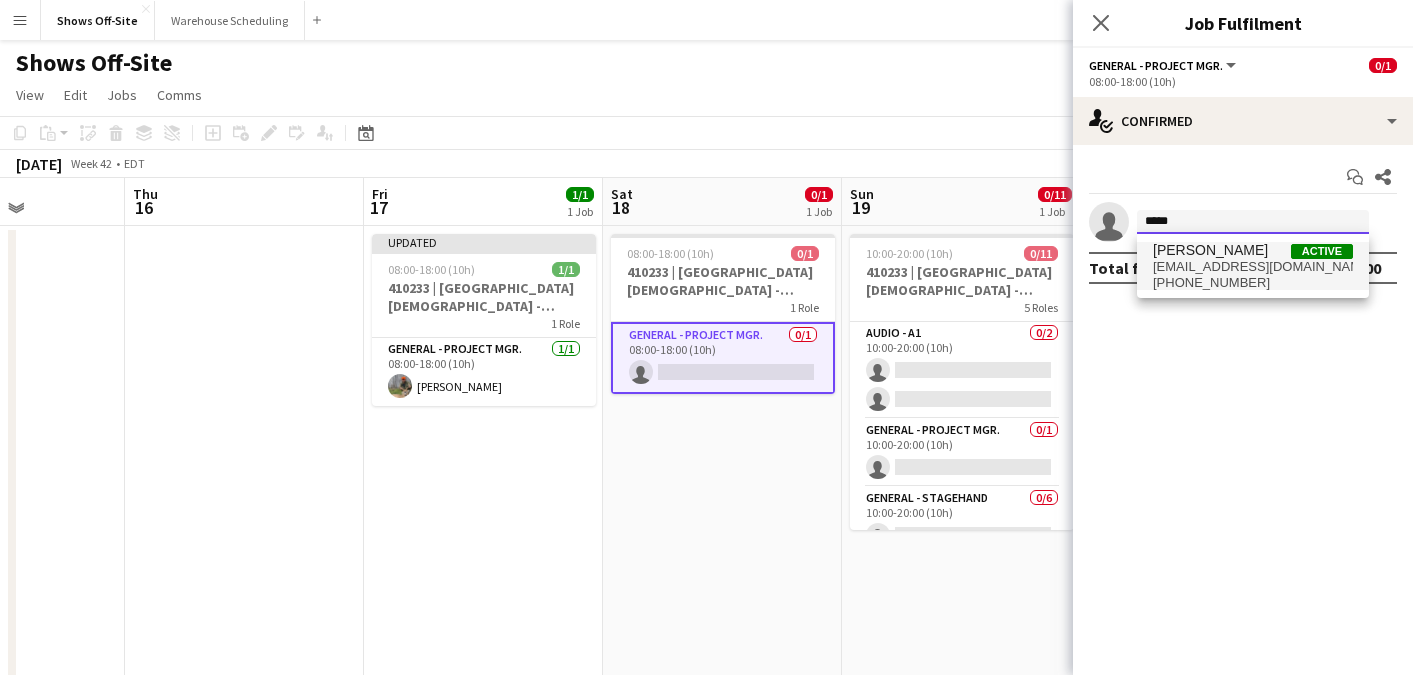 type on "*****" 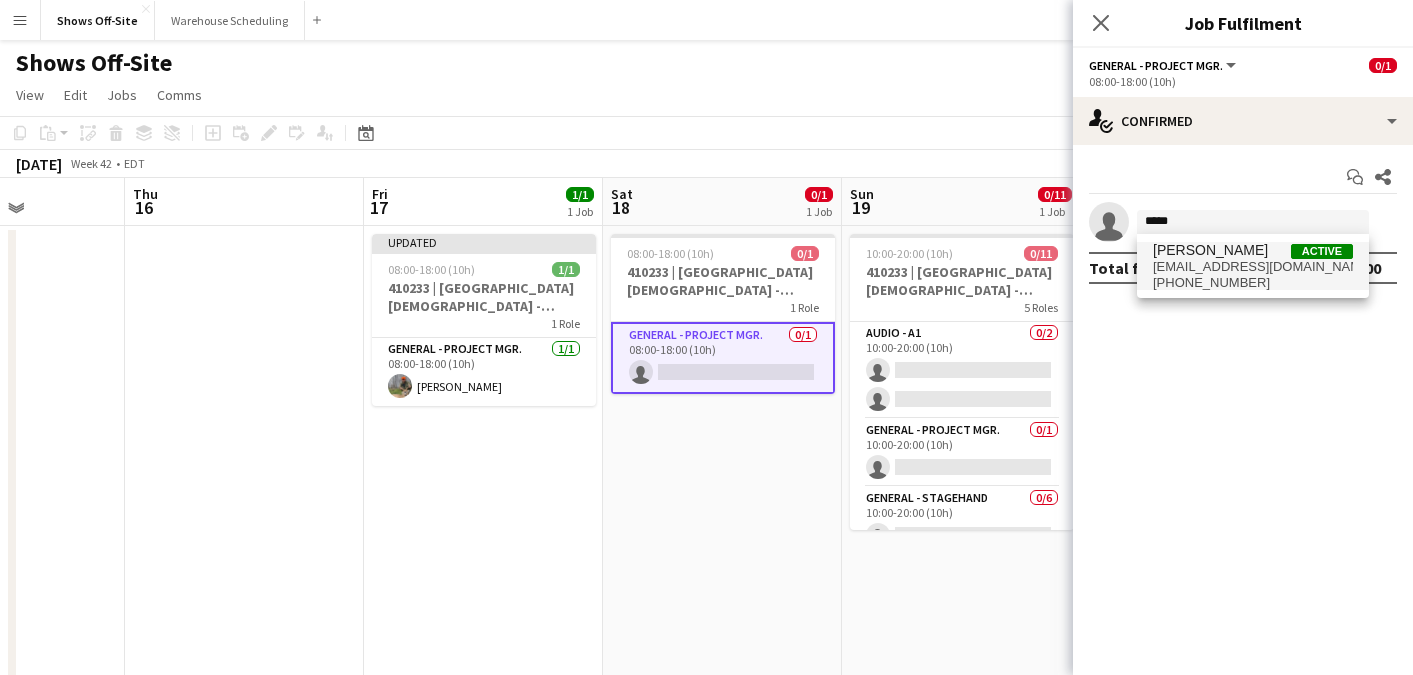 click on "[EMAIL_ADDRESS][DOMAIN_NAME]" at bounding box center (1253, 267) 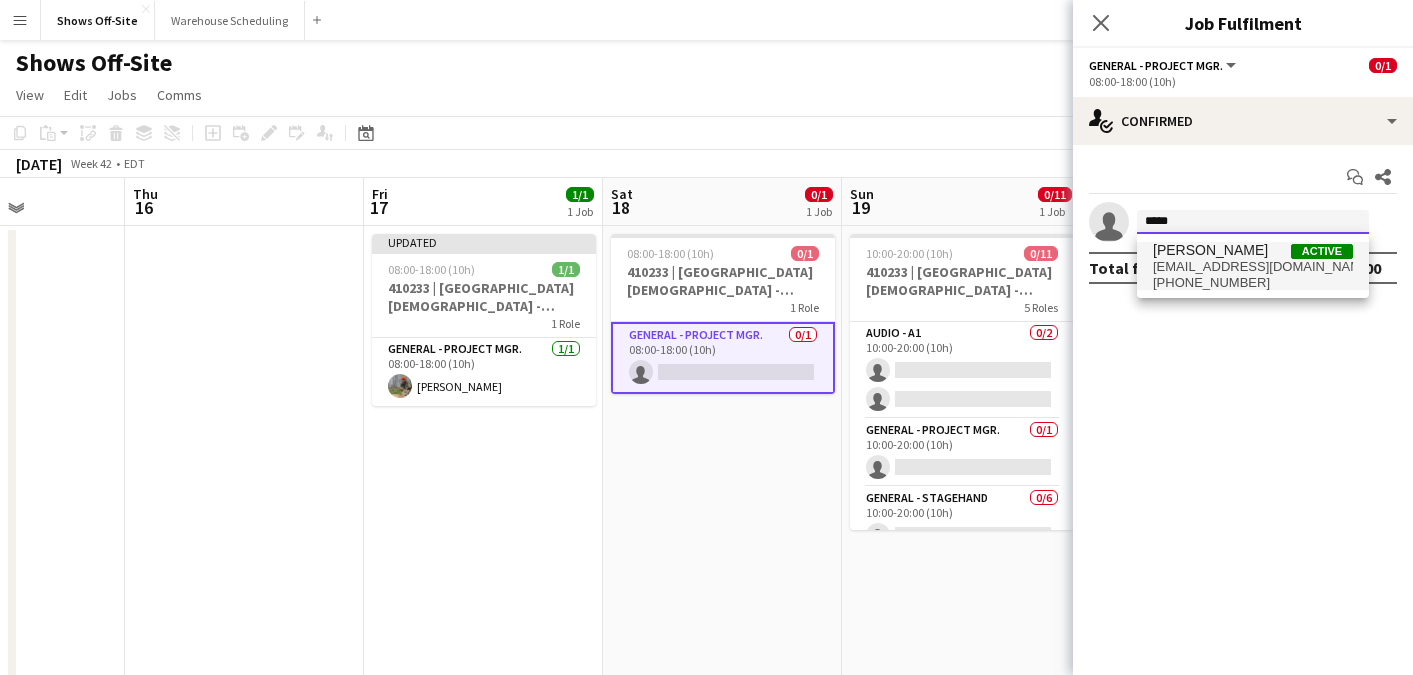 type 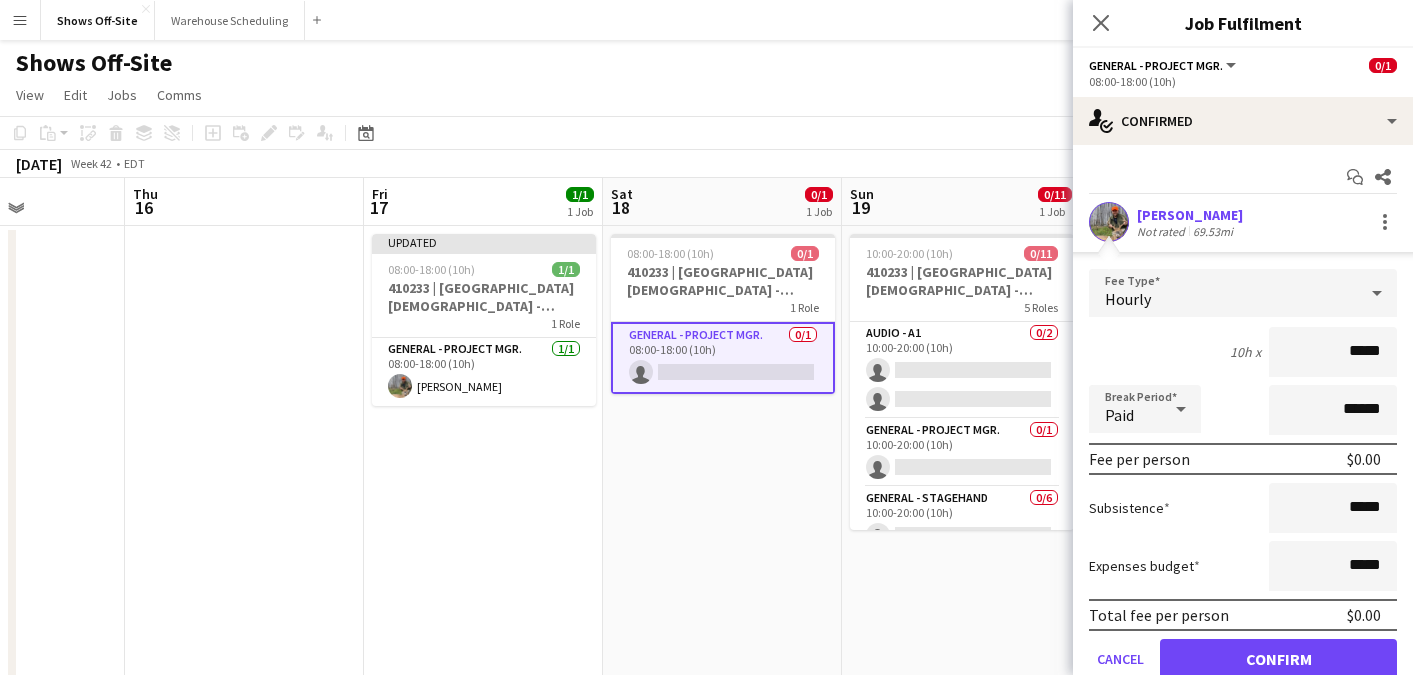 scroll, scrollTop: 79, scrollLeft: 0, axis: vertical 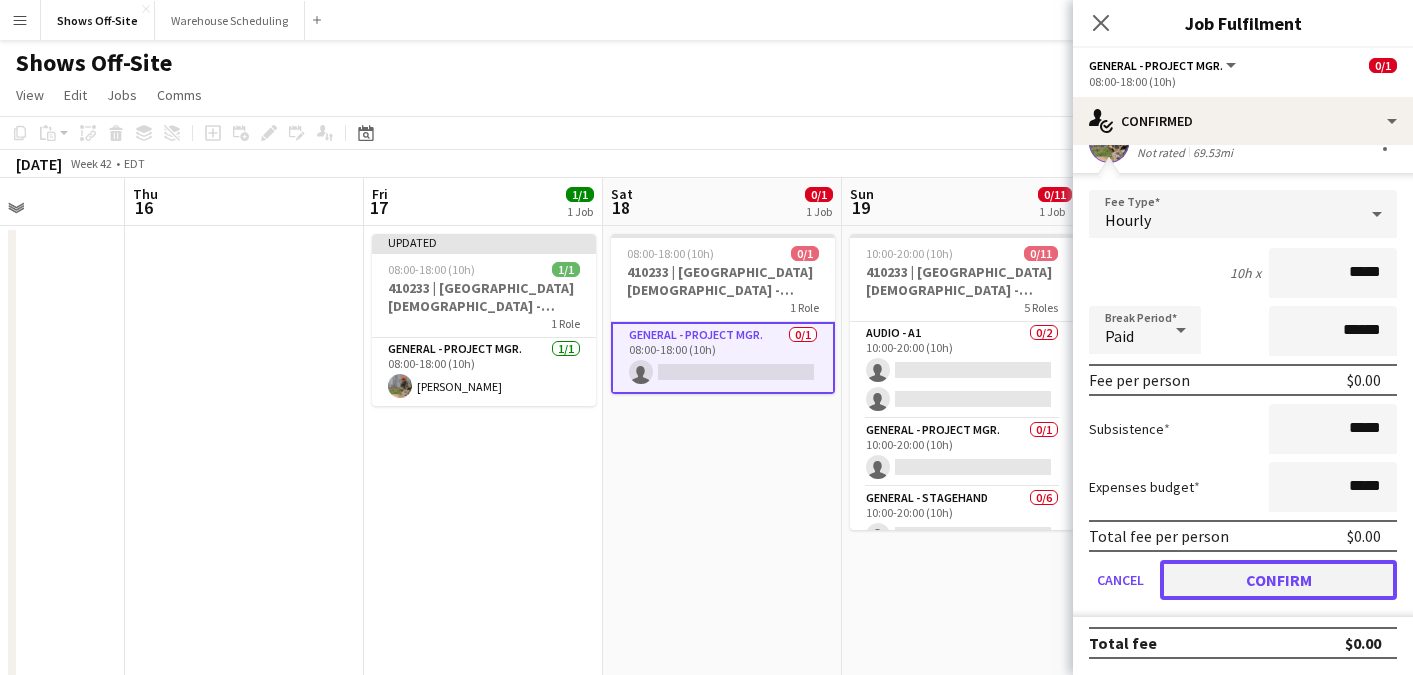 click on "Confirm" at bounding box center [1278, 580] 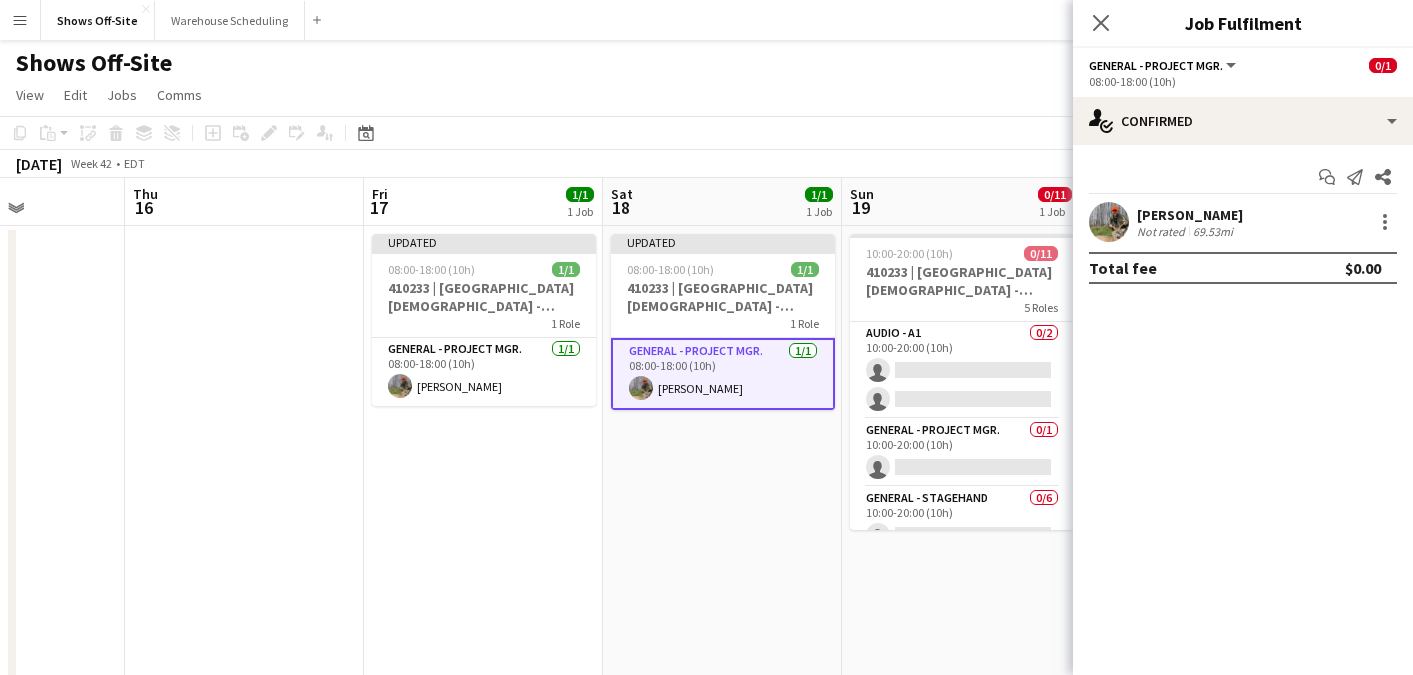 scroll, scrollTop: 0, scrollLeft: 0, axis: both 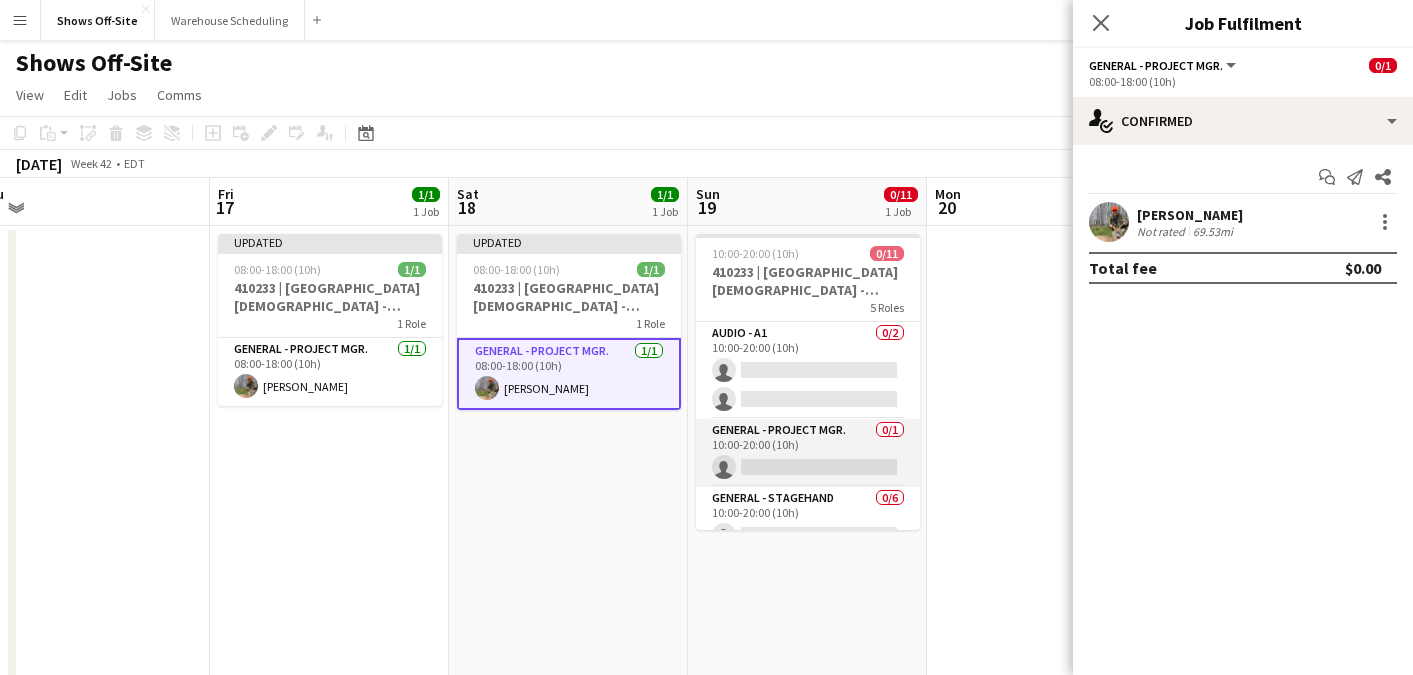 click on "General - Project Mgr.   0/1   10:00-20:00 (10h)
single-neutral-actions" at bounding box center [808, 453] 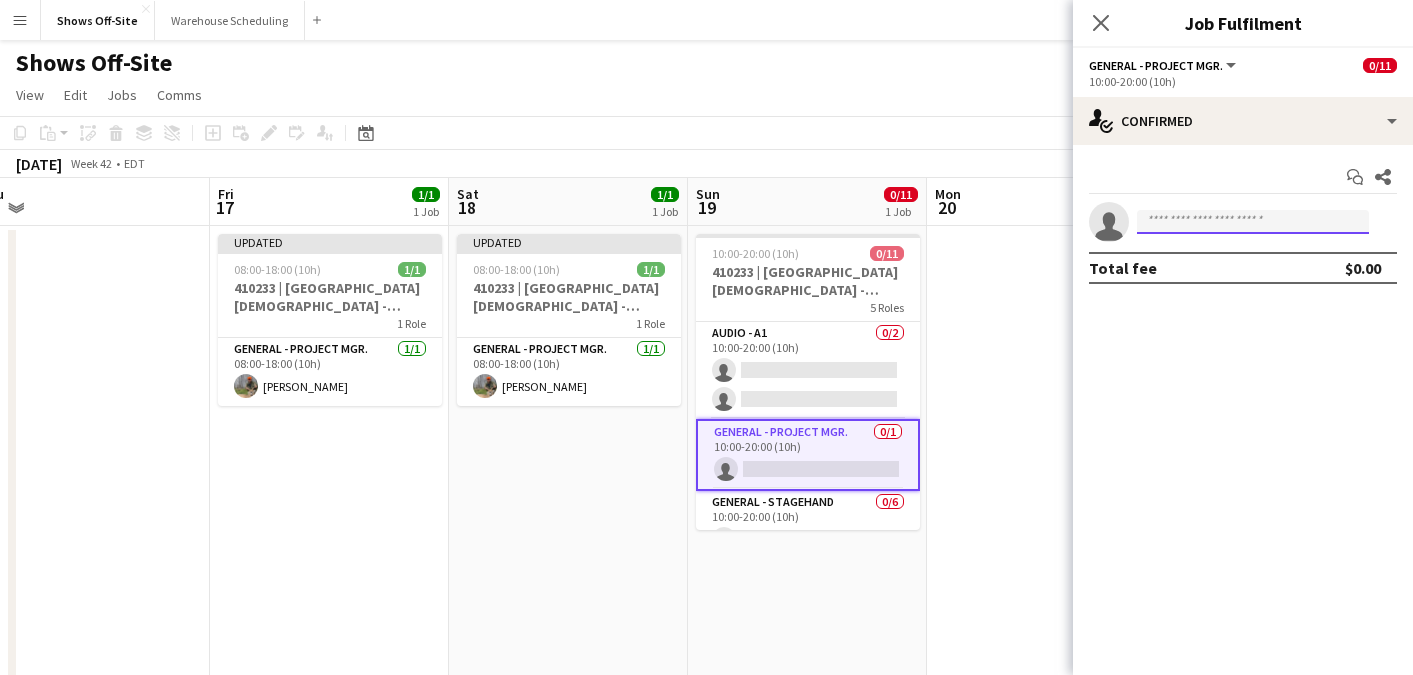 click at bounding box center (1253, 222) 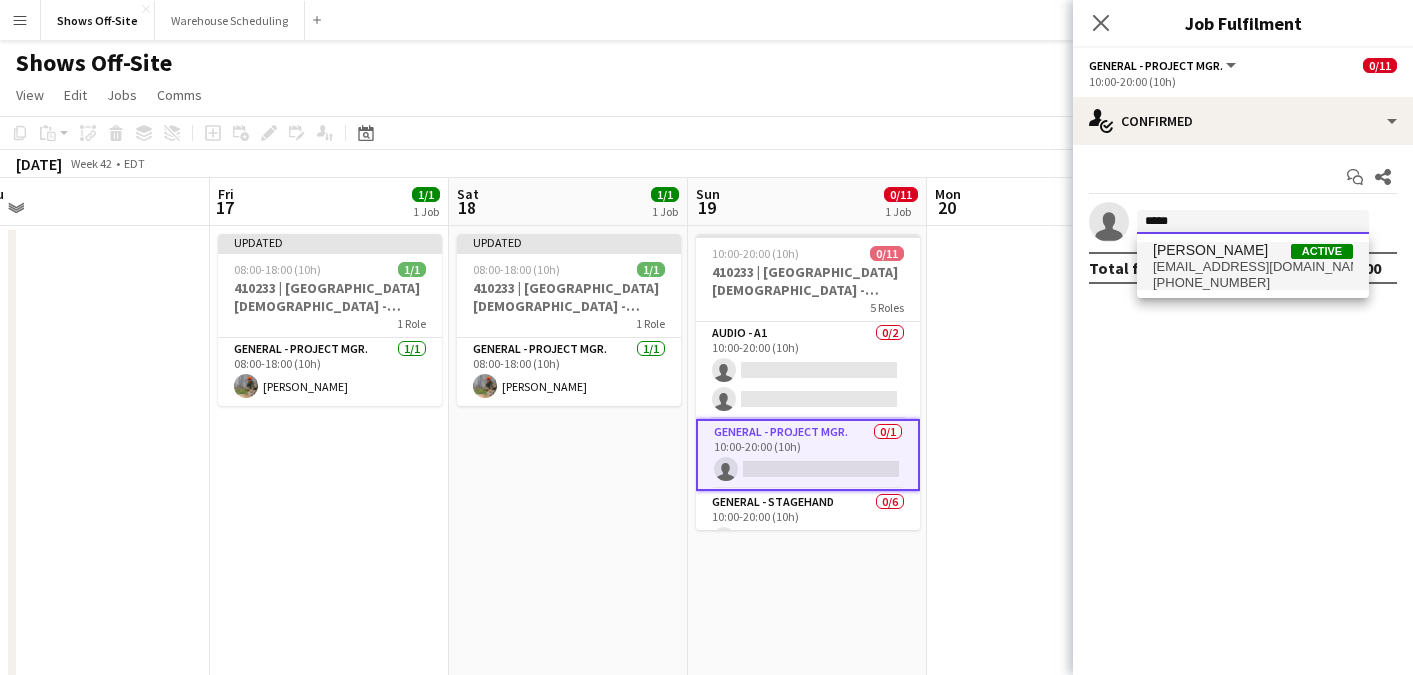 type on "*****" 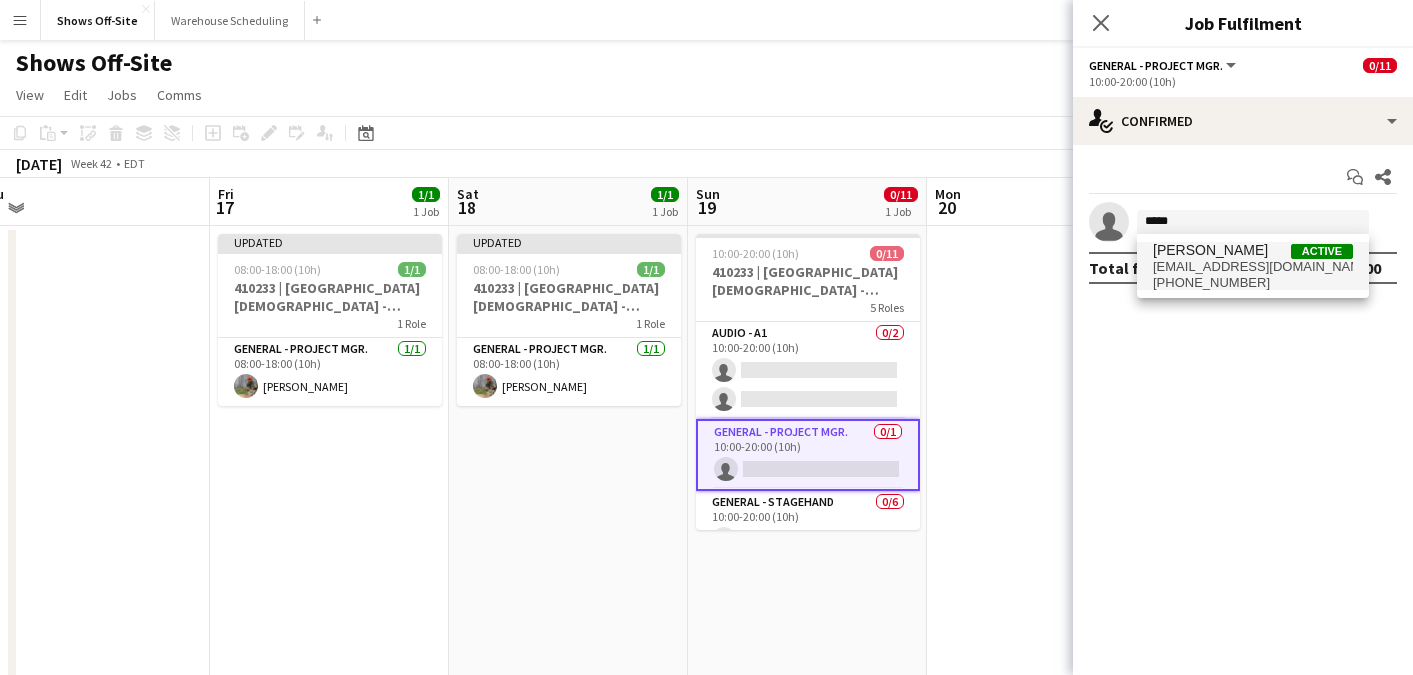 click on "[PERSON_NAME]  Active" at bounding box center (1253, 250) 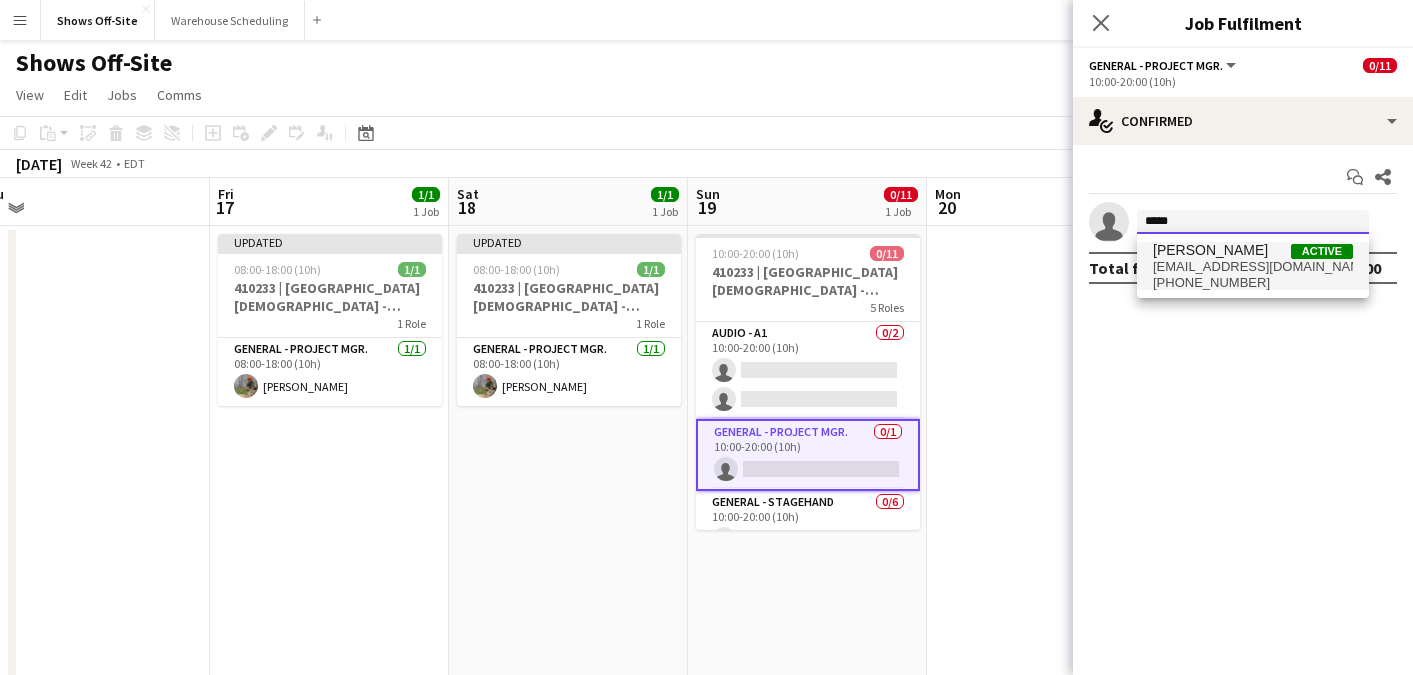 type 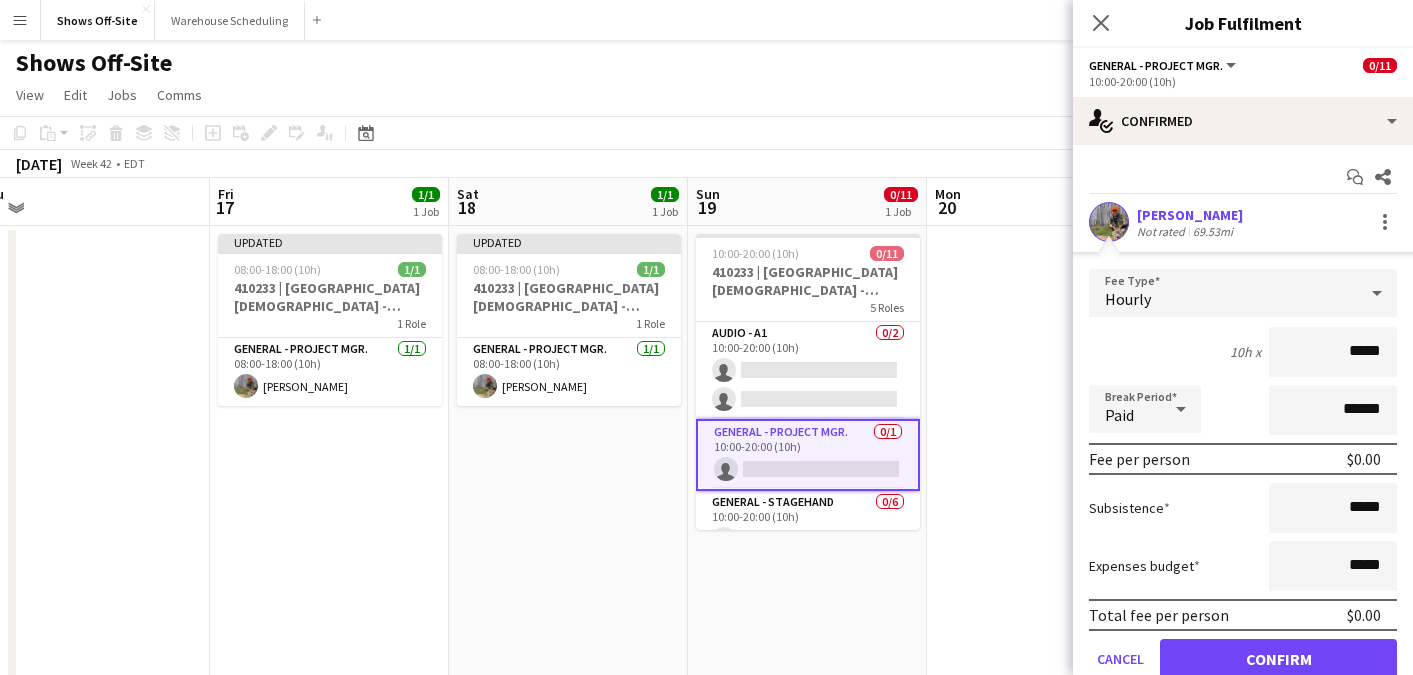 scroll, scrollTop: 79, scrollLeft: 0, axis: vertical 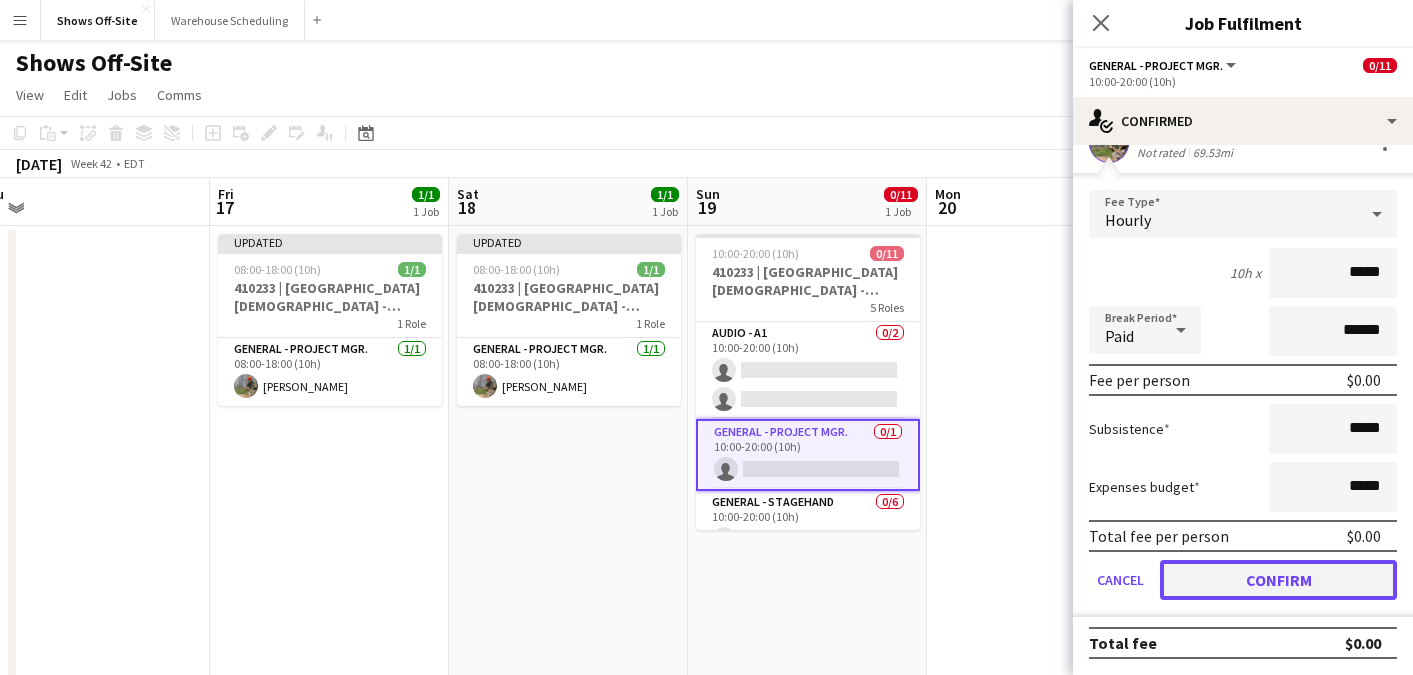 click on "Confirm" at bounding box center (1278, 580) 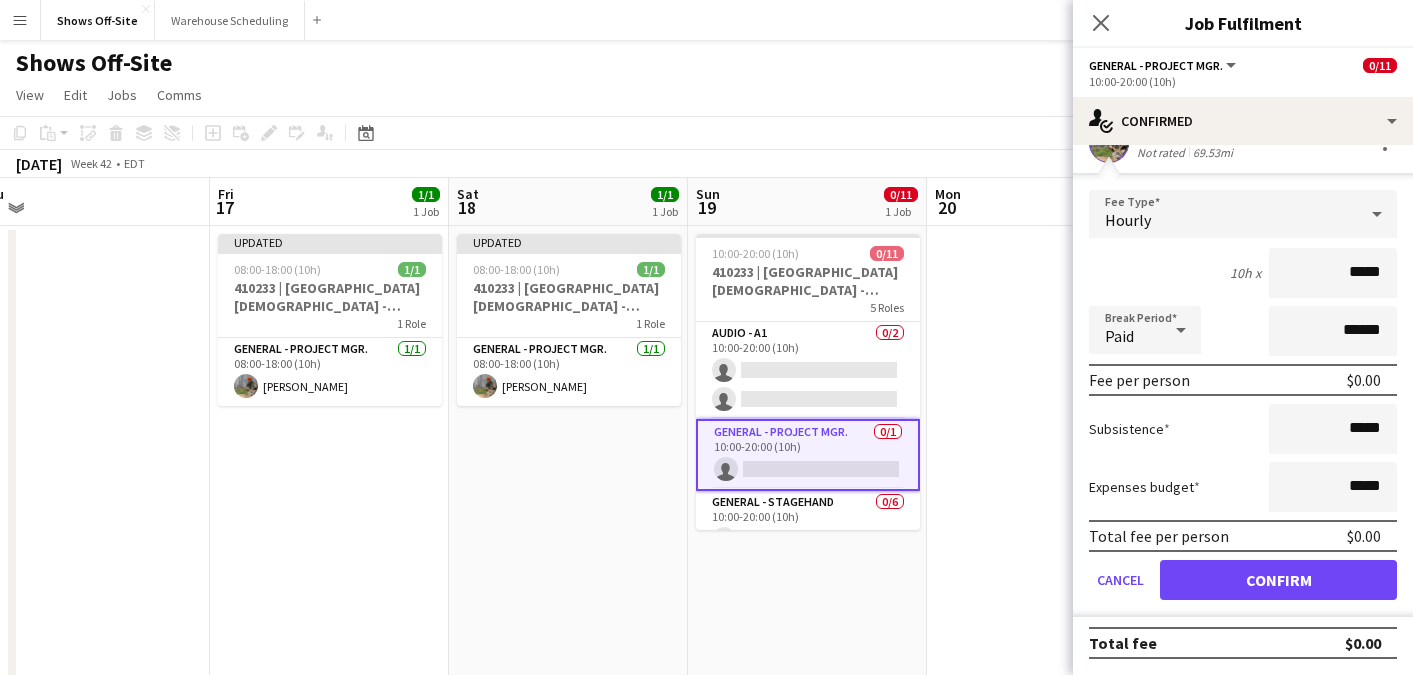 scroll, scrollTop: 0, scrollLeft: 0, axis: both 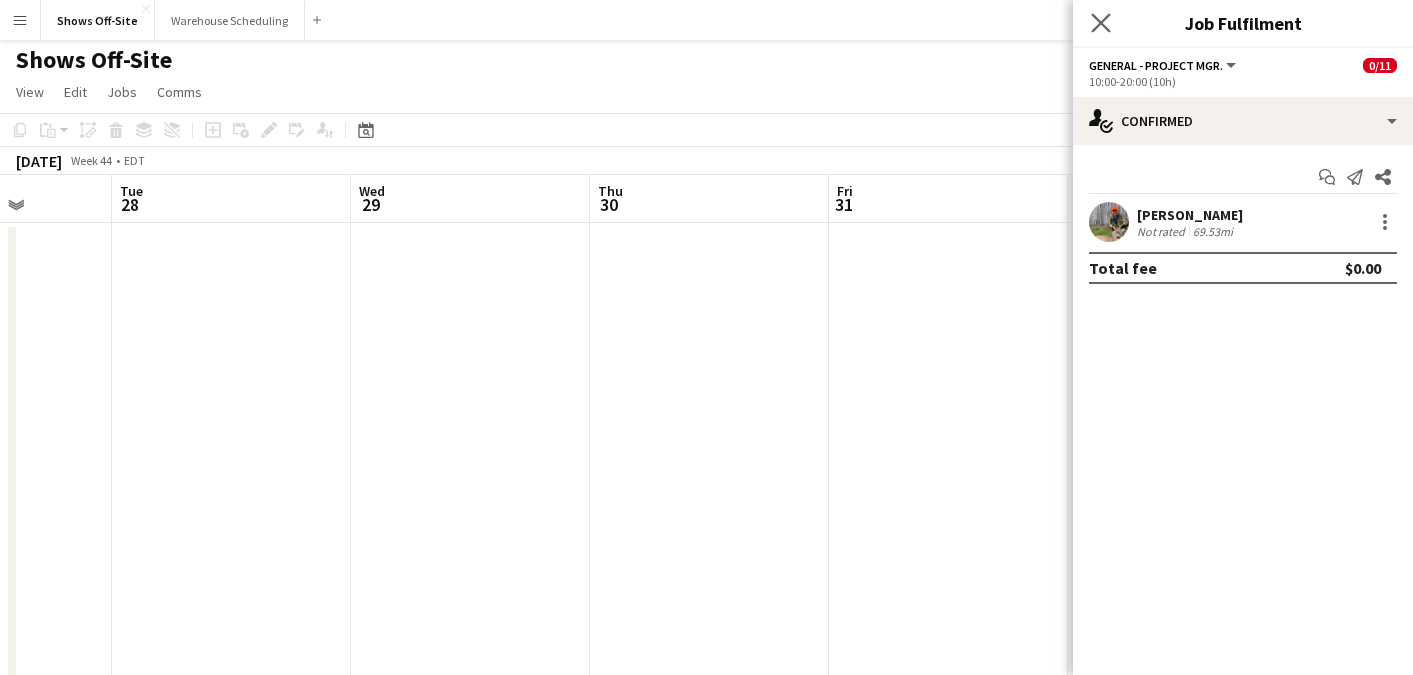 click on "Close pop-in" 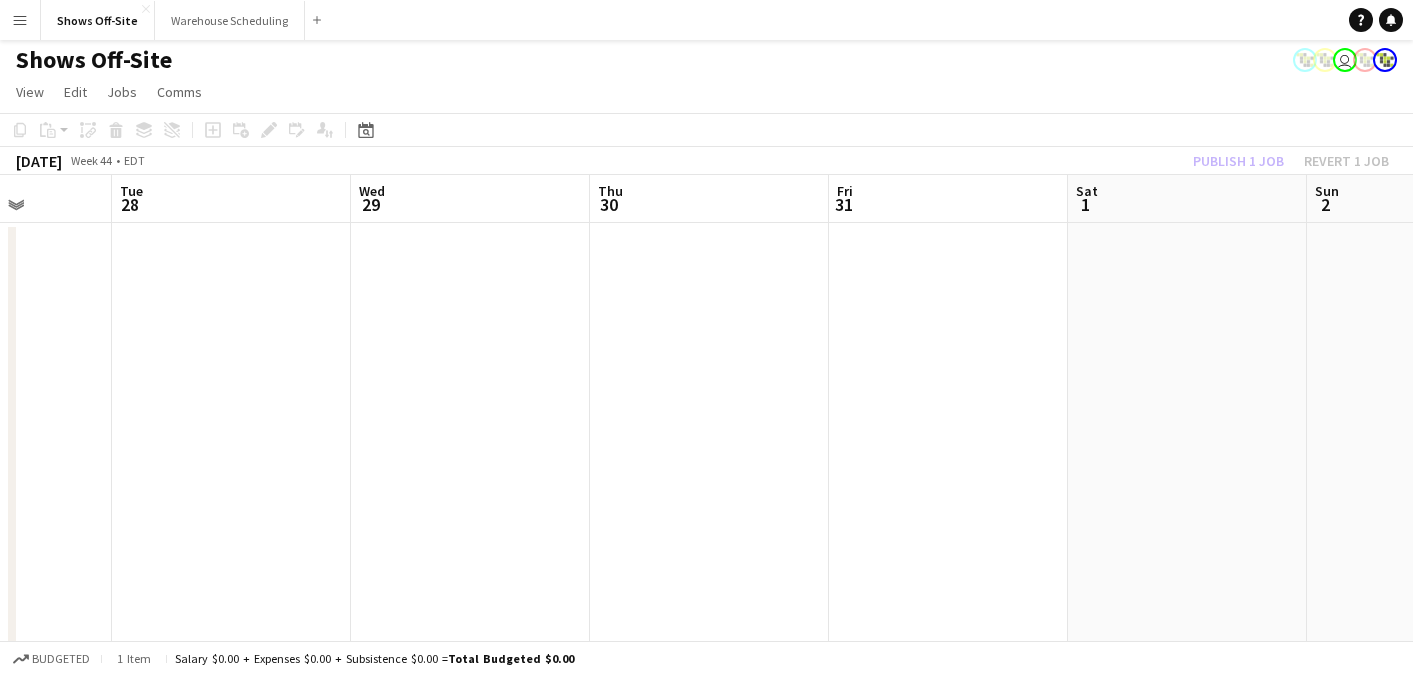 click at bounding box center [948, 945] 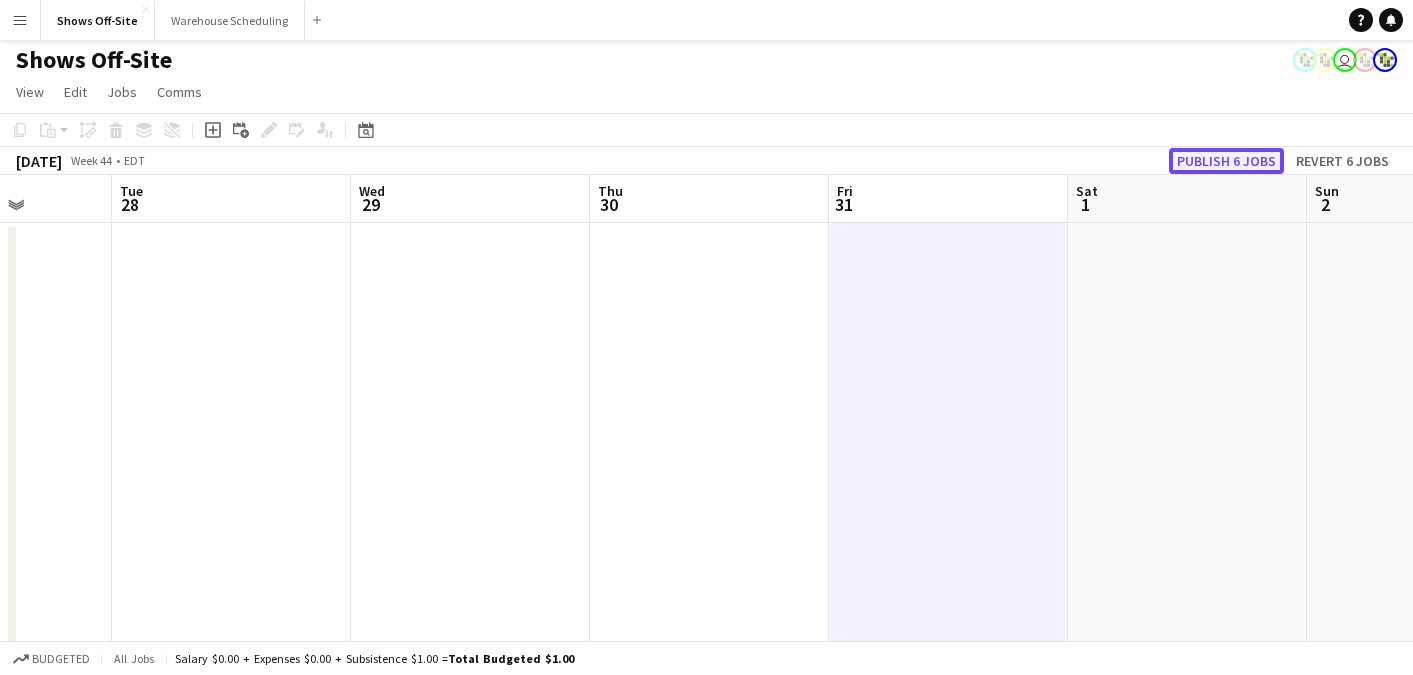 click on "Publish 6 jobs" 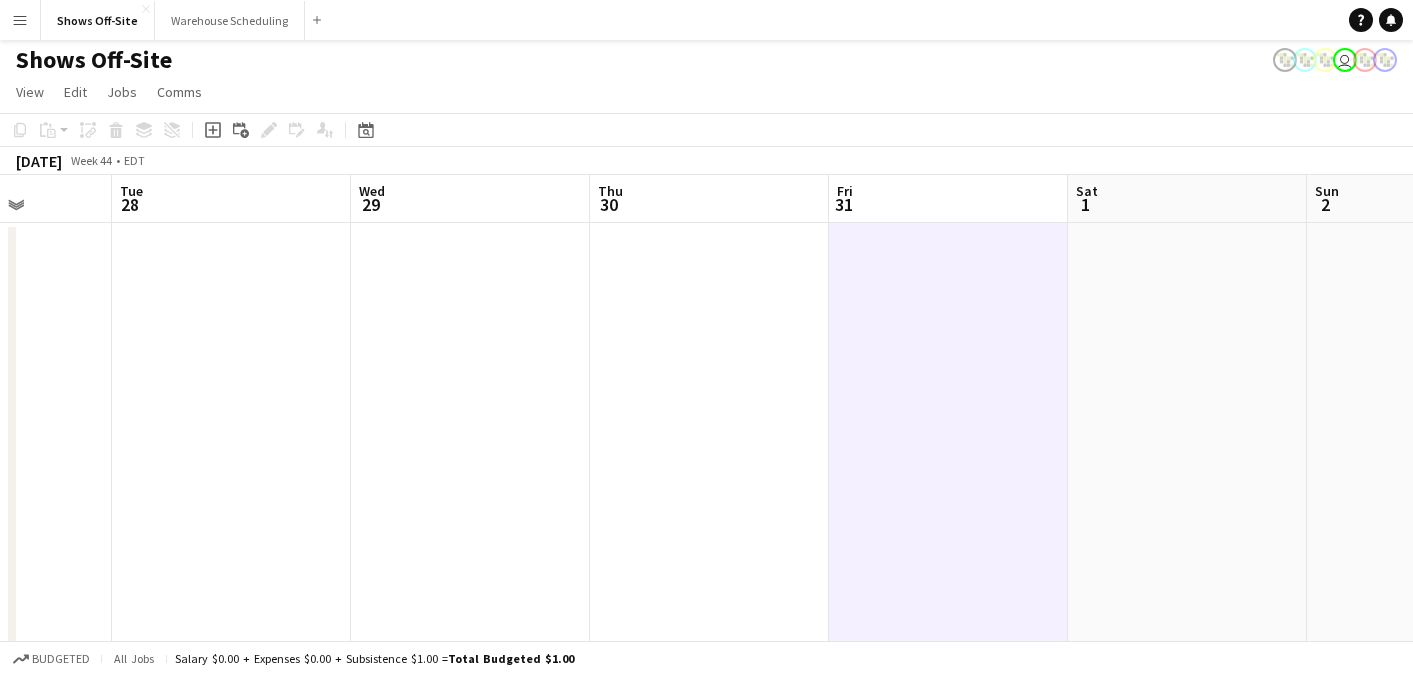 scroll, scrollTop: 0, scrollLeft: 0, axis: both 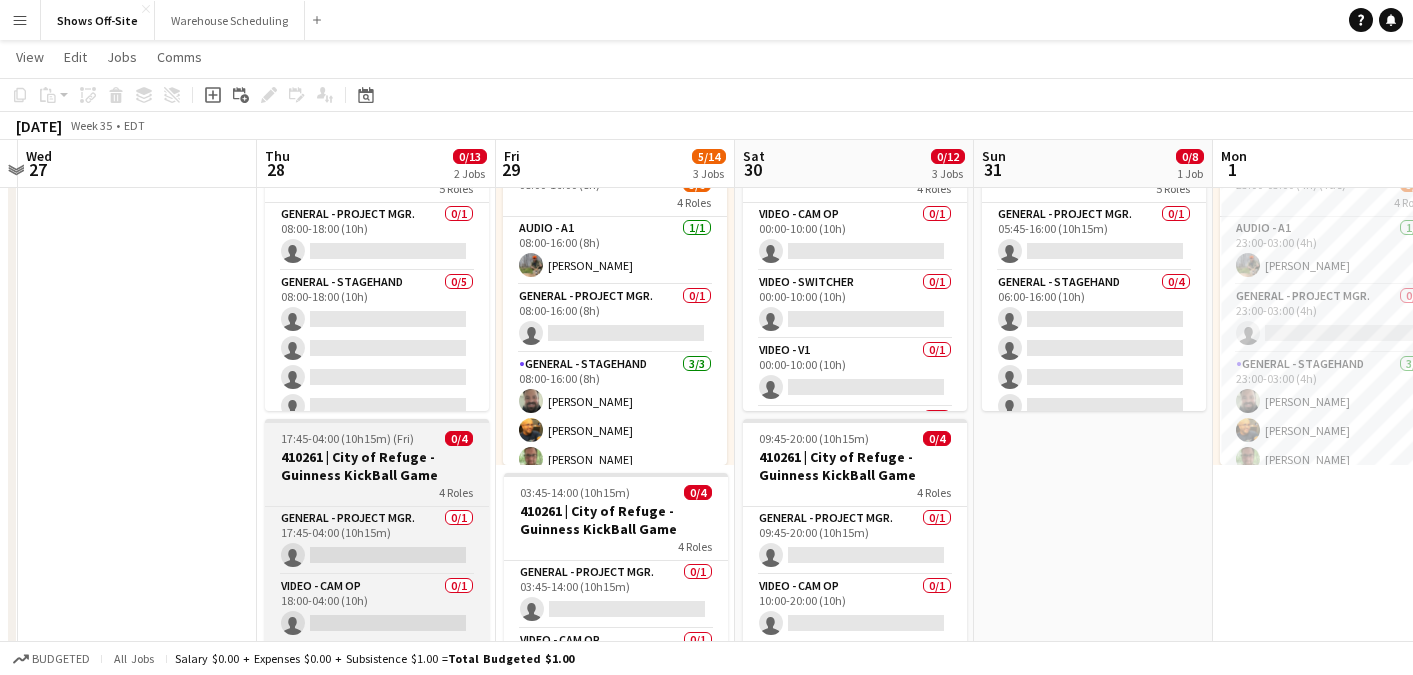 click on "17:45-04:00 (10h15m) (Fri)" at bounding box center (347, 438) 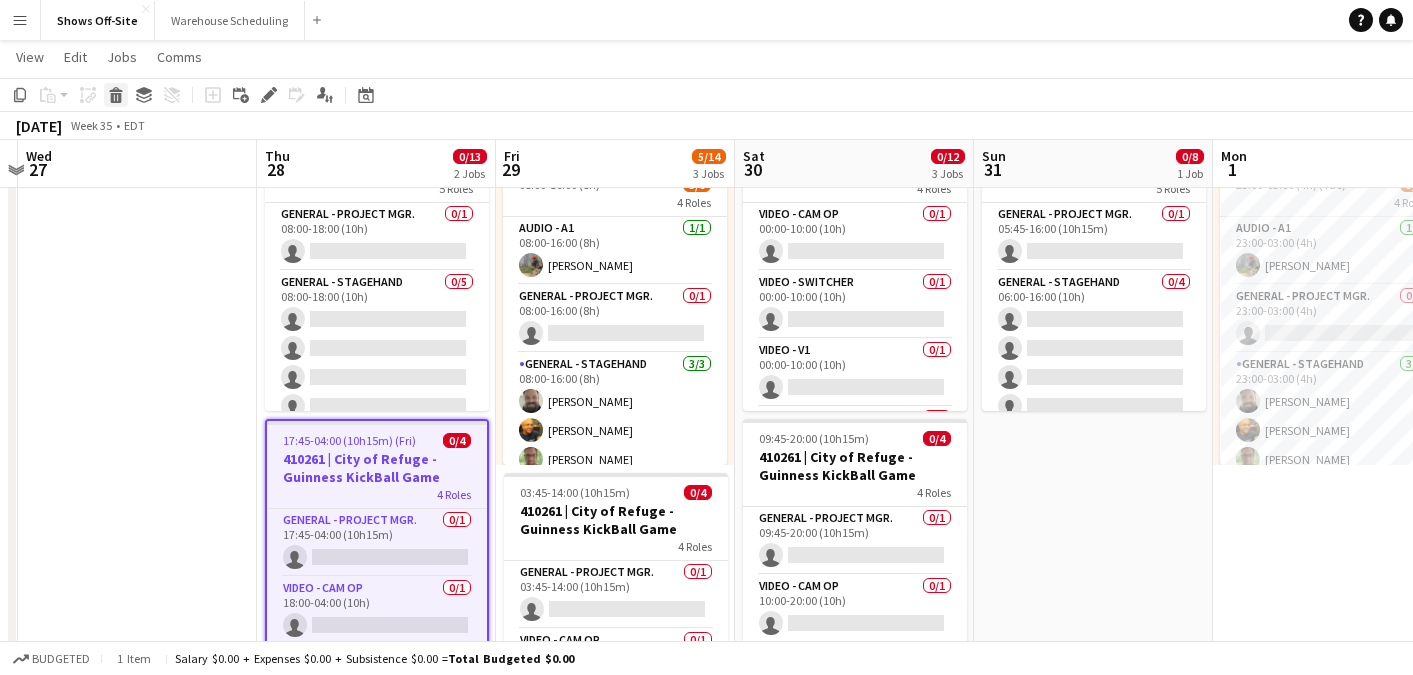 click on "Delete" 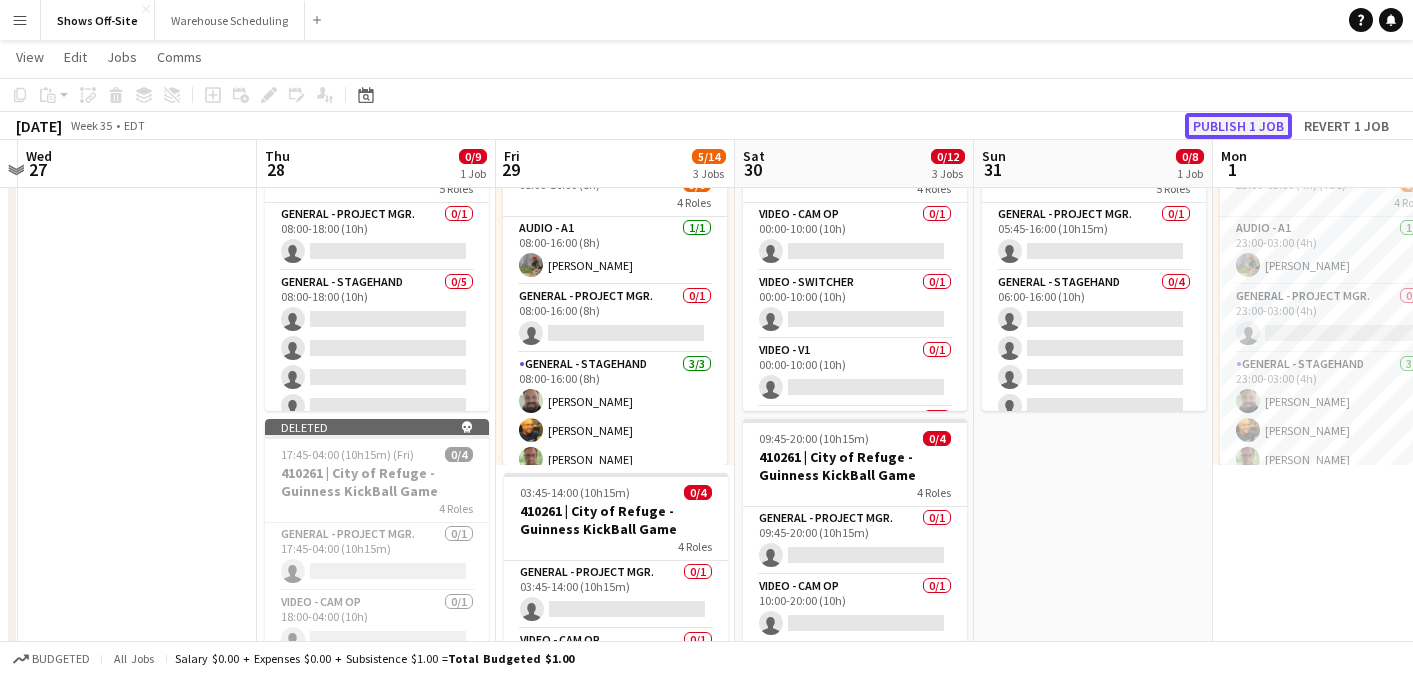 click on "Publish 1 job" 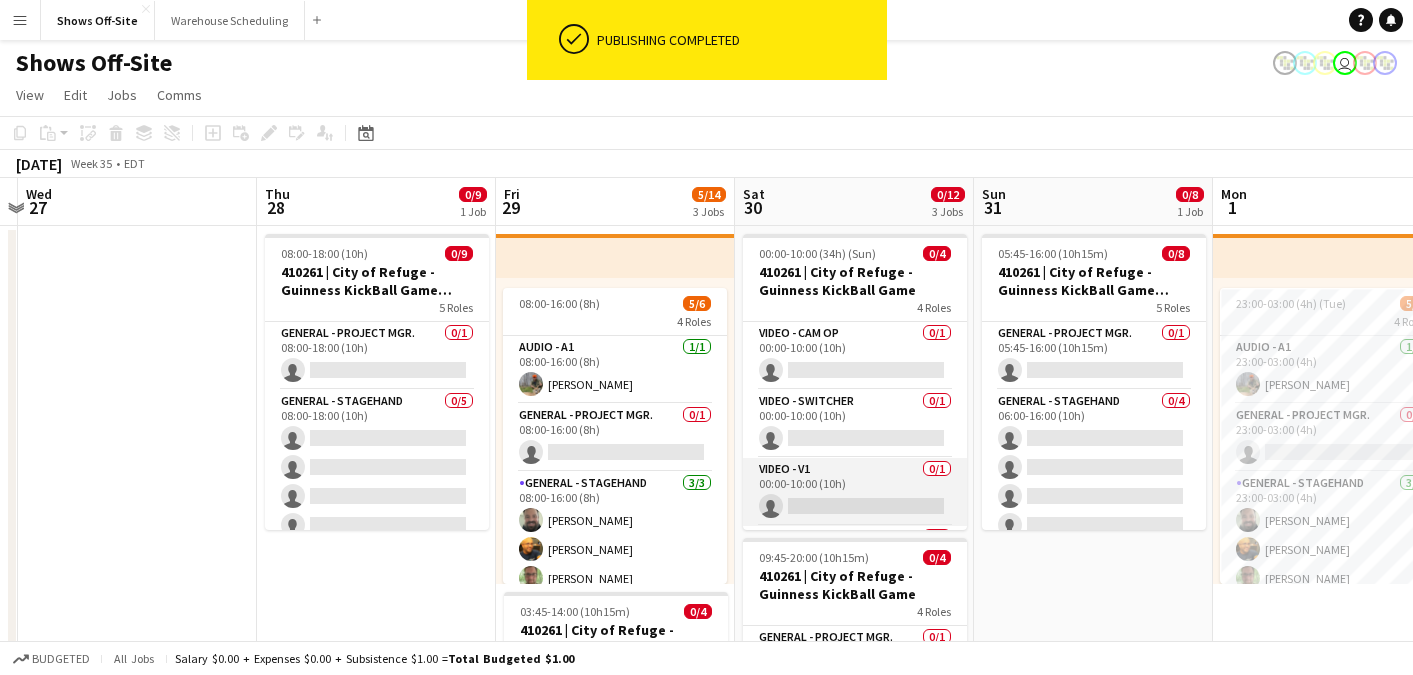 scroll, scrollTop: 0, scrollLeft: 0, axis: both 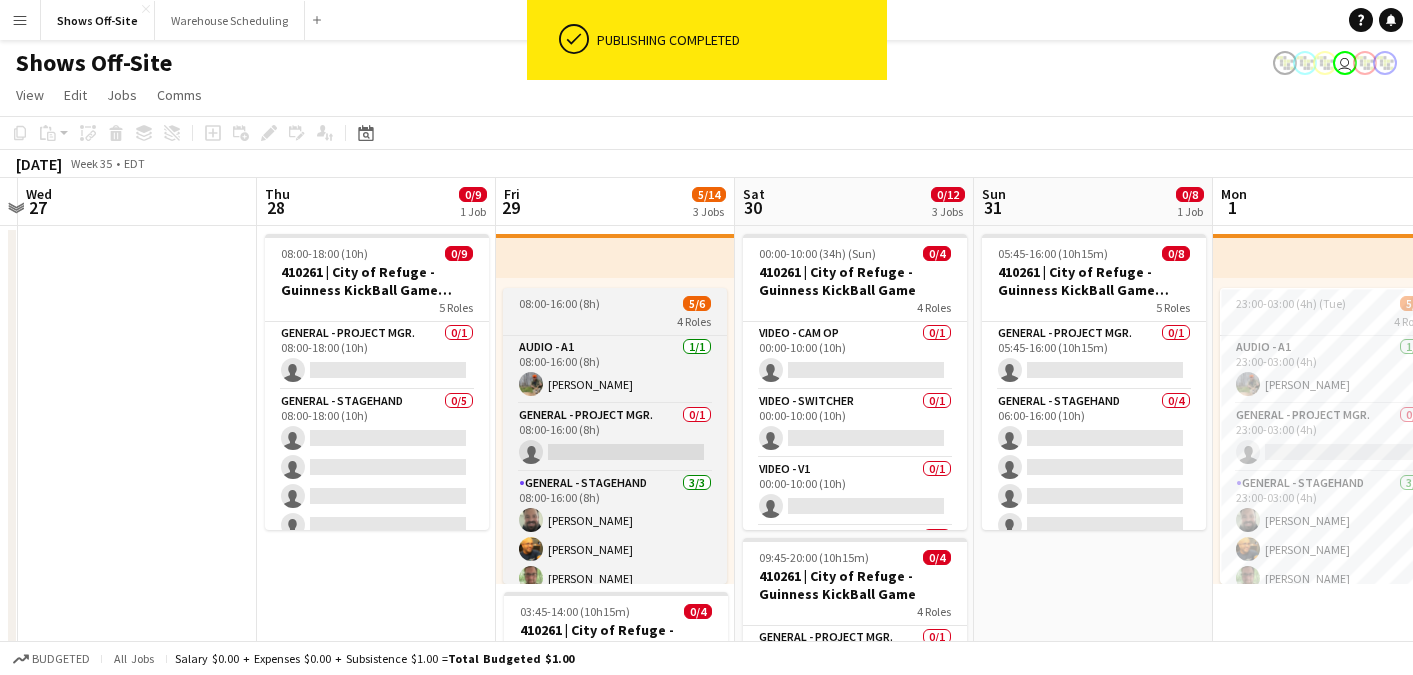 click on "4 Roles" at bounding box center [615, 321] 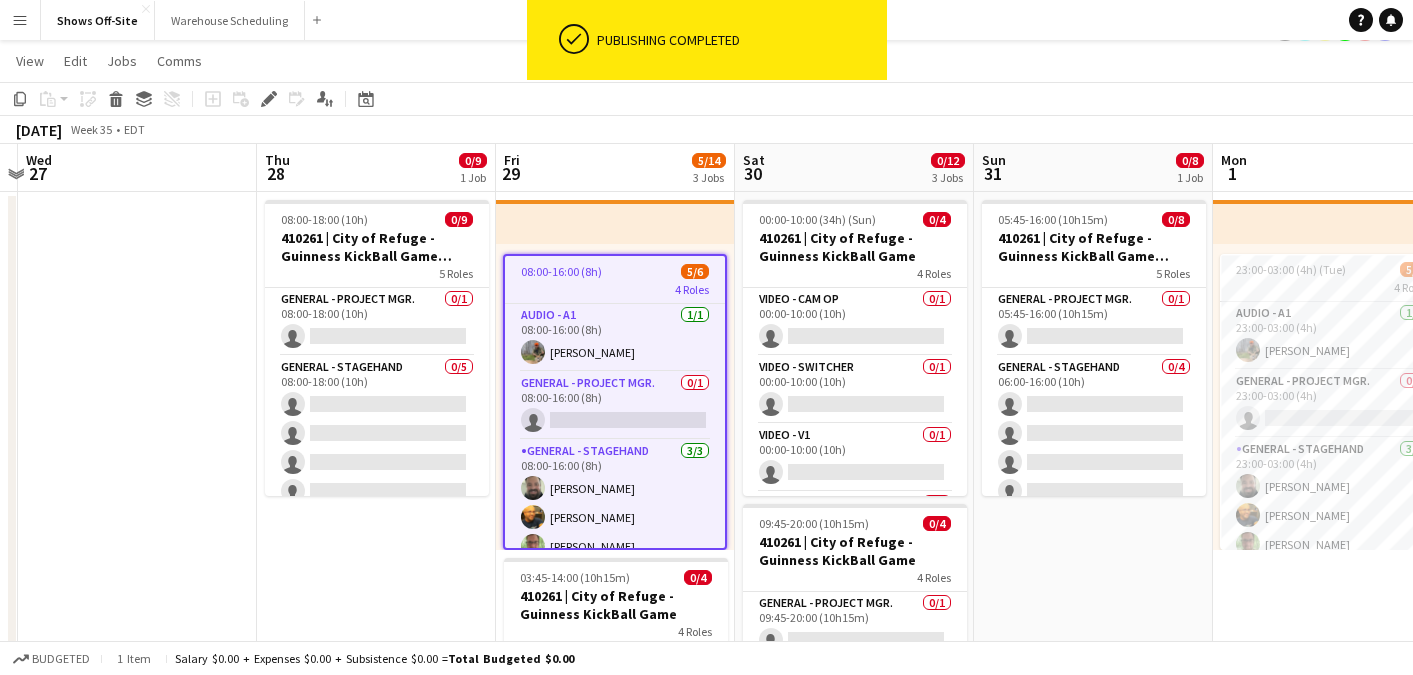 scroll, scrollTop: 35, scrollLeft: 0, axis: vertical 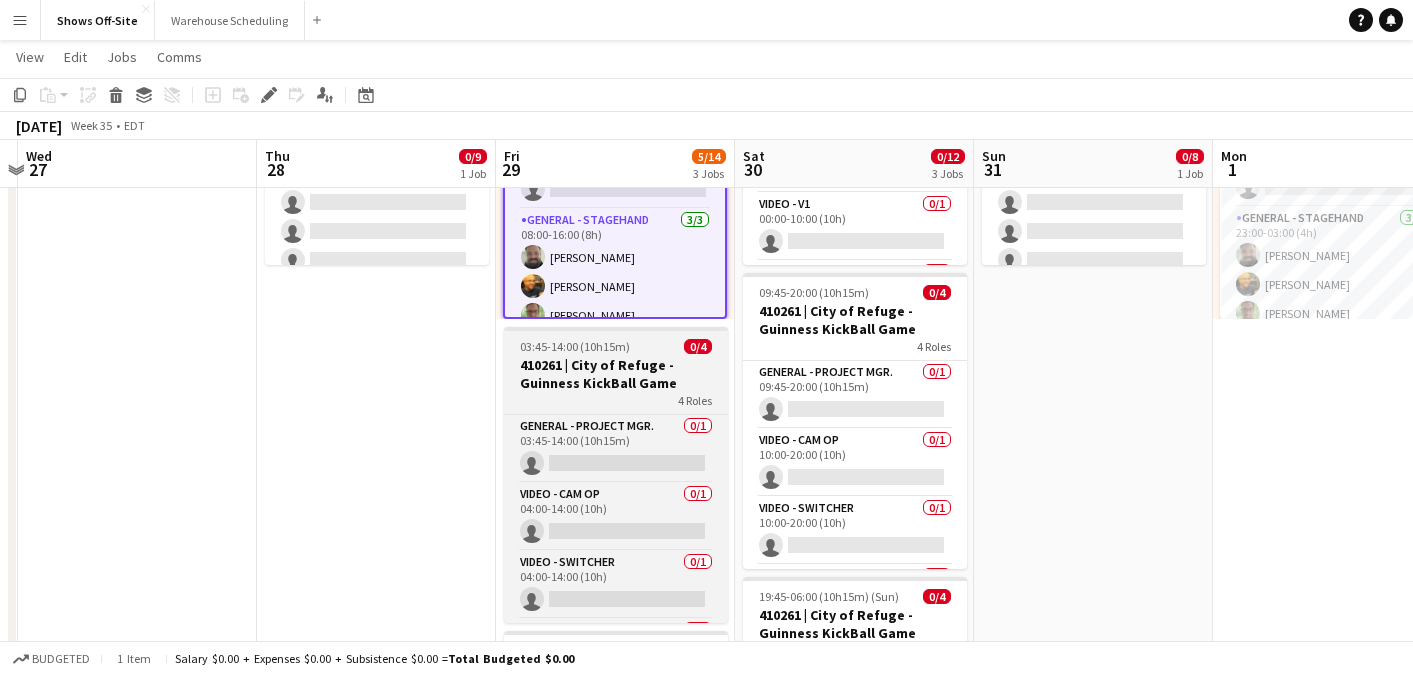 click on "410261 | City of Refuge - Guinness KickBall Game" at bounding box center [616, 374] 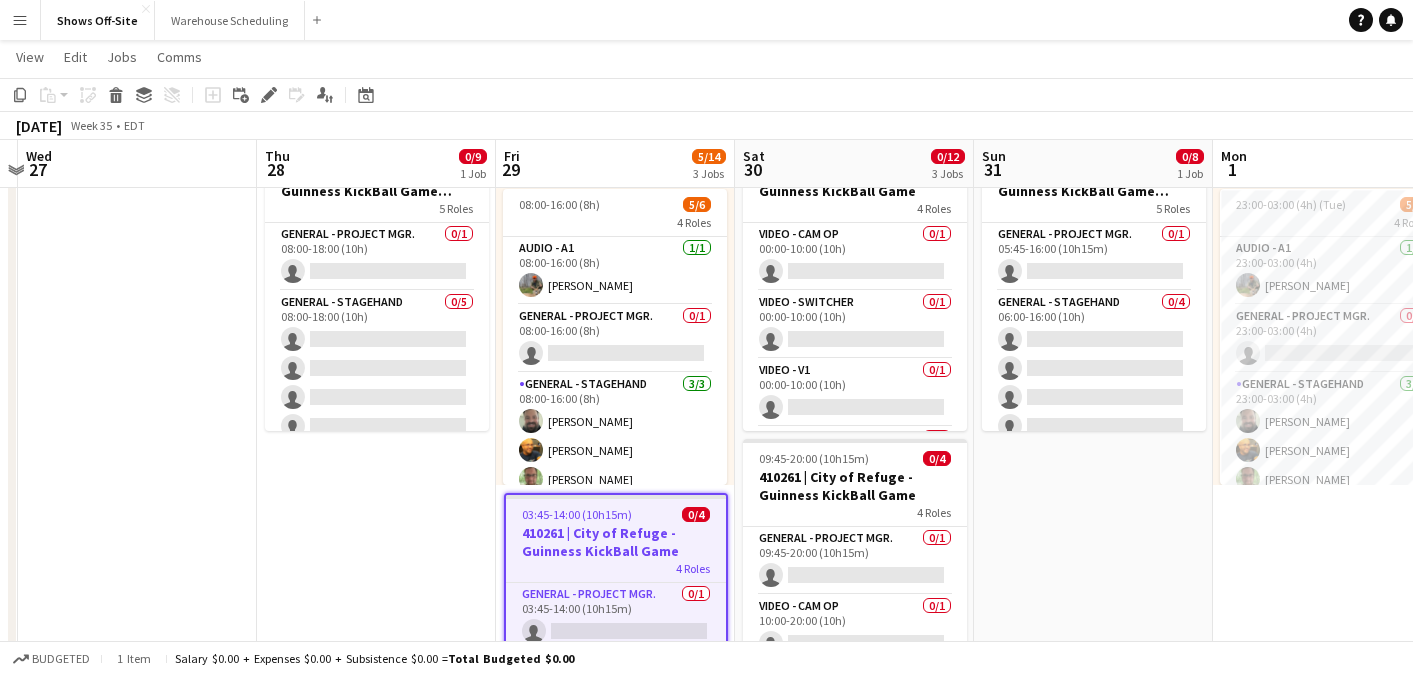 scroll, scrollTop: 96, scrollLeft: 0, axis: vertical 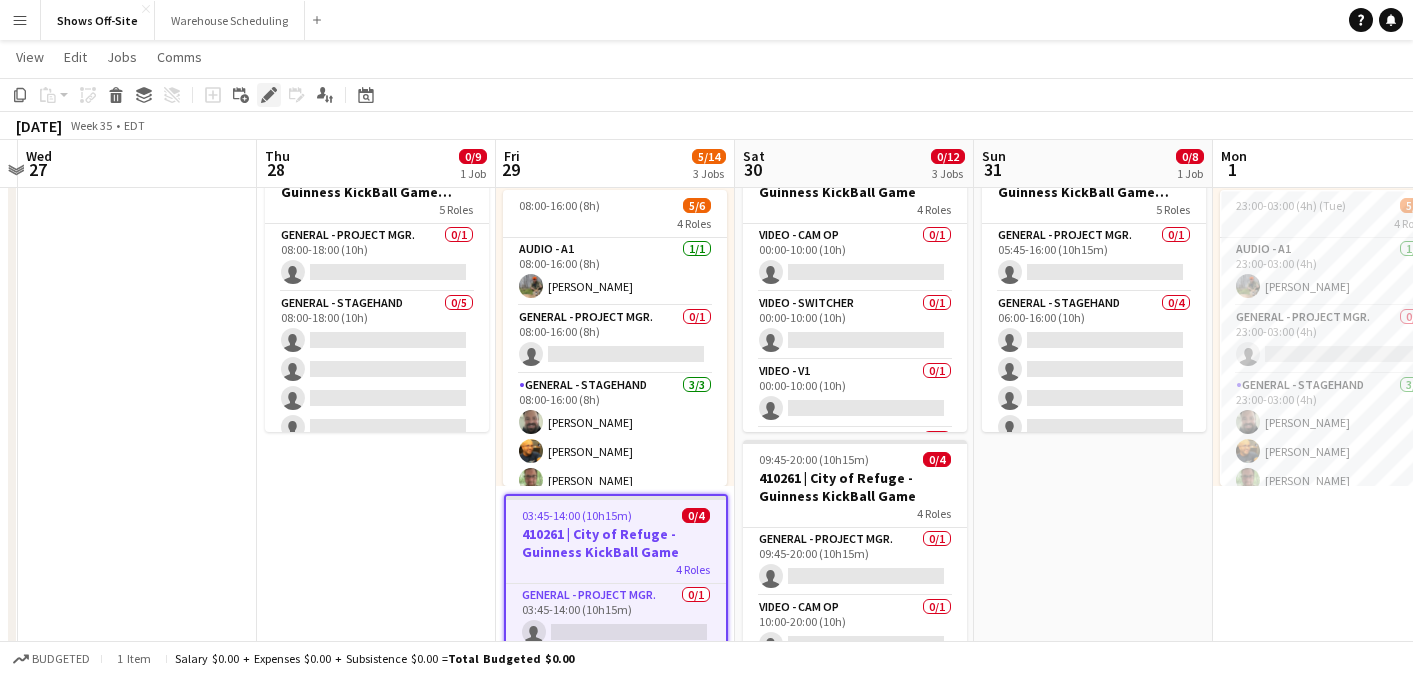 click 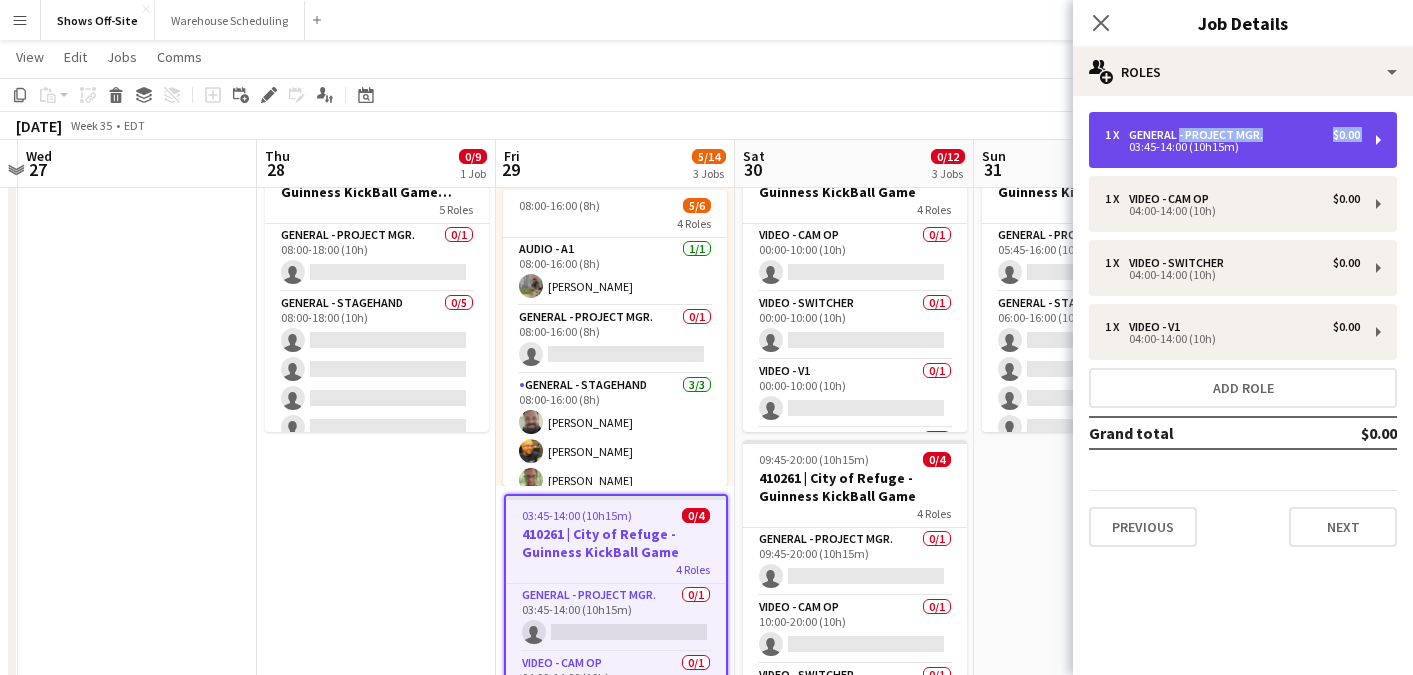 click on "1 x   General - Project Mgr.   $0.00   03:45-14:00 (10h15m)" at bounding box center (1232, 140) 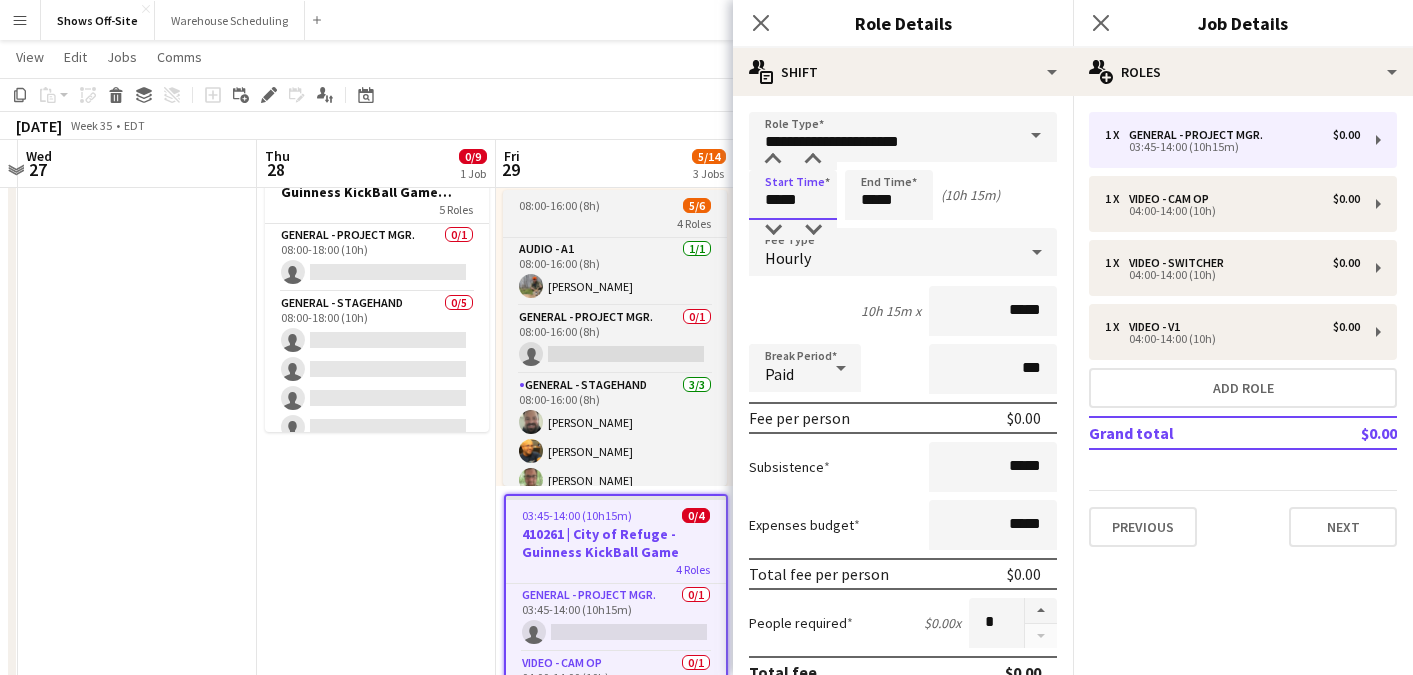 drag, startPoint x: 818, startPoint y: 207, endPoint x: 673, endPoint y: 203, distance: 145.05516 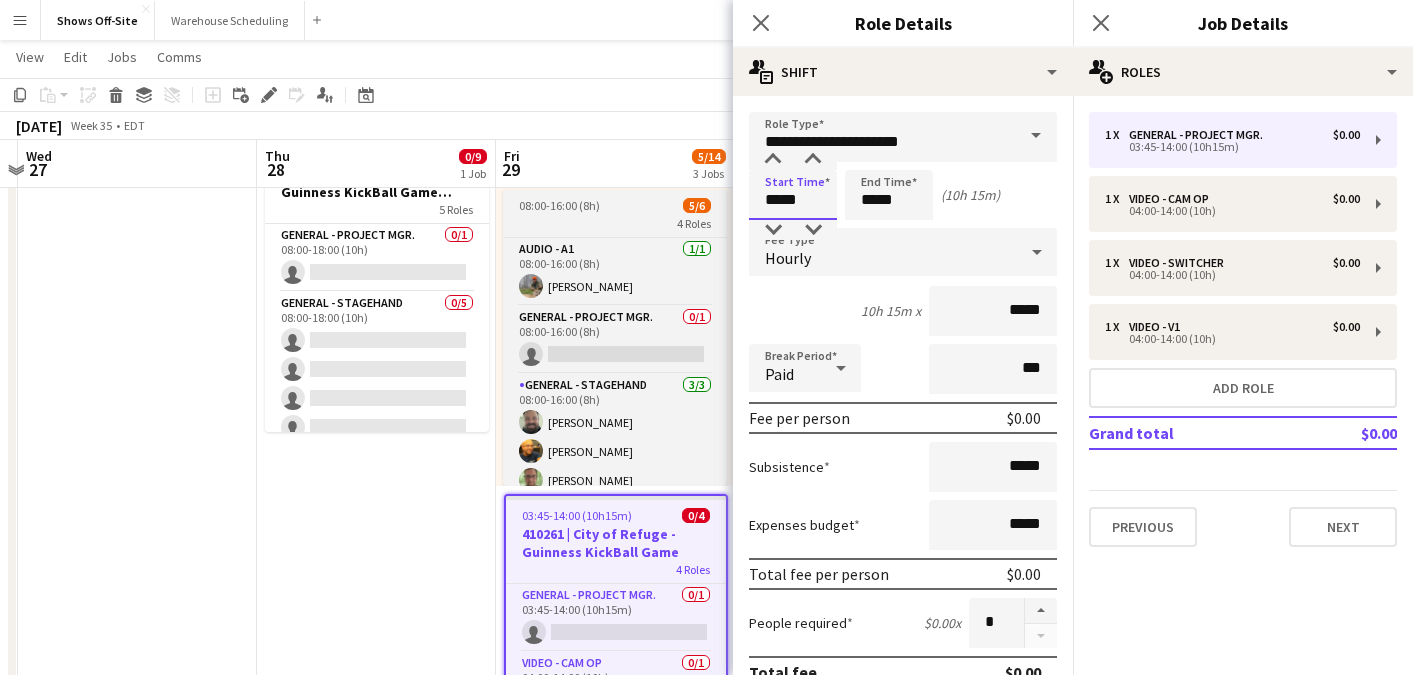 click on "Menu
Boards
Boards   Boards   All jobs   Status
Workforce
Workforce   My Workforce   Recruiting
Comms
Comms
Pay
Pay   Approvals   Payments   Reports
Platform Settings
Platform Settings   App settings   Your settings   Profiles
Training Academy
Training Academy
Knowledge Base
Knowledge Base
Product Updates
Product Updates   Log Out   Privacy   Shows Off-Site
Close
Warehouse Scheduling
Close
Add
Help
Notifications
Shows Off-Site
user
View  Day view expanded Day view collapsed Month view" at bounding box center (706, 755) 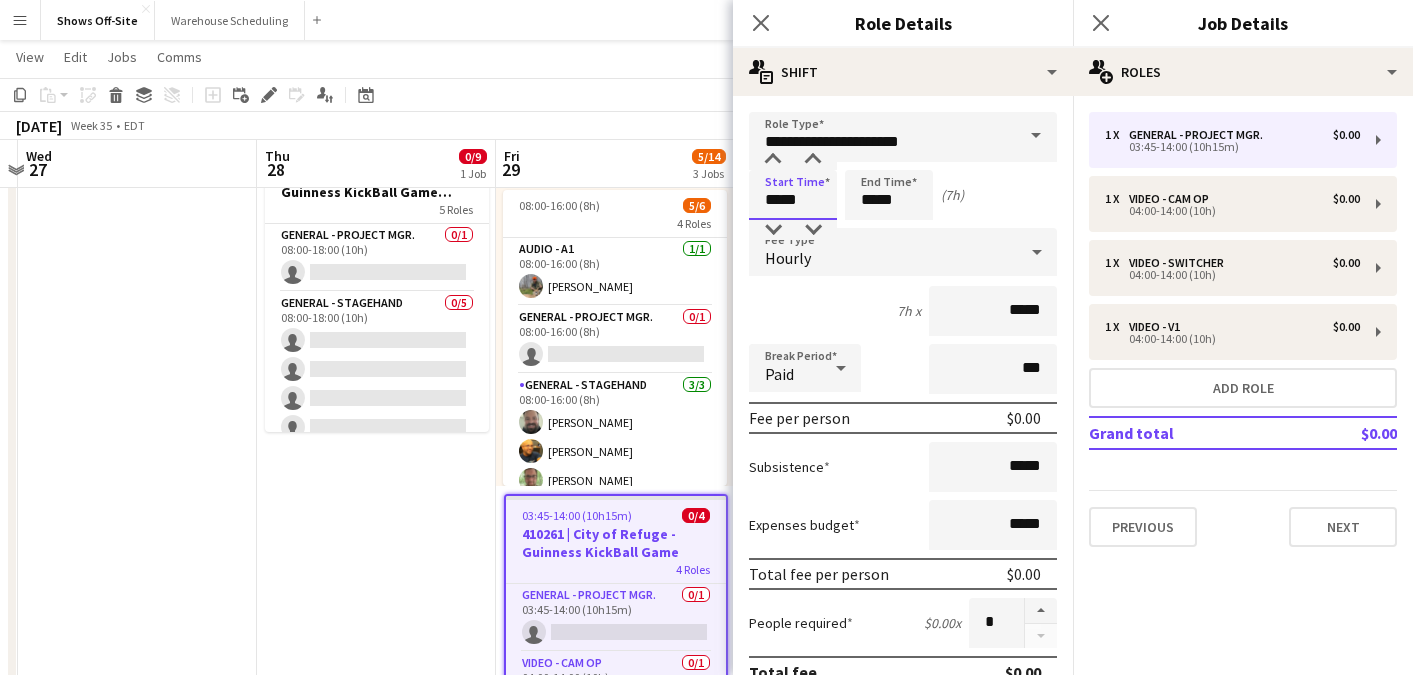 type on "*****" 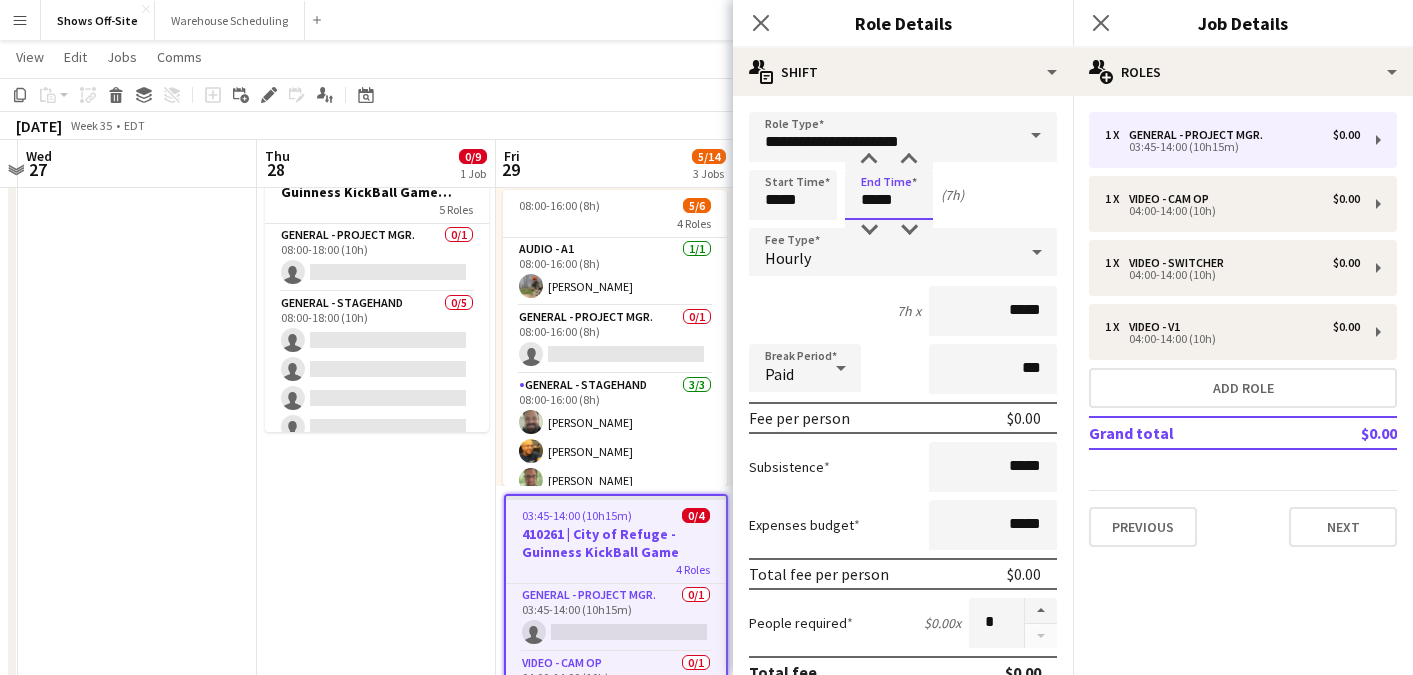 click on "*****" at bounding box center (889, 195) 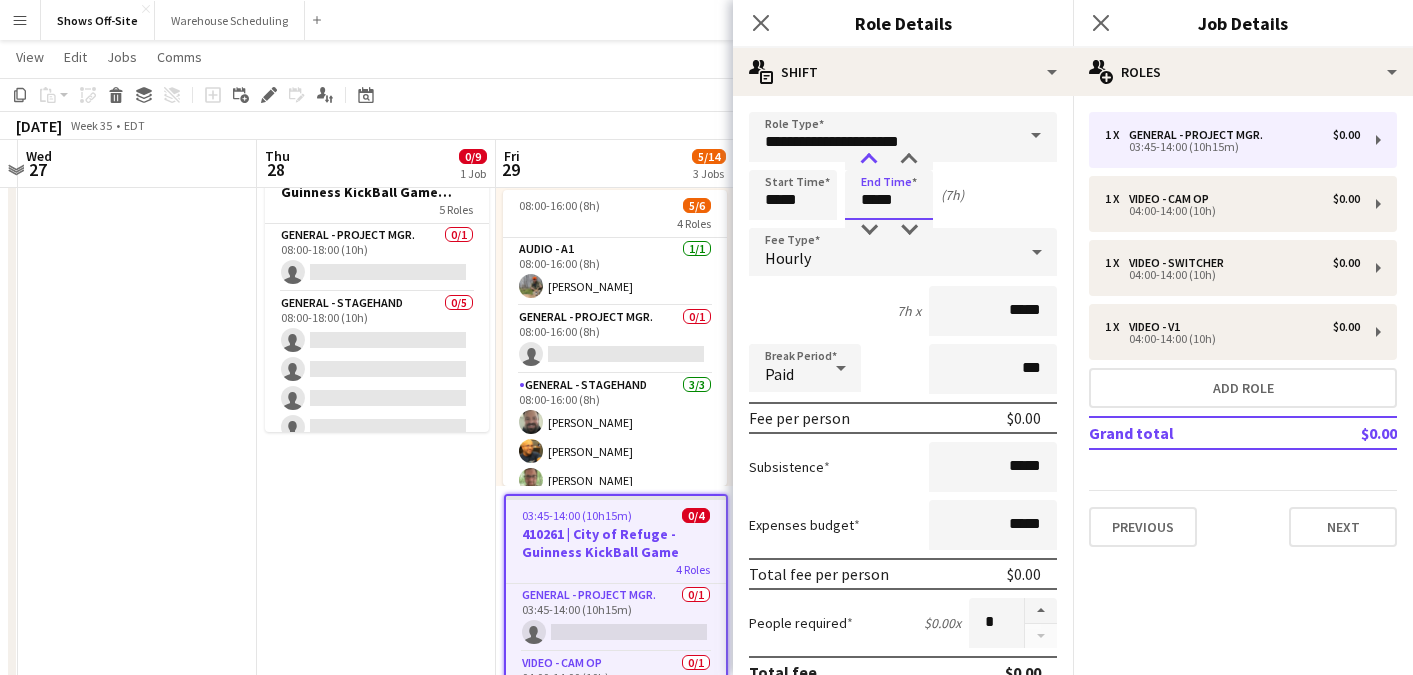 click at bounding box center (869, 160) 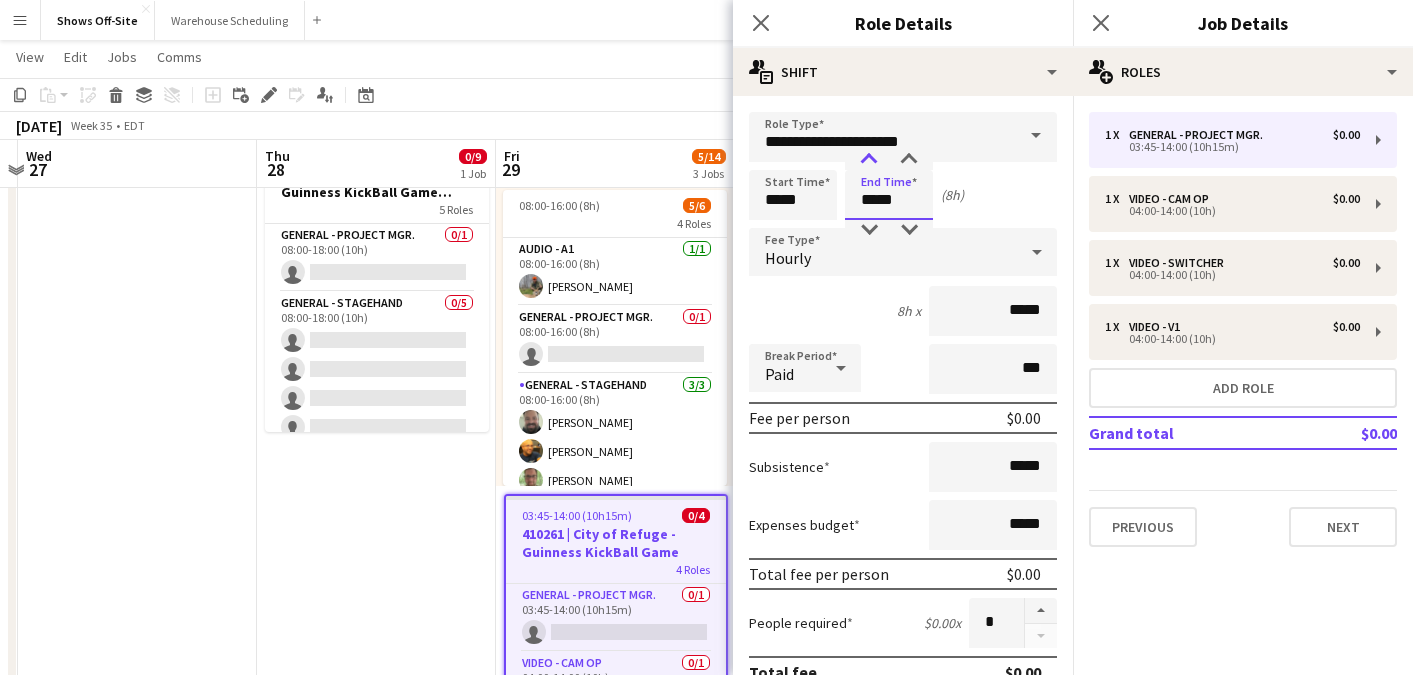 click at bounding box center [869, 160] 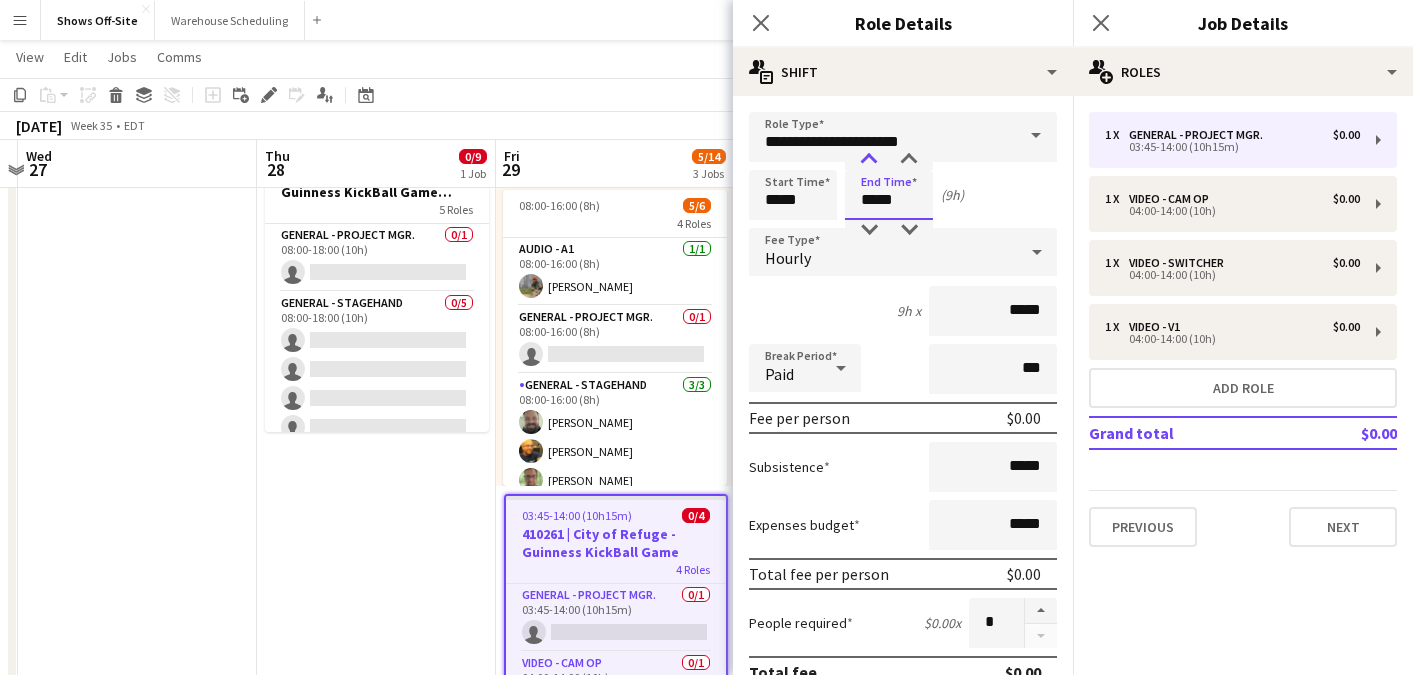 click at bounding box center [869, 160] 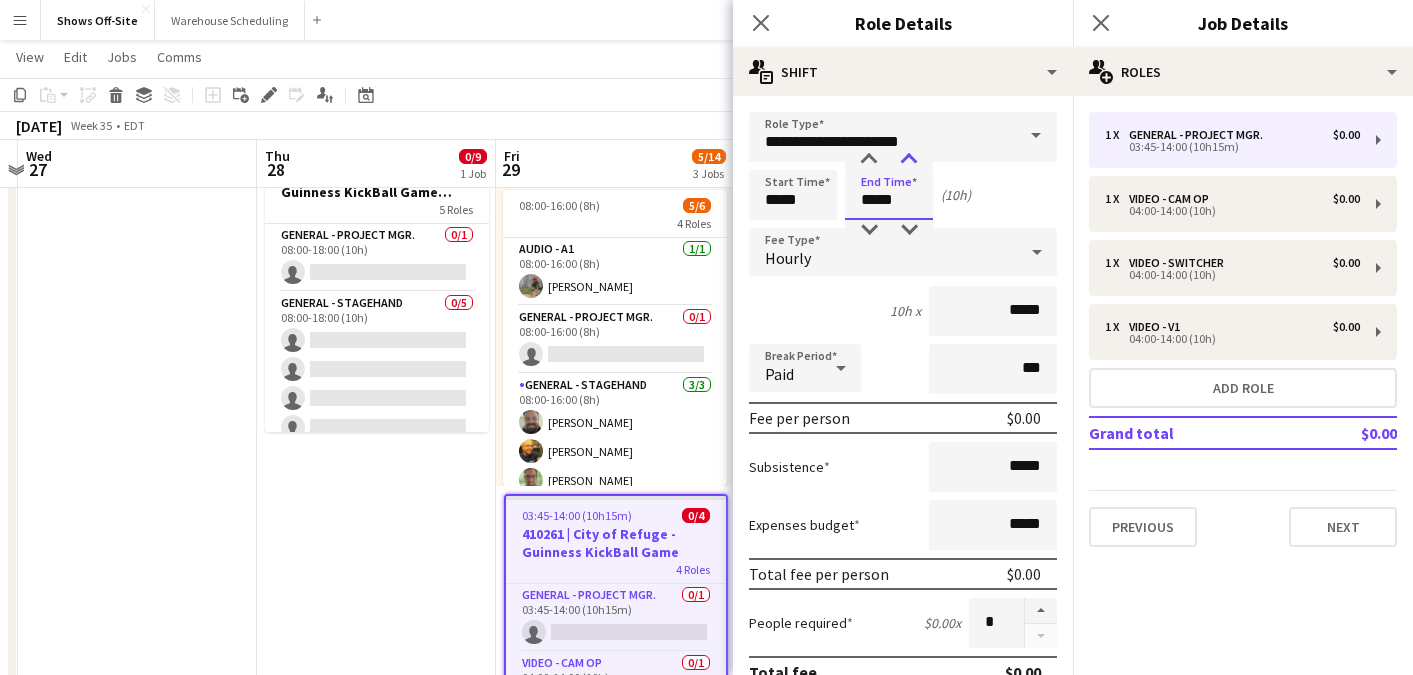 type on "*****" 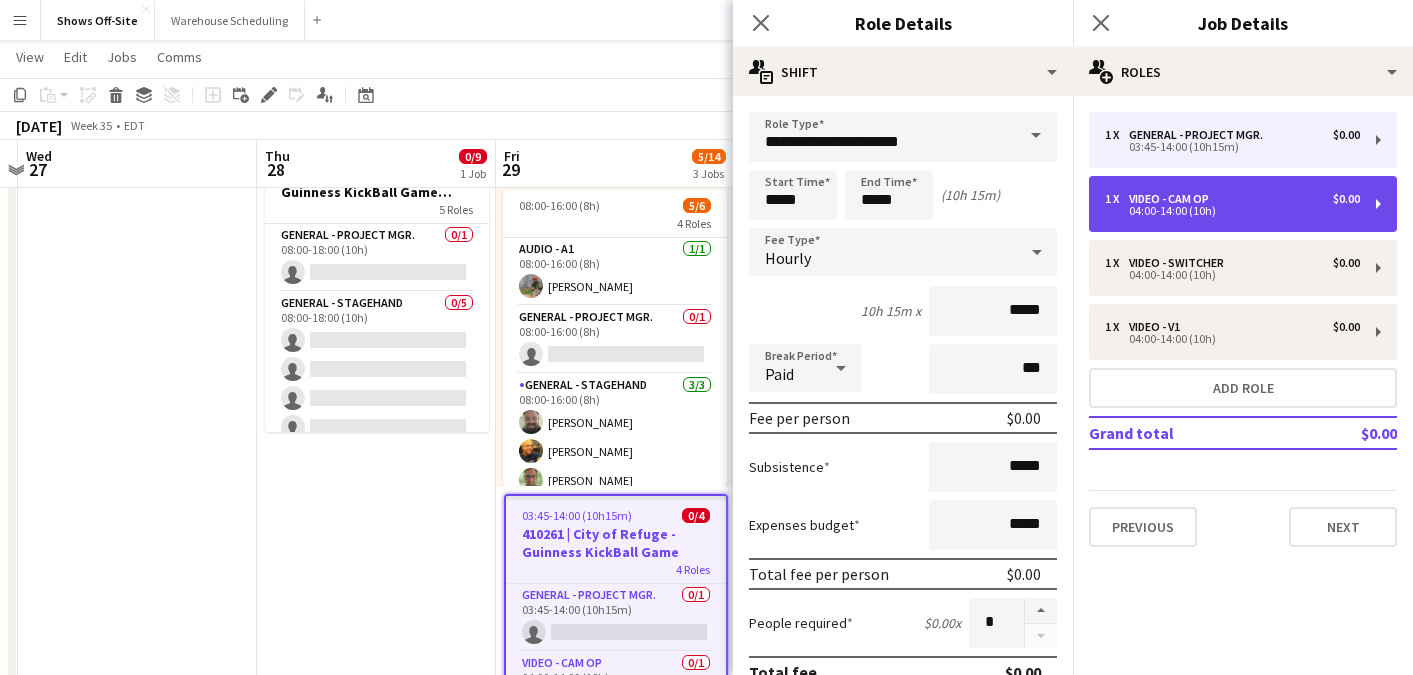 click on "Video - Cam Op" at bounding box center (1173, 199) 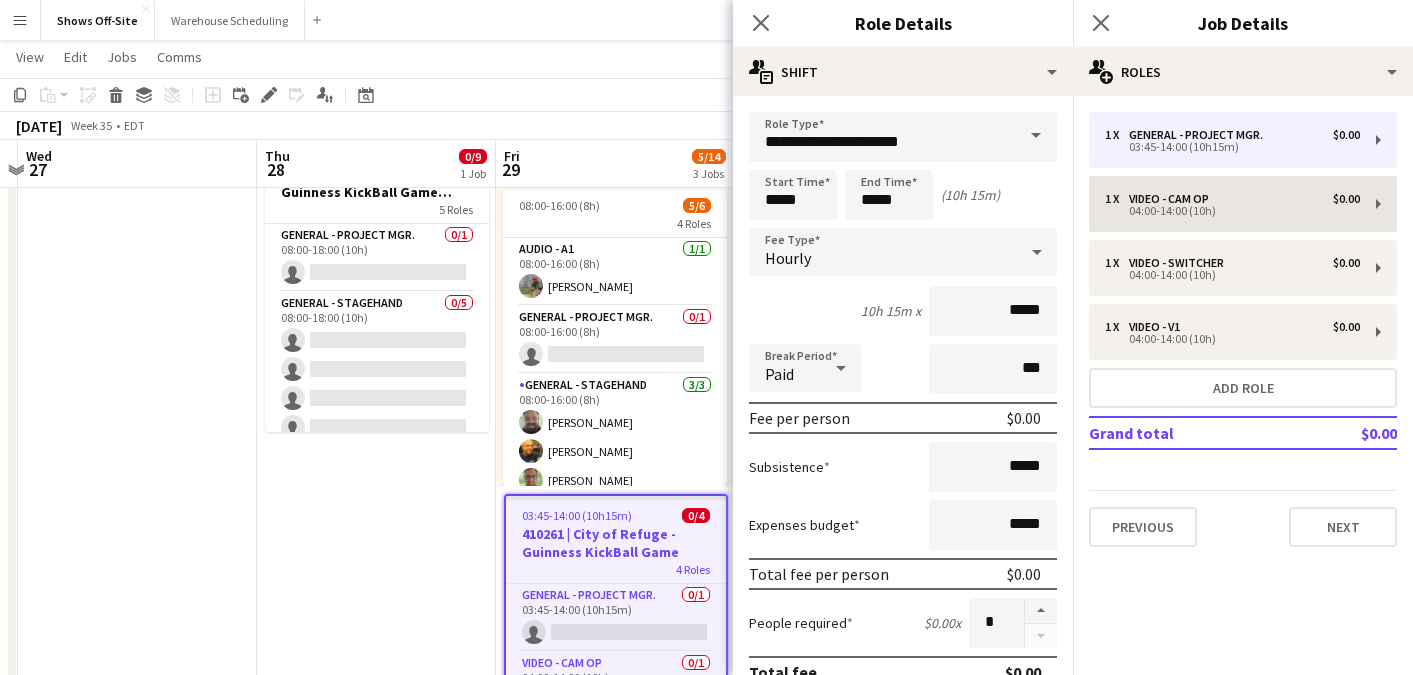 type on "**********" 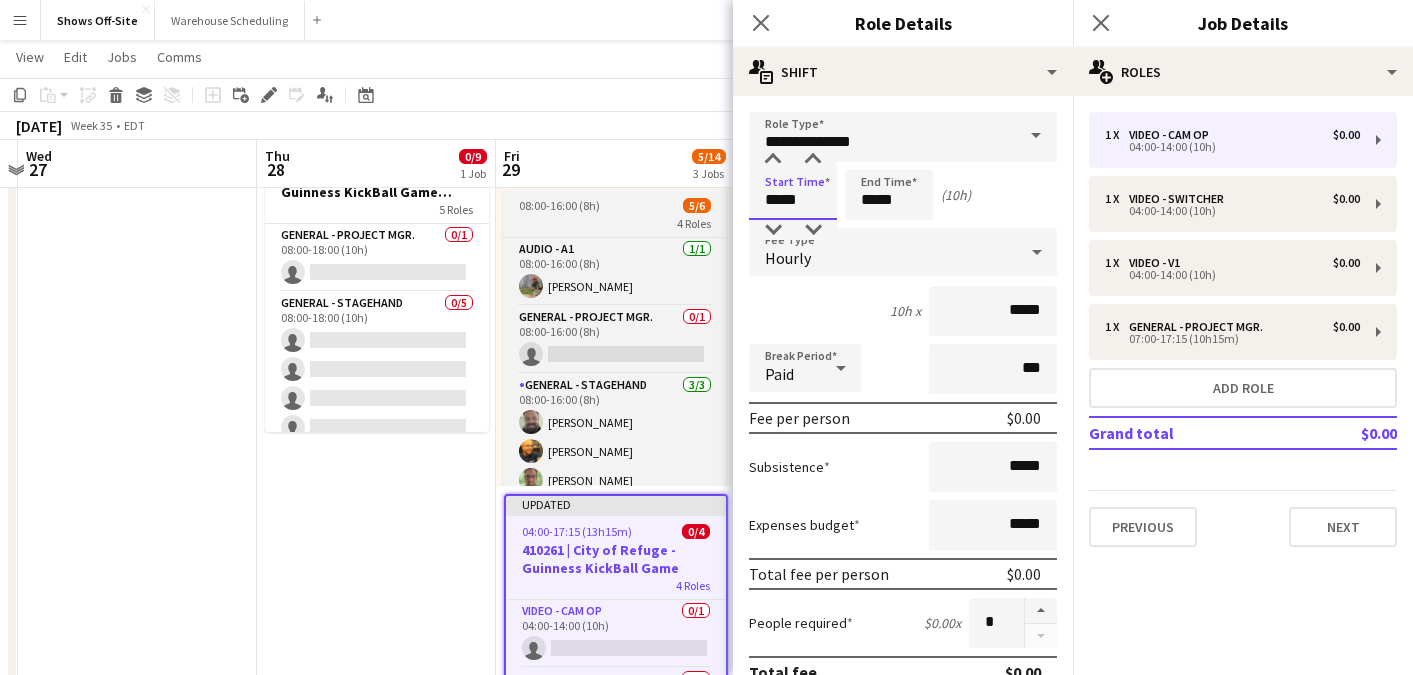 drag, startPoint x: 816, startPoint y: 196, endPoint x: 665, endPoint y: 196, distance: 151 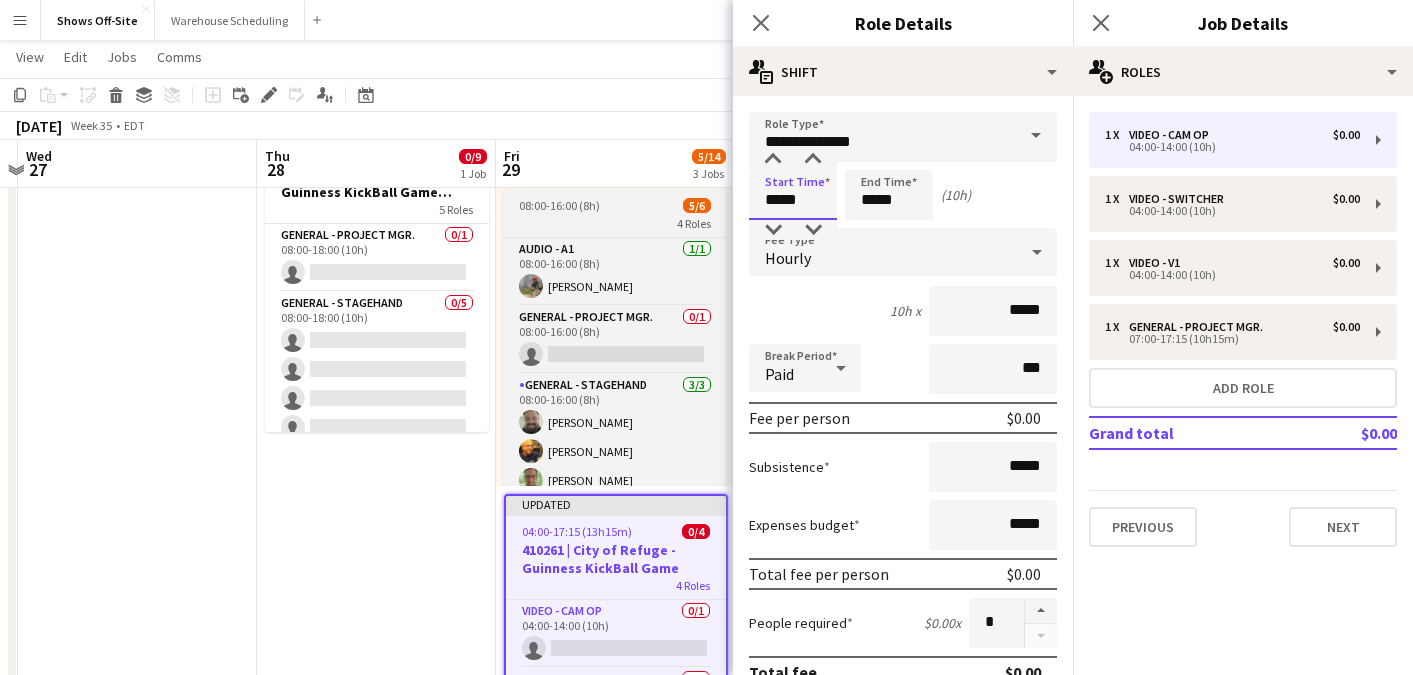 click on "Menu
Boards
Boards   Boards   All jobs   Status
Workforce
Workforce   My Workforce   Recruiting
Comms
Comms
Pay
Pay   Approvals   Payments   Reports
Platform Settings
Platform Settings   App settings   Your settings   Profiles
Training Academy
Training Academy
Knowledge Base
Knowledge Base
Product Updates
Product Updates   Log Out   Privacy   Shows Off-Site
Close
Warehouse Scheduling
Close
Add
Help
Notifications
Shows Off-Site
user
View  Day view expanded Day view collapsed Month view" at bounding box center (706, 755) 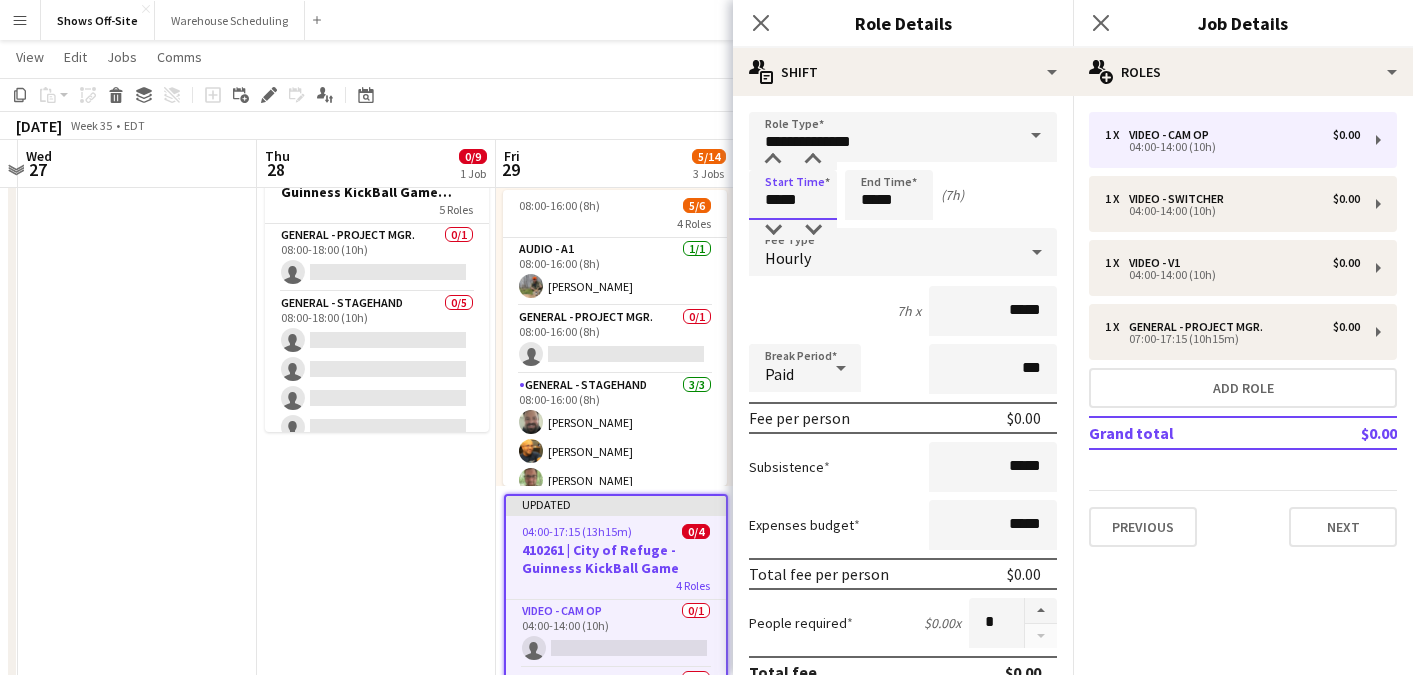 type on "*****" 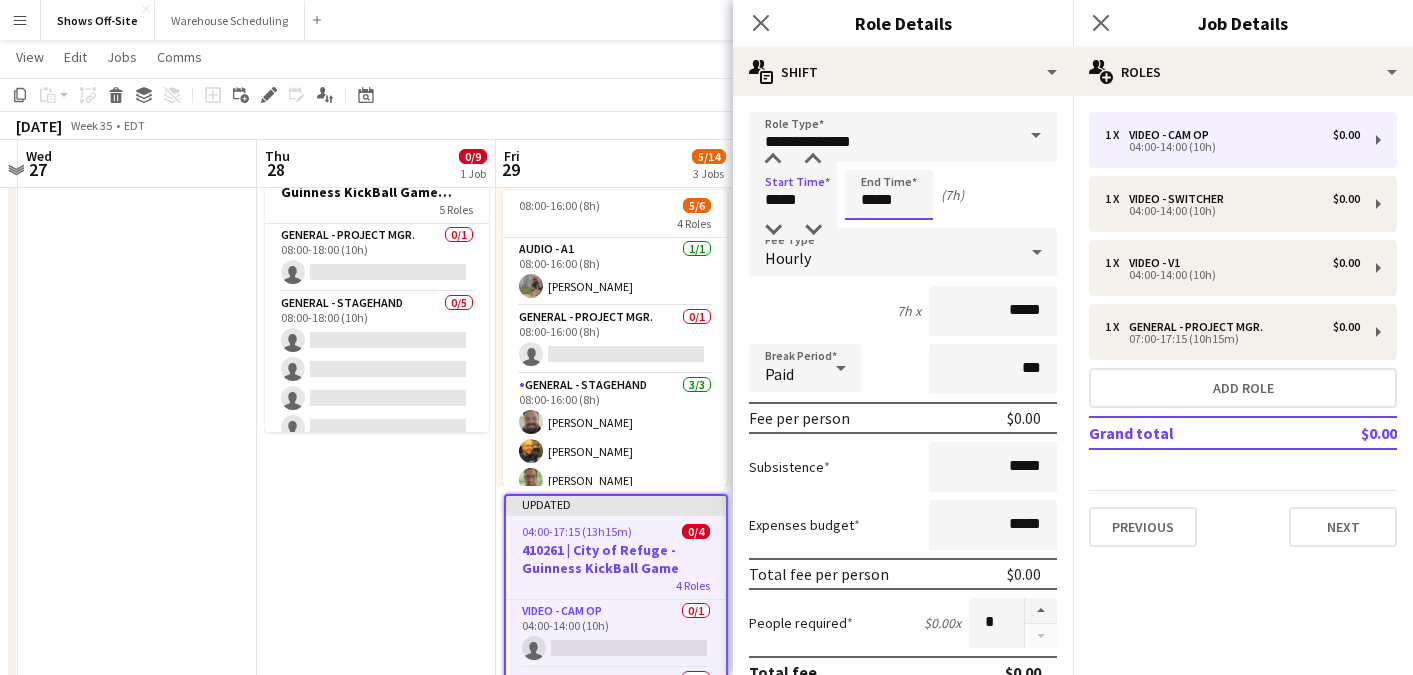 click on "*****" at bounding box center [889, 195] 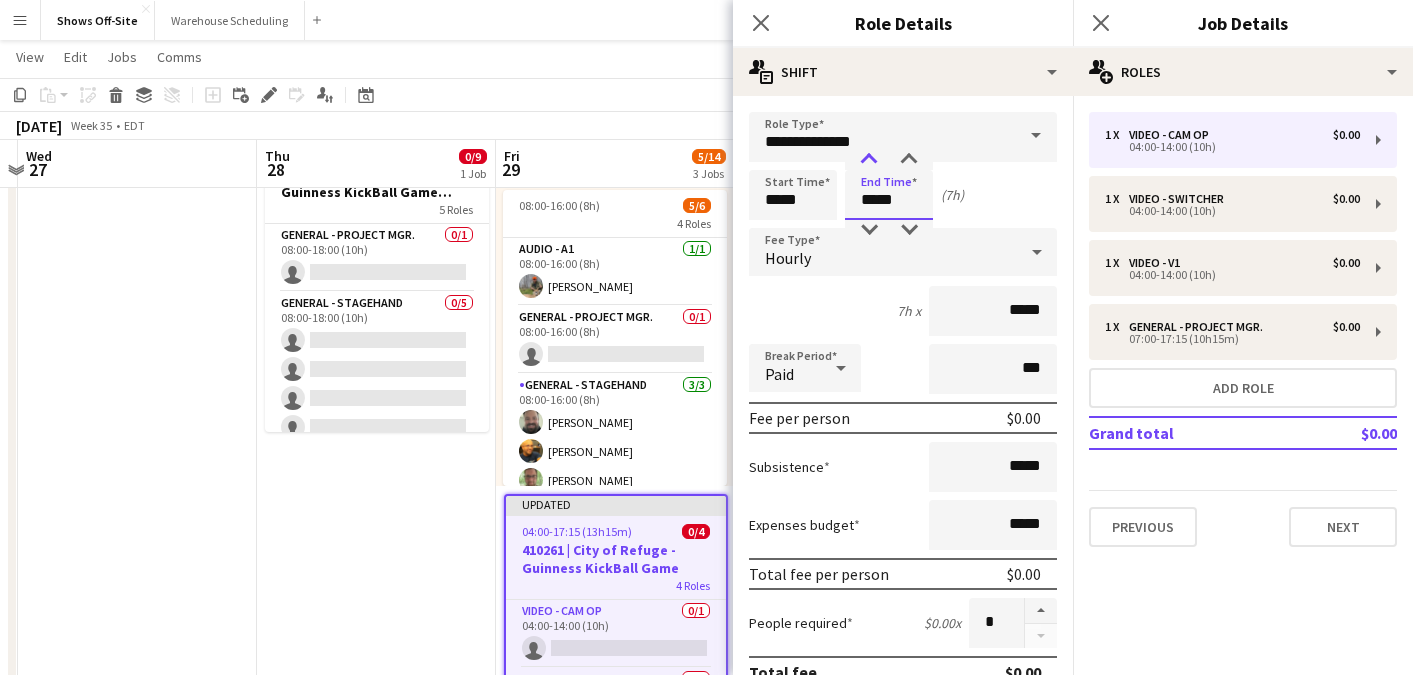 click at bounding box center [869, 160] 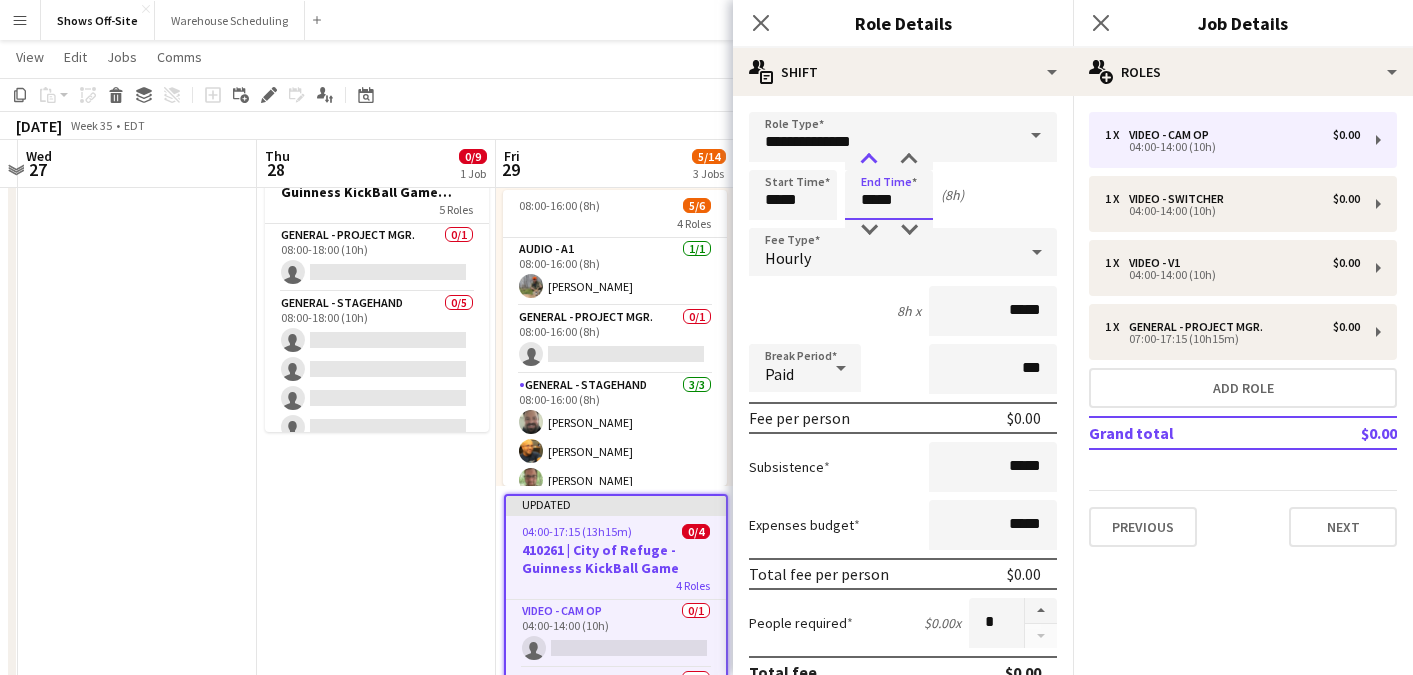 click at bounding box center [869, 160] 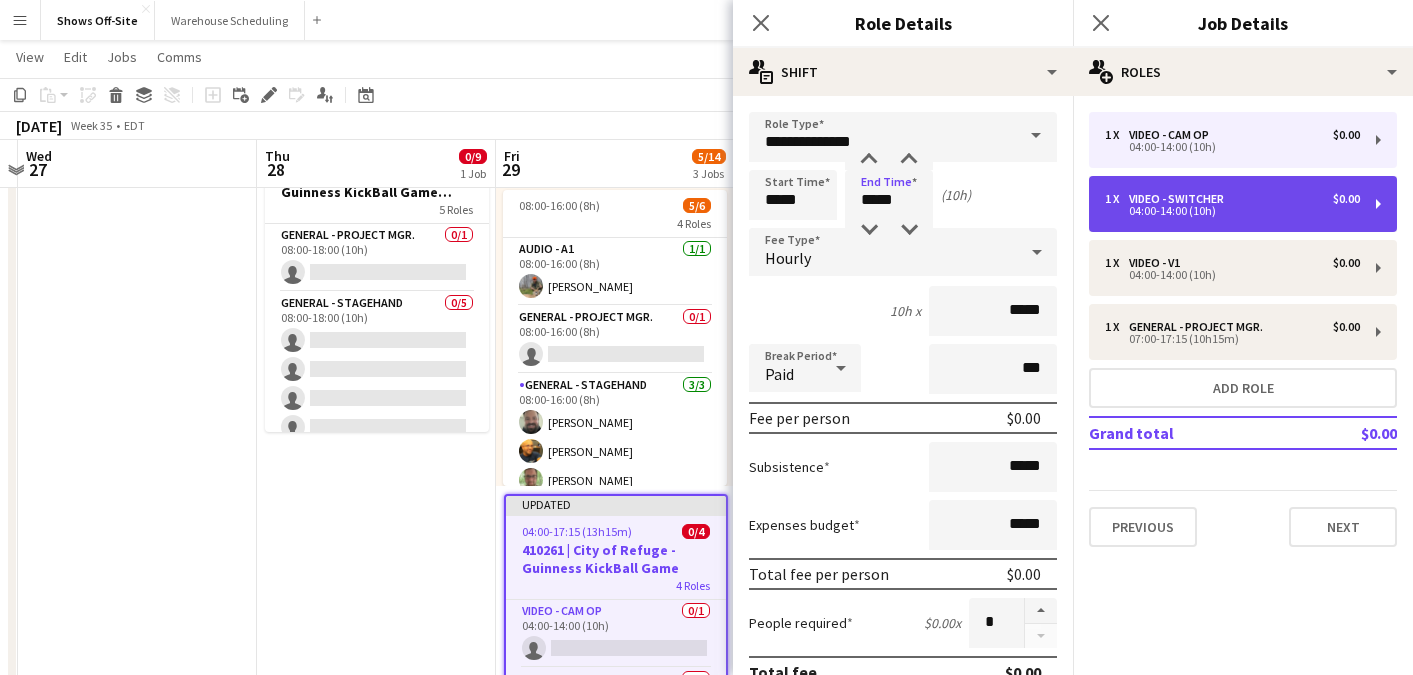 click on "Video - Switcher" at bounding box center [1180, 199] 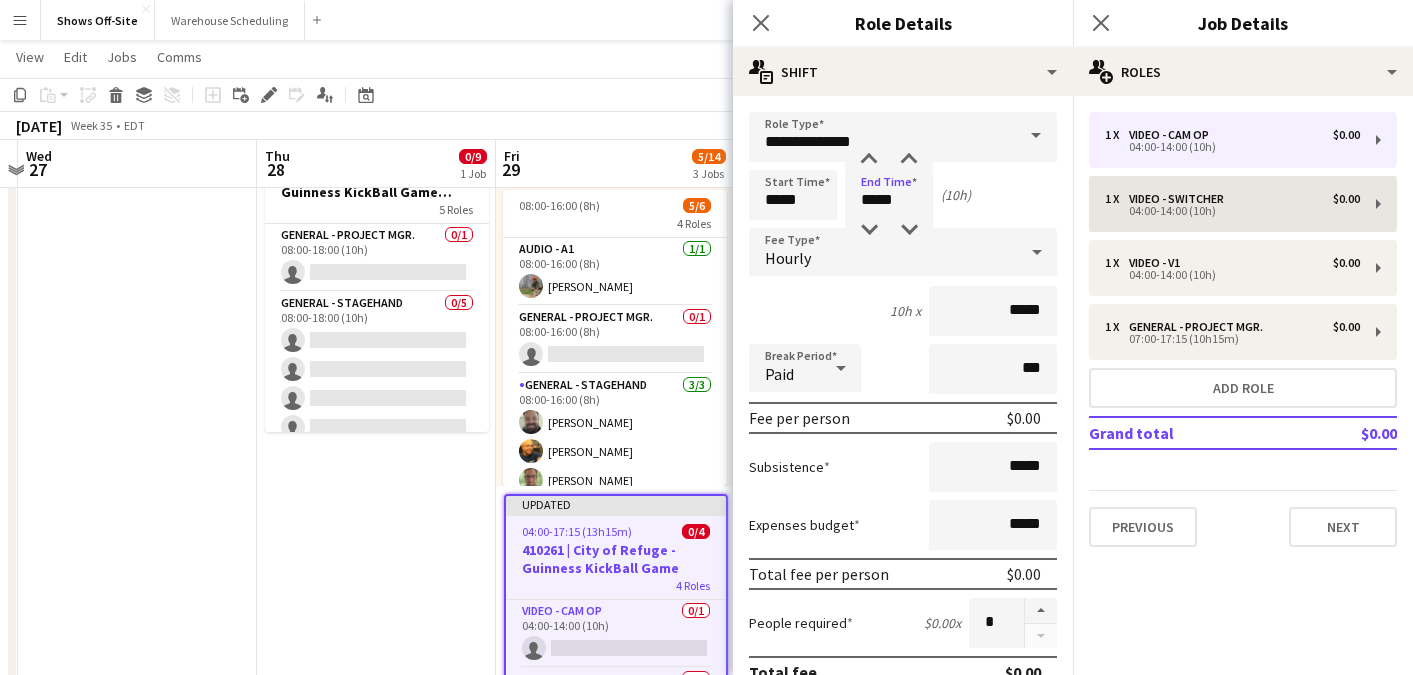 type on "**********" 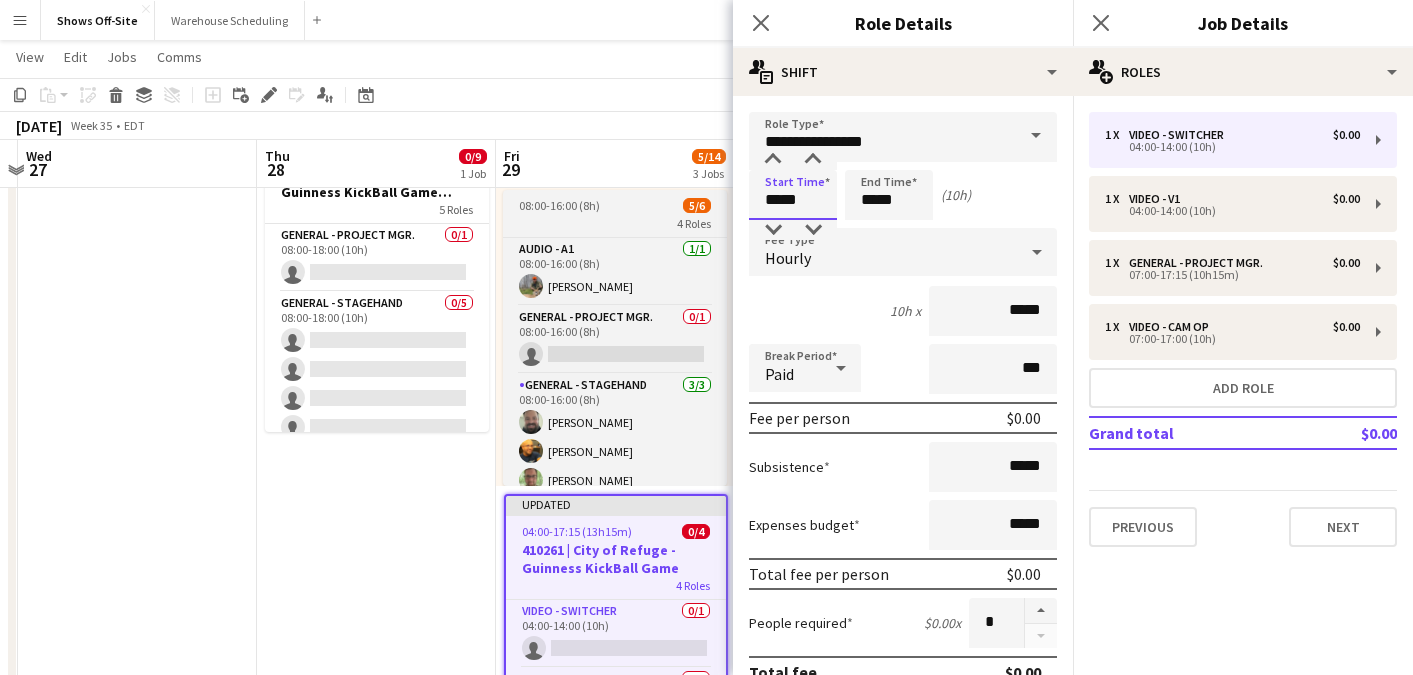 drag, startPoint x: 781, startPoint y: 202, endPoint x: 633, endPoint y: 193, distance: 148.27339 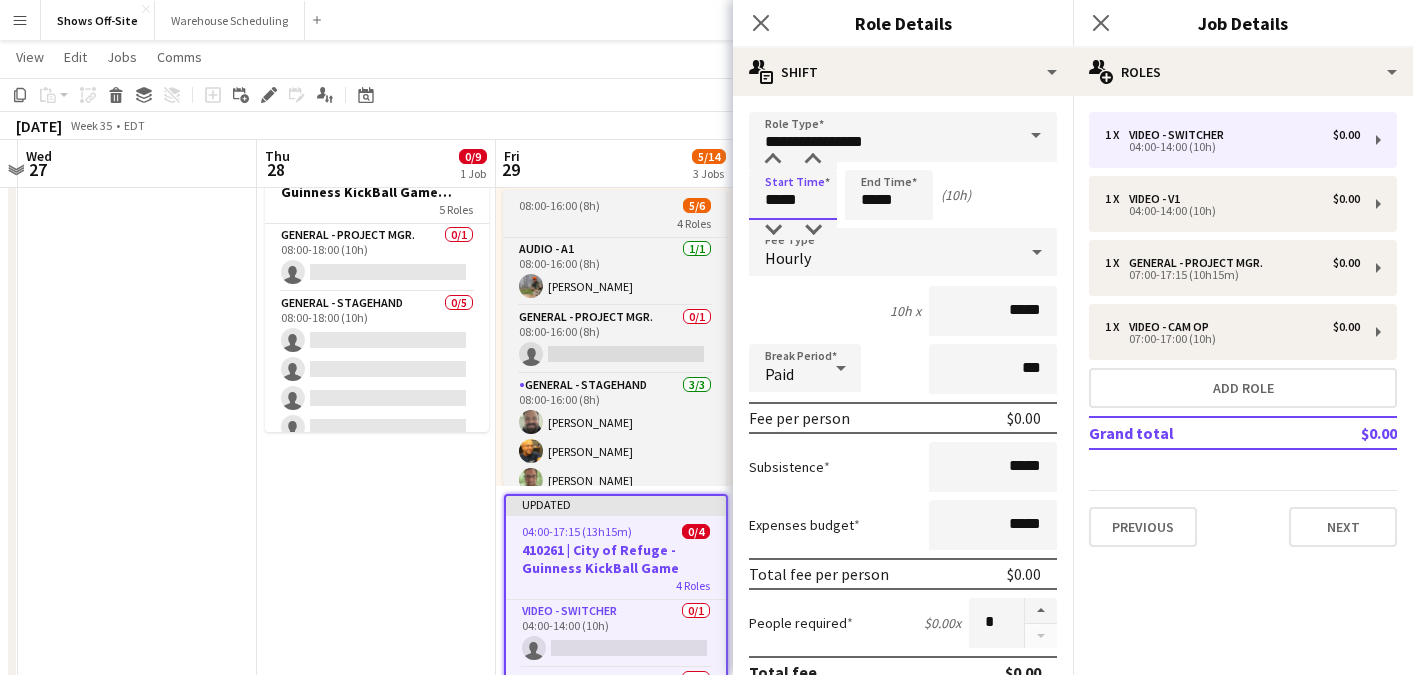 click on "Menu
Boards
Boards   Boards   All jobs   Status
Workforce
Workforce   My Workforce   Recruiting
Comms
Comms
Pay
Pay   Approvals   Payments   Reports
Platform Settings
Platform Settings   App settings   Your settings   Profiles
Training Academy
Training Academy
Knowledge Base
Knowledge Base
Product Updates
Product Updates   Log Out   Privacy   Shows Off-Site
Close
Warehouse Scheduling
Close
Add
Help
Notifications
Shows Off-Site
user
View  Day view expanded Day view collapsed Month view" at bounding box center [706, 755] 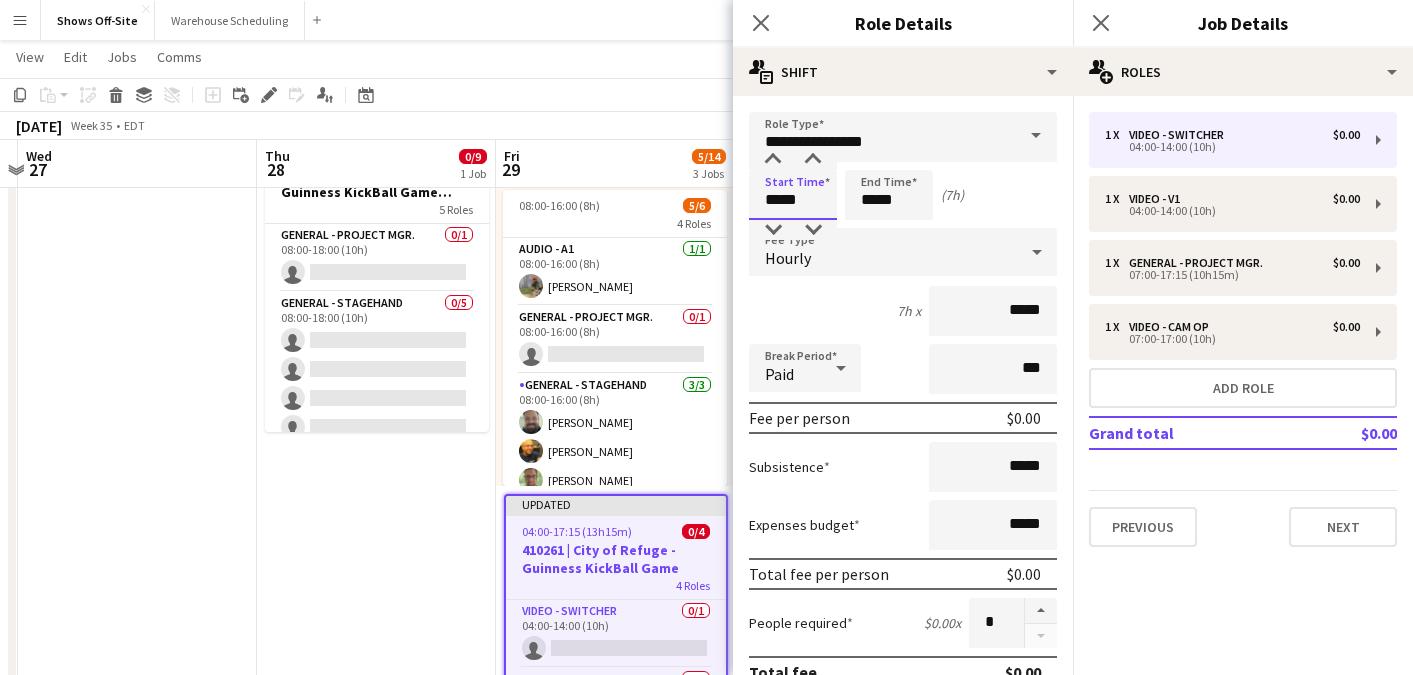type on "*****" 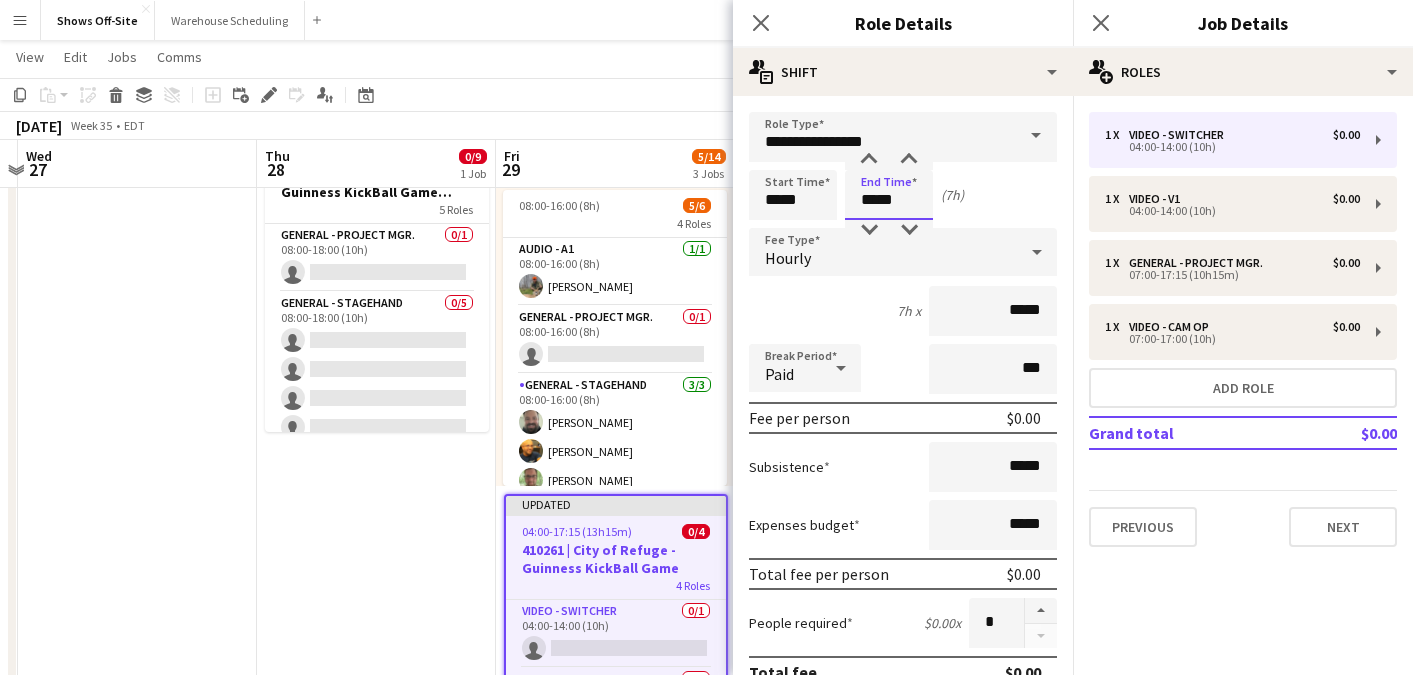 click on "*****" at bounding box center (889, 195) 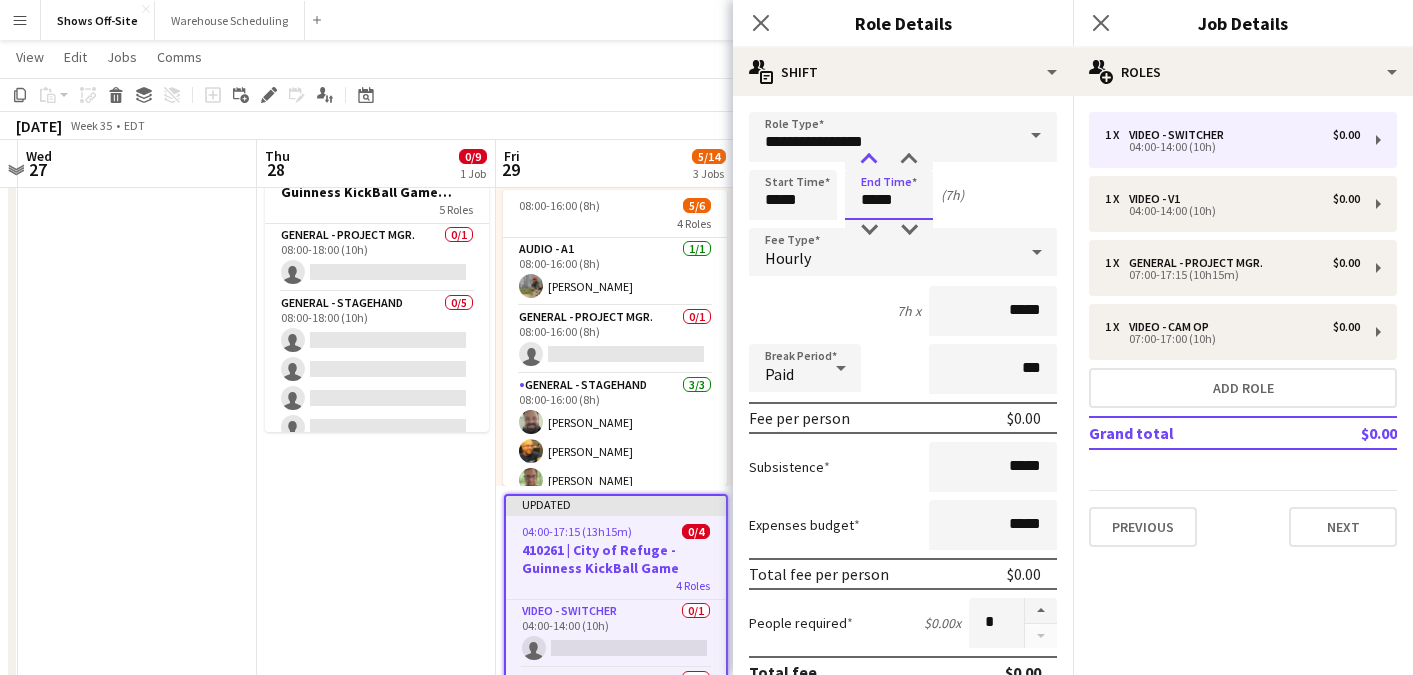 click at bounding box center (869, 160) 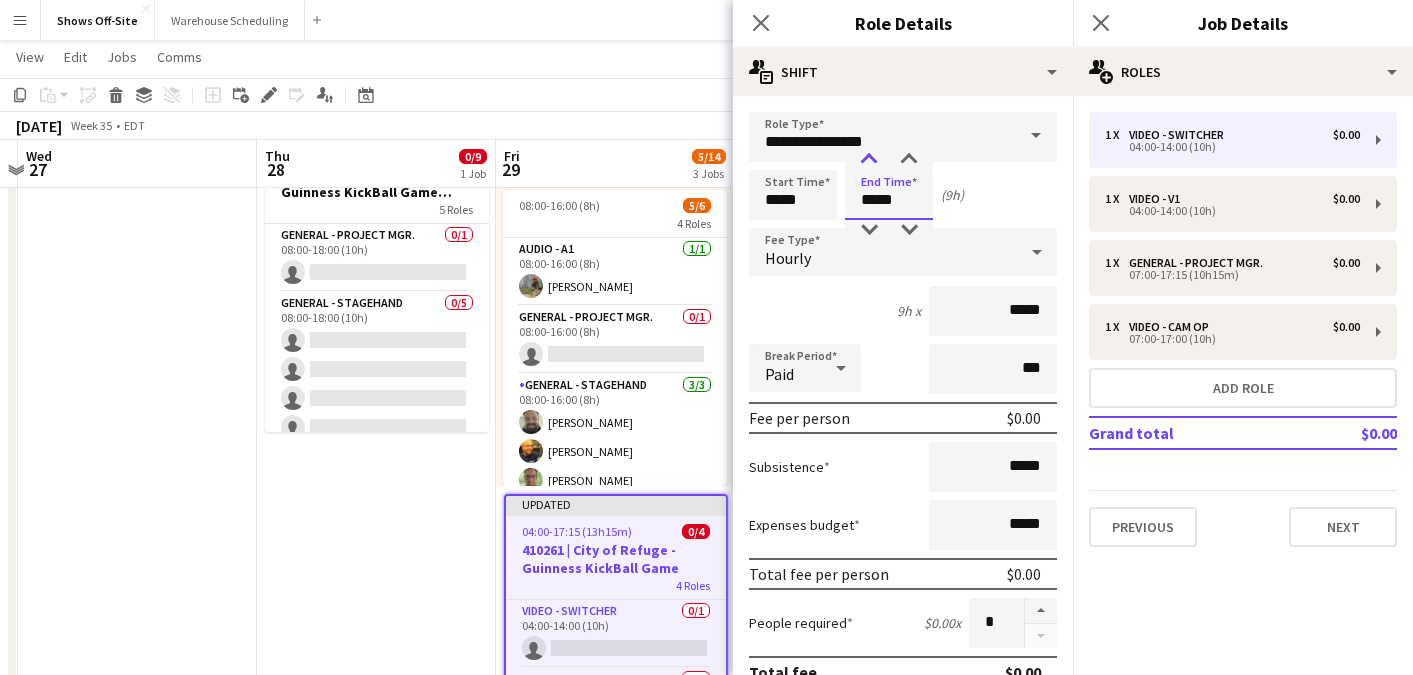 click at bounding box center (869, 160) 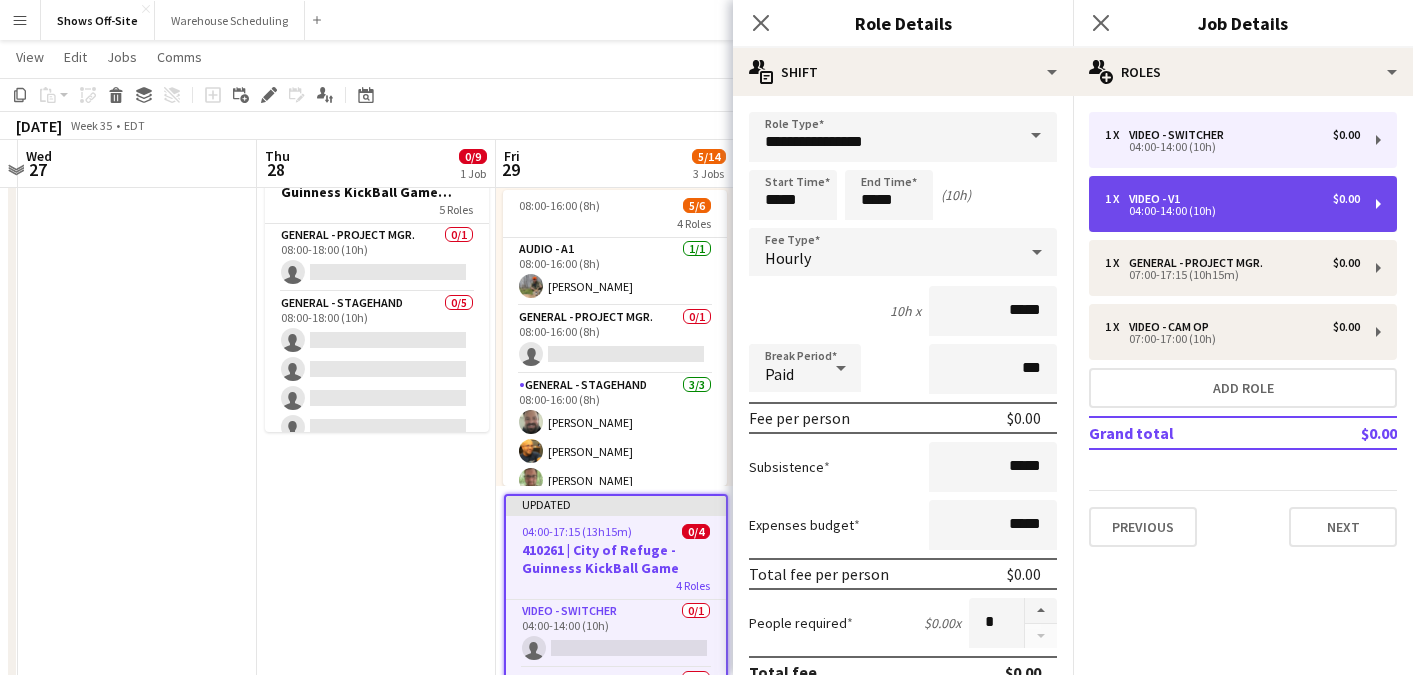 click on "Video - V1" at bounding box center [1158, 199] 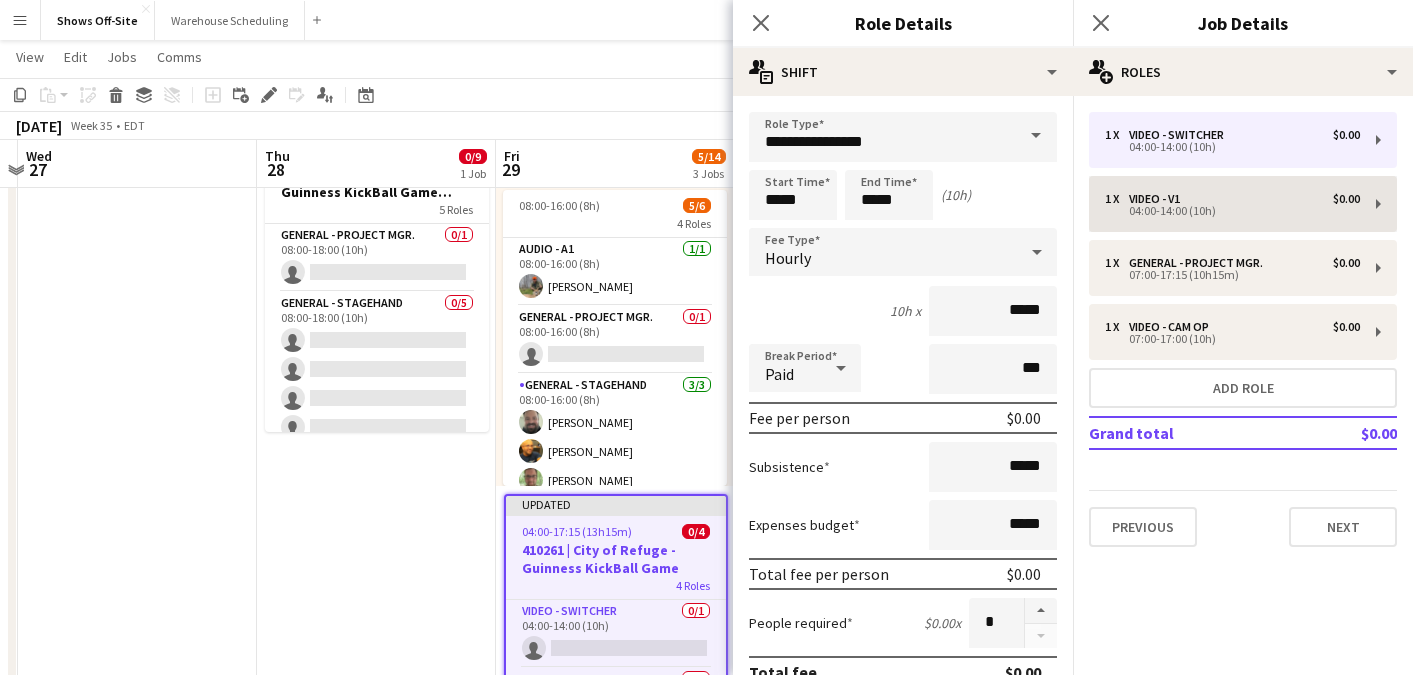 type on "**********" 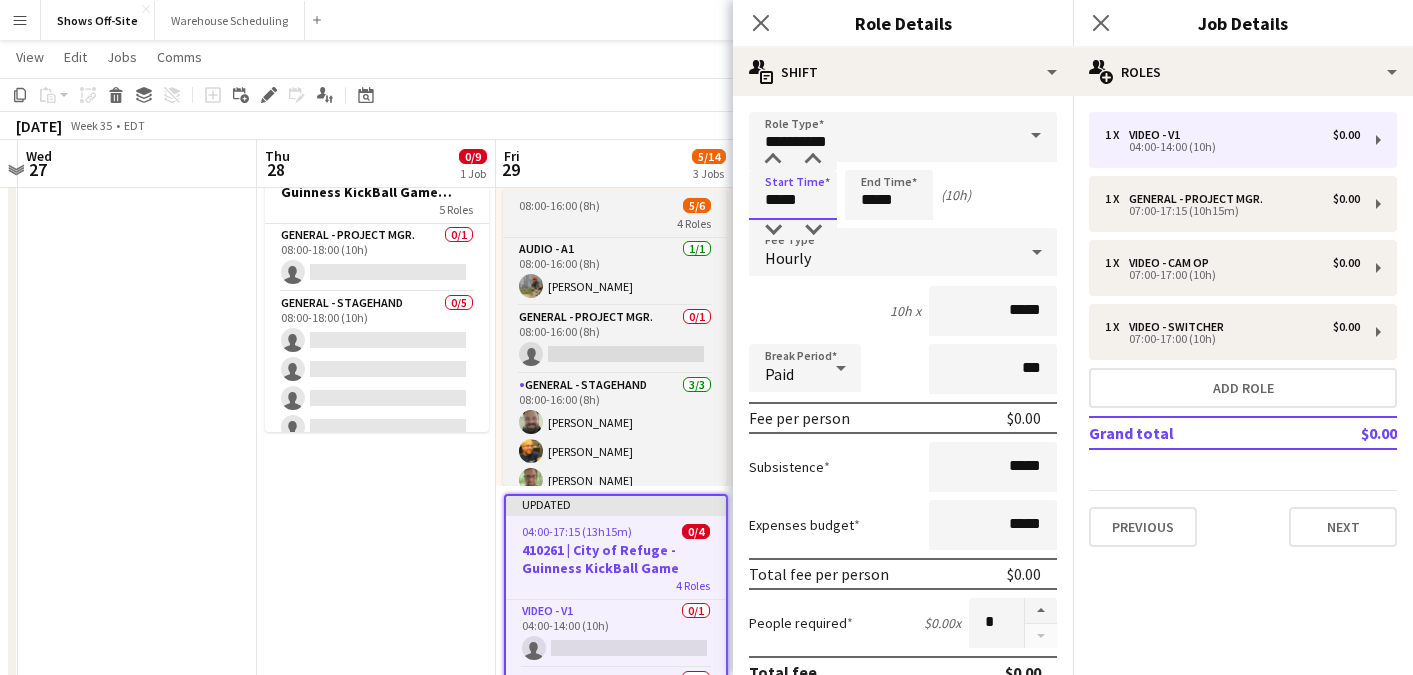 drag, startPoint x: 805, startPoint y: 198, endPoint x: 620, endPoint y: 192, distance: 185.09727 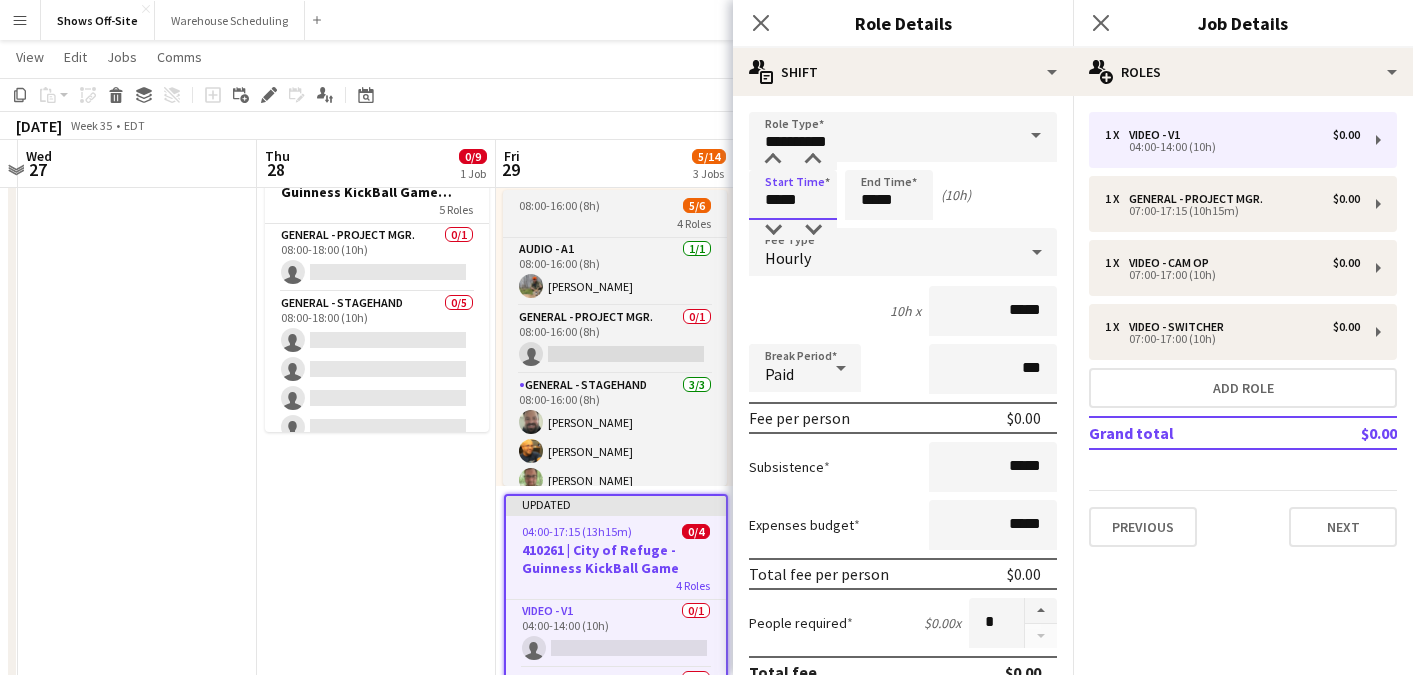 click on "Menu
Boards
Boards   Boards   All jobs   Status
Workforce
Workforce   My Workforce   Recruiting
Comms
Comms
Pay
Pay   Approvals   Payments   Reports
Platform Settings
Platform Settings   App settings   Your settings   Profiles
Training Academy
Training Academy
Knowledge Base
Knowledge Base
Product Updates
Product Updates   Log Out   Privacy   Shows Off-Site
Close
Warehouse Scheduling
Close
Add
Help
Notifications
Shows Off-Site
user
View  Day view expanded Day view collapsed Month view" at bounding box center [706, 755] 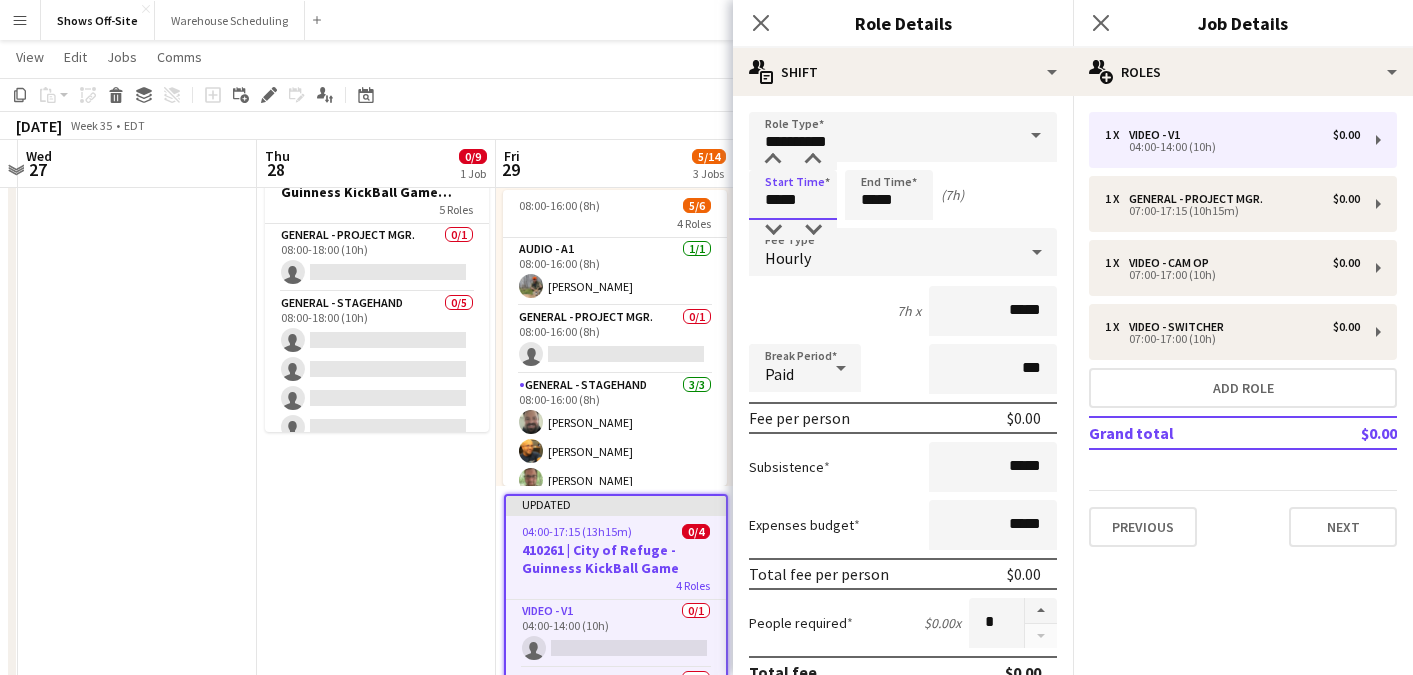 type on "*****" 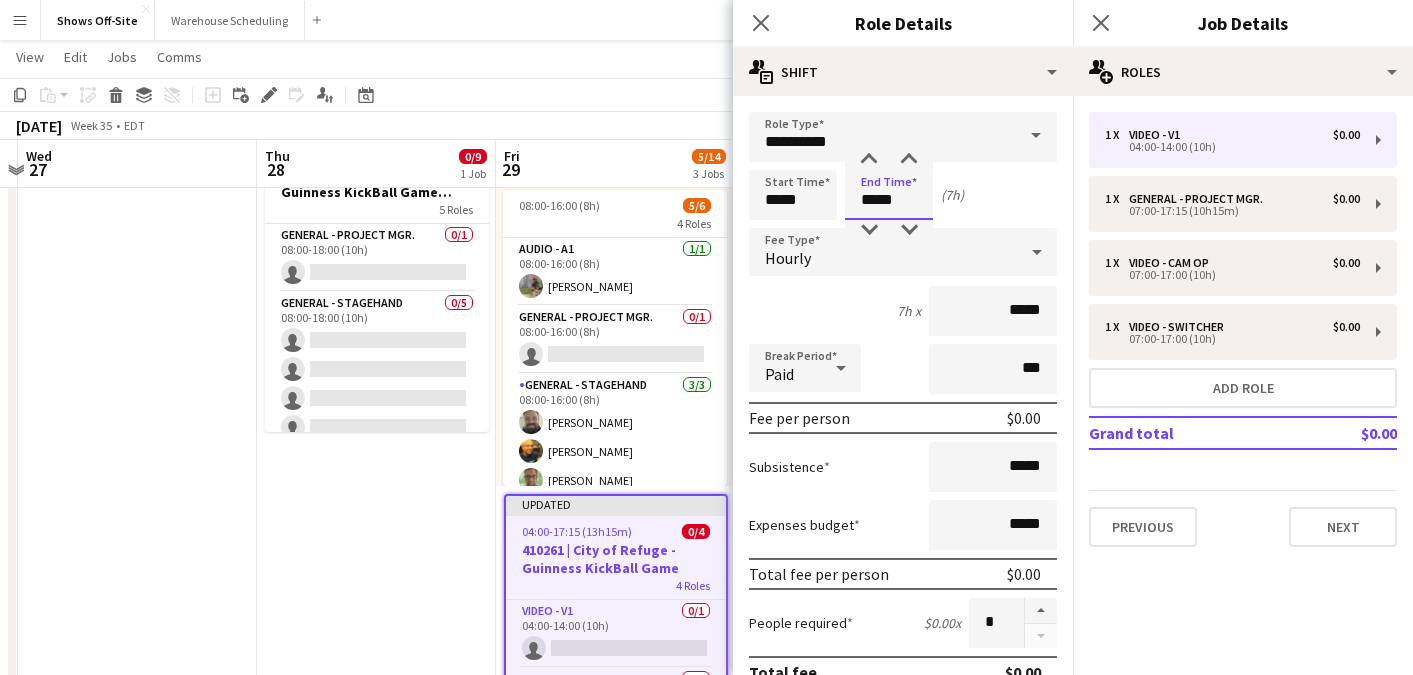click on "*****" at bounding box center (889, 195) 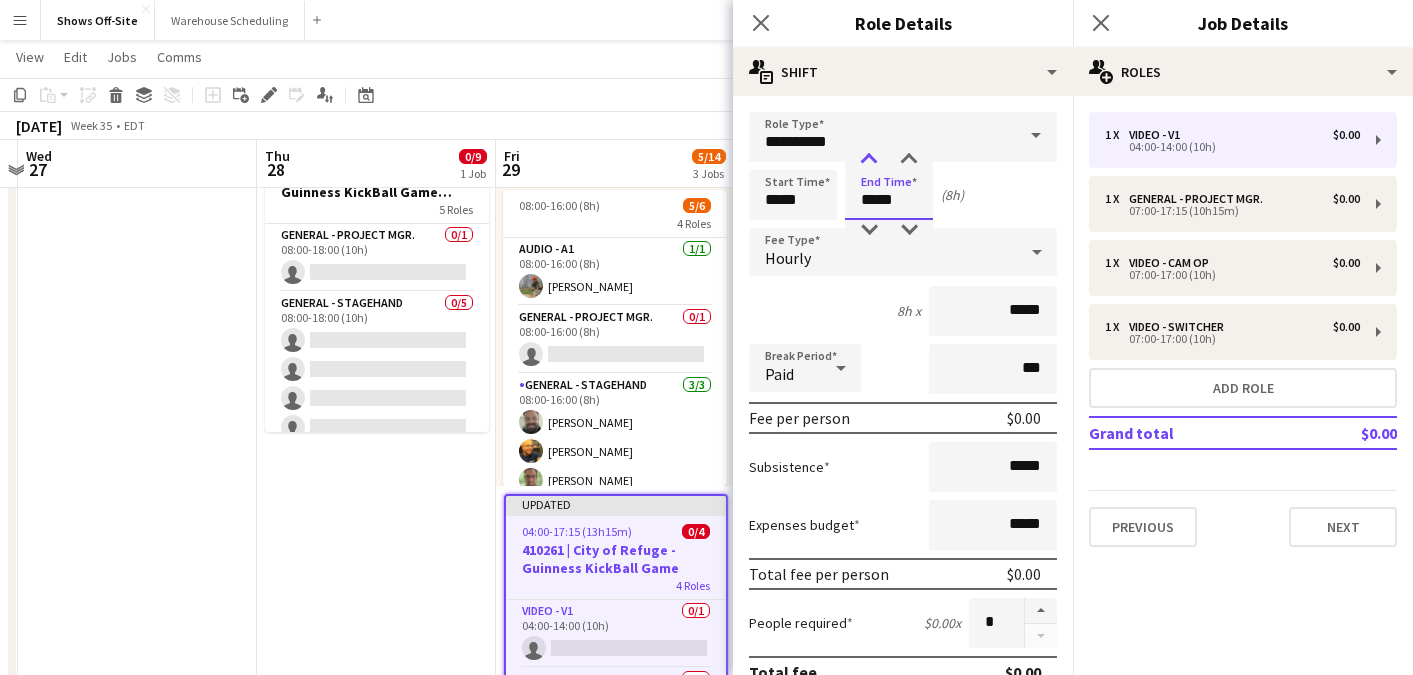 click at bounding box center [869, 160] 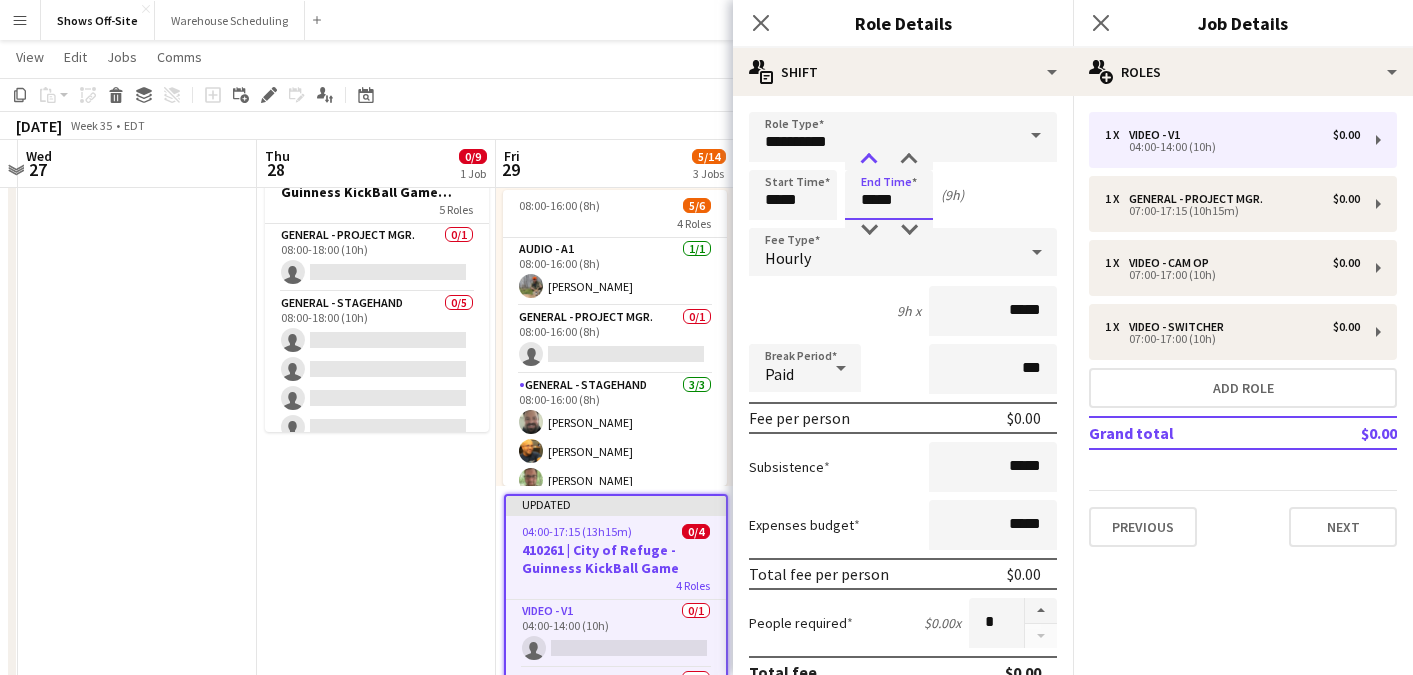 type on "*****" 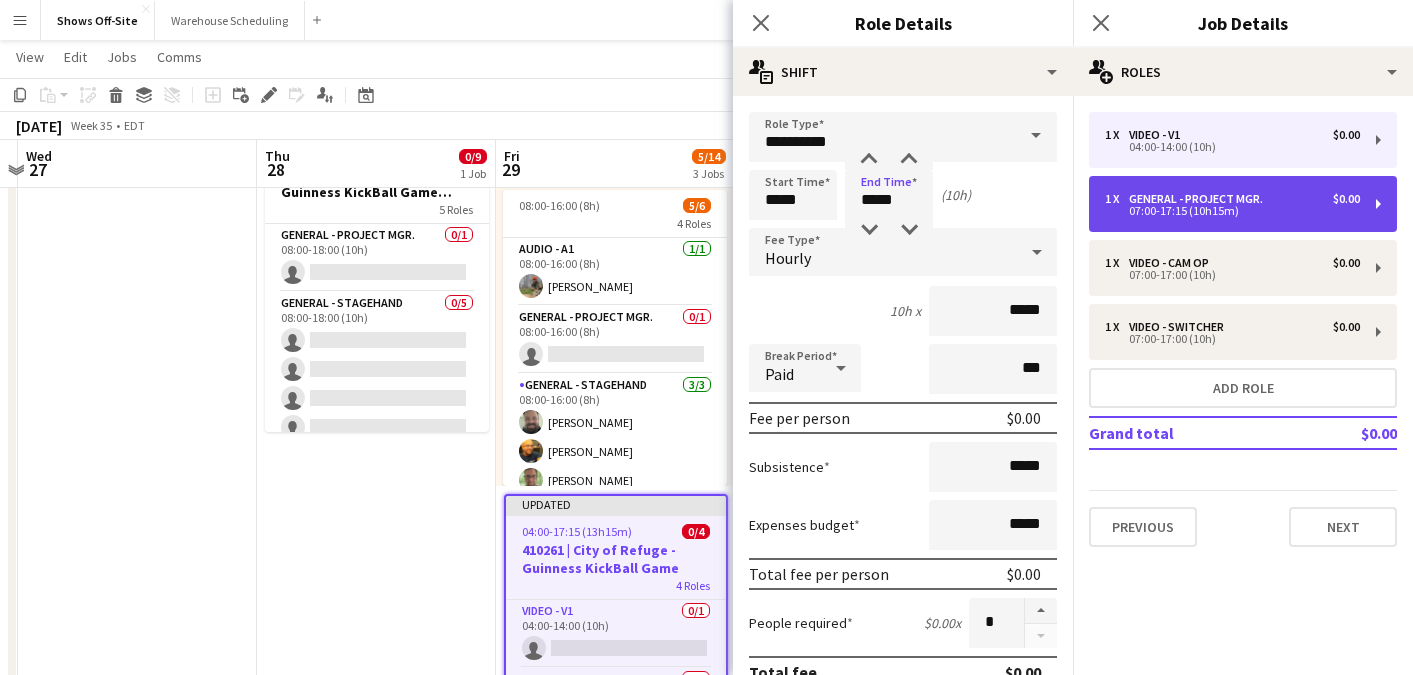 click on "1 x   General - Project Mgr.   $0.00   07:00-17:15 (10h15m)" at bounding box center (1243, 204) 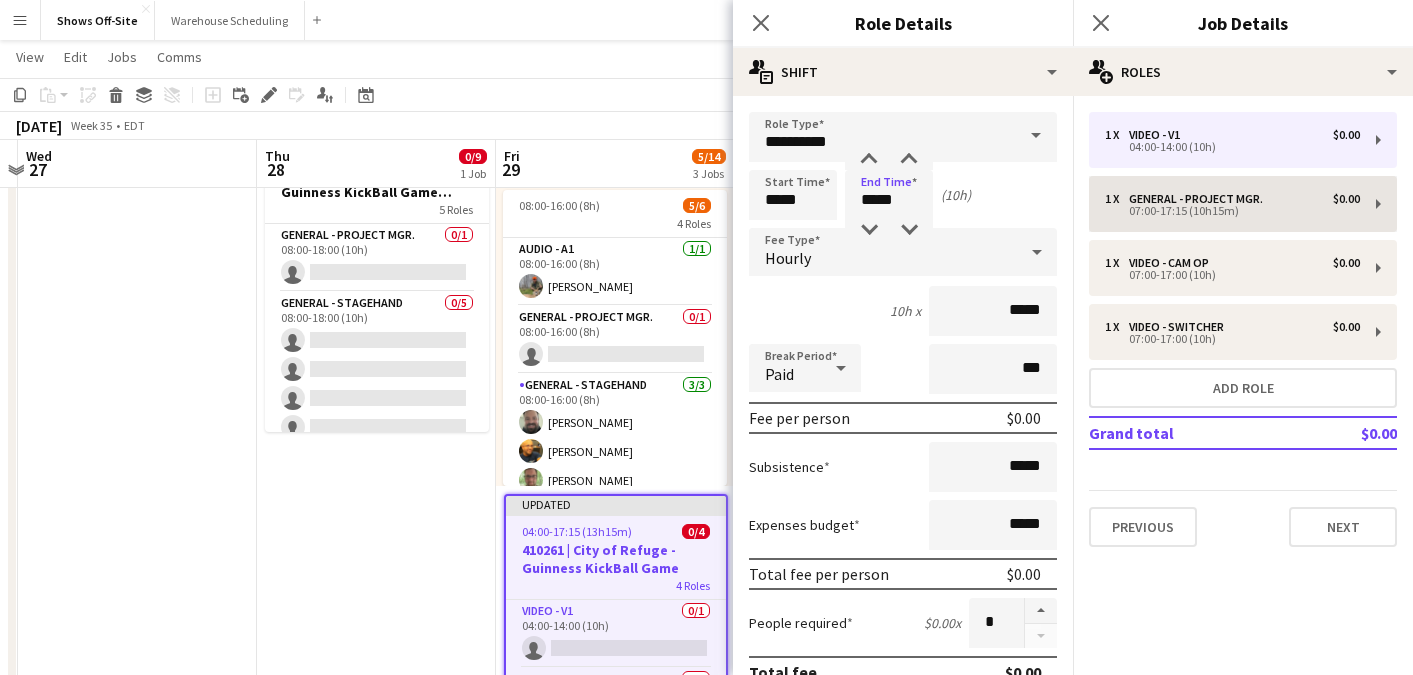 type on "**********" 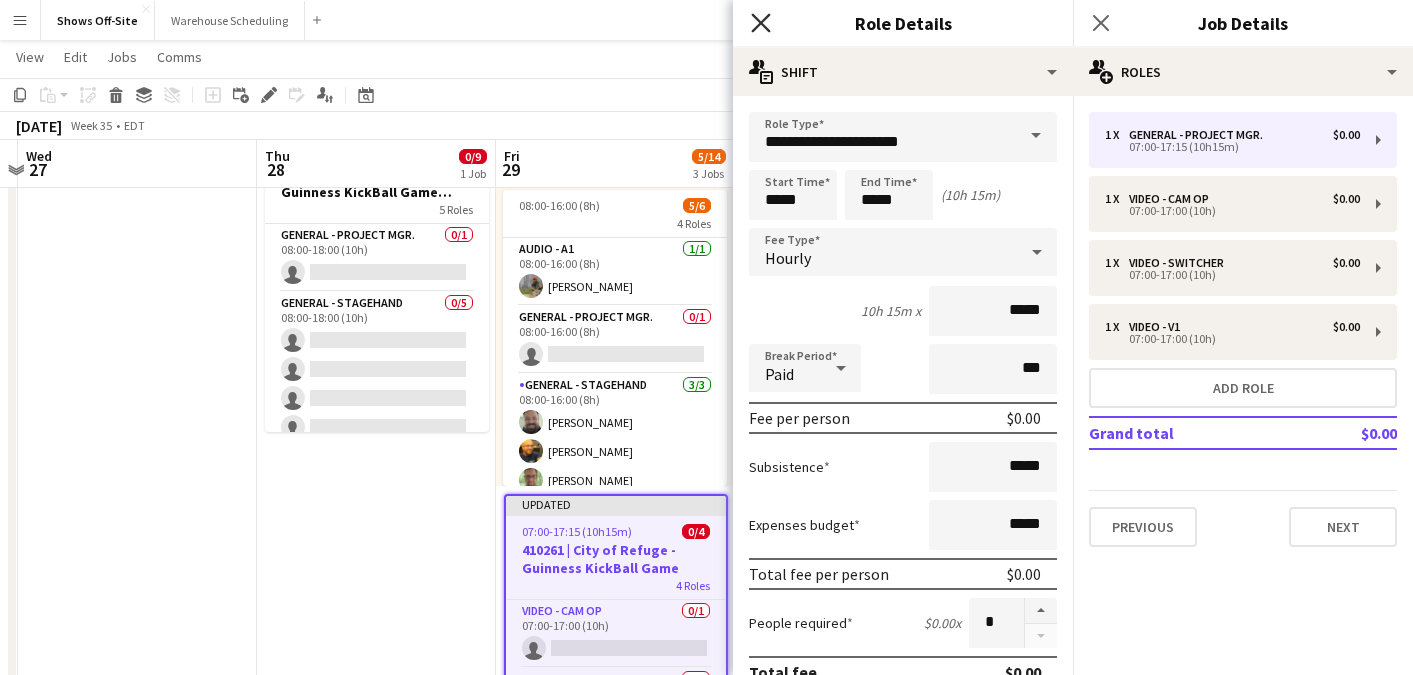 click on "Close pop-in" 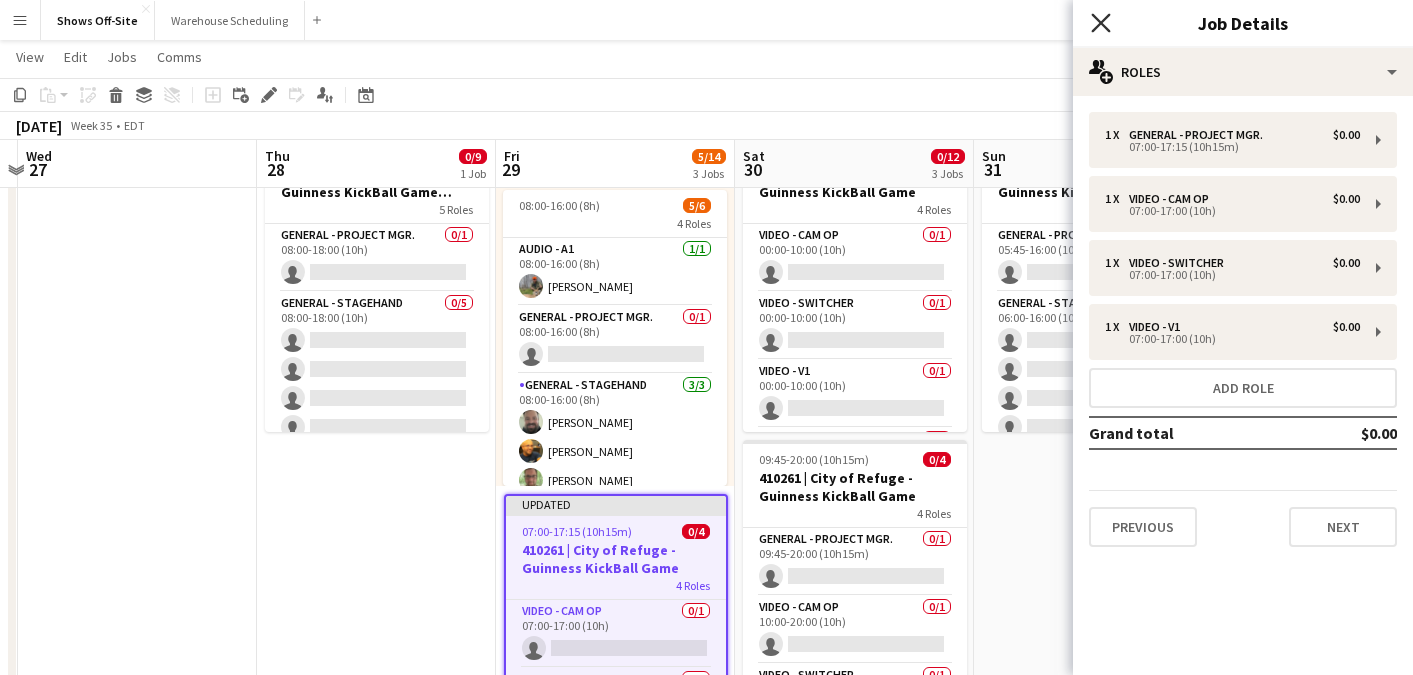 click on "Close pop-in" 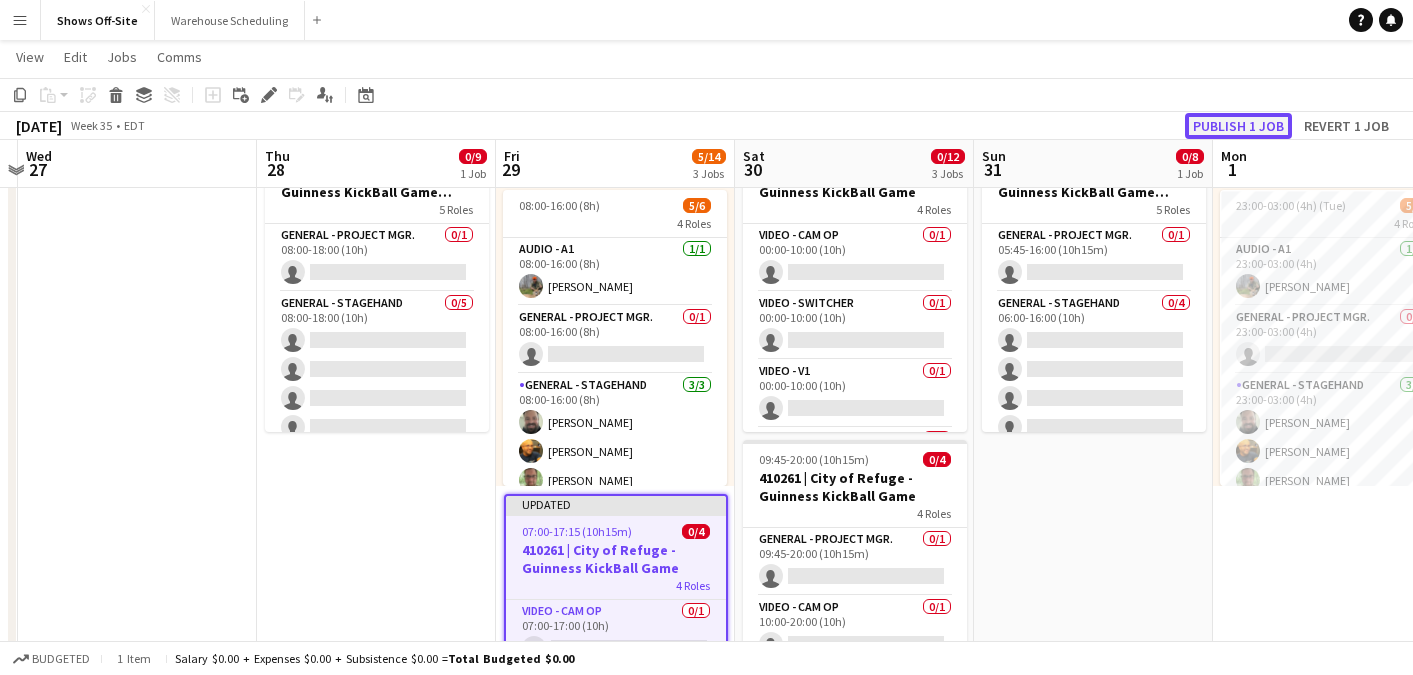 click on "Publish 1 job" 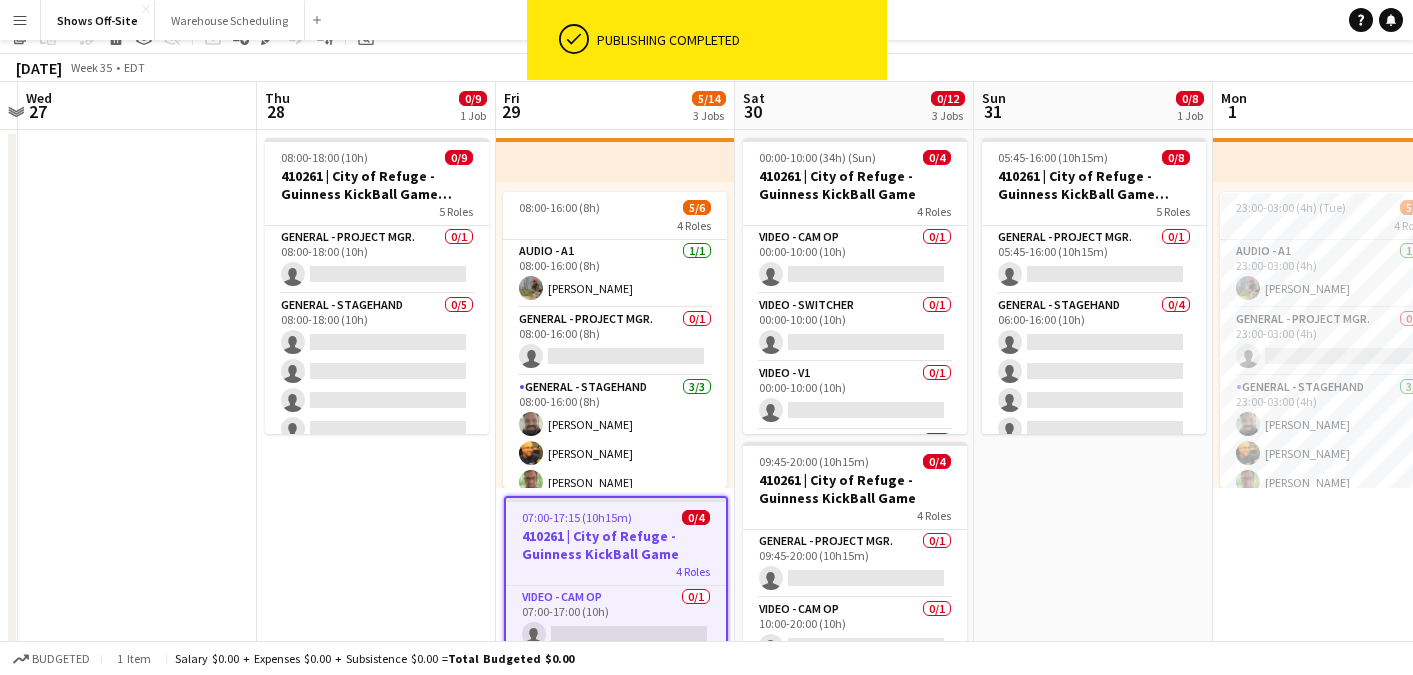 scroll, scrollTop: 0, scrollLeft: 0, axis: both 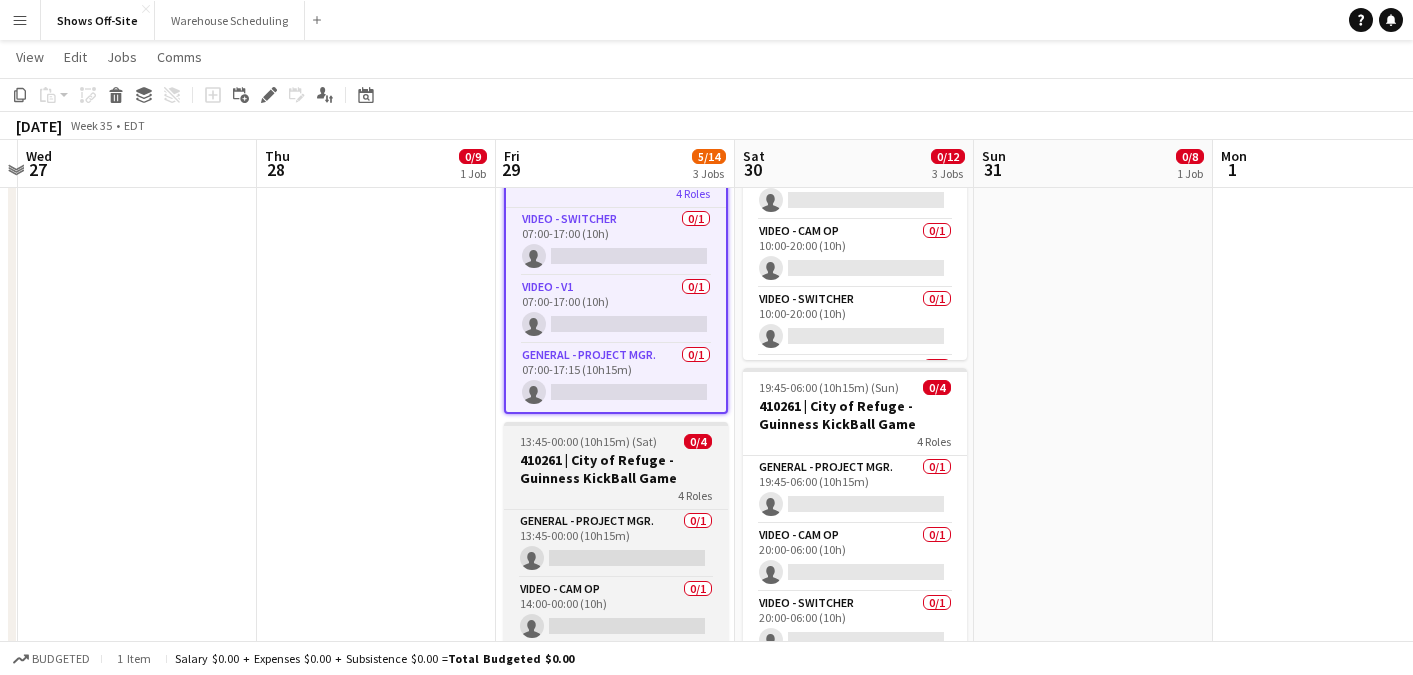 click on "13:45-00:00 (10h15m) (Sat)" at bounding box center (588, 441) 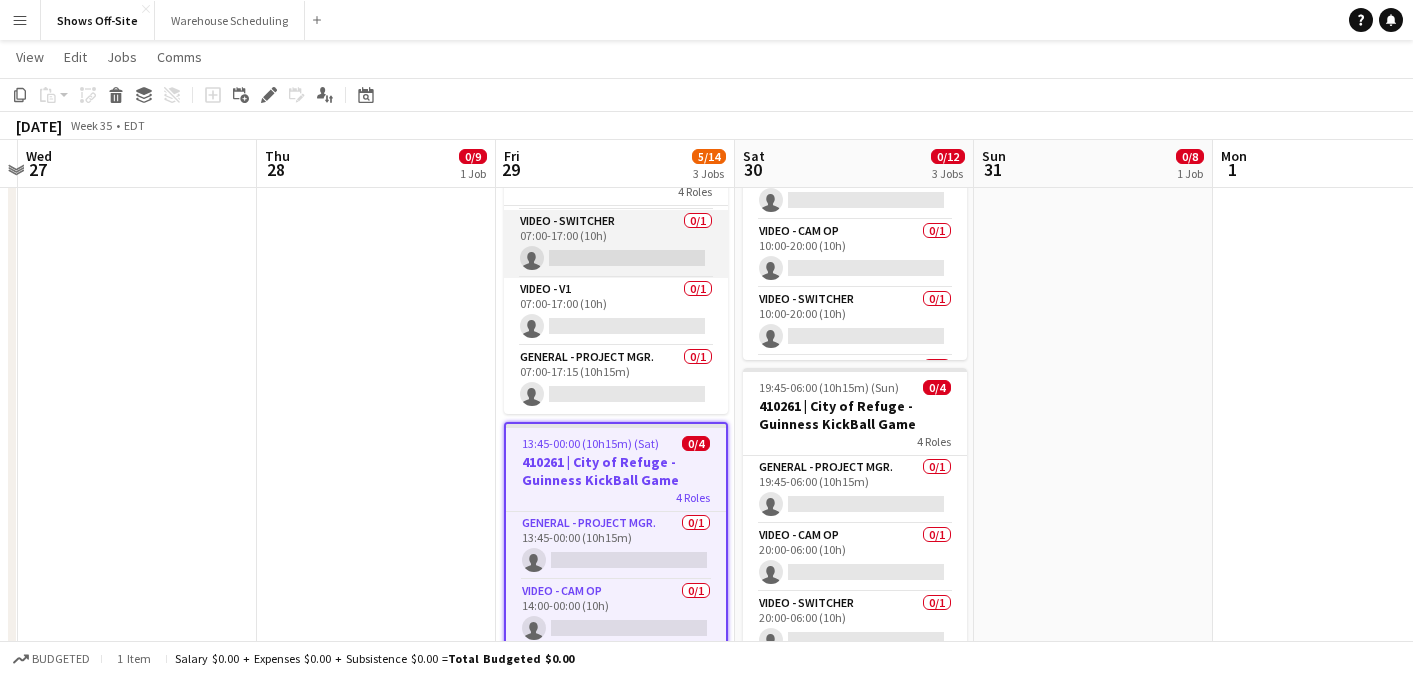 scroll, scrollTop: 0, scrollLeft: 0, axis: both 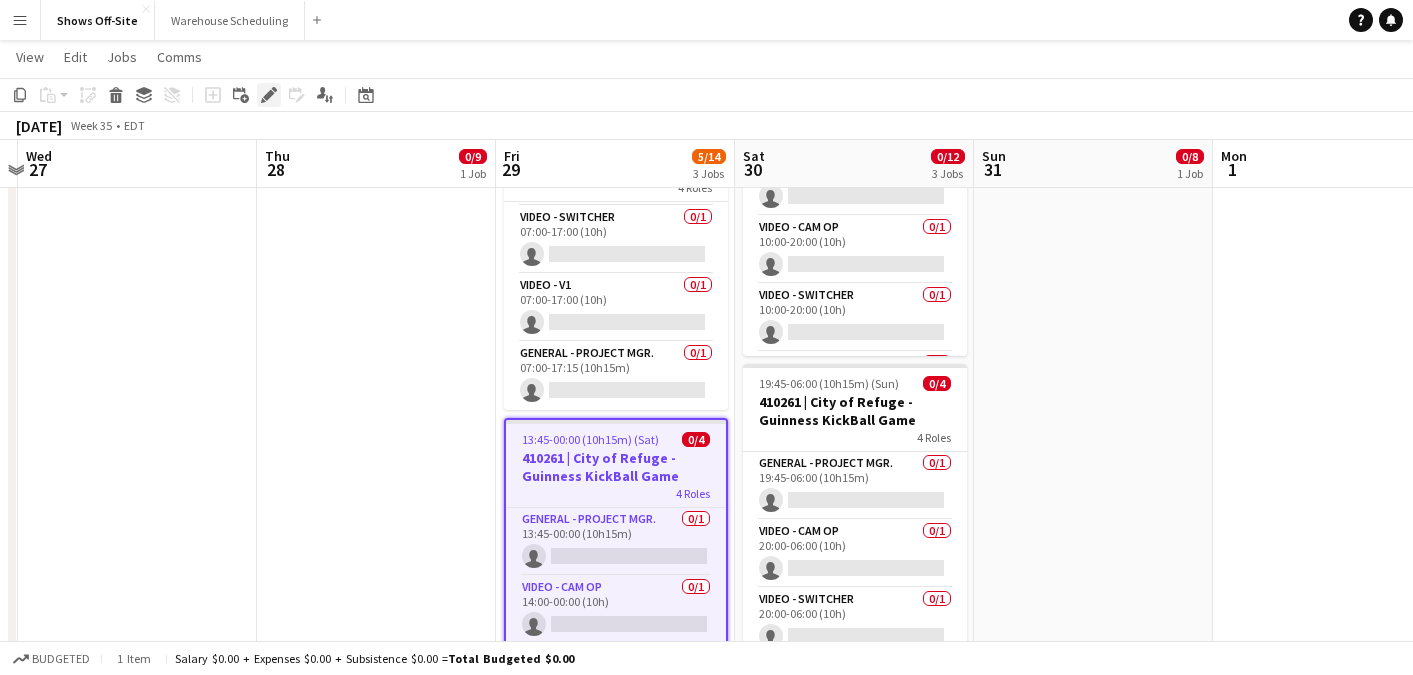 click on "Edit" 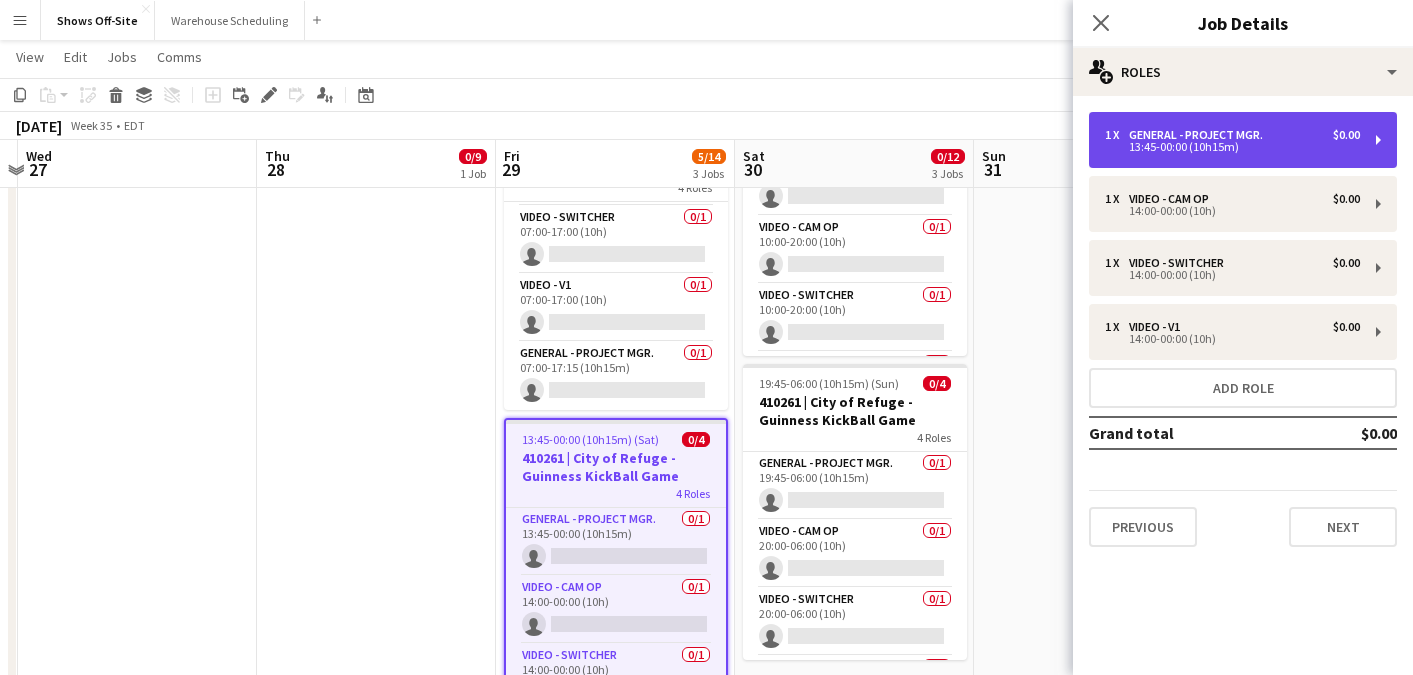 click on "13:45-00:00 (10h15m)" at bounding box center [1232, 147] 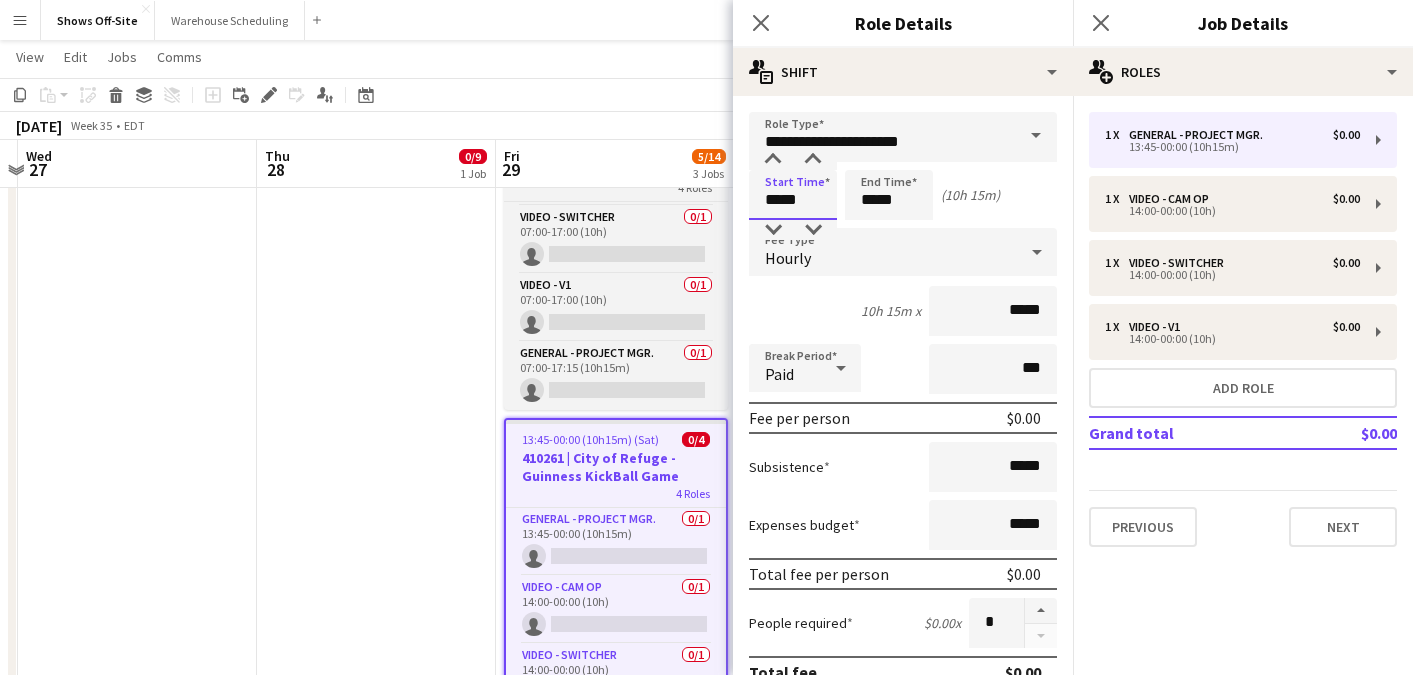 drag, startPoint x: 750, startPoint y: 196, endPoint x: 660, endPoint y: 196, distance: 90 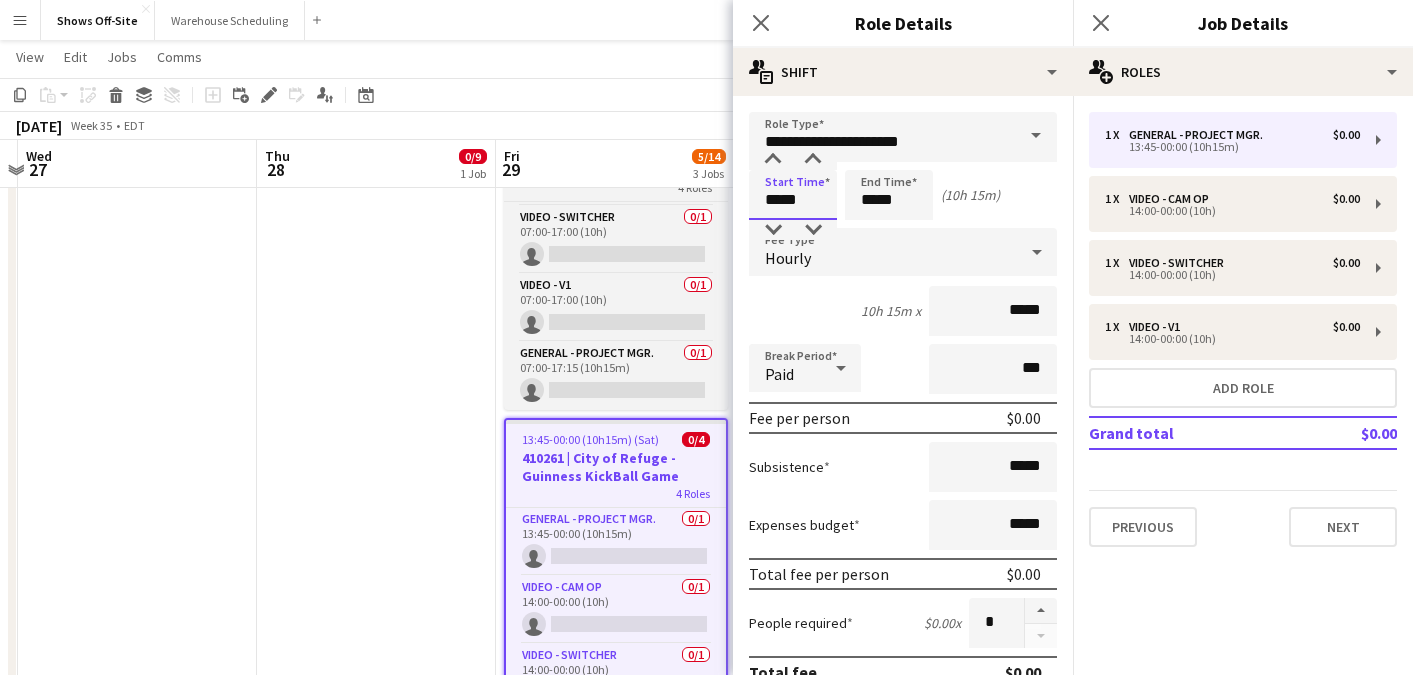 click on "Menu
Boards
Boards   Boards   All jobs   Status
Workforce
Workforce   My Workforce   Recruiting
Comms
Comms
Pay
Pay   Approvals   Payments   Reports
Platform Settings
Platform Settings   App settings   Your settings   Profiles
Training Academy
Training Academy
Knowledge Base
Knowledge Base
Product Updates
Product Updates   Log Out   Privacy   Shows Off-Site
Close
Warehouse Scheduling
Close
Add
Help
Notifications
Shows Off-Site
user
View  Day view expanded Day view collapsed Month view" at bounding box center [706, 375] 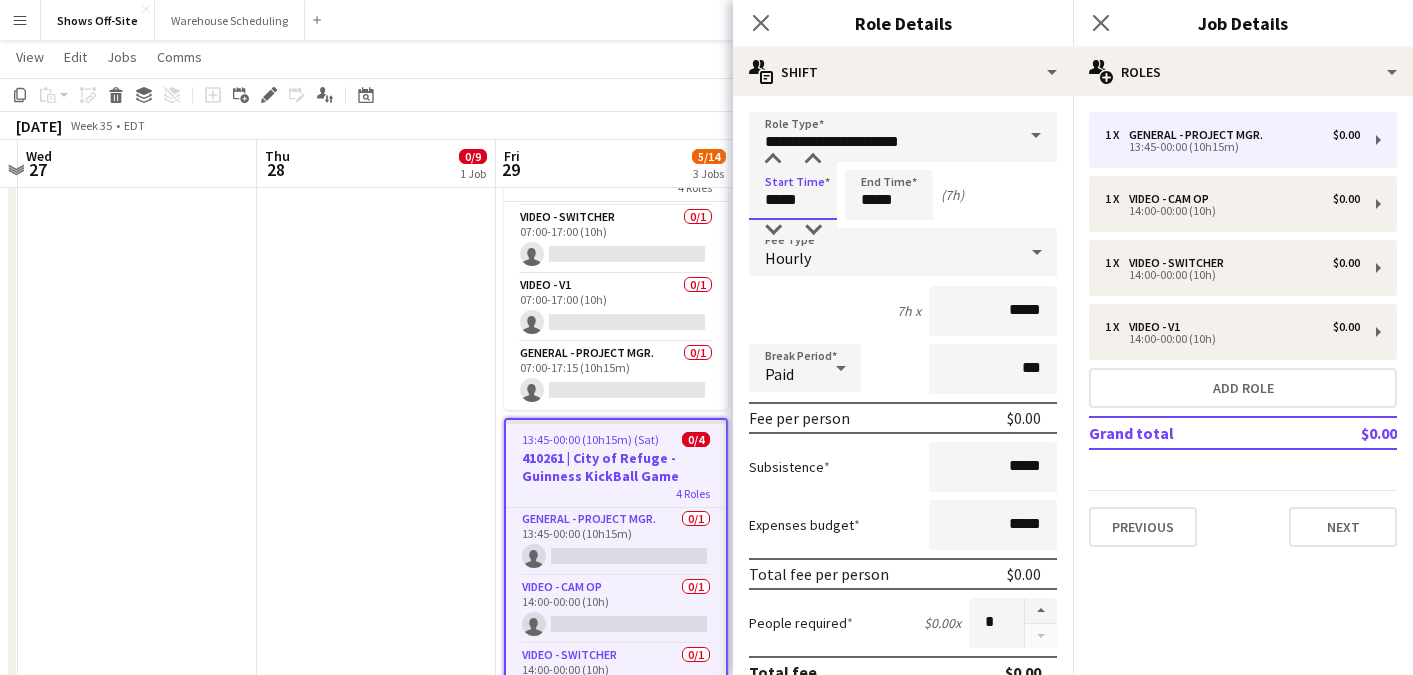 type on "*****" 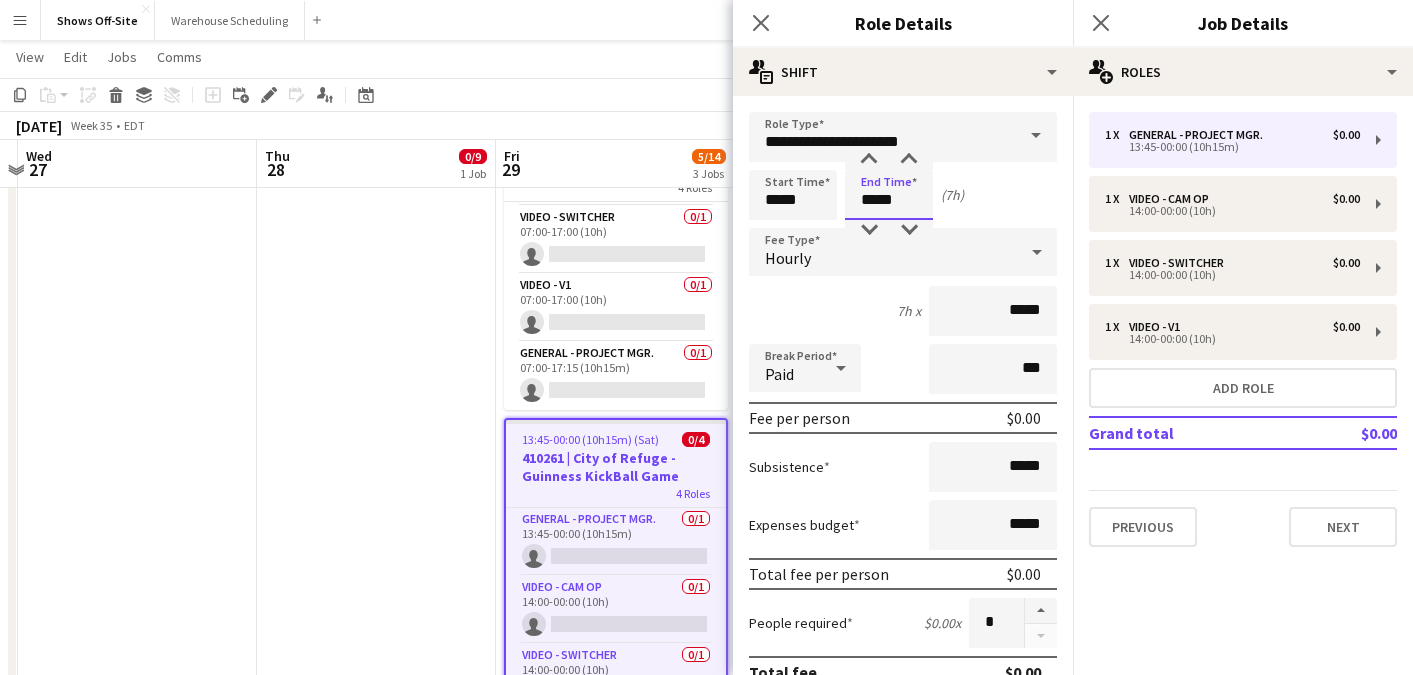 click on "*****" at bounding box center (889, 195) 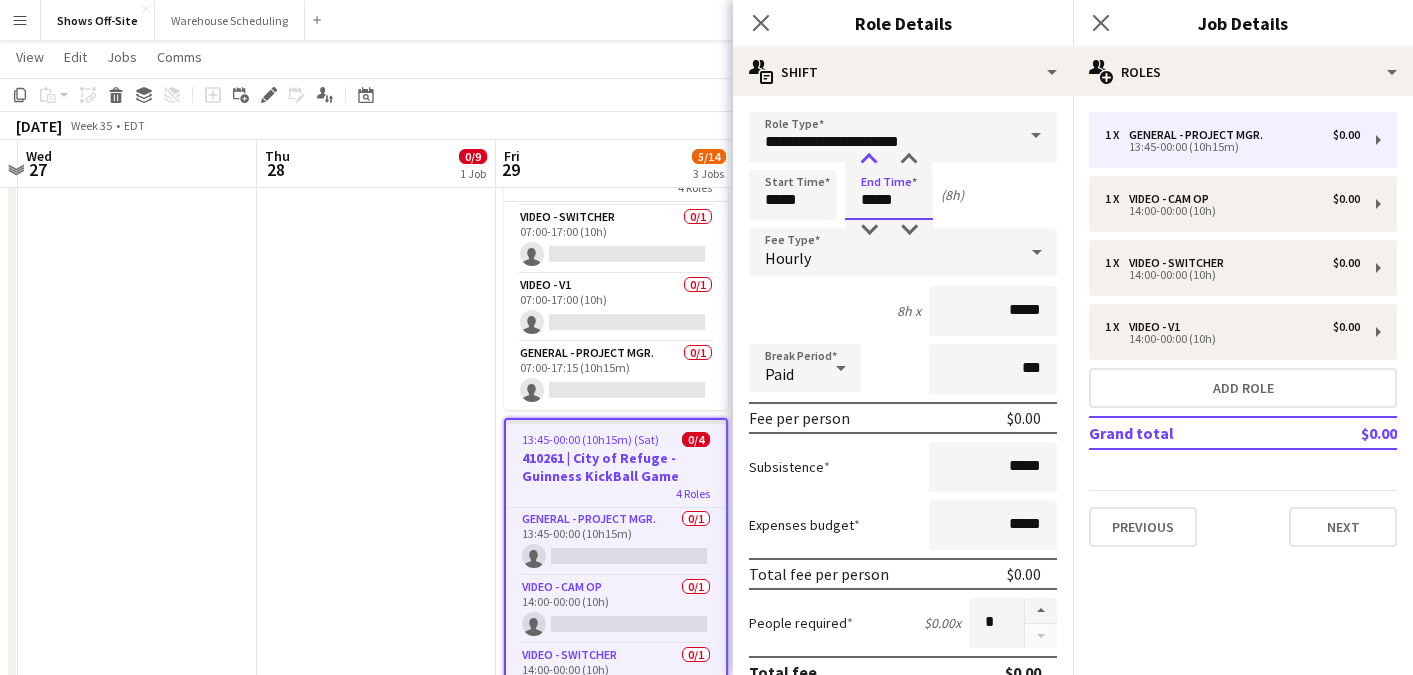 click at bounding box center [869, 160] 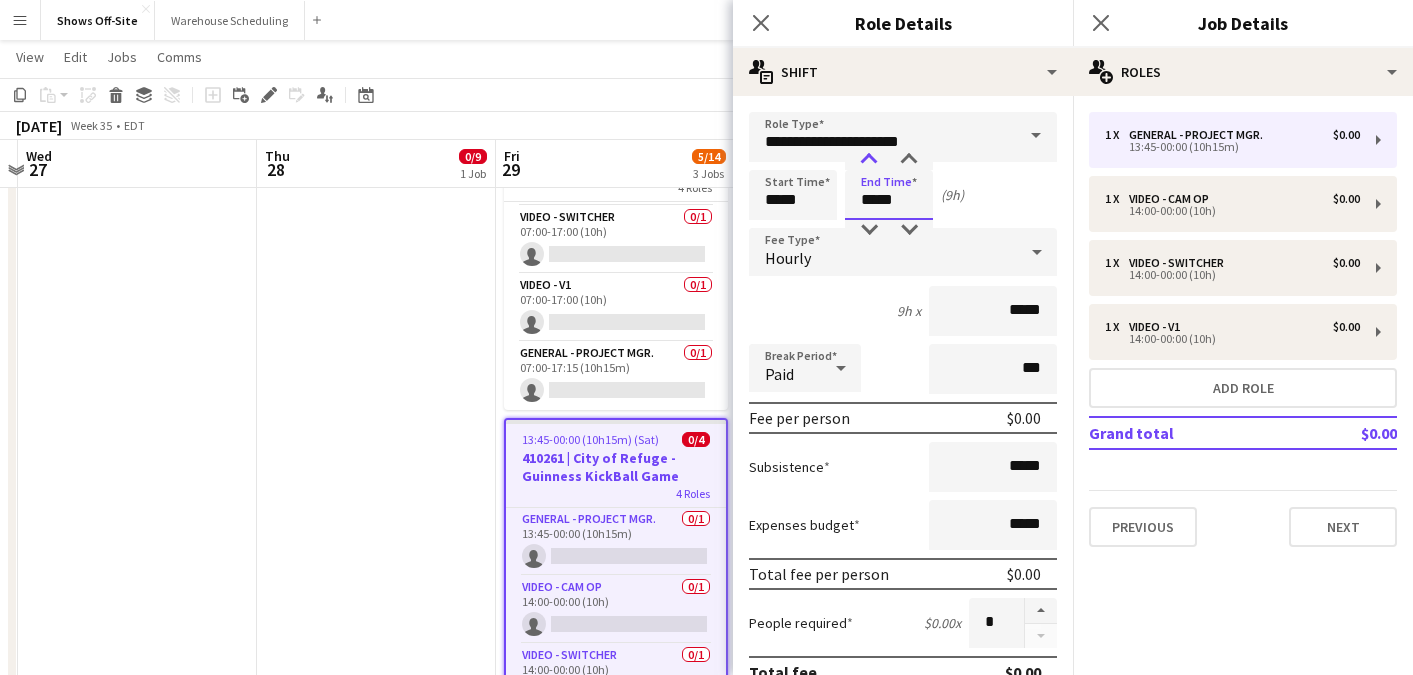 click at bounding box center (869, 160) 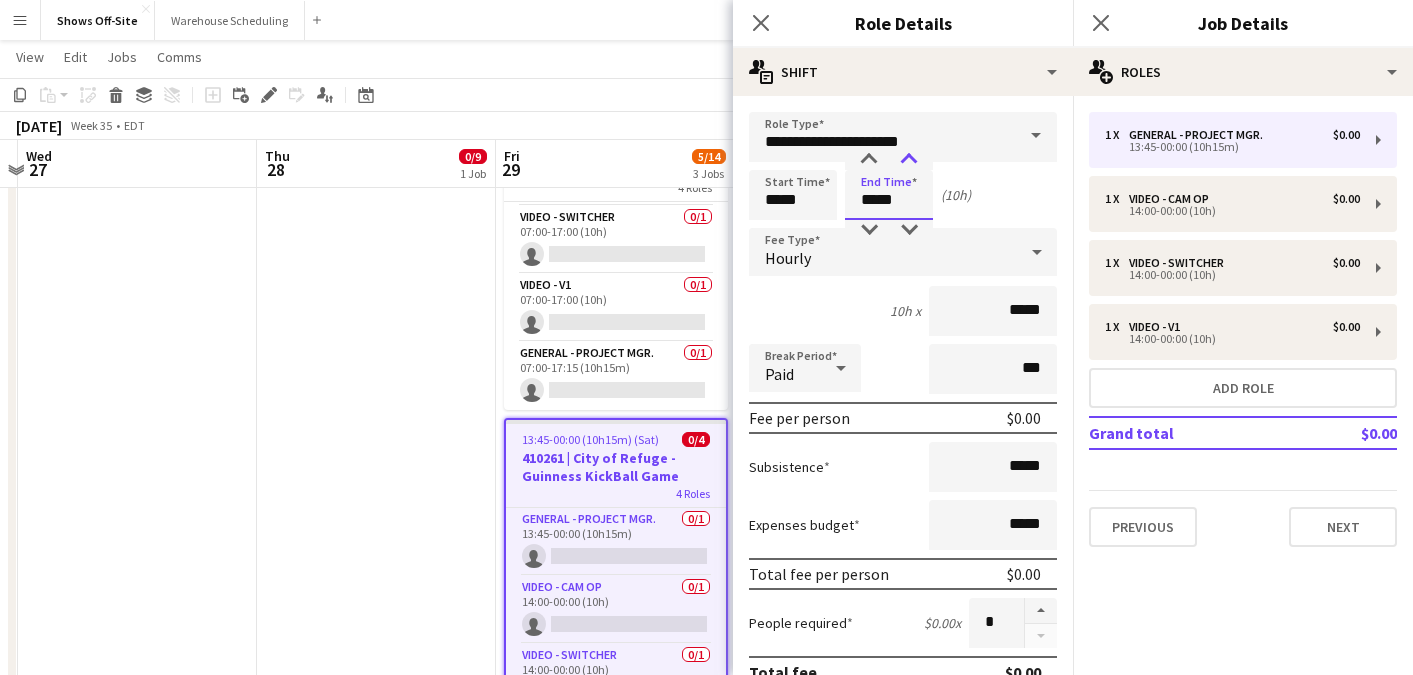 type on "*****" 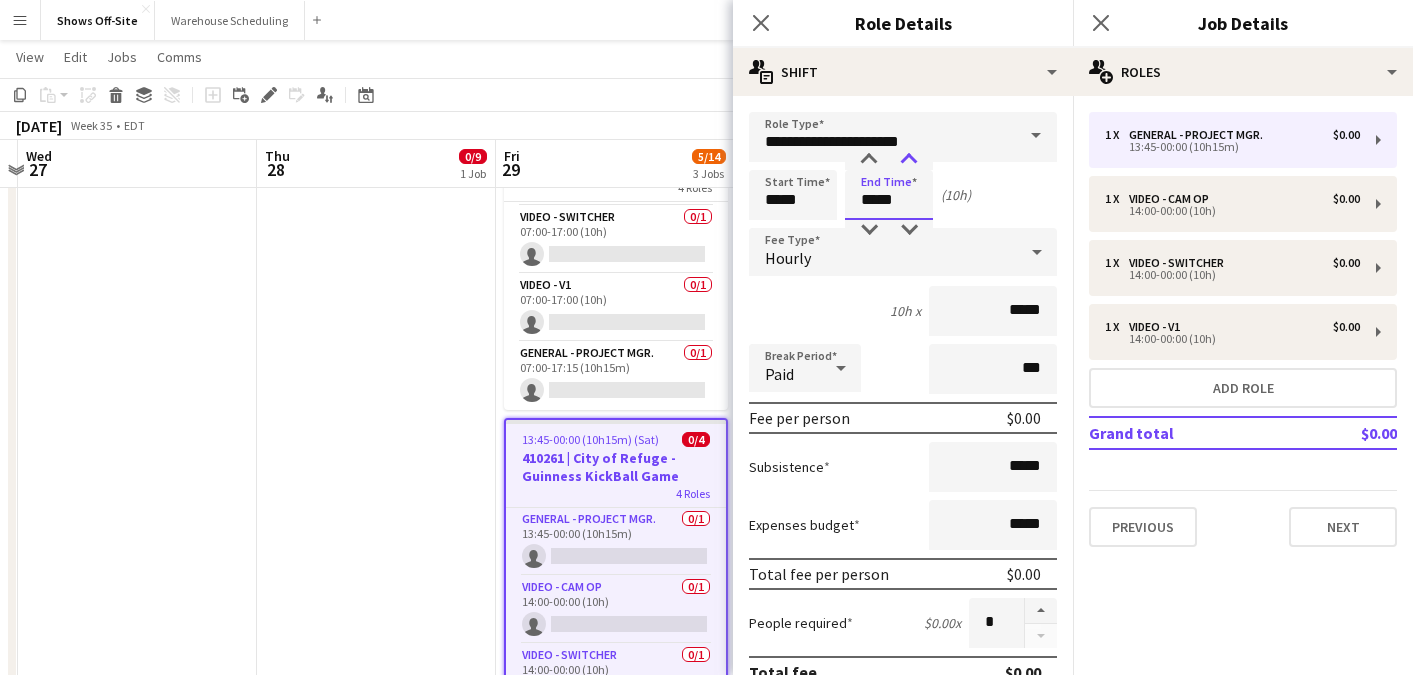 click at bounding box center [909, 160] 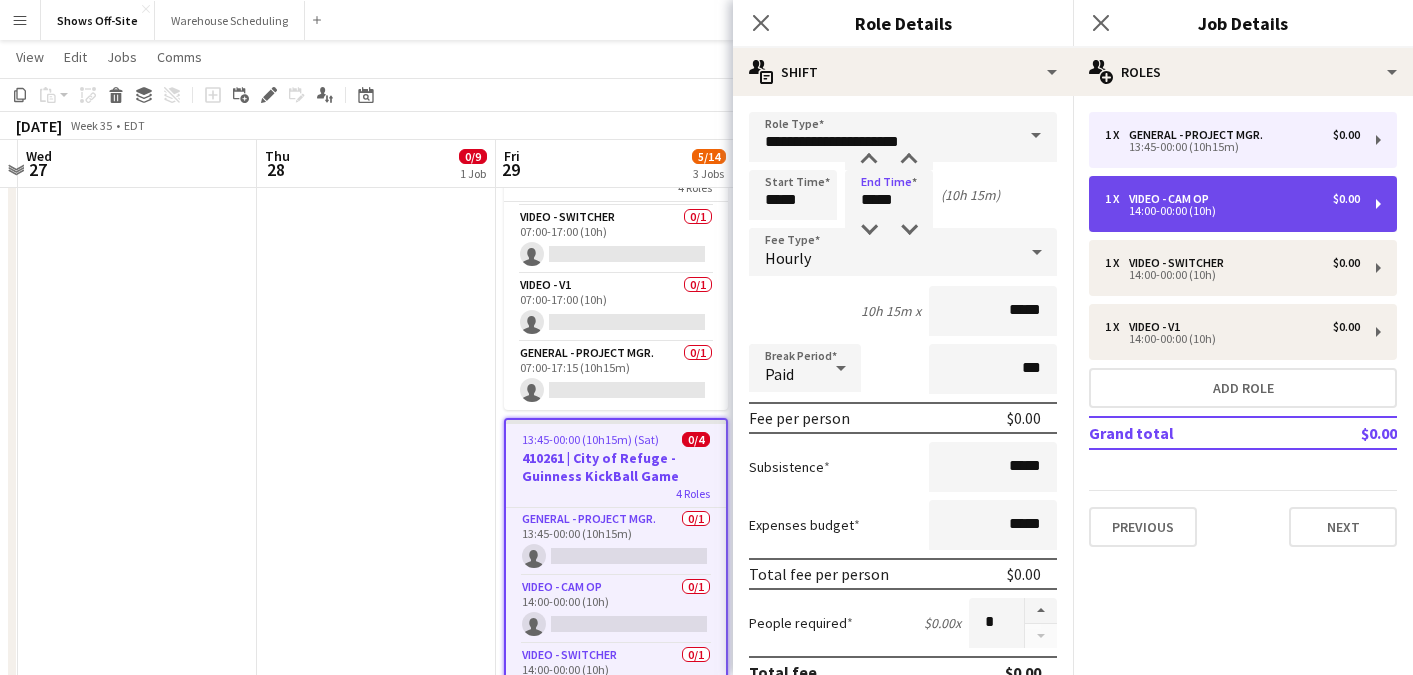 click on "14:00-00:00 (10h)" at bounding box center (1232, 211) 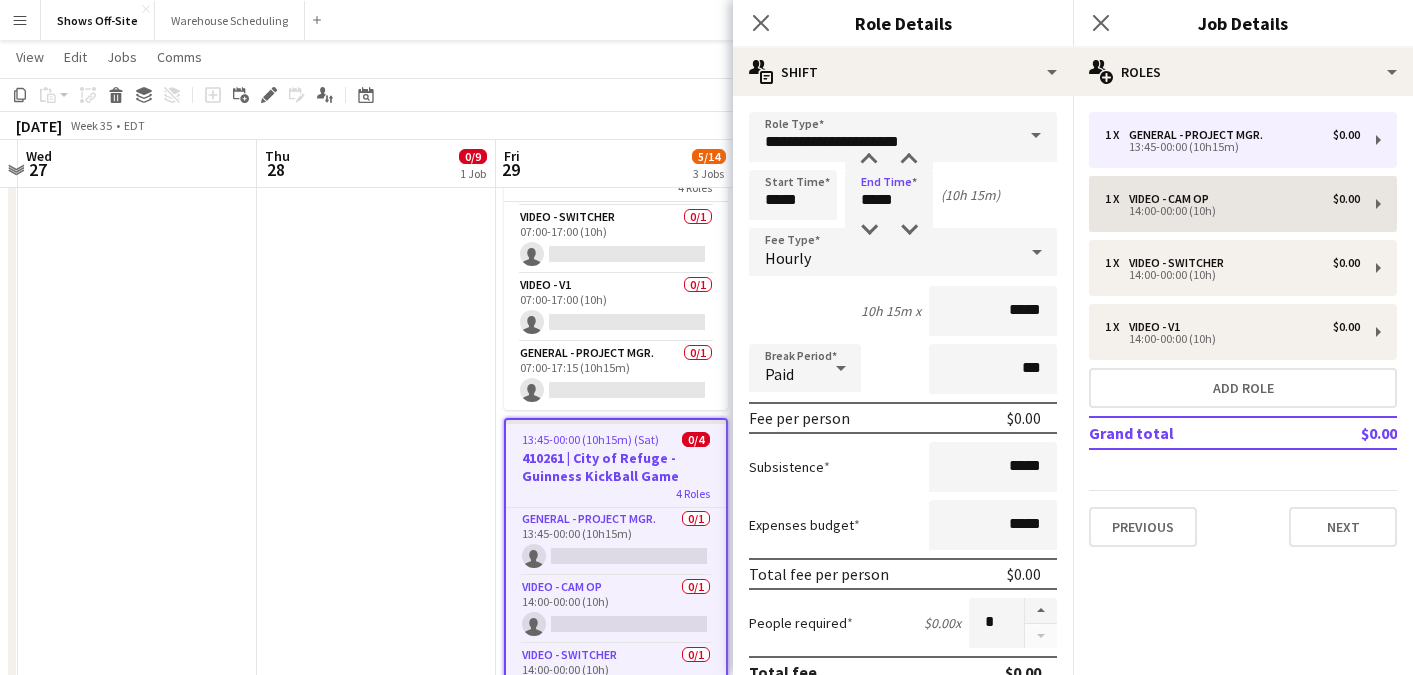 type on "**********" 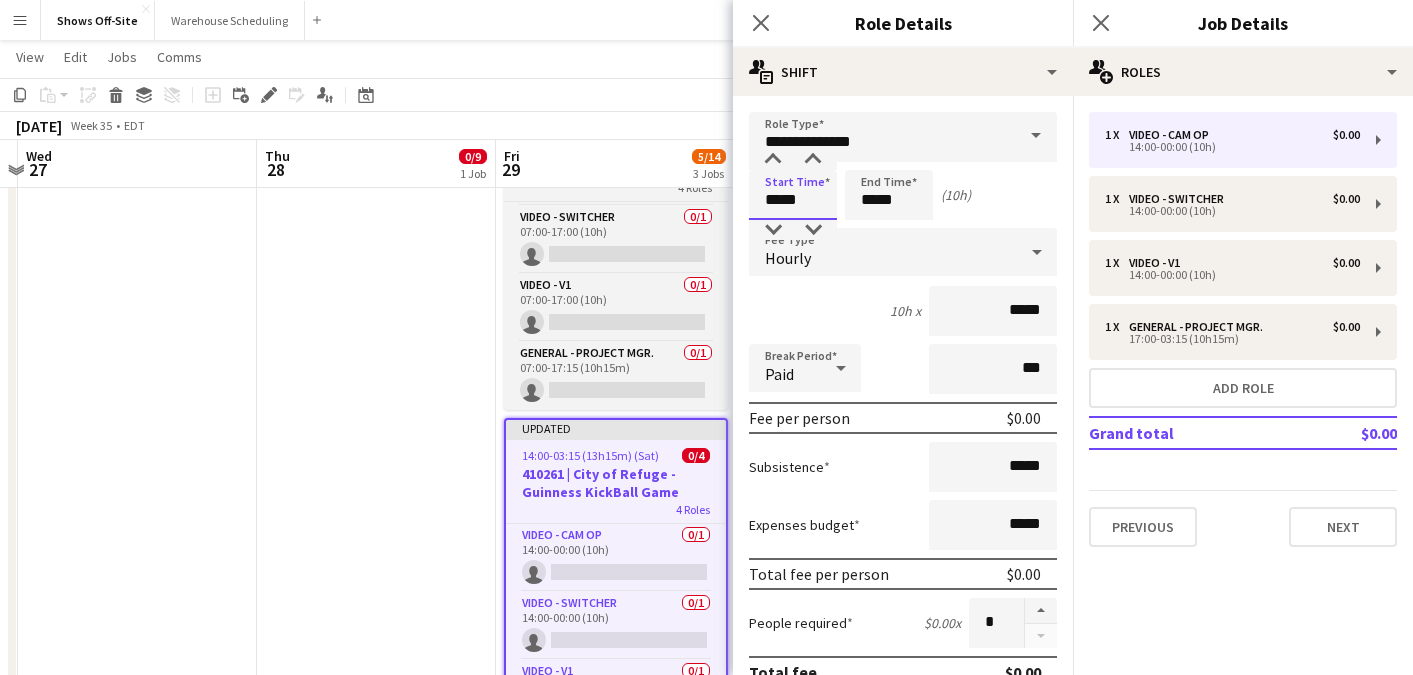 drag, startPoint x: 821, startPoint y: 204, endPoint x: 716, endPoint y: 200, distance: 105.076164 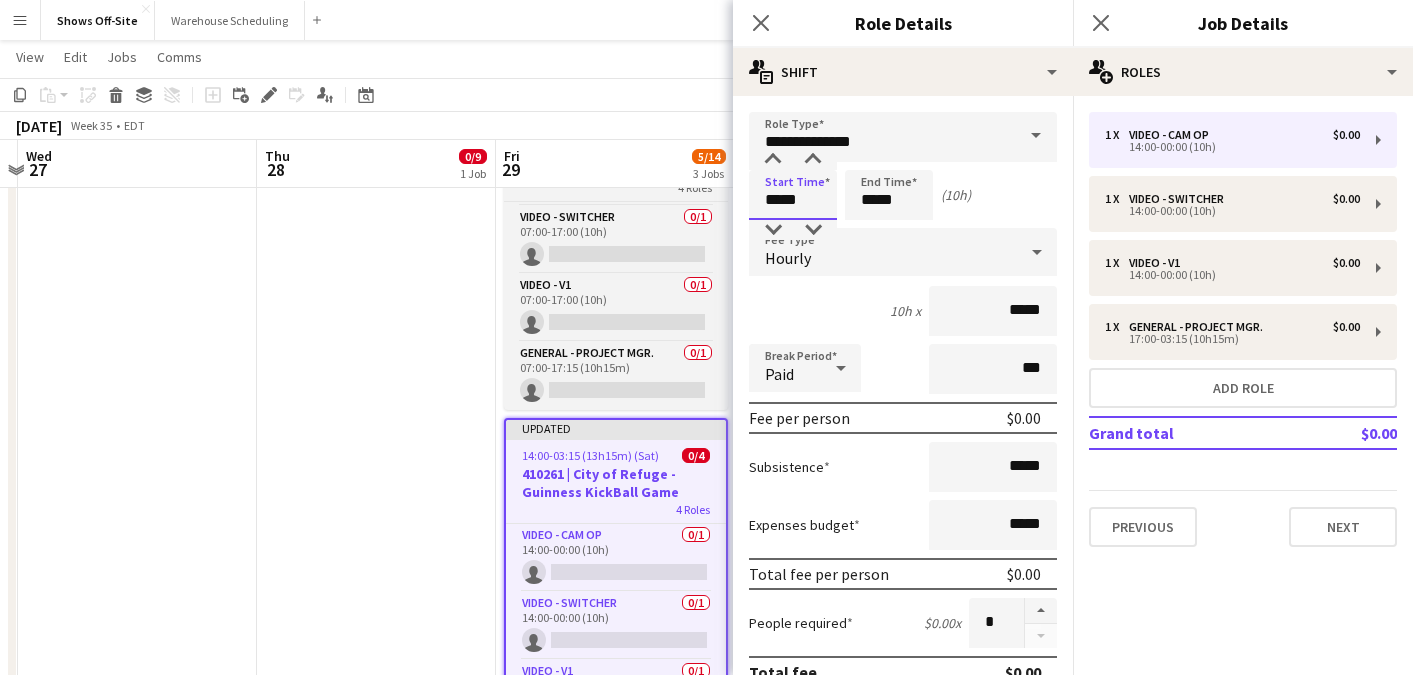 click on "Menu
Boards
Boards   Boards   All jobs   Status
Workforce
Workforce   My Workforce   Recruiting
Comms
Comms
Pay
Pay   Approvals   Payments   Reports
Platform Settings
Platform Settings   App settings   Your settings   Profiles
Training Academy
Training Academy
Knowledge Base
Knowledge Base
Product Updates
Product Updates   Log Out   Privacy   Shows Off-Site
Close
Warehouse Scheduling
Close
Add
Help
Notifications
Shows Off-Site
user
View  Day view expanded Day view collapsed Month view" at bounding box center (706, 375) 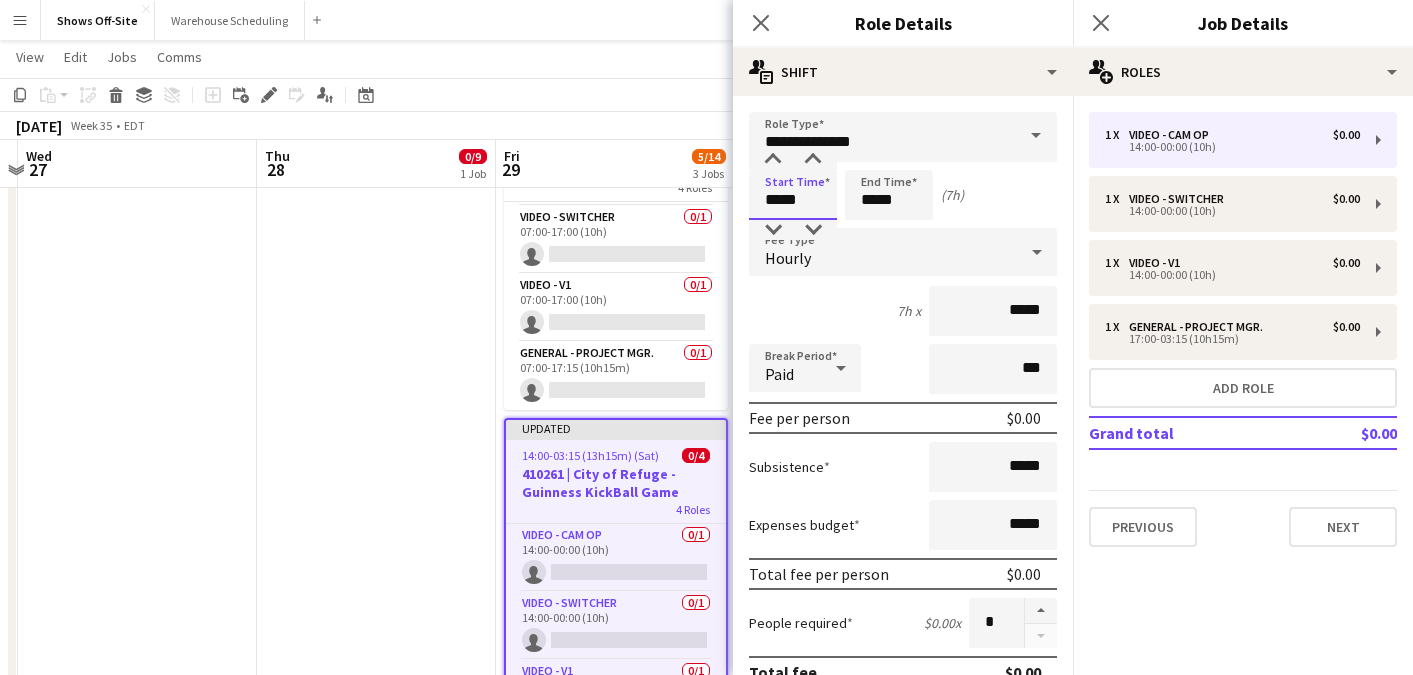 type on "*****" 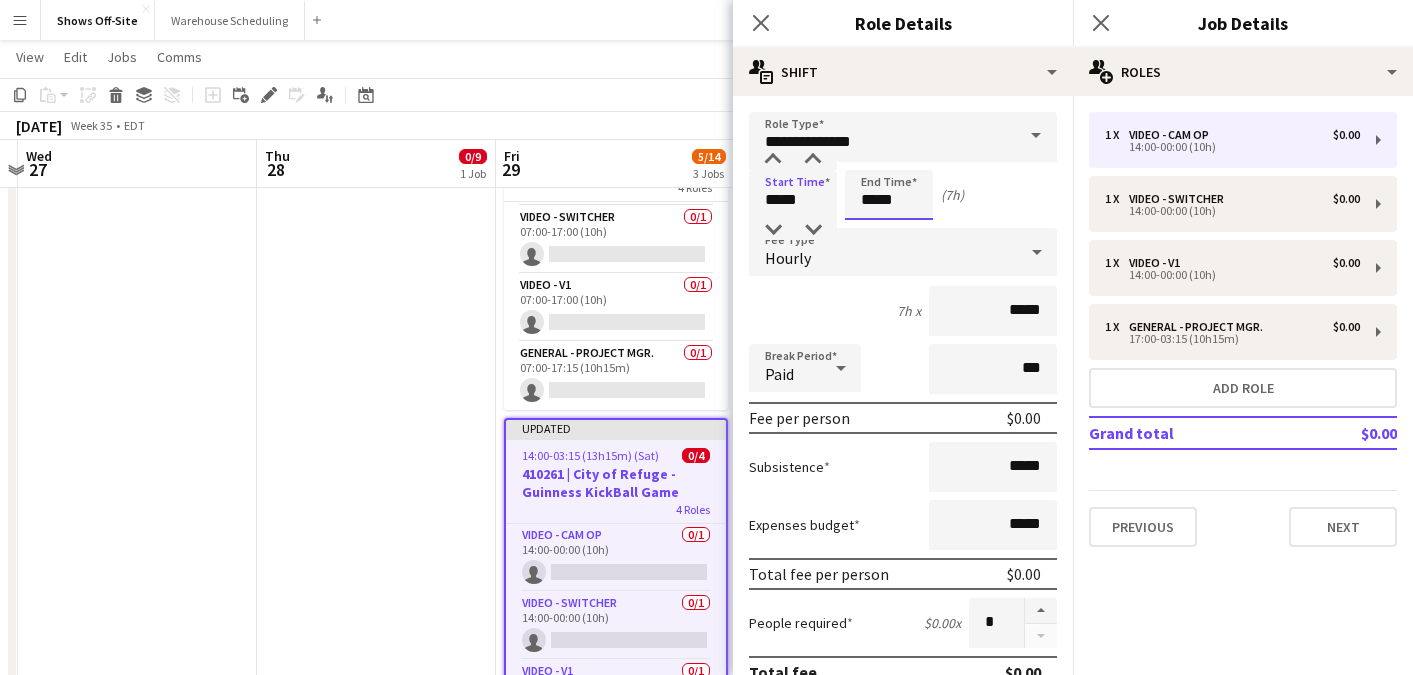 click on "*****" at bounding box center (889, 195) 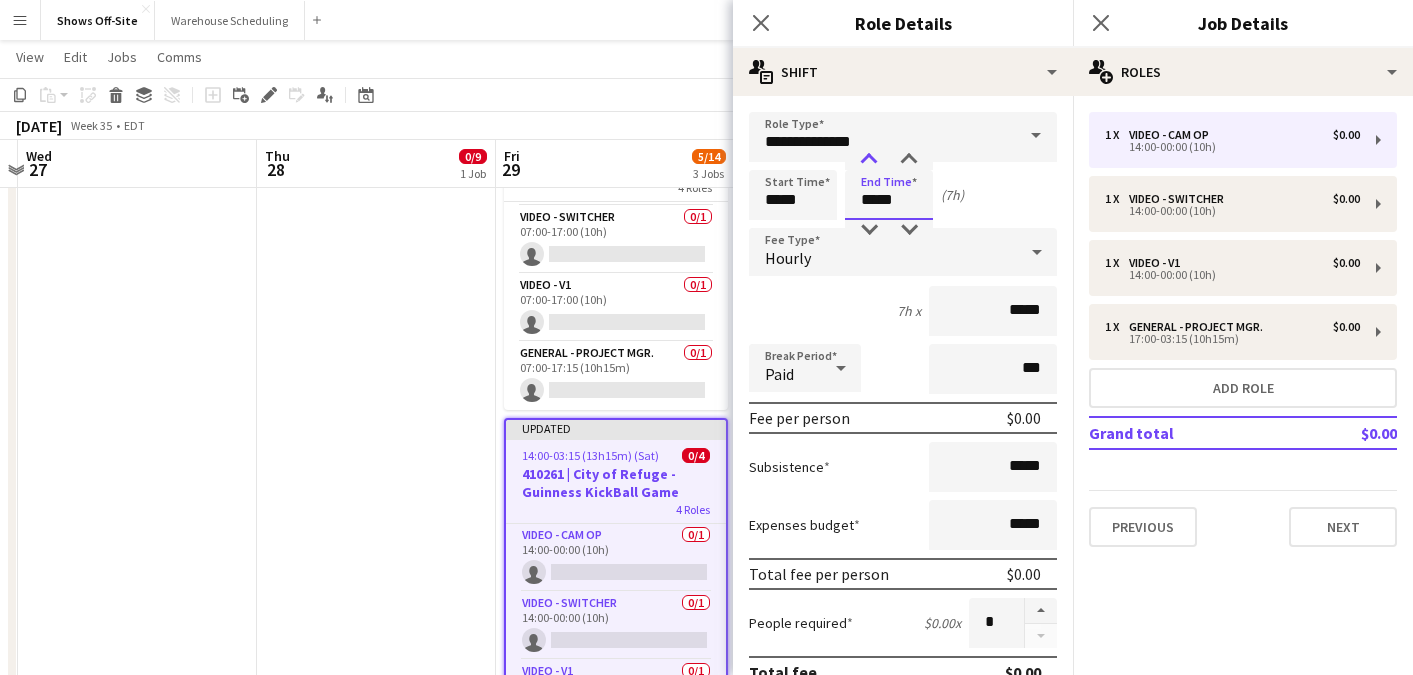 click at bounding box center (869, 160) 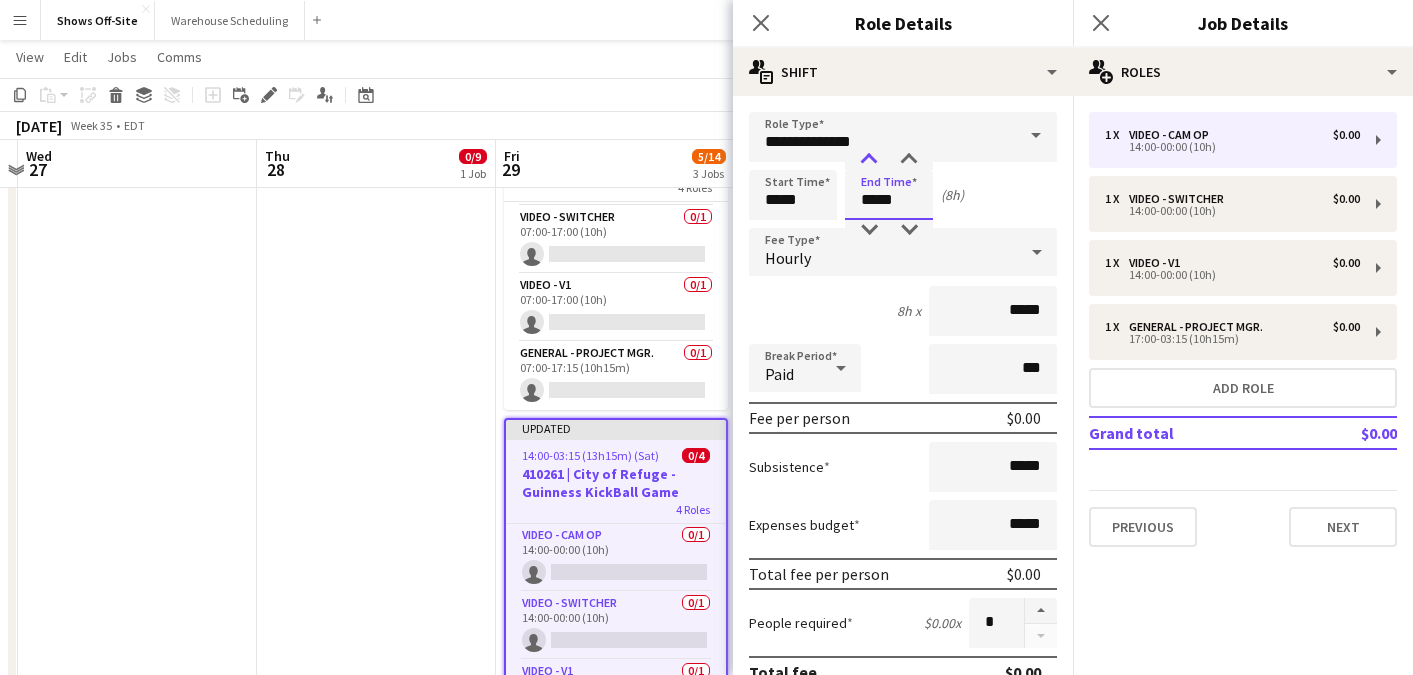 click at bounding box center (869, 160) 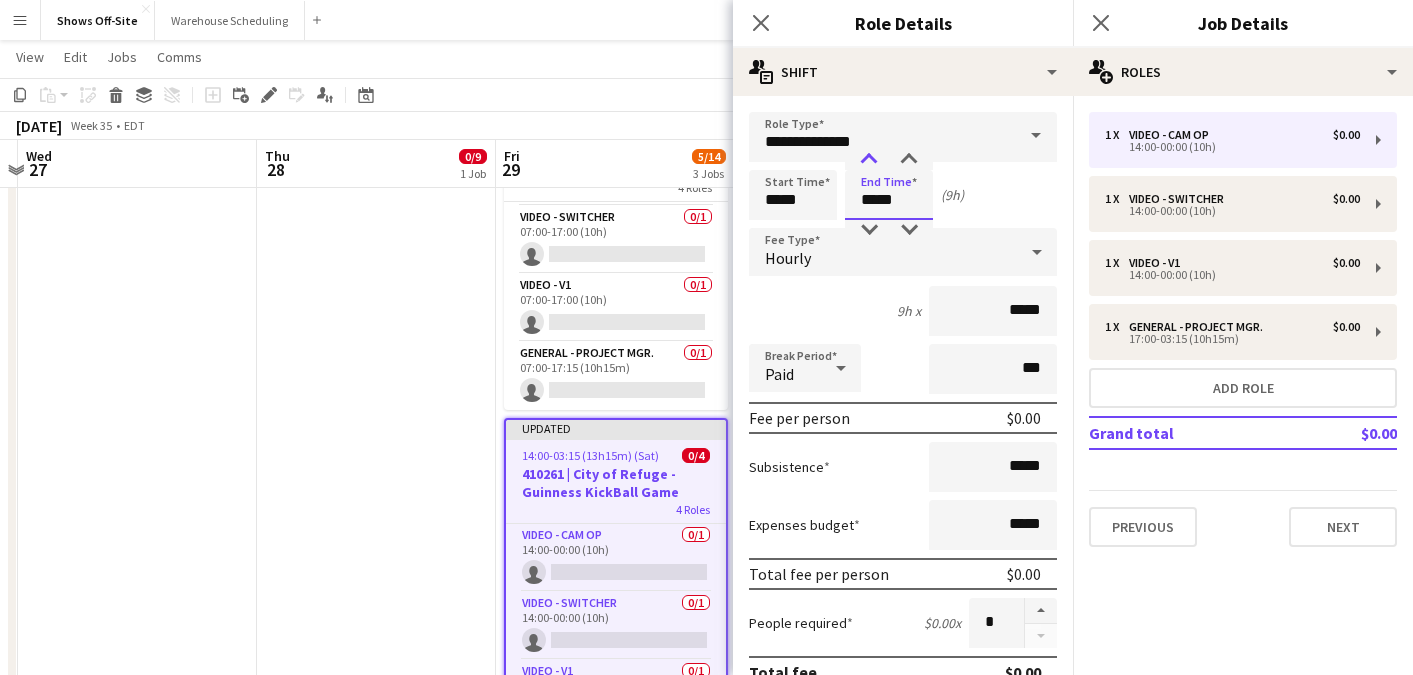 type on "*****" 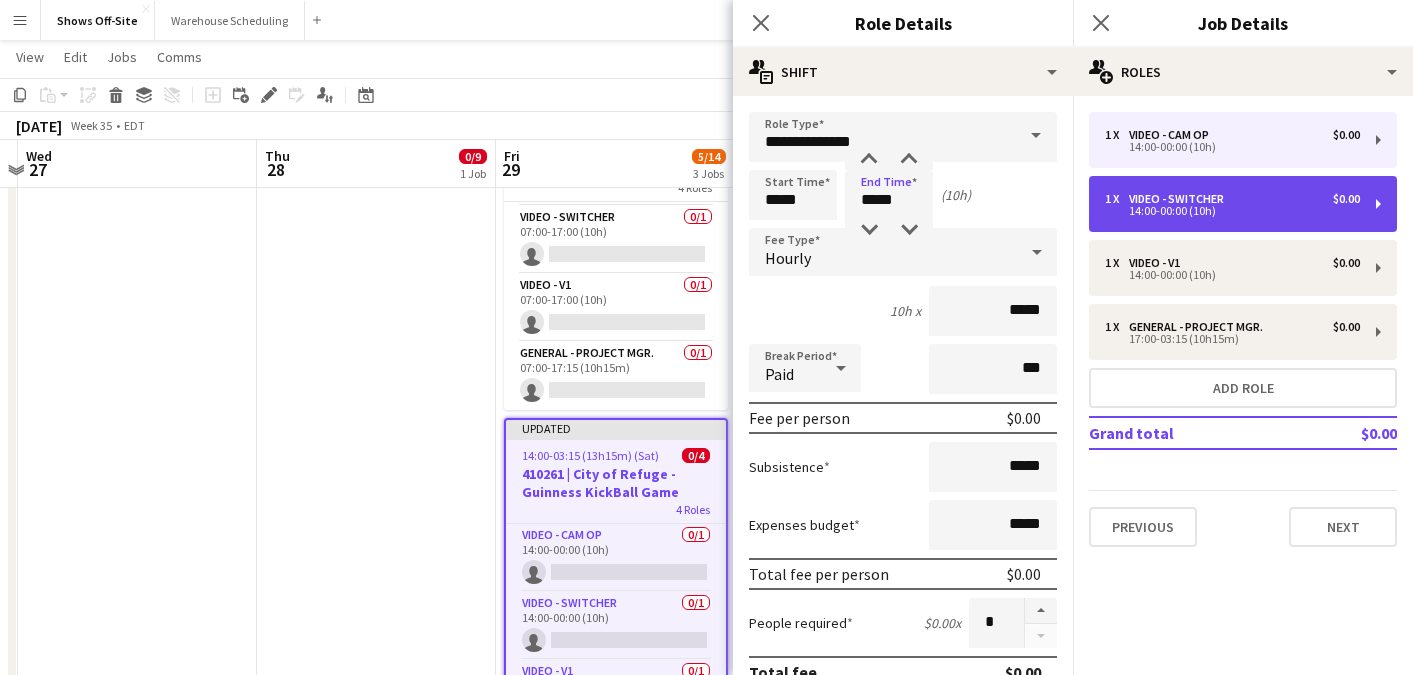 click on "1 x   Video - Switcher   $0.00   14:00-00:00 (10h)" at bounding box center (1243, 204) 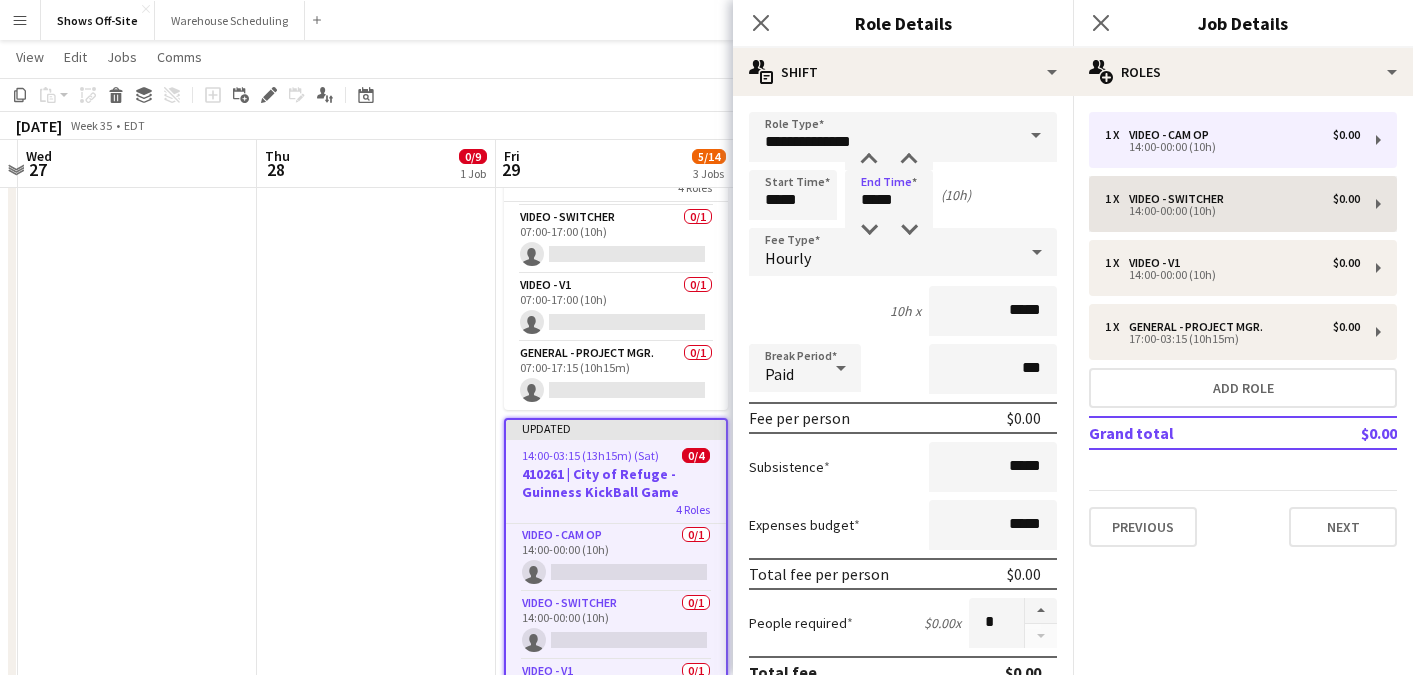 type on "**********" 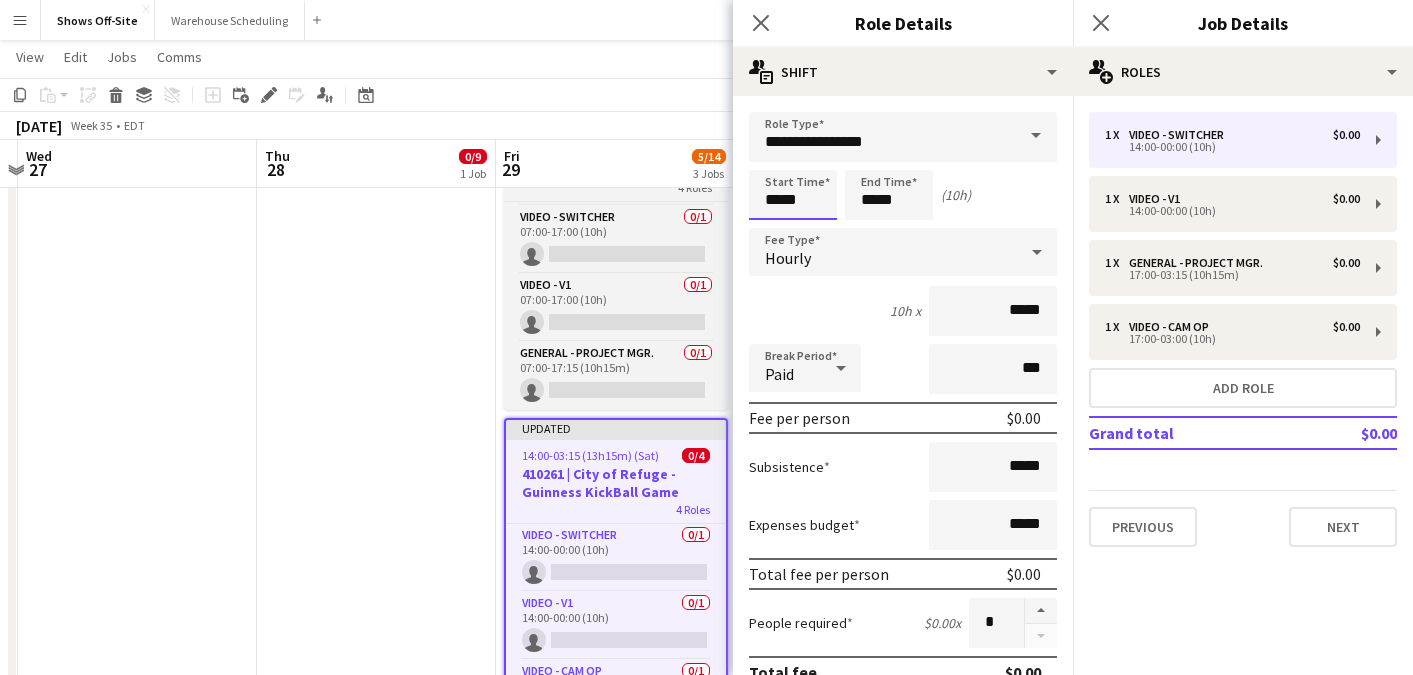 drag, startPoint x: 808, startPoint y: 197, endPoint x: 683, endPoint y: 196, distance: 125.004 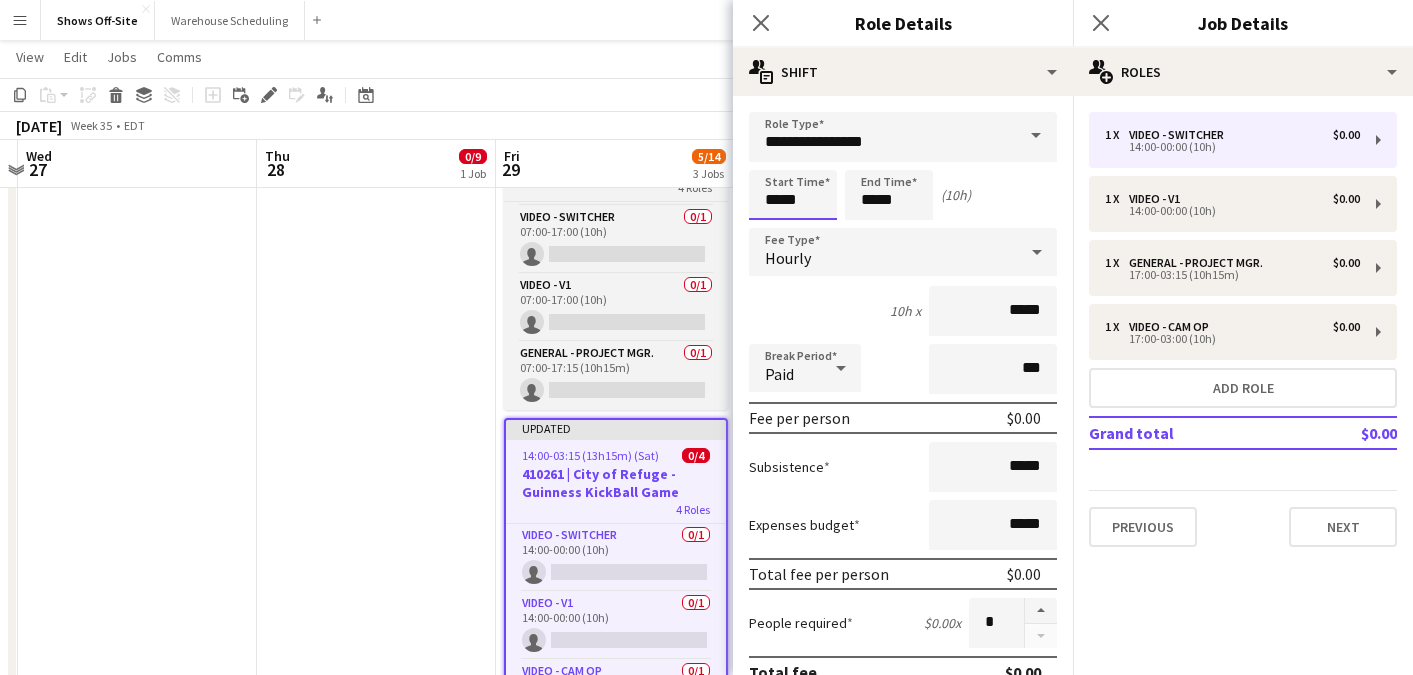 click on "Menu
Boards
Boards   Boards   All jobs   Status
Workforce
Workforce   My Workforce   Recruiting
Comms
Comms
Pay
Pay   Approvals   Payments   Reports
Platform Settings
Platform Settings   App settings   Your settings   Profiles
Training Academy
Training Academy
Knowledge Base
Knowledge Base
Product Updates
Product Updates   Log Out   Privacy   Shows Off-Site
Close
Warehouse Scheduling
Close
Add
Help
Notifications
Shows Off-Site
user
View  Day view expanded Day view collapsed Month view" at bounding box center (706, 375) 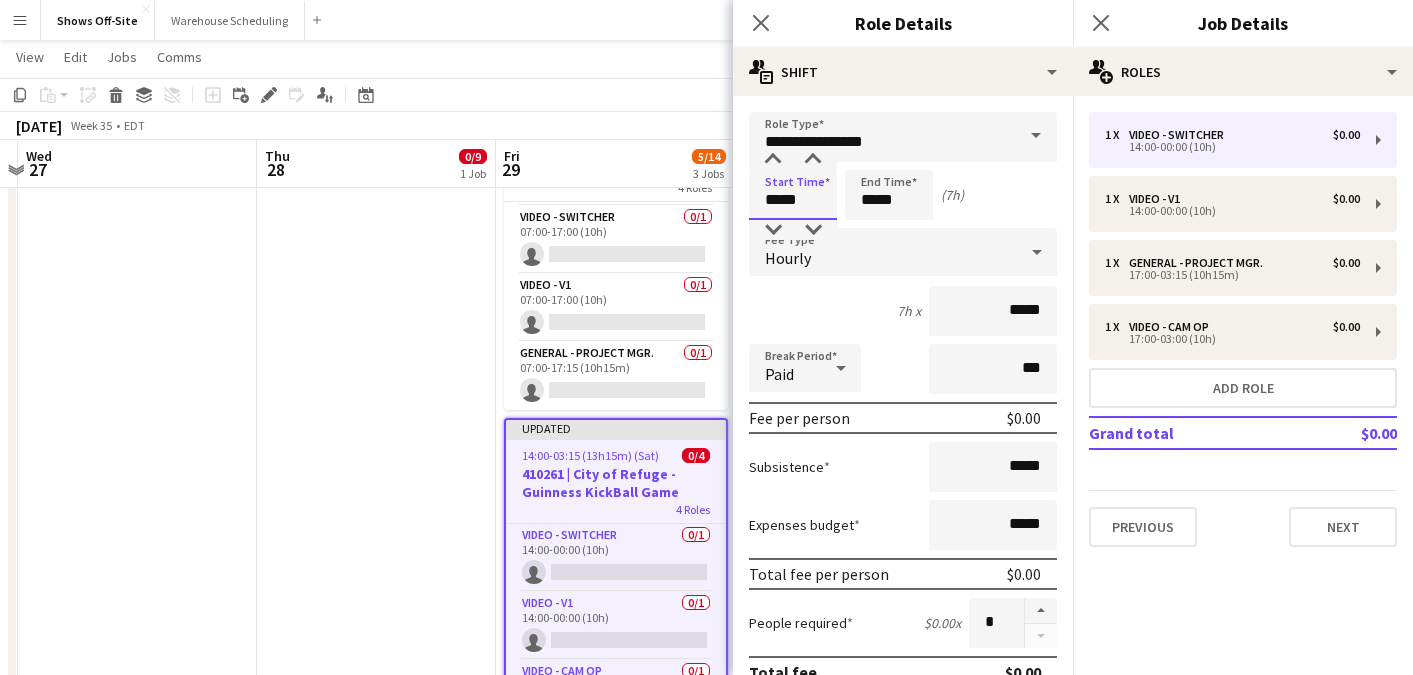 type on "*****" 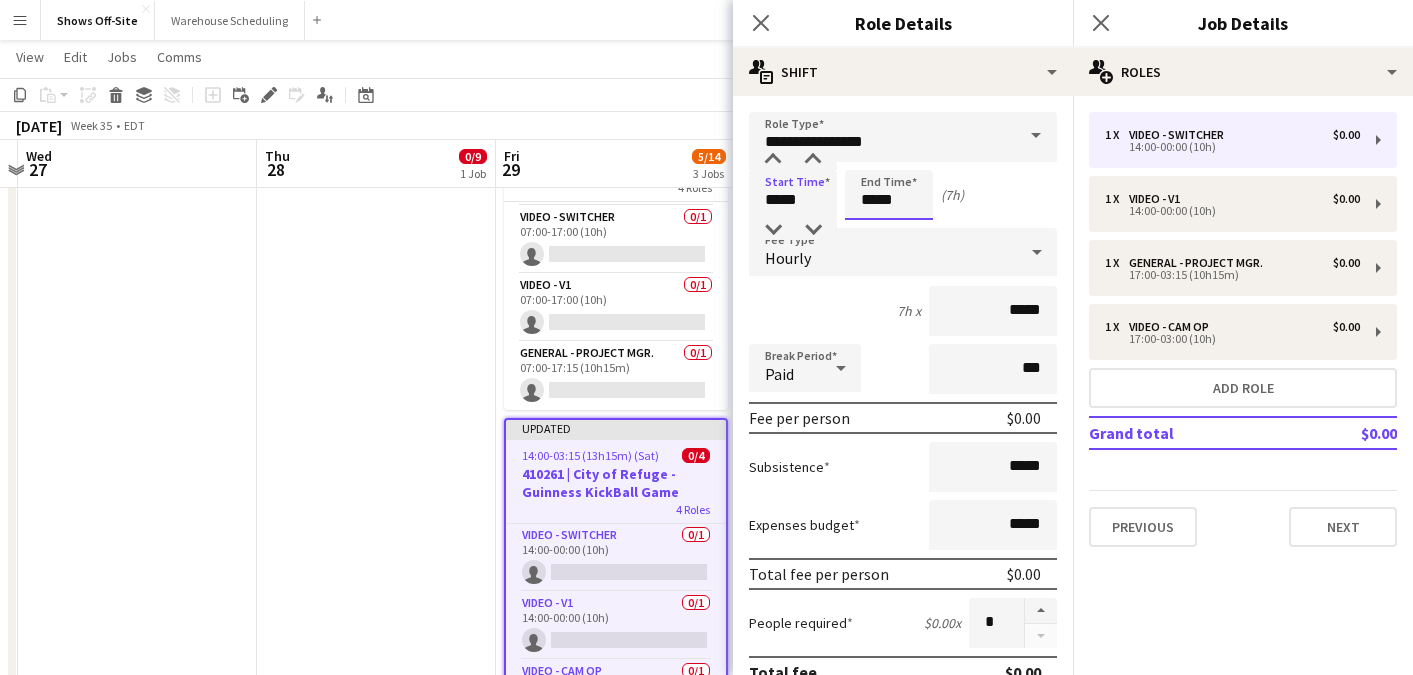 click on "*****" at bounding box center [889, 195] 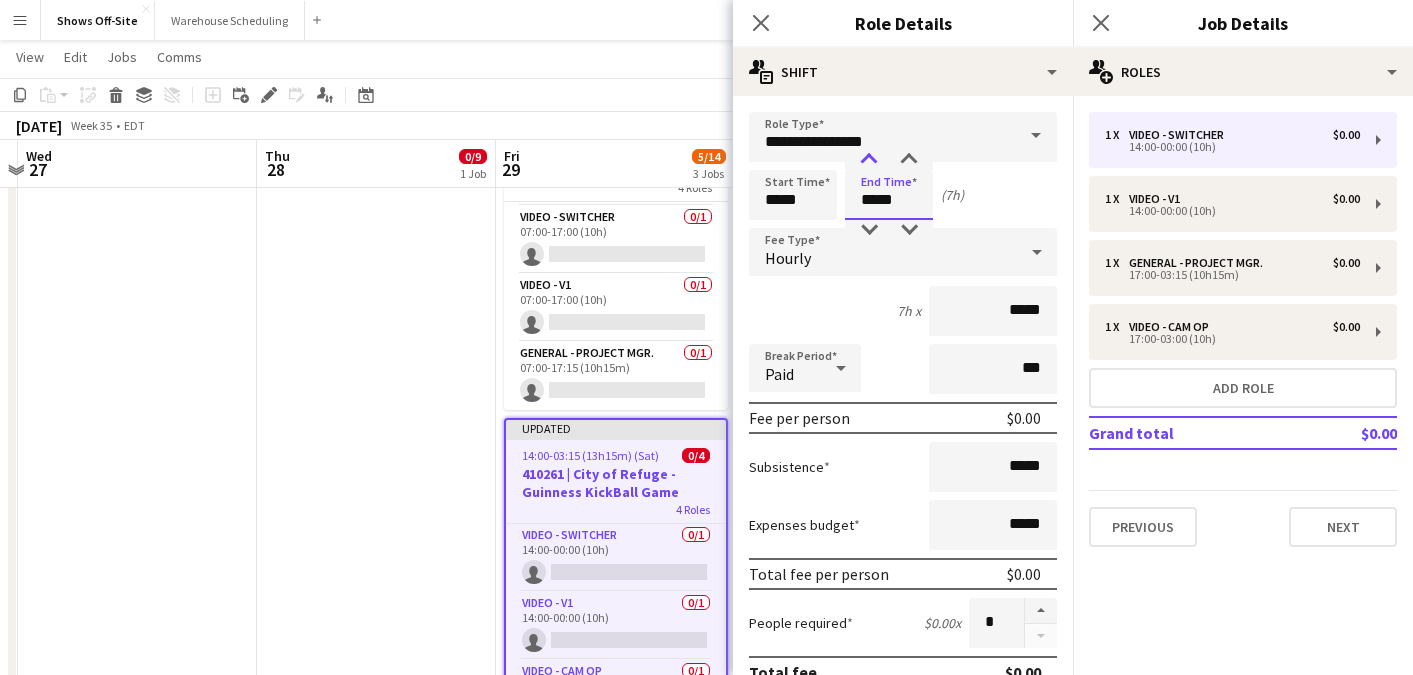 click at bounding box center [869, 160] 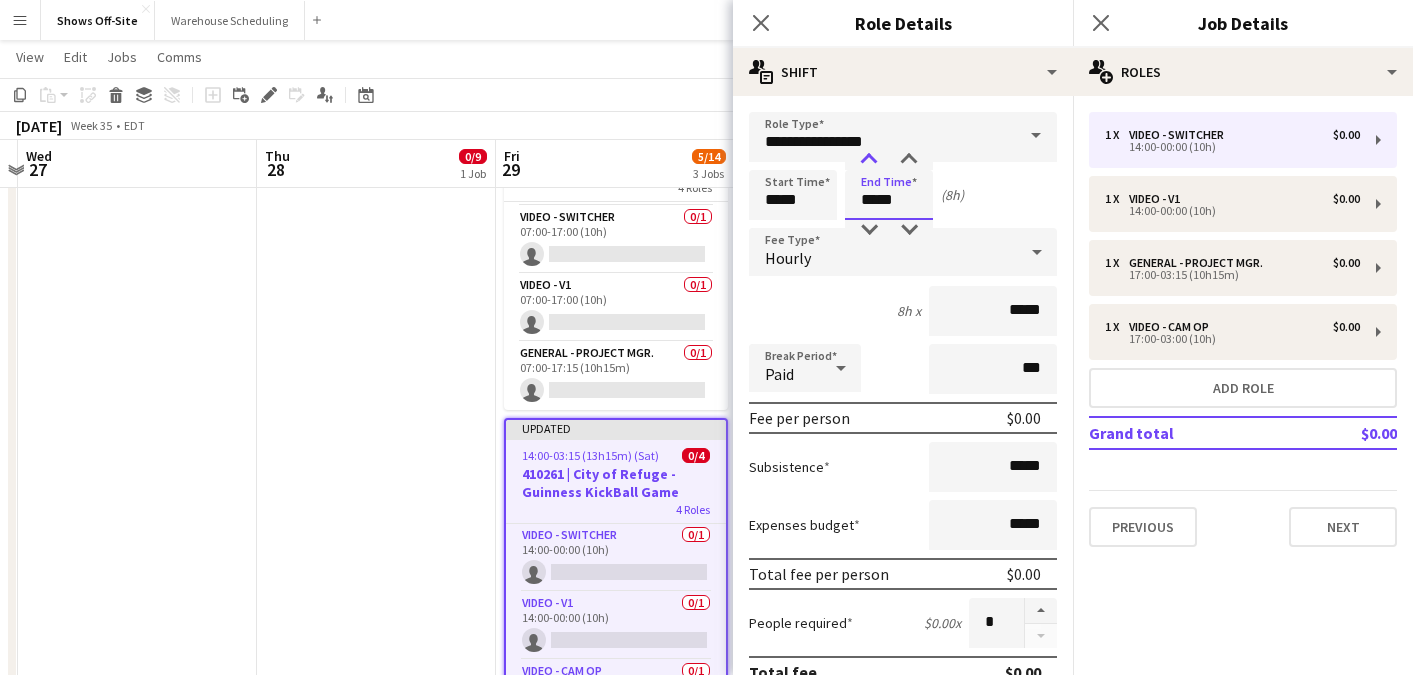 click at bounding box center [869, 160] 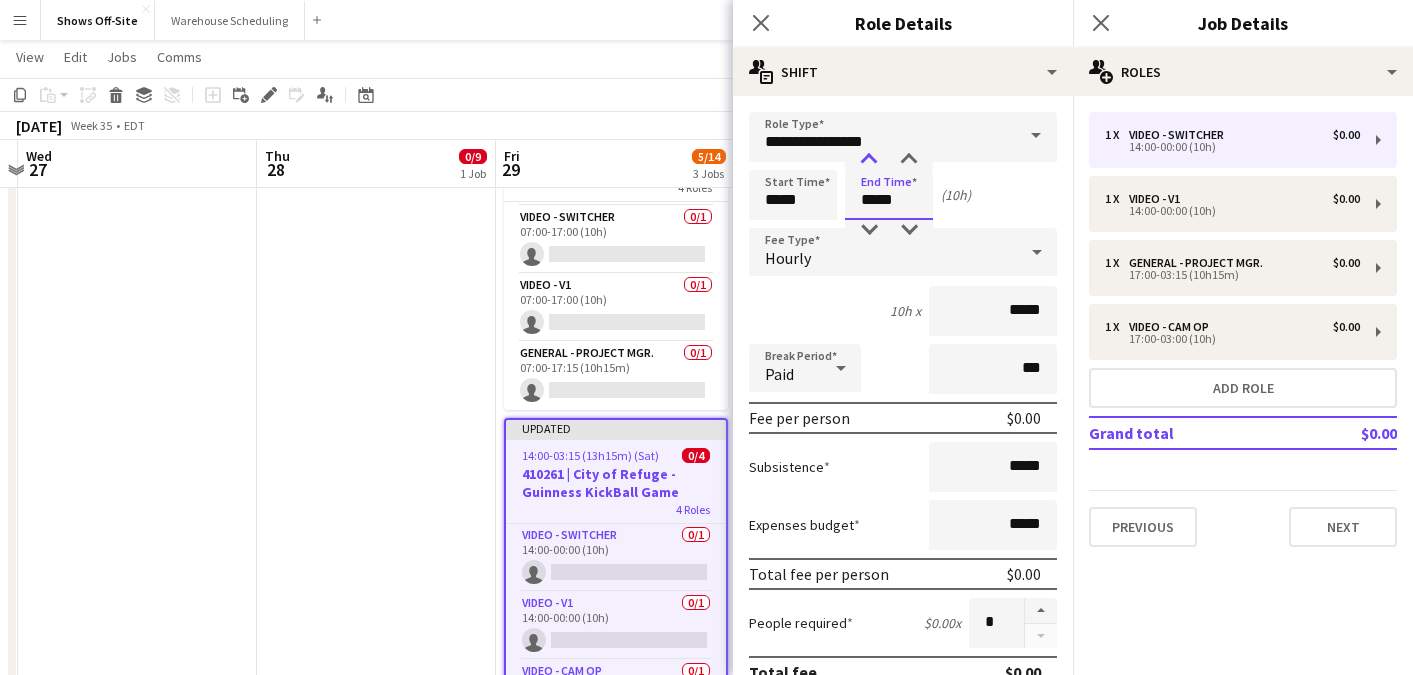 click at bounding box center [869, 160] 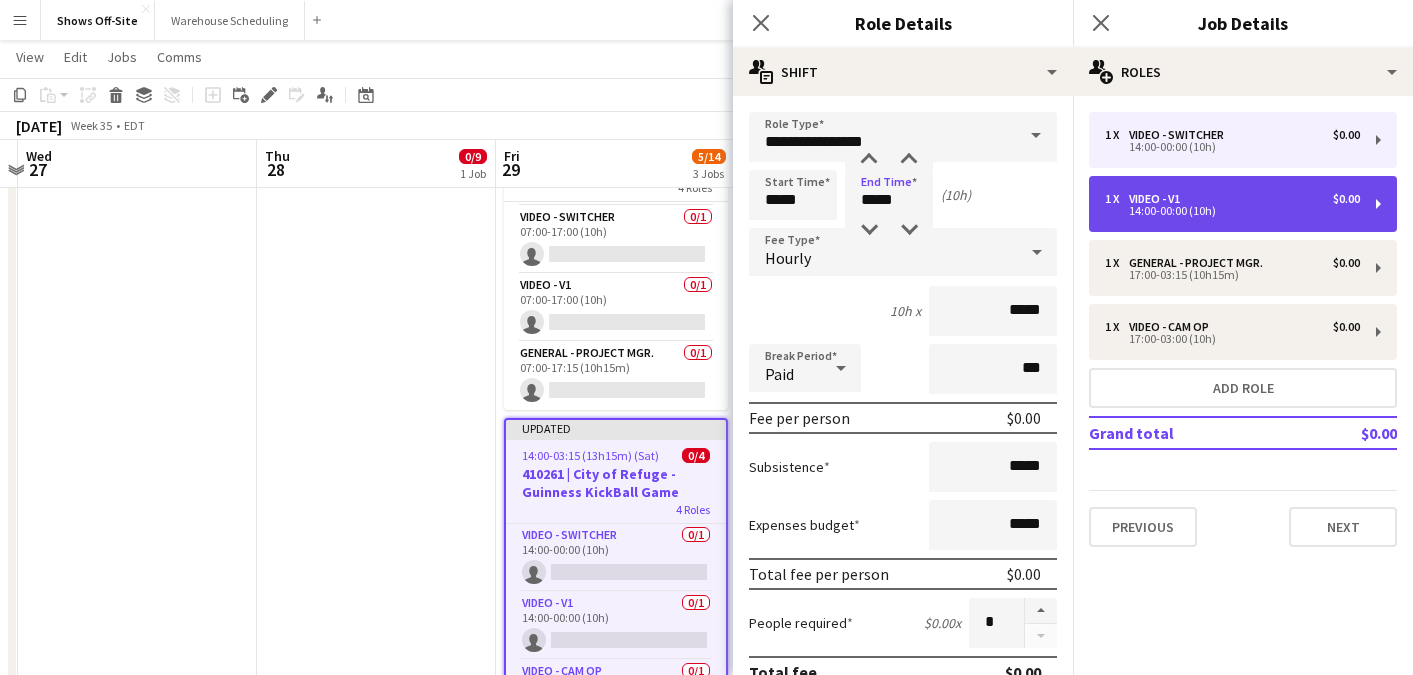 click on "1 x   Video - V1   $0.00   14:00-00:00 (10h)" at bounding box center [1243, 204] 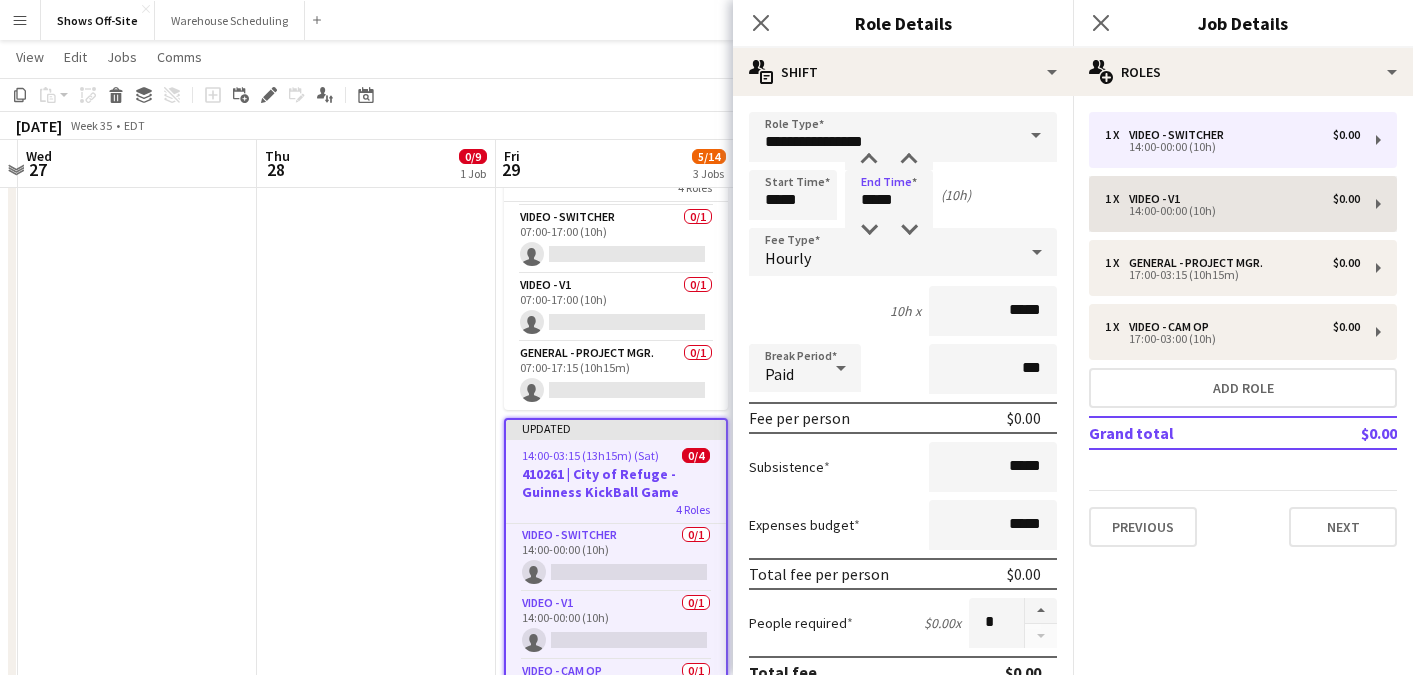 type on "**********" 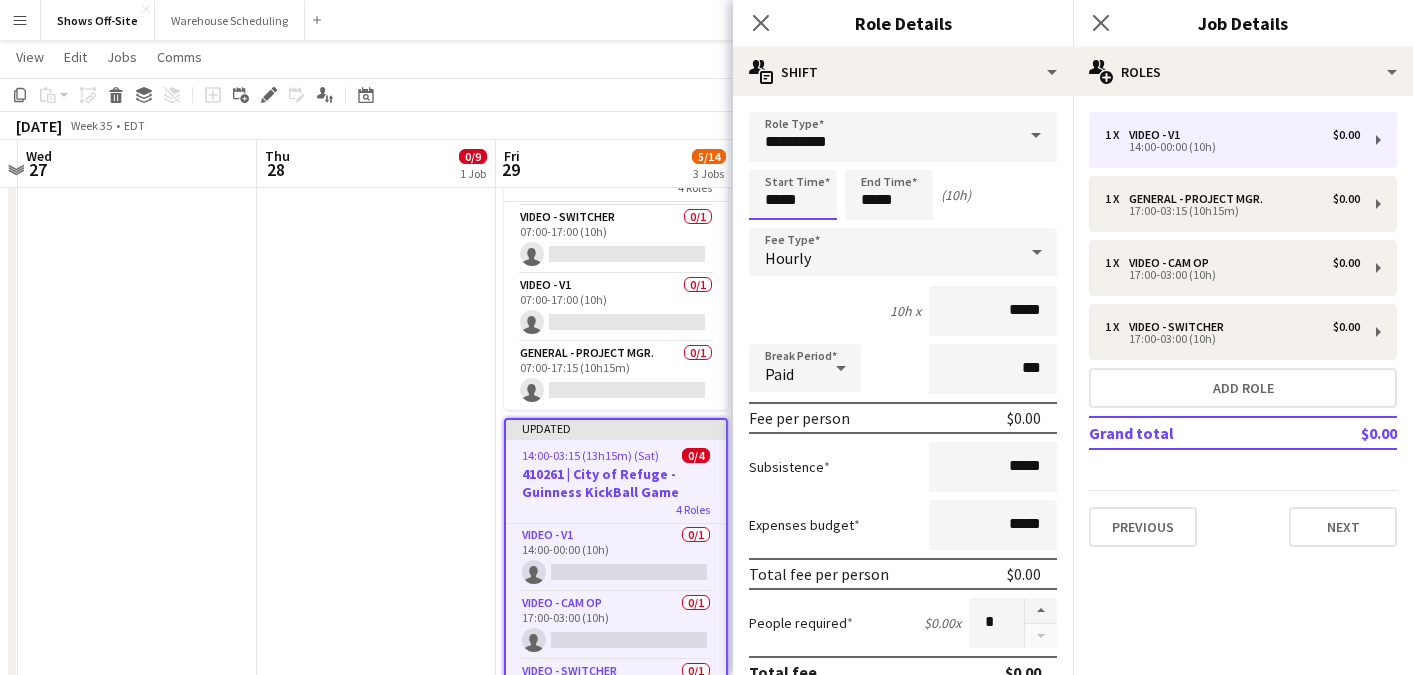 drag, startPoint x: 803, startPoint y: 197, endPoint x: 655, endPoint y: 186, distance: 148.40822 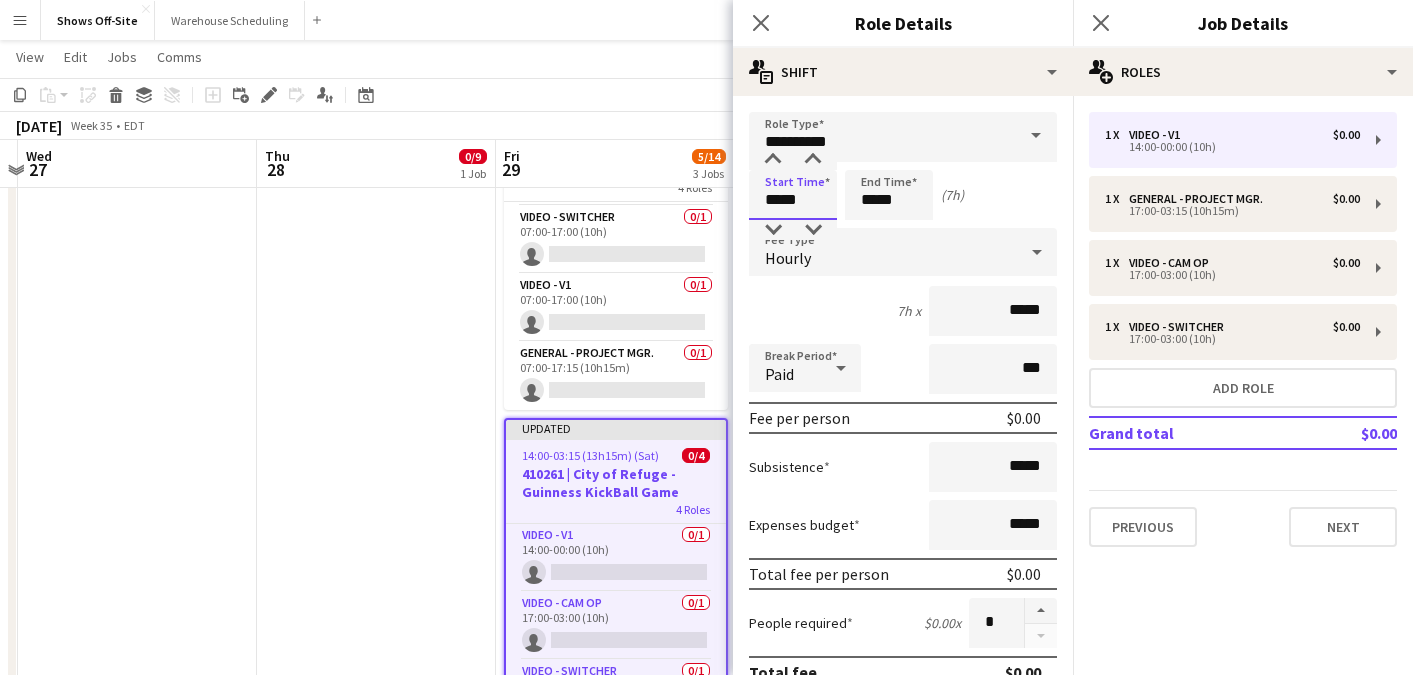 type on "*****" 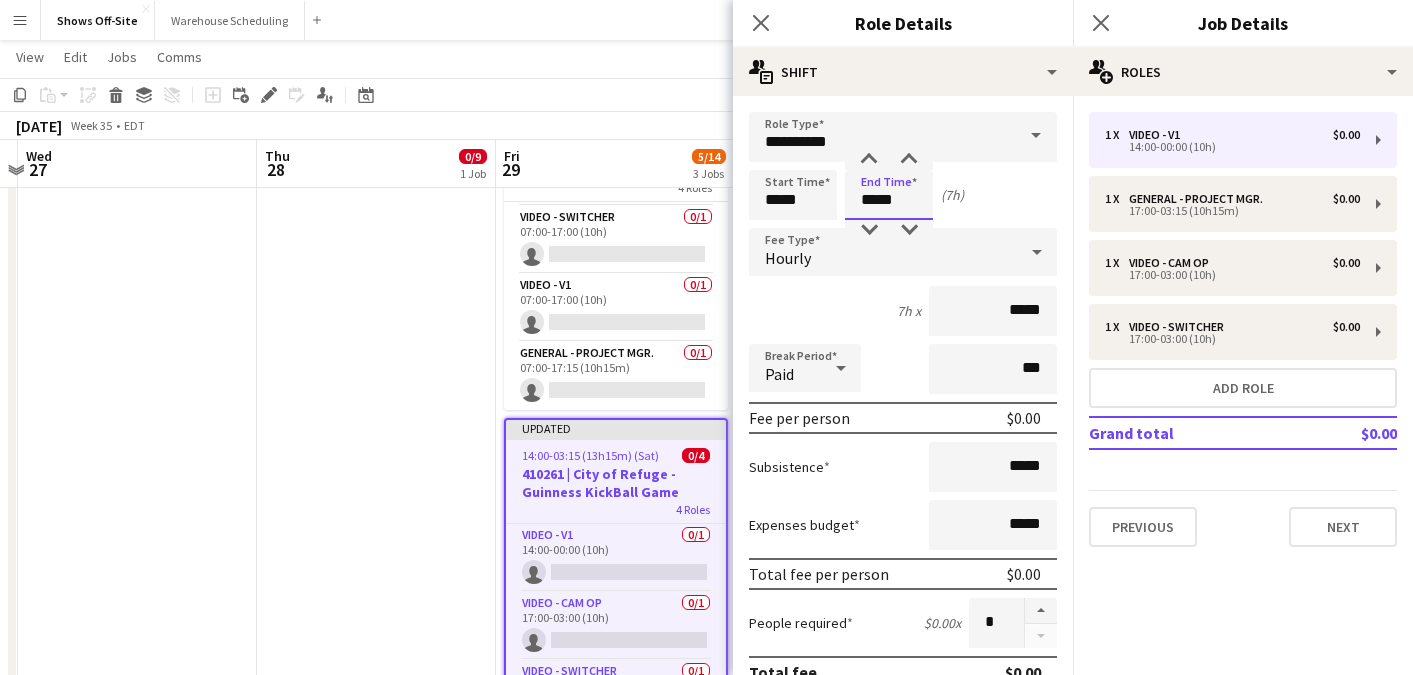 drag, startPoint x: 912, startPoint y: 201, endPoint x: 749, endPoint y: 196, distance: 163.07668 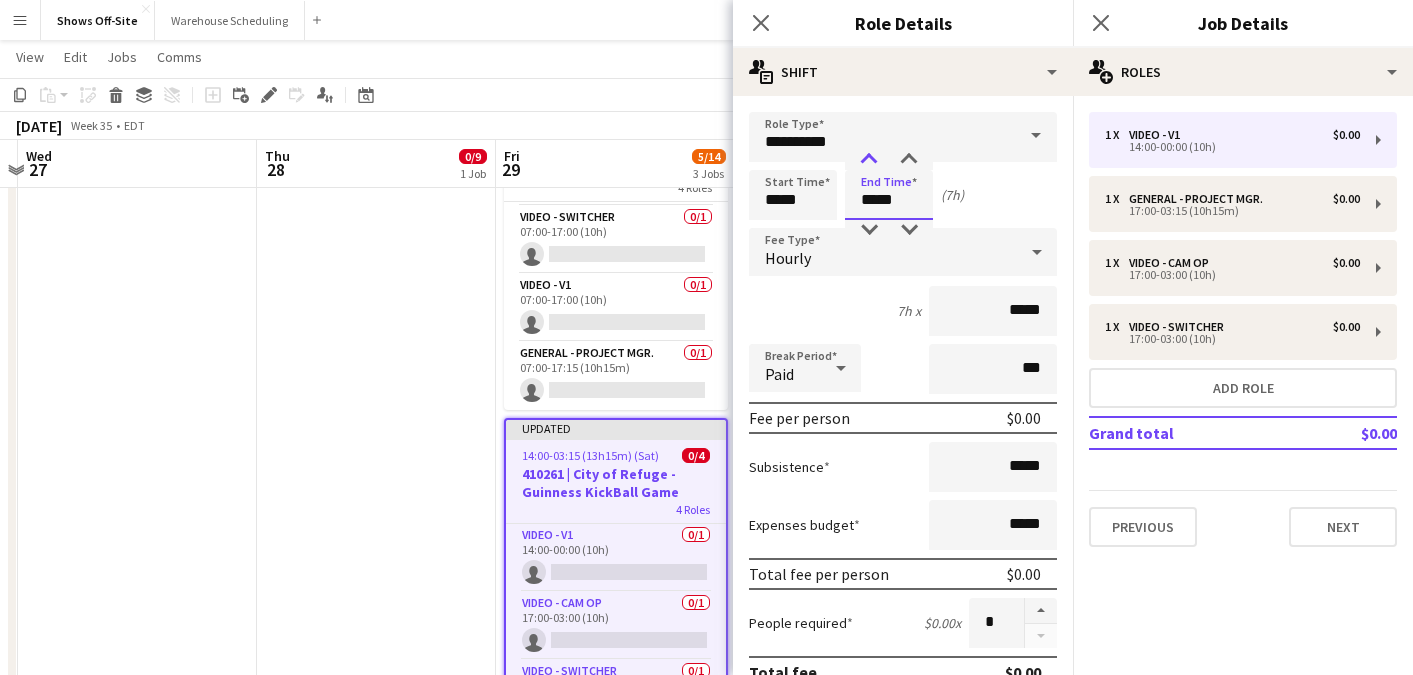 click at bounding box center [869, 160] 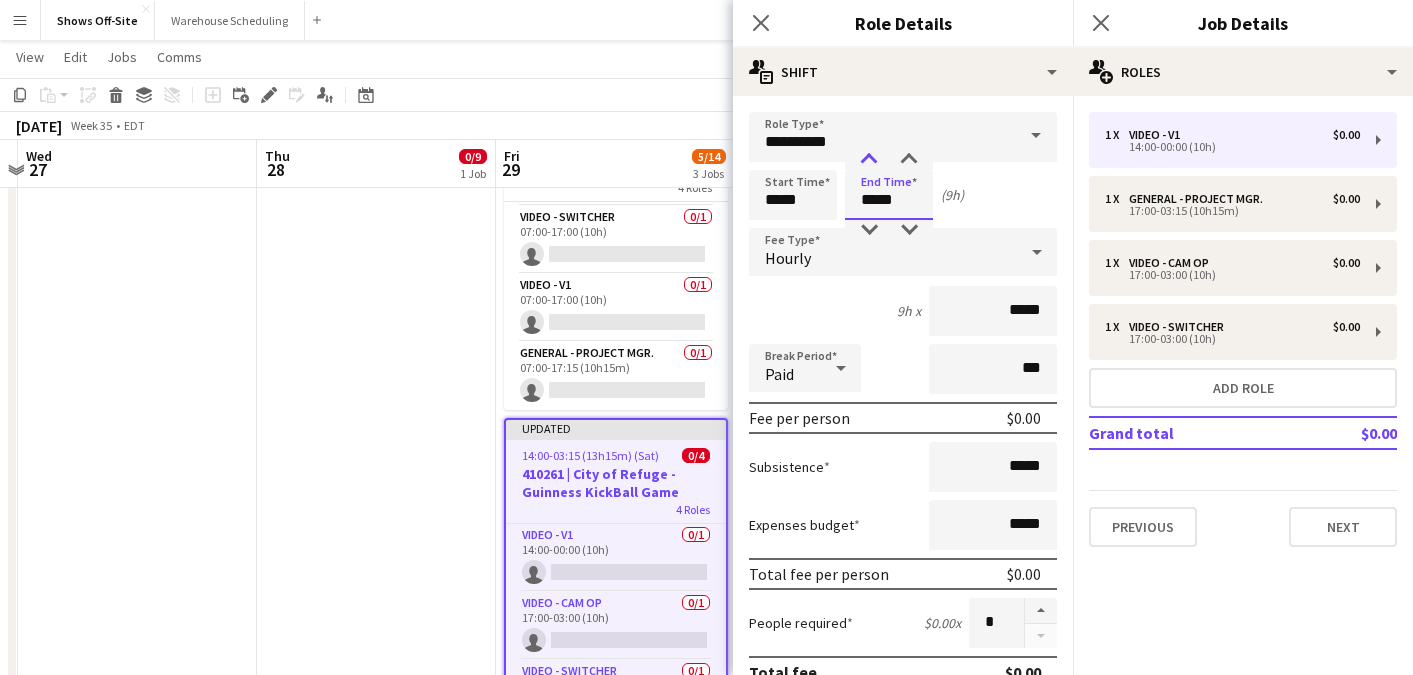 click at bounding box center (869, 160) 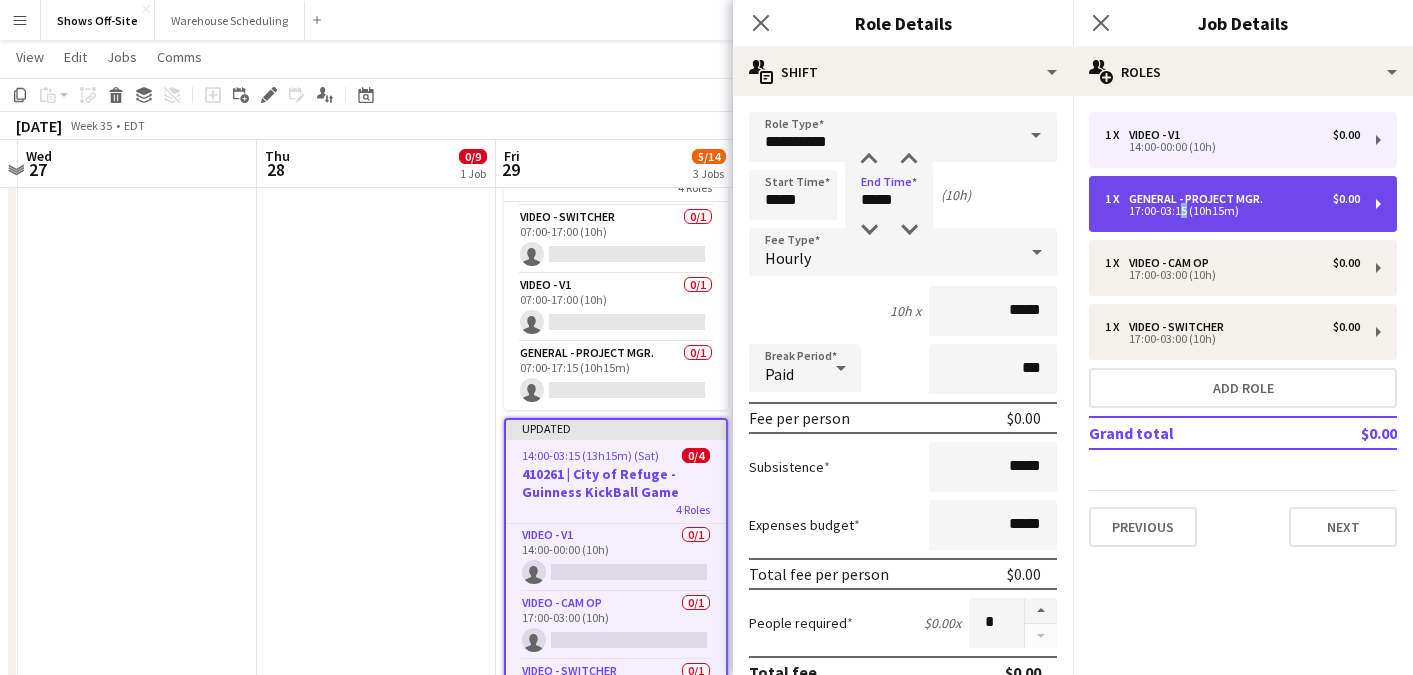 click on "17:00-03:15 (10h15m)" at bounding box center (1232, 211) 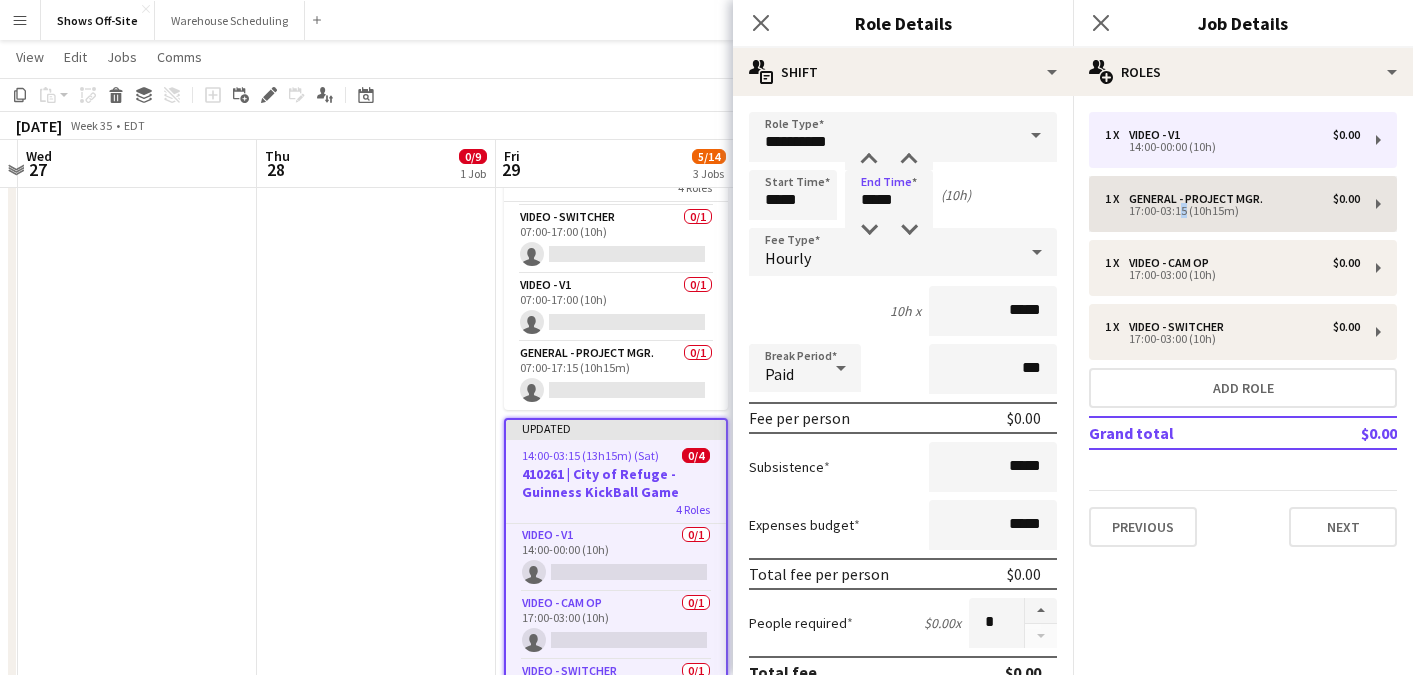 type on "**********" 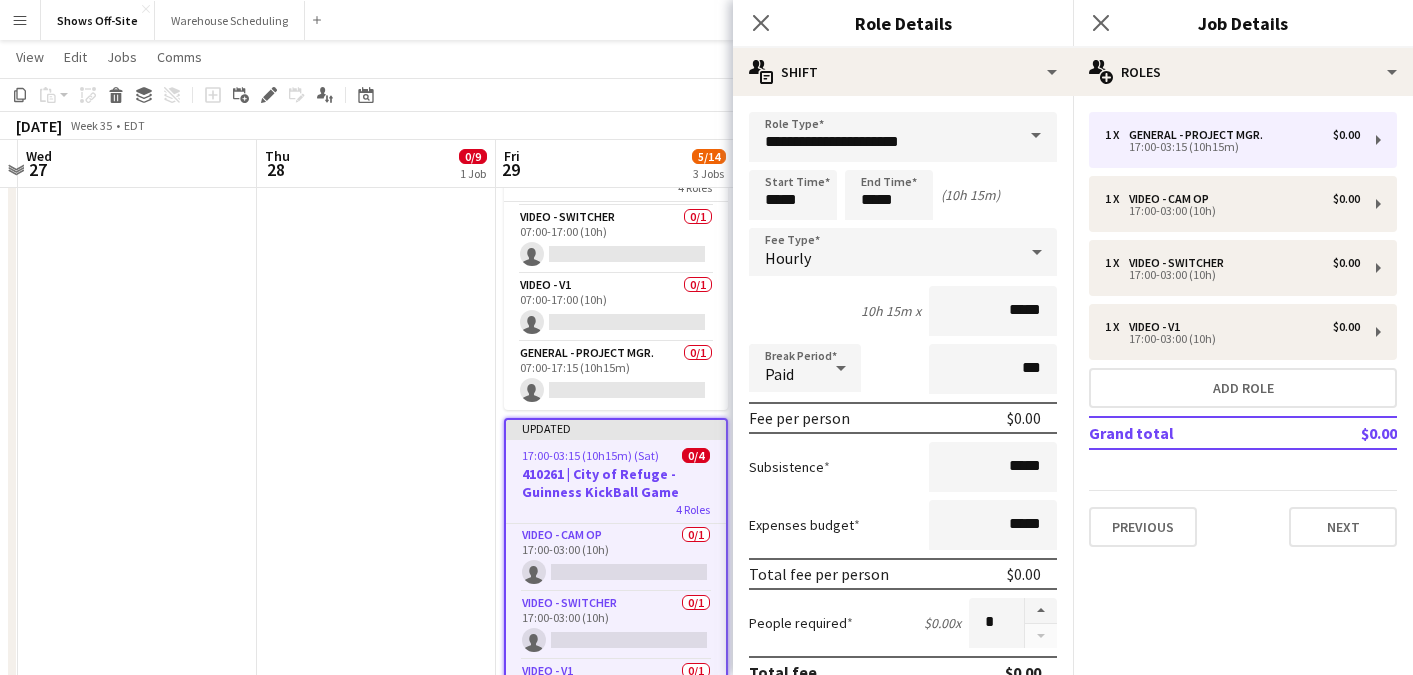 scroll, scrollTop: 24, scrollLeft: 0, axis: vertical 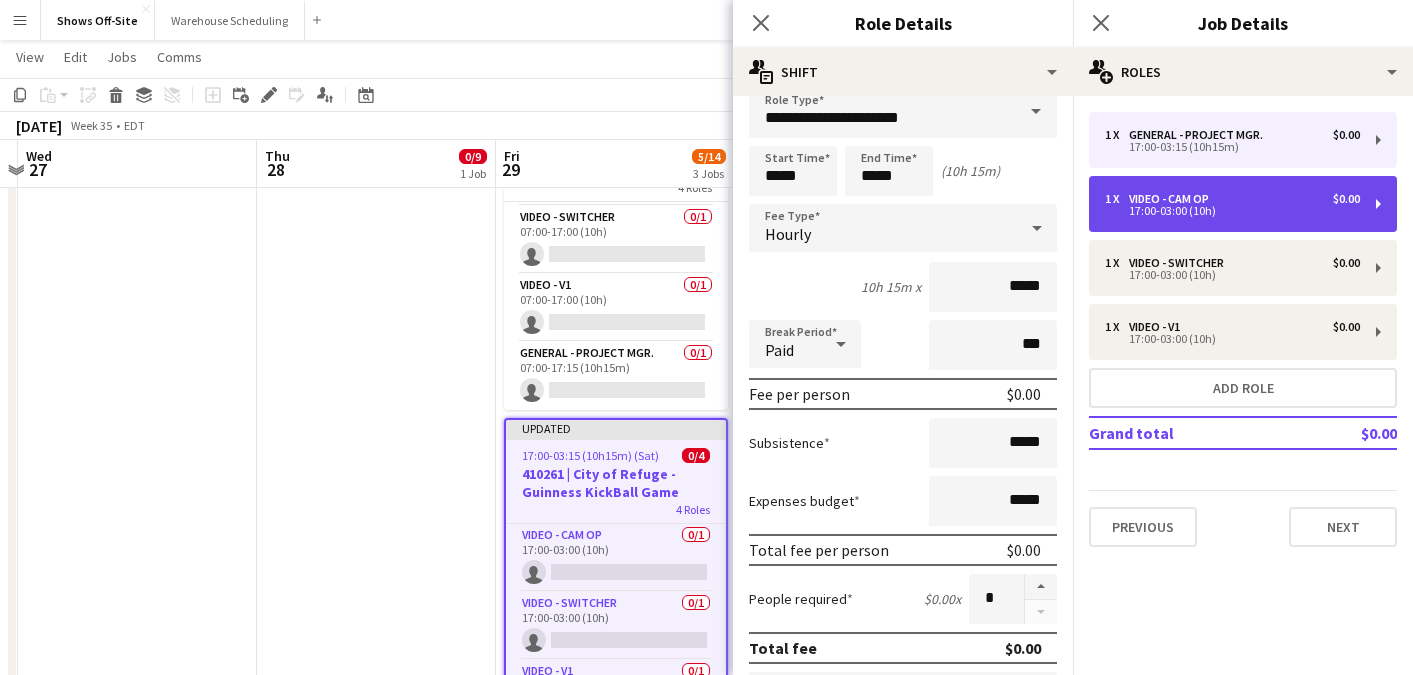 click on "17:00-03:00 (10h)" at bounding box center [1232, 211] 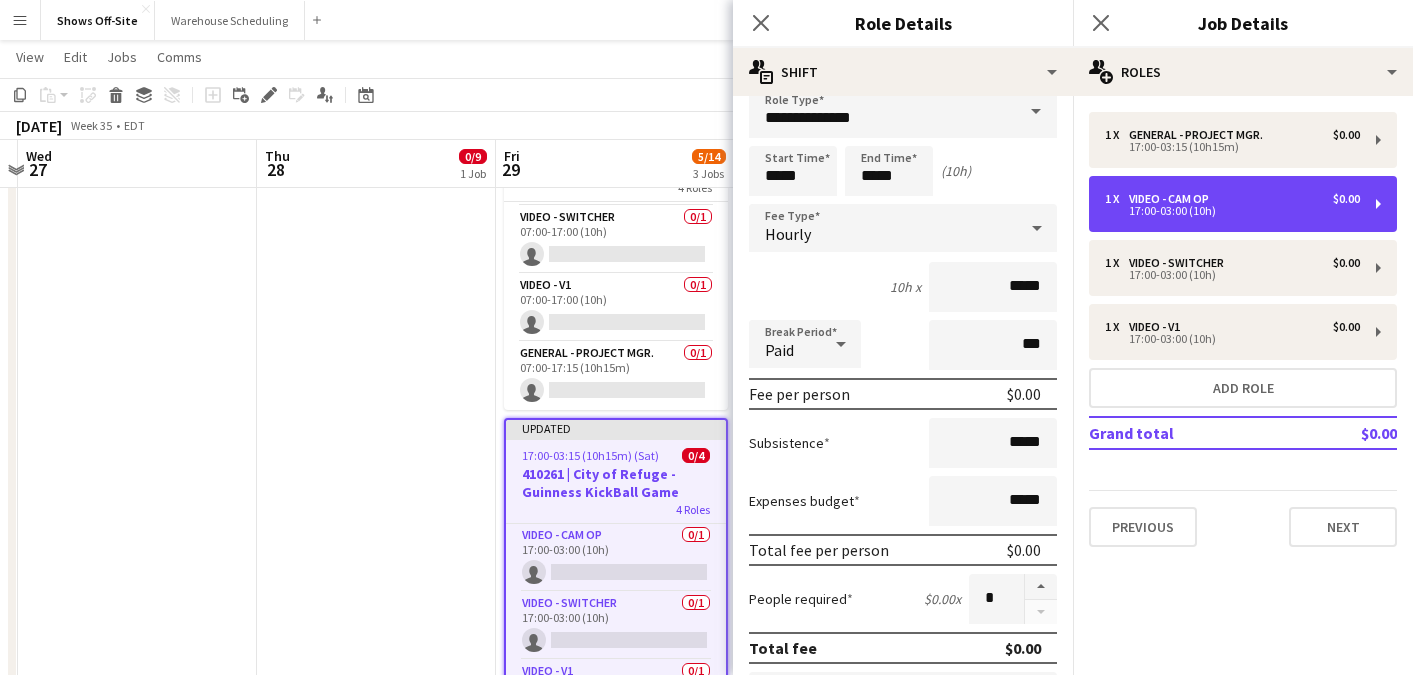 scroll, scrollTop: 577, scrollLeft: 0, axis: vertical 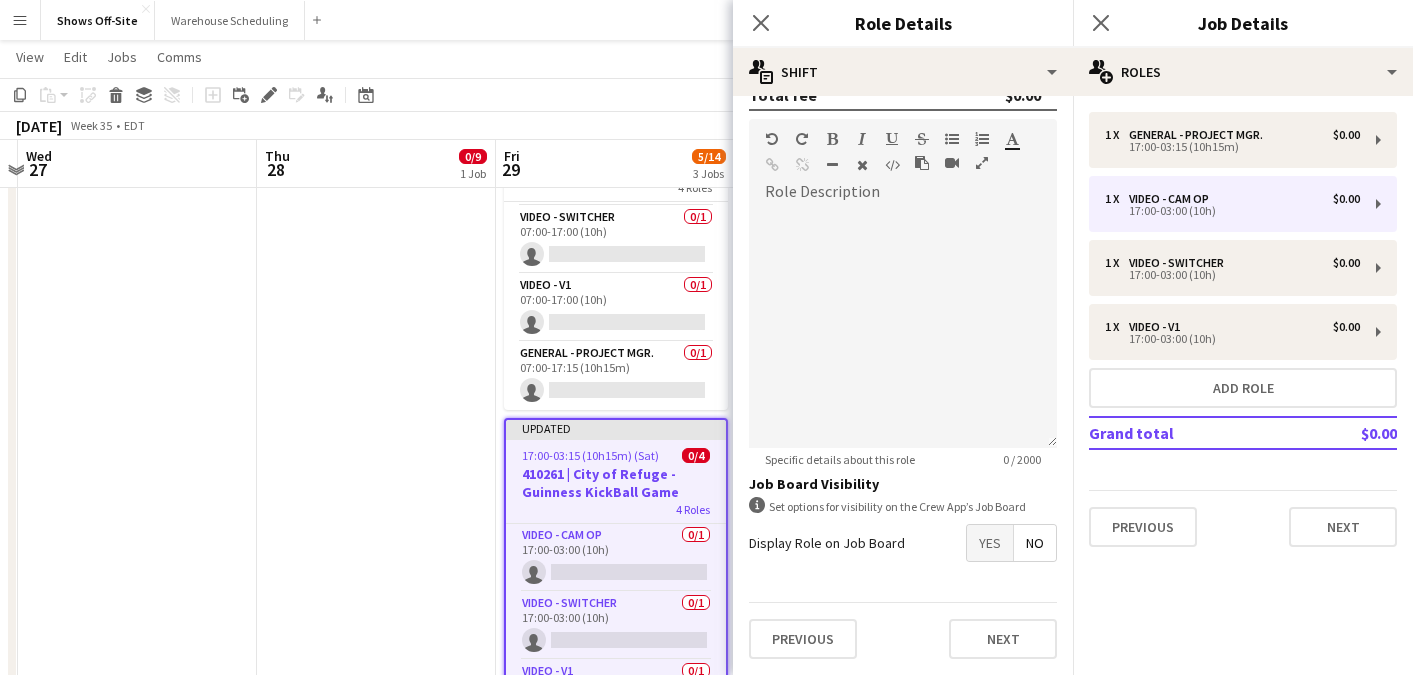 click on "**********" at bounding box center [903, 105] 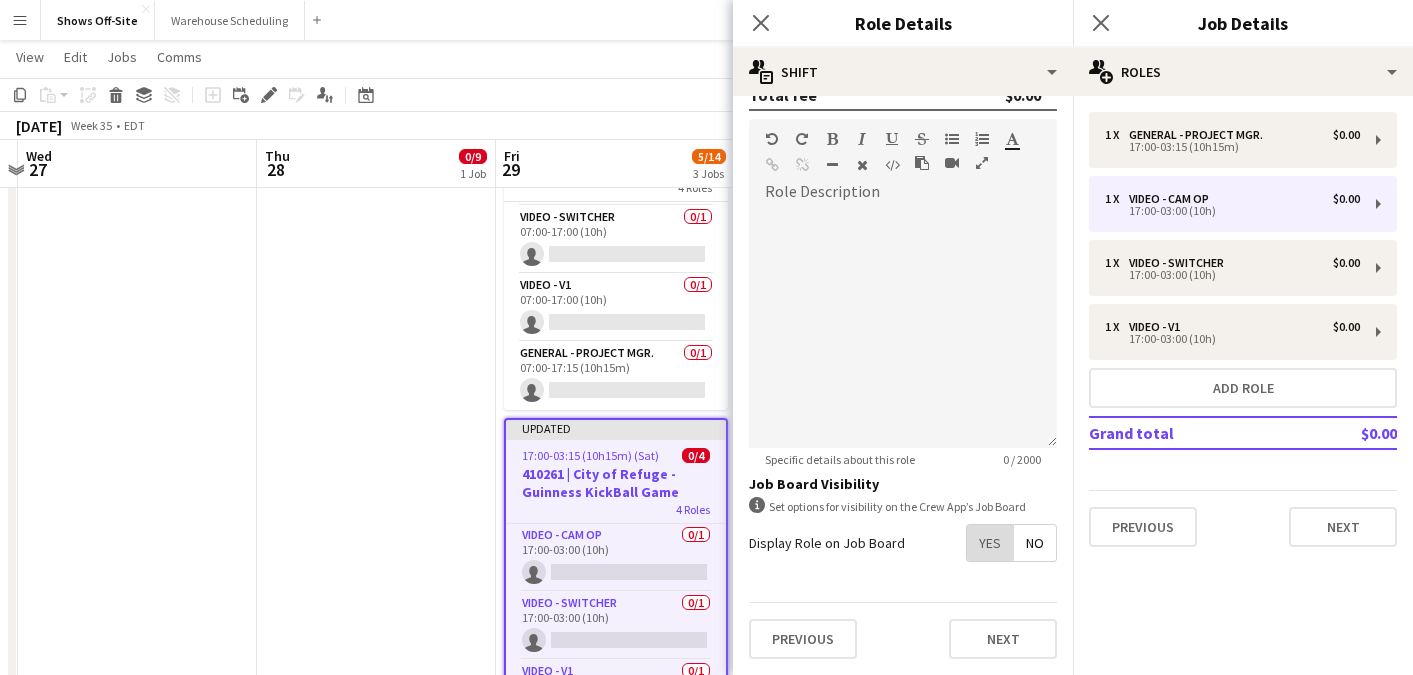 click on "Yes" at bounding box center [990, 543] 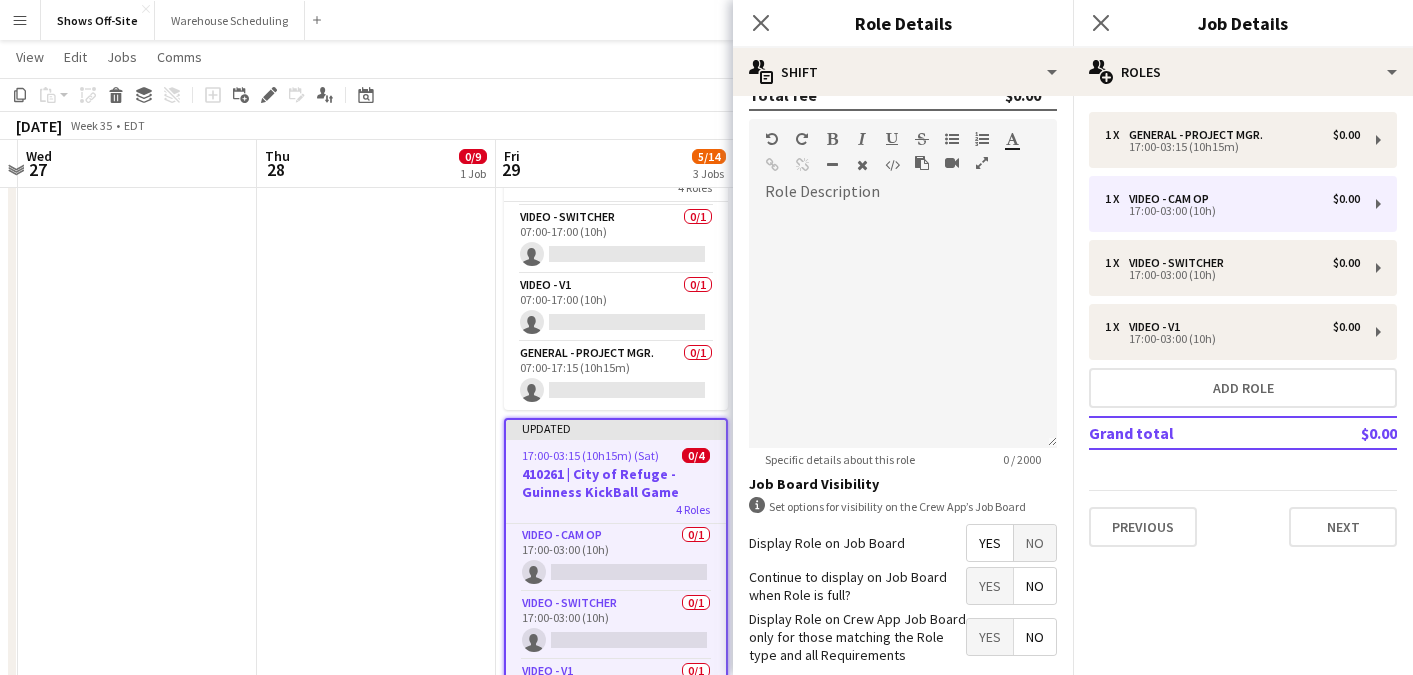 scroll, scrollTop: 679, scrollLeft: 0, axis: vertical 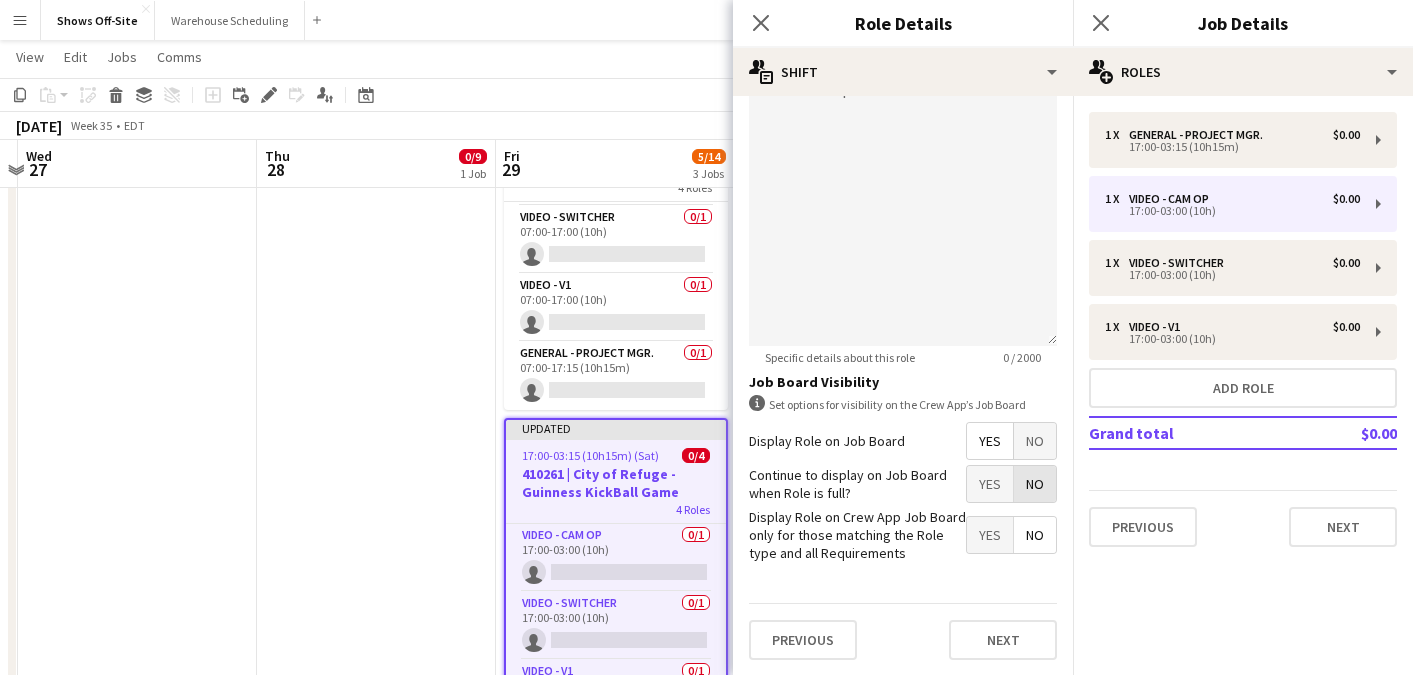 click on "No" at bounding box center [1035, 484] 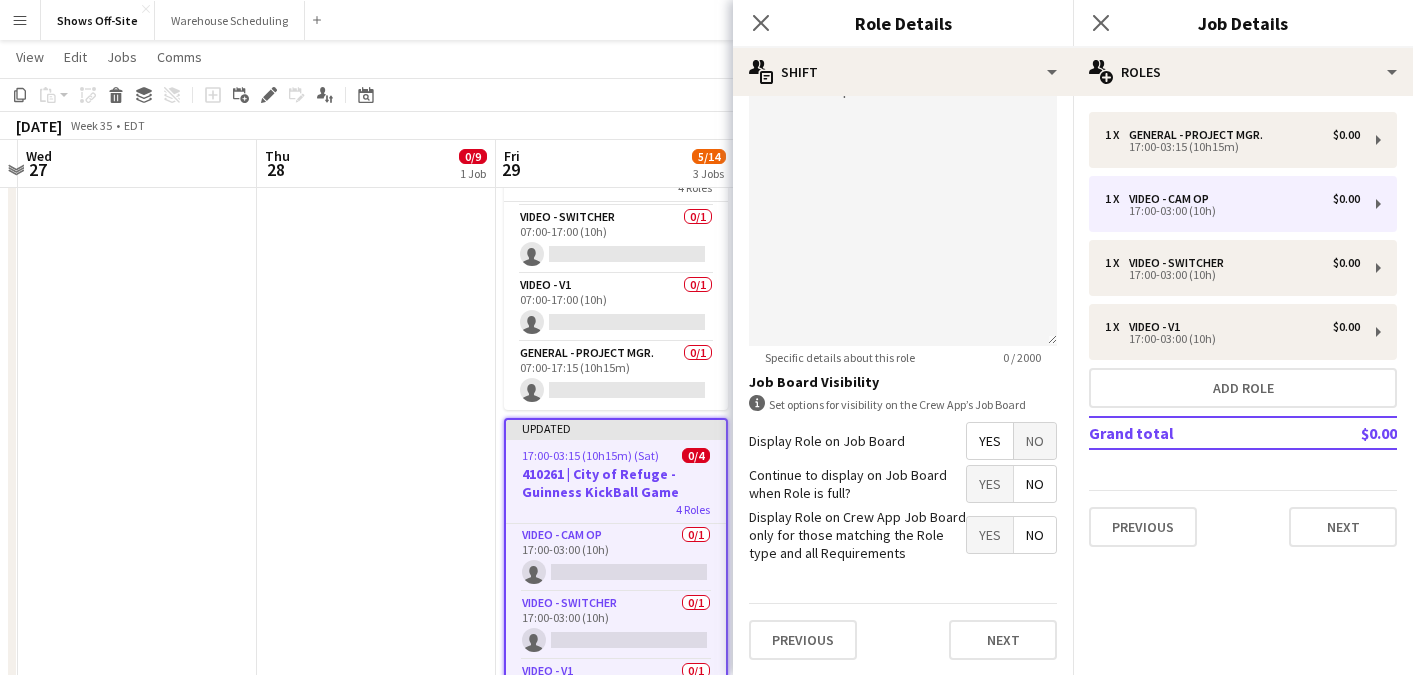 click on "Yes" at bounding box center (990, 535) 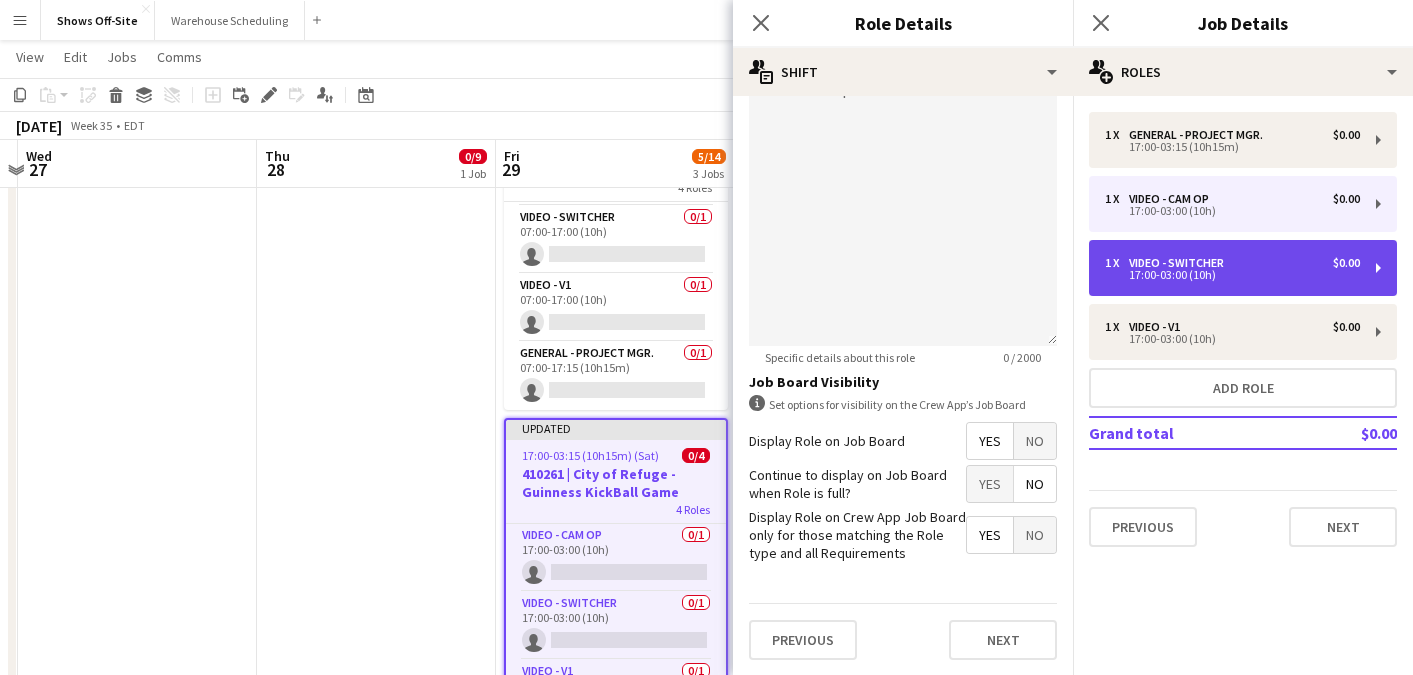 click on "1 x   Video - Switcher   $0.00   17:00-03:00 (10h)" at bounding box center [1243, 268] 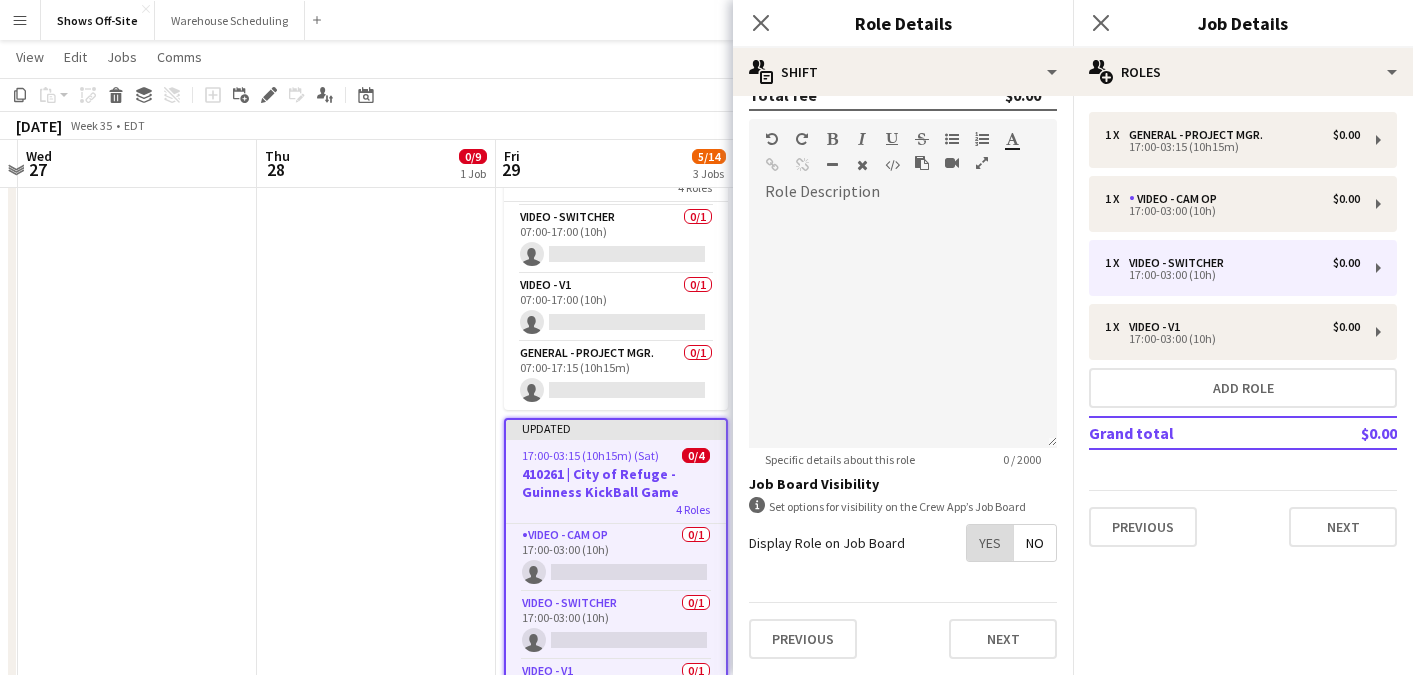 click on "Yes" at bounding box center (990, 543) 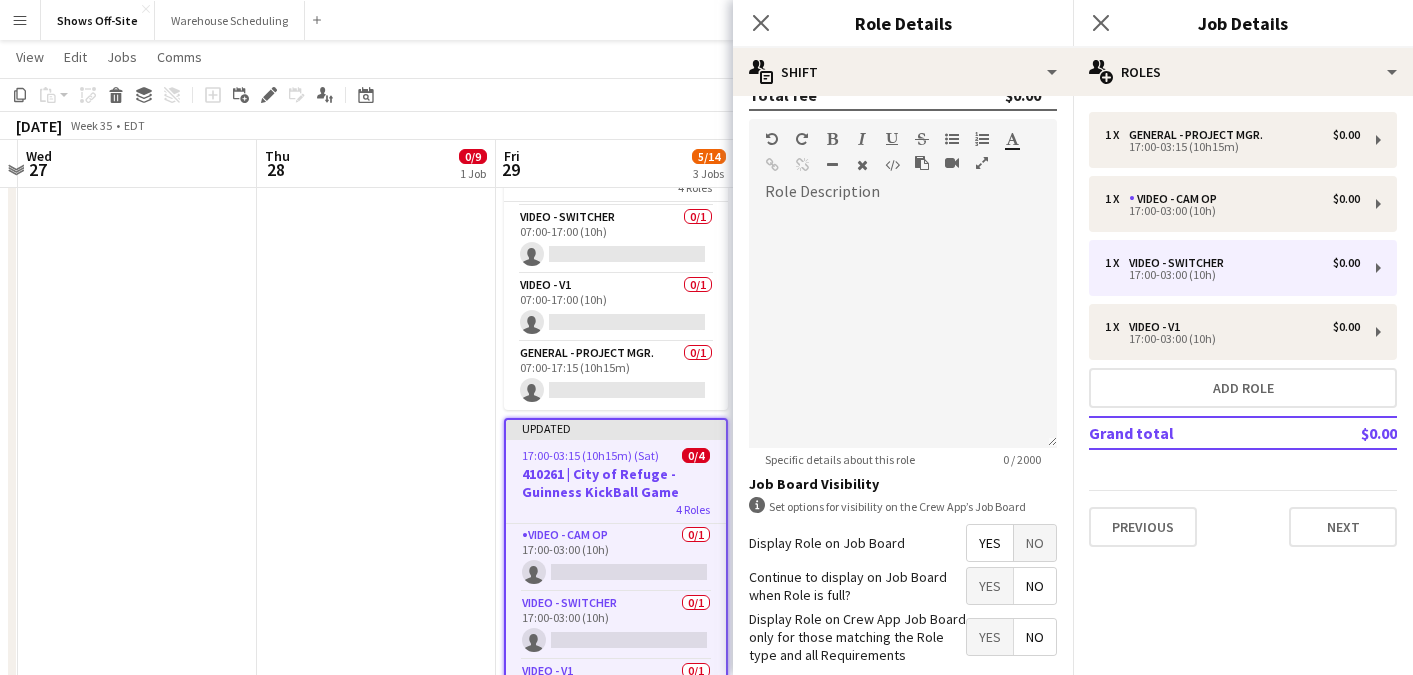 scroll, scrollTop: 679, scrollLeft: 0, axis: vertical 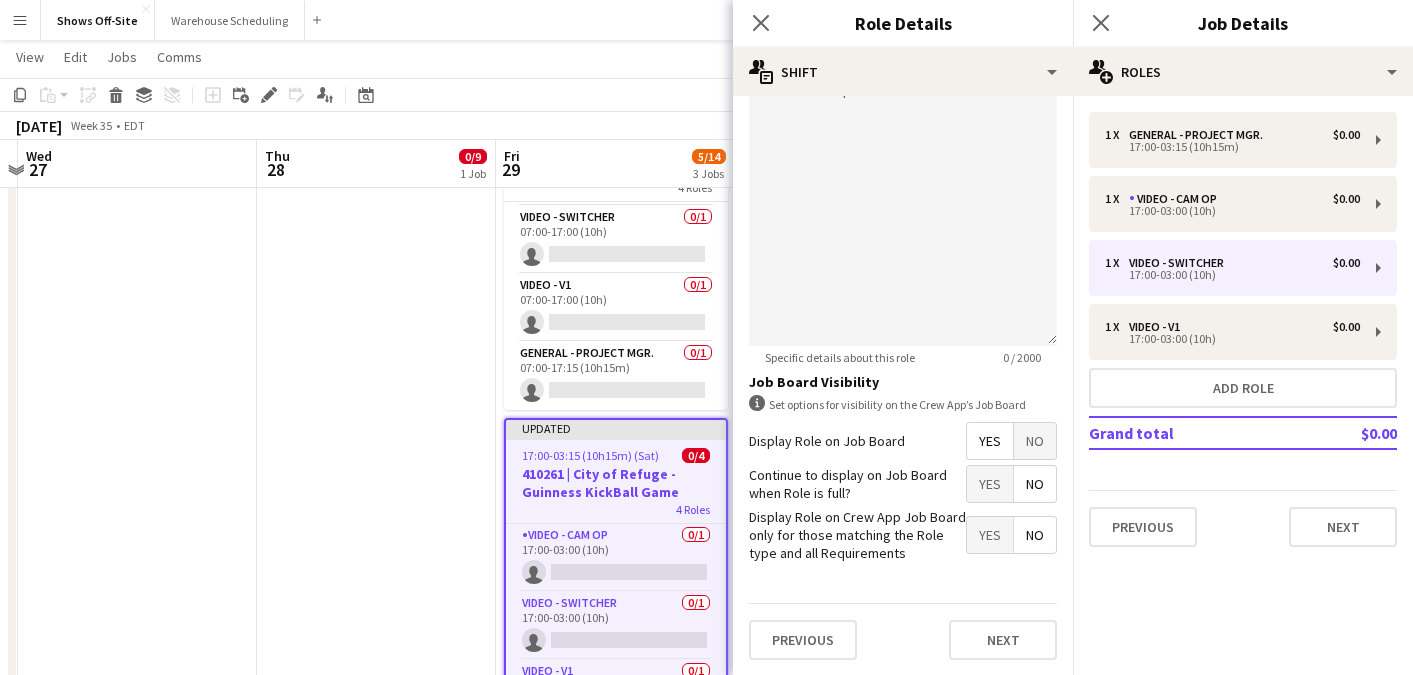 click on "No" at bounding box center [1035, 484] 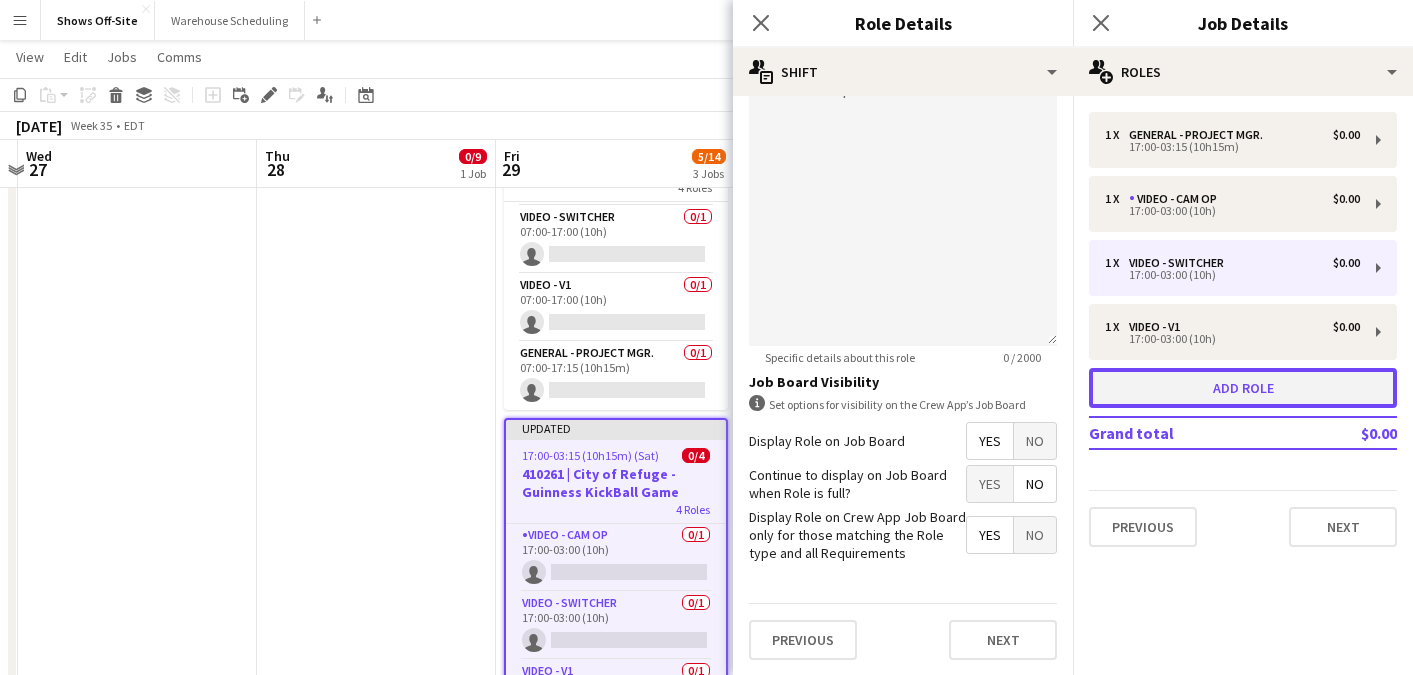 click on "Add role" at bounding box center (1243, 388) 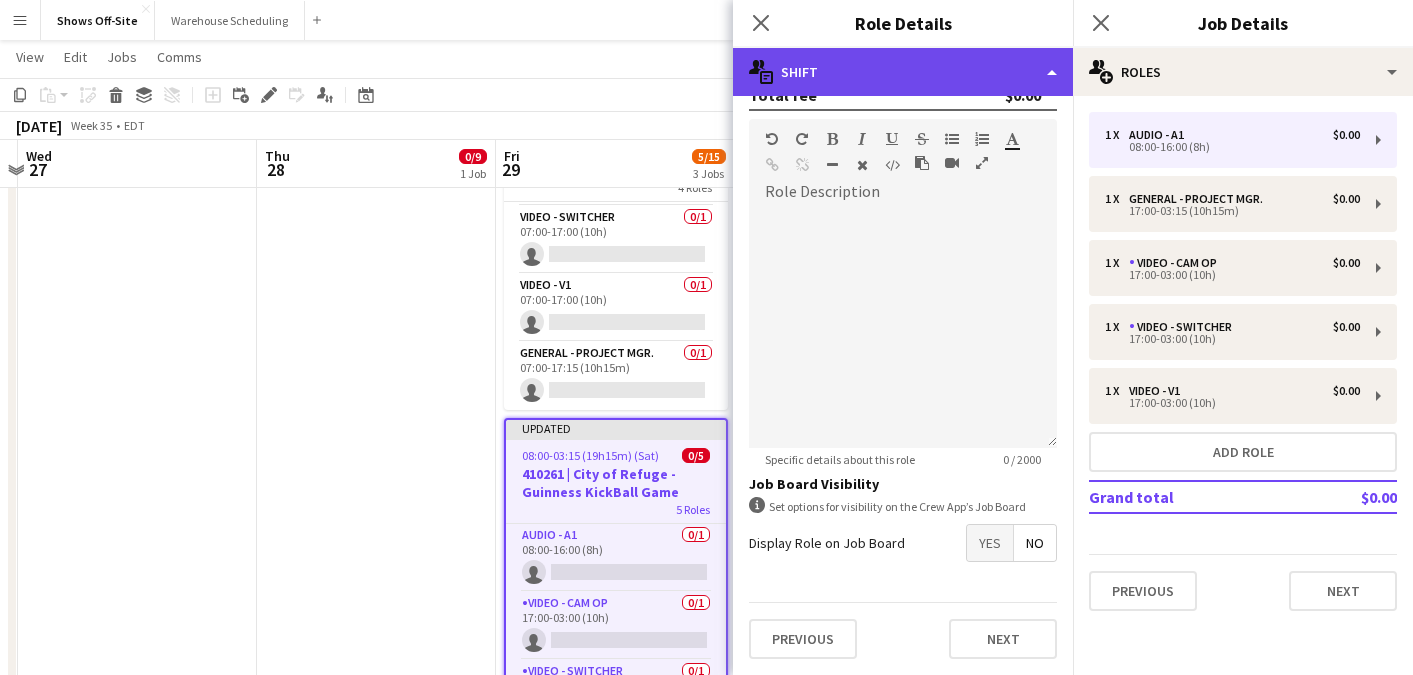 click on "multiple-actions-text
Shift" 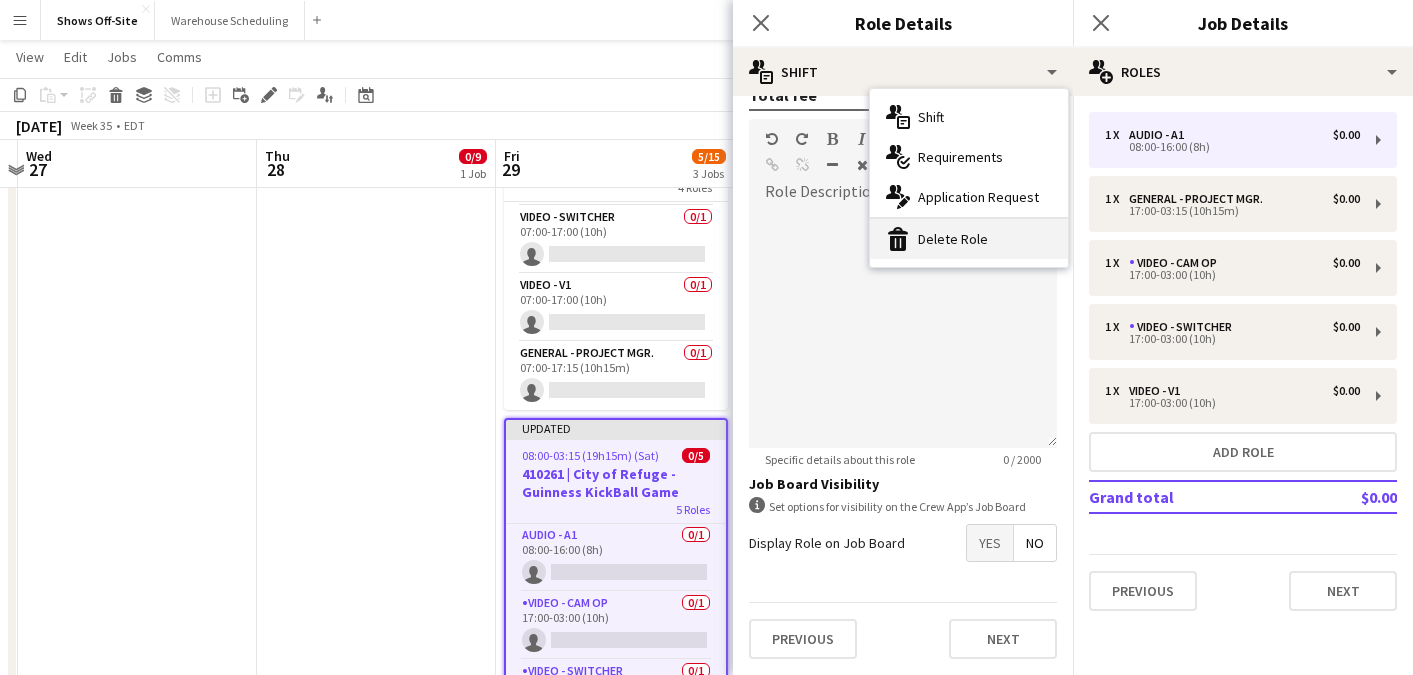 click on "bin-2
Delete Role" at bounding box center [969, 239] 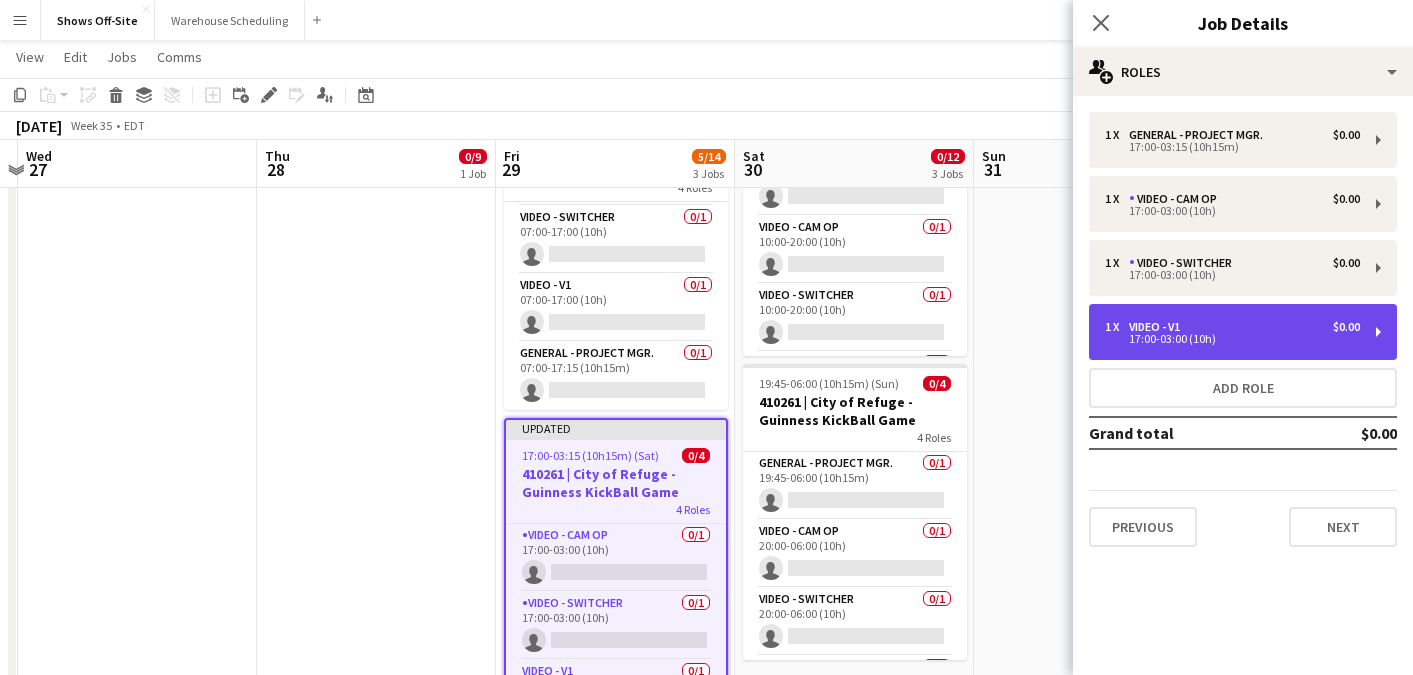 click on "1 x   Video - V1   $0.00   17:00-03:00 (10h)" at bounding box center (1243, 332) 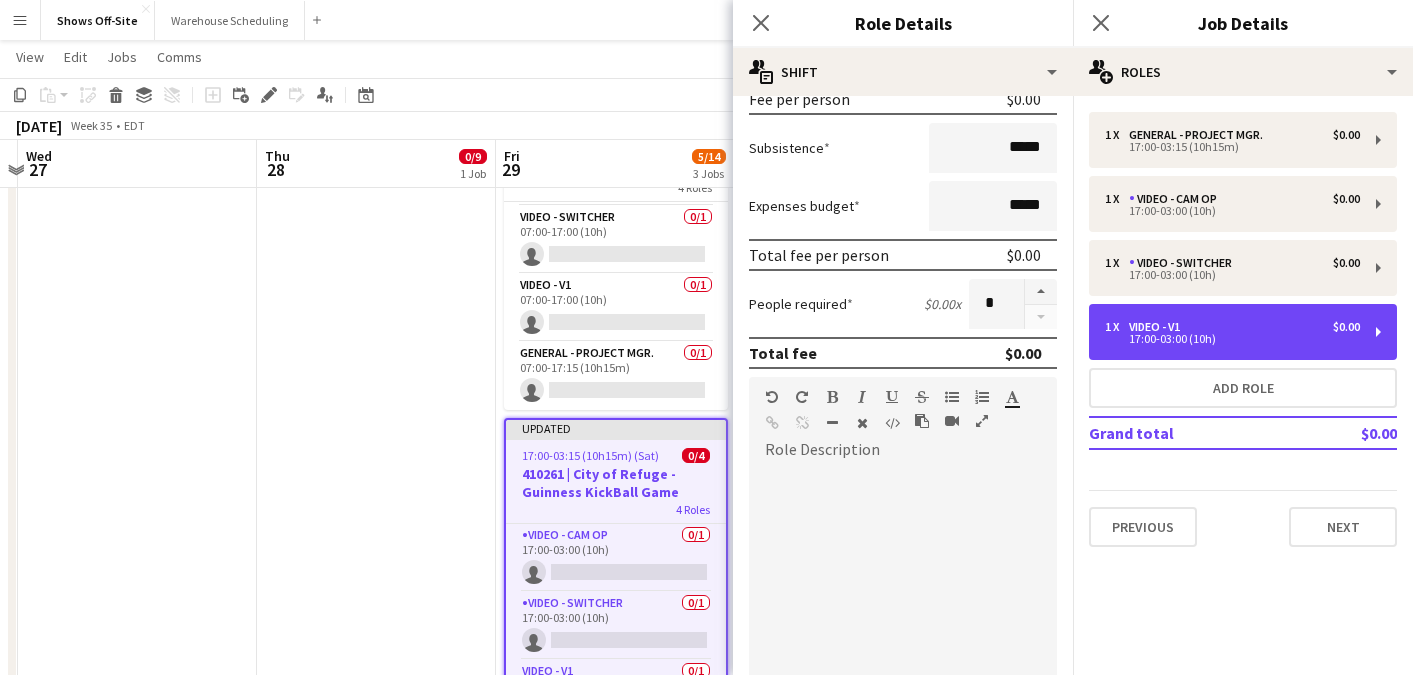 scroll, scrollTop: 577, scrollLeft: 0, axis: vertical 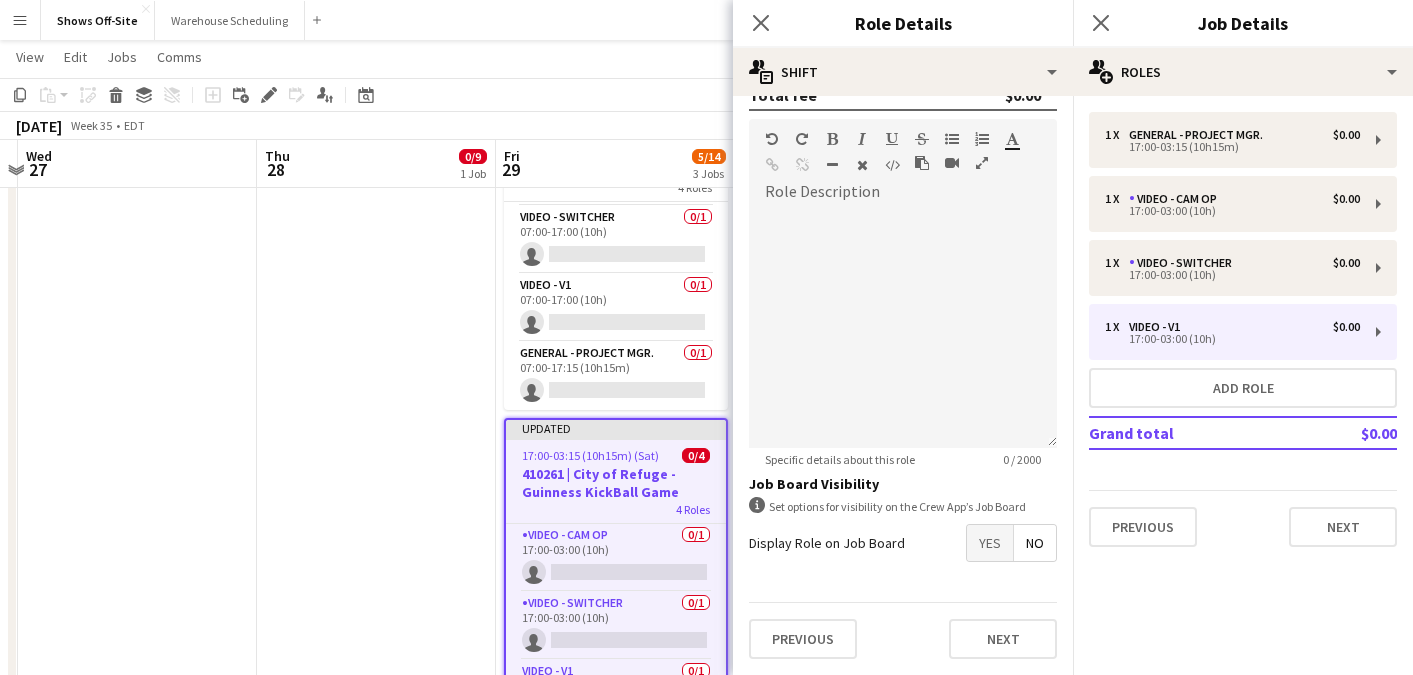 click on "Yes" at bounding box center [990, 543] 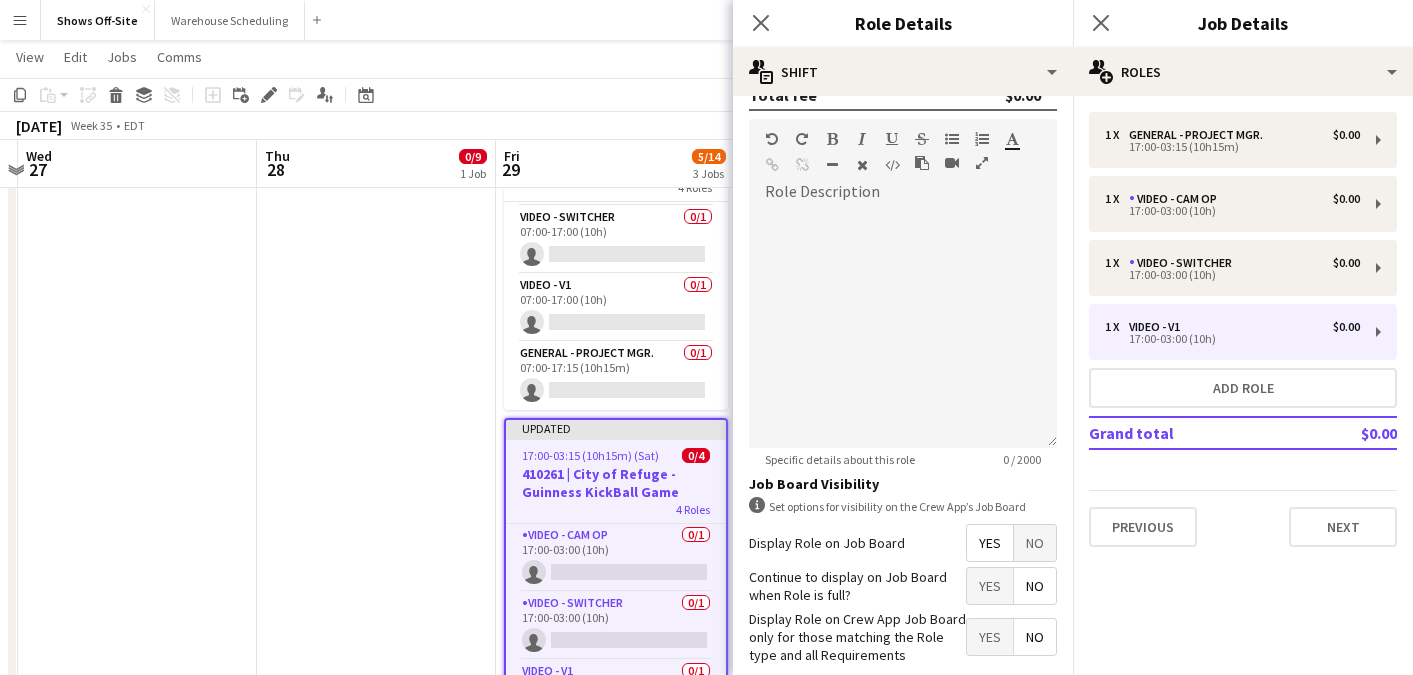scroll, scrollTop: 679, scrollLeft: 0, axis: vertical 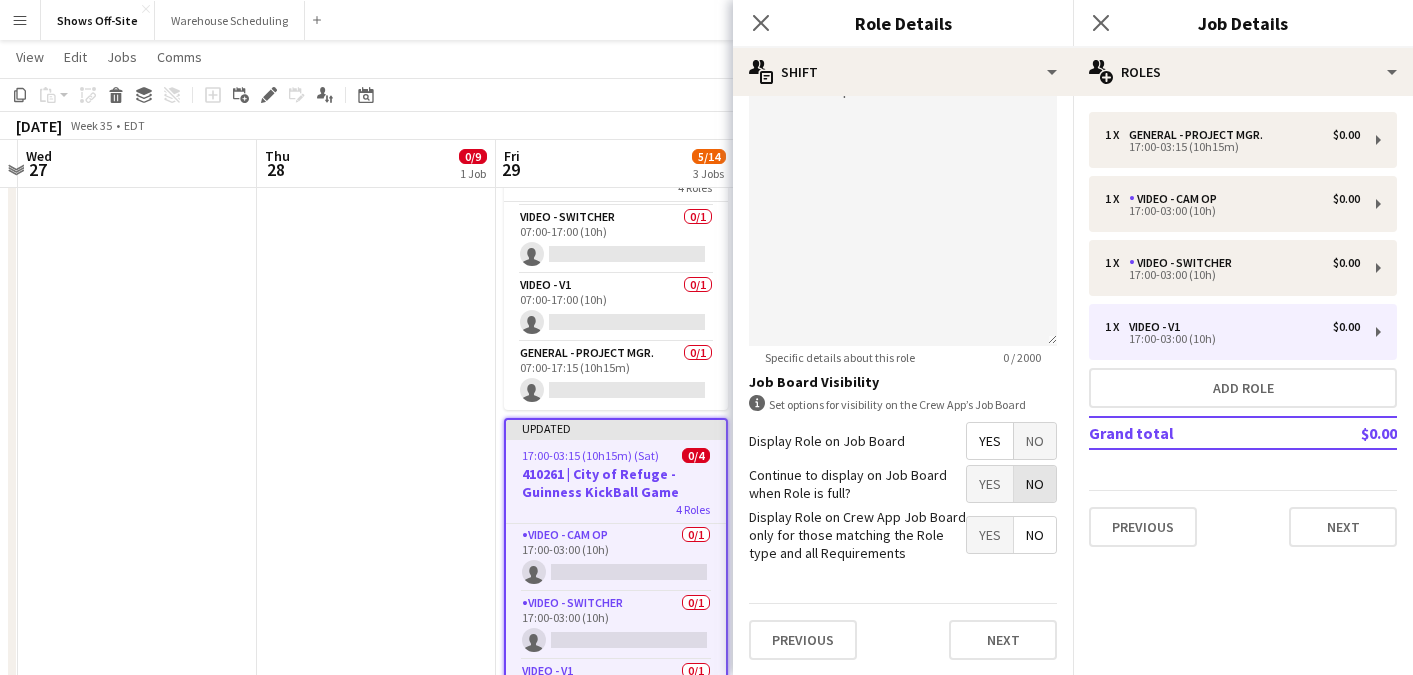 click on "No" at bounding box center (1035, 484) 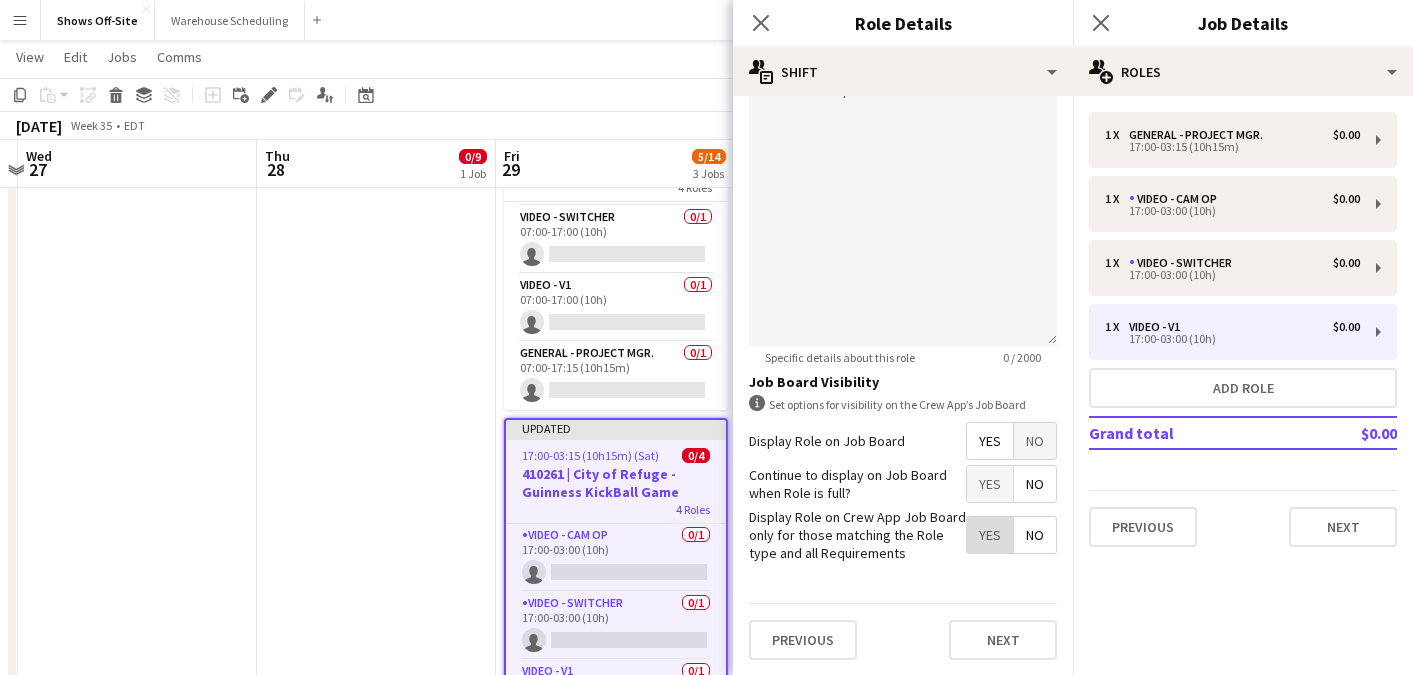 click on "Yes" at bounding box center (990, 535) 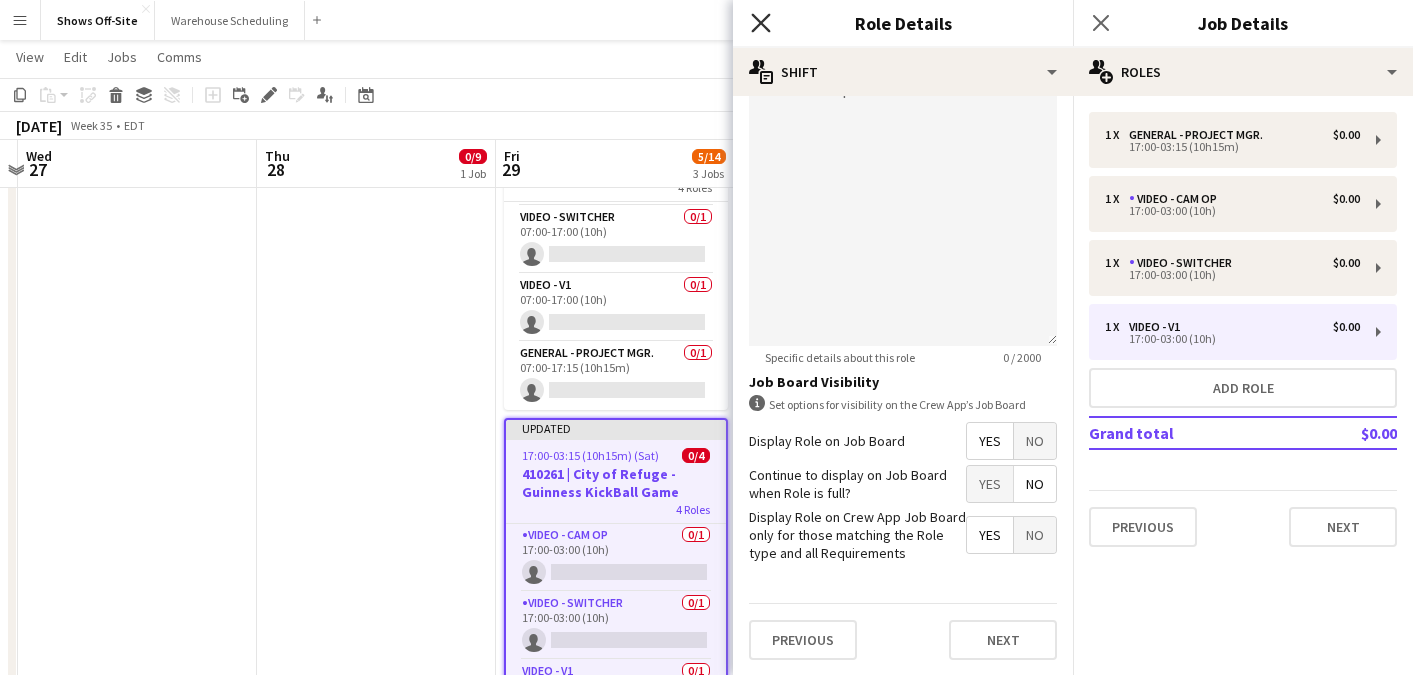 click on "Close pop-in" 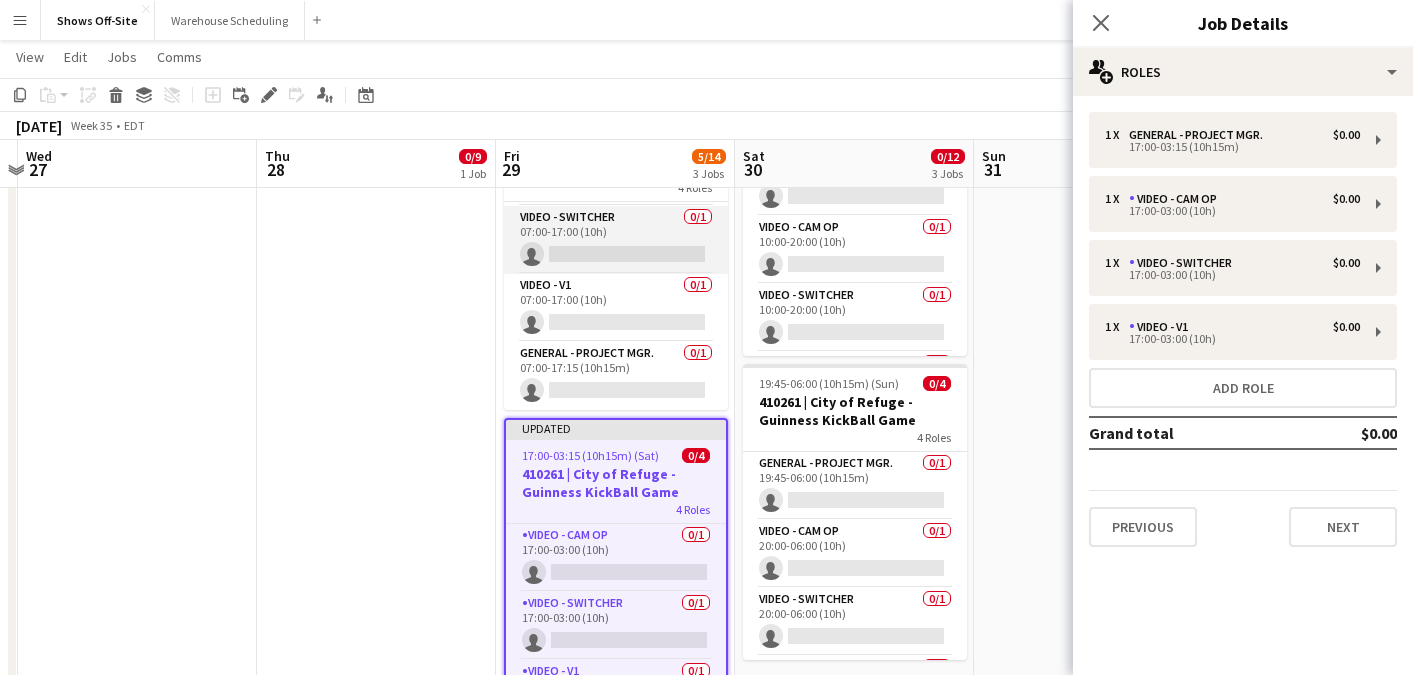 click on "Video - Switcher   0/1   07:00-17:00 (10h)
single-neutral-actions" at bounding box center (616, 240) 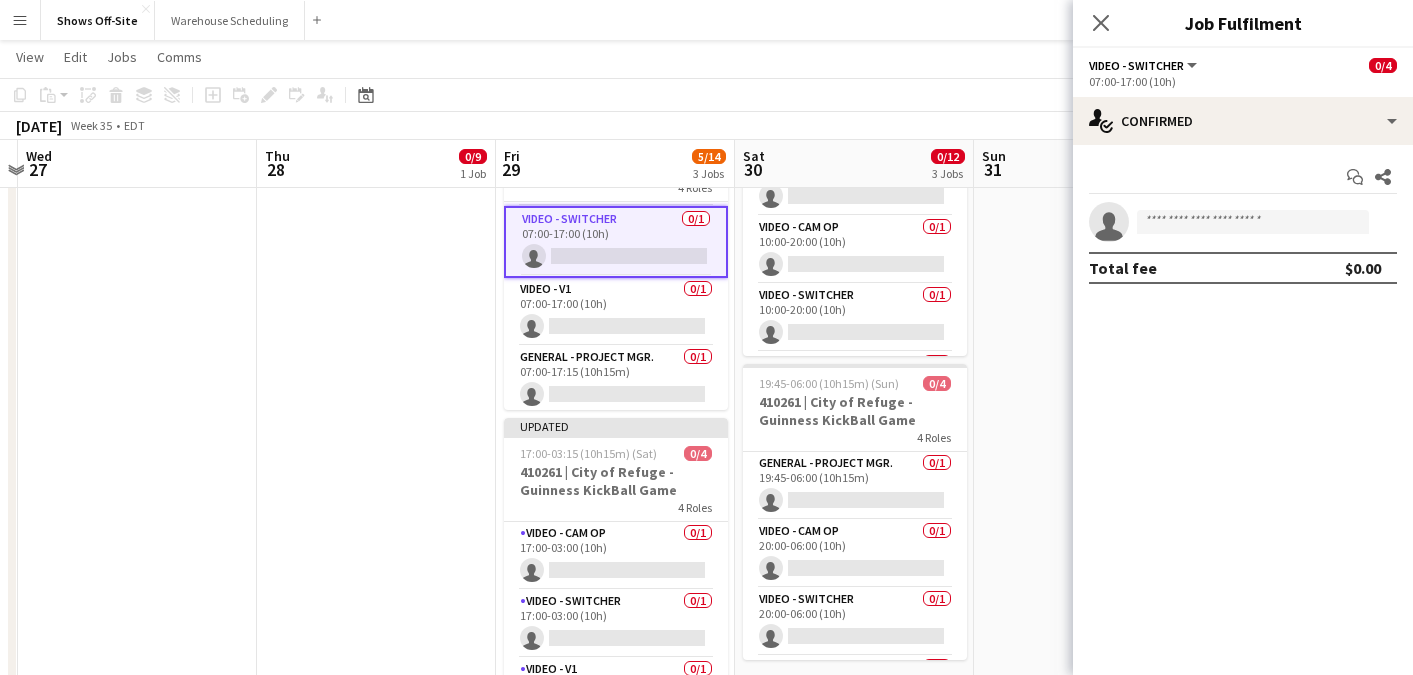 scroll, scrollTop: 0, scrollLeft: 0, axis: both 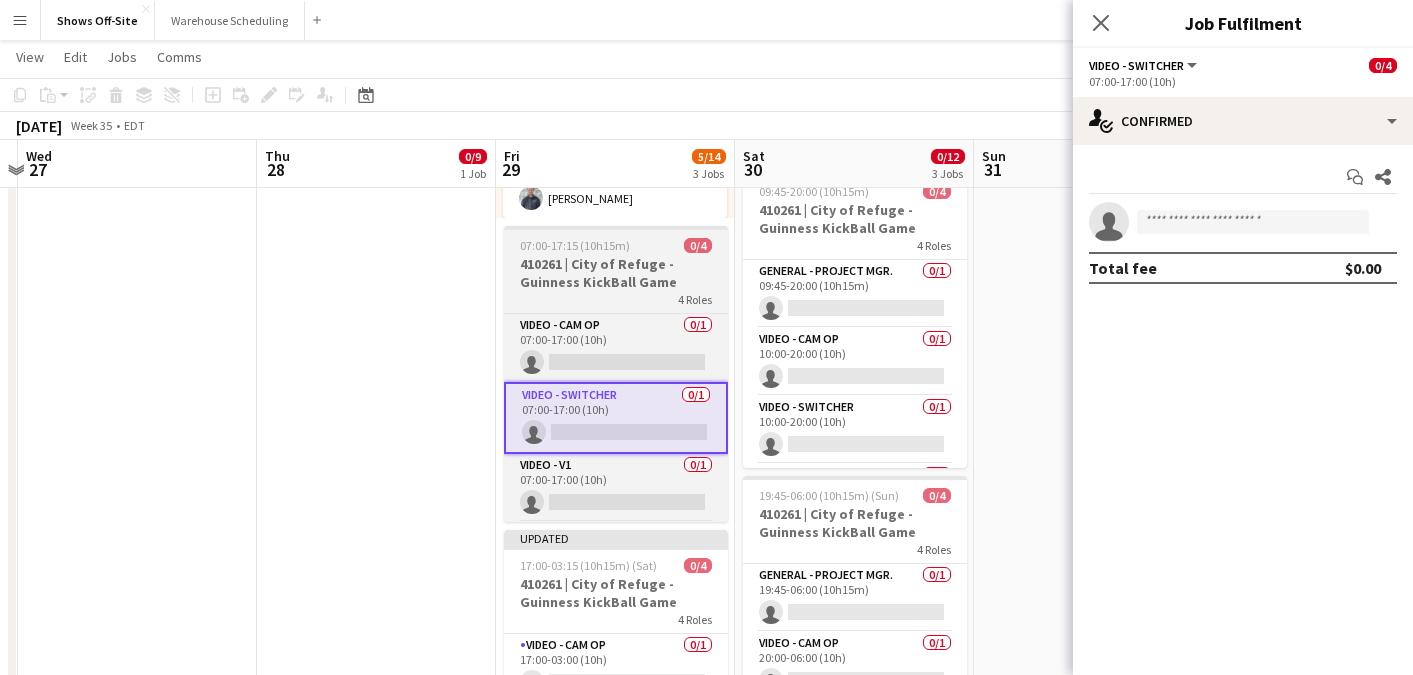 click on "410261 | City of Refuge - Guinness KickBall Game" at bounding box center [616, 273] 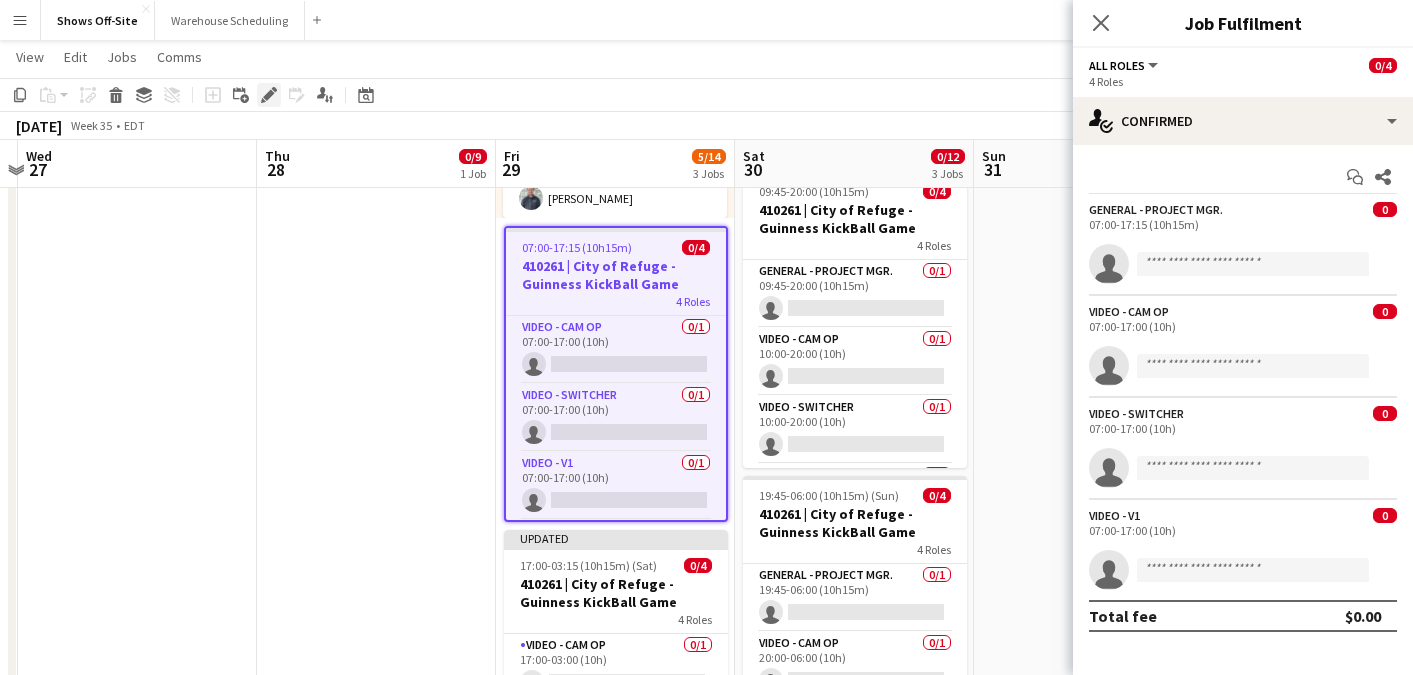 click 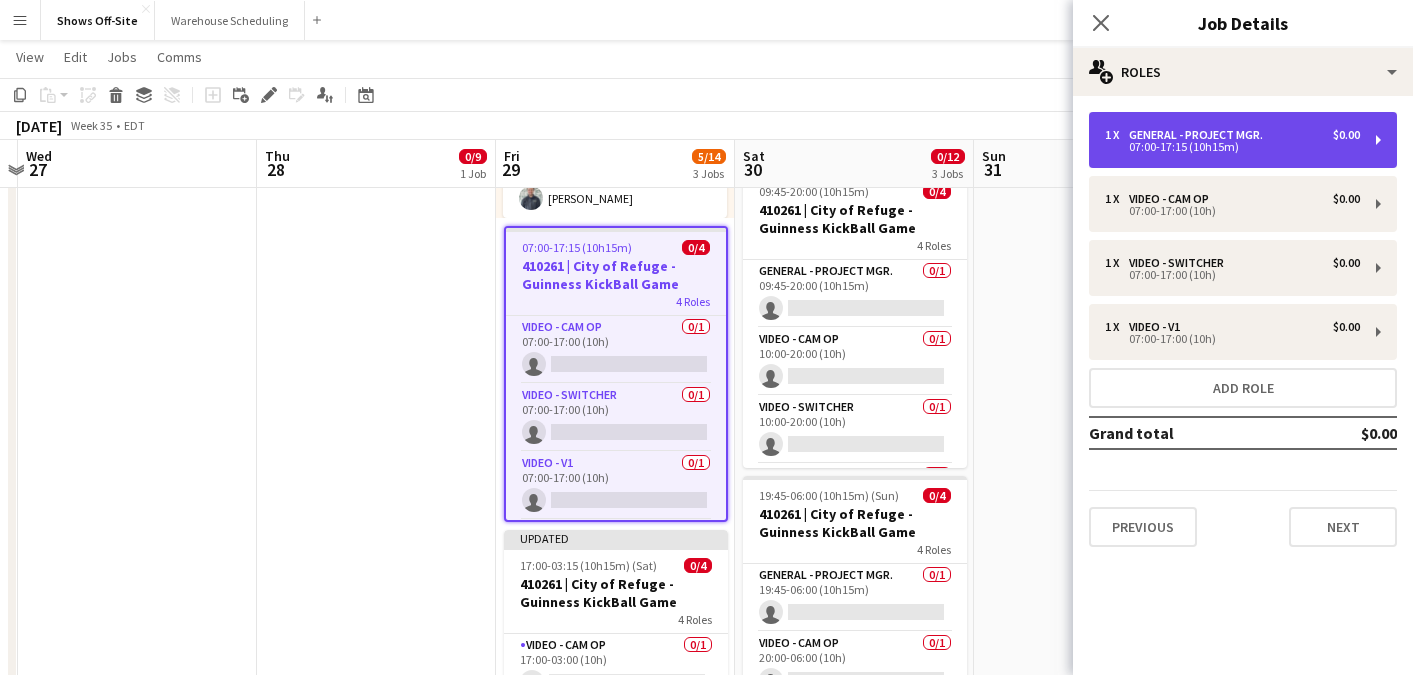 click on "07:00-17:15 (10h15m)" at bounding box center [1232, 147] 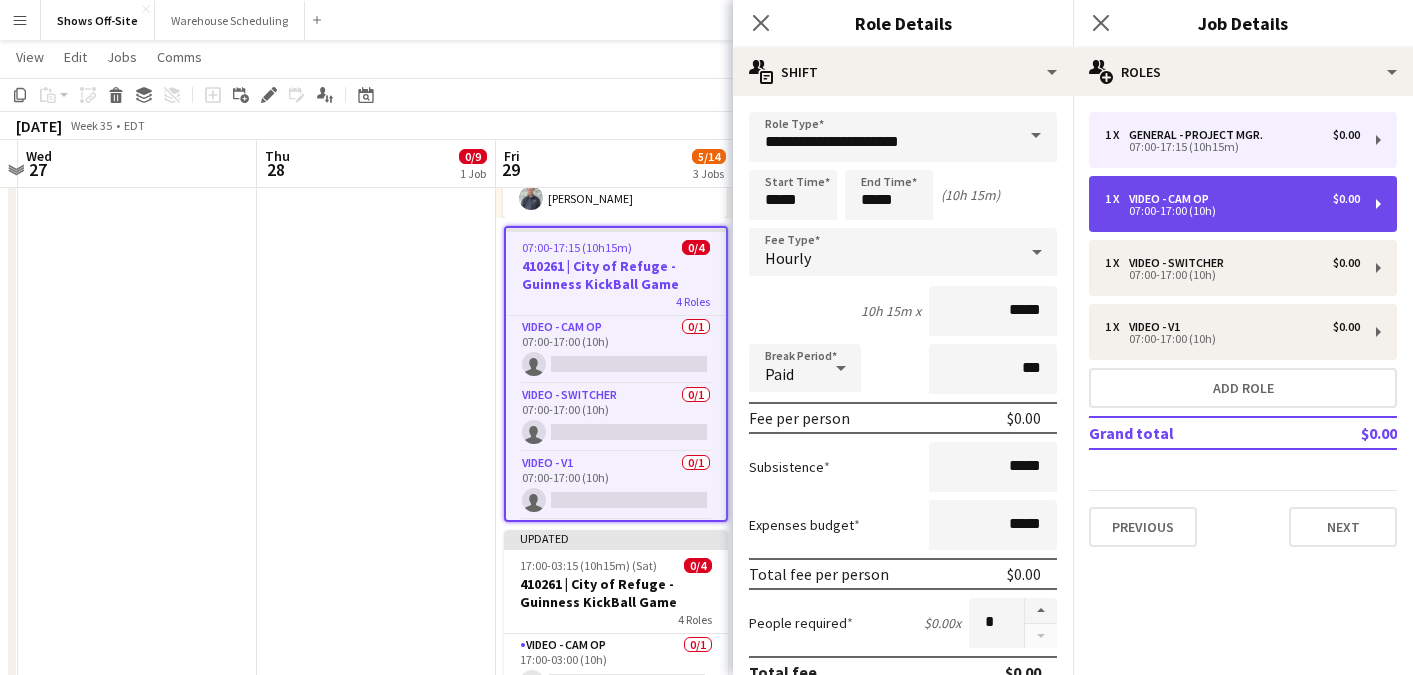 click on "1 x   Video - Cam Op   $0.00   07:00-17:00 (10h)" at bounding box center [1243, 204] 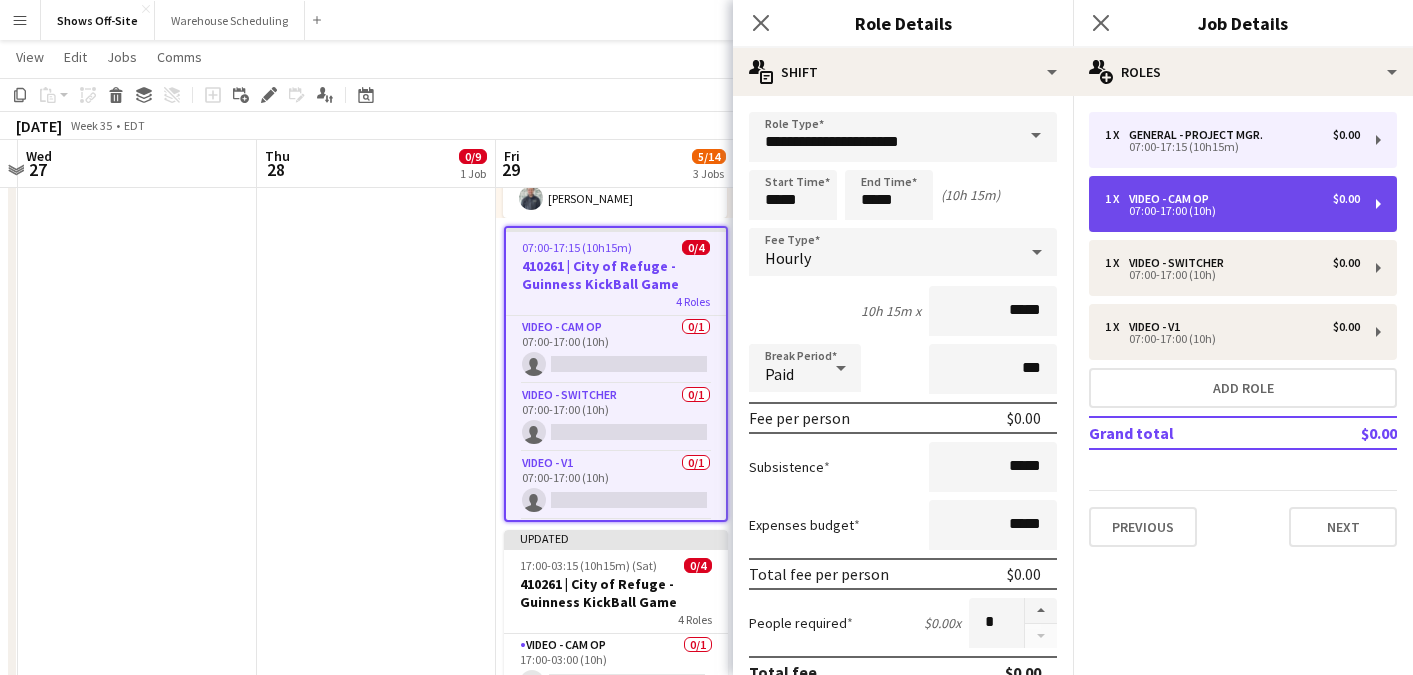 type on "**********" 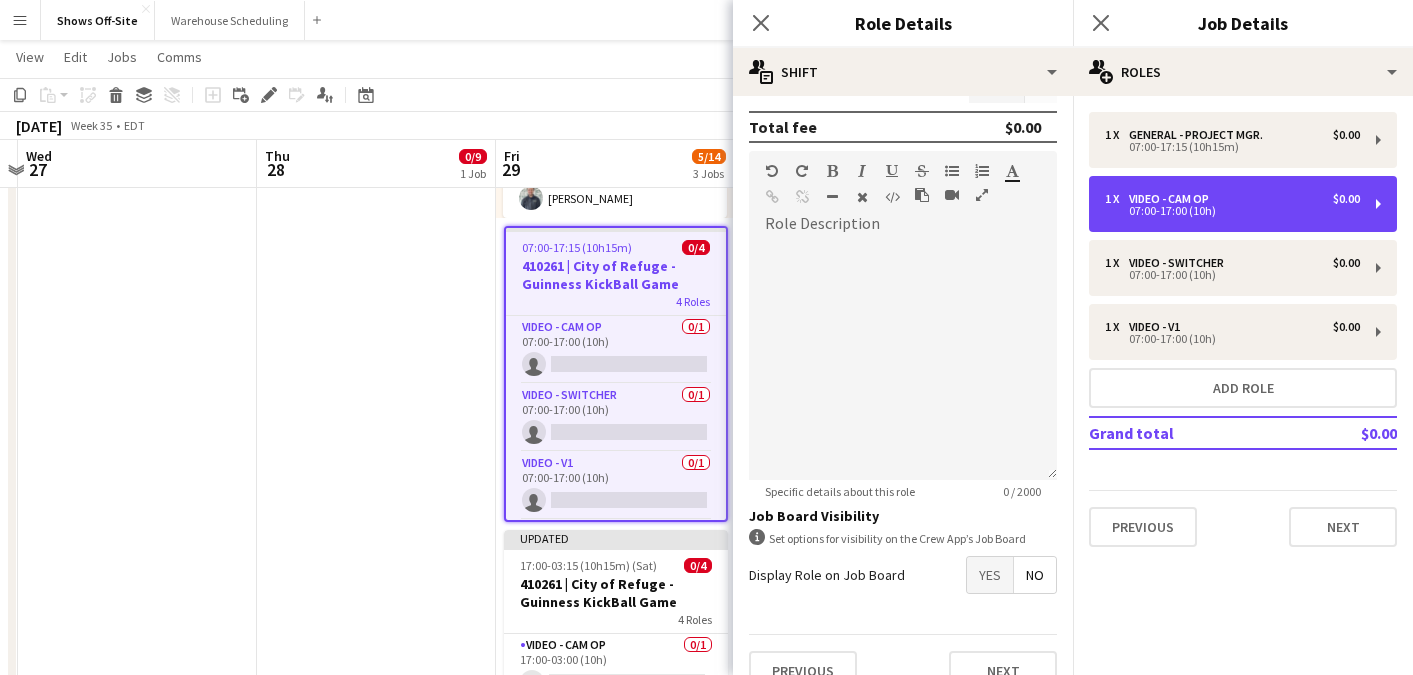 scroll, scrollTop: 577, scrollLeft: 0, axis: vertical 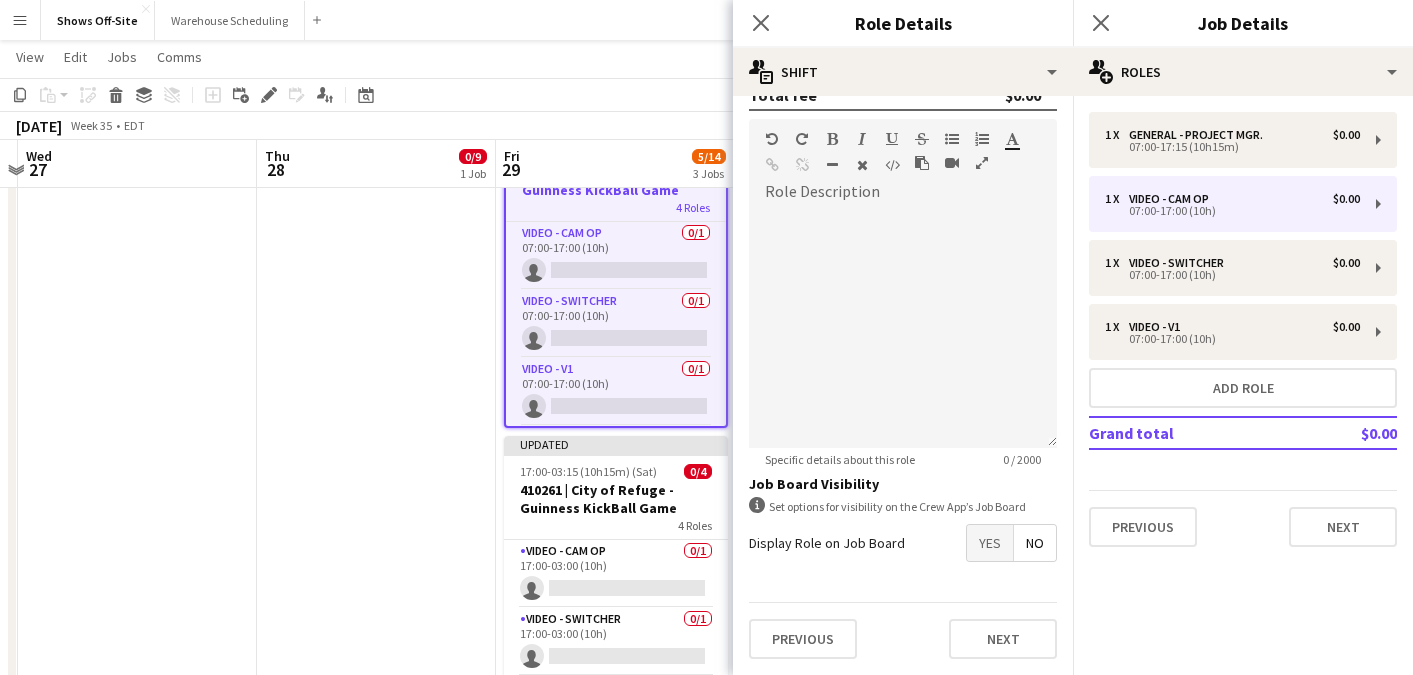 click on "Yes" at bounding box center [990, 543] 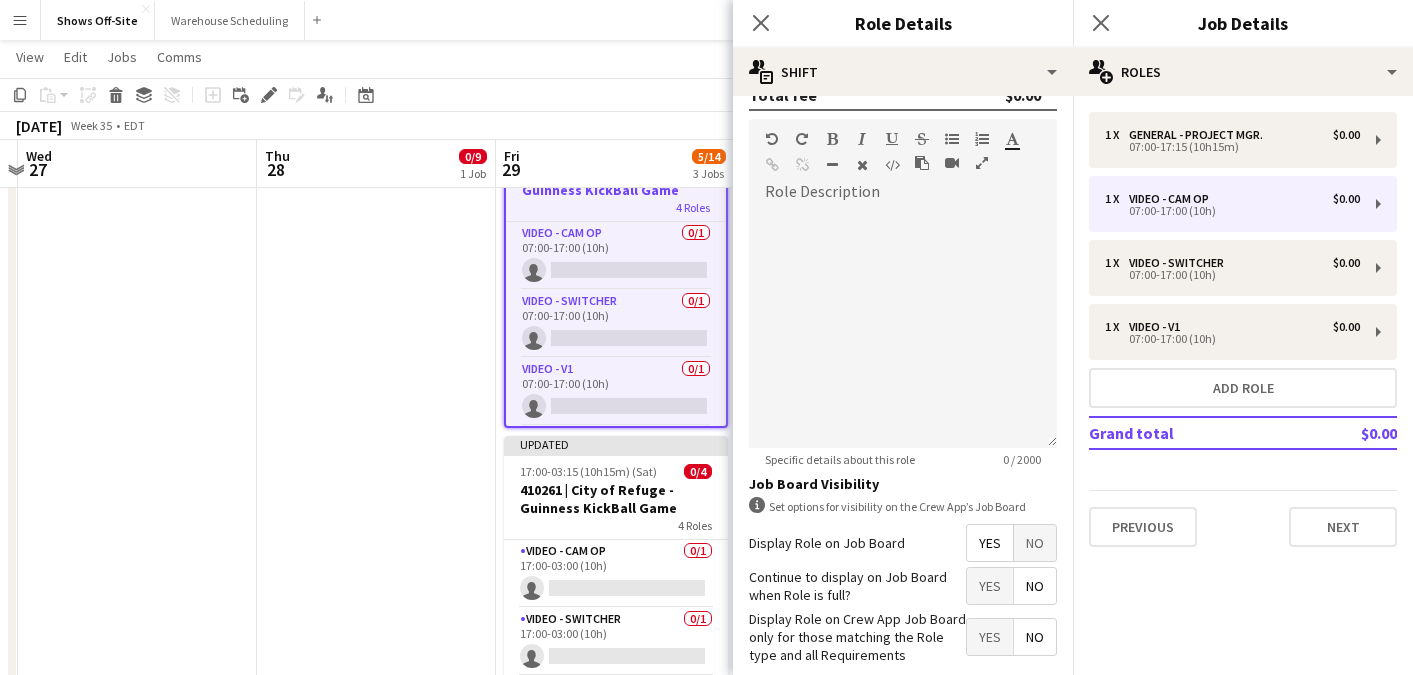 click on "**********" at bounding box center (903, 156) 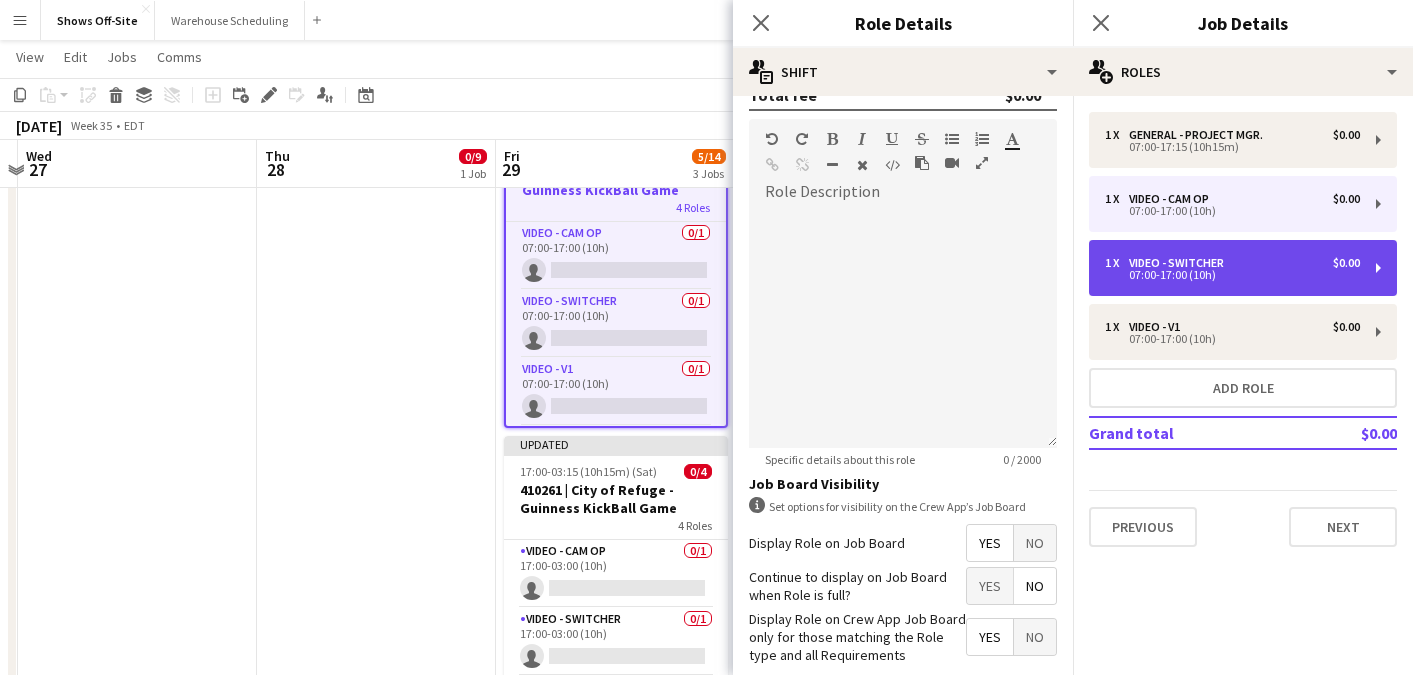 click on "Video - Switcher" at bounding box center [1180, 263] 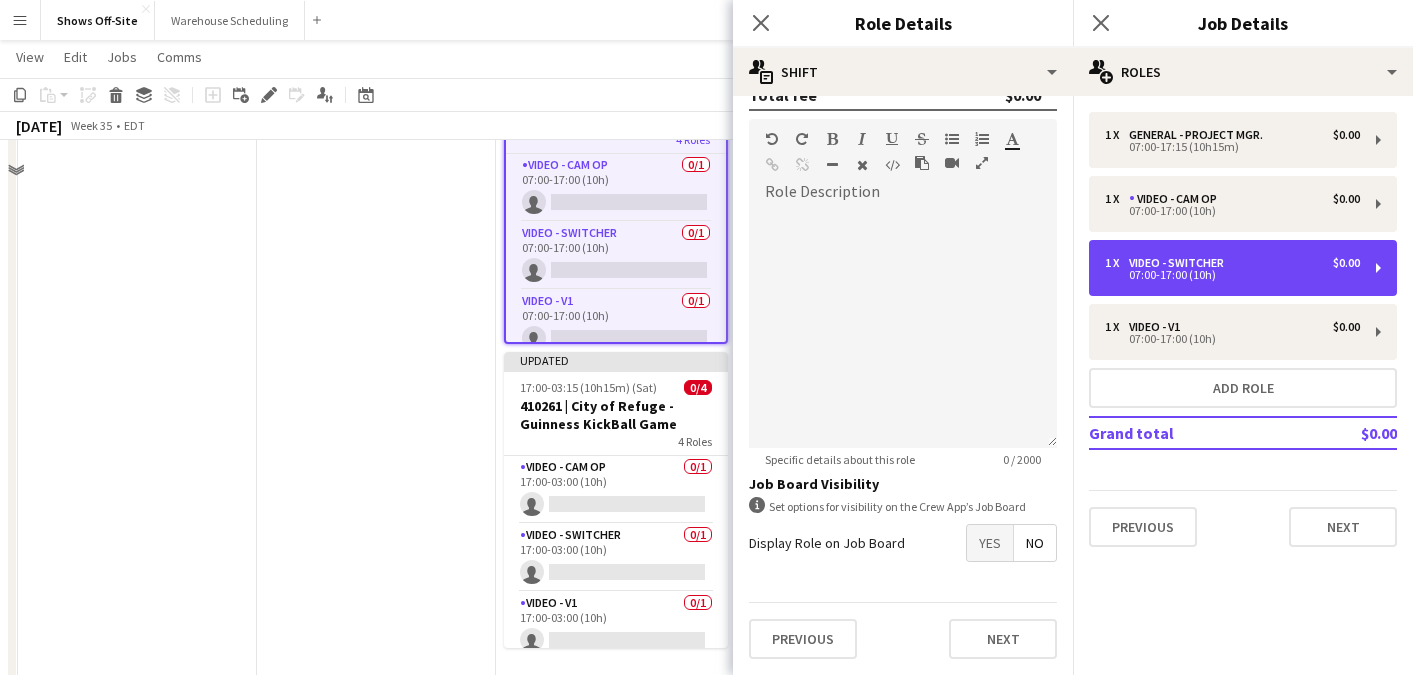 scroll, scrollTop: 577, scrollLeft: 0, axis: vertical 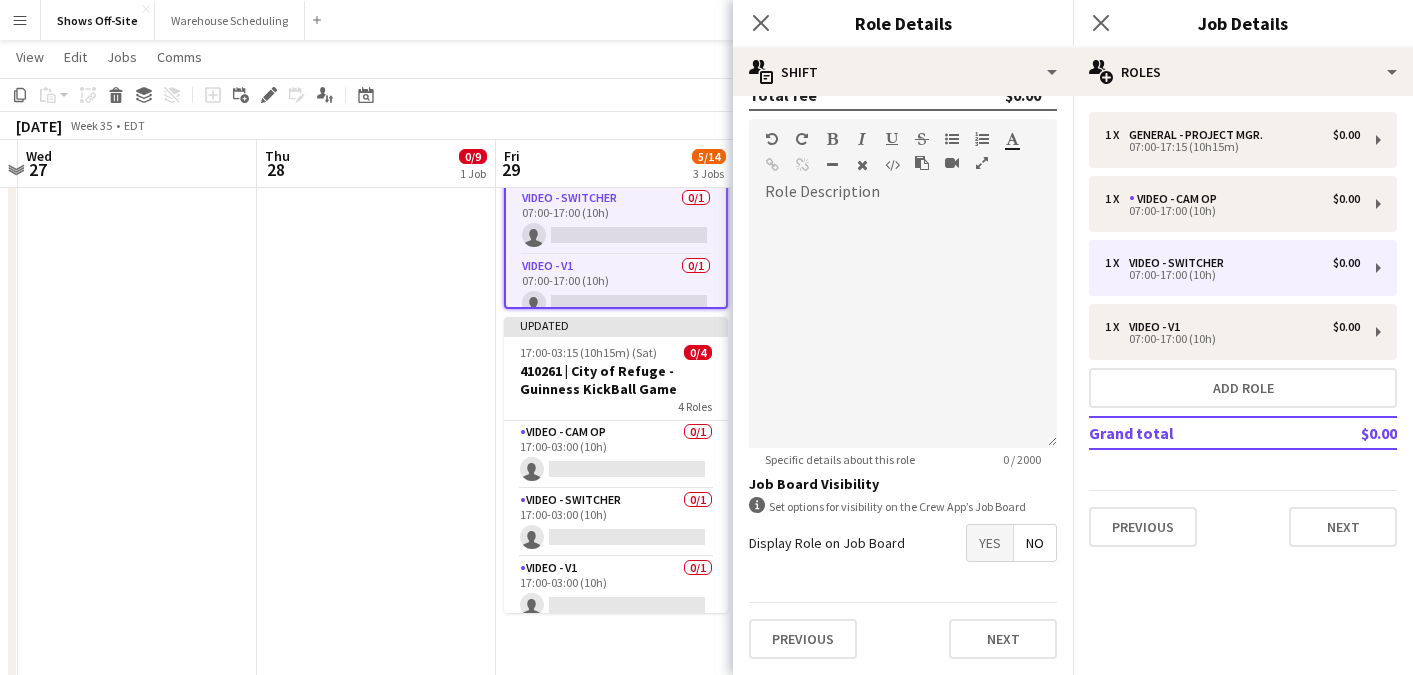 click on "Yes" at bounding box center [990, 543] 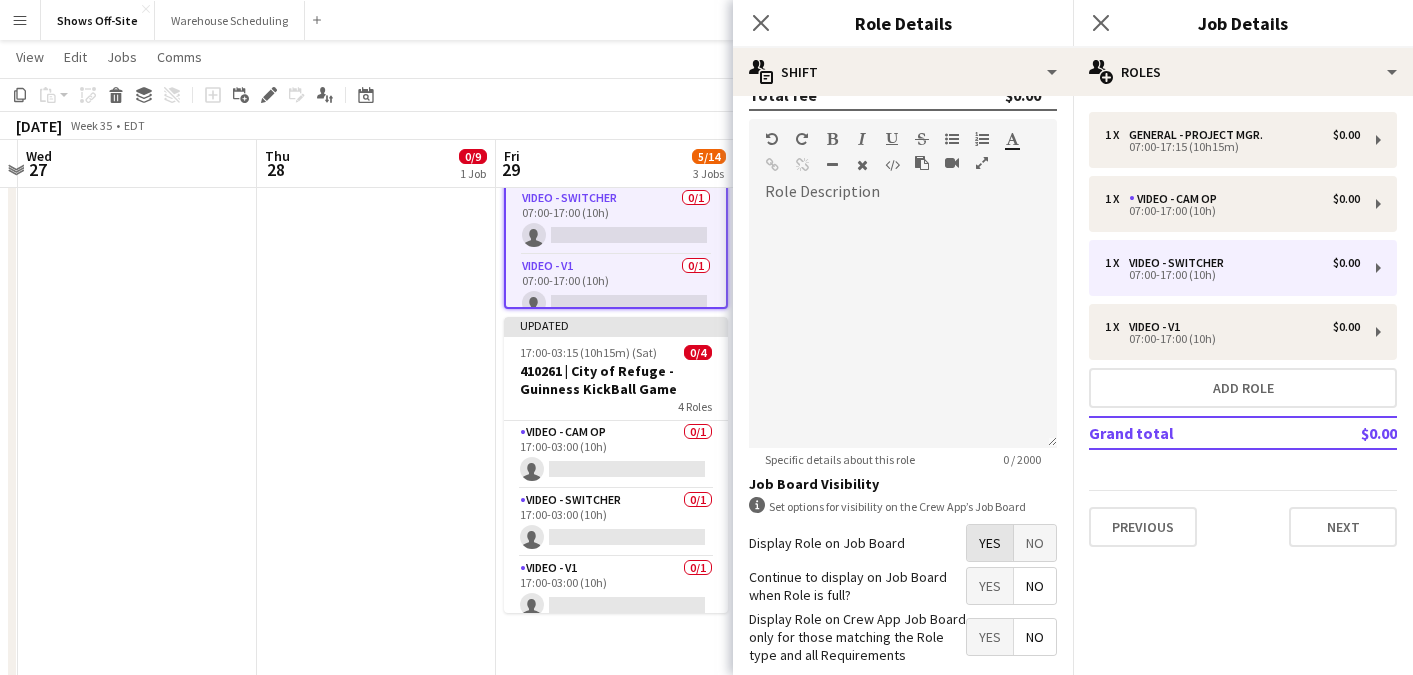 scroll, scrollTop: 679, scrollLeft: 0, axis: vertical 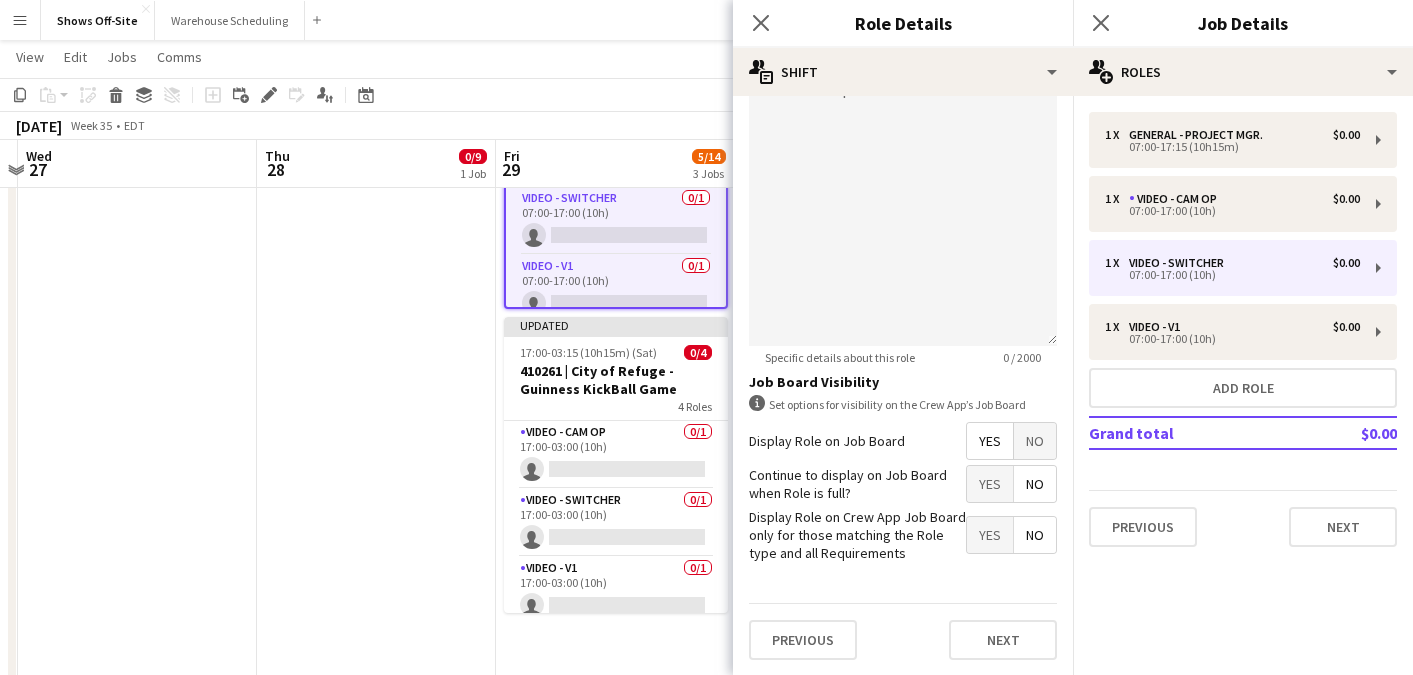 click on "No" at bounding box center (1035, 484) 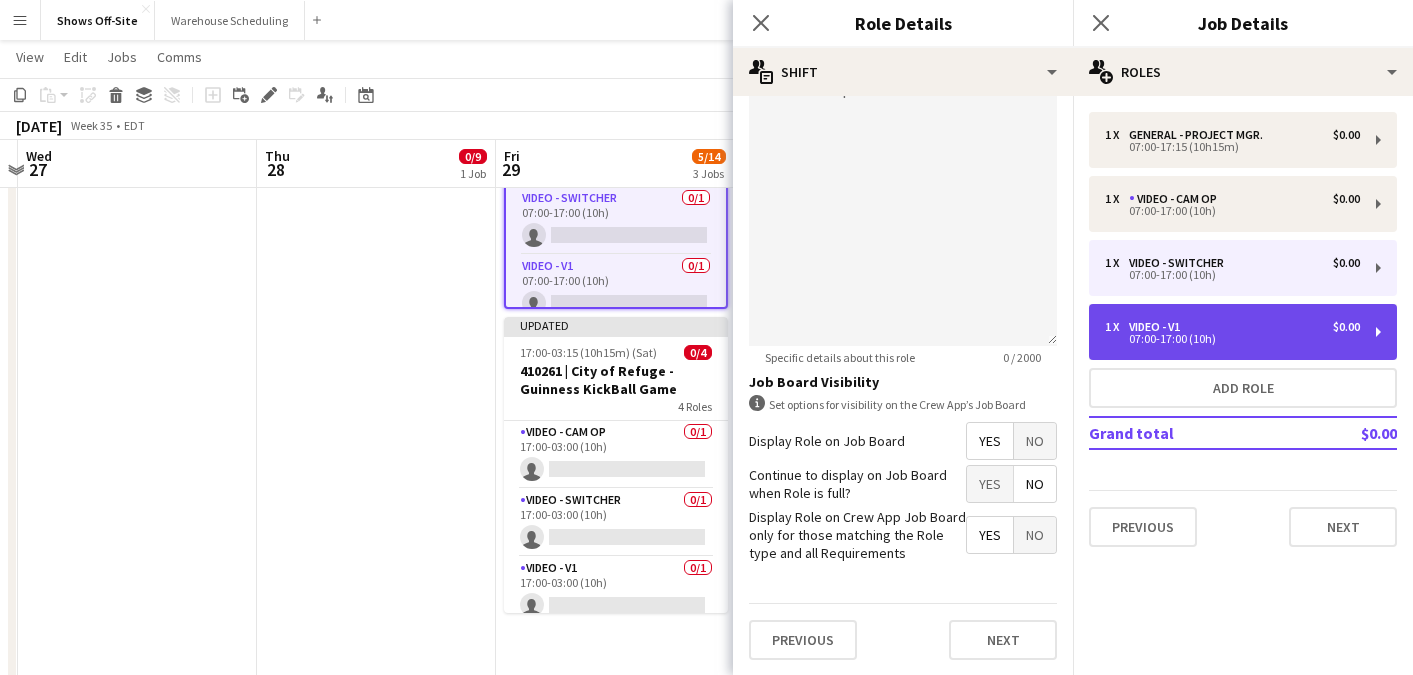click on "1 x   Video - V1   $0.00   07:00-17:00 (10h)" at bounding box center [1243, 332] 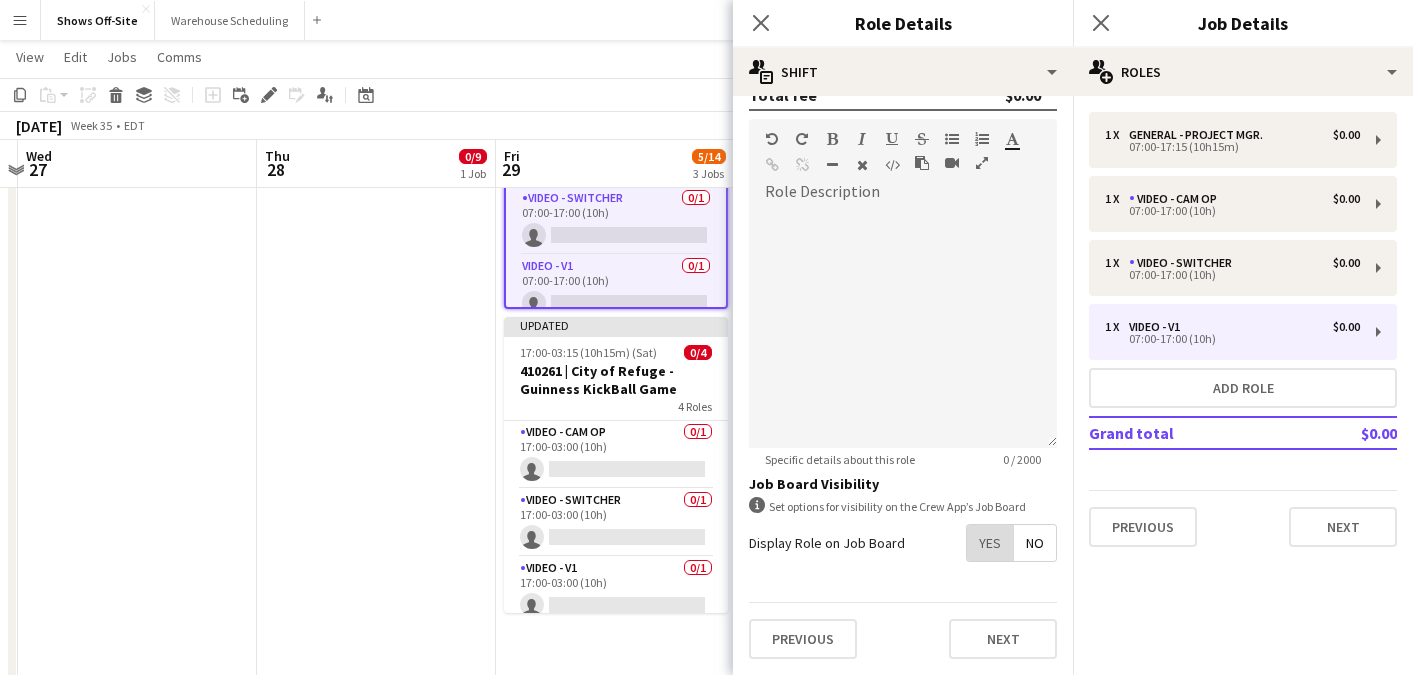click on "Yes" at bounding box center [990, 543] 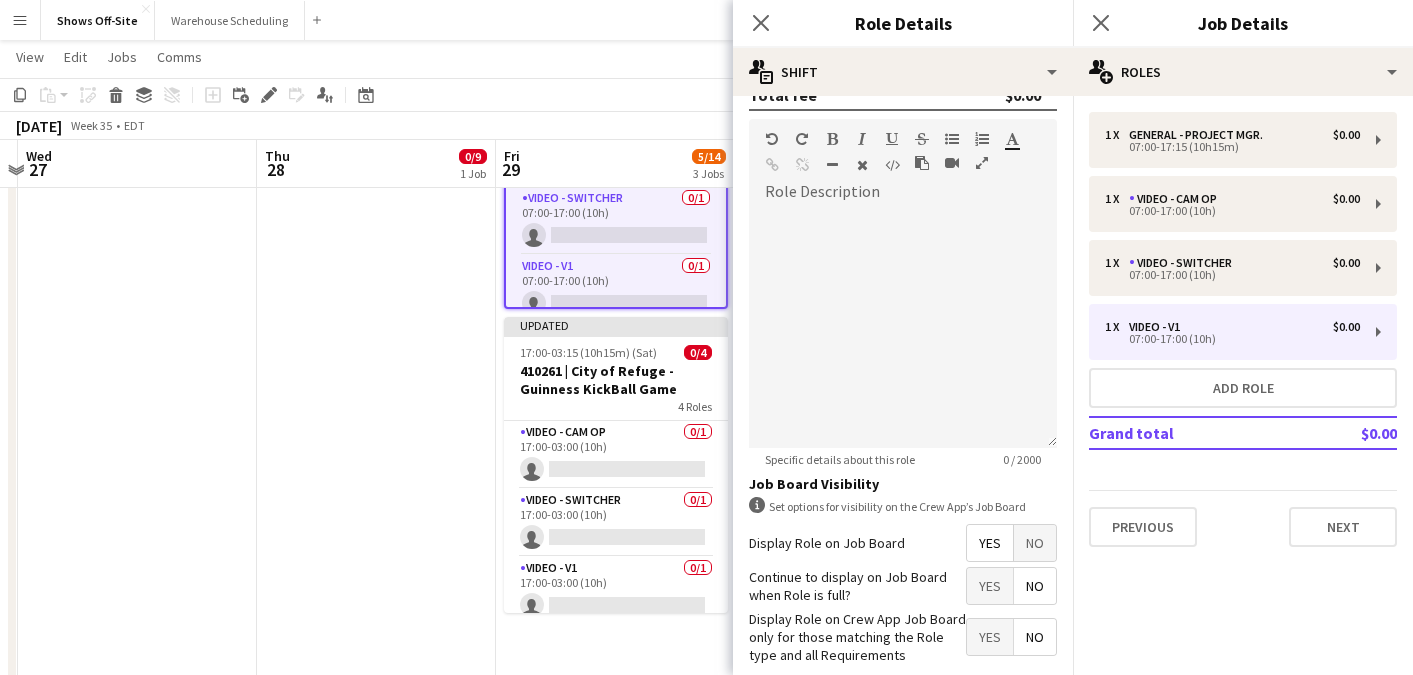 scroll, scrollTop: 679, scrollLeft: 0, axis: vertical 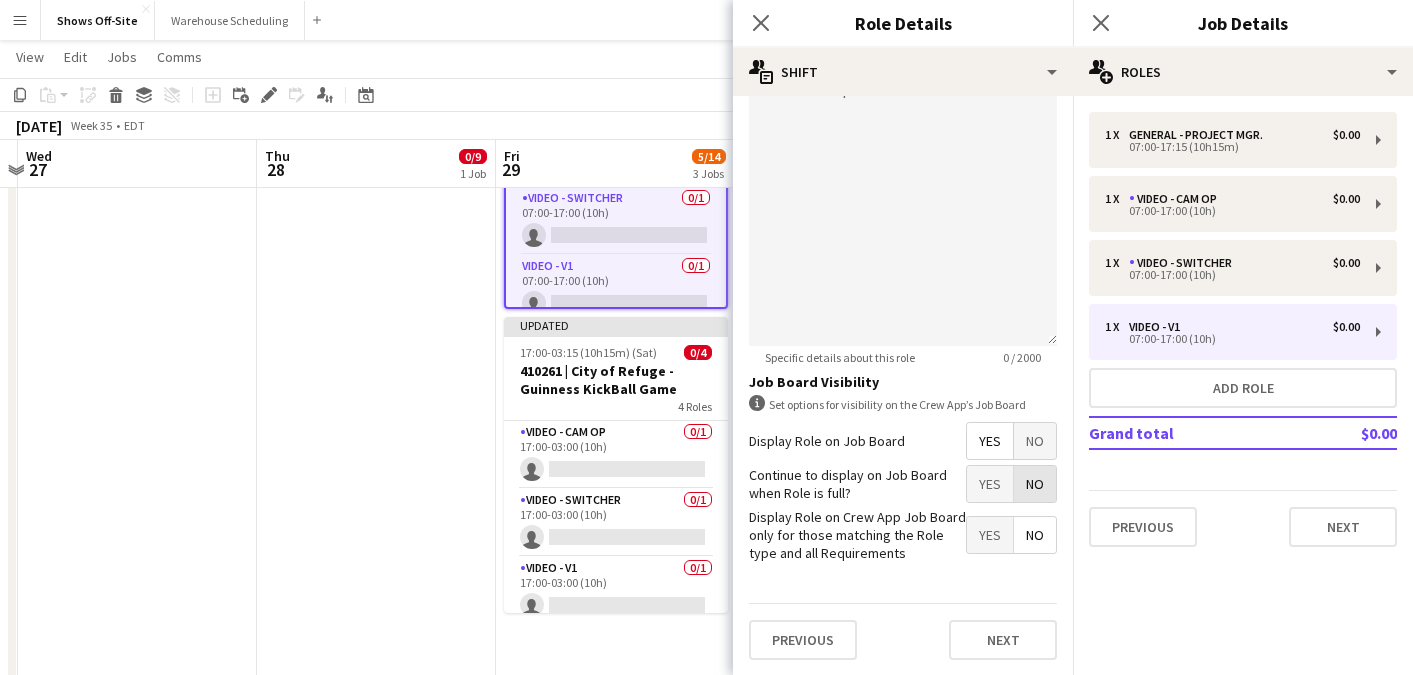 click on "No" at bounding box center (1035, 484) 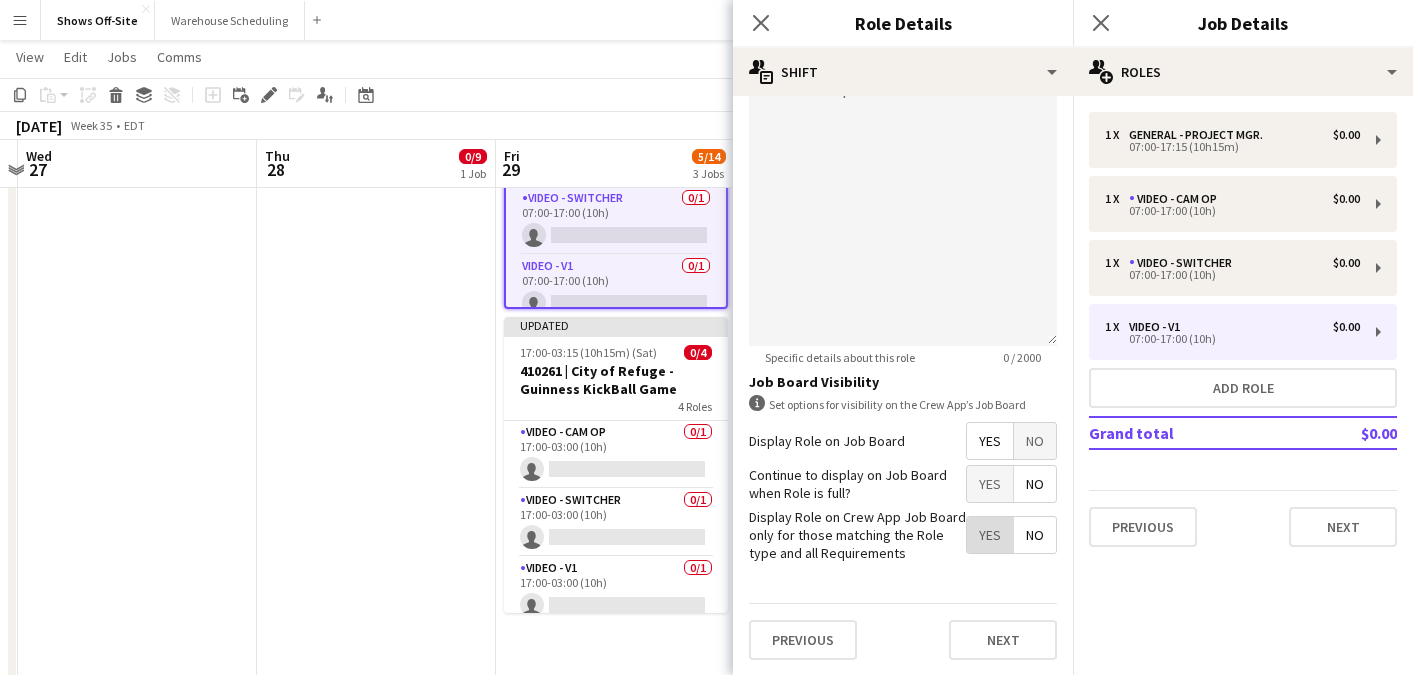 click on "Yes" at bounding box center [990, 535] 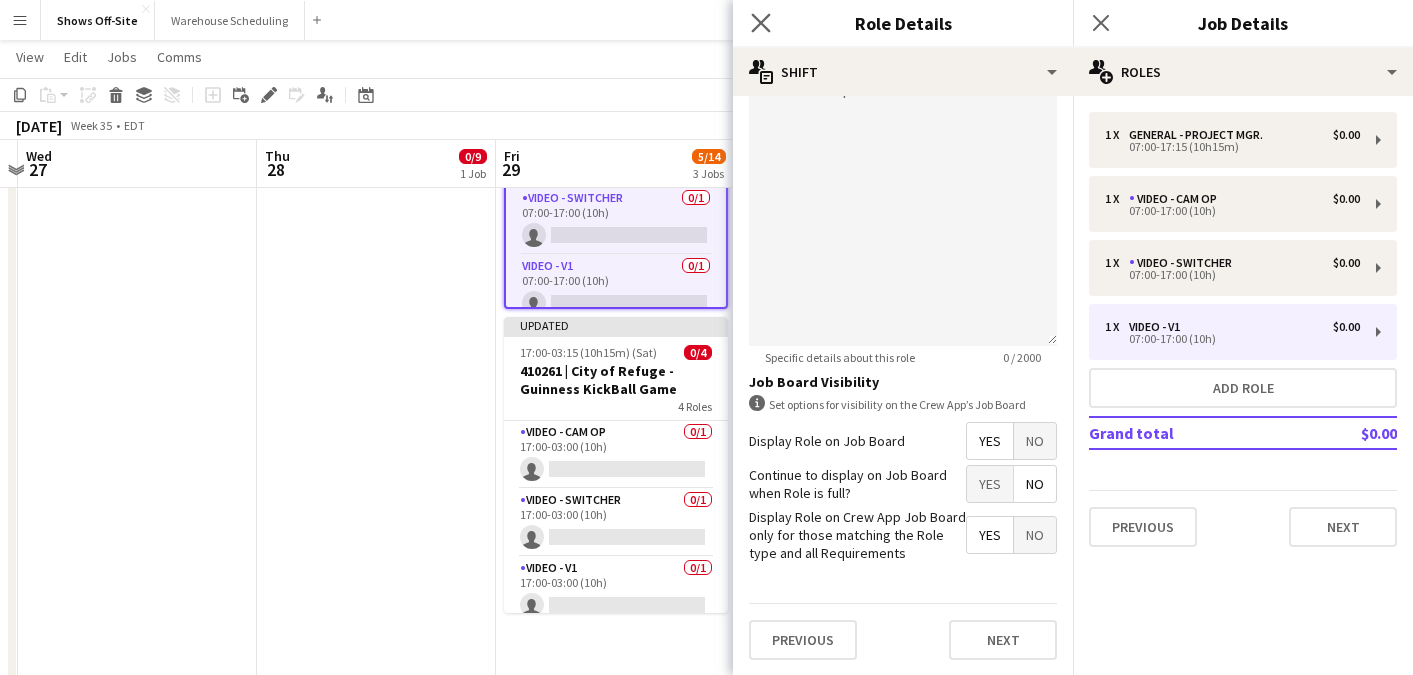 click on "Close pop-in" 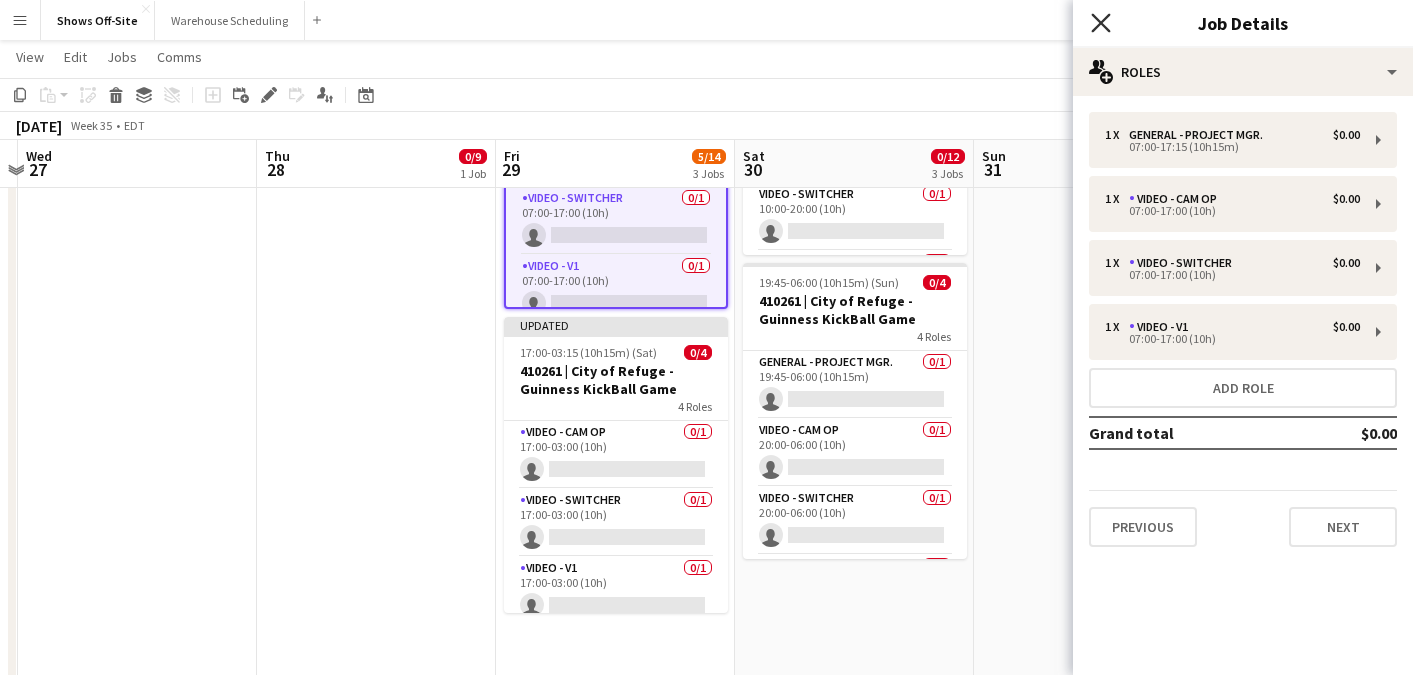 click 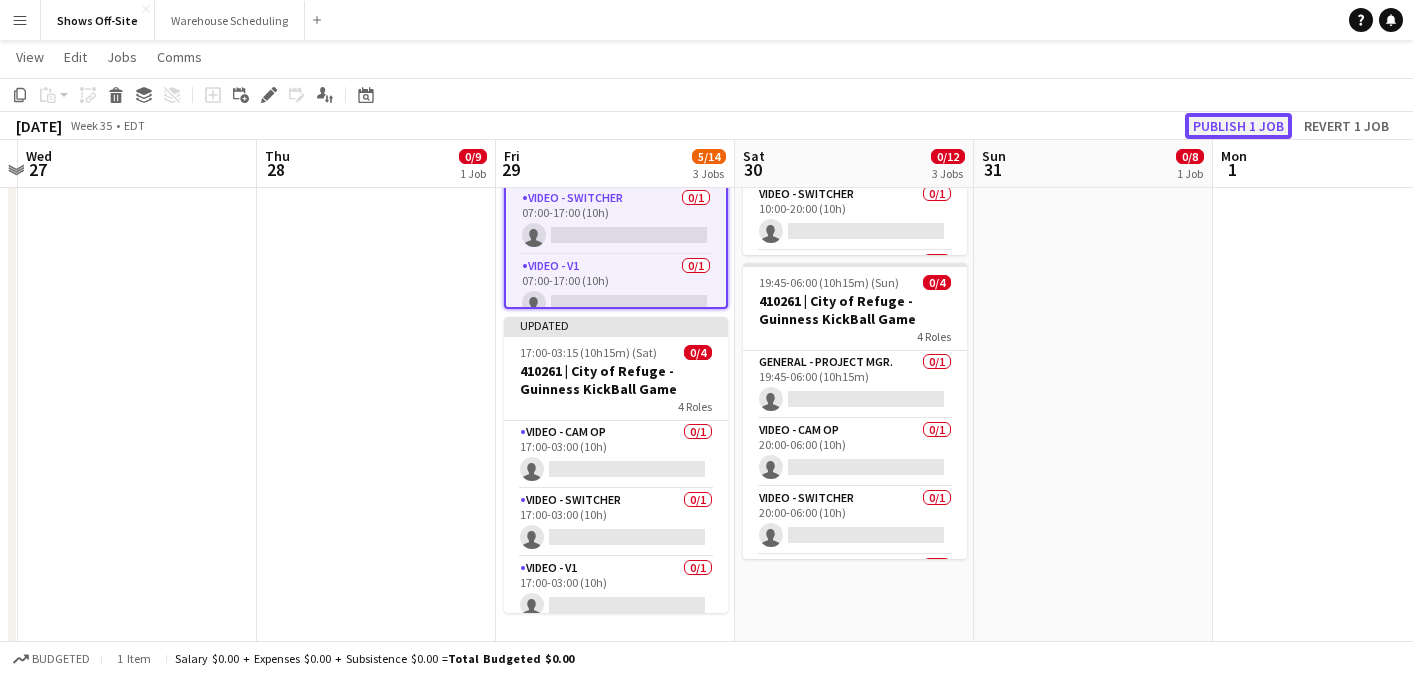 click on "Publish 1 job" 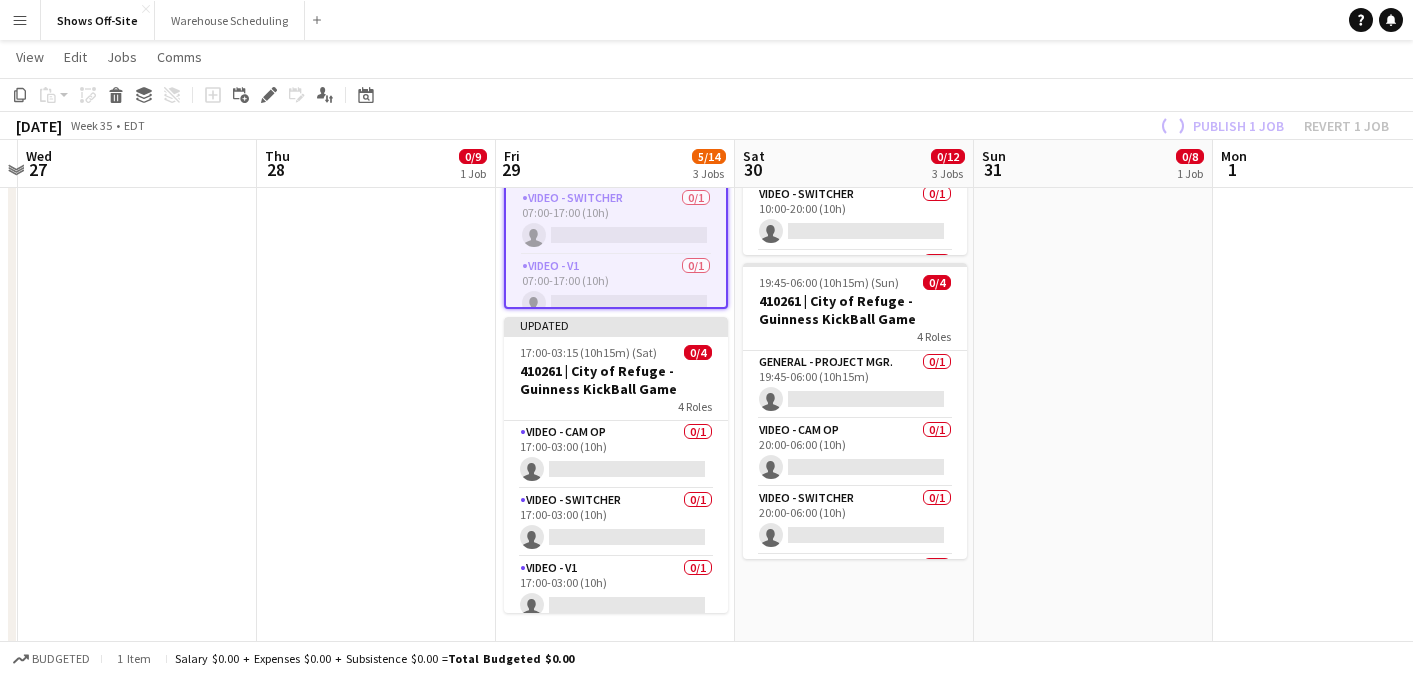 click on "05:45-16:00 (10h15m)    0/8   410261 | City of Refuge - Guinness KickBall Game Load Out   5 Roles   General - Project Mgr.   0/1   05:45-16:00 (10h15m)
single-neutral-actions
General - Stagehand   0/4   06:00-16:00 (10h)
single-neutral-actions
single-neutral-actions
single-neutral-actions
single-neutral-actions
Video - Cam Op   0/1   06:00-16:00 (10h)
single-neutral-actions
Video - Switcher   0/1   06:00-16:00 (10h)
single-neutral-actions
Video - V1   0/1   06:00-16:00 (10h)
single-neutral-actions" at bounding box center [1093, 369] 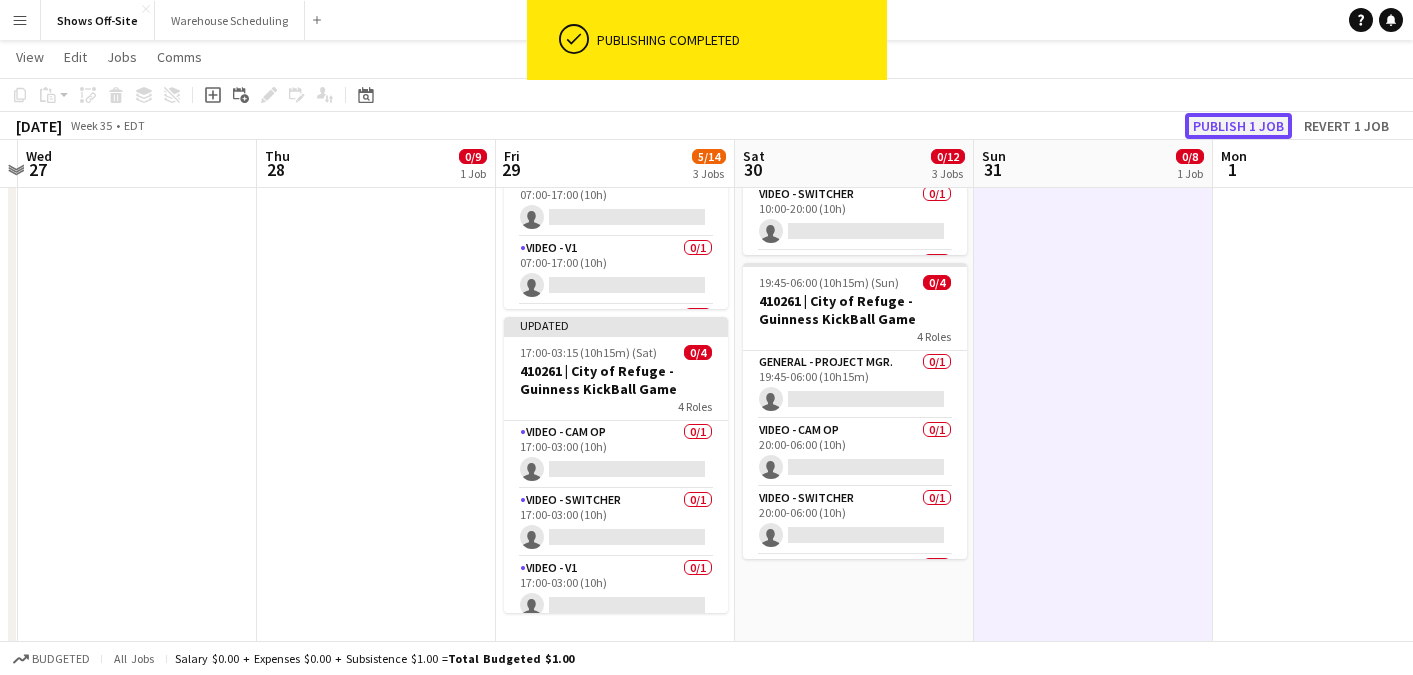click on "Publish 1 job" 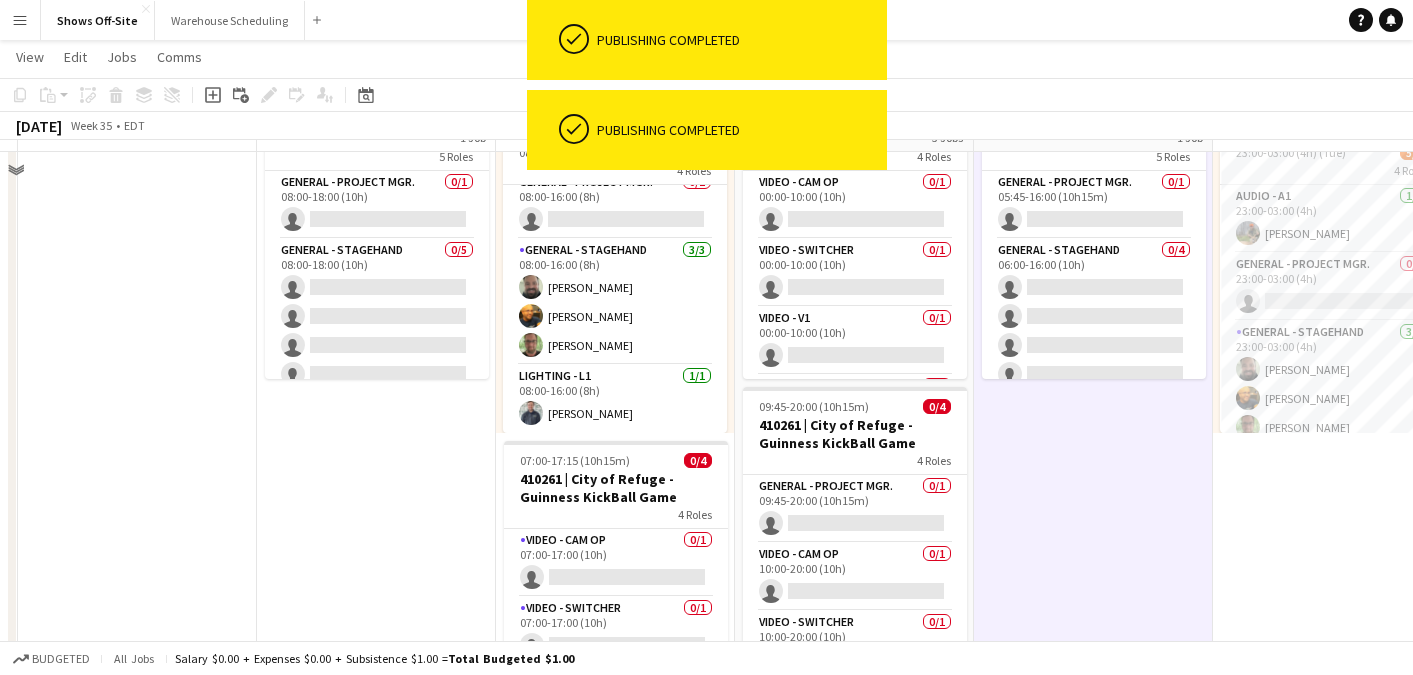 scroll, scrollTop: 113, scrollLeft: 0, axis: vertical 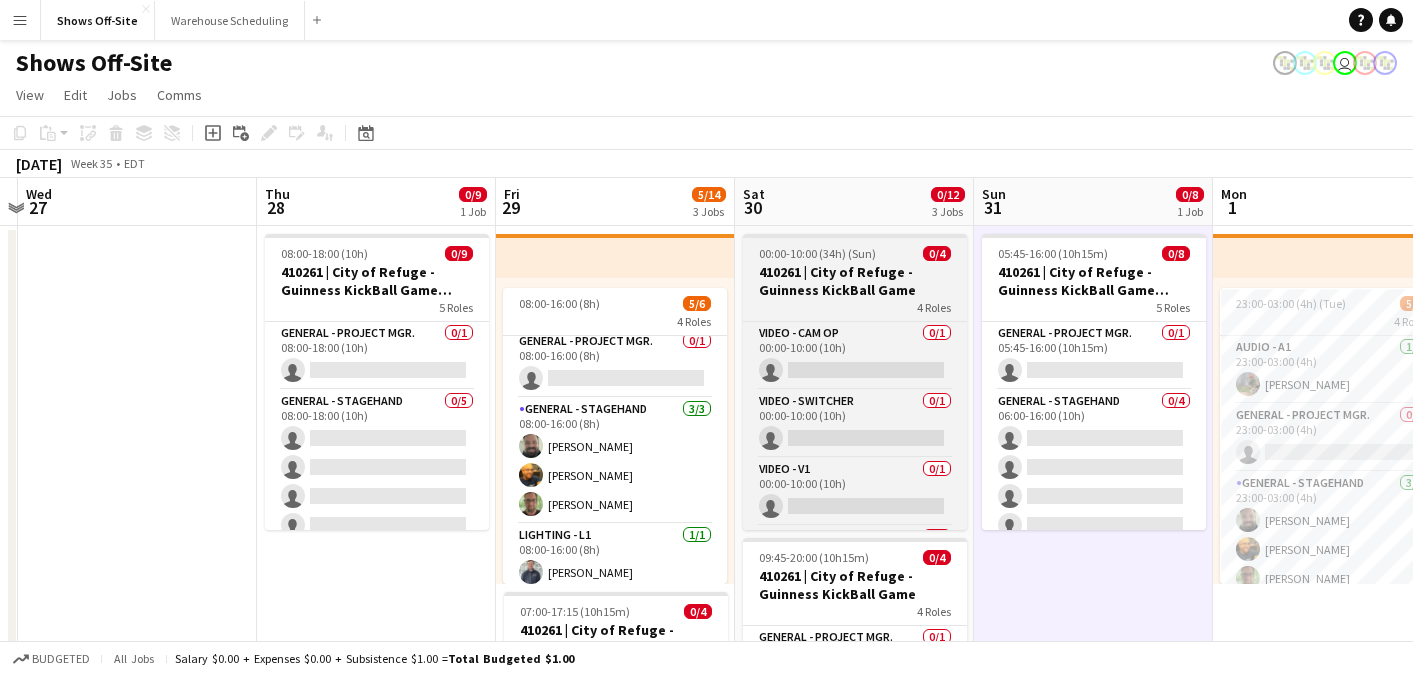 click on "410261 | City of Refuge - Guinness KickBall Game" at bounding box center [855, 281] 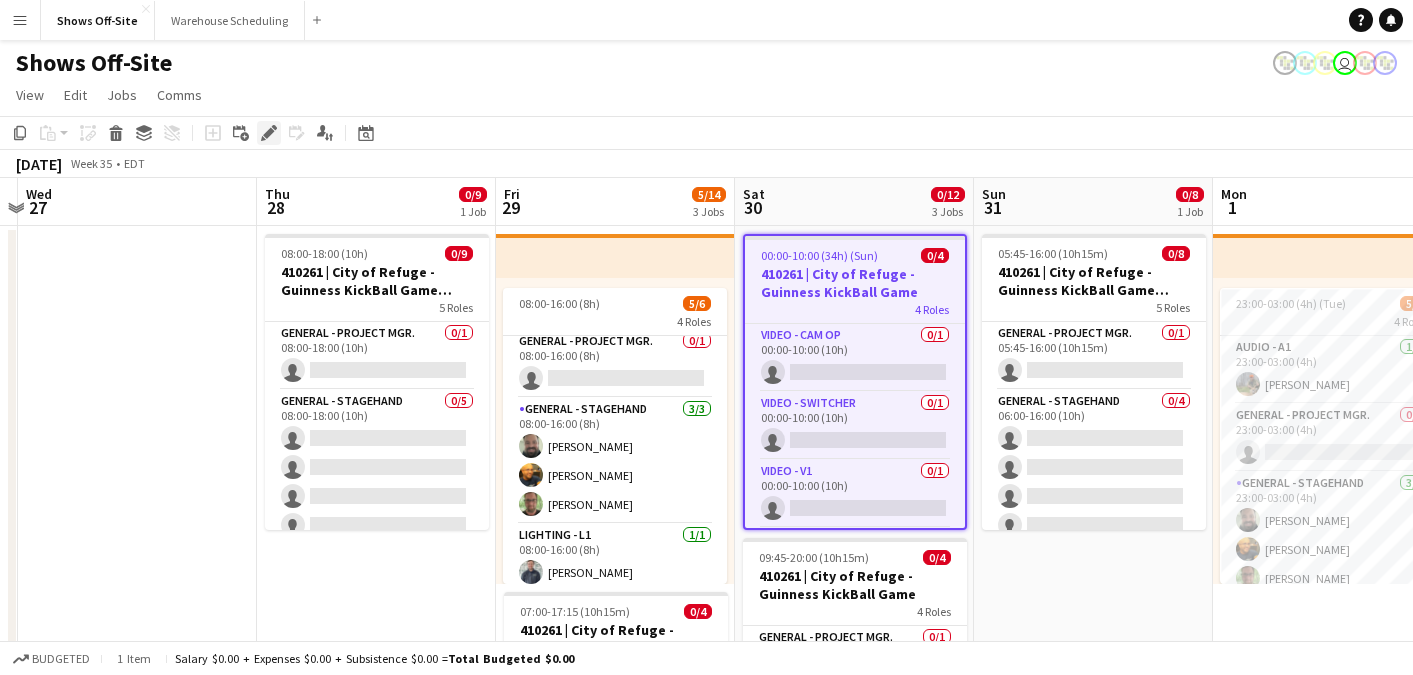 click 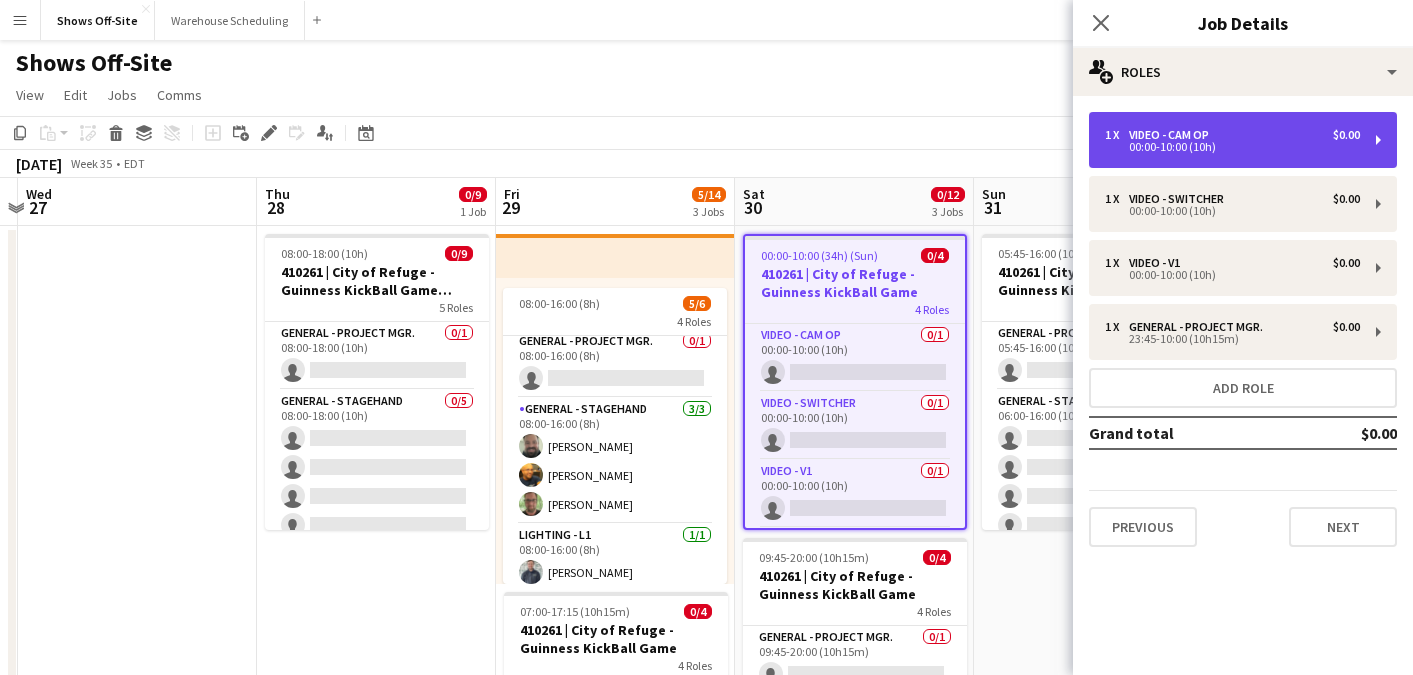 click on "00:00-10:00 (10h)" at bounding box center [1232, 147] 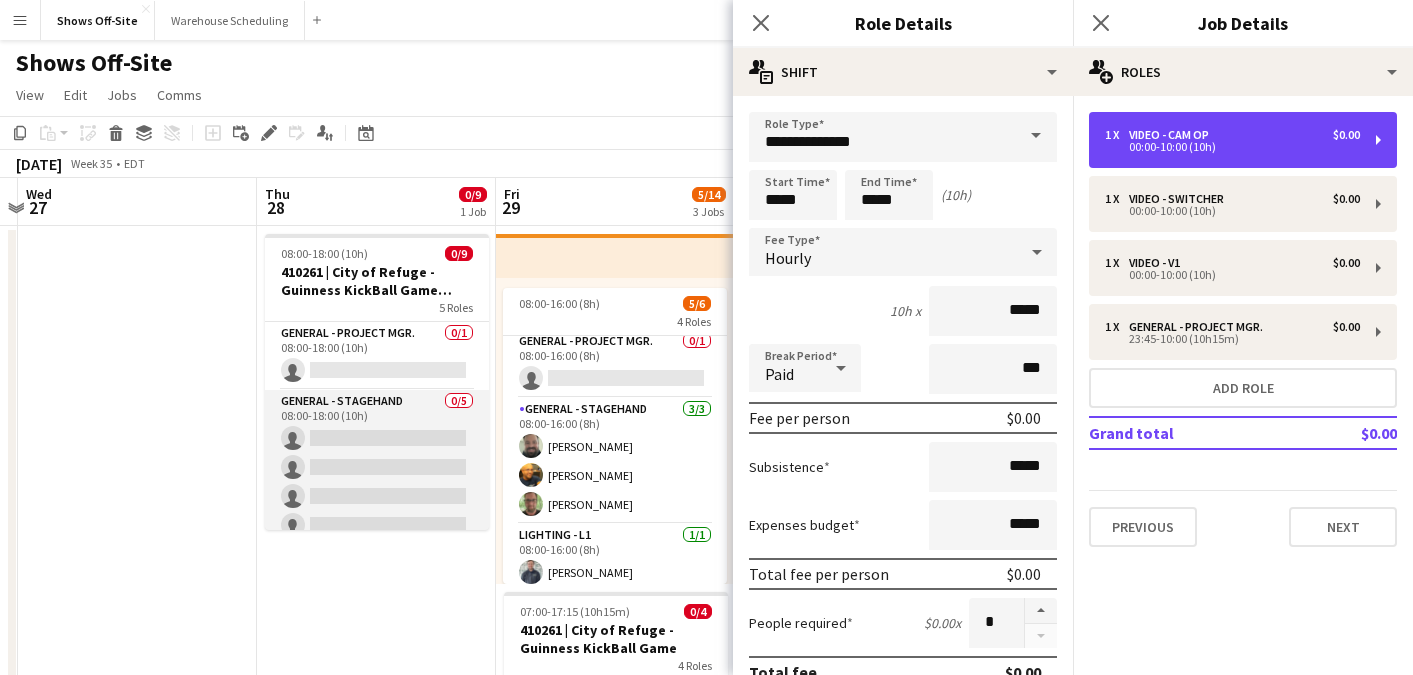 scroll, scrollTop: 248, scrollLeft: 0, axis: vertical 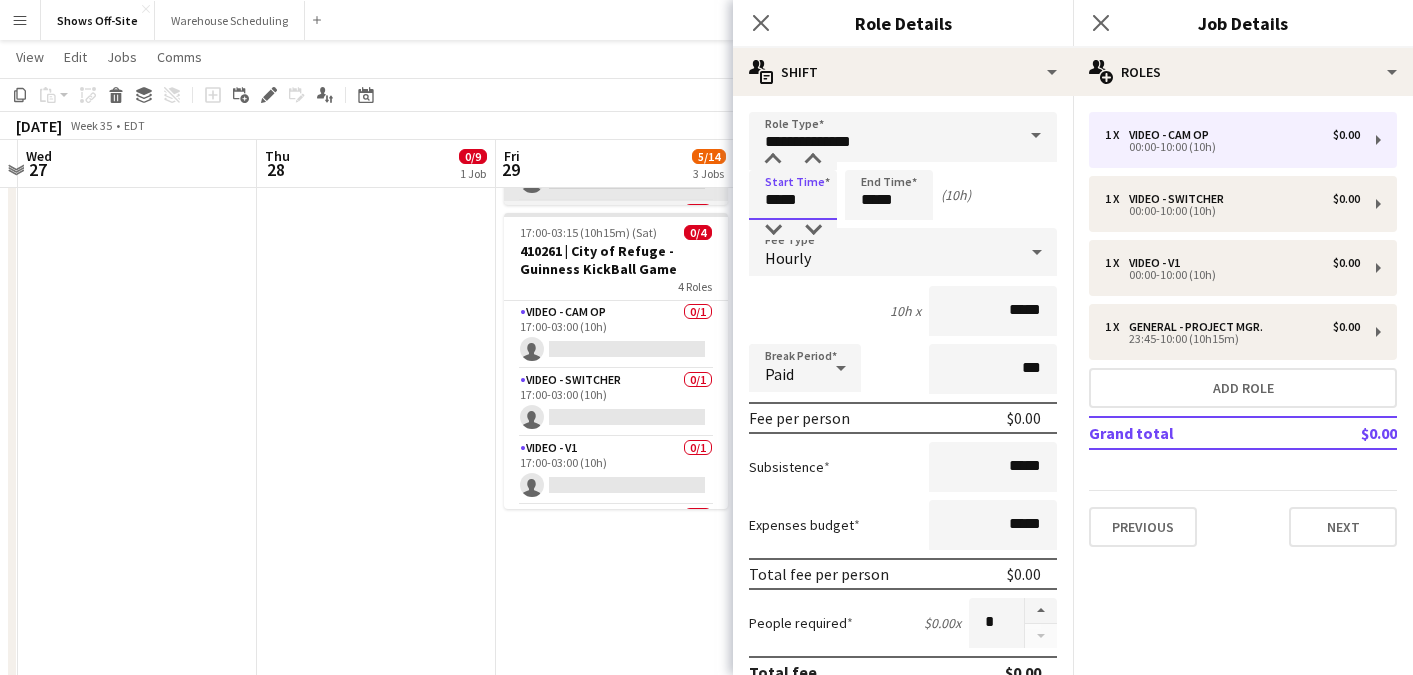 drag, startPoint x: 821, startPoint y: 199, endPoint x: 629, endPoint y: 192, distance: 192.12756 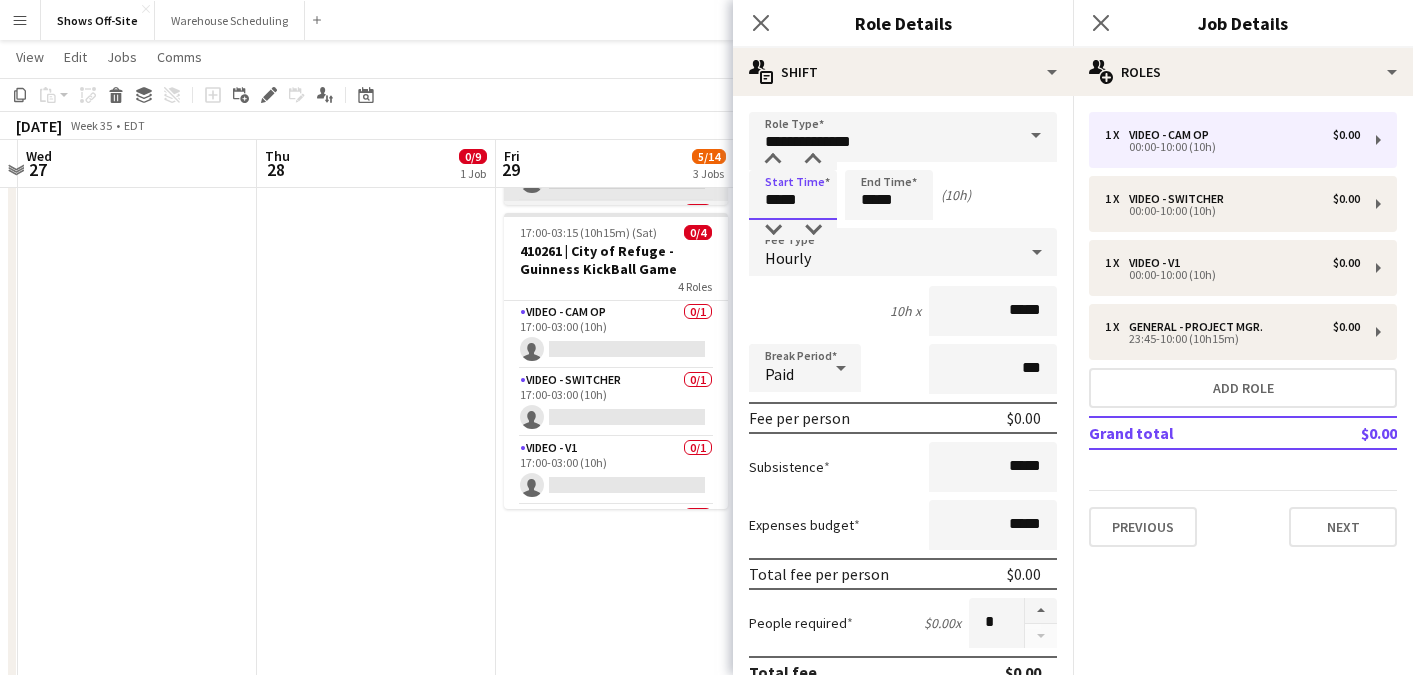 click on "Menu
Boards
Boards   Boards   All jobs   Status
Workforce
Workforce   My Workforce   Recruiting
Comms
Comms
Pay
Pay   Approvals   Payments   Reports
Platform Settings
Platform Settings   App settings   Your settings   Profiles
Training Academy
Training Academy
Knowledge Base
Knowledge Base
Product Updates
Product Updates   Log Out   Privacy   Shows Off-Site
Close
Warehouse Scheduling
Close
Add
Help
Notifications
Shows Off-Site
user
View  Day view expanded Day view collapsed Month view" at bounding box center [706, 170] 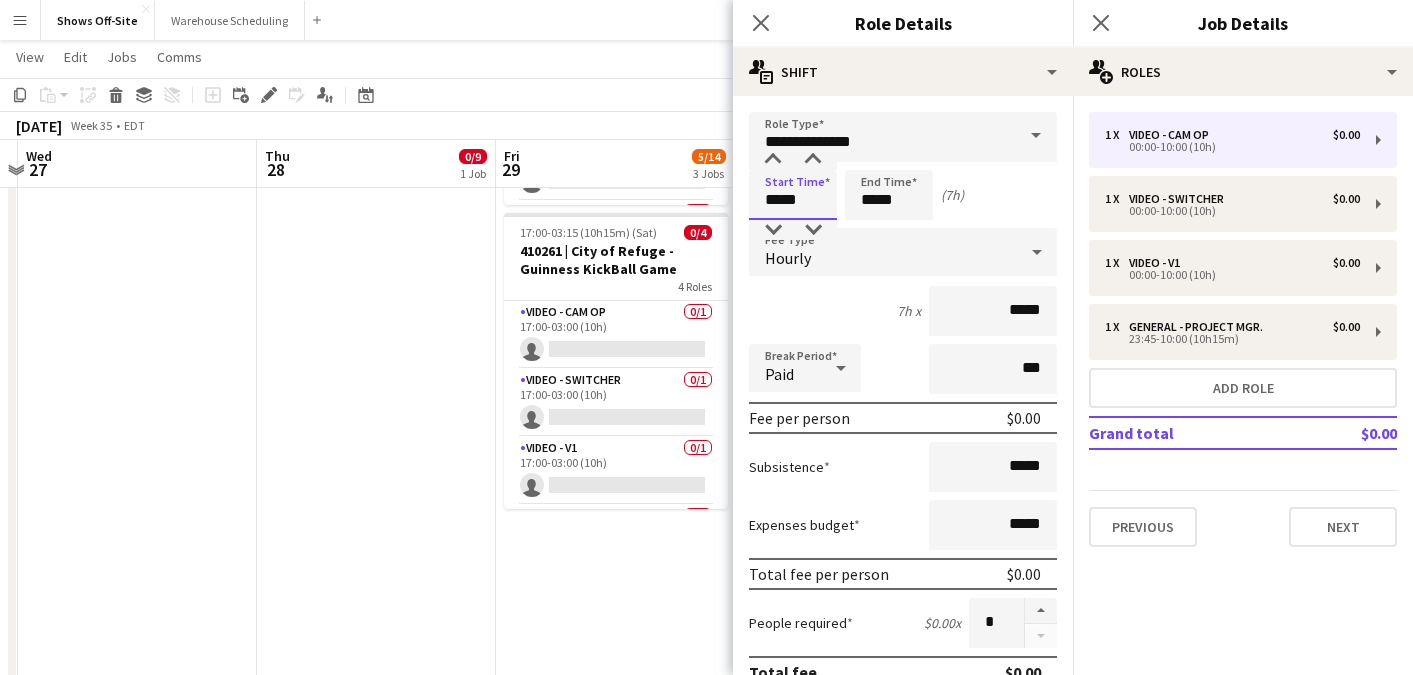 type on "*****" 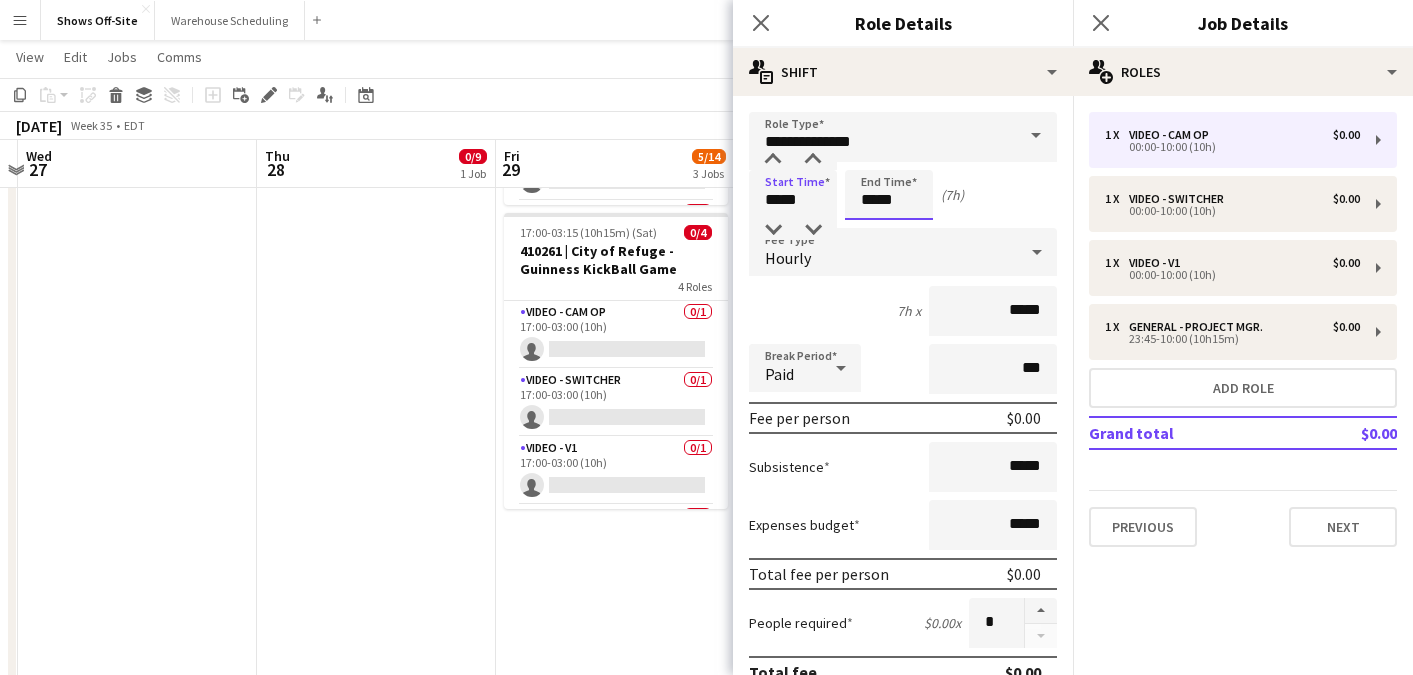 click on "*****" at bounding box center [889, 195] 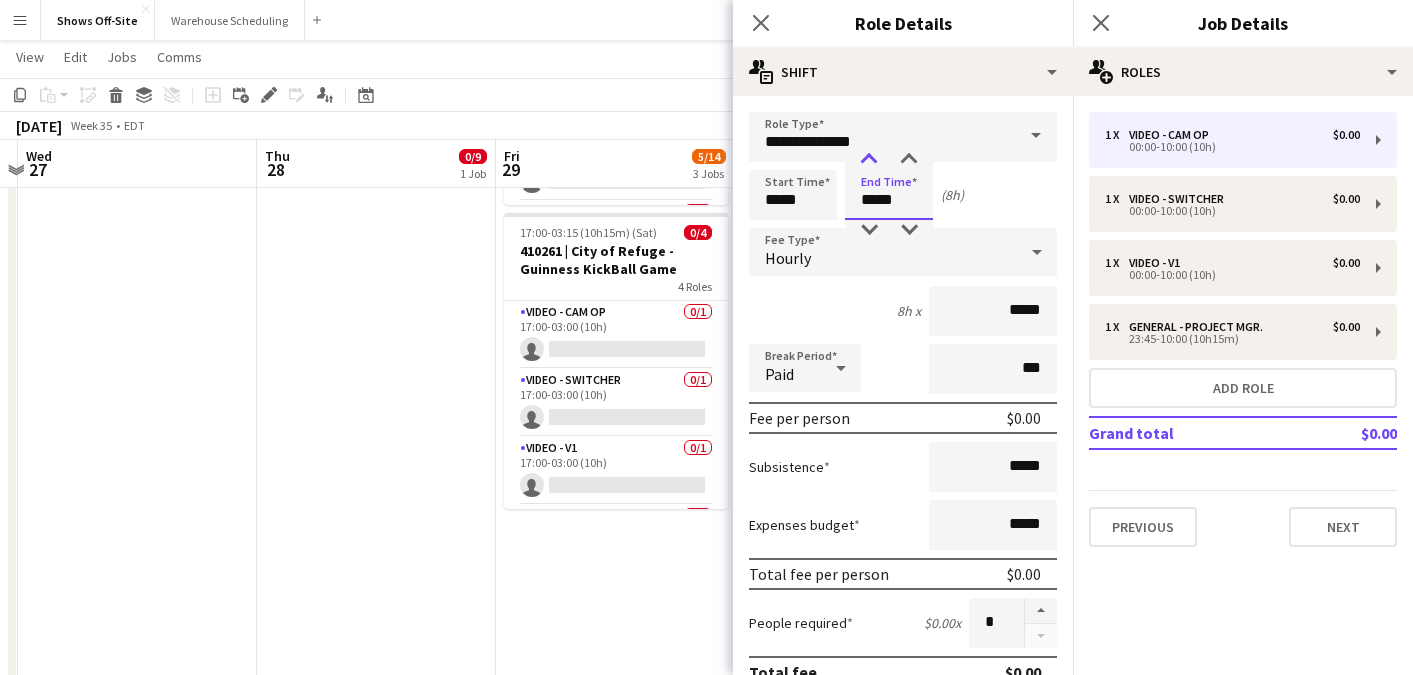 click at bounding box center [869, 160] 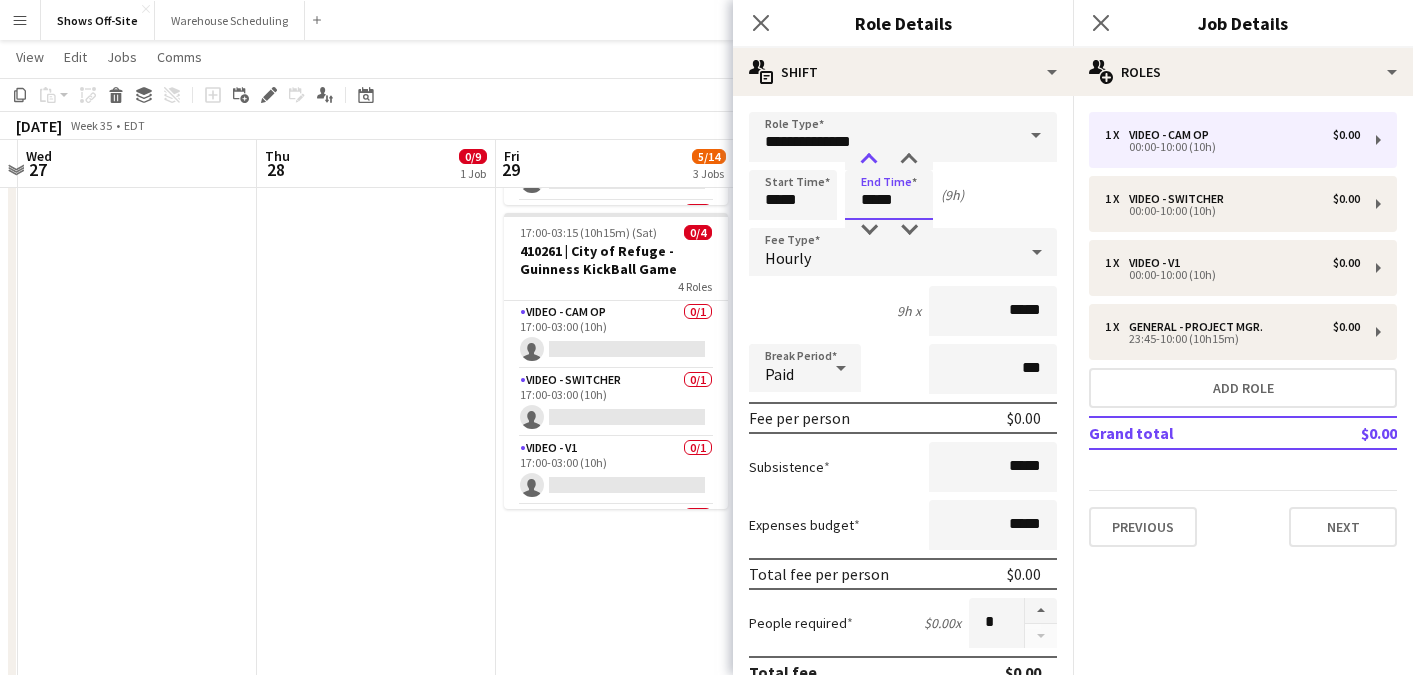 type on "*****" 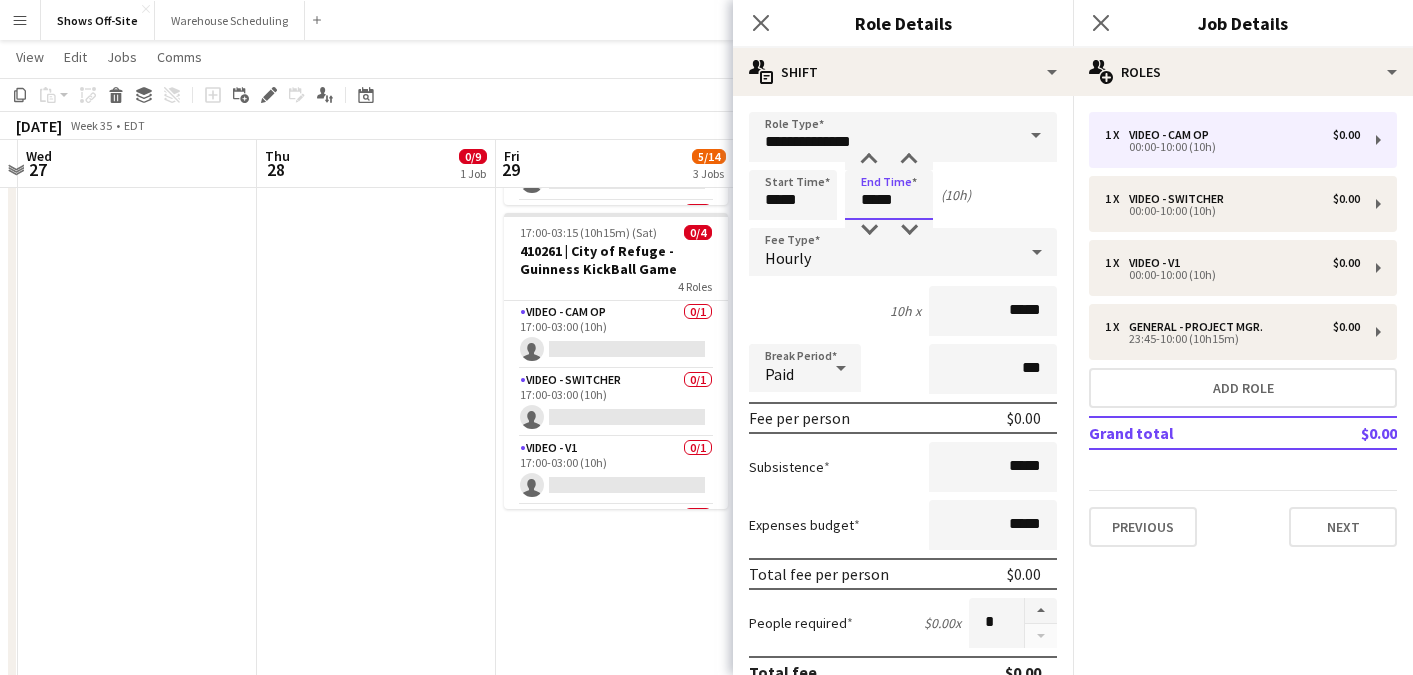 scroll, scrollTop: 577, scrollLeft: 0, axis: vertical 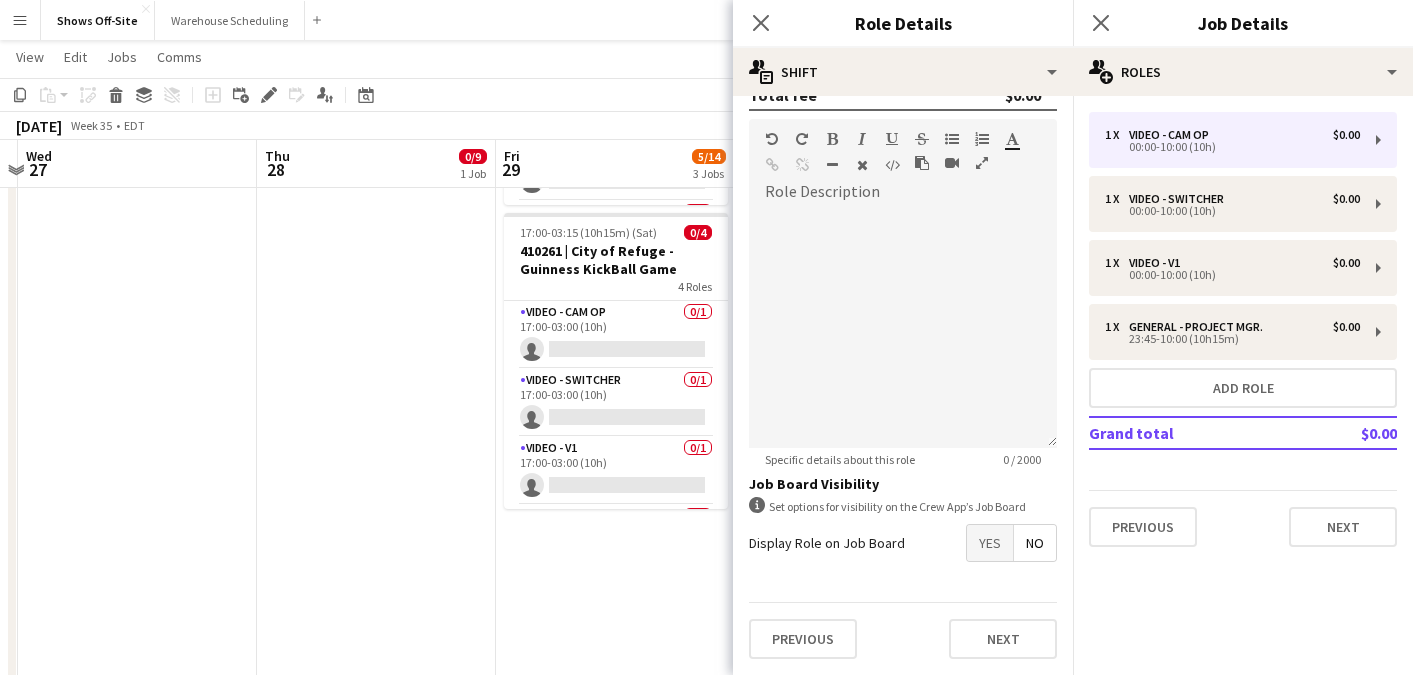 click on "Yes" at bounding box center (990, 543) 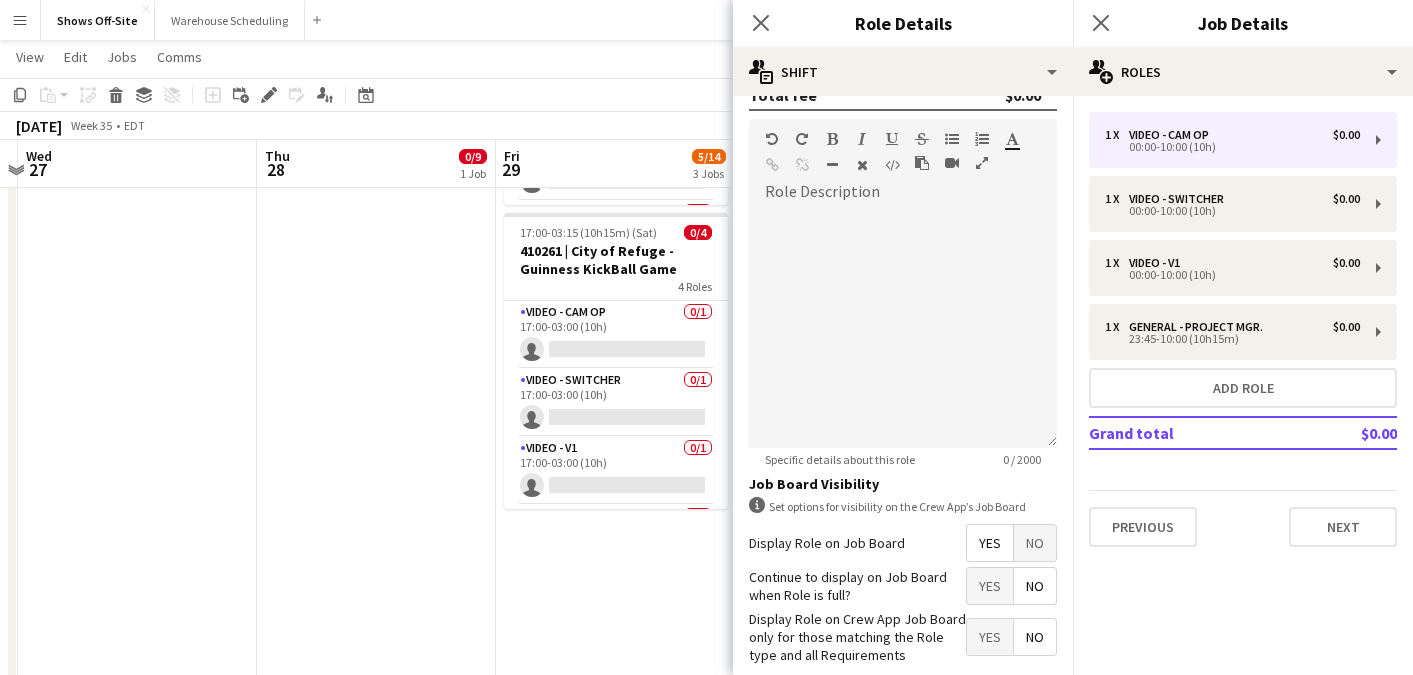 click on "No" at bounding box center (1035, 586) 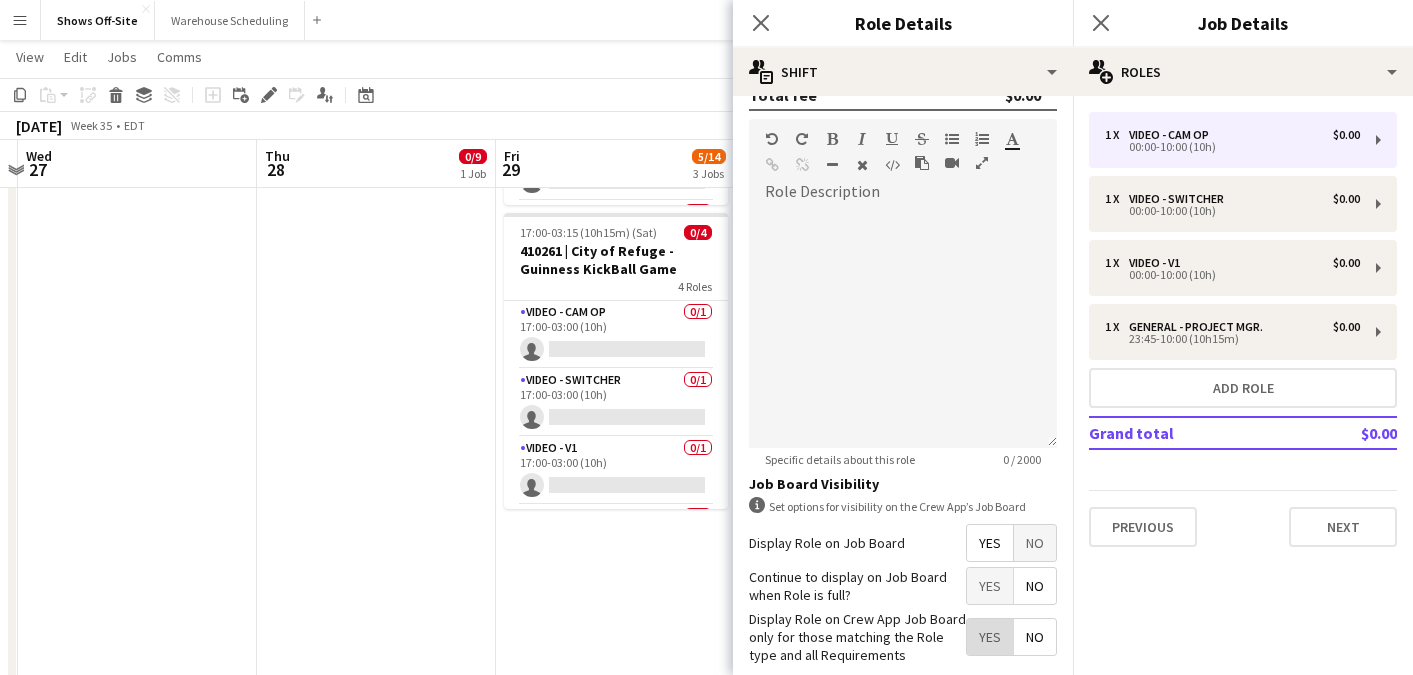 click on "Yes" at bounding box center (990, 637) 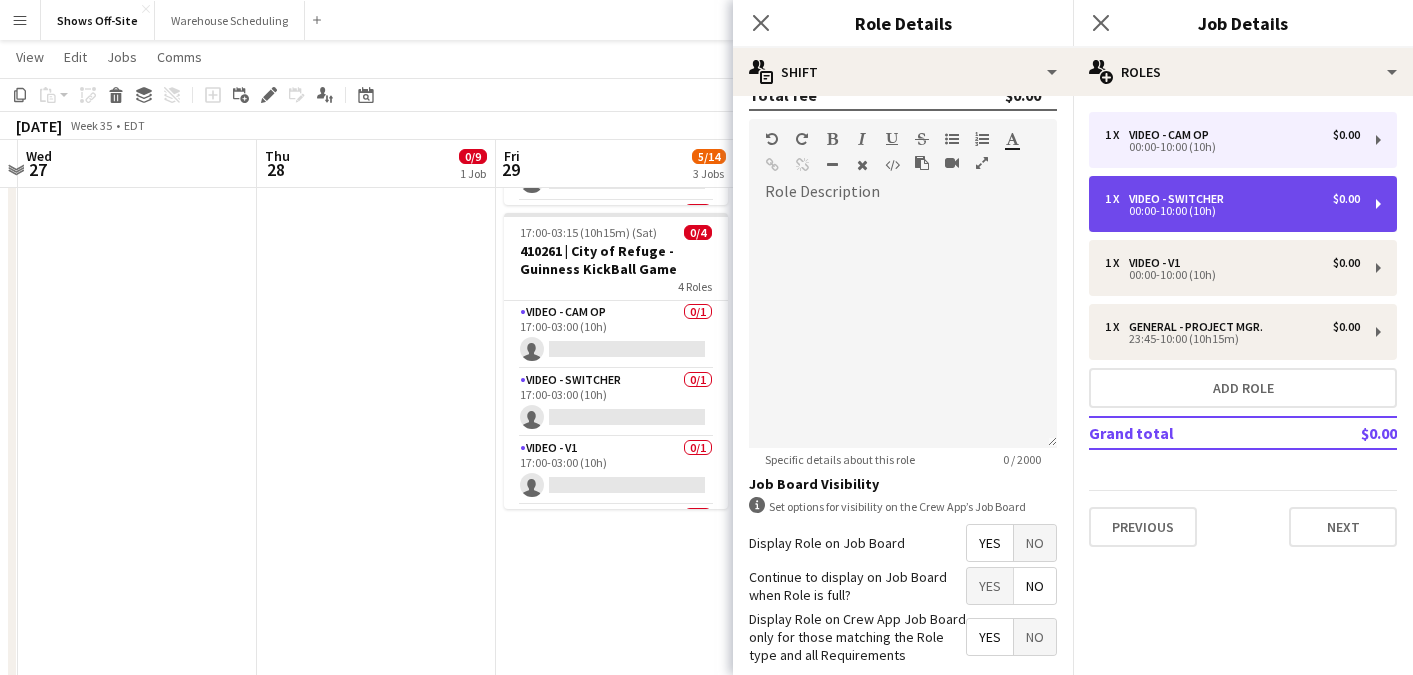 click on "00:00-10:00 (10h)" at bounding box center (1232, 211) 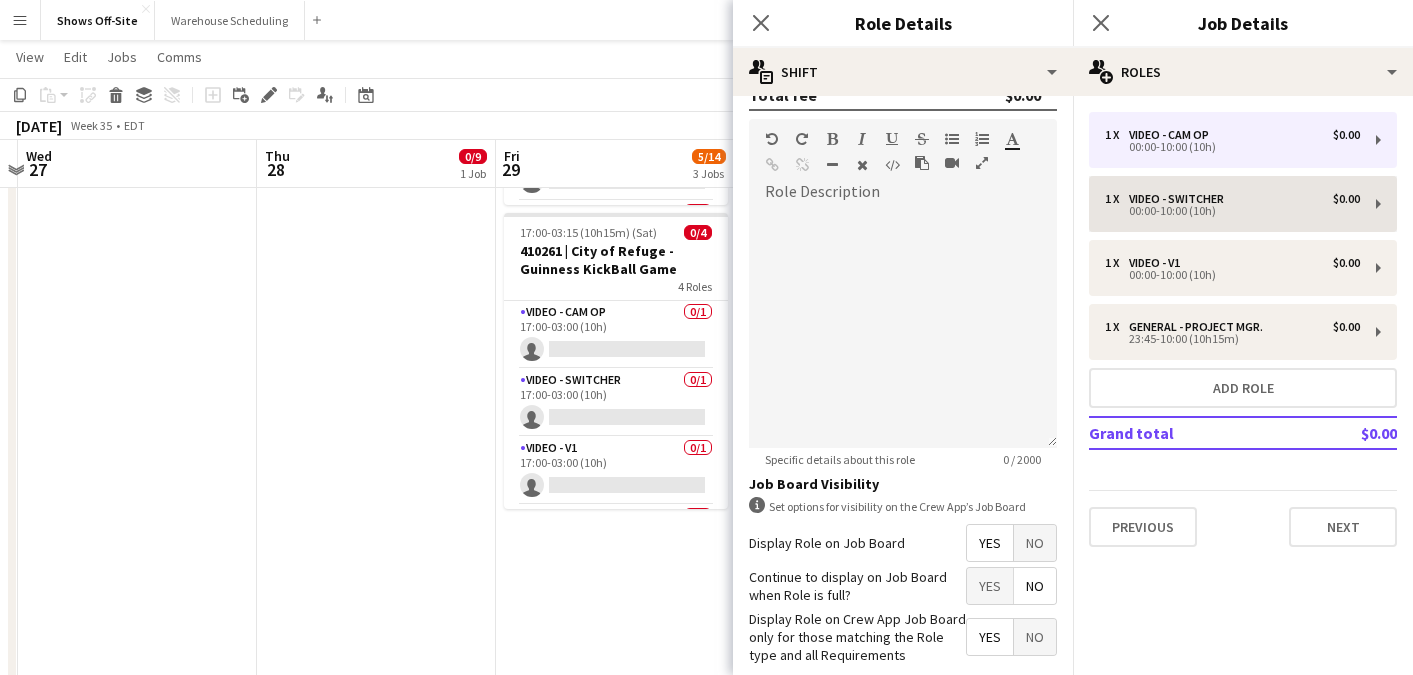 type on "**********" 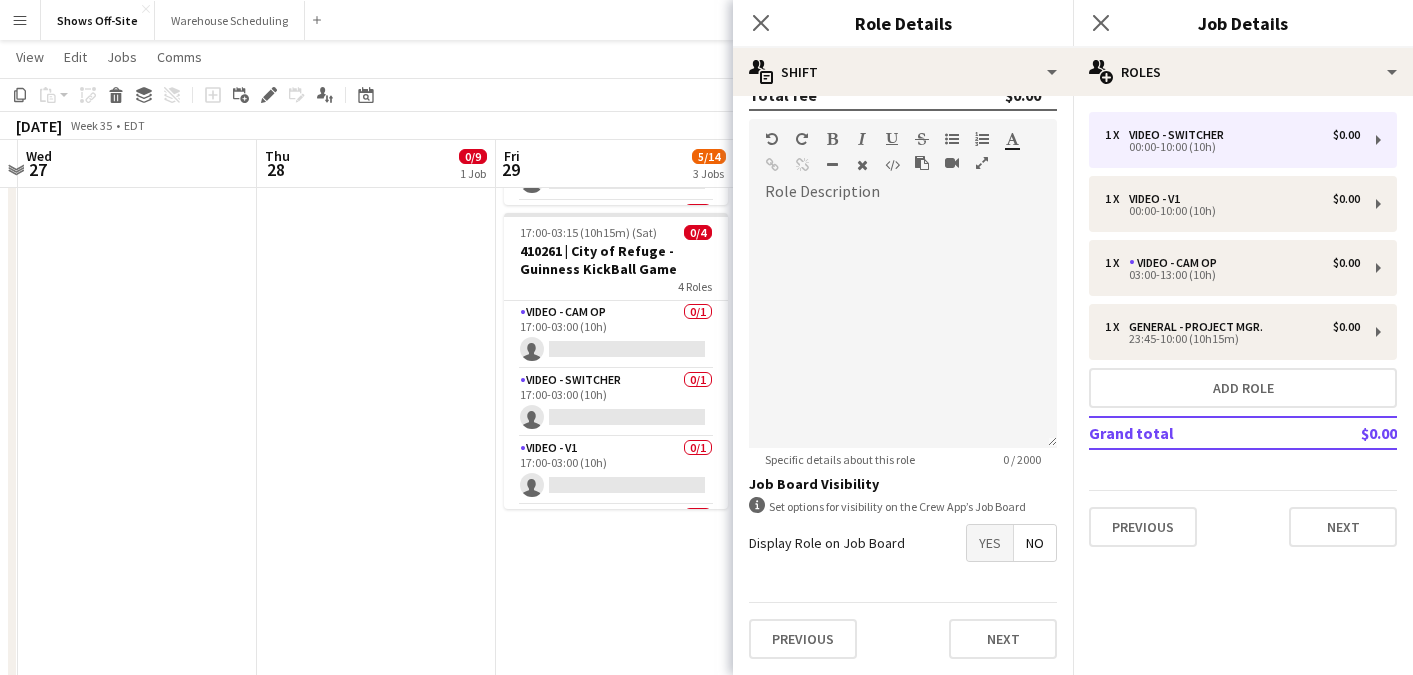scroll, scrollTop: 0, scrollLeft: 0, axis: both 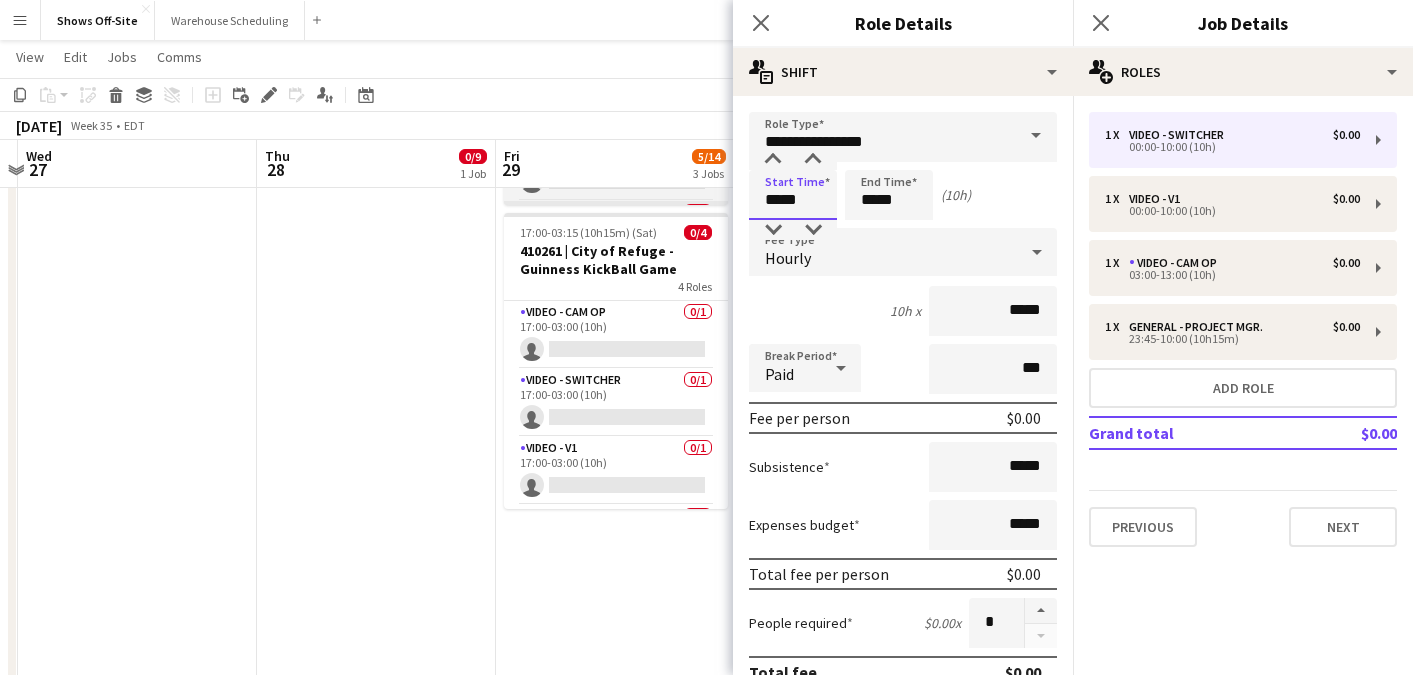 drag, startPoint x: 789, startPoint y: 208, endPoint x: 682, endPoint y: 204, distance: 107.07474 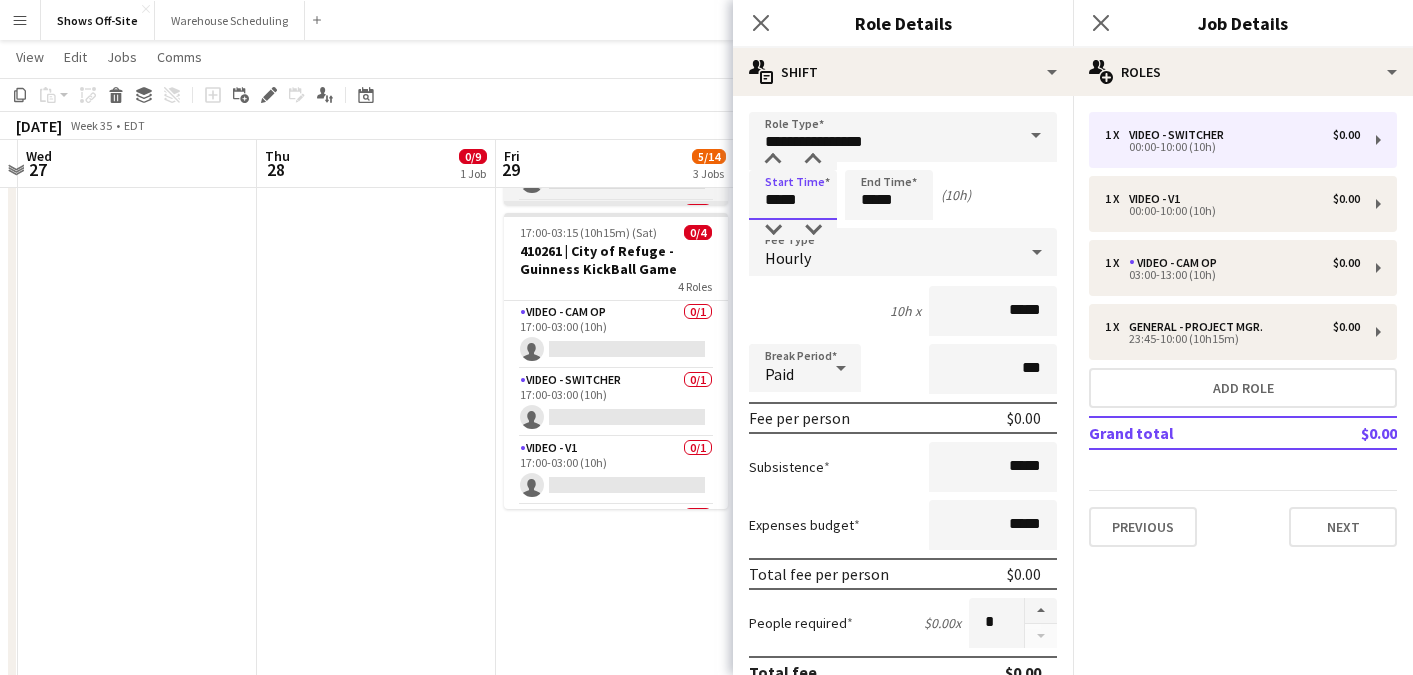 click on "Menu
Boards
Boards   Boards   All jobs   Status
Workforce
Workforce   My Workforce   Recruiting
Comms
Comms
Pay
Pay   Approvals   Payments   Reports
Platform Settings
Platform Settings   App settings   Your settings   Profiles
Training Academy
Training Academy
Knowledge Base
Knowledge Base
Product Updates
Product Updates   Log Out   Privacy   Shows Off-Site
Close
Warehouse Scheduling
Close
Add
Help
Notifications
Shows Off-Site
user
View  Day view expanded Day view collapsed Month view" at bounding box center (706, 170) 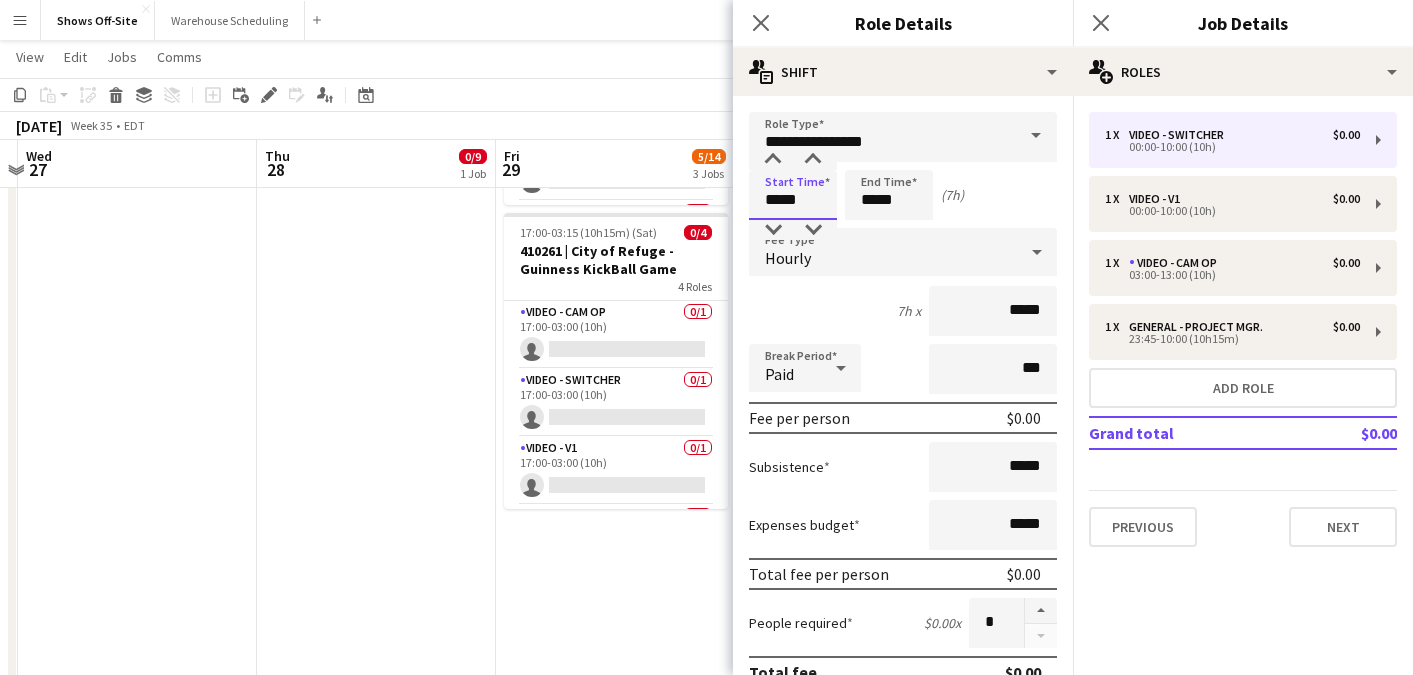 type on "*****" 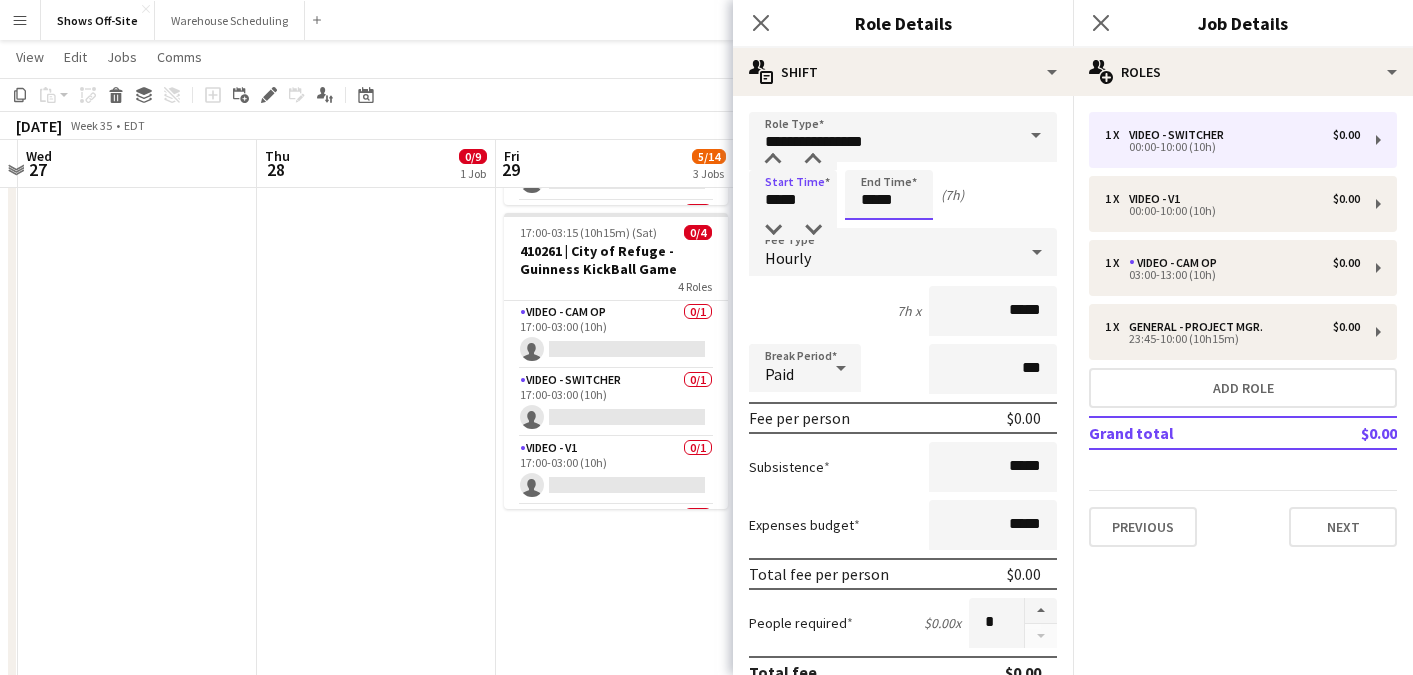 click on "*****" at bounding box center (889, 195) 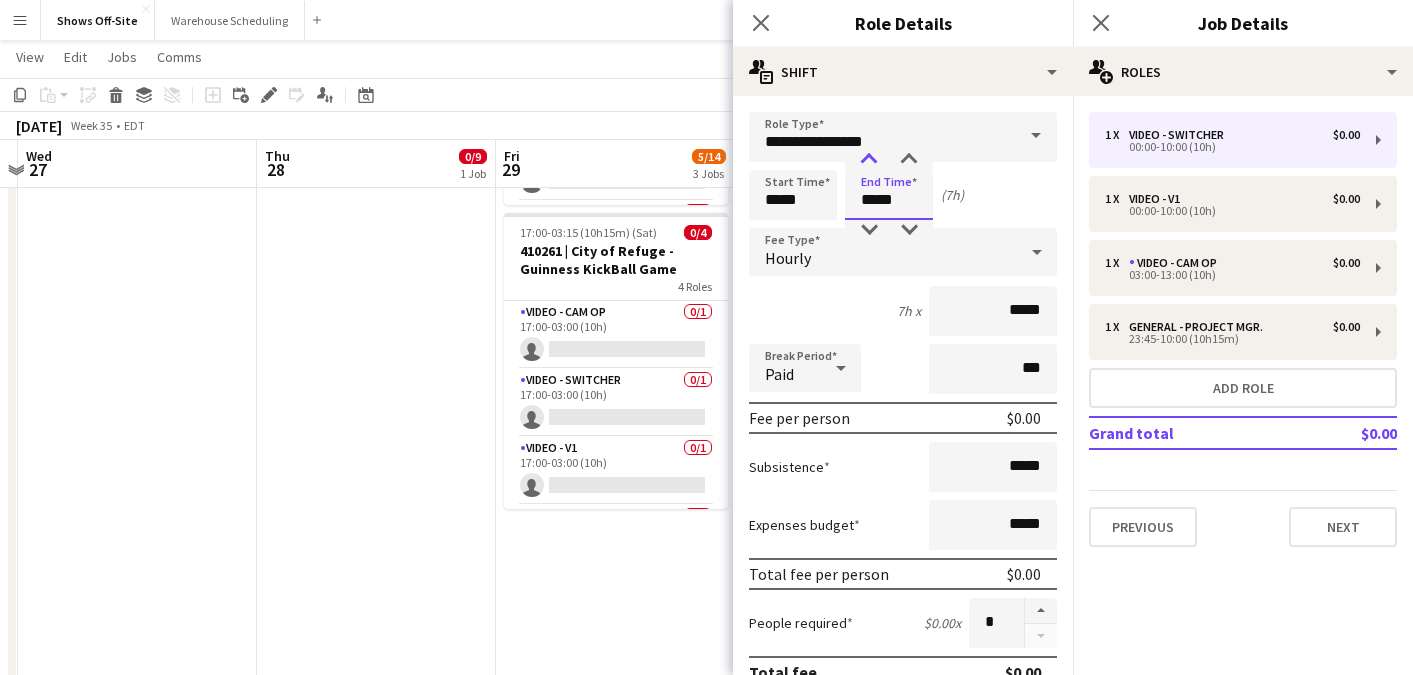 click at bounding box center (869, 160) 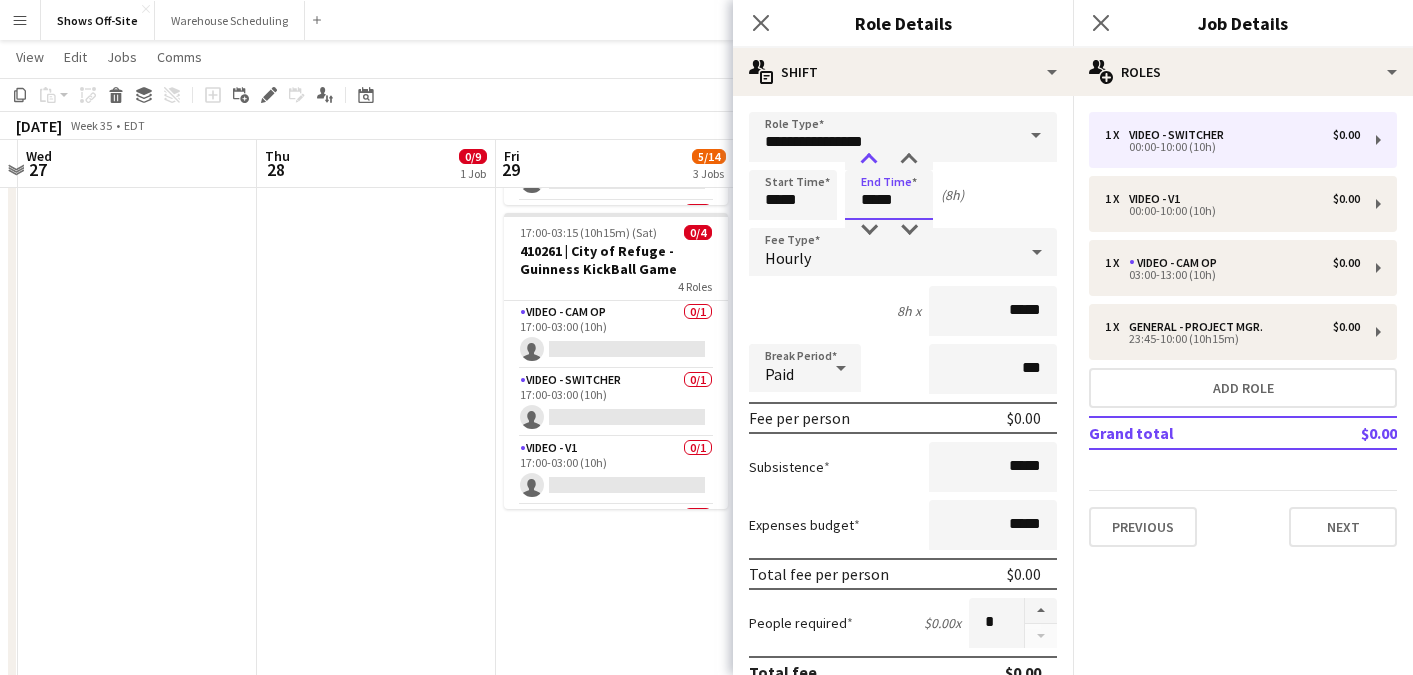 click at bounding box center [869, 160] 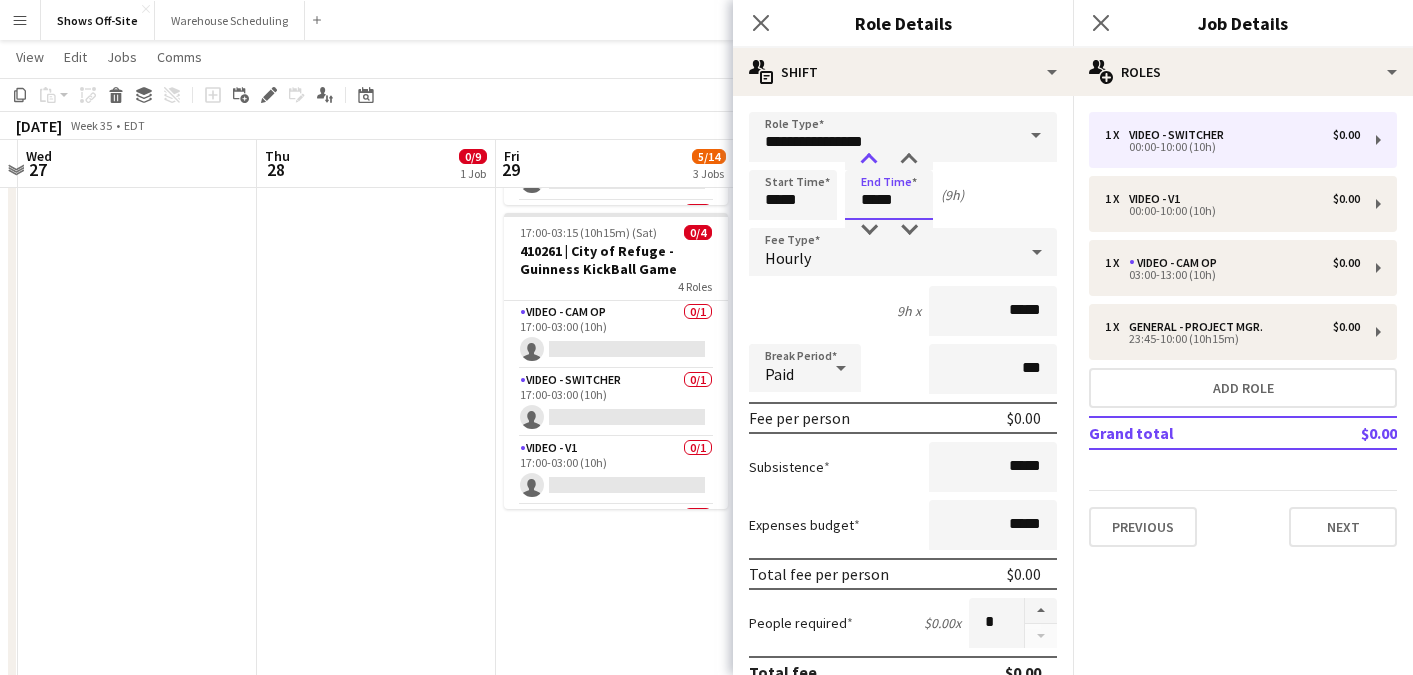 type on "*****" 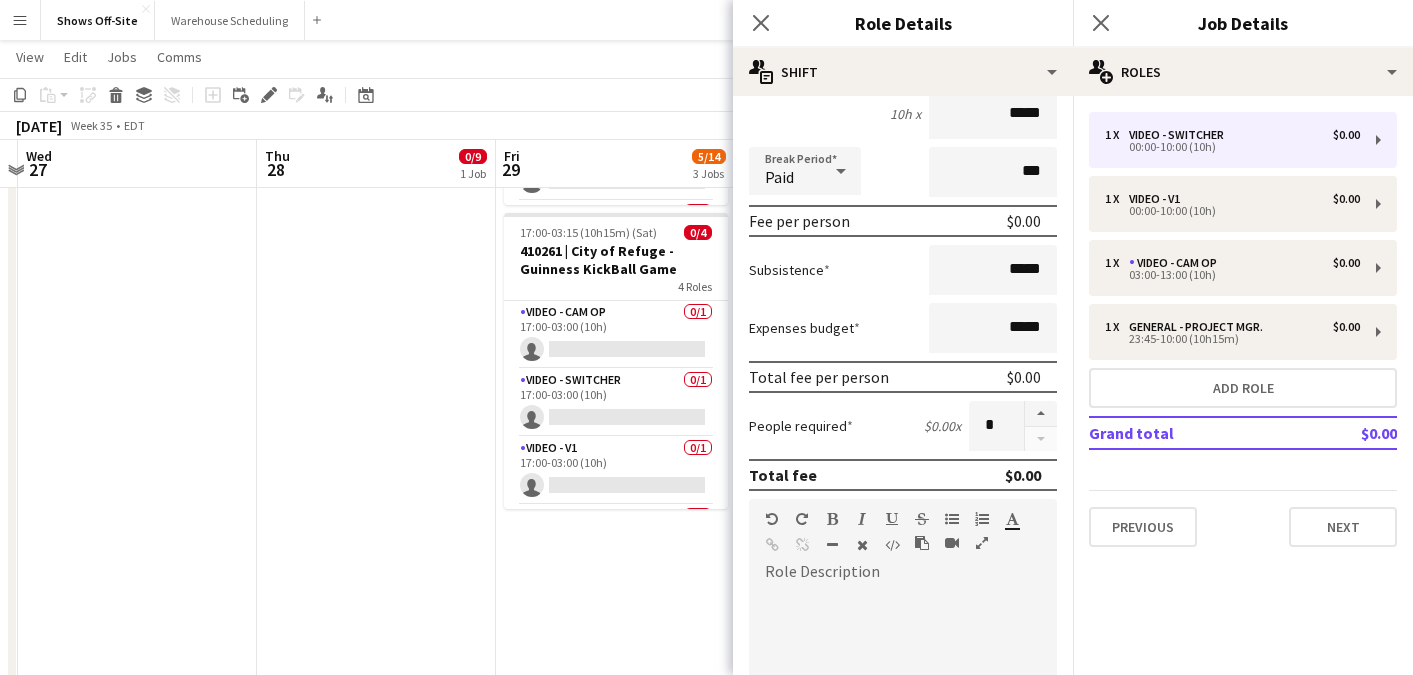 scroll, scrollTop: 577, scrollLeft: 0, axis: vertical 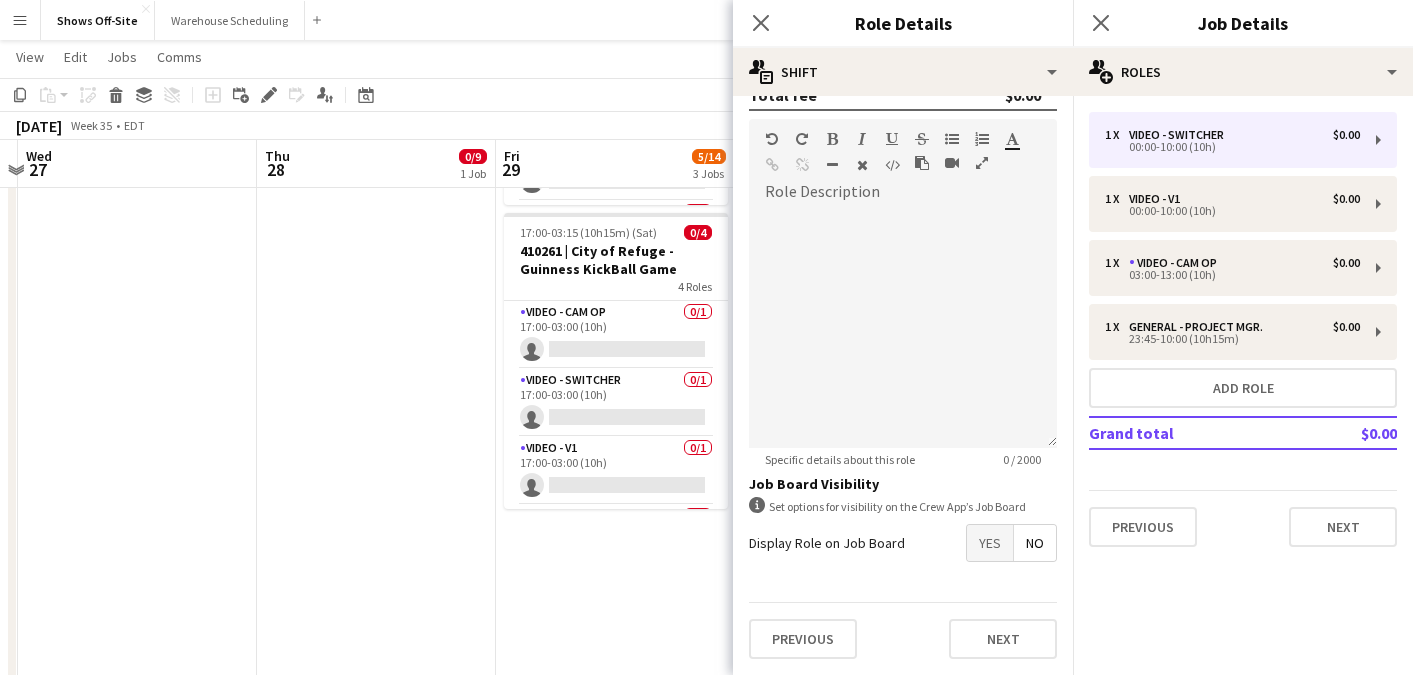 click on "Yes" at bounding box center (990, 543) 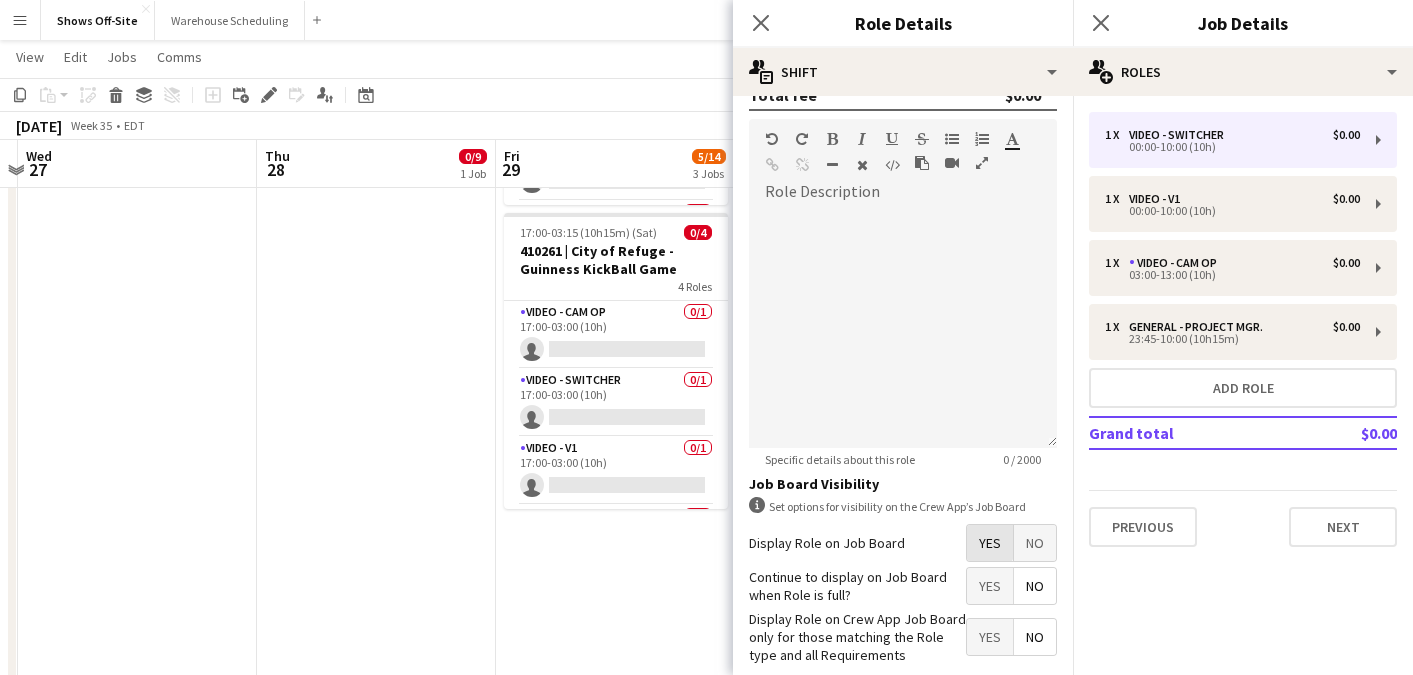 scroll, scrollTop: 679, scrollLeft: 0, axis: vertical 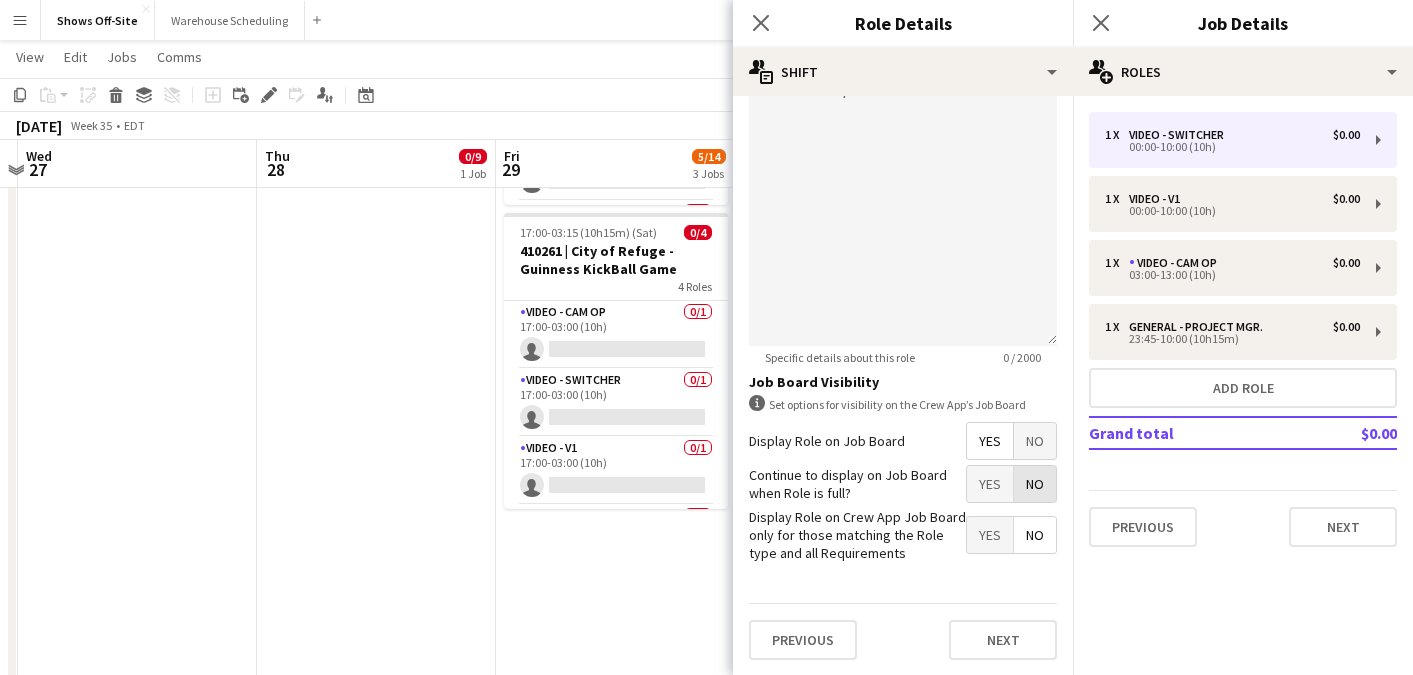 click on "No" at bounding box center [1035, 484] 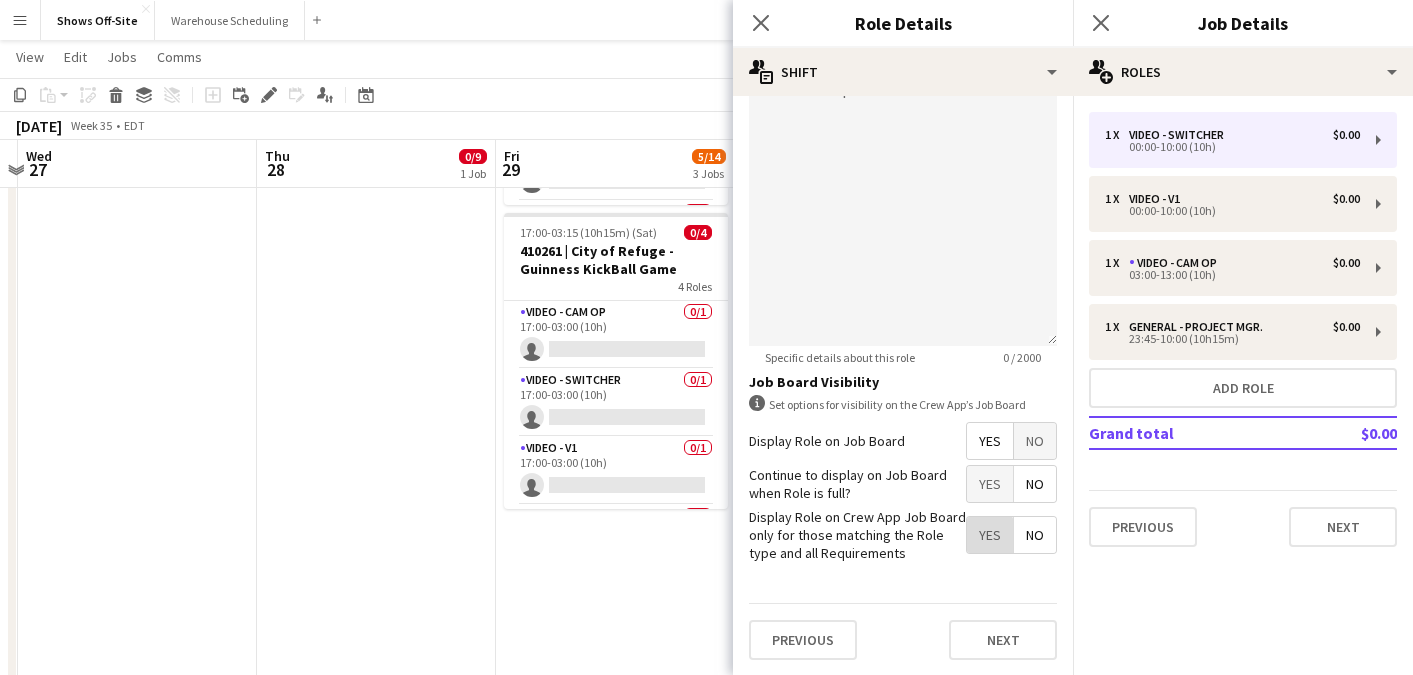 click on "Yes" at bounding box center [990, 535] 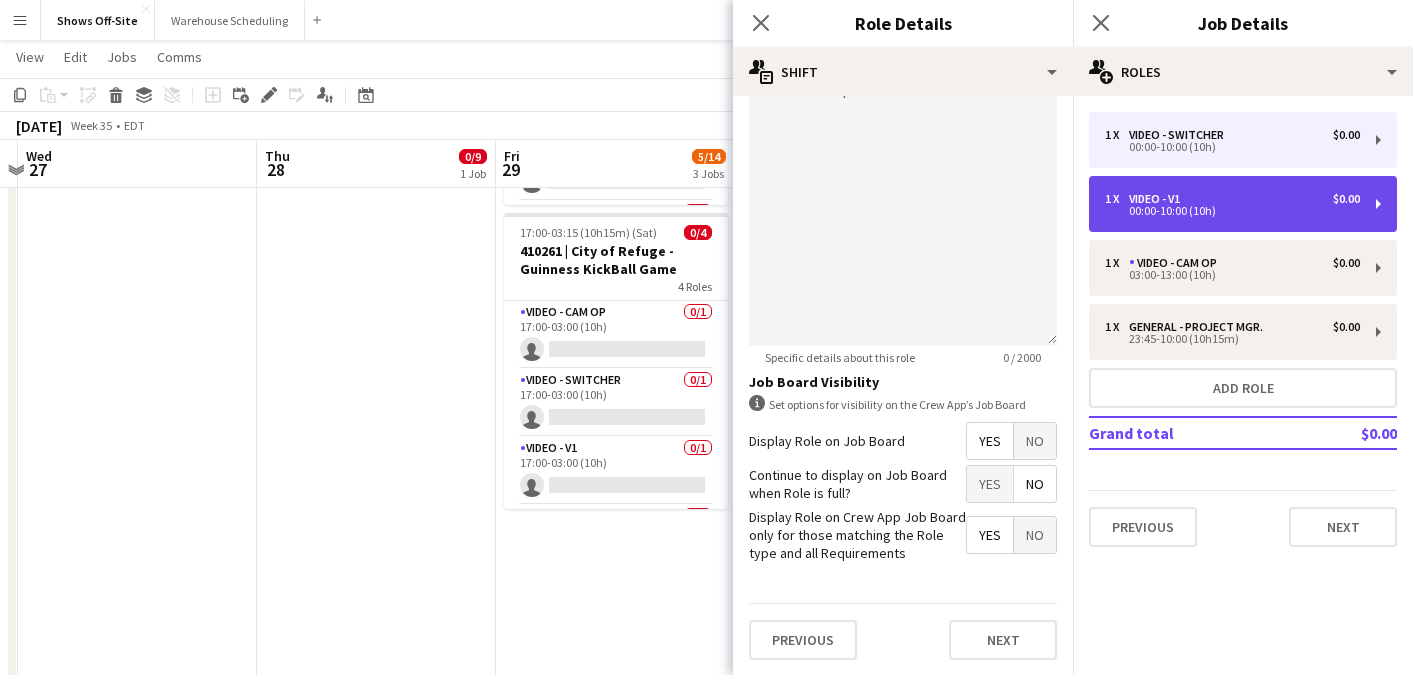 click on "00:00-10:00 (10h)" at bounding box center (1232, 211) 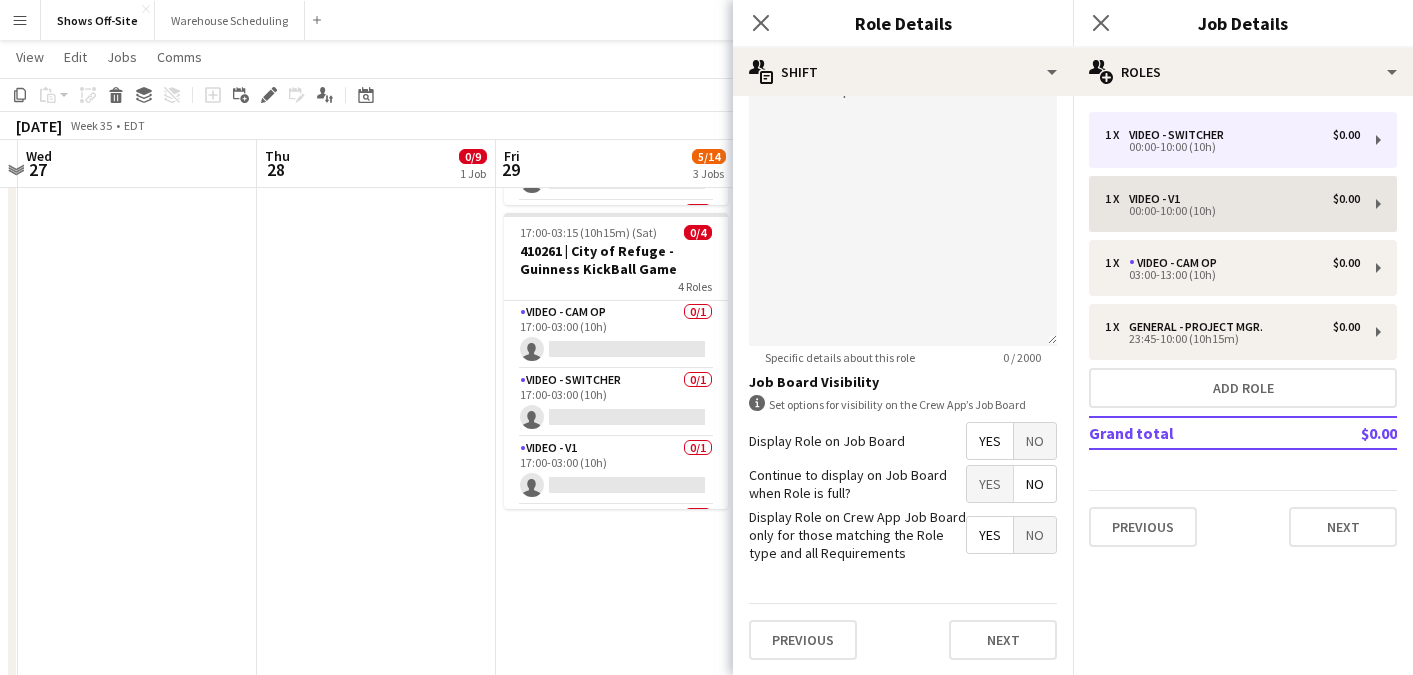 type on "**********" 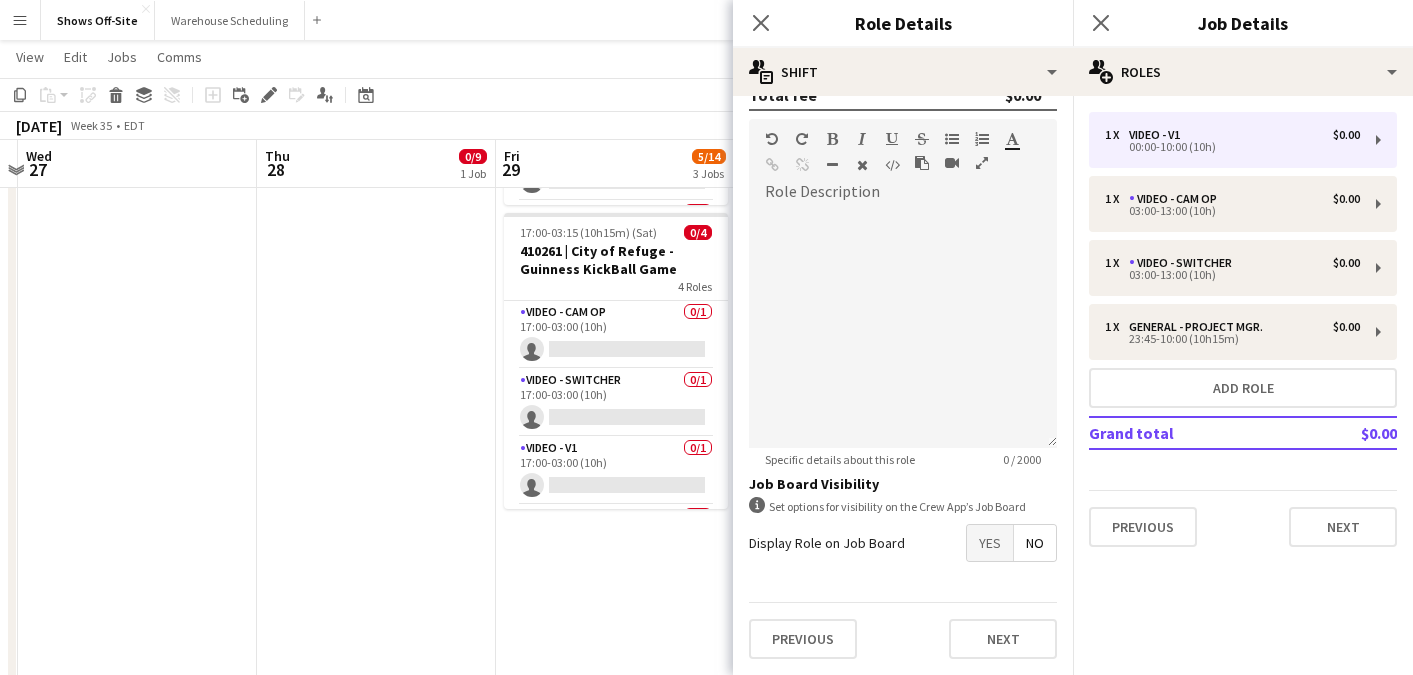 scroll, scrollTop: 0, scrollLeft: 0, axis: both 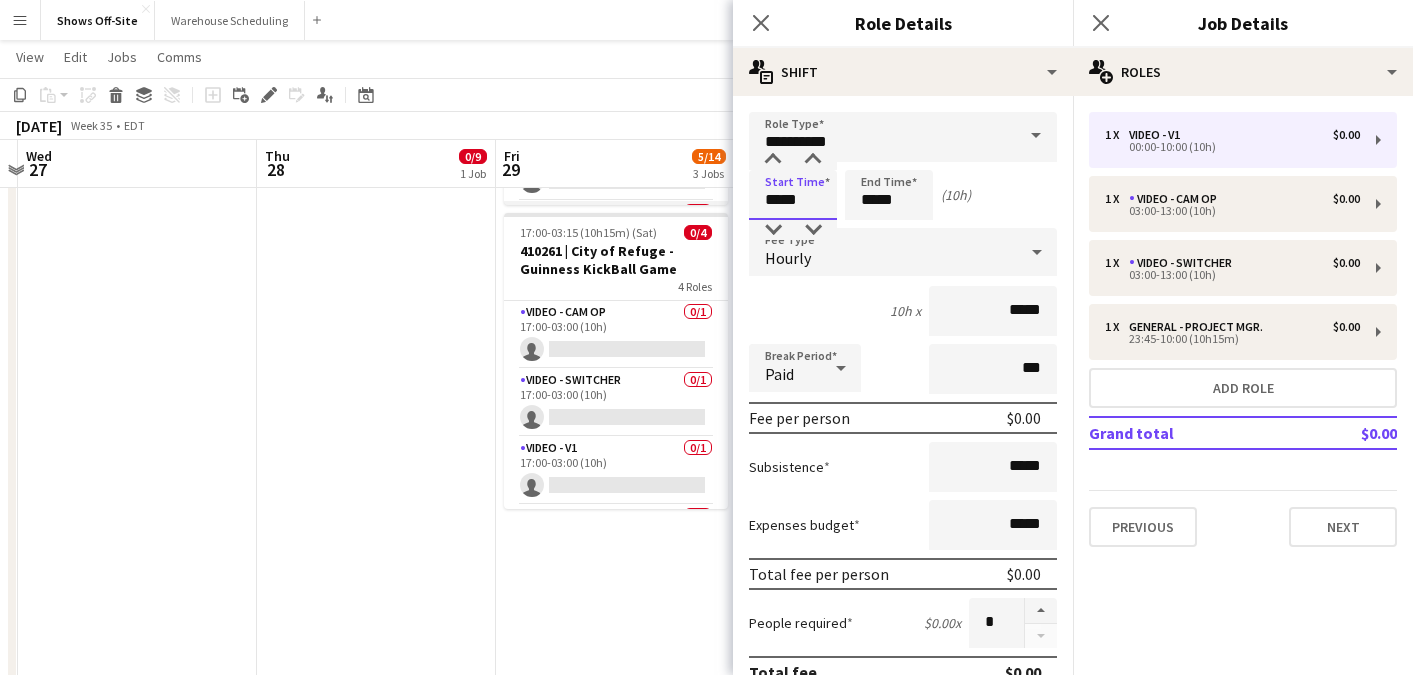 drag, startPoint x: 819, startPoint y: 204, endPoint x: 654, endPoint y: 202, distance: 165.01212 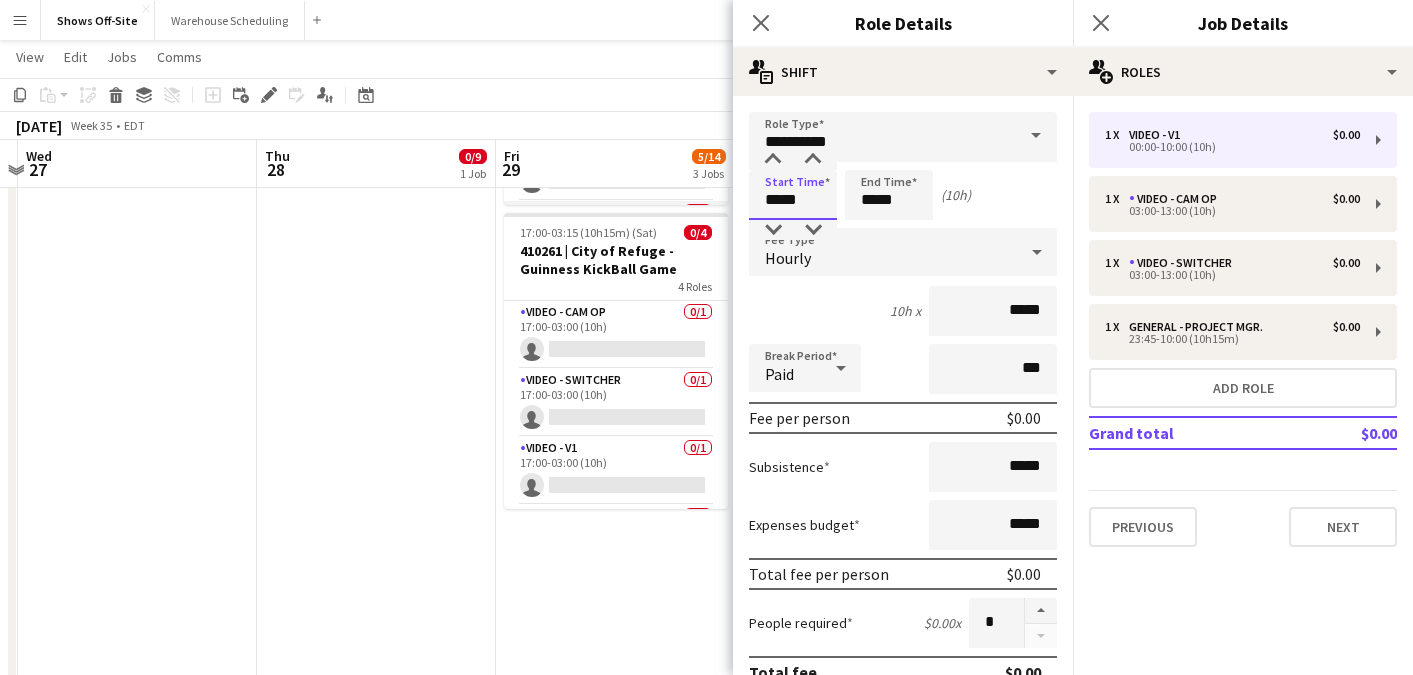 click on "Menu
Boards
Boards   Boards   All jobs   Status
Workforce
Workforce   My Workforce   Recruiting
Comms
Comms
Pay
Pay   Approvals   Payments   Reports
Platform Settings
Platform Settings   App settings   Your settings   Profiles
Training Academy
Training Academy
Knowledge Base
Knowledge Base
Product Updates
Product Updates   Log Out   Privacy   Shows Off-Site
Close
Warehouse Scheduling
Close
Add
Help
Notifications
Shows Off-Site
user
View  Day view expanded Day view collapsed Month view" at bounding box center (706, 170) 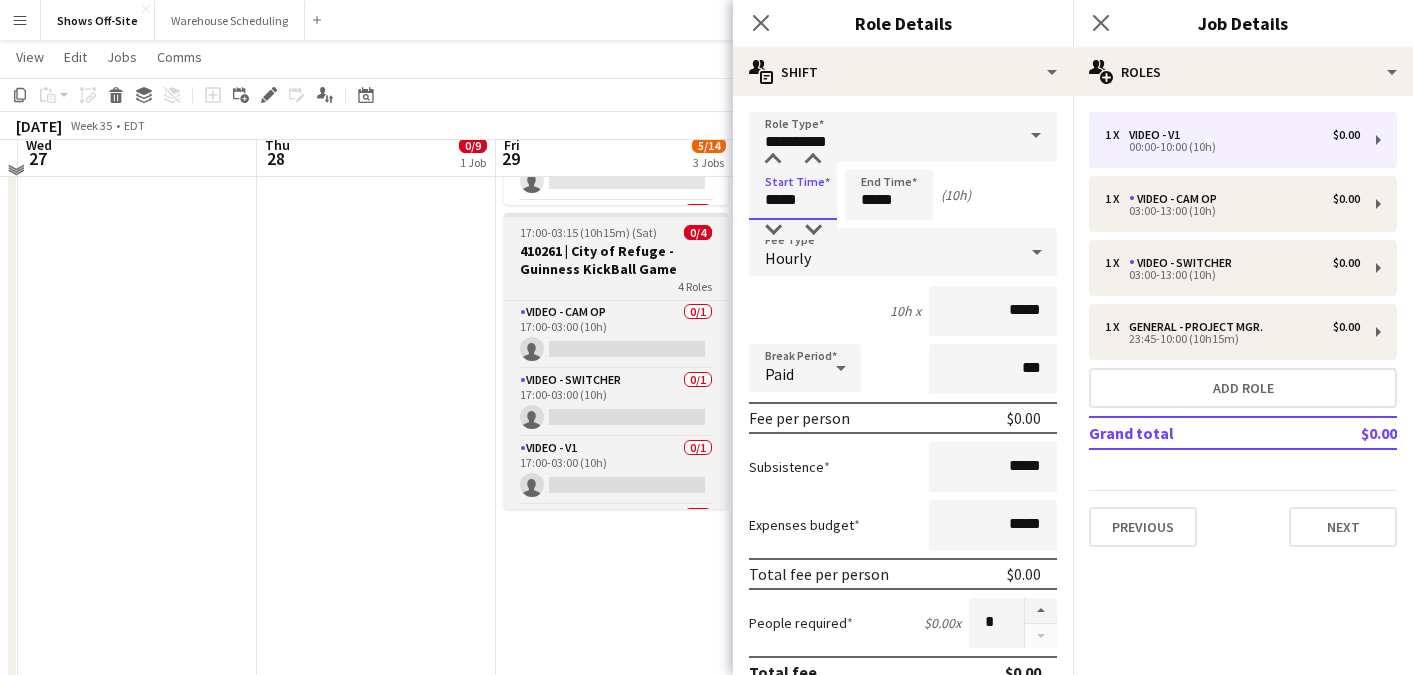 scroll, scrollTop: 595, scrollLeft: 0, axis: vertical 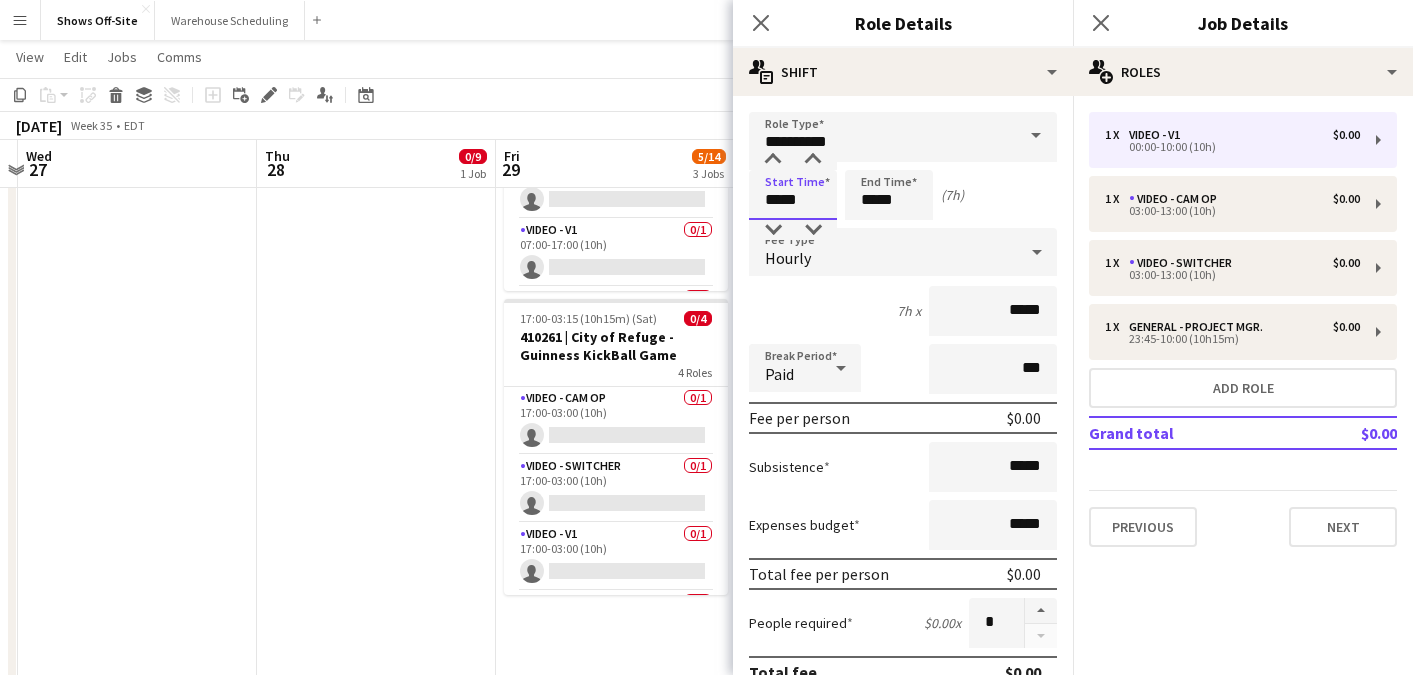 type on "*****" 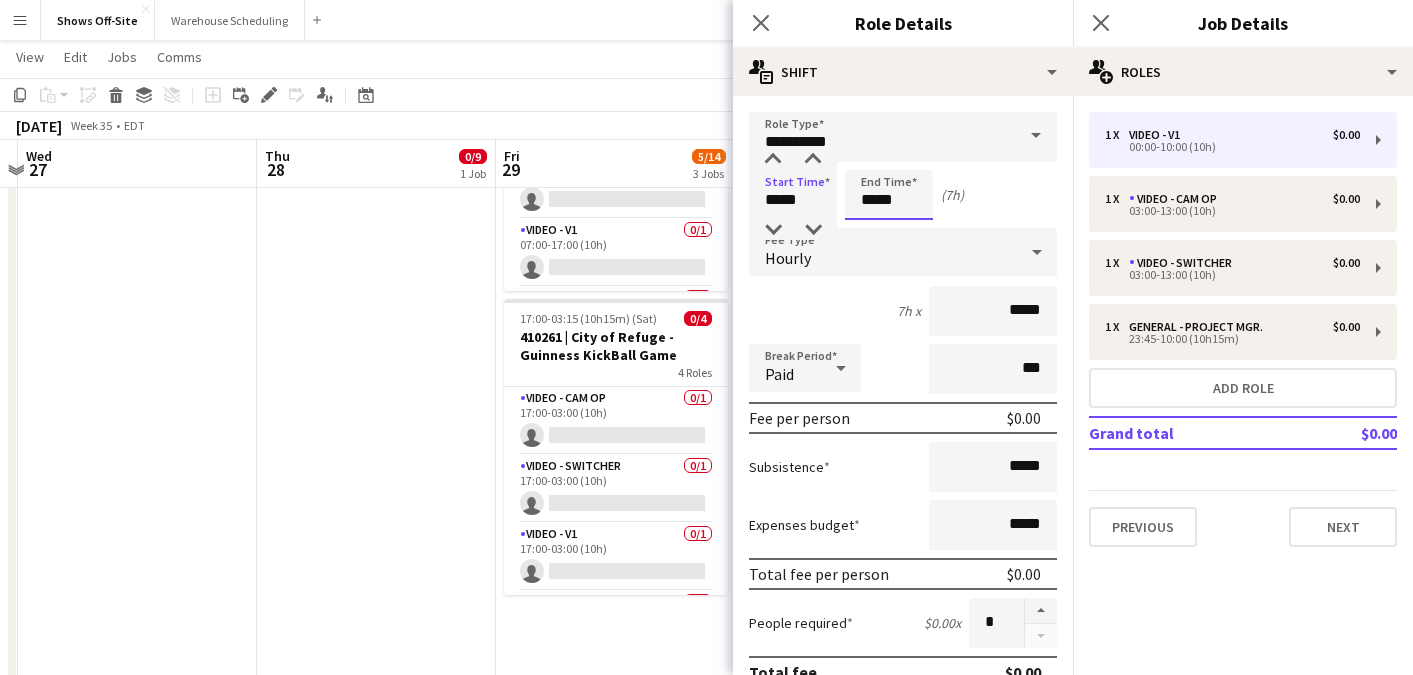 click on "*****" at bounding box center [889, 195] 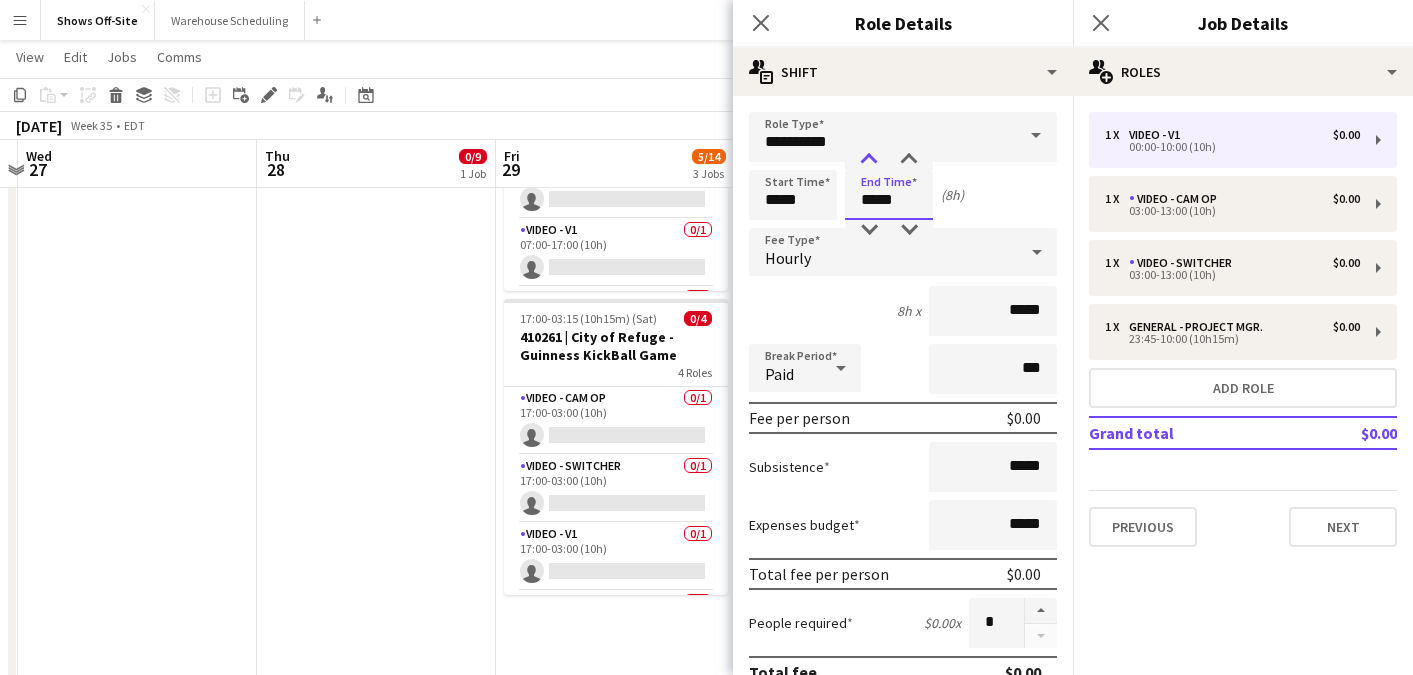 click at bounding box center [869, 160] 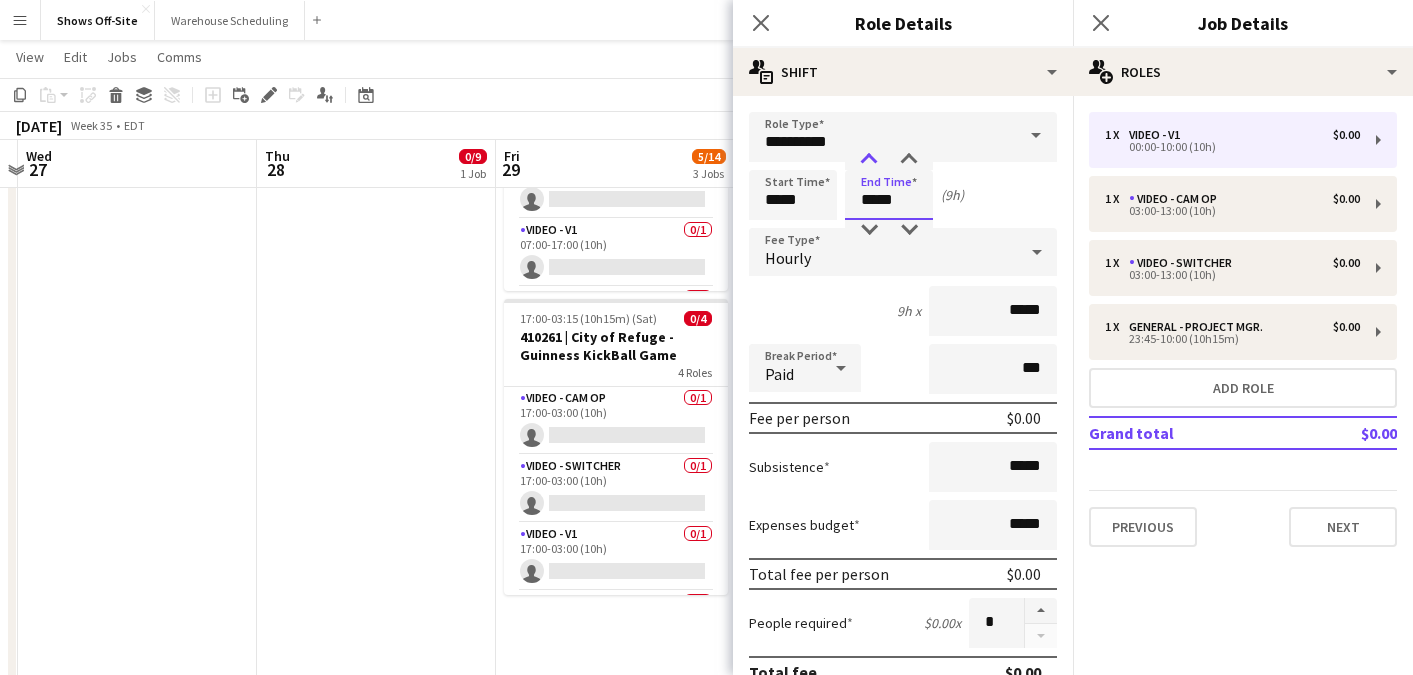 type on "*****" 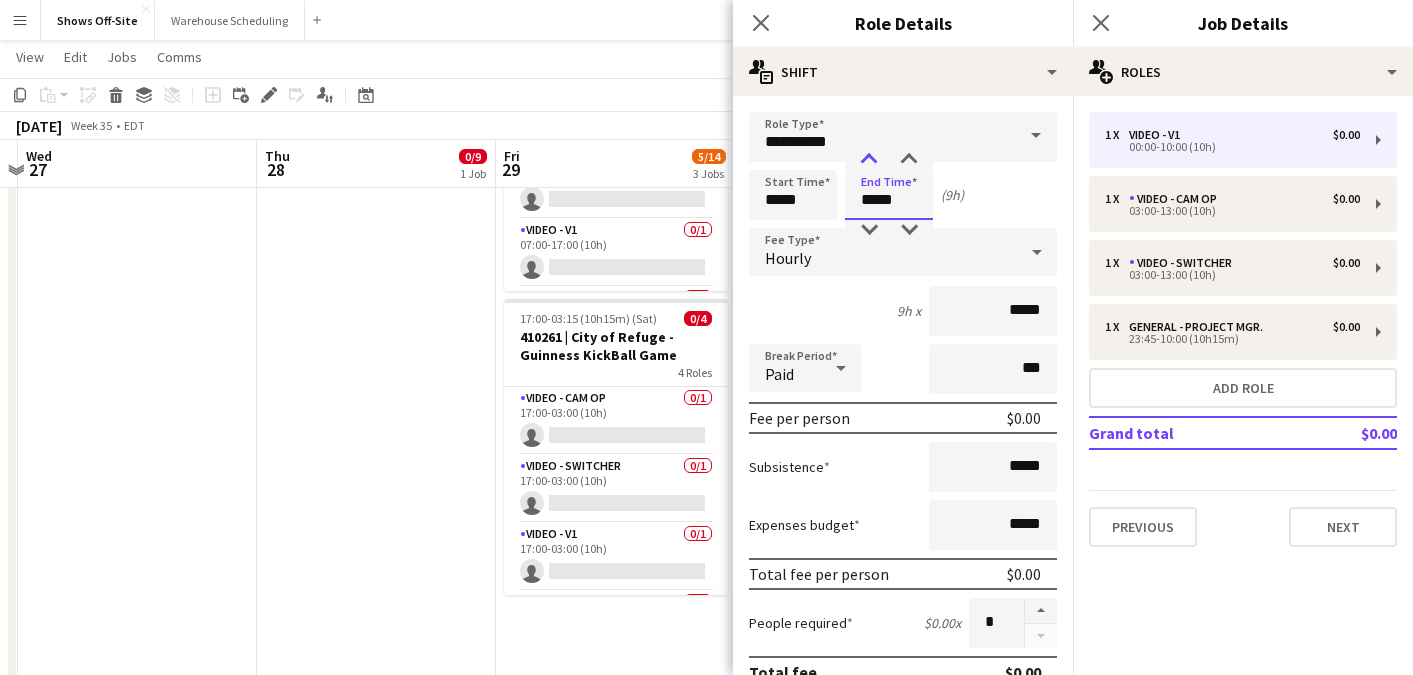 click at bounding box center [869, 160] 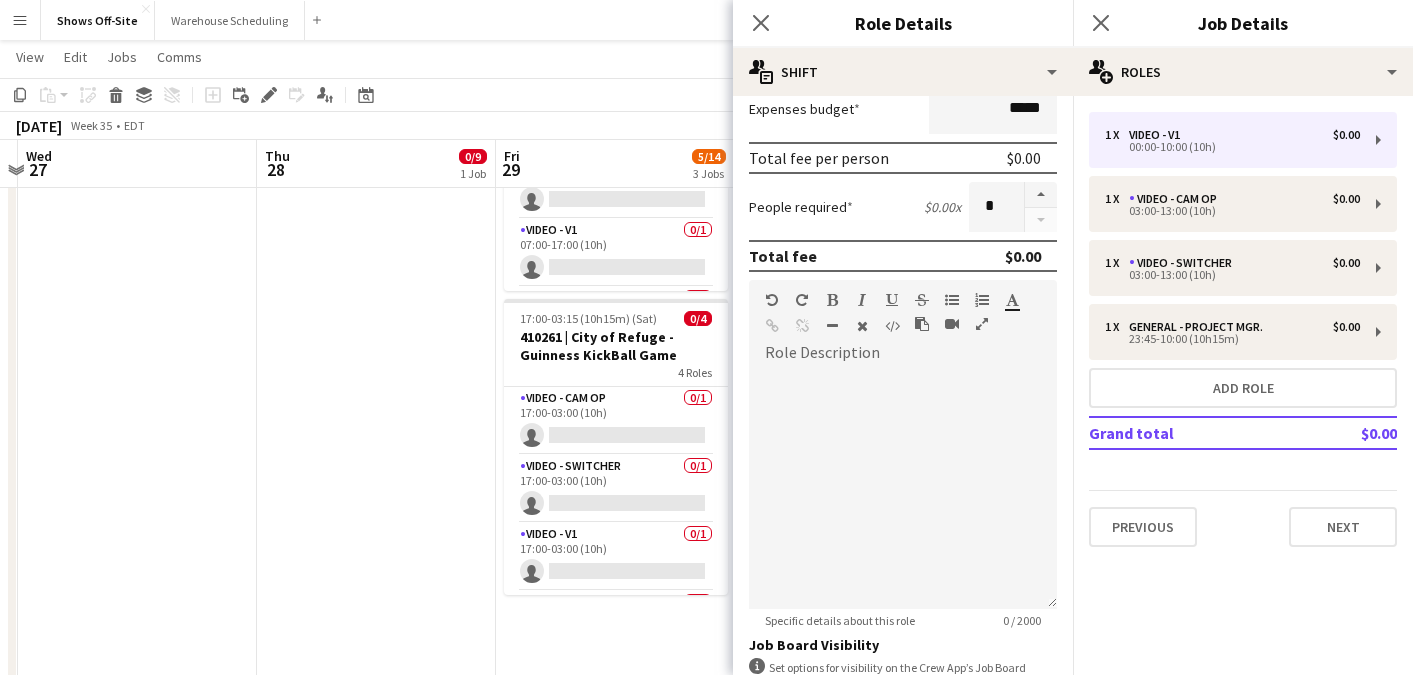 scroll, scrollTop: 577, scrollLeft: 0, axis: vertical 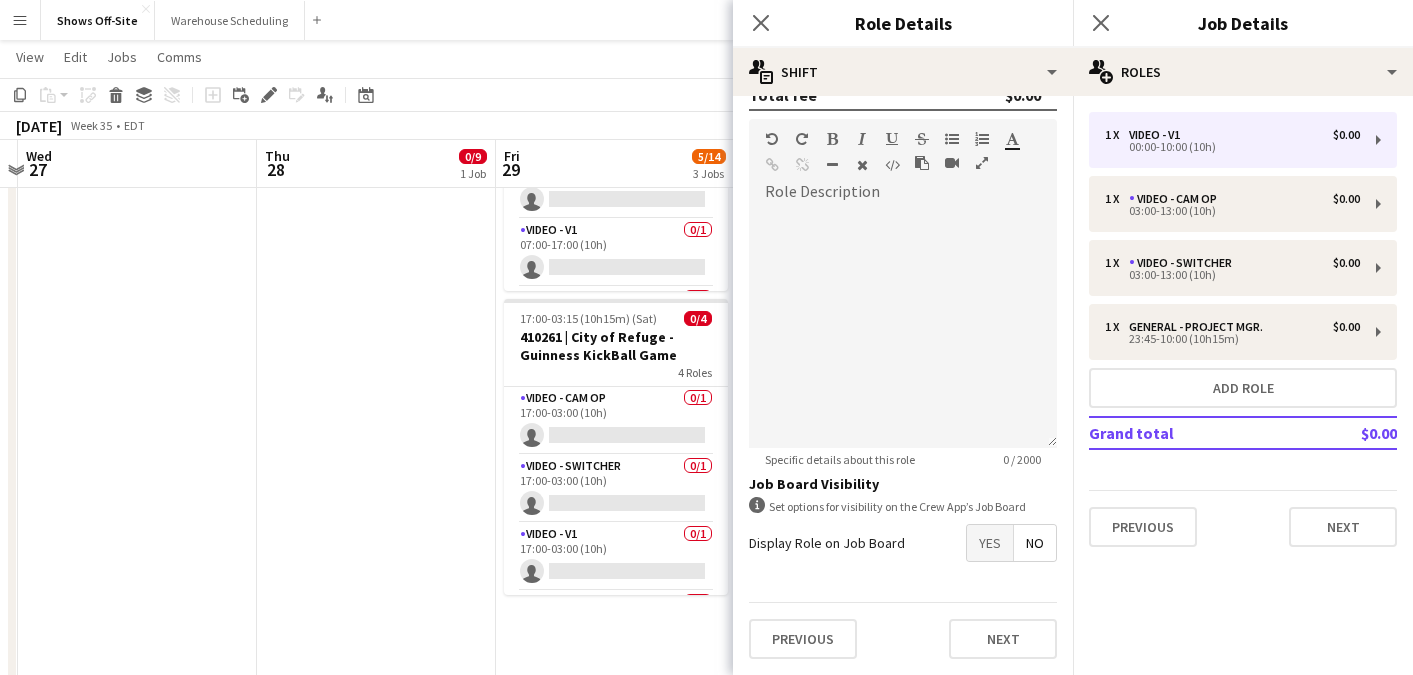 click on "Yes" at bounding box center (990, 543) 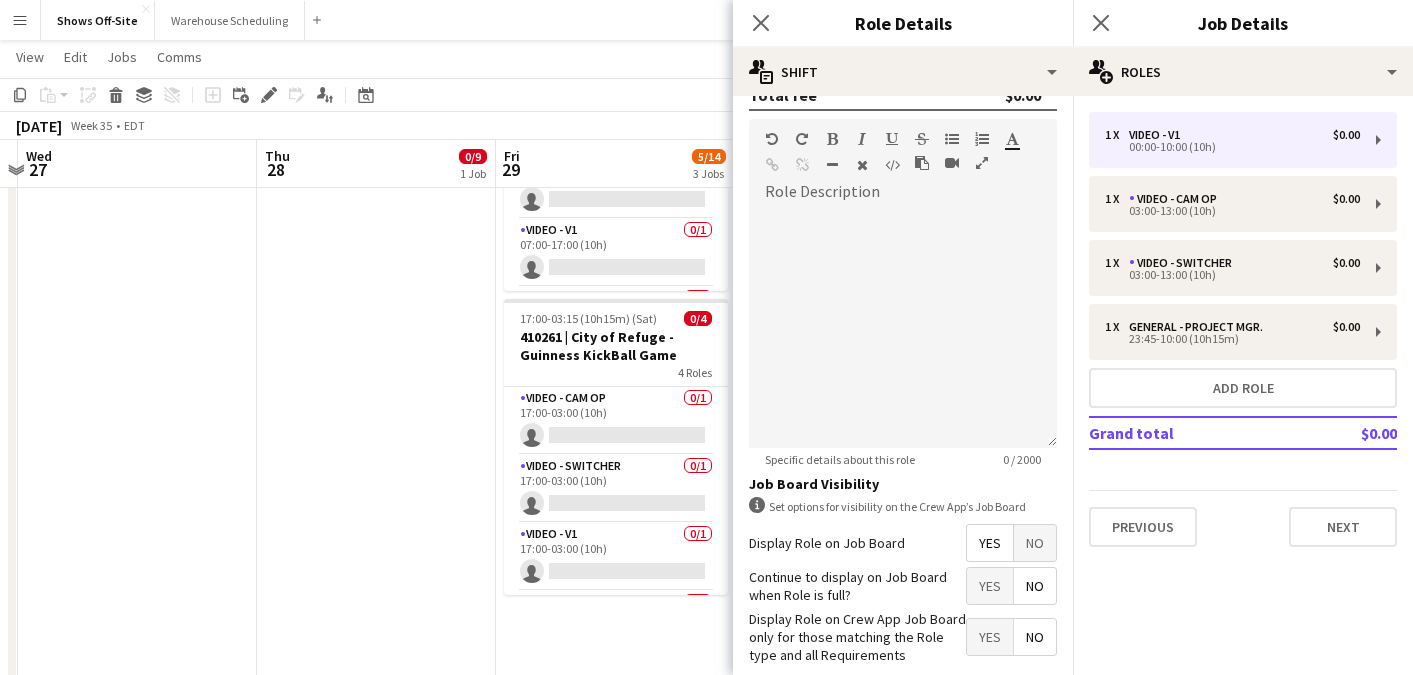 click on "No" at bounding box center (1035, 586) 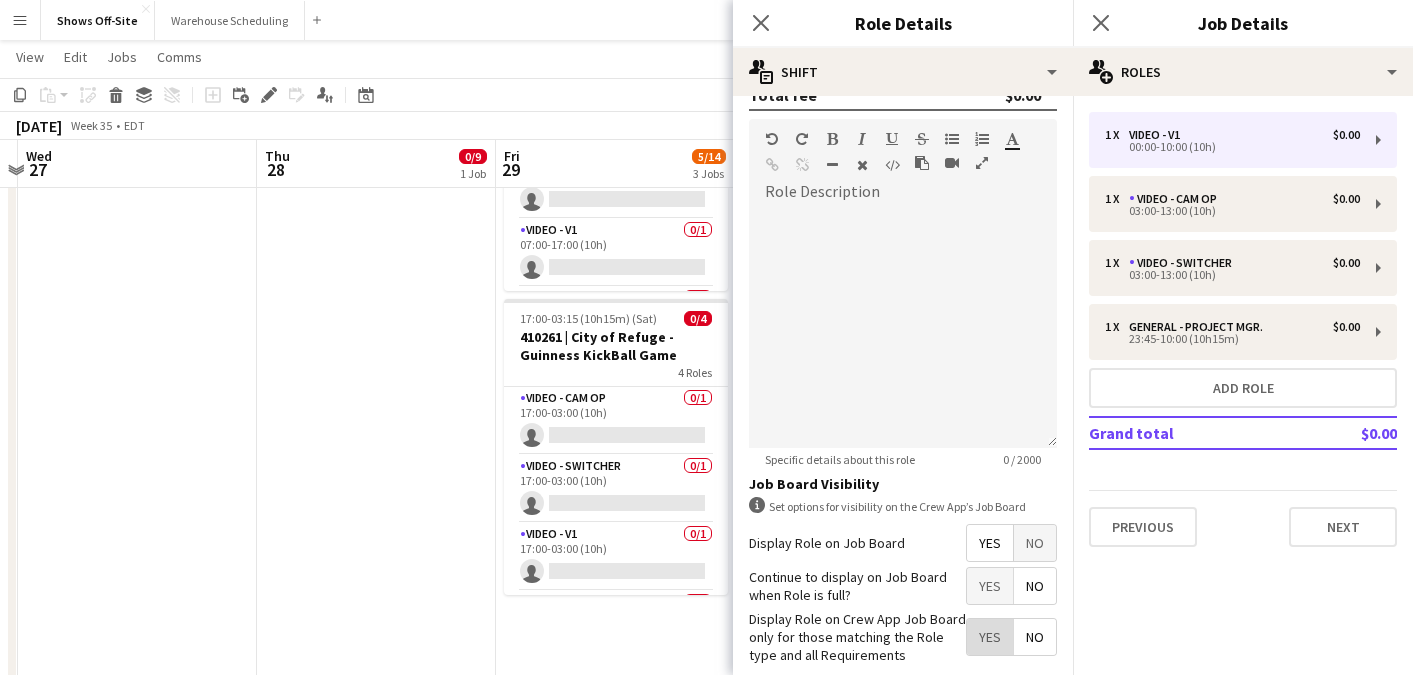 click on "Yes" at bounding box center (990, 637) 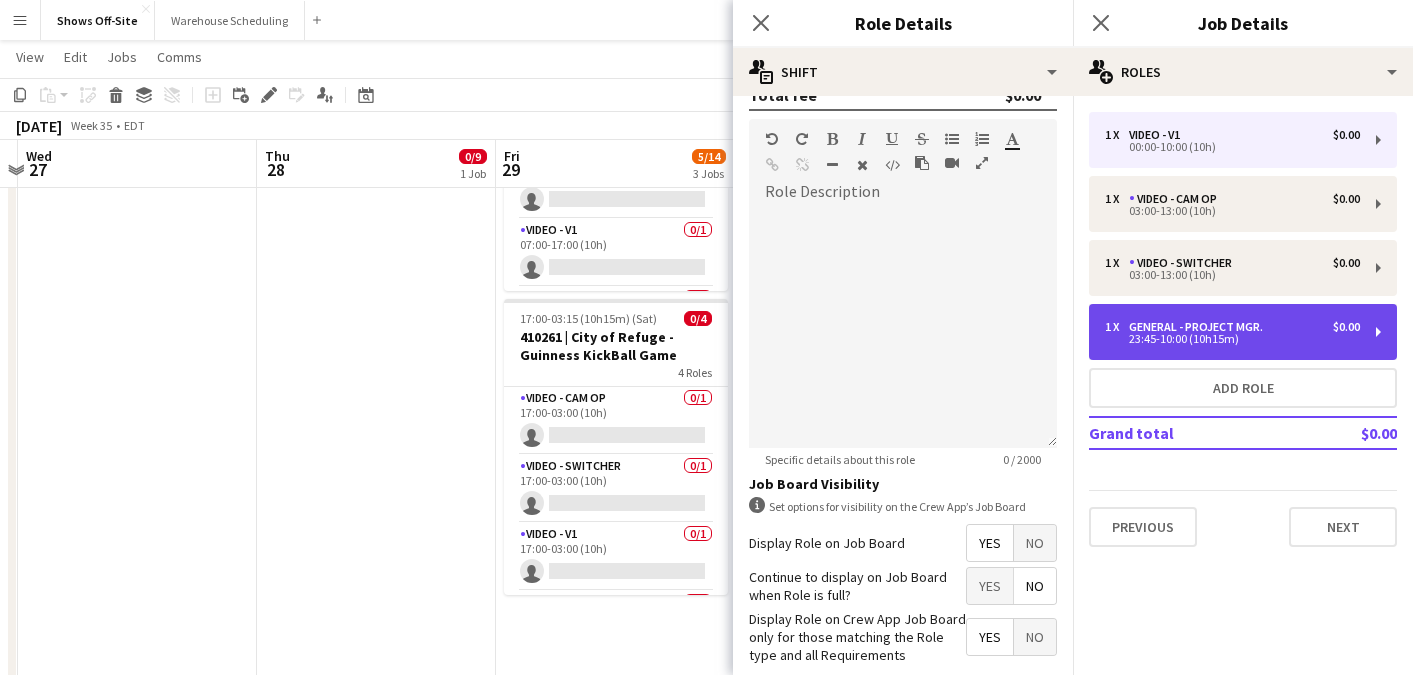 click on "23:45-10:00 (10h15m)" at bounding box center [1232, 339] 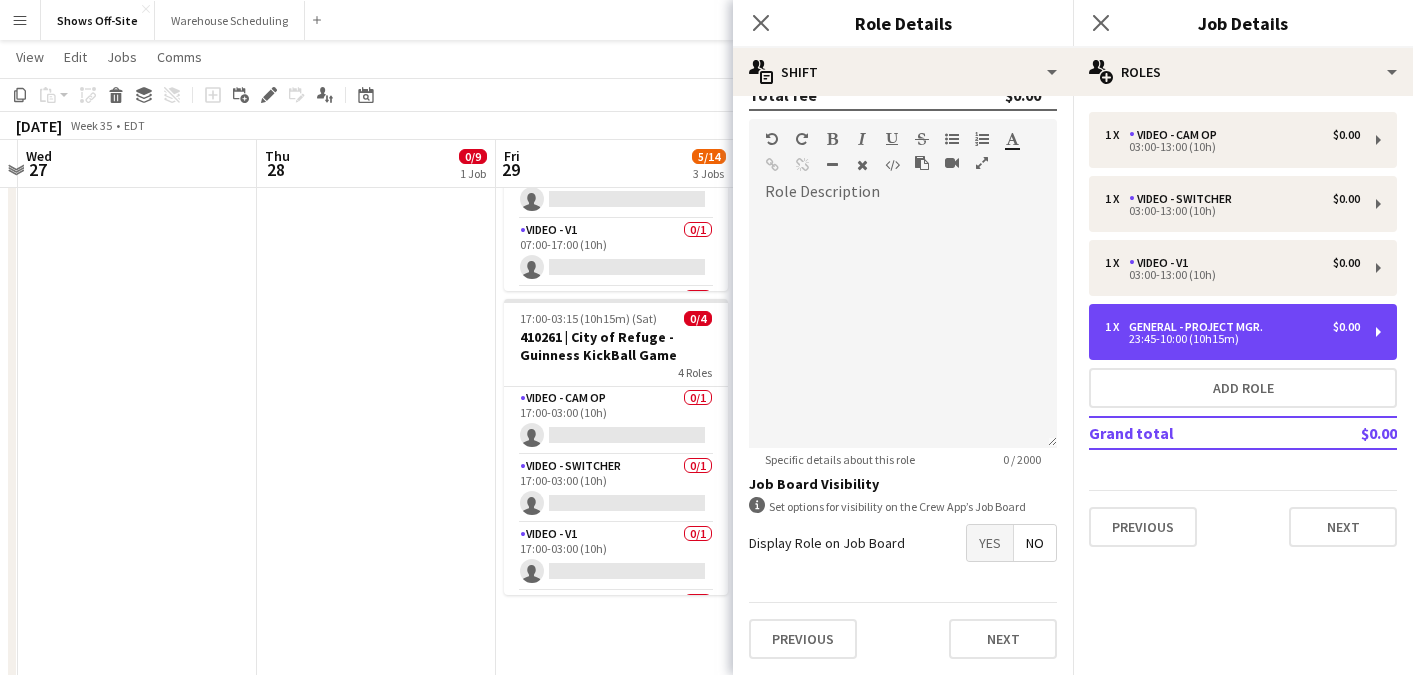 scroll, scrollTop: 0, scrollLeft: 0, axis: both 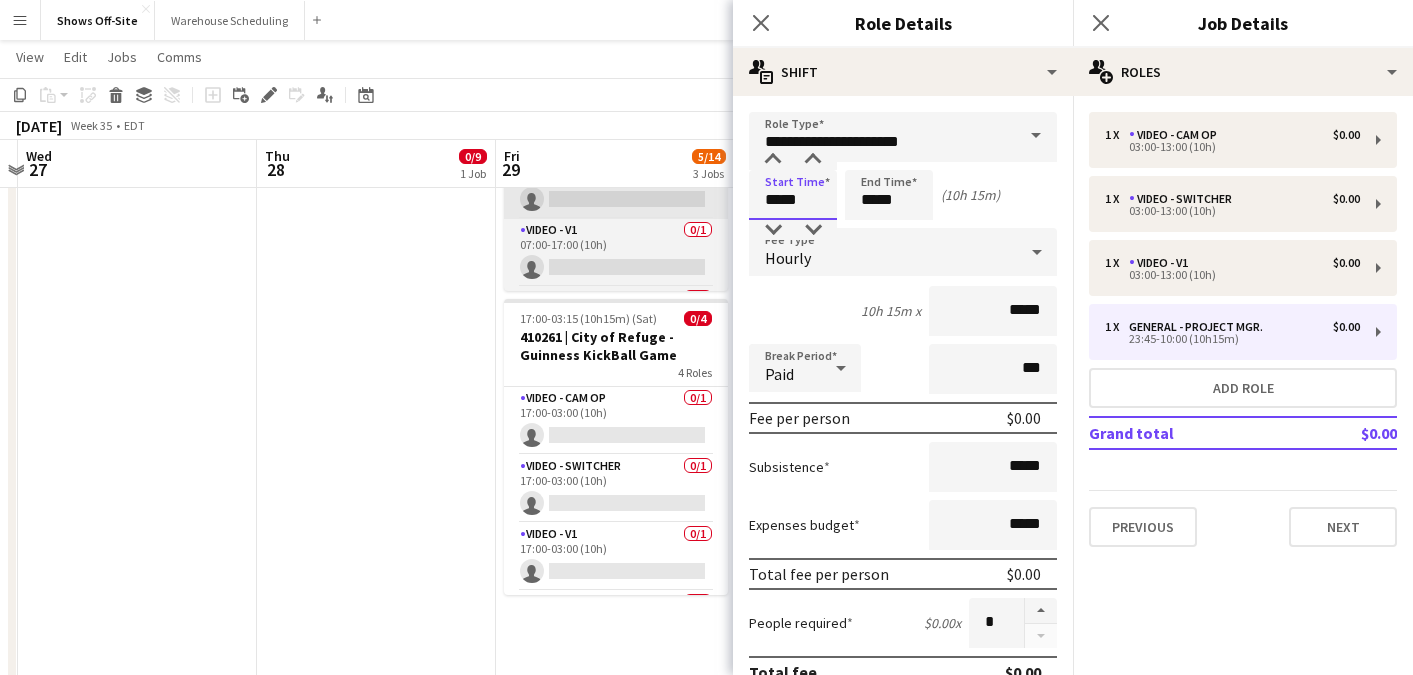 drag, startPoint x: 804, startPoint y: 190, endPoint x: 581, endPoint y: 190, distance: 223 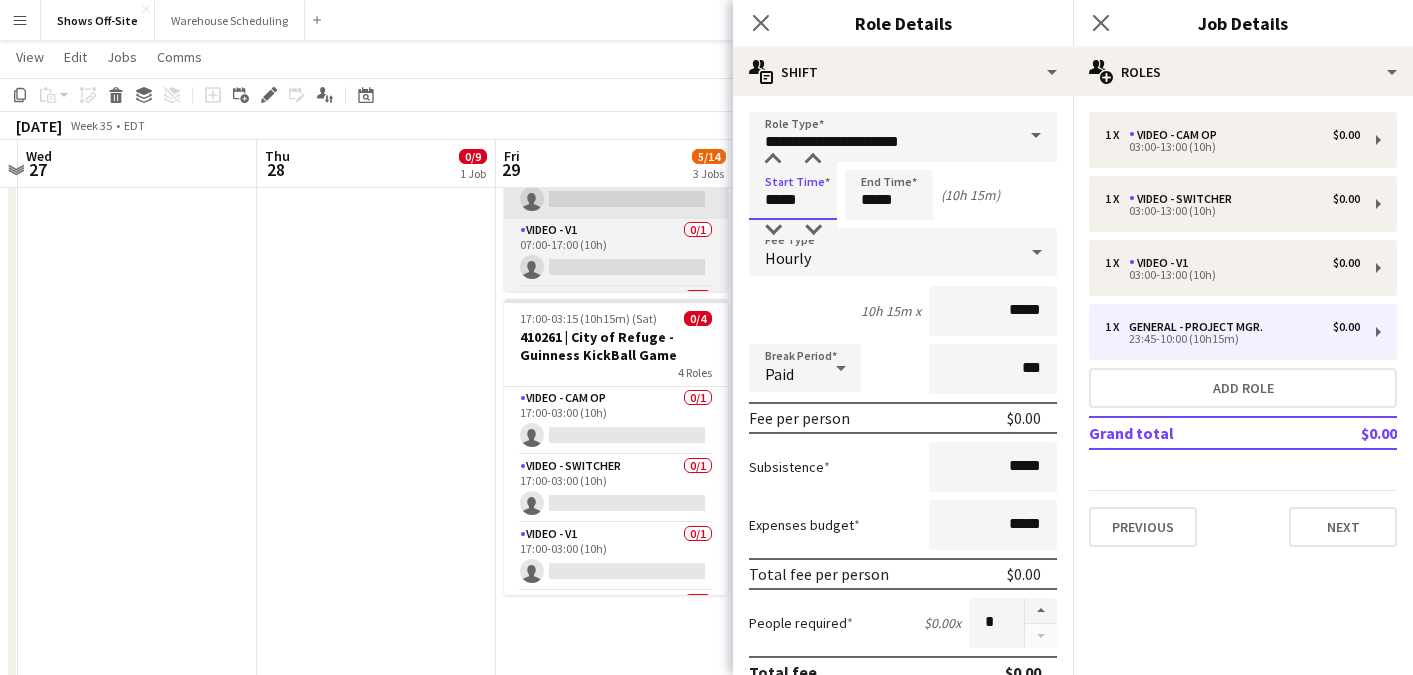 click on "Menu
Boards
Boards   Boards   All jobs   Status
Workforce
Workforce   My Workforce   Recruiting
Comms
Comms
Pay
Pay   Approvals   Payments   Reports
Platform Settings
Platform Settings   App settings   Your settings   Profiles
Training Academy
Training Academy
Knowledge Base
Knowledge Base
Product Updates
Product Updates   Log Out   Privacy   Shows Off-Site
Close
Warehouse Scheduling
Close
Add
Help
Notifications
Shows Off-Site
user
View  Day view expanded Day view collapsed Month view" at bounding box center [706, 256] 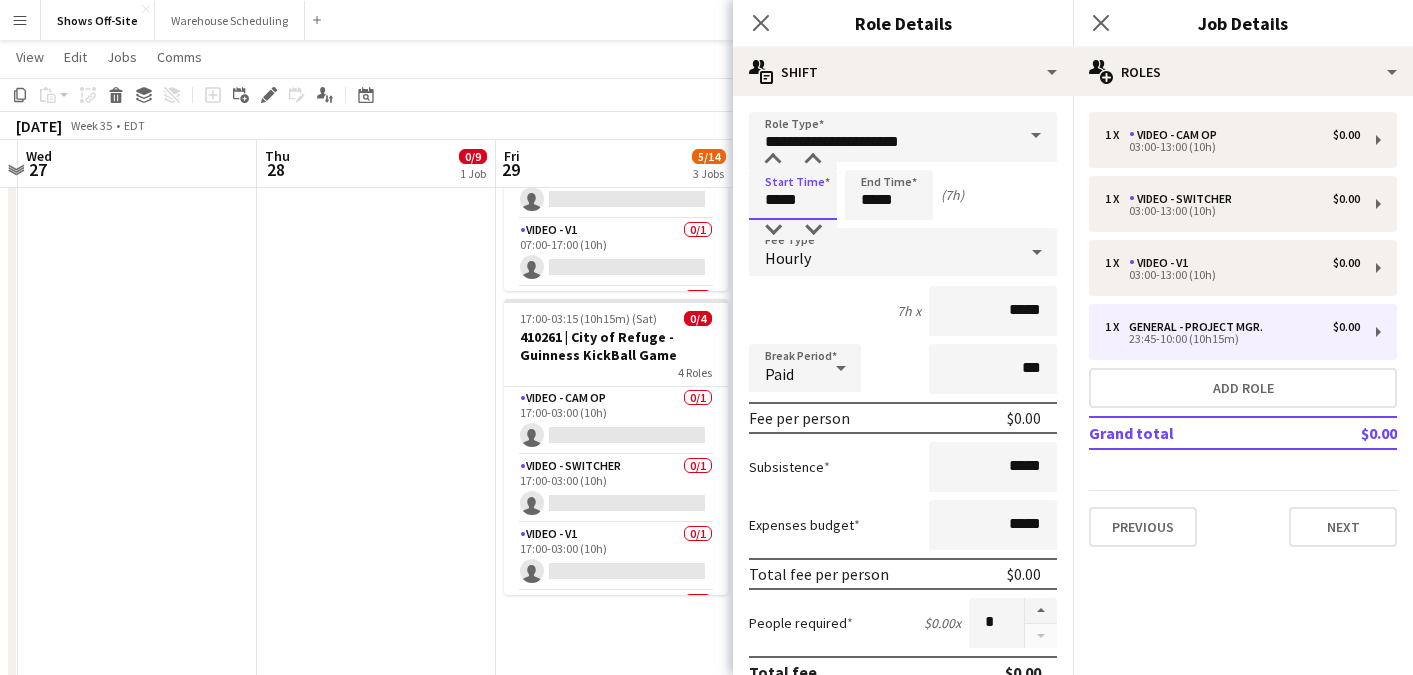 type on "*****" 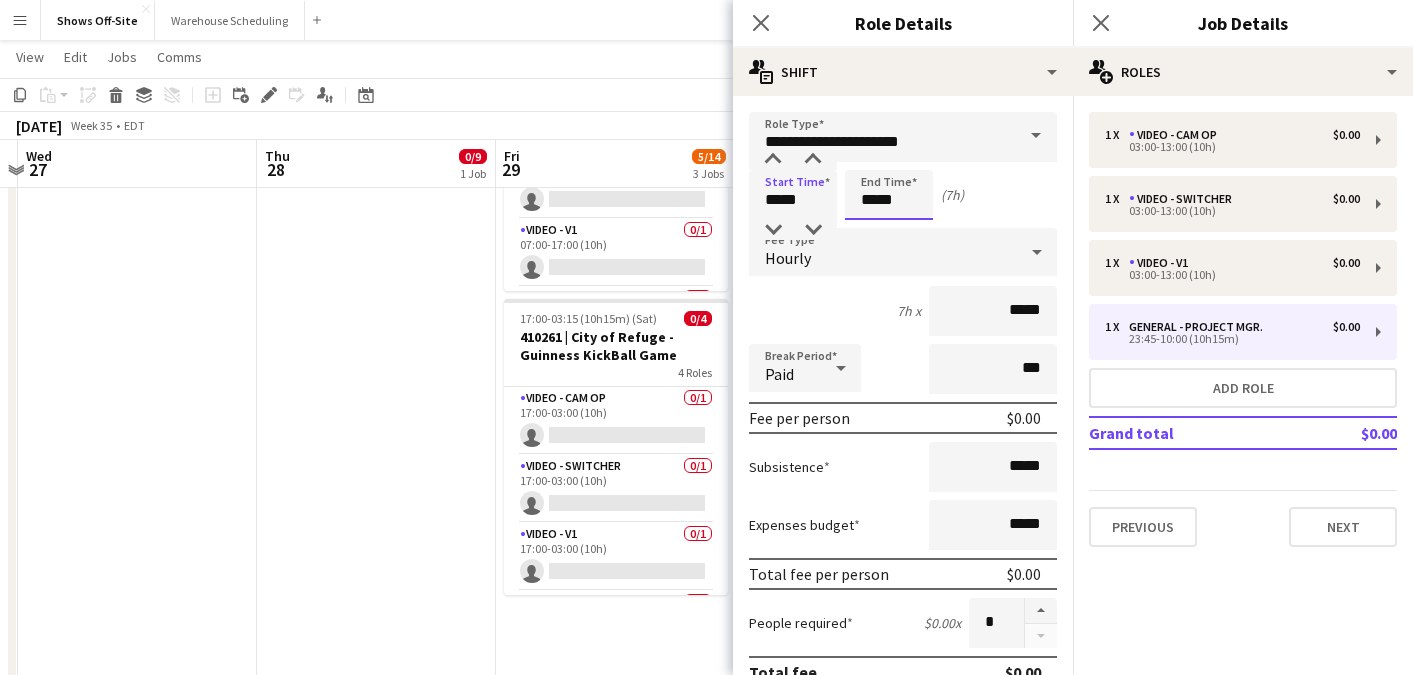 click on "*****" at bounding box center (889, 195) 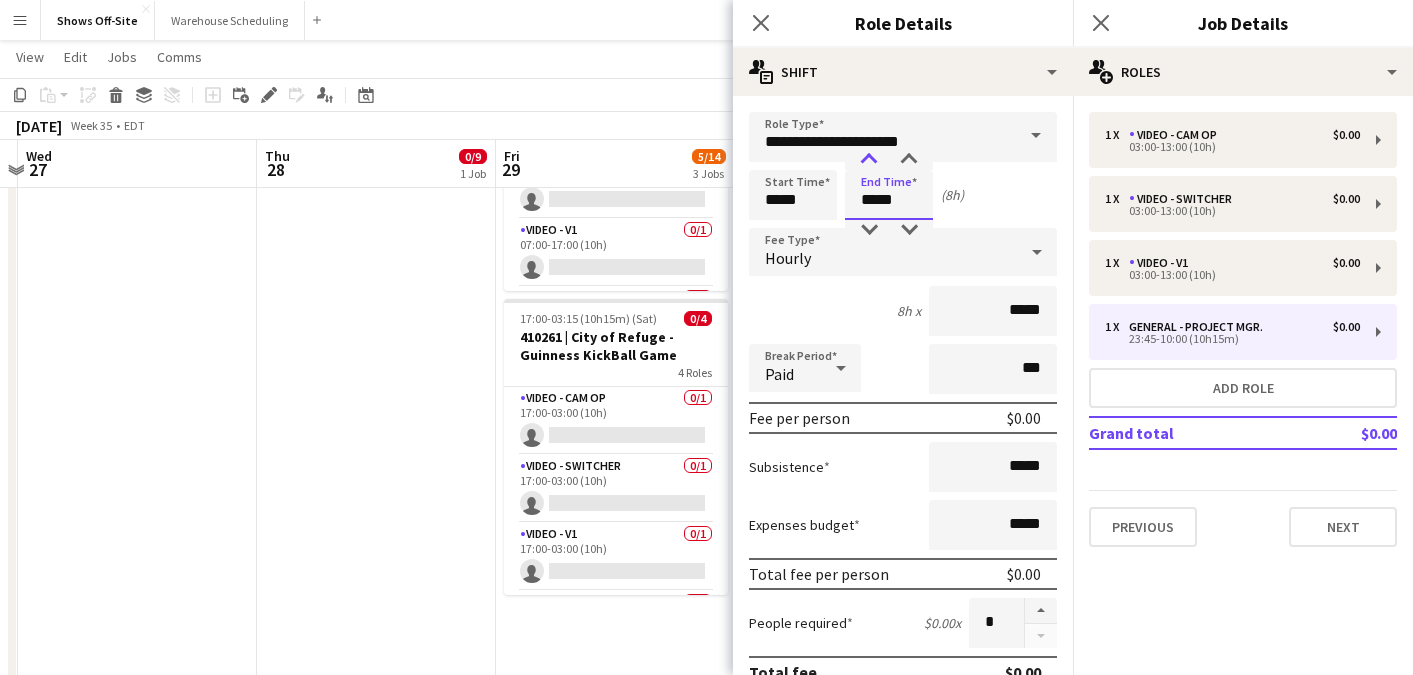 click at bounding box center (869, 160) 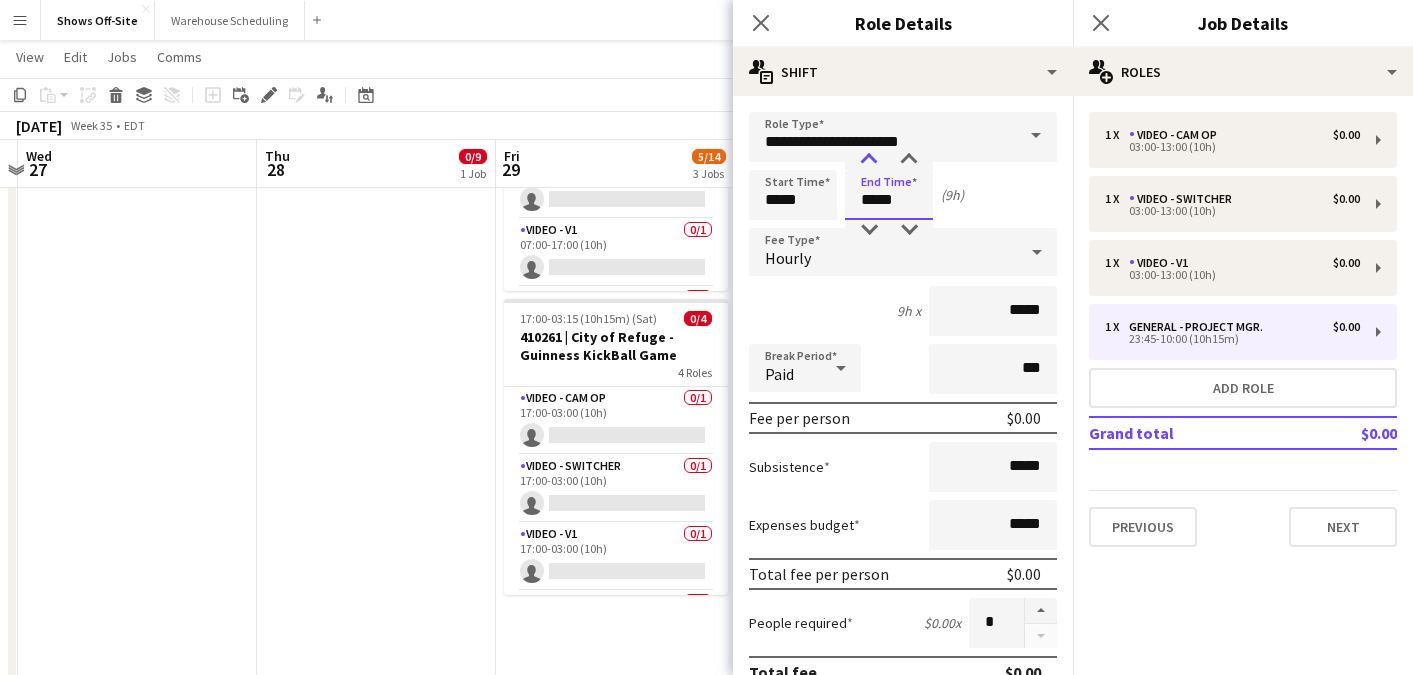 click at bounding box center (869, 160) 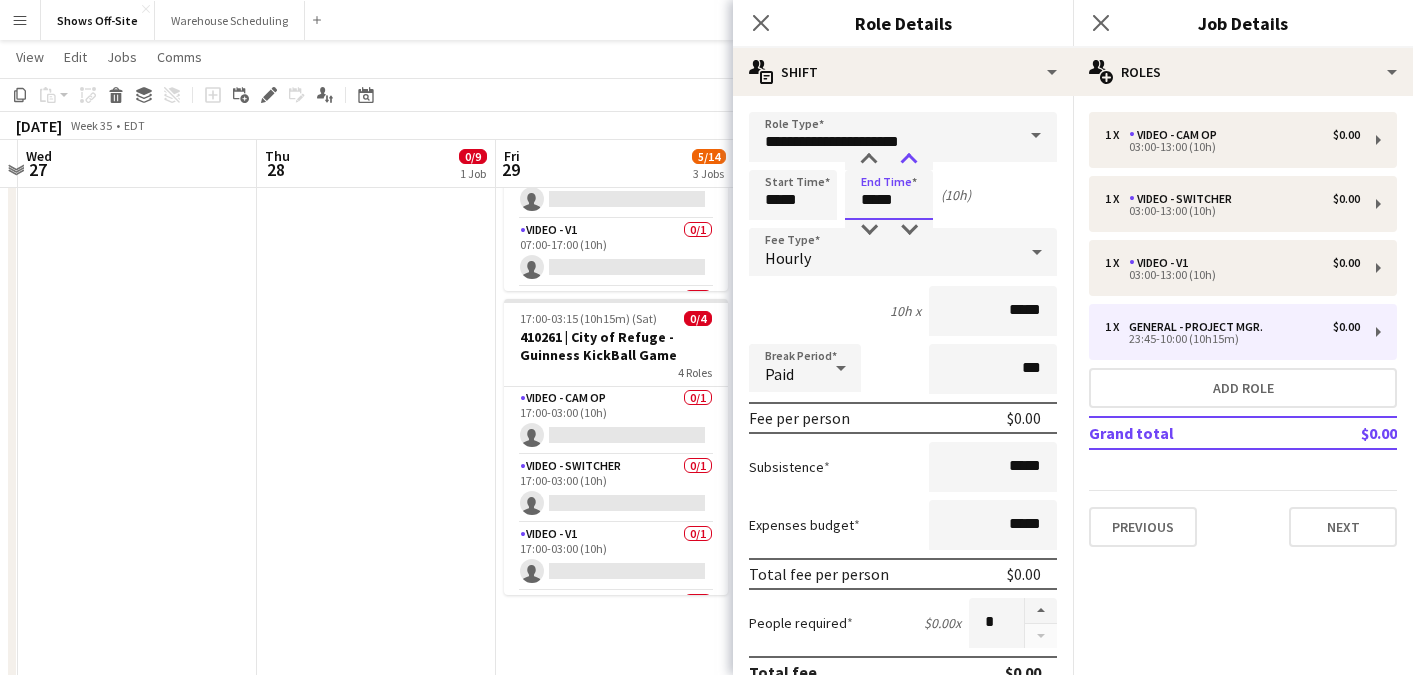 type on "*****" 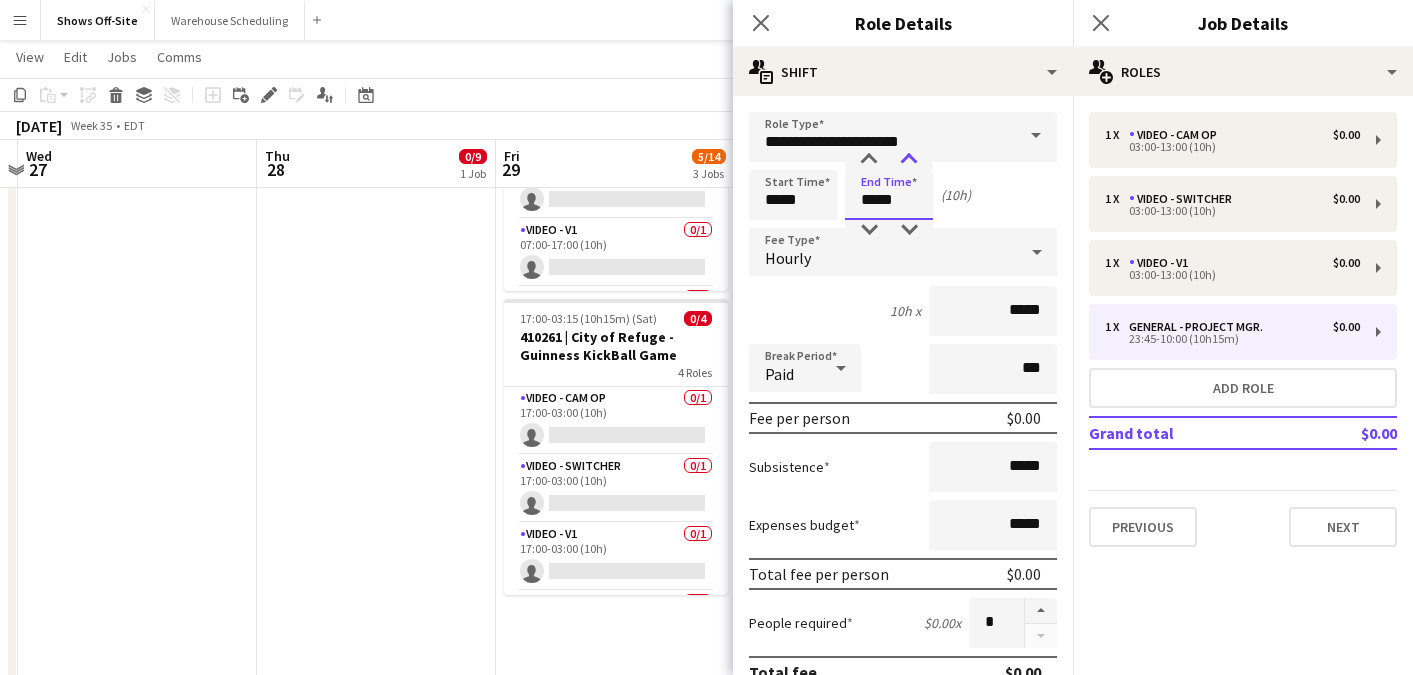 click at bounding box center (909, 160) 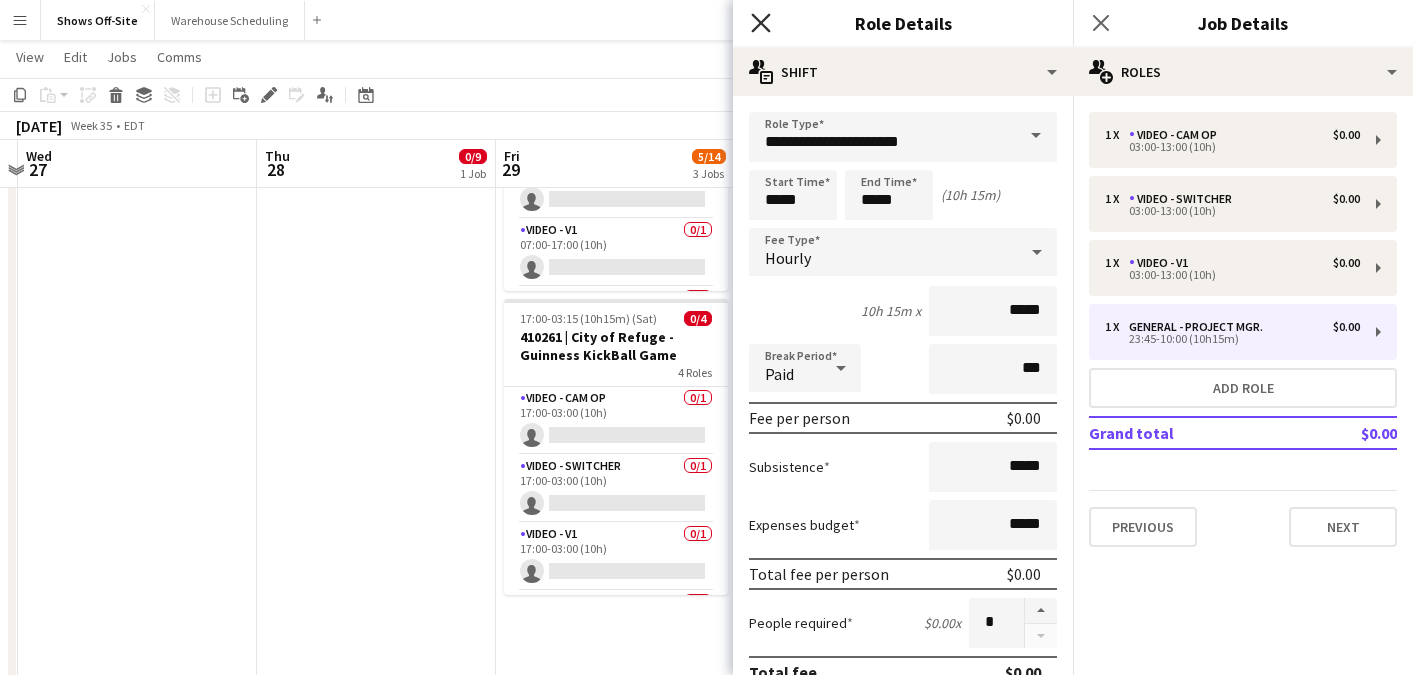 click on "Close pop-in" 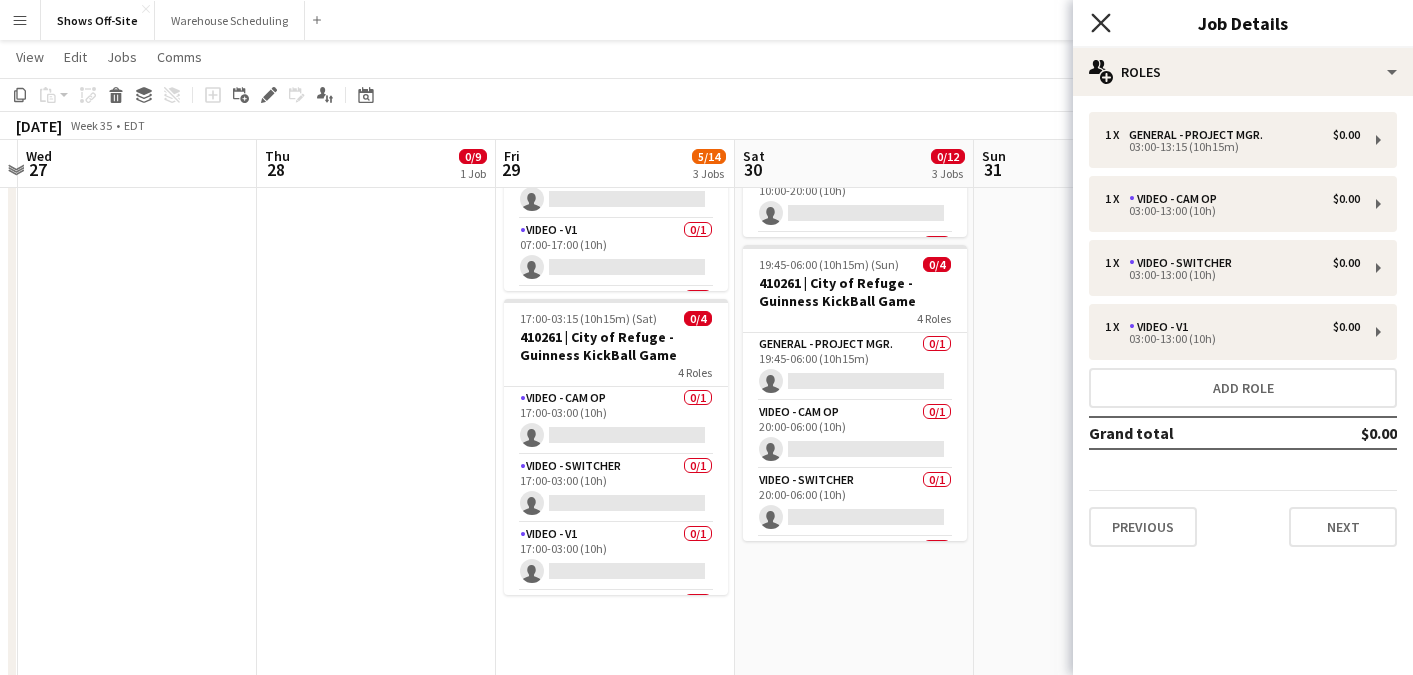 click 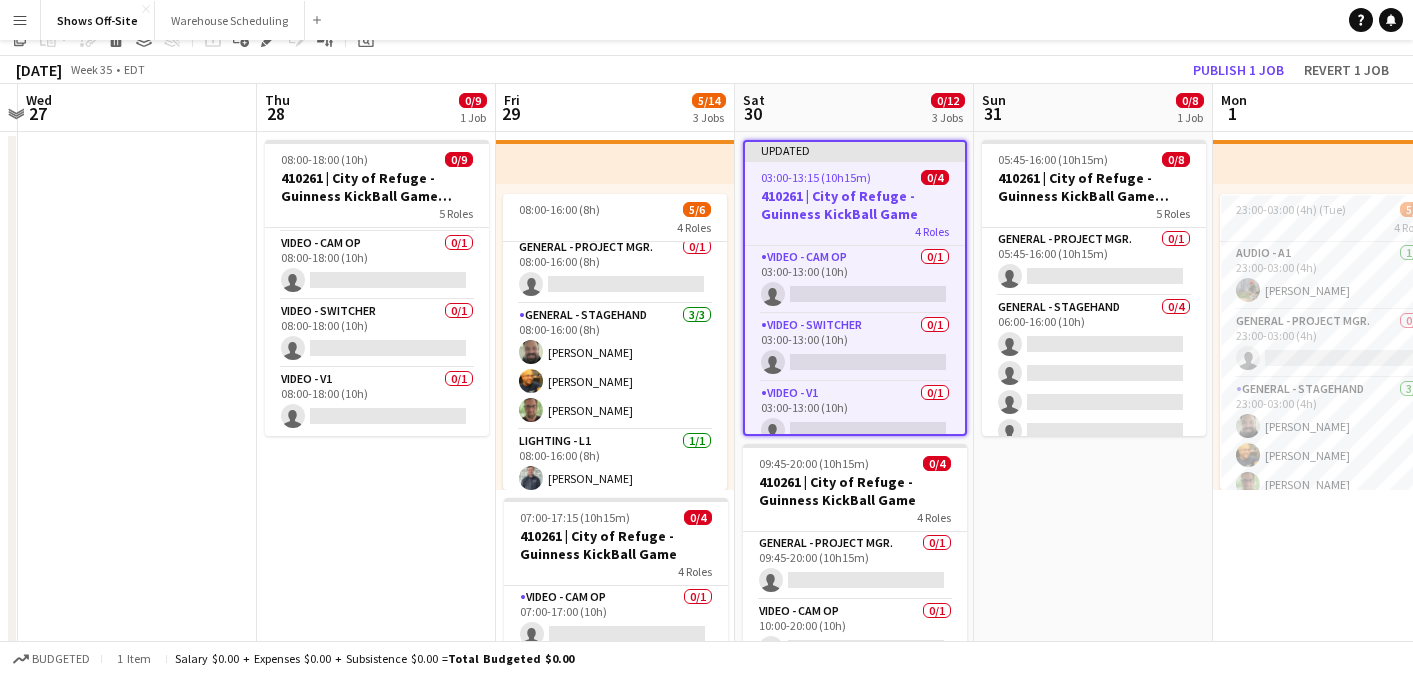 scroll, scrollTop: 0, scrollLeft: 0, axis: both 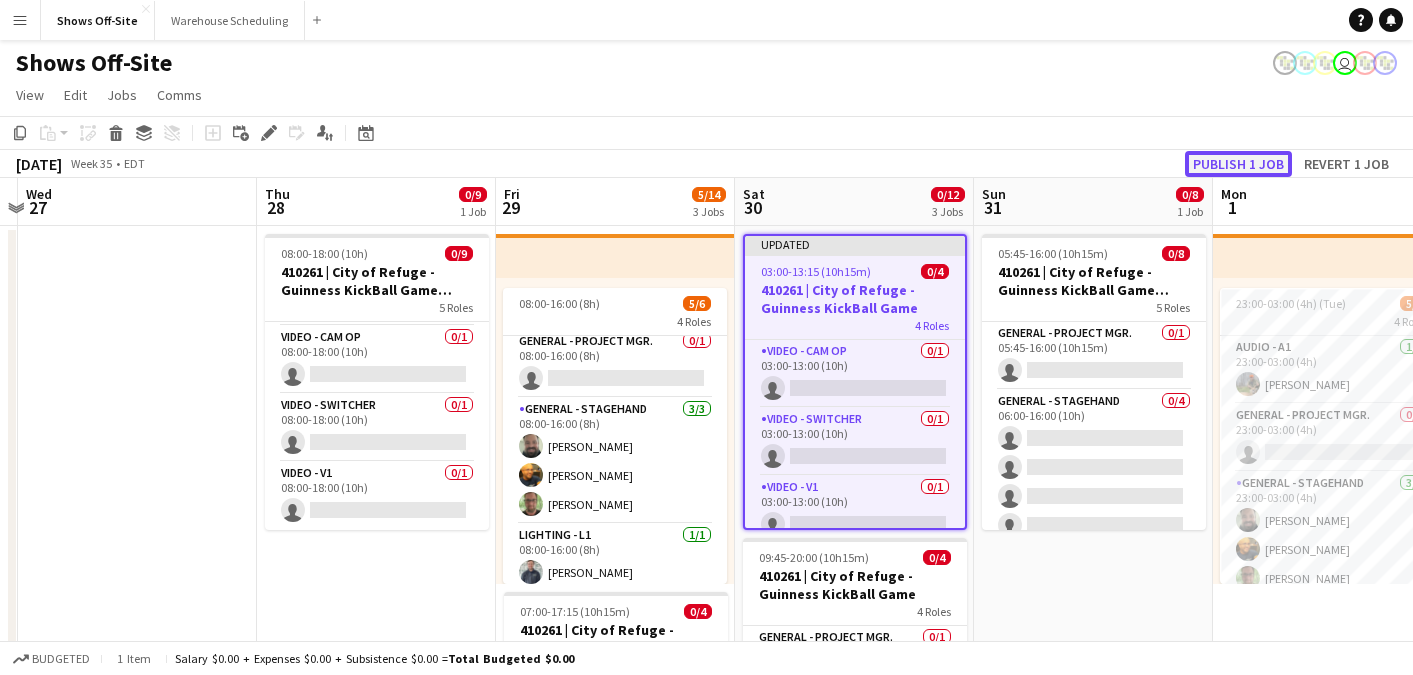 click on "Publish 1 job" 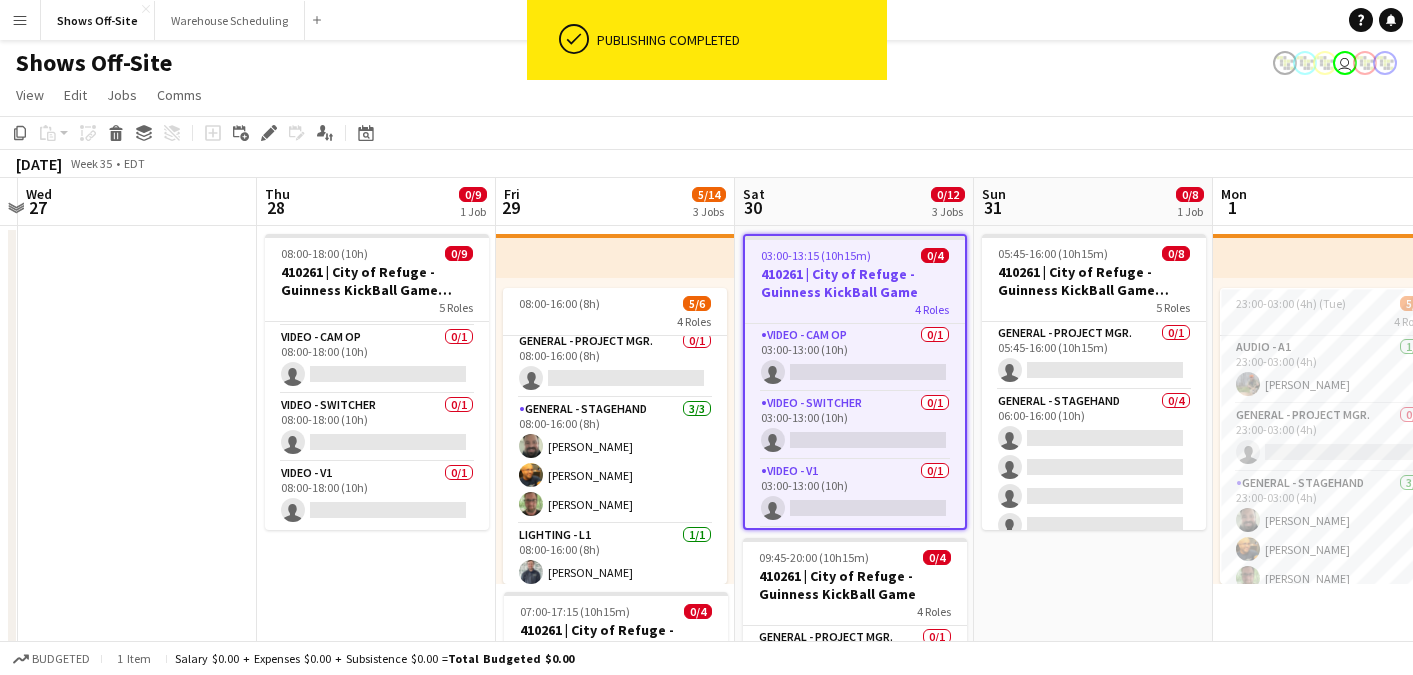 scroll, scrollTop: 68, scrollLeft: 0, axis: vertical 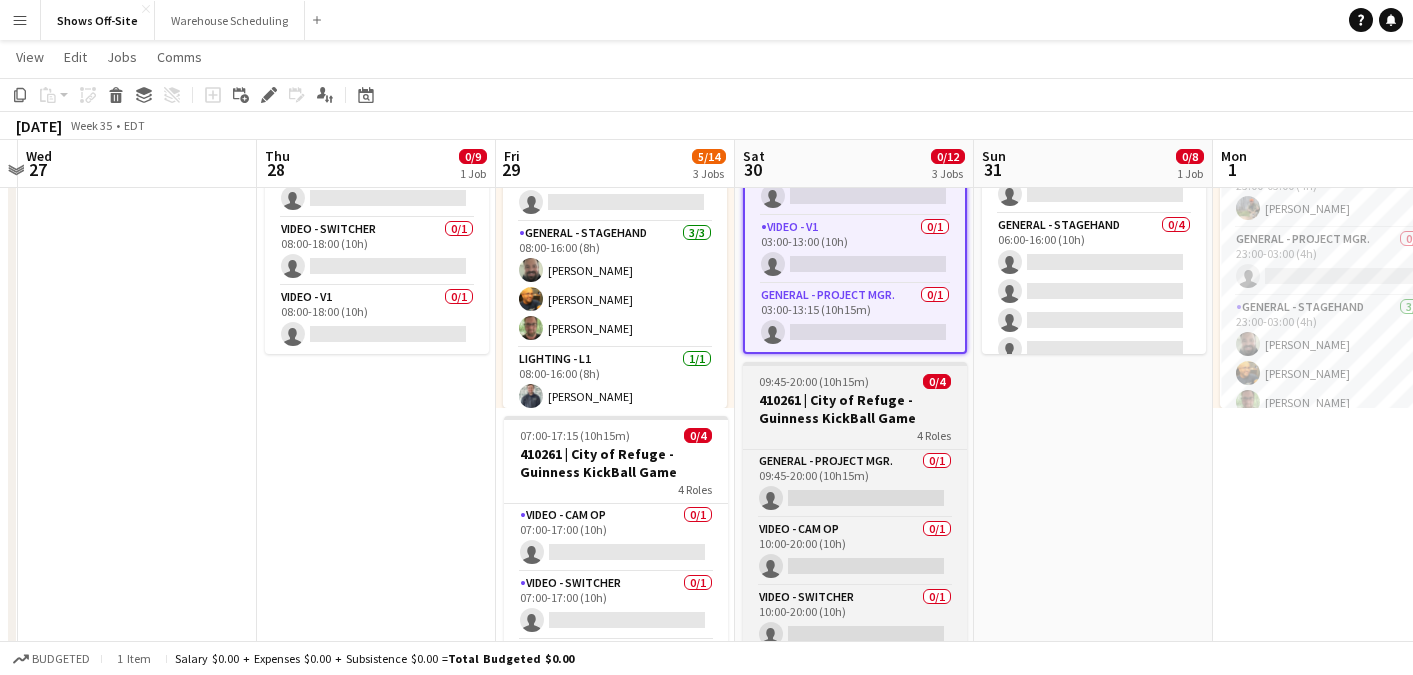 click on "410261 | City of Refuge - Guinness KickBall Game" at bounding box center [855, 409] 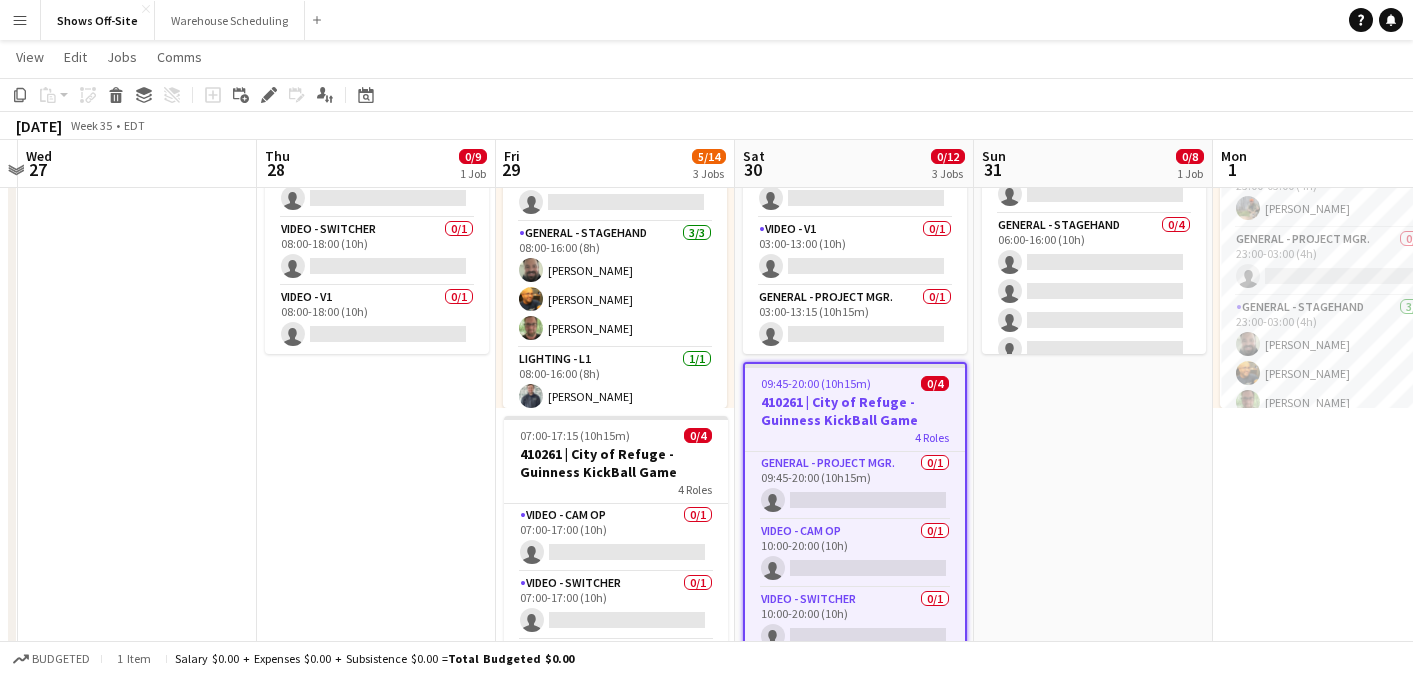 scroll, scrollTop: 64, scrollLeft: 0, axis: vertical 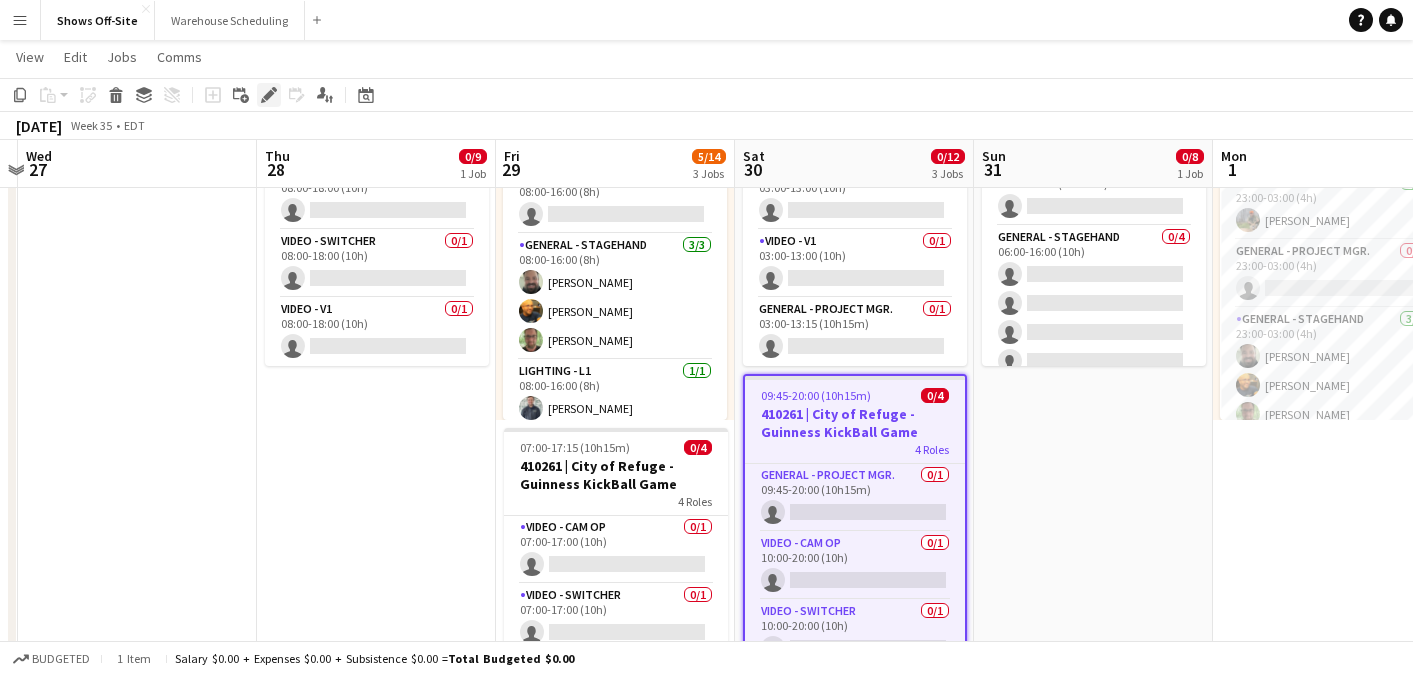 click 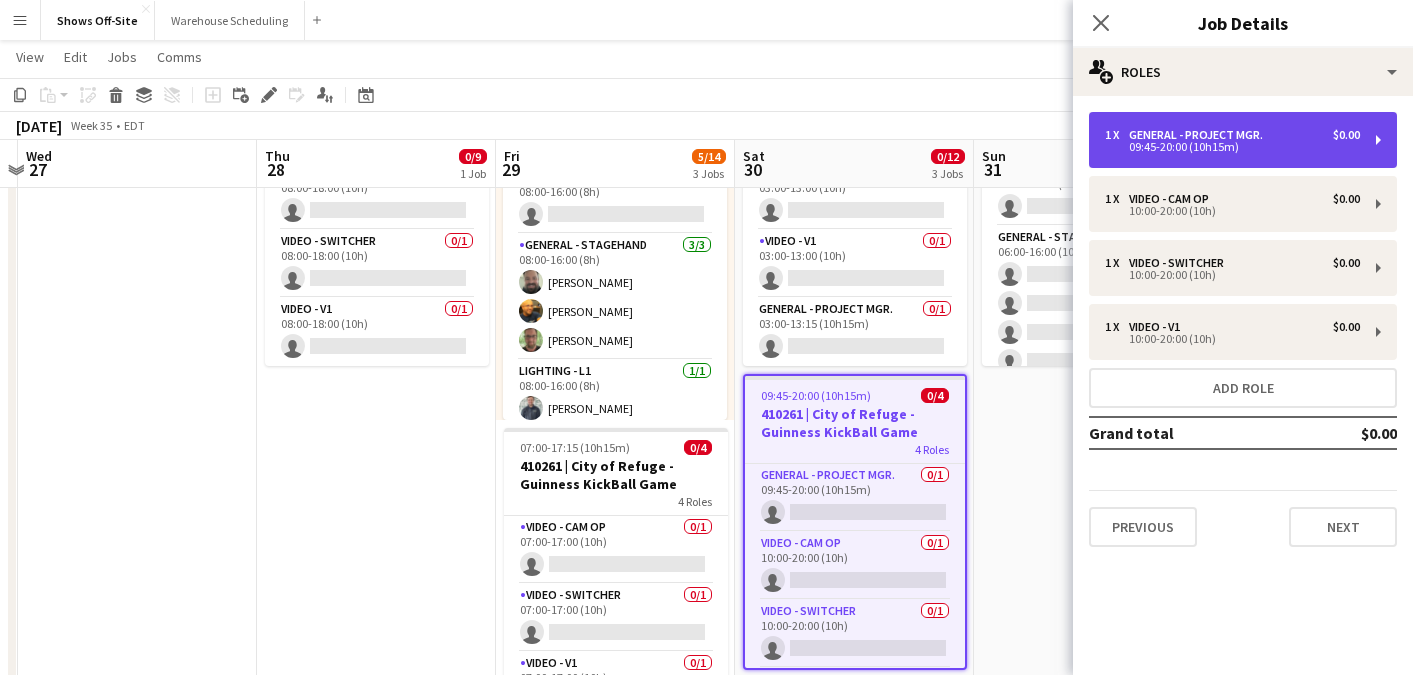 click on "09:45-20:00 (10h15m)" at bounding box center (1232, 147) 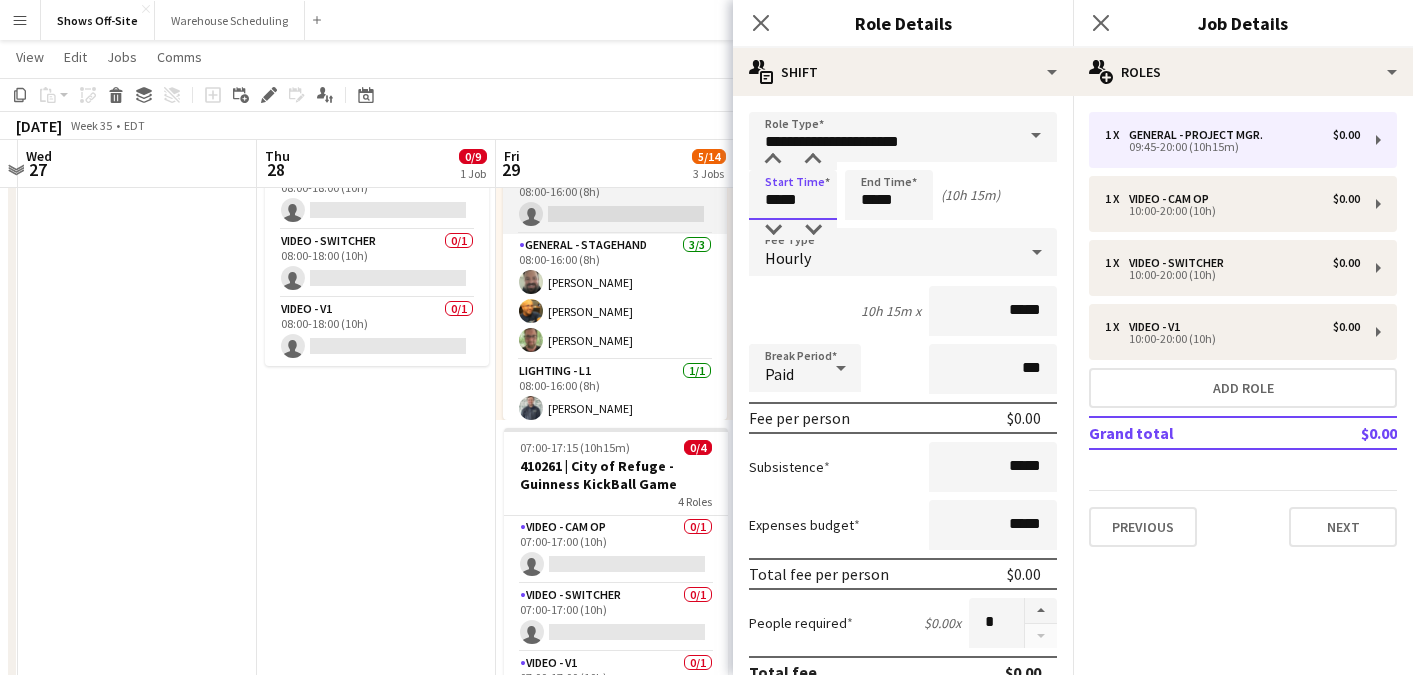 drag, startPoint x: 716, startPoint y: 204, endPoint x: 570, endPoint y: 204, distance: 146 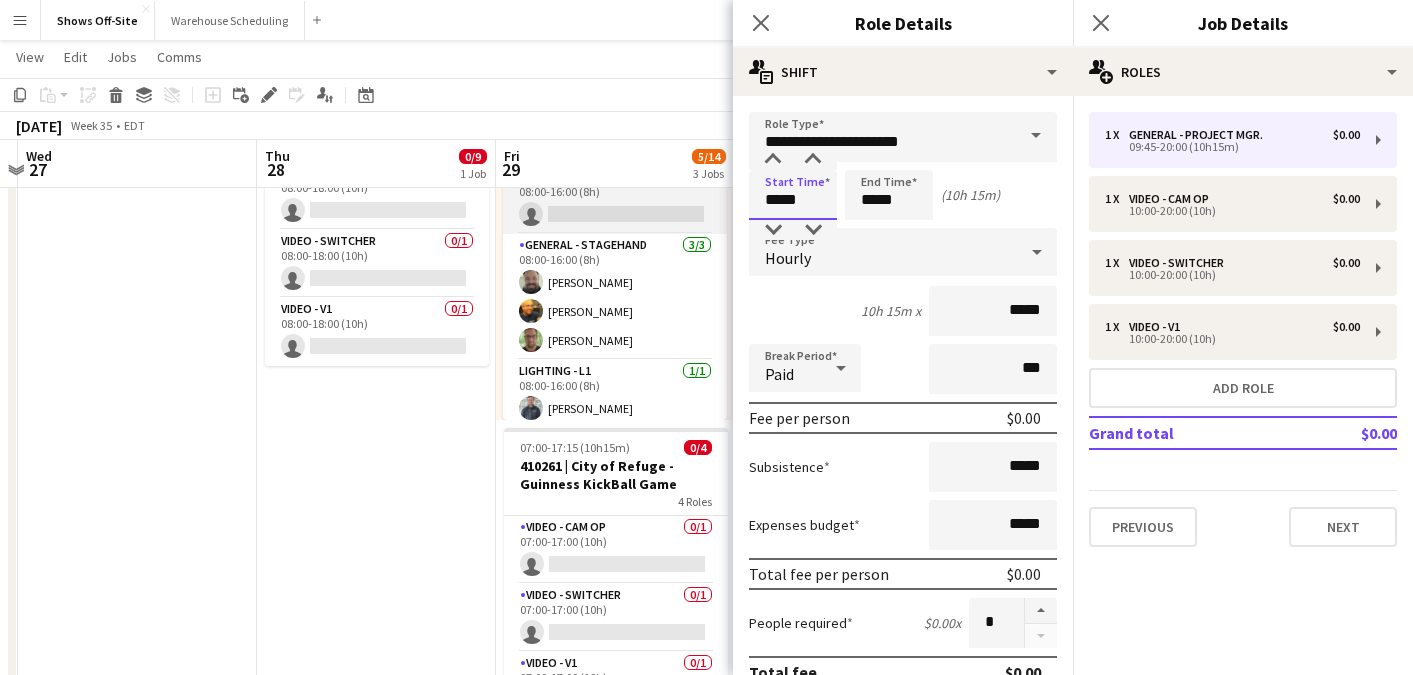 click on "Menu
Boards
Boards   Boards   All jobs   Status
Workforce
Workforce   My Workforce   Recruiting
Comms
Comms
Pay
Pay   Approvals   Payments   Reports
Platform Settings
Platform Settings   App settings   Your settings   Profiles
Training Academy
Training Academy
Knowledge Base
Knowledge Base
Product Updates
Product Updates   Log Out   Privacy   Shows Off-Site
Close
Warehouse Scheduling
Close
Add
Help
Notifications
Shows Off-Site
user
View  Day view expanded Day view collapsed Month view" at bounding box center [706, 689] 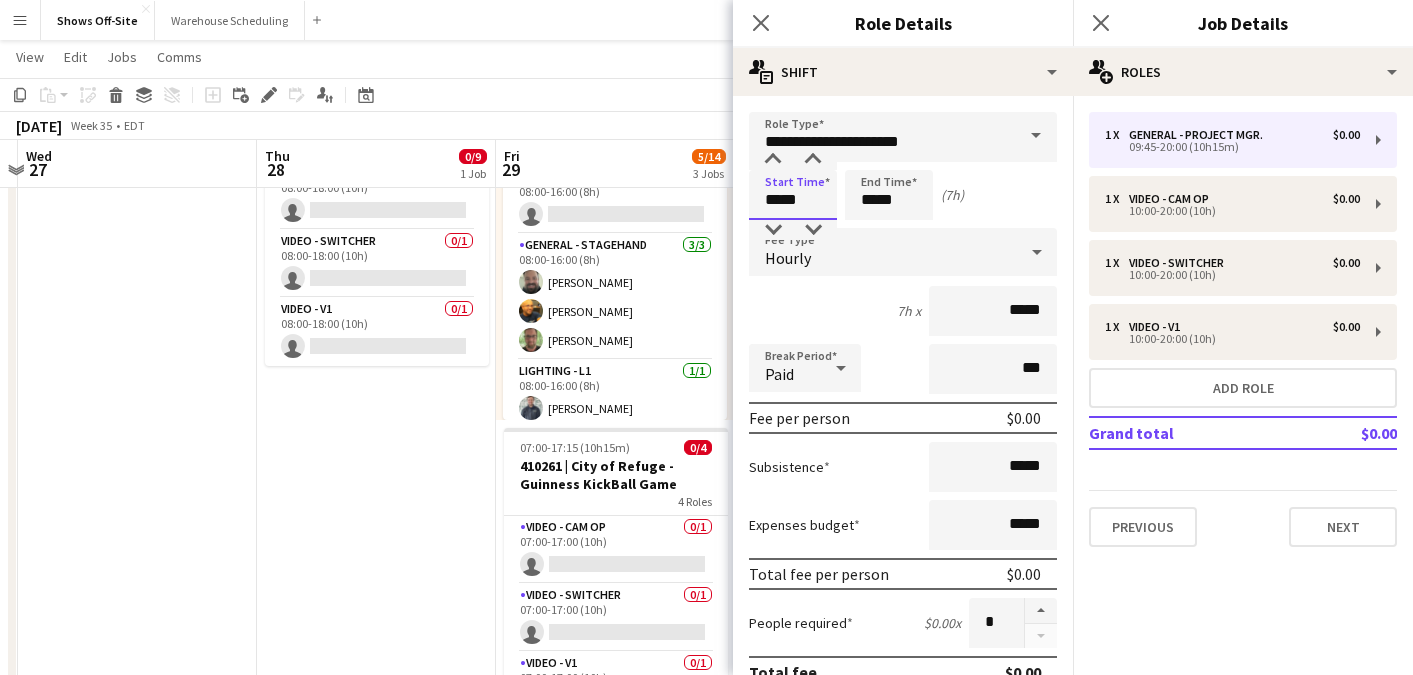 type on "*****" 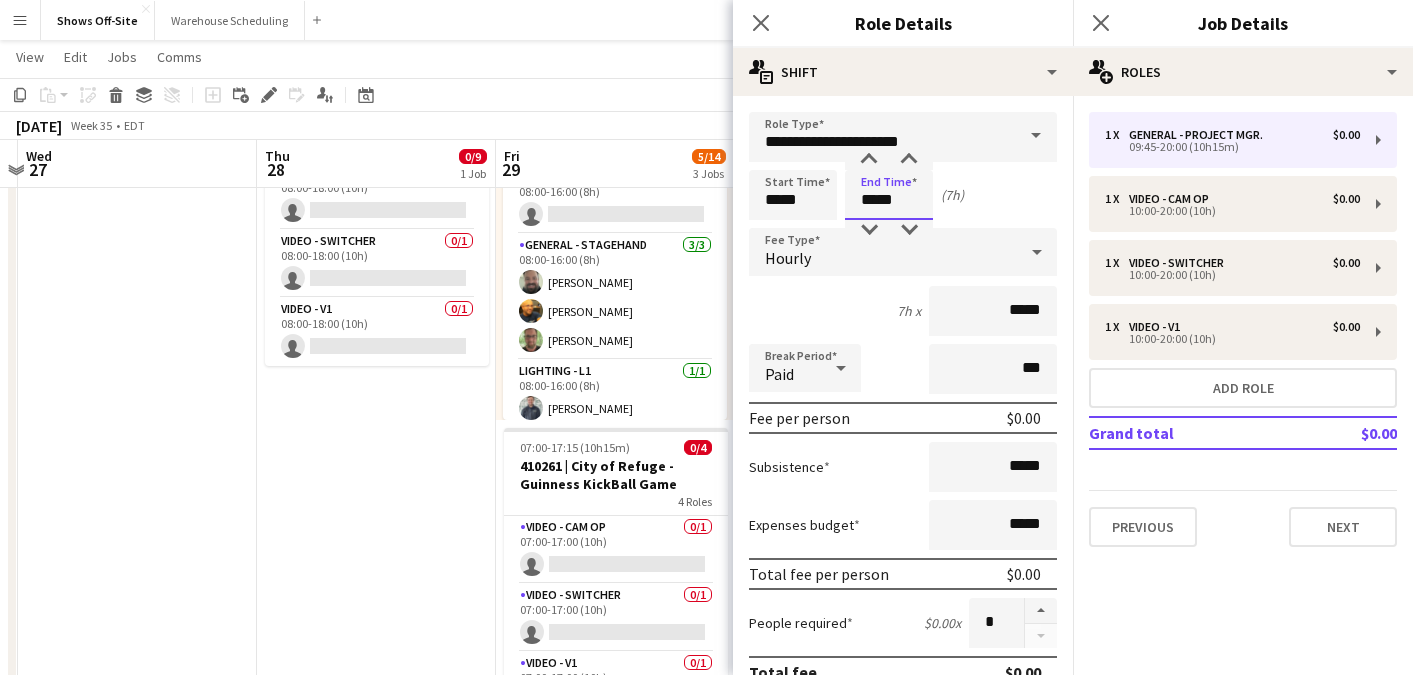 click on "*****" at bounding box center [889, 195] 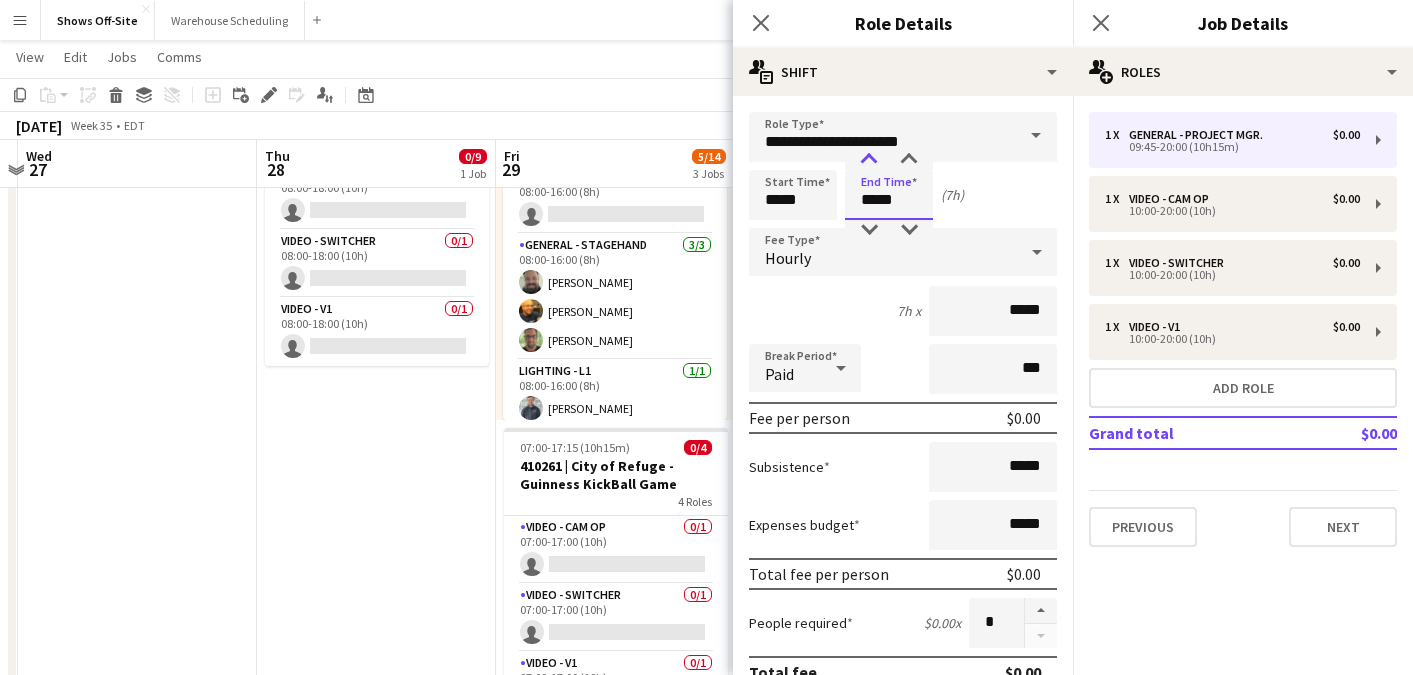 click at bounding box center (869, 160) 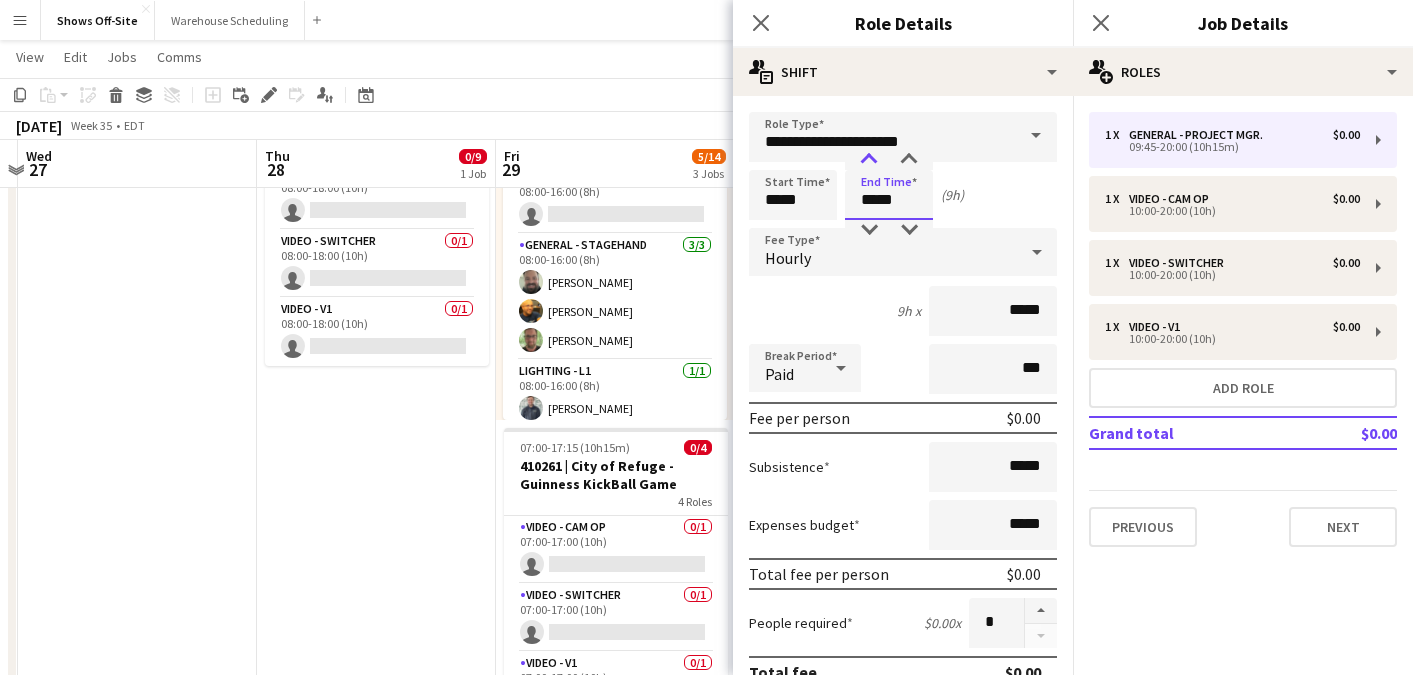 click at bounding box center (869, 160) 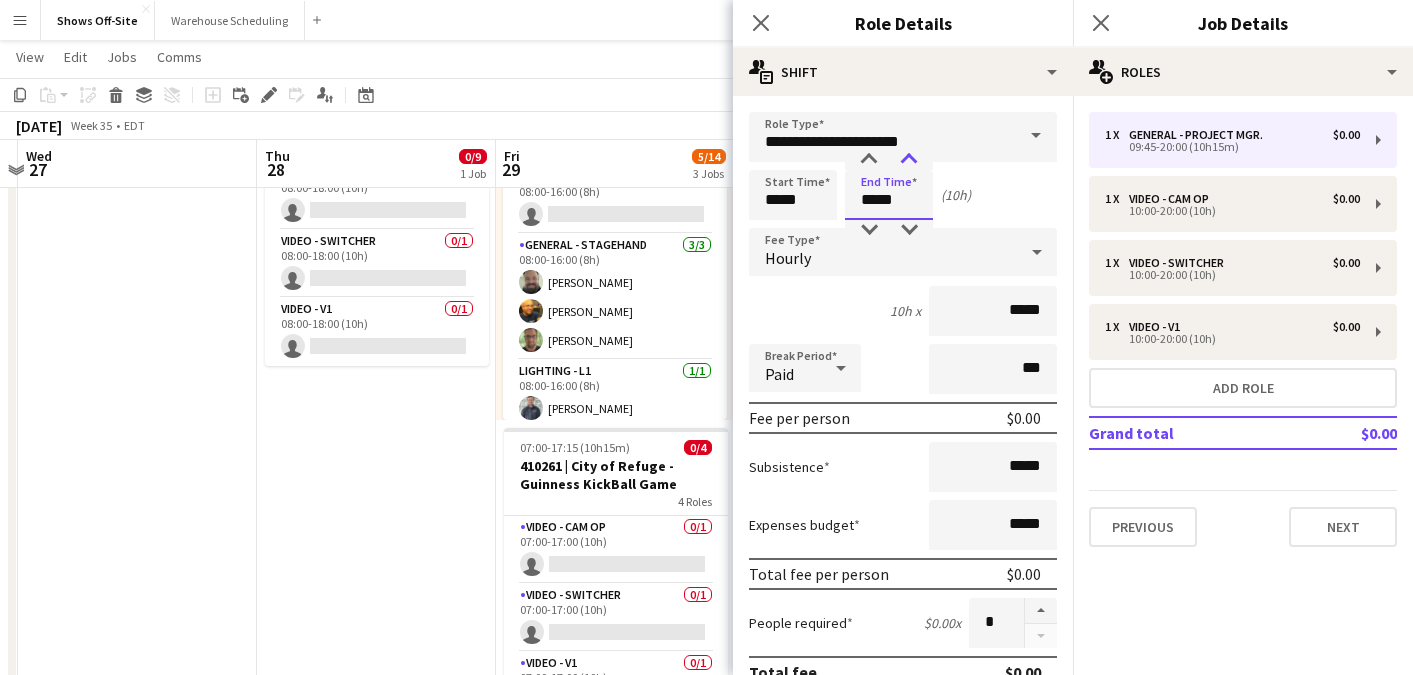 type on "*****" 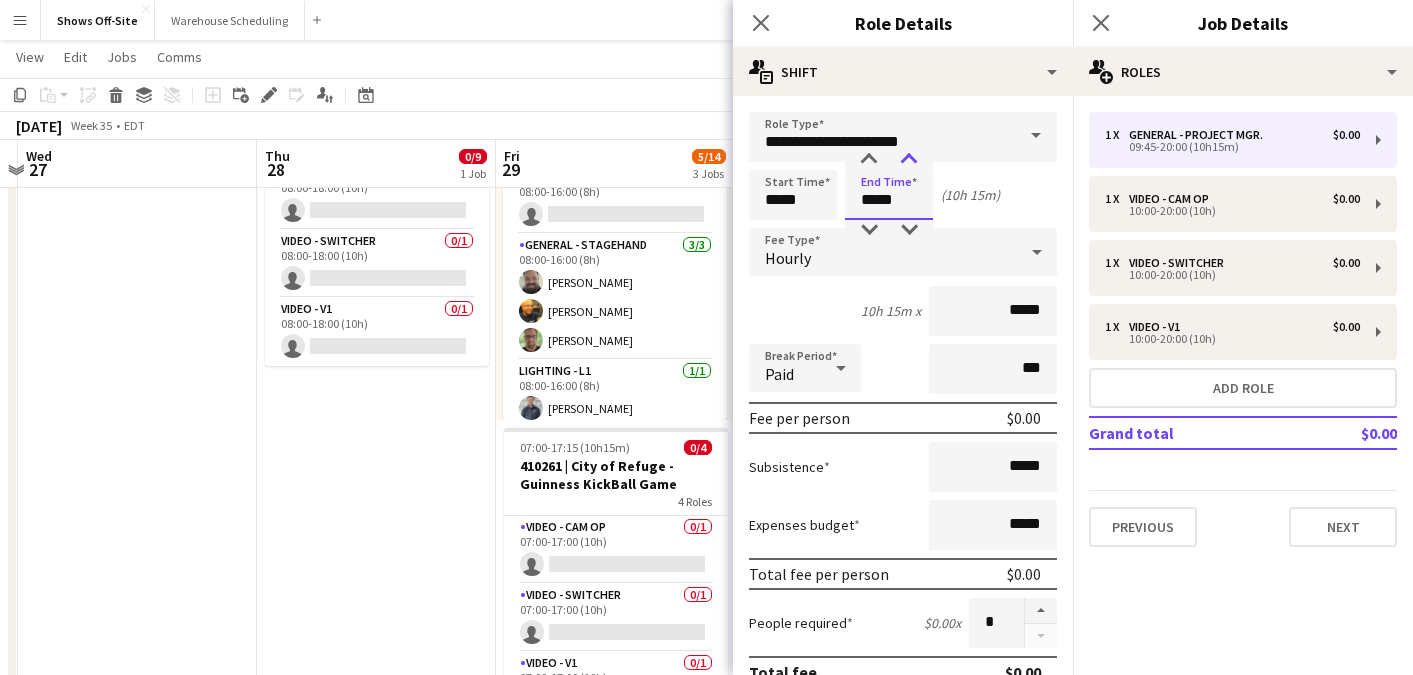 click at bounding box center (909, 160) 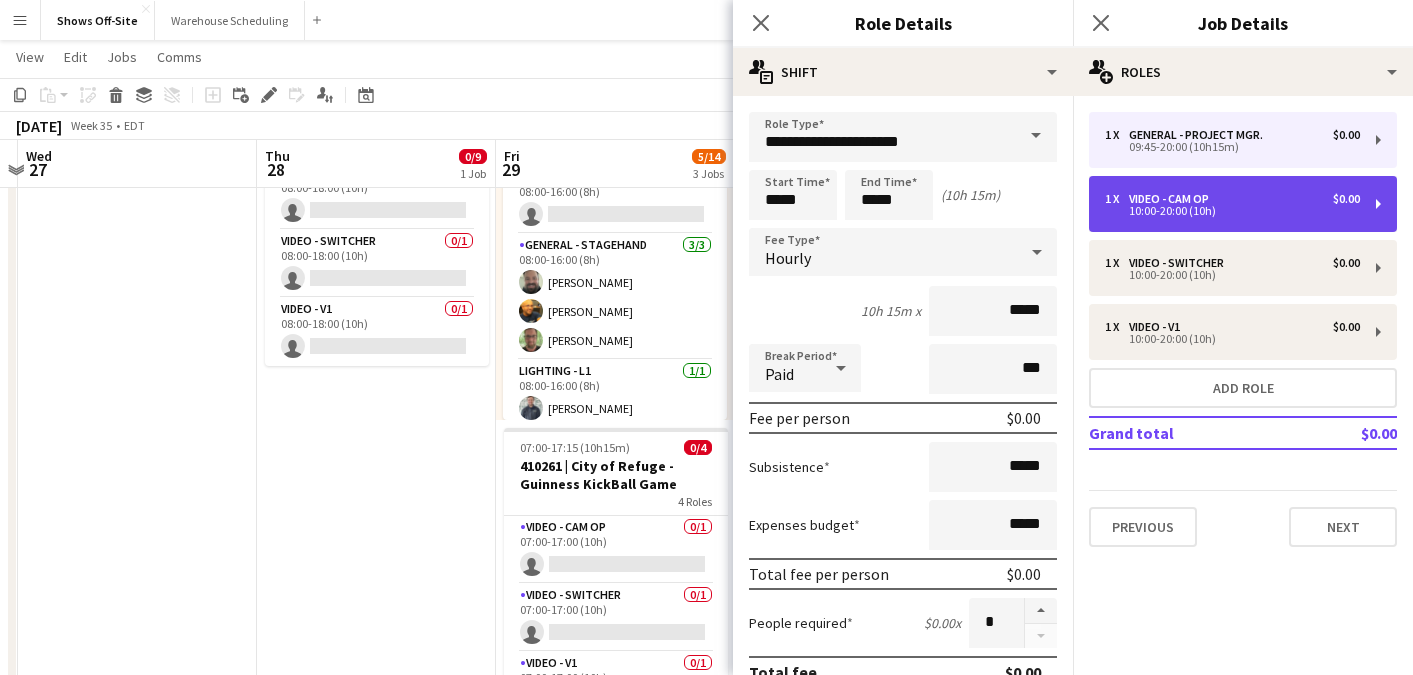 click on "10:00-20:00 (10h)" at bounding box center (1232, 211) 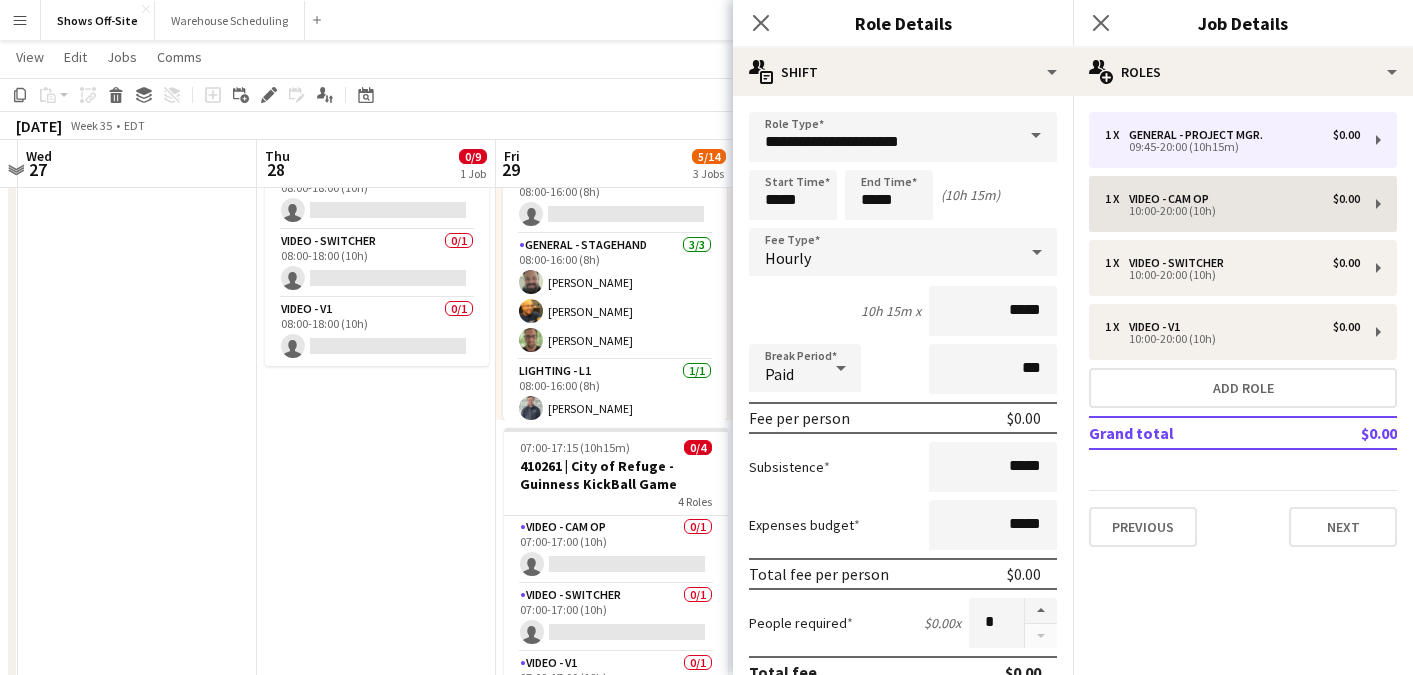 type on "**********" 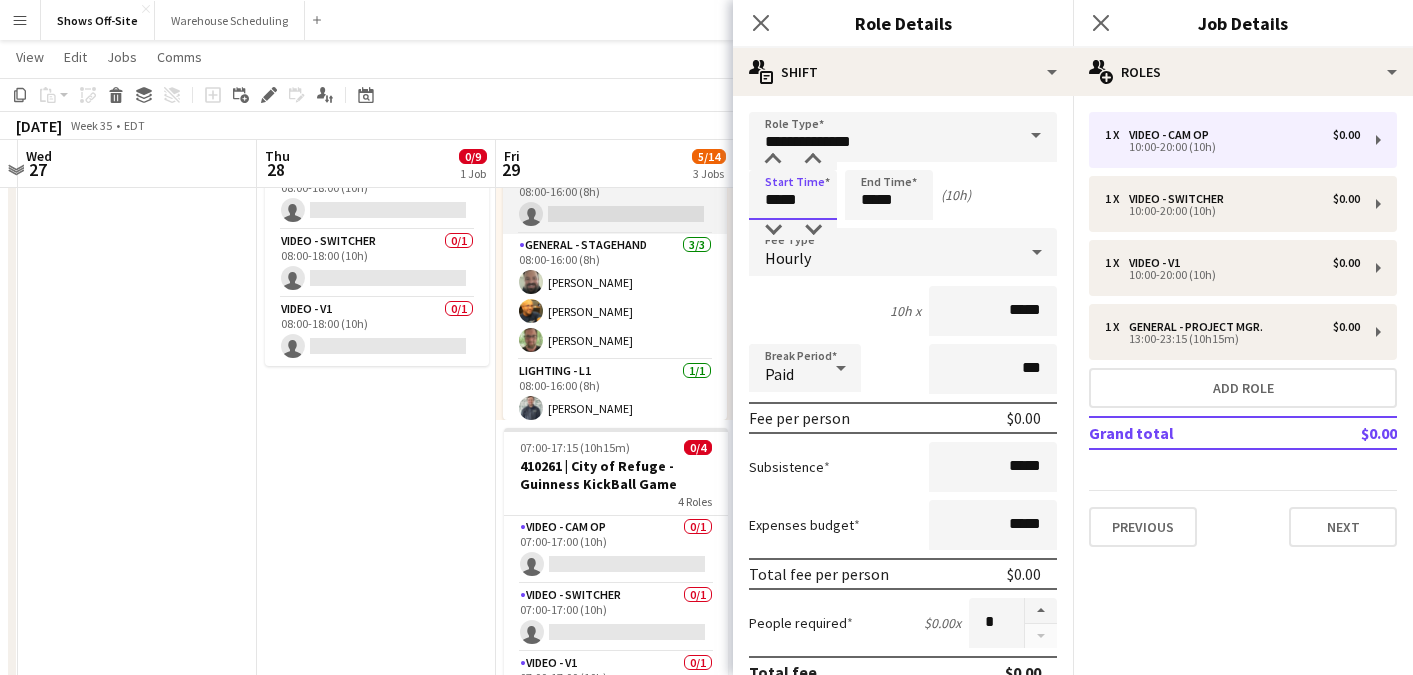 drag, startPoint x: 773, startPoint y: 198, endPoint x: 613, endPoint y: 198, distance: 160 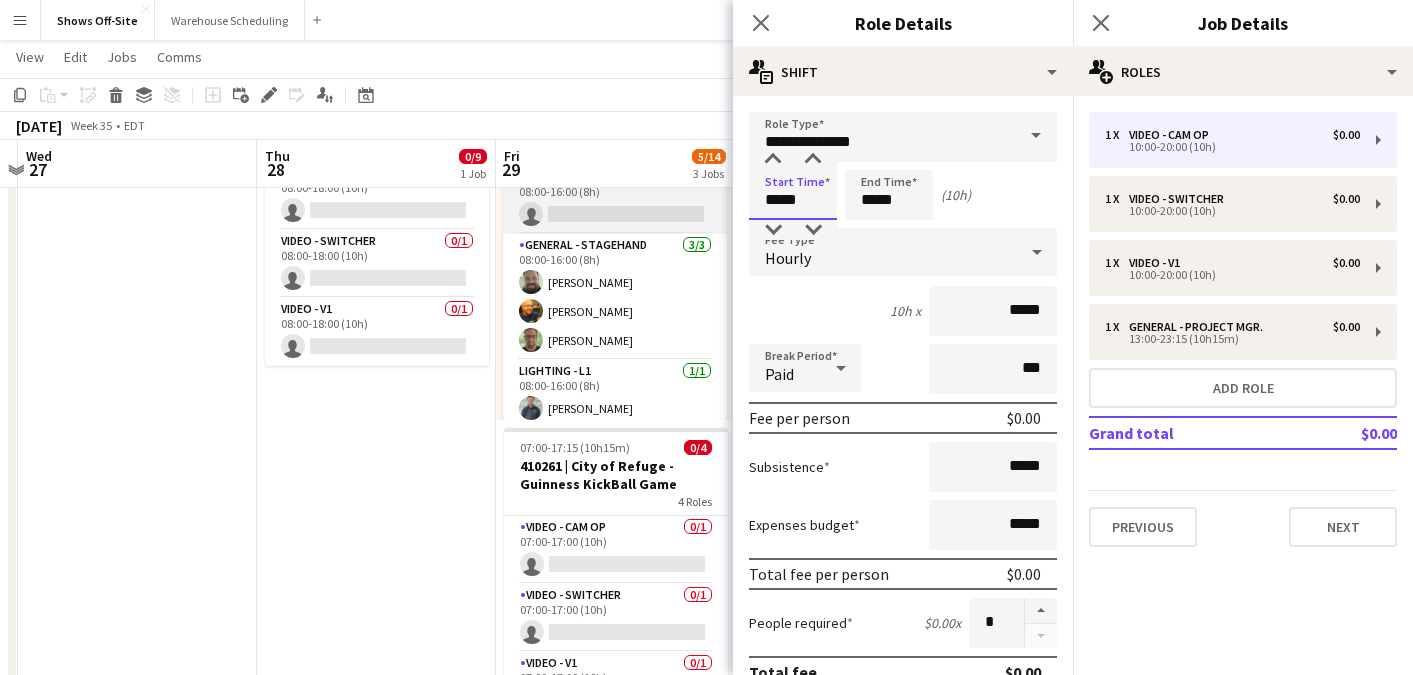 click on "Menu
Boards
Boards   Boards   All jobs   Status
Workforce
Workforce   My Workforce   Recruiting
Comms
Comms
Pay
Pay   Approvals   Payments   Reports
Platform Settings
Platform Settings   App settings   Your settings   Profiles
Training Academy
Training Academy
Knowledge Base
Knowledge Base
Product Updates
Product Updates   Log Out   Privacy   Shows Off-Site
Close
Warehouse Scheduling
Close
Add
Help
Notifications
Shows Off-Site
user
View  Day view expanded Day view collapsed Month view" at bounding box center [706, 689] 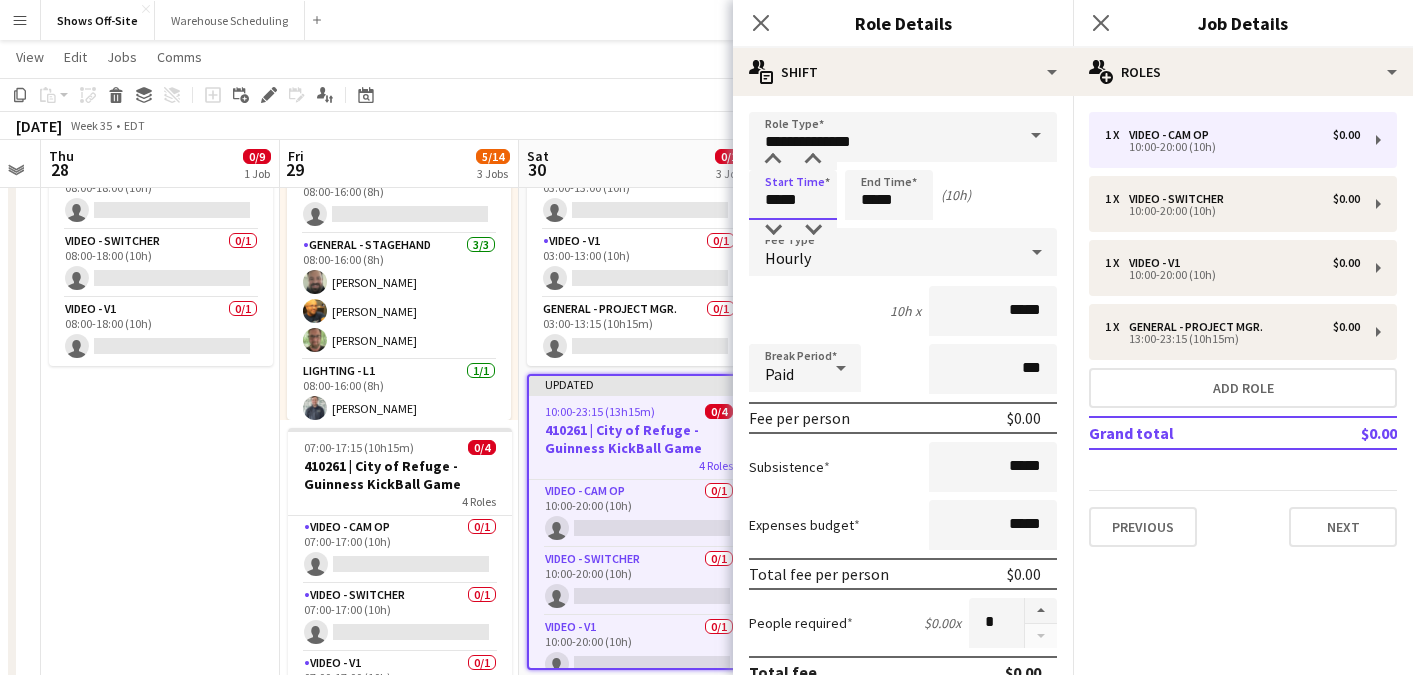 scroll, scrollTop: 0, scrollLeft: 770, axis: horizontal 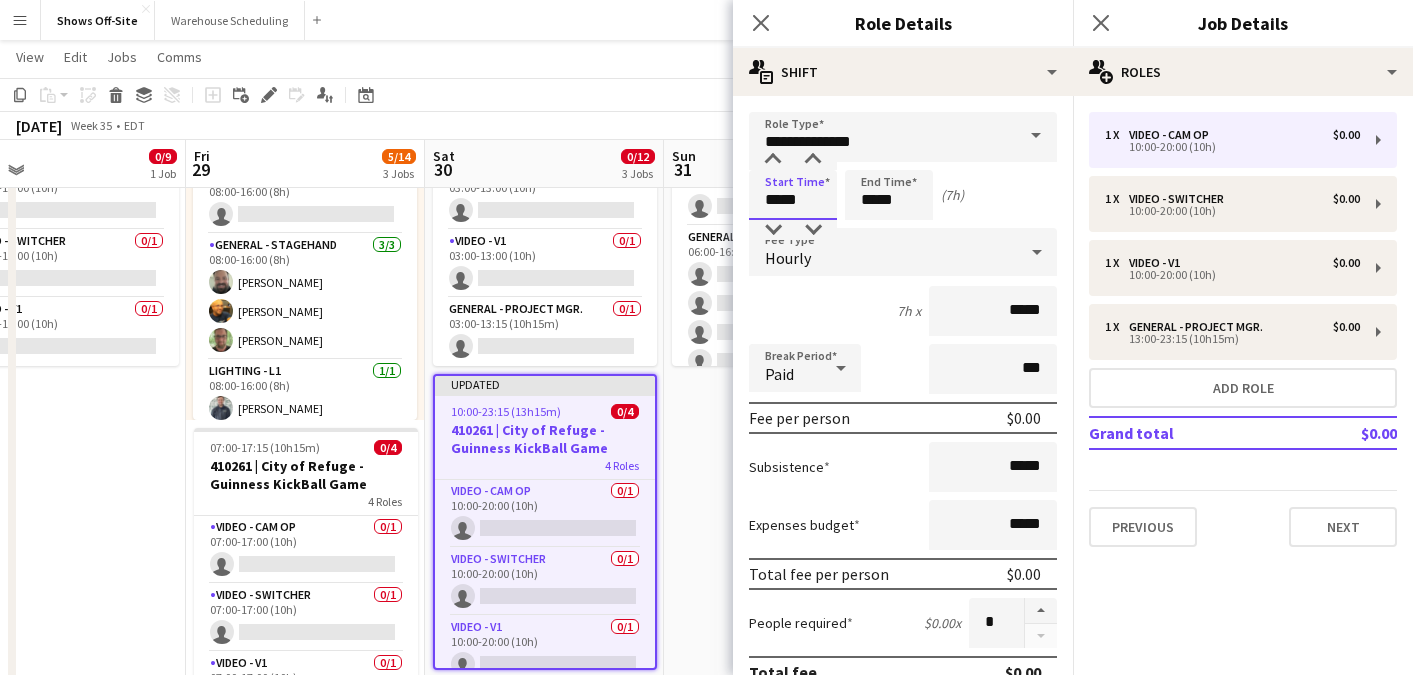 type on "*****" 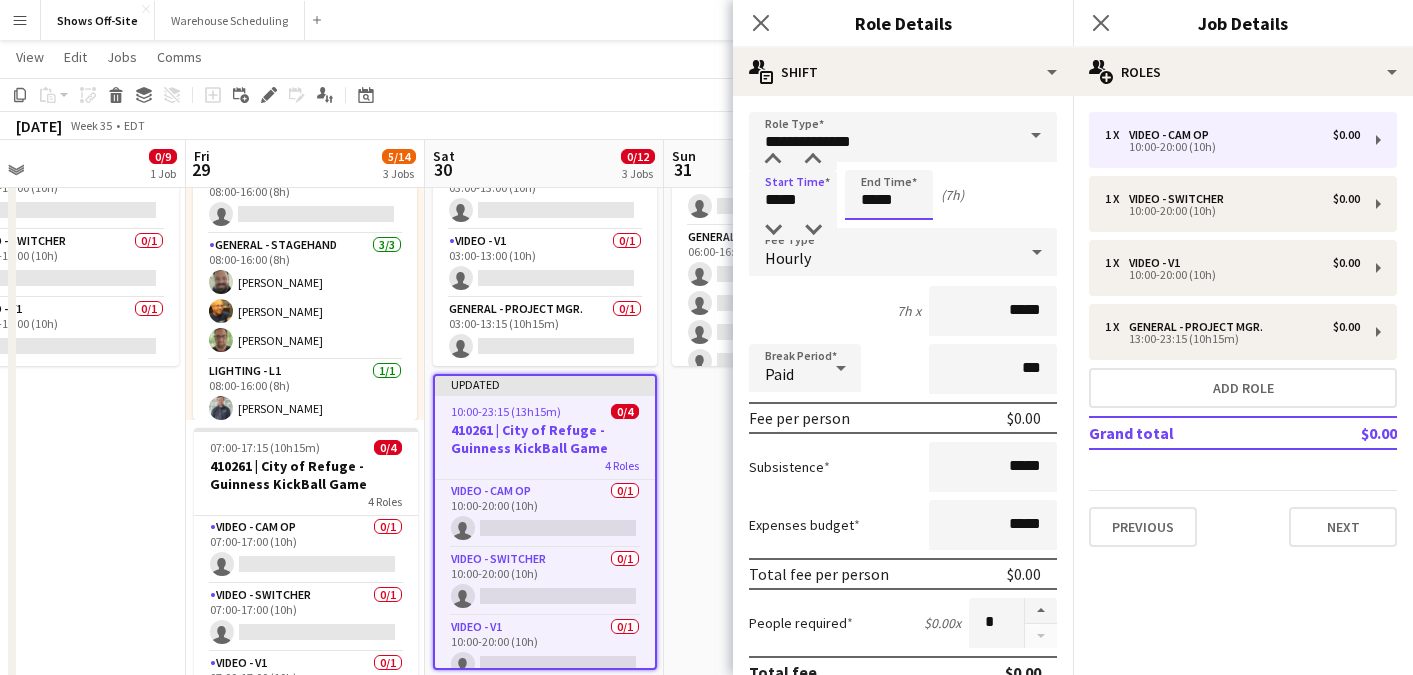 click on "*****" at bounding box center (889, 195) 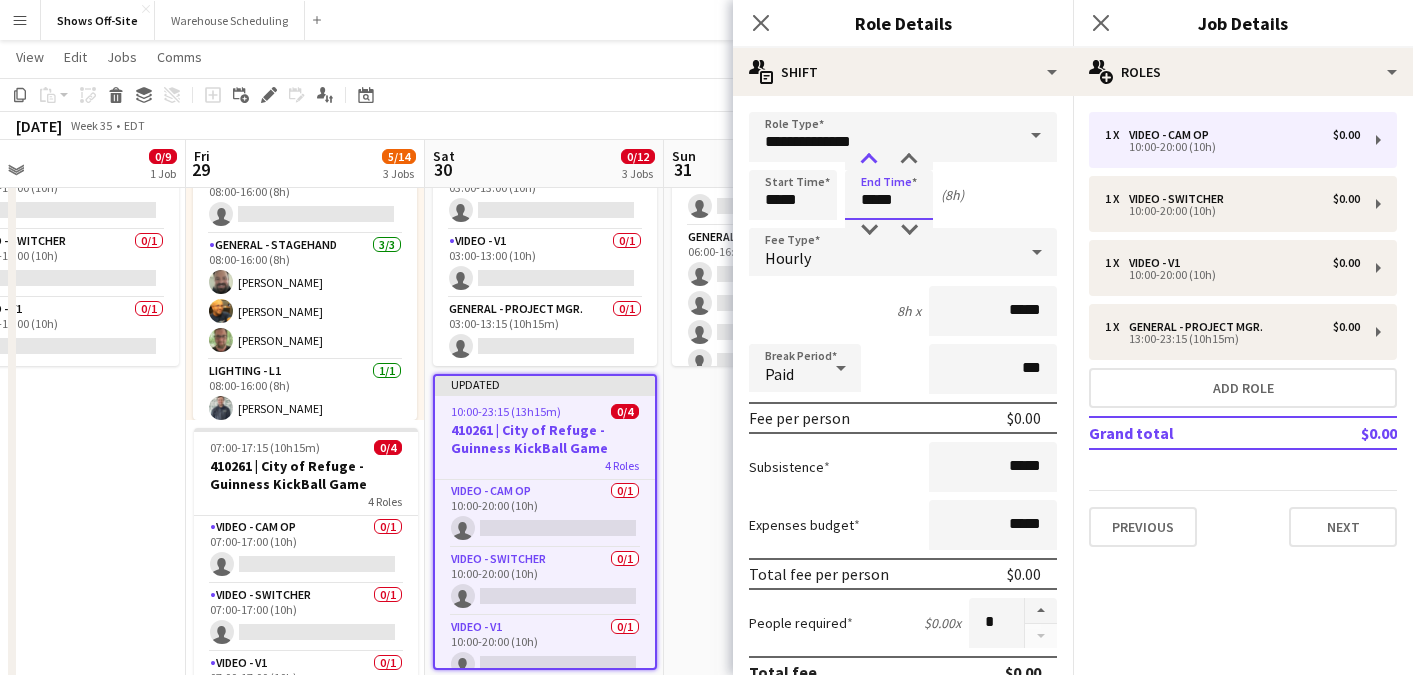 click at bounding box center (869, 160) 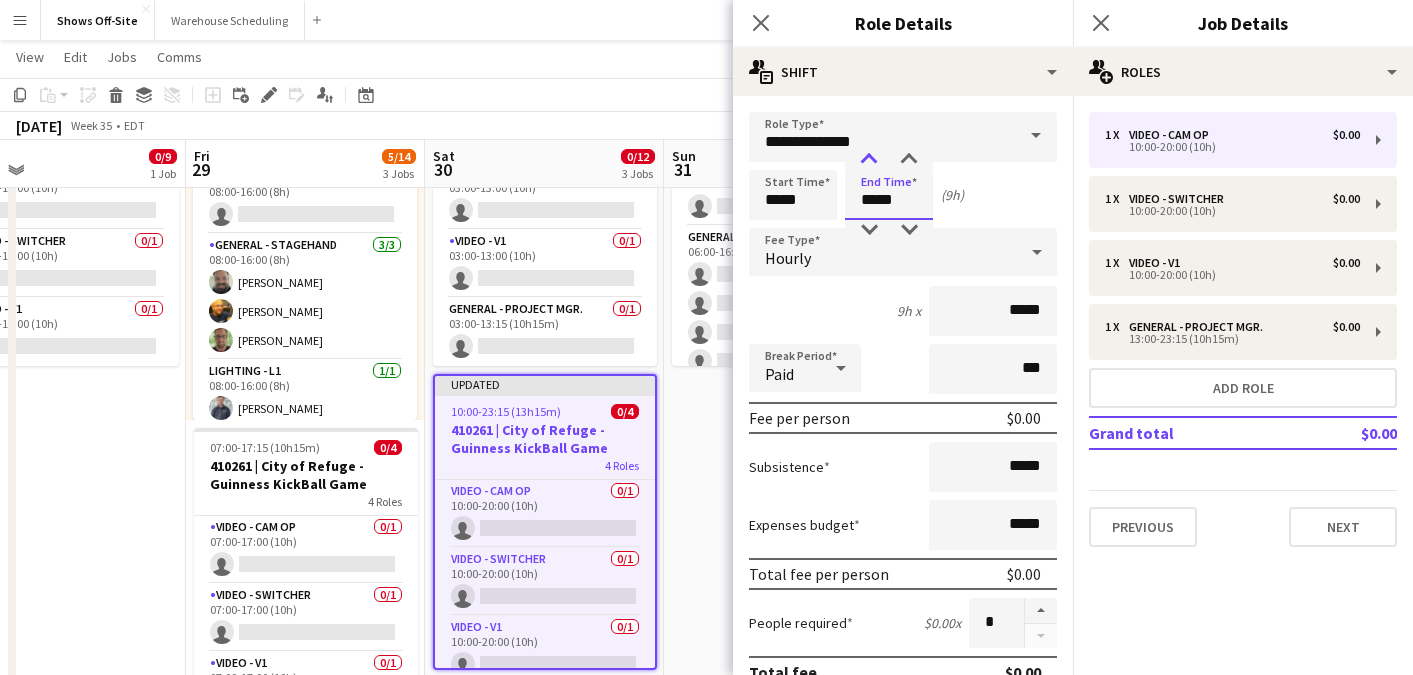 click at bounding box center (869, 160) 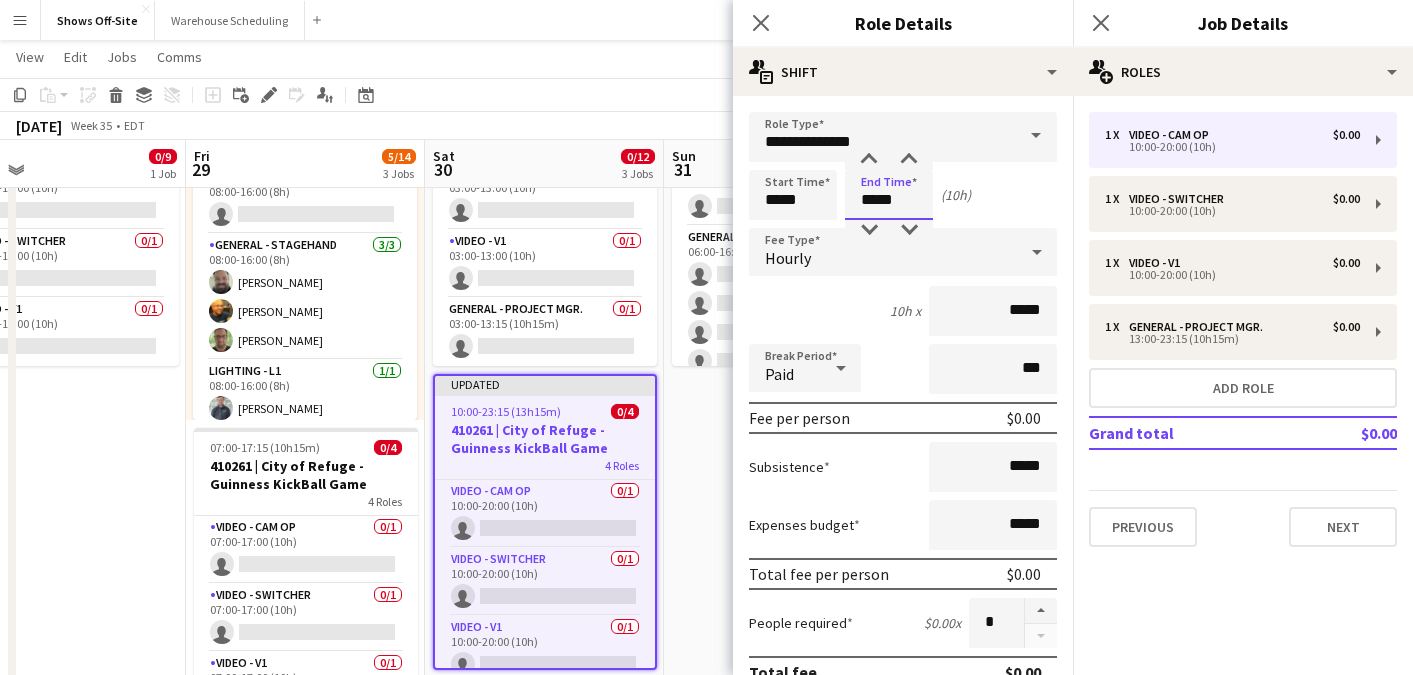scroll, scrollTop: 577, scrollLeft: 0, axis: vertical 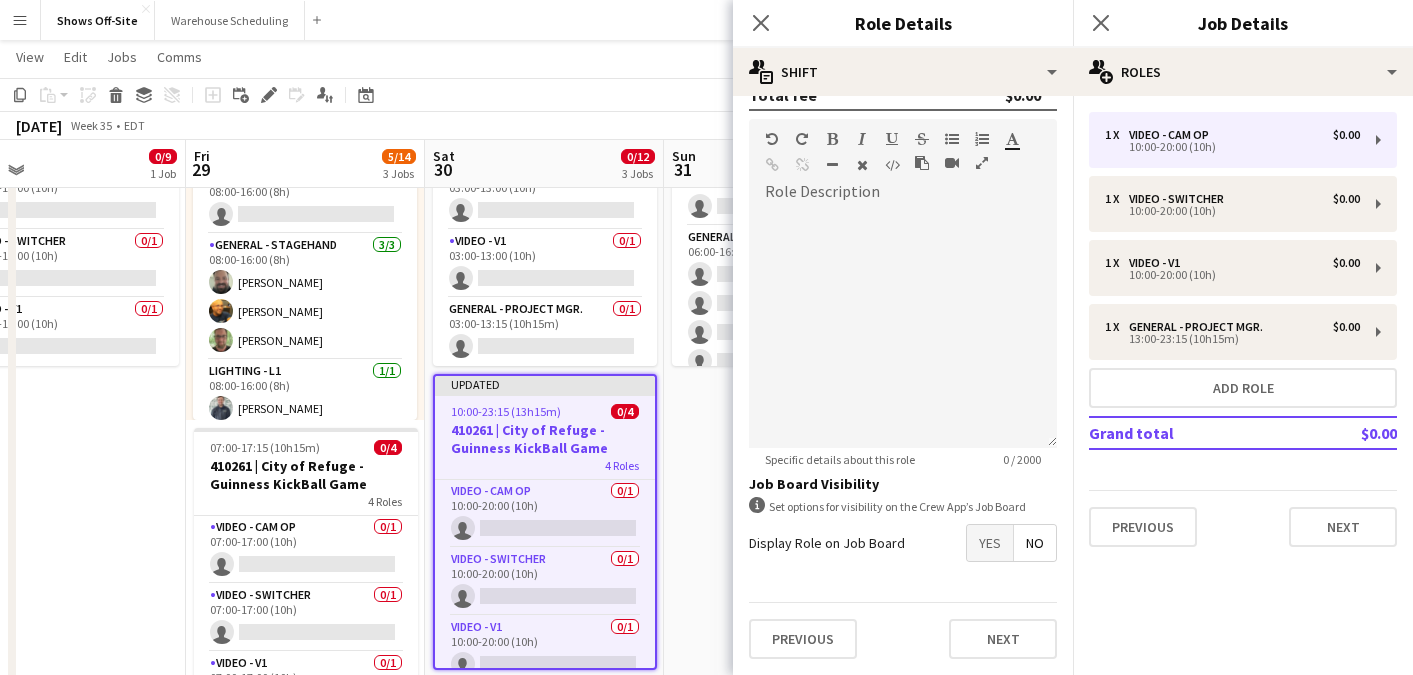 click on "Yes" at bounding box center [990, 543] 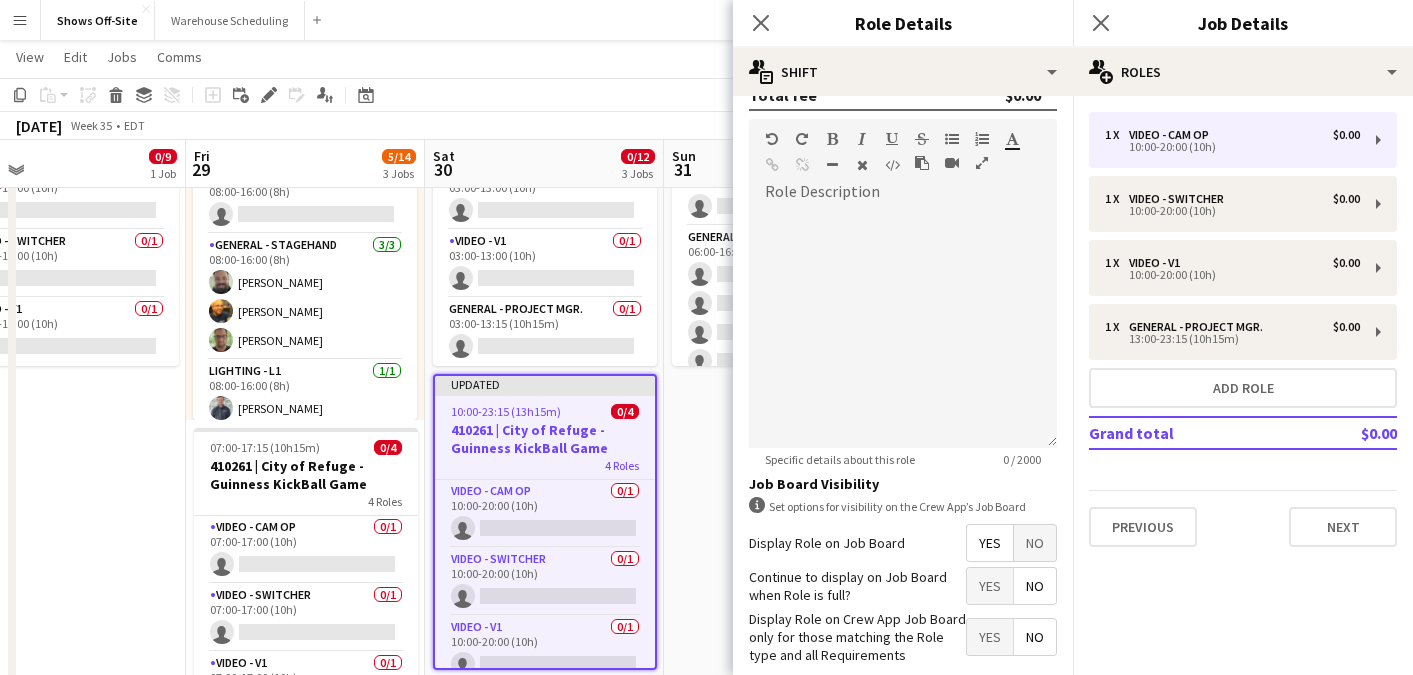 scroll, scrollTop: 679, scrollLeft: 0, axis: vertical 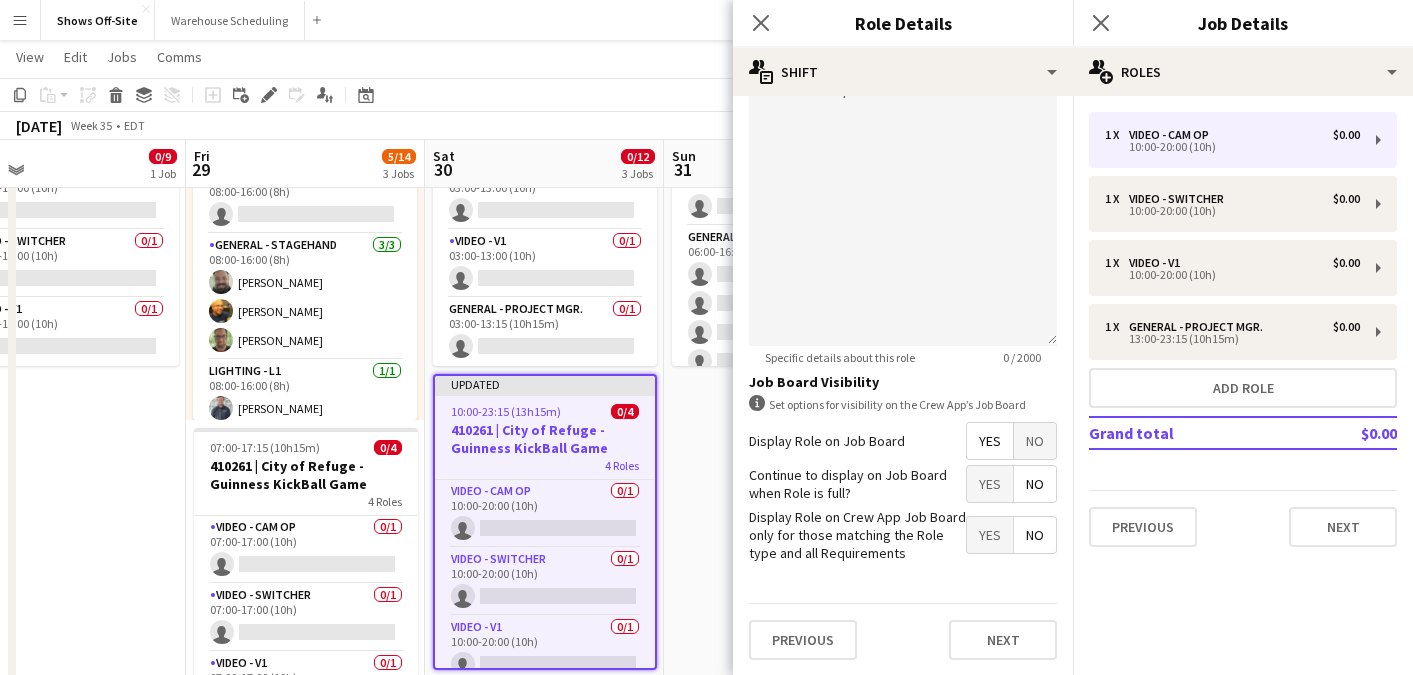 click on "No" at bounding box center [1035, 484] 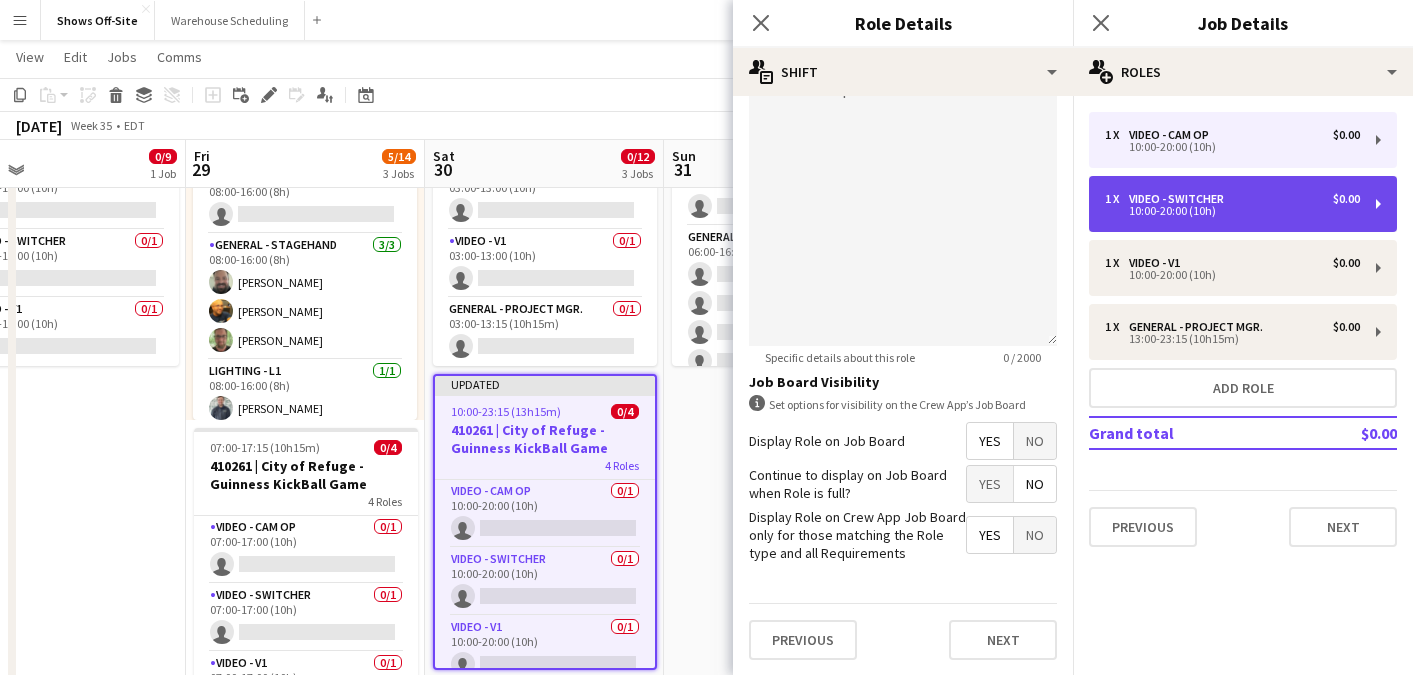 click on "1 x   Video - Switcher   $0.00   10:00-20:00 (10h)" at bounding box center (1243, 204) 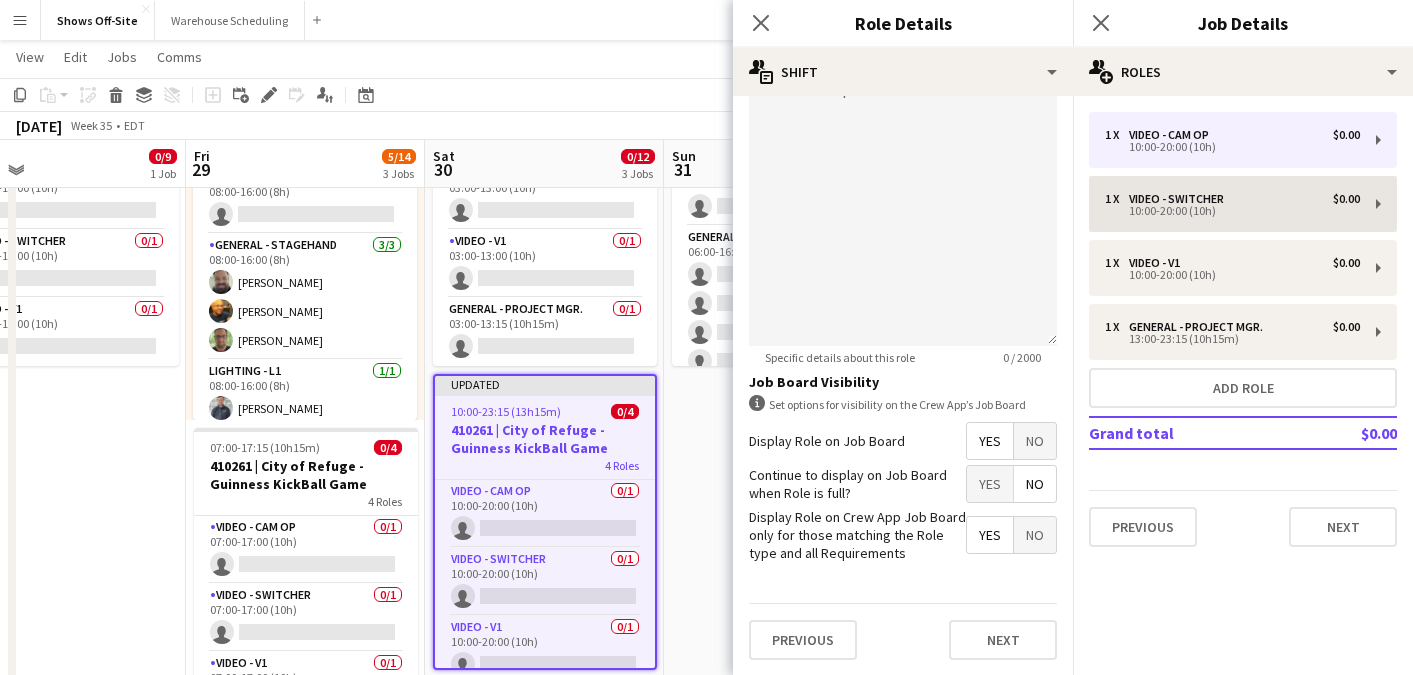 type on "**********" 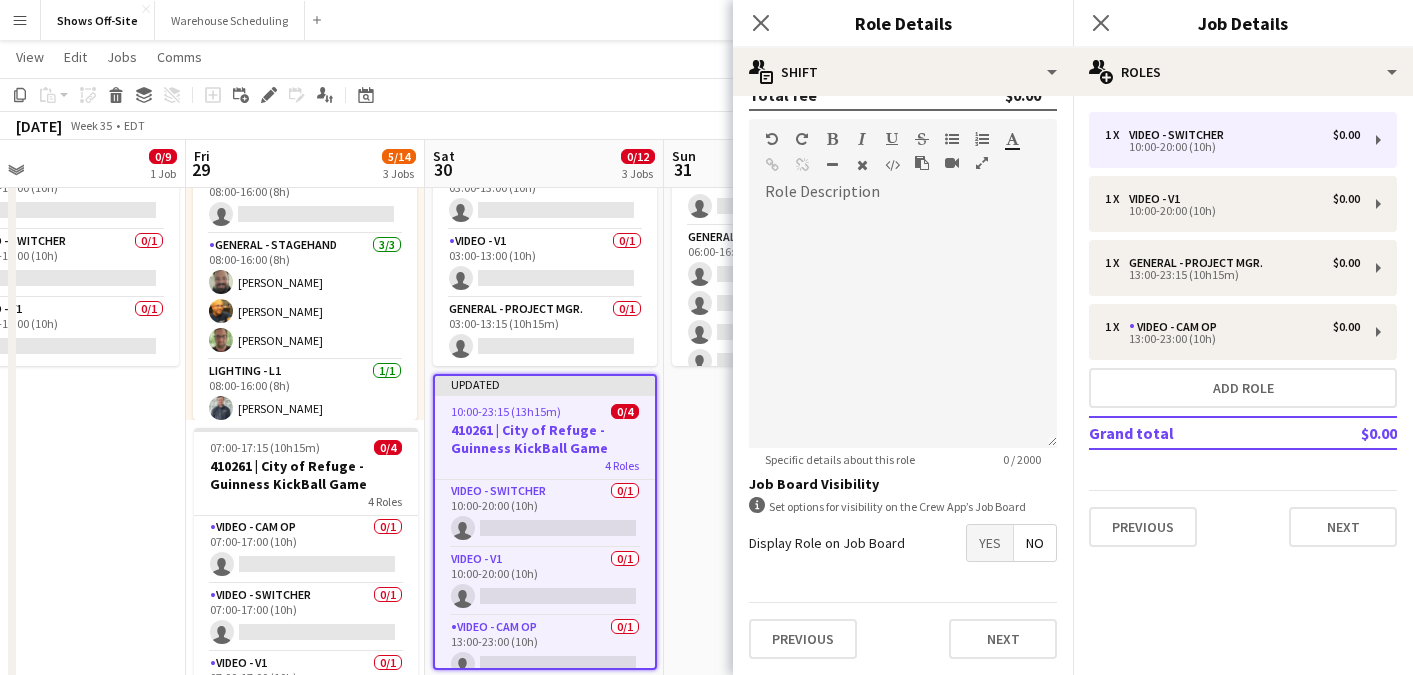 scroll, scrollTop: 0, scrollLeft: 0, axis: both 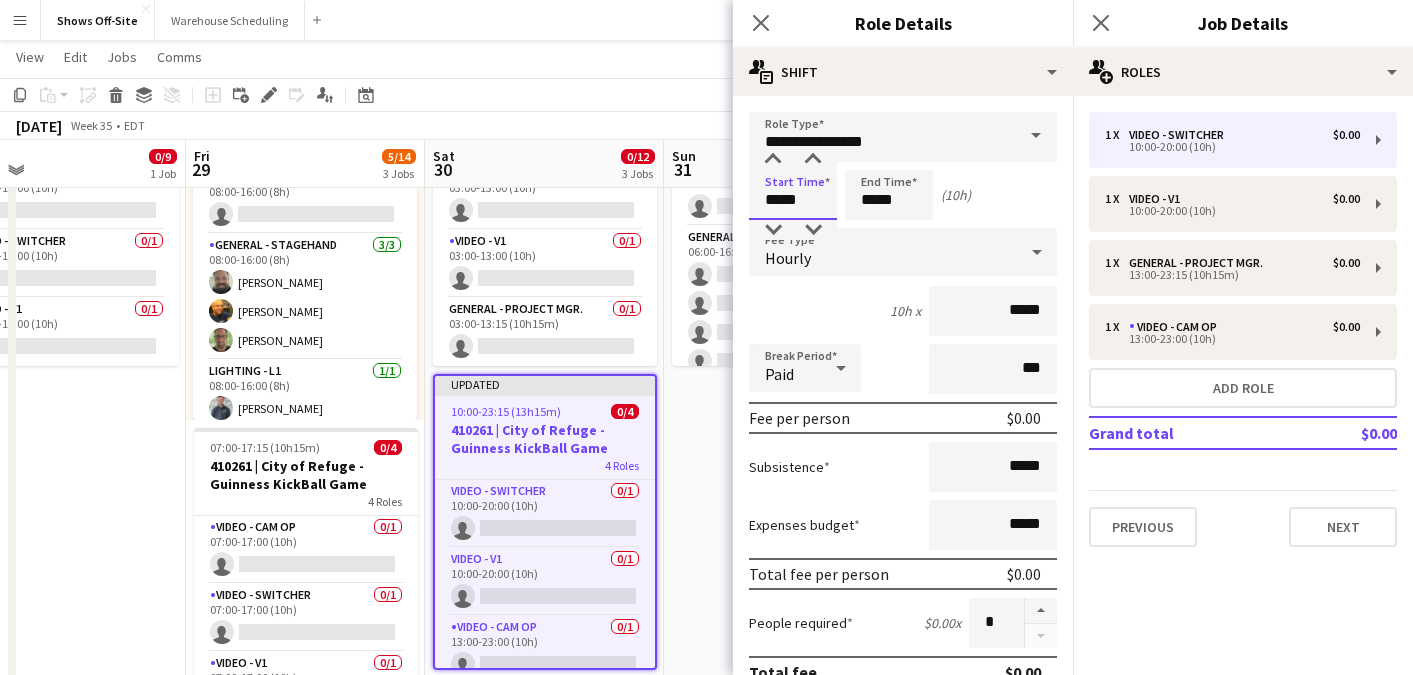drag, startPoint x: 823, startPoint y: 202, endPoint x: 666, endPoint y: 202, distance: 157 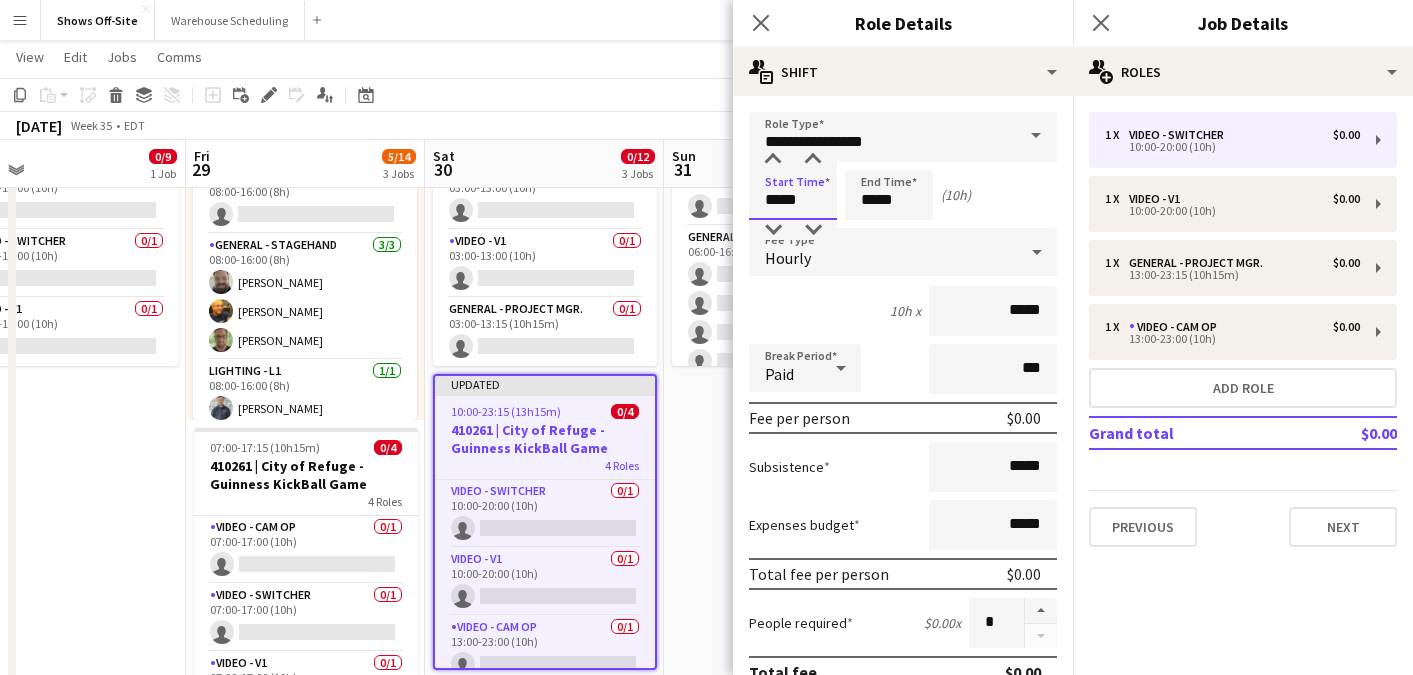 click on "Menu
Boards
Boards   Boards   All jobs   Status
Workforce
Workforce   My Workforce   Recruiting
Comms
Comms
Pay
Pay   Approvals   Payments   Reports
Platform Settings
Platform Settings   App settings   Your settings   Profiles
Training Academy
Training Academy
Knowledge Base
Knowledge Base
Product Updates
Product Updates   Log Out   Privacy   Shows Off-Site
Close
Warehouse Scheduling
Close
Add
Help
Notifications
Shows Off-Site
user
View  Day view expanded Day view collapsed Month view" at bounding box center [706, 689] 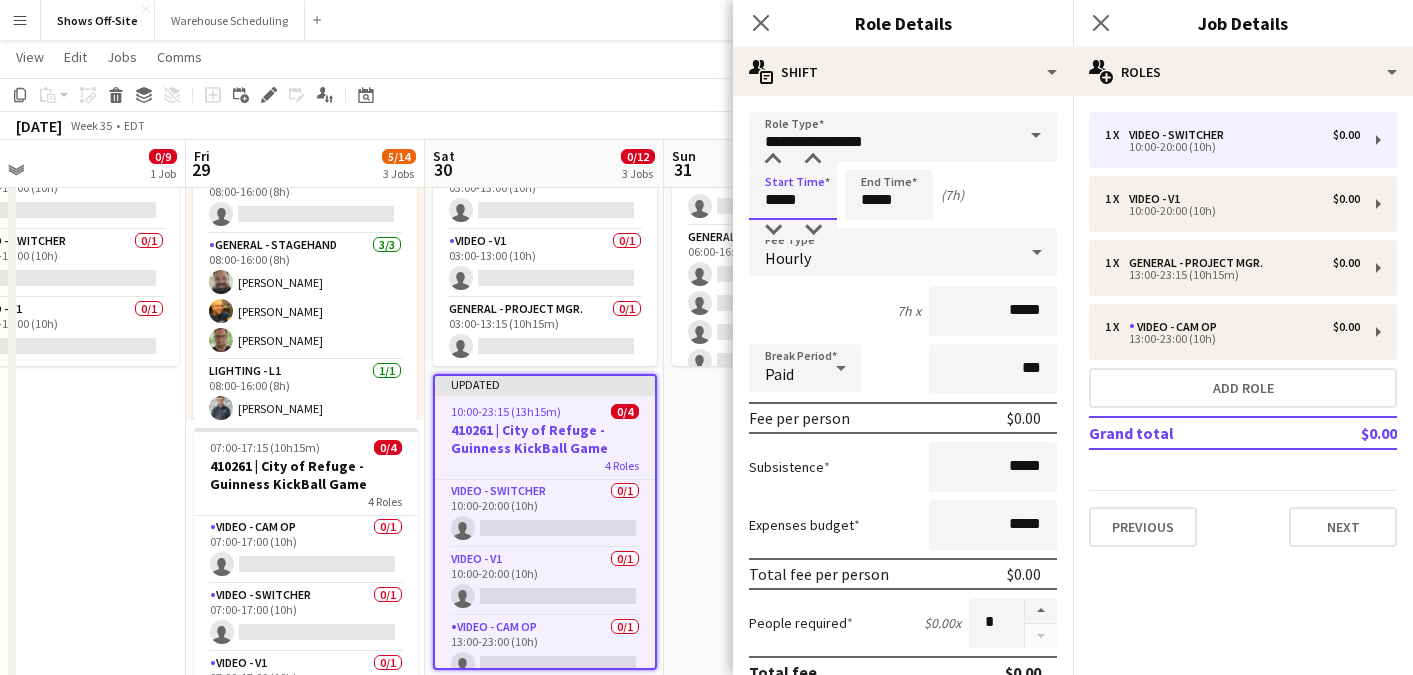 type on "*****" 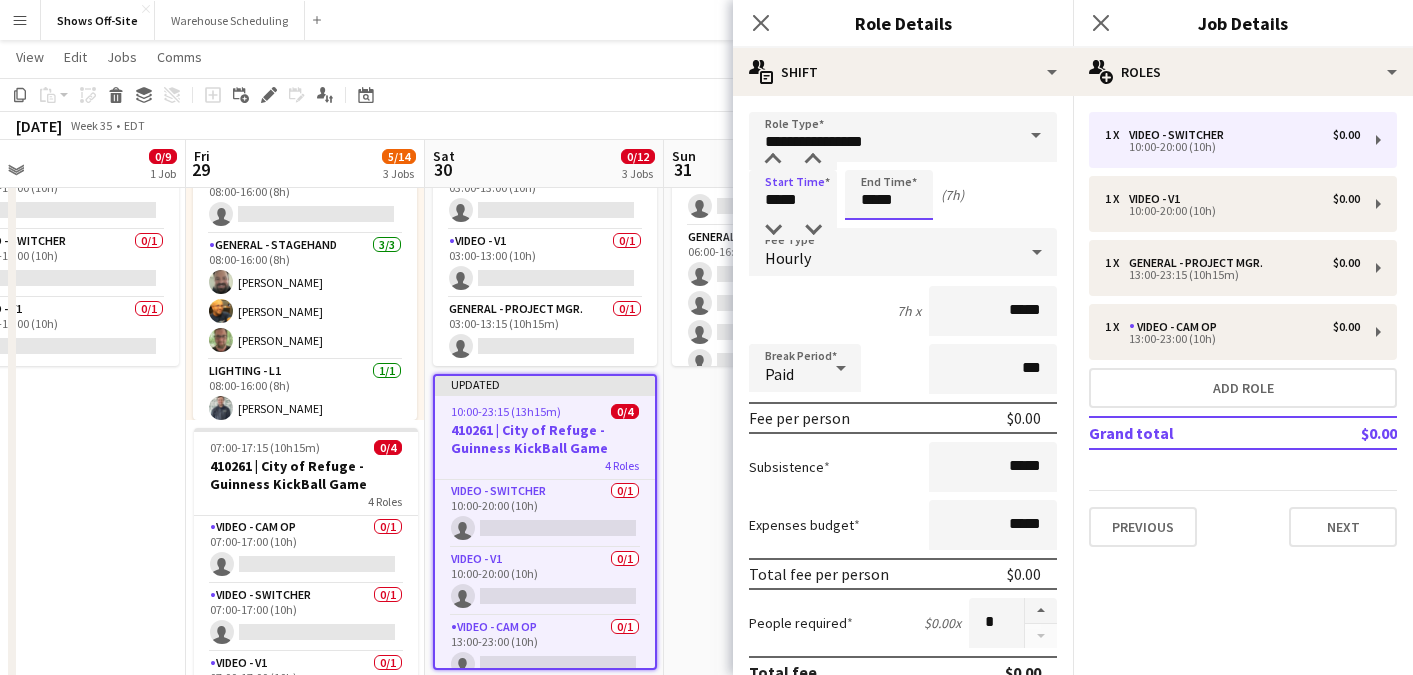 click on "*****" at bounding box center (889, 195) 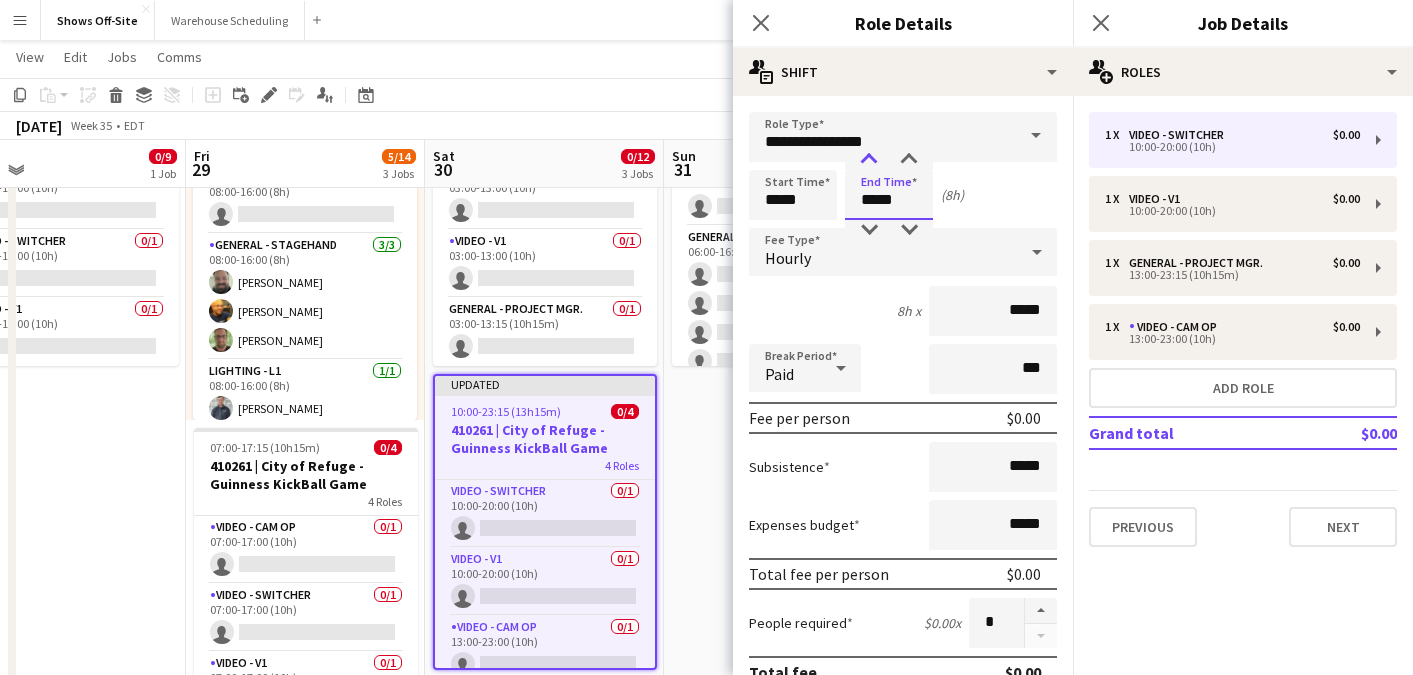 click at bounding box center [869, 160] 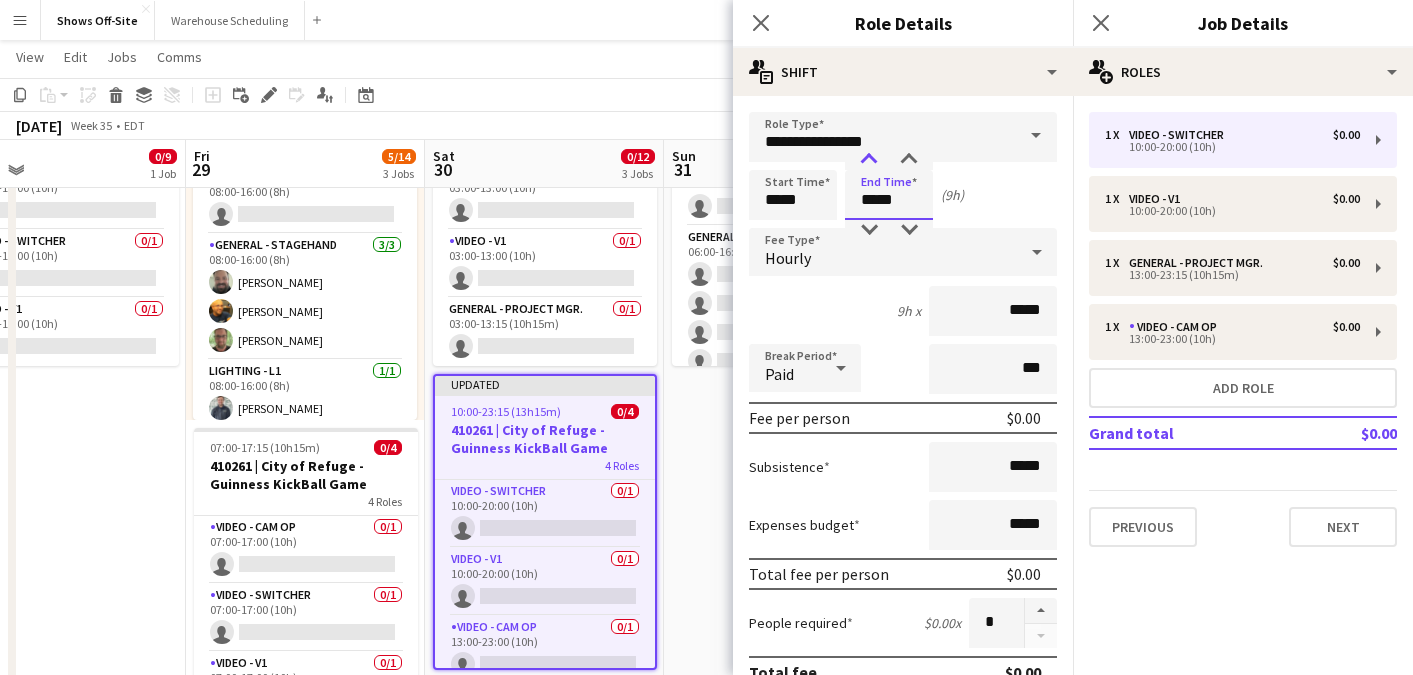 click at bounding box center [869, 160] 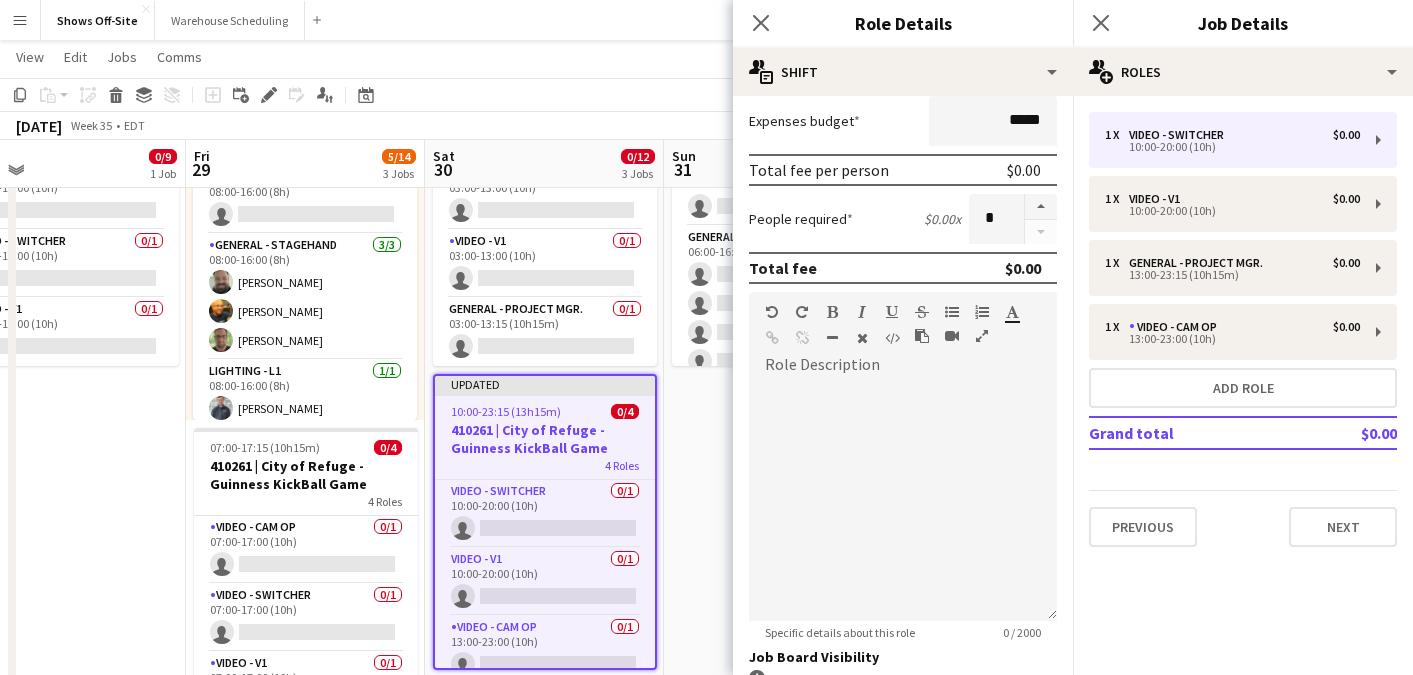 scroll, scrollTop: 577, scrollLeft: 0, axis: vertical 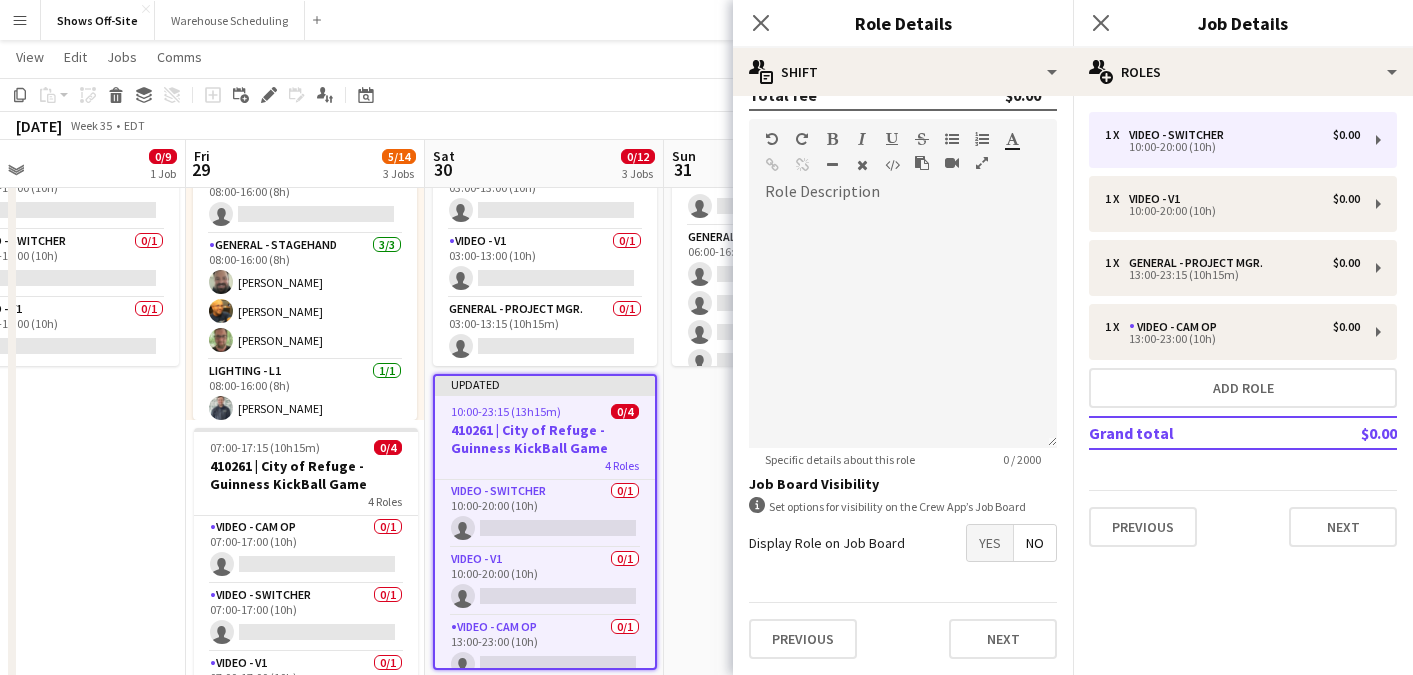 click on "Yes" at bounding box center (990, 543) 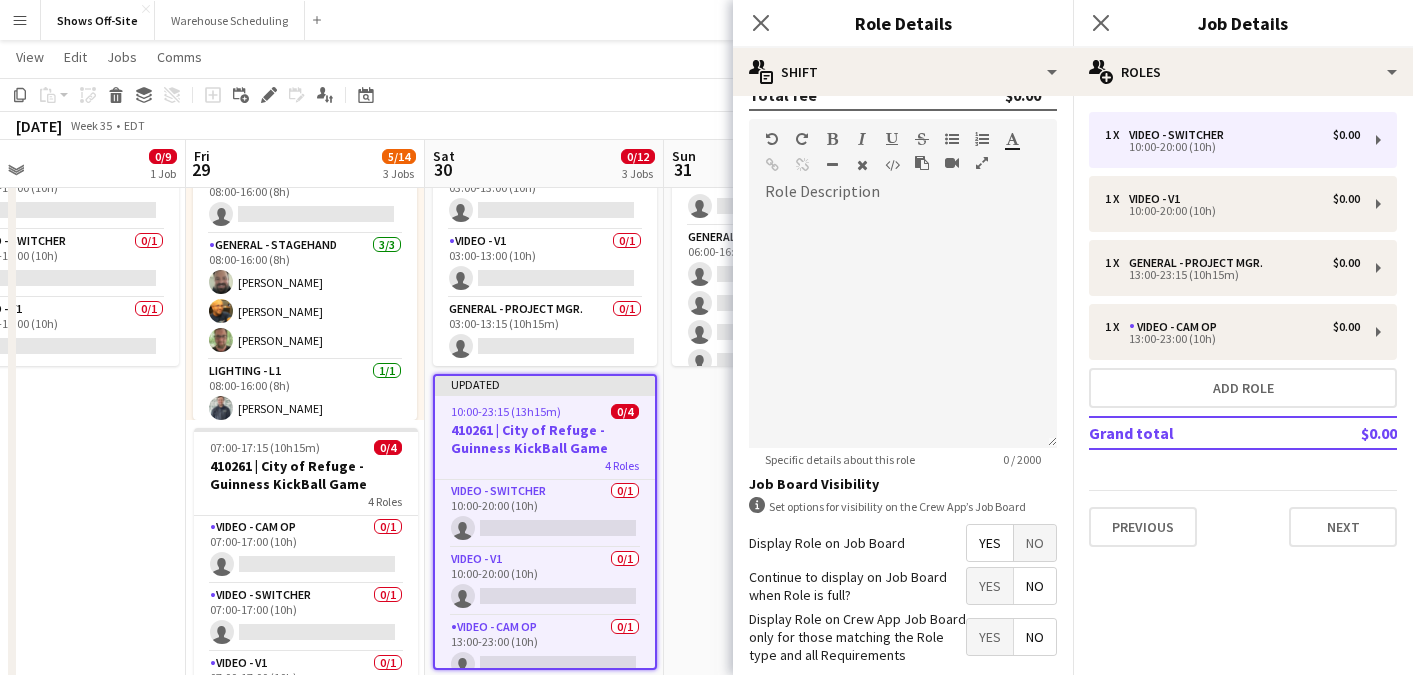 scroll, scrollTop: 679, scrollLeft: 0, axis: vertical 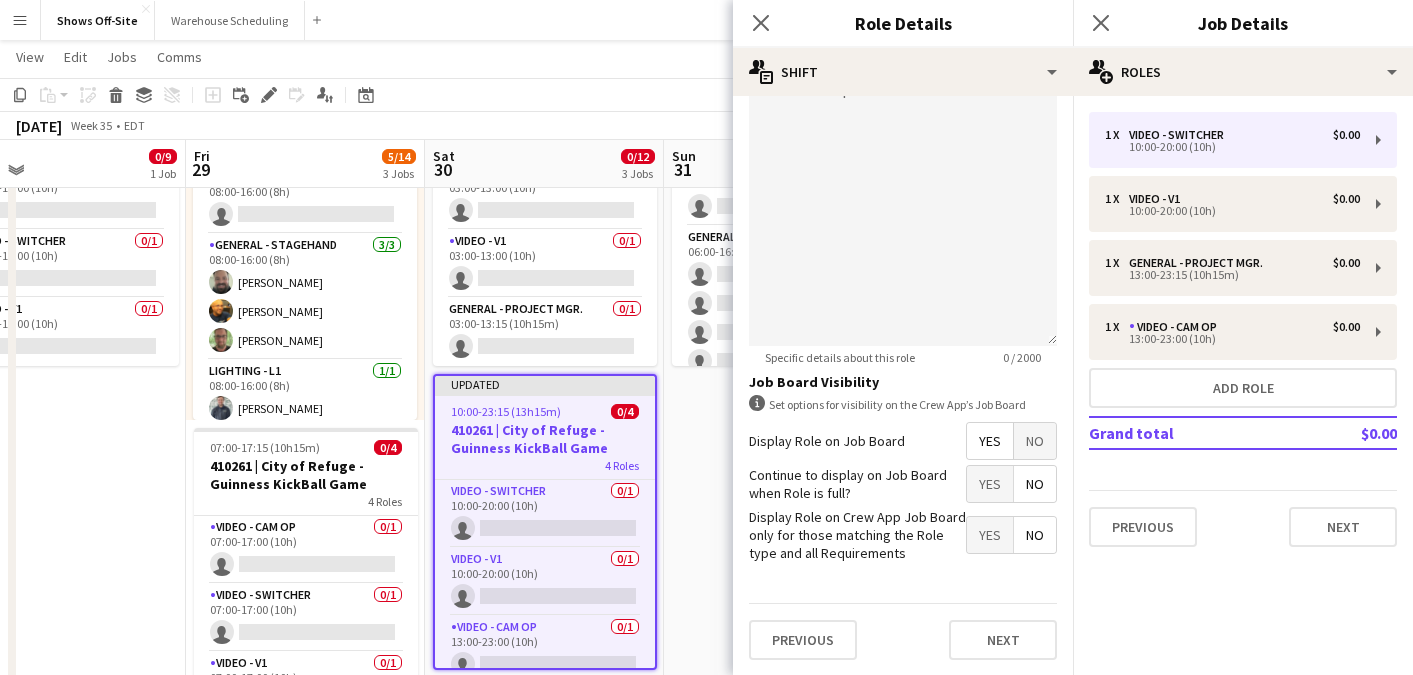 click on "No" at bounding box center (1035, 484) 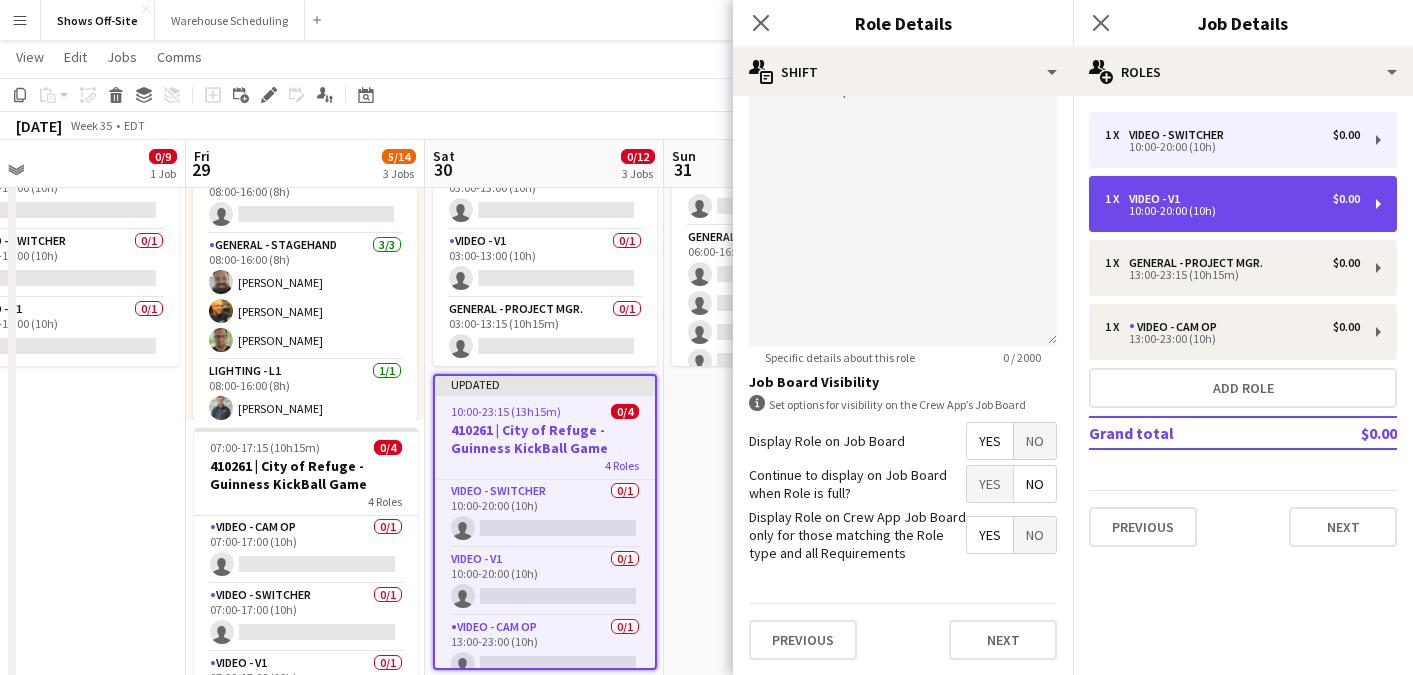 click on "1 x   Video - V1   $0.00   10:00-20:00 (10h)" at bounding box center (1243, 204) 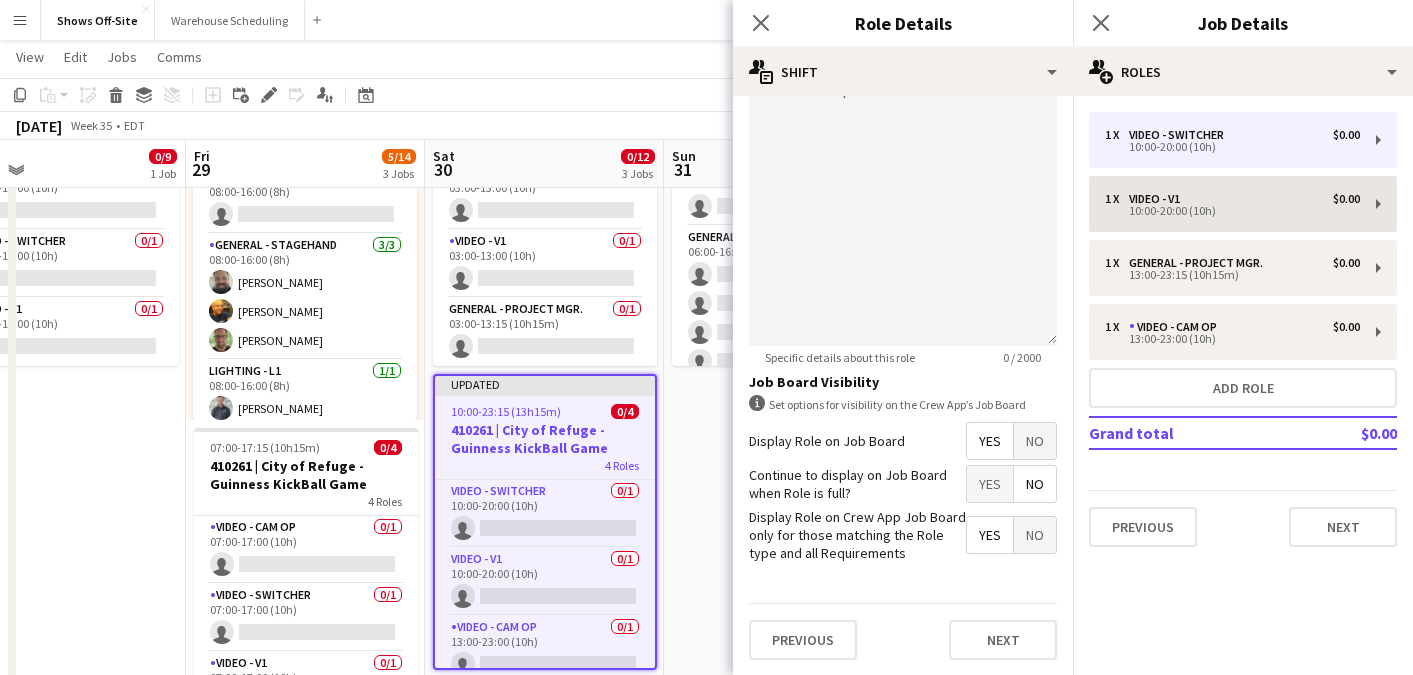 type on "**********" 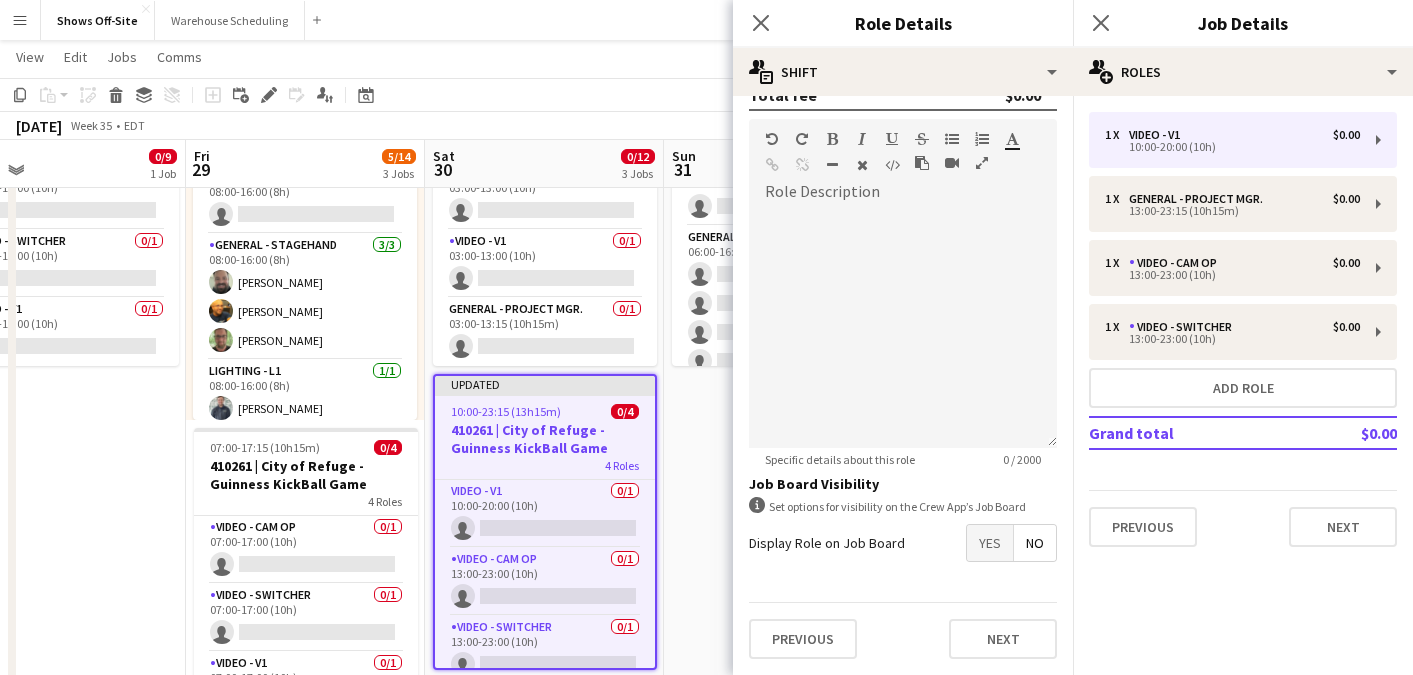 scroll, scrollTop: 0, scrollLeft: 0, axis: both 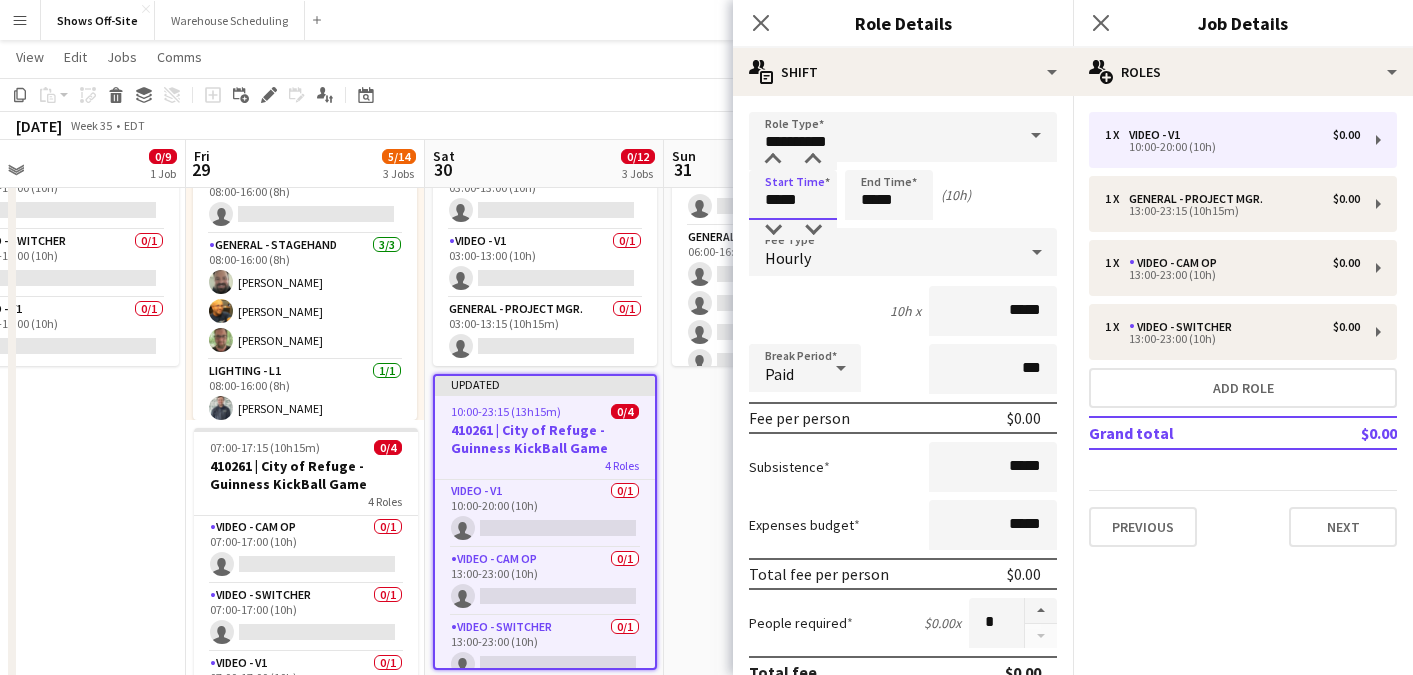 drag, startPoint x: 807, startPoint y: 202, endPoint x: 661, endPoint y: 202, distance: 146 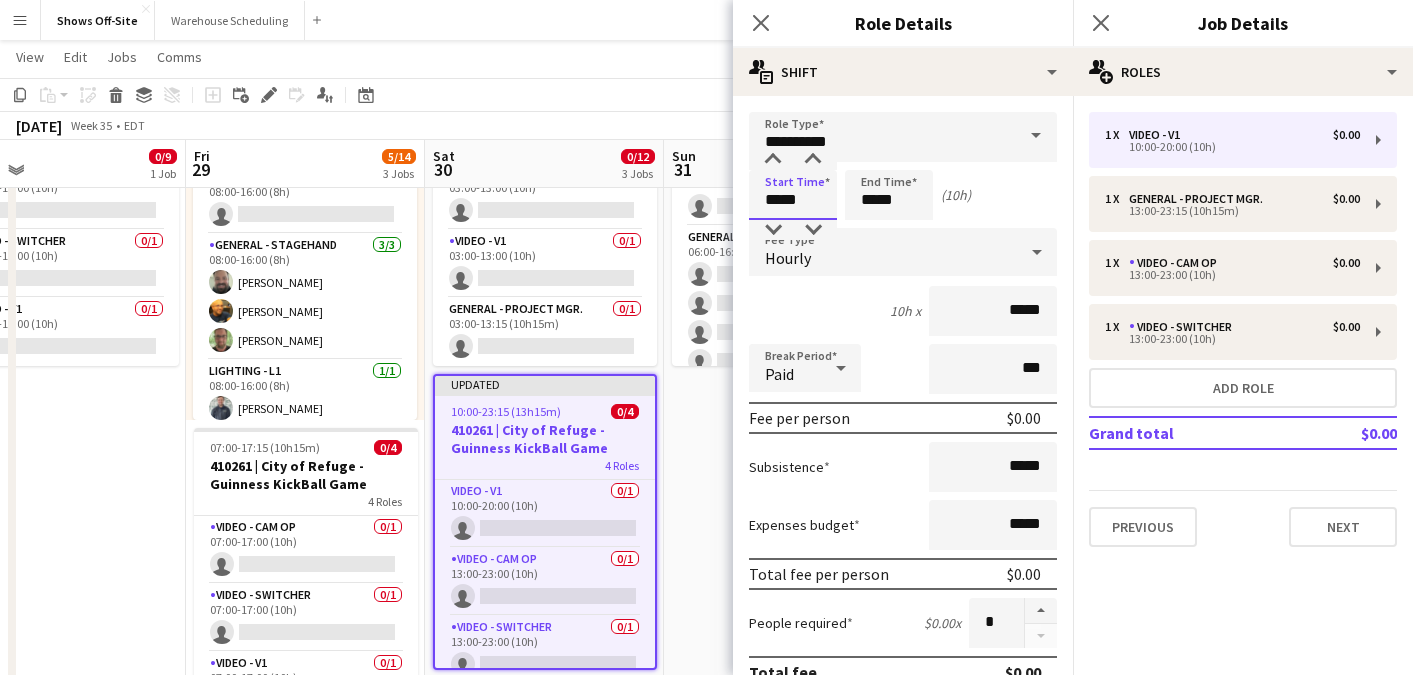 click on "Menu
Boards
Boards   Boards   All jobs   Status
Workforce
Workforce   My Workforce   Recruiting
Comms
Comms
Pay
Pay   Approvals   Payments   Reports
Platform Settings
Platform Settings   App settings   Your settings   Profiles
Training Academy
Training Academy
Knowledge Base
Knowledge Base
Product Updates
Product Updates   Log Out   Privacy   Shows Off-Site
Close
Warehouse Scheduling
Close
Add
Help
Notifications
Shows Off-Site
user
View  Day view expanded Day view collapsed Month view" at bounding box center [706, 689] 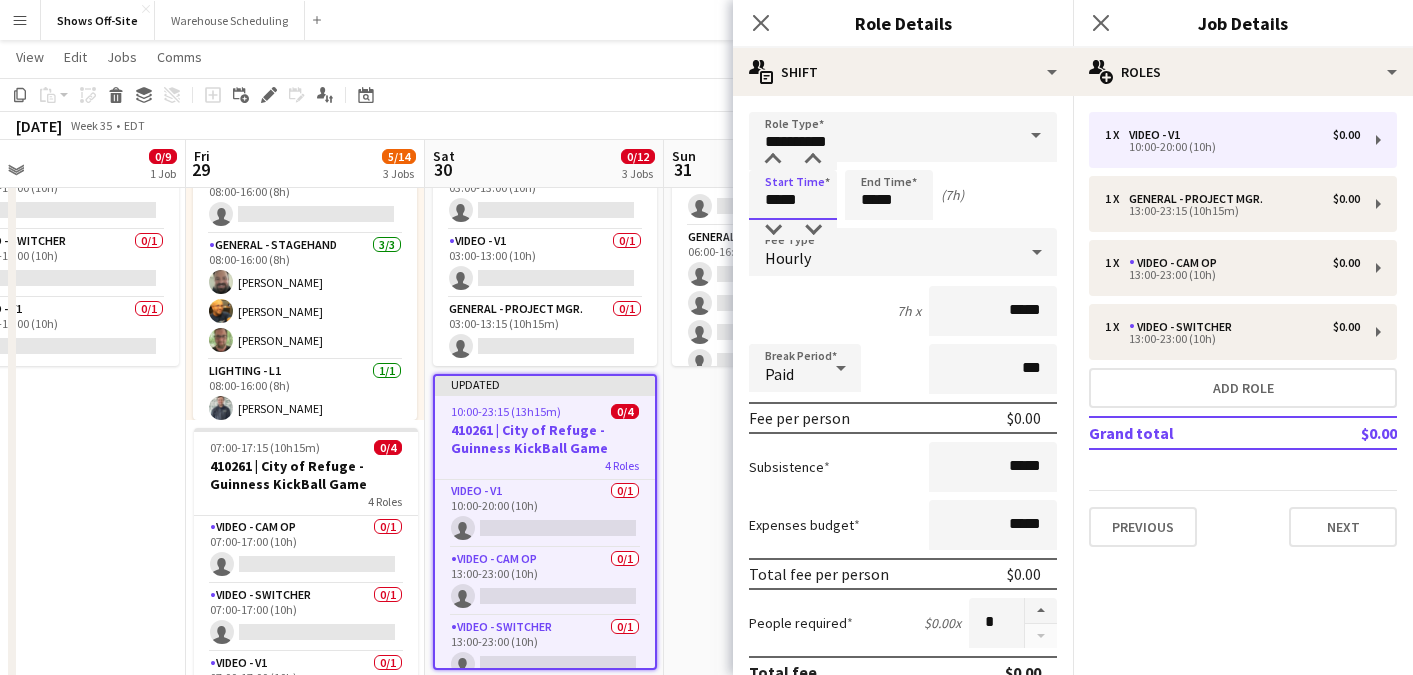 type on "*****" 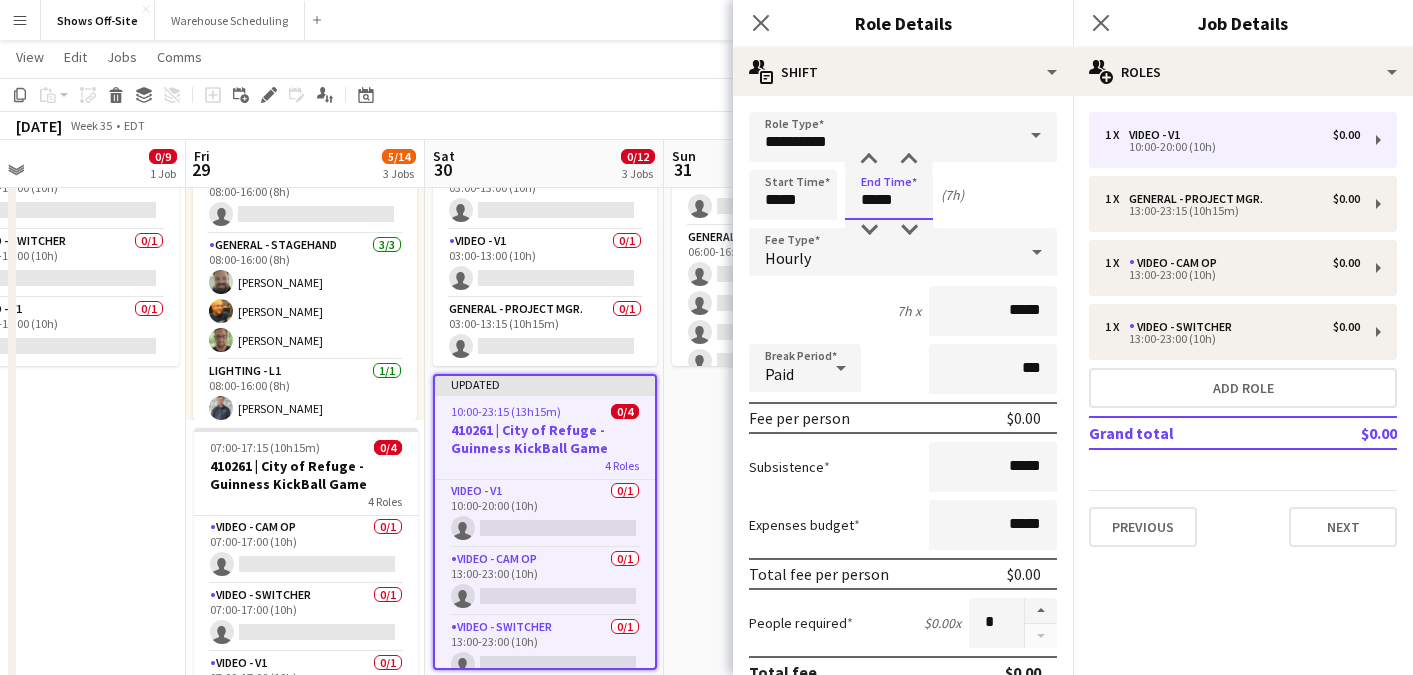 click on "*****" at bounding box center (889, 195) 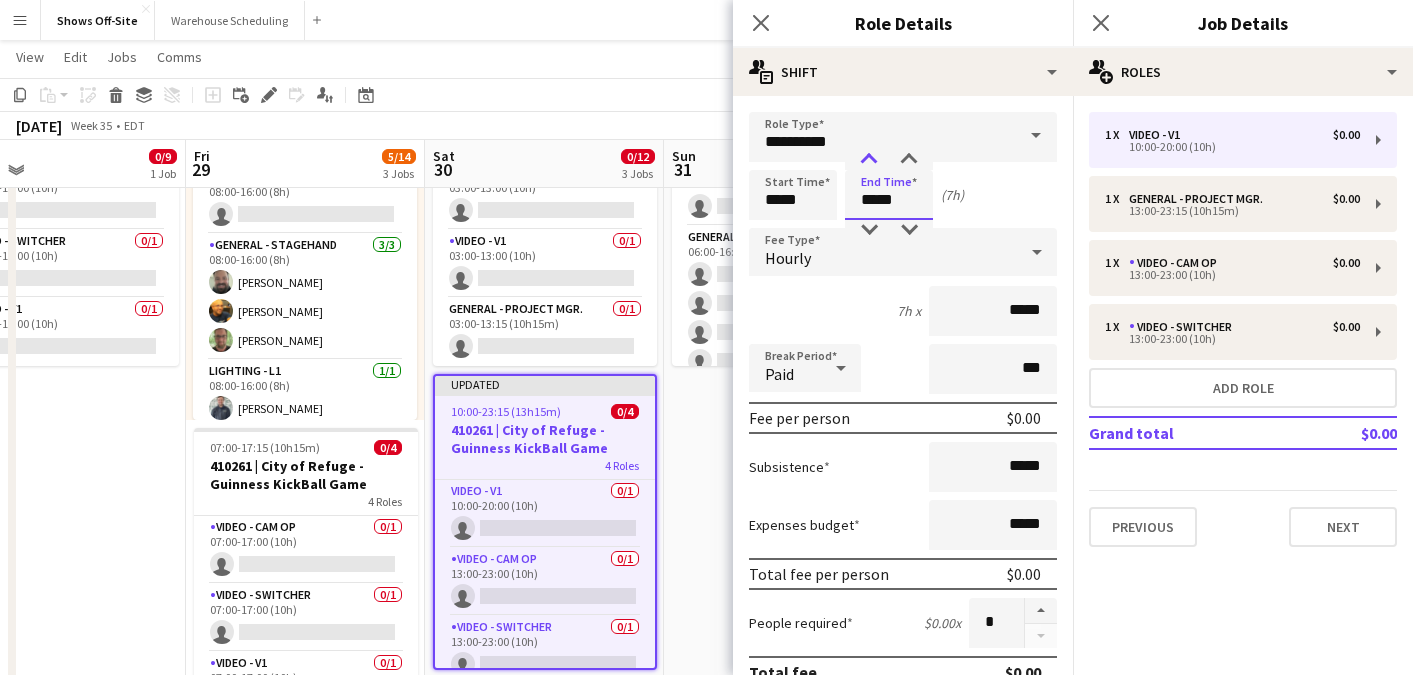 click at bounding box center (869, 160) 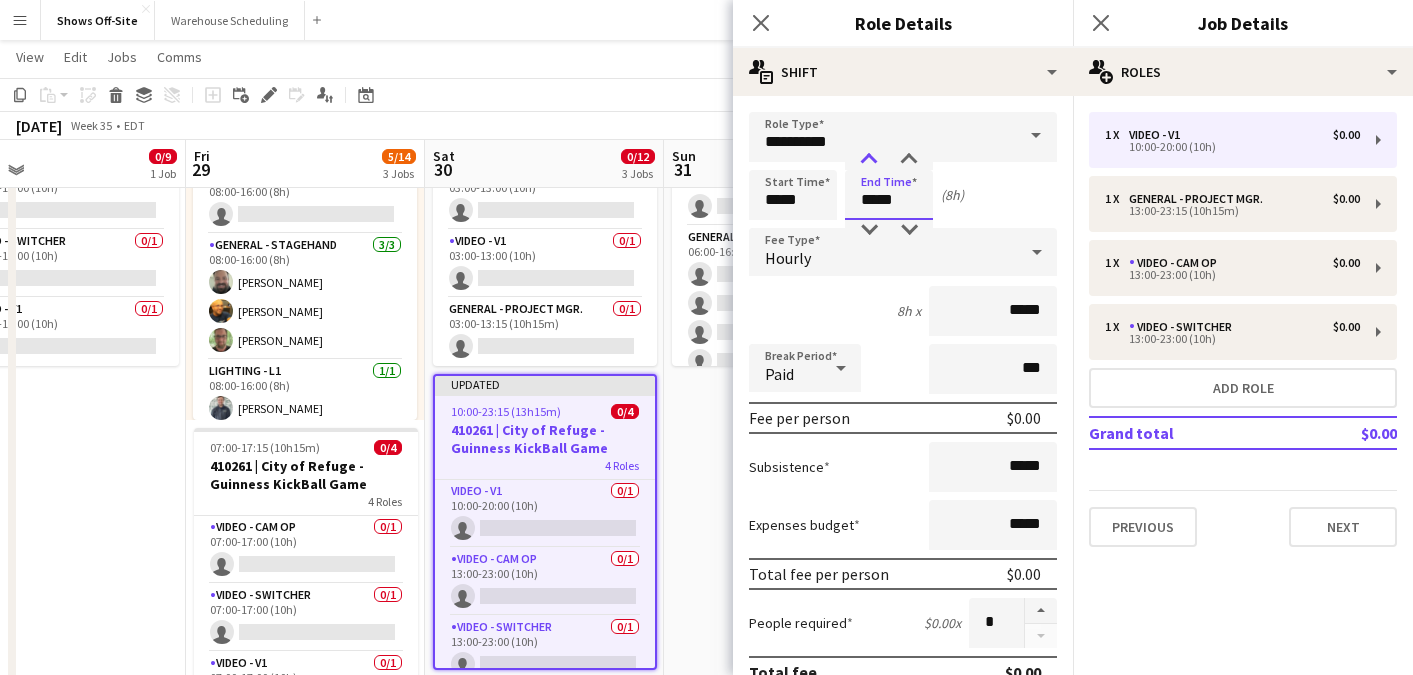 click at bounding box center [869, 160] 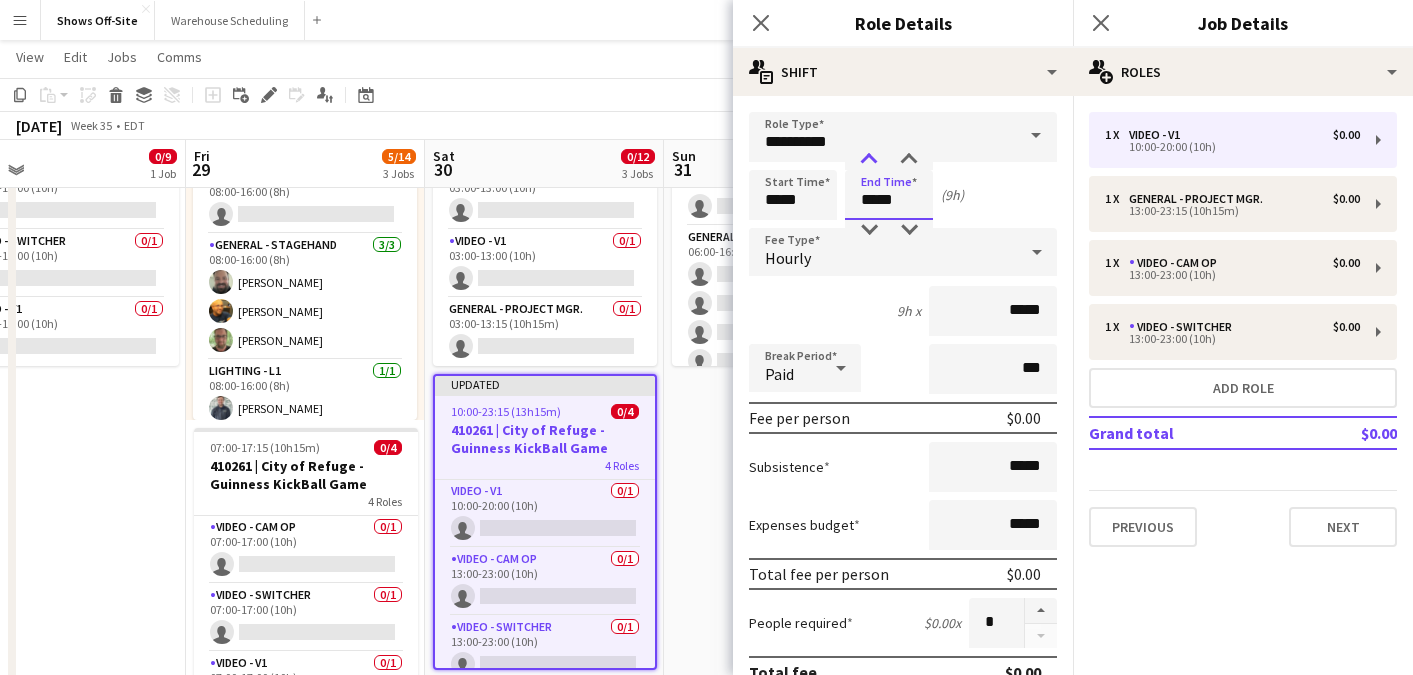 type on "*****" 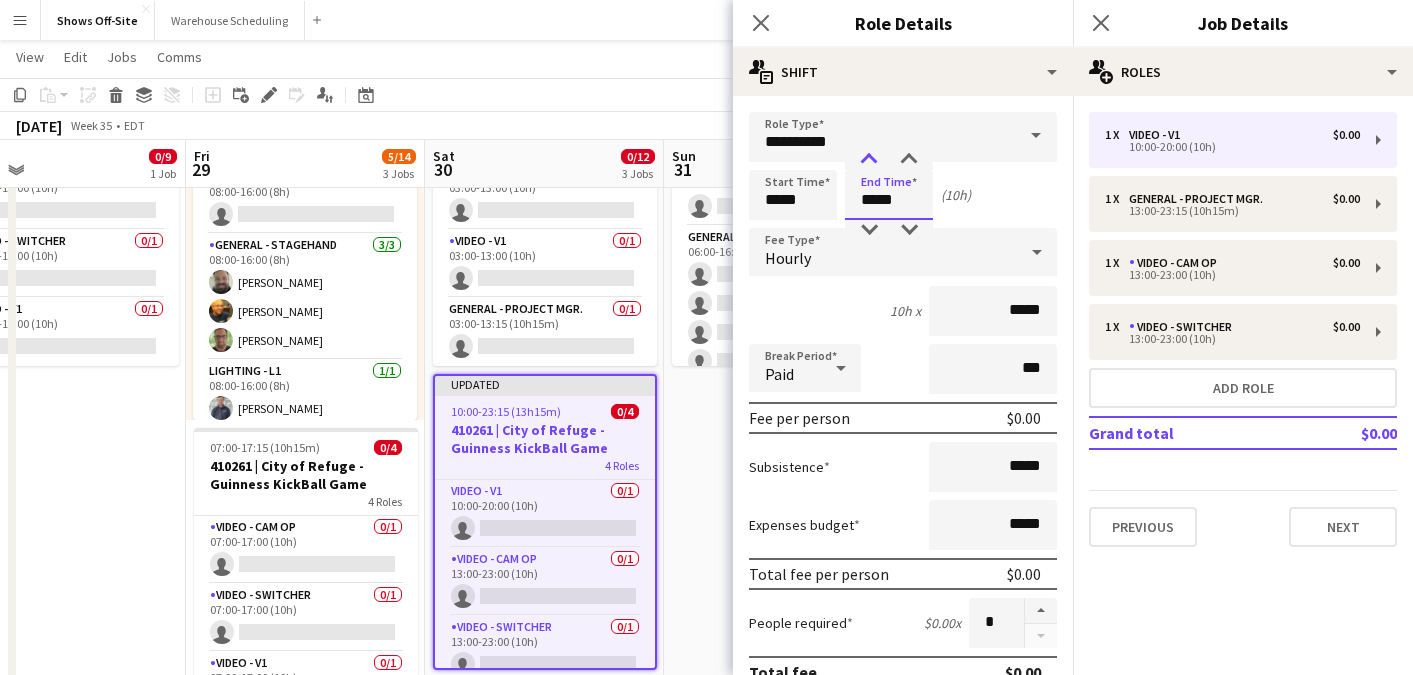 click at bounding box center [869, 160] 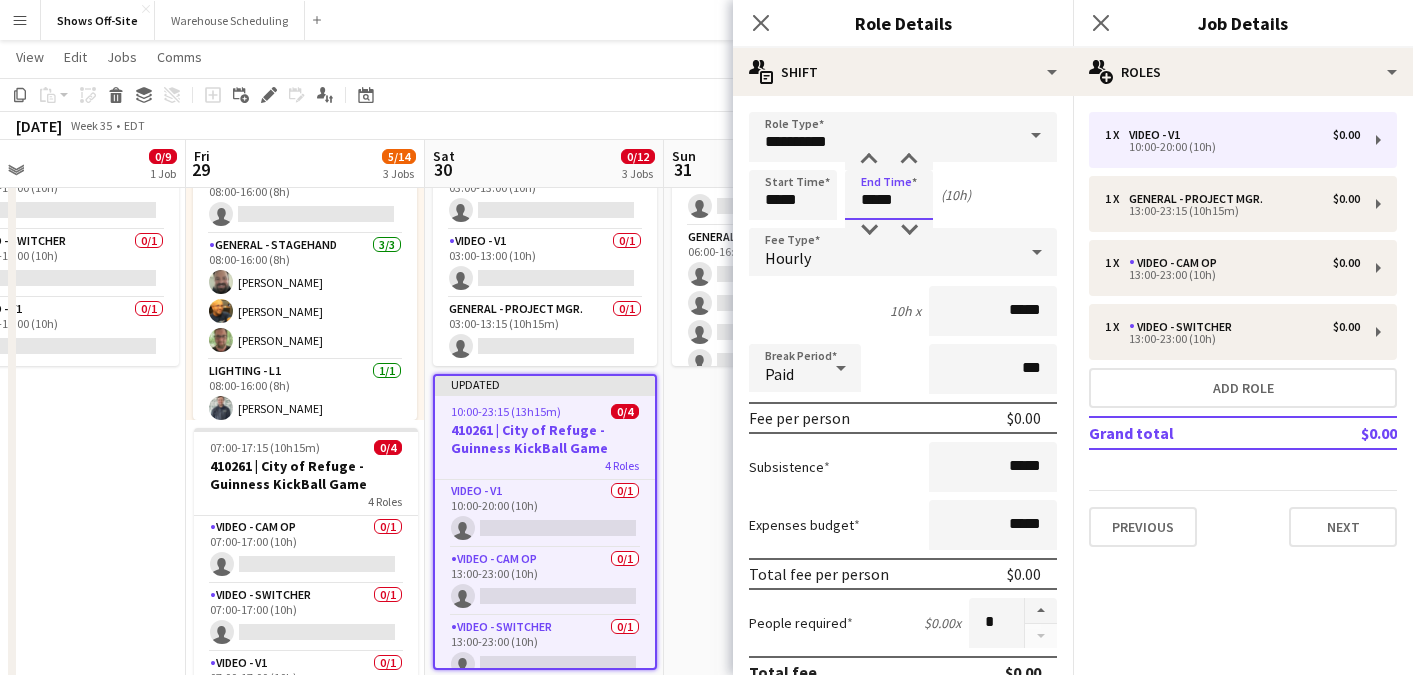 scroll, scrollTop: 577, scrollLeft: 0, axis: vertical 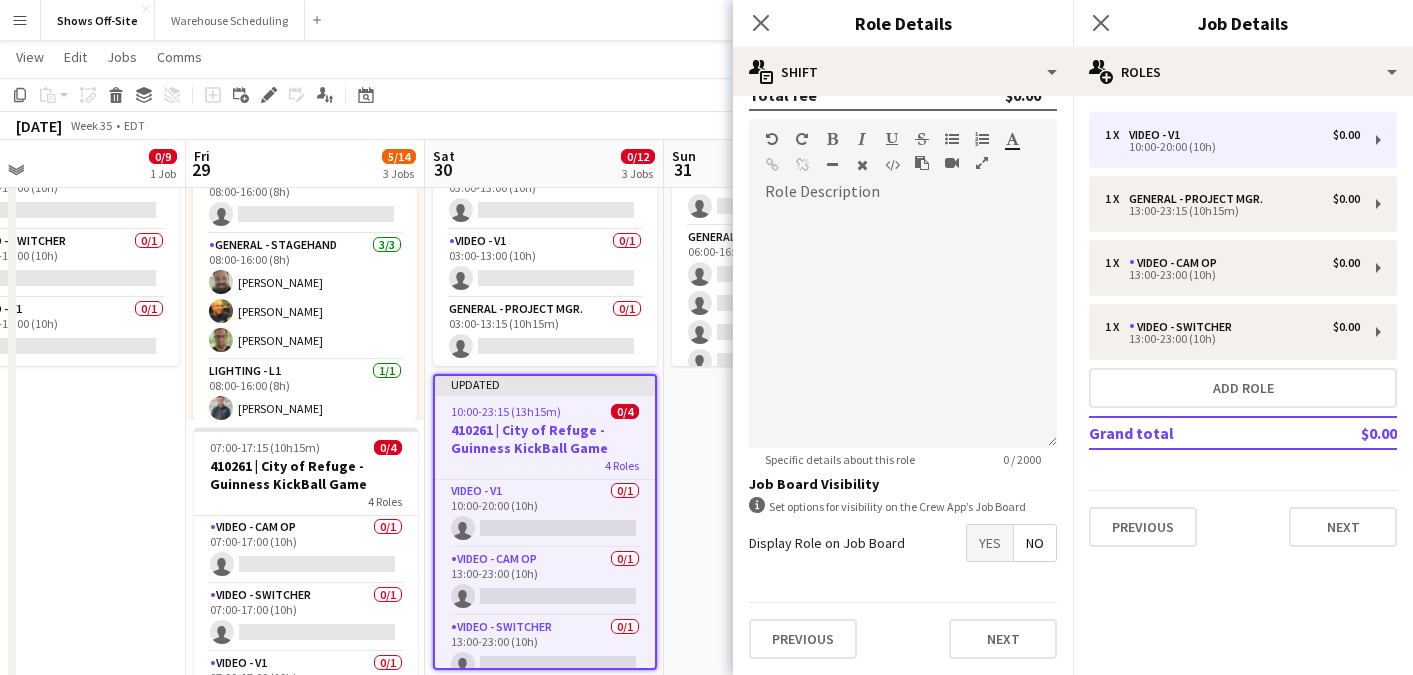 click on "Yes" at bounding box center (990, 543) 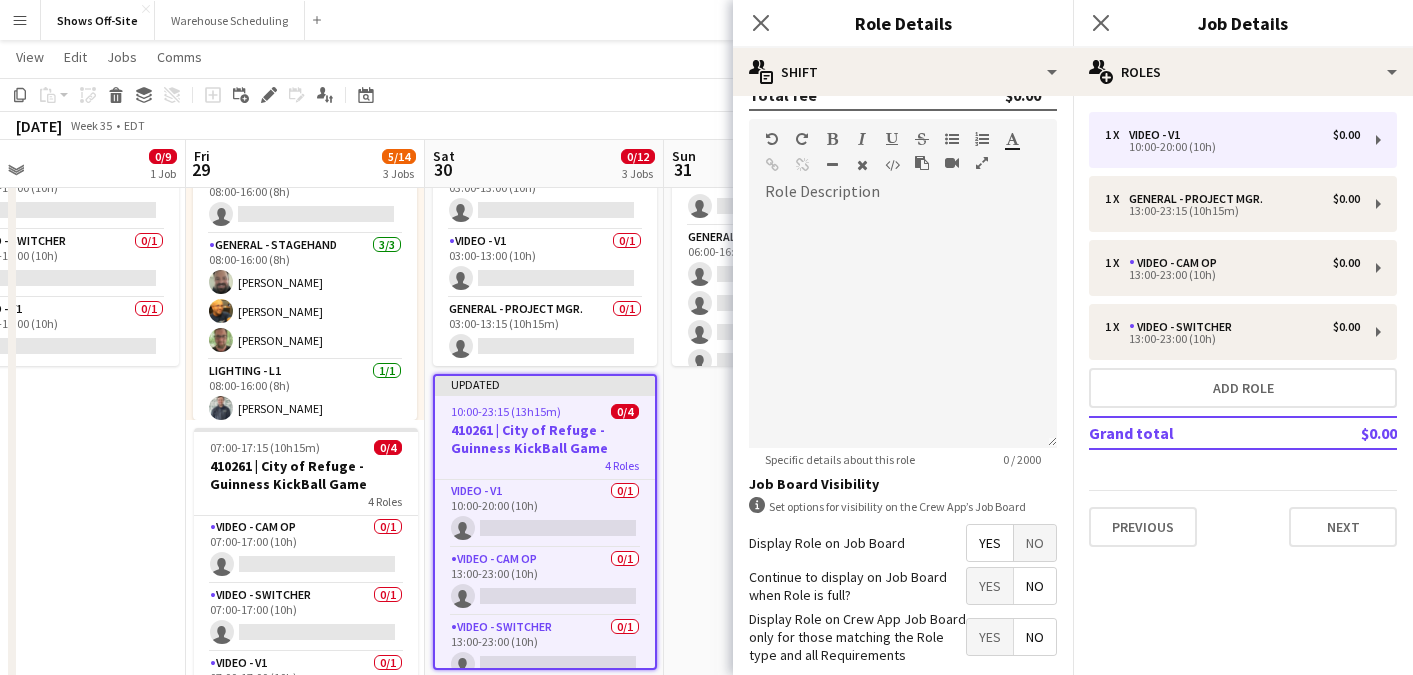 scroll, scrollTop: 679, scrollLeft: 0, axis: vertical 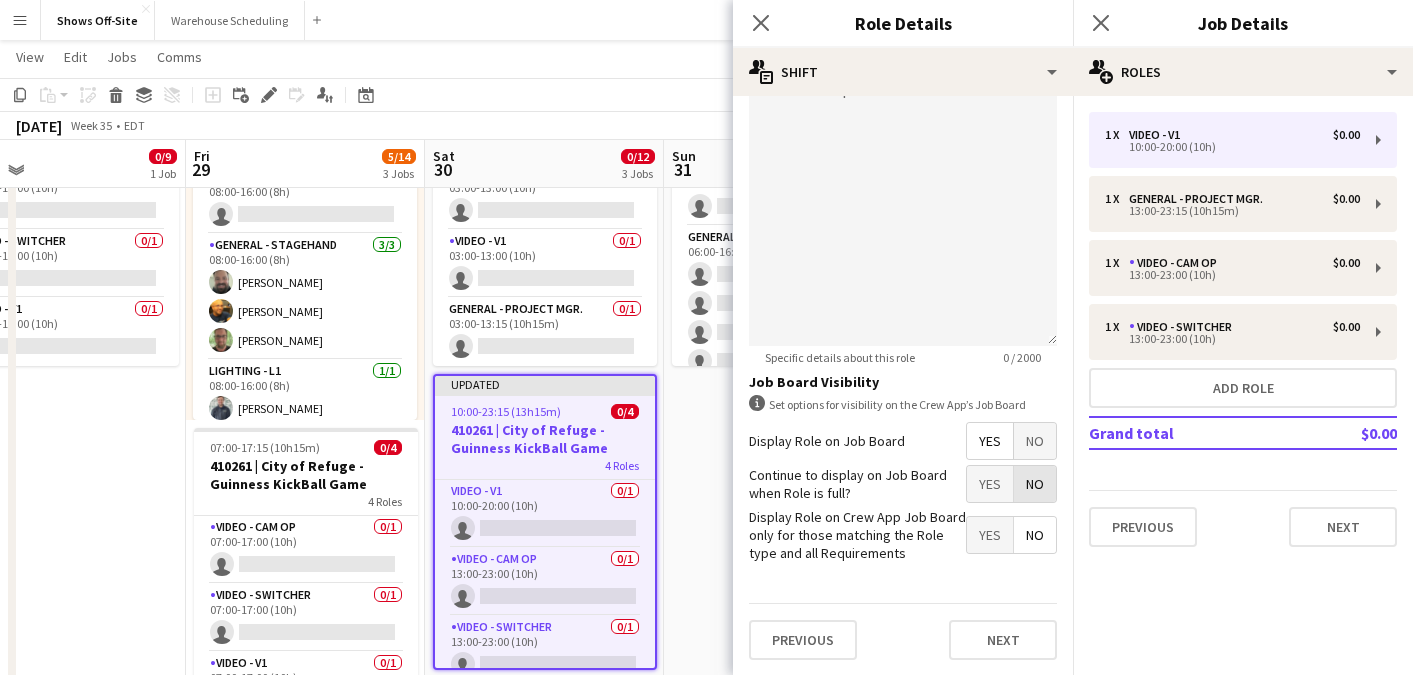 click on "No" at bounding box center (1035, 484) 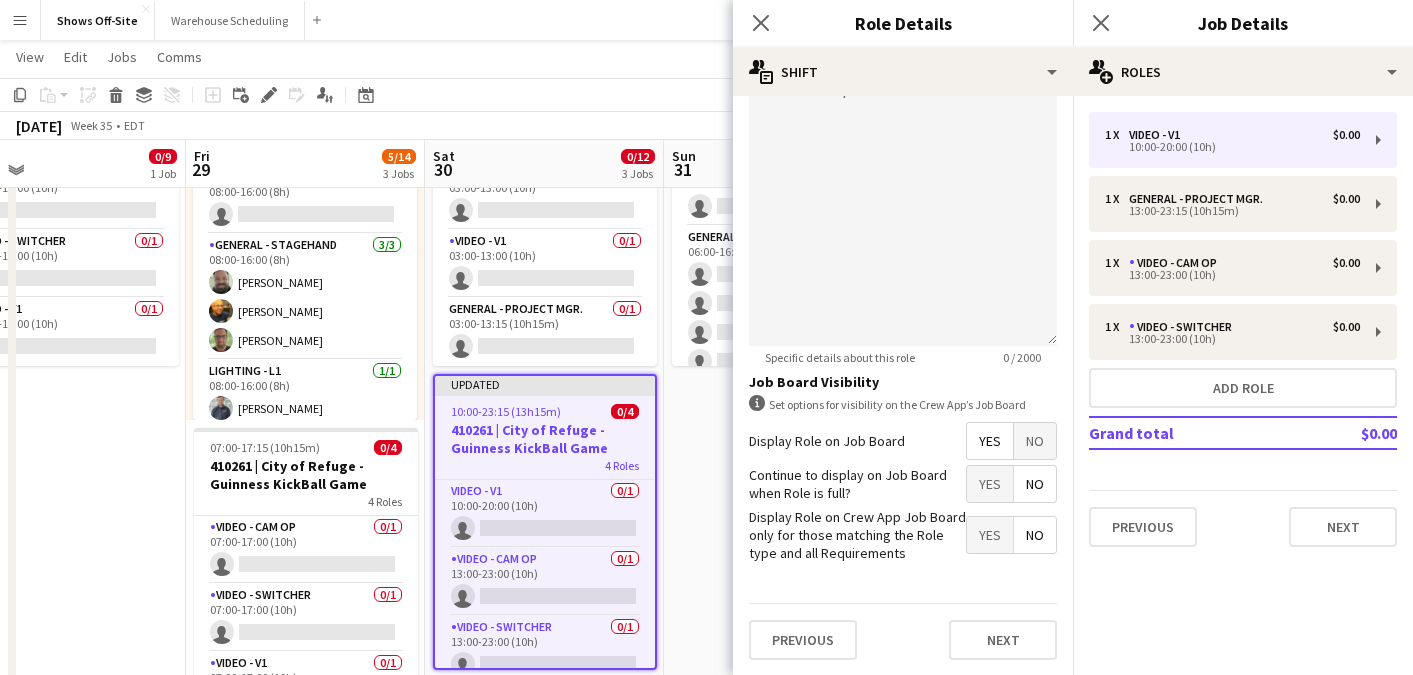 click on "Yes   No" at bounding box center (1011, 535) 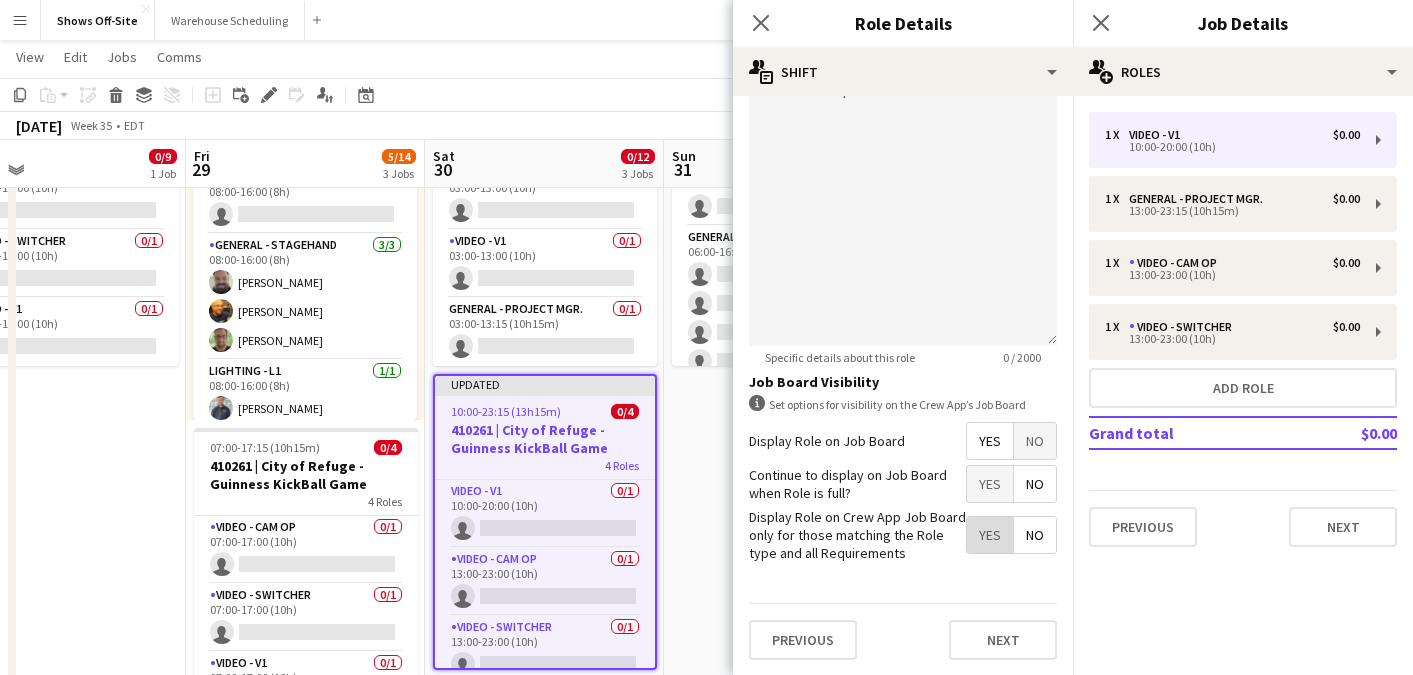 click on "Yes" at bounding box center [990, 535] 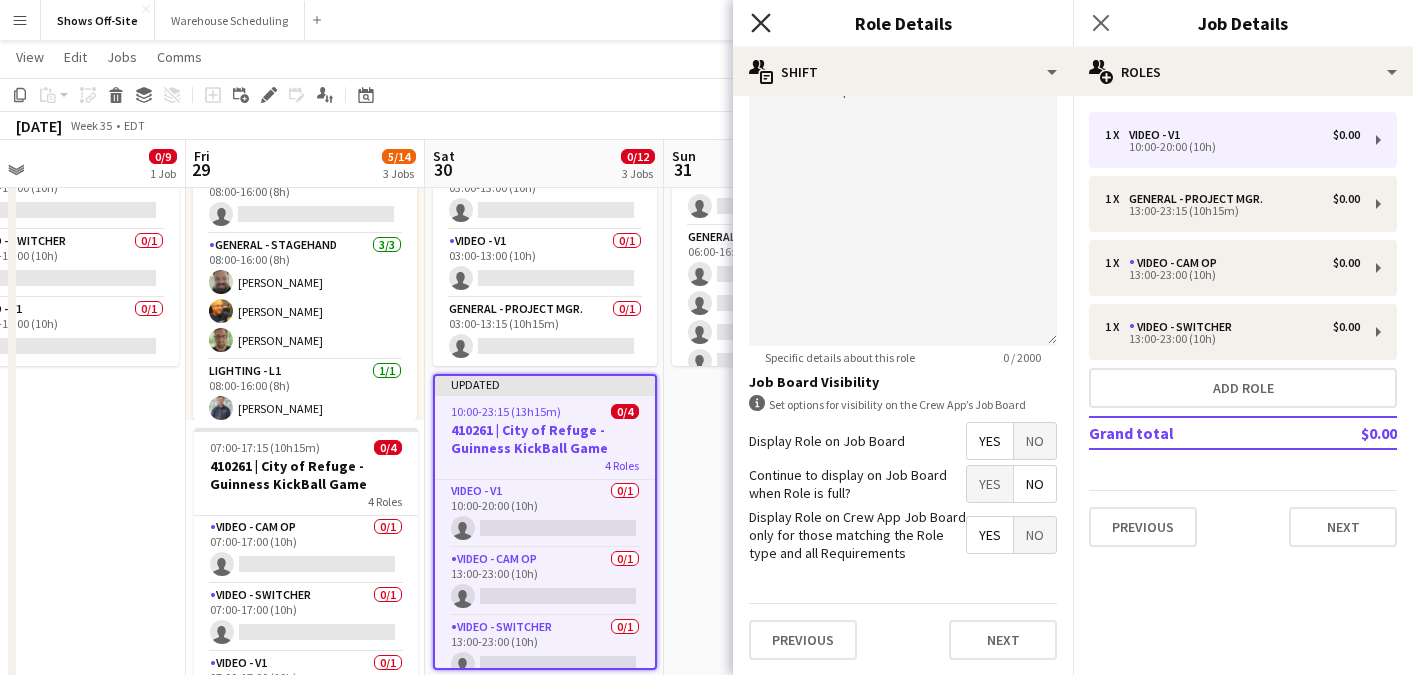 click on "Close pop-in" 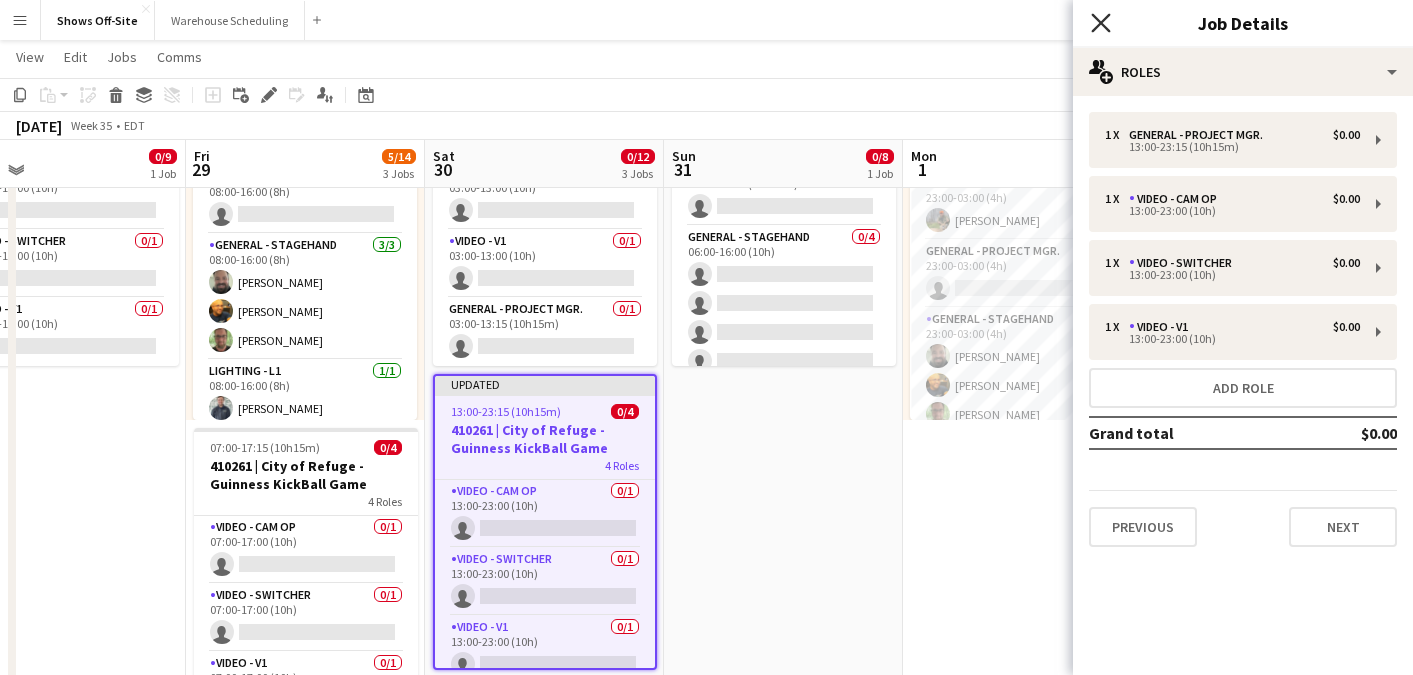 click 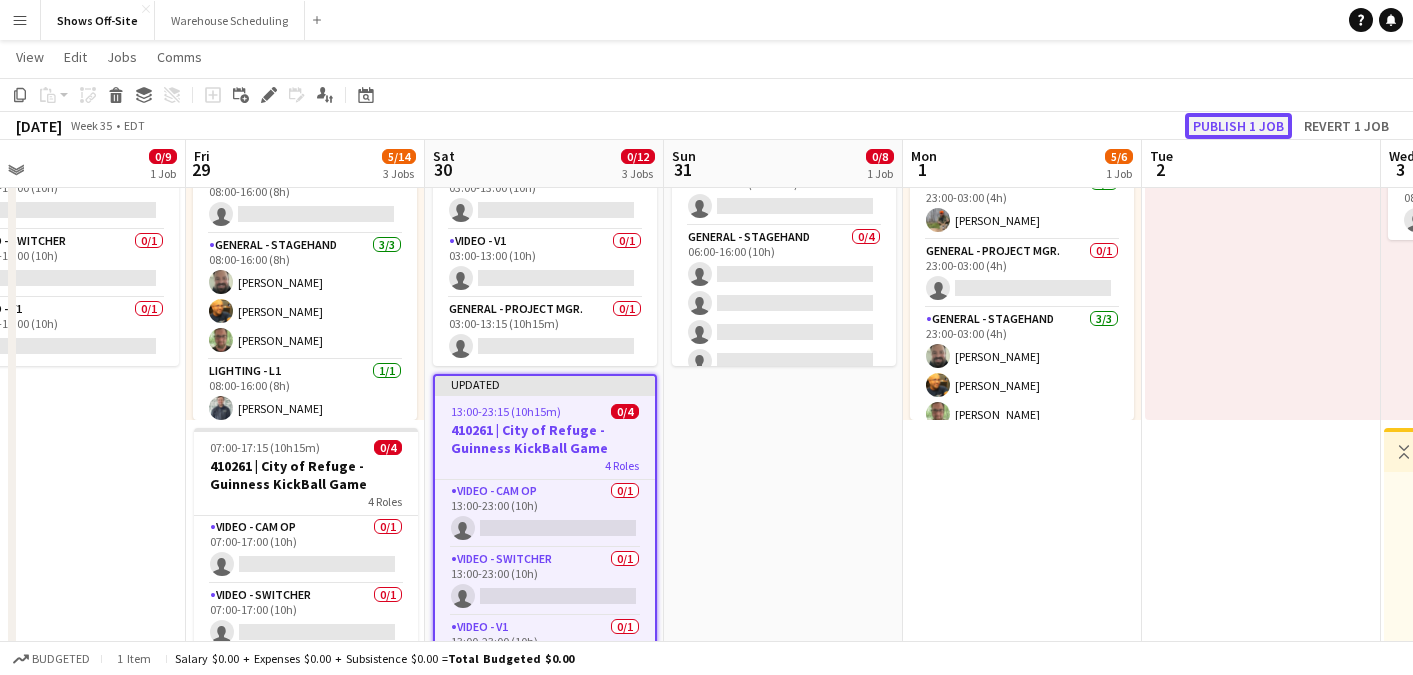click on "Publish 1 job" 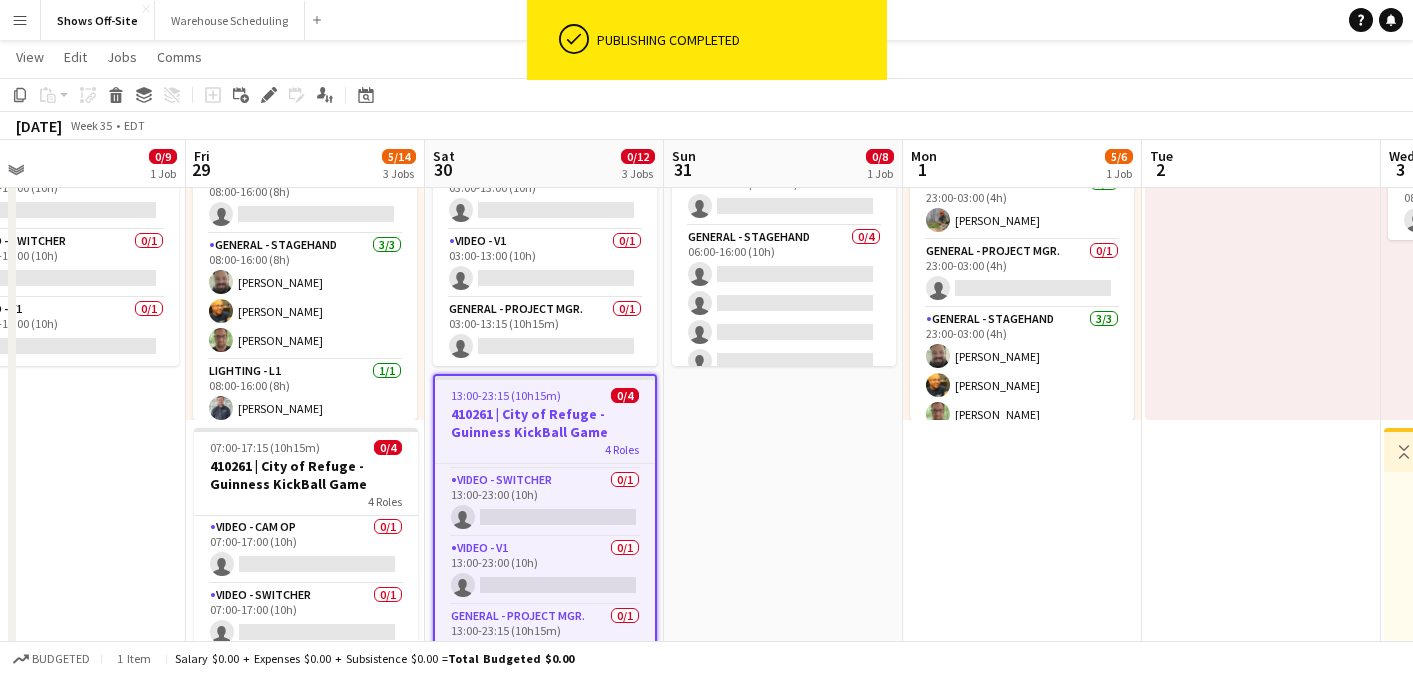 scroll, scrollTop: 68, scrollLeft: 0, axis: vertical 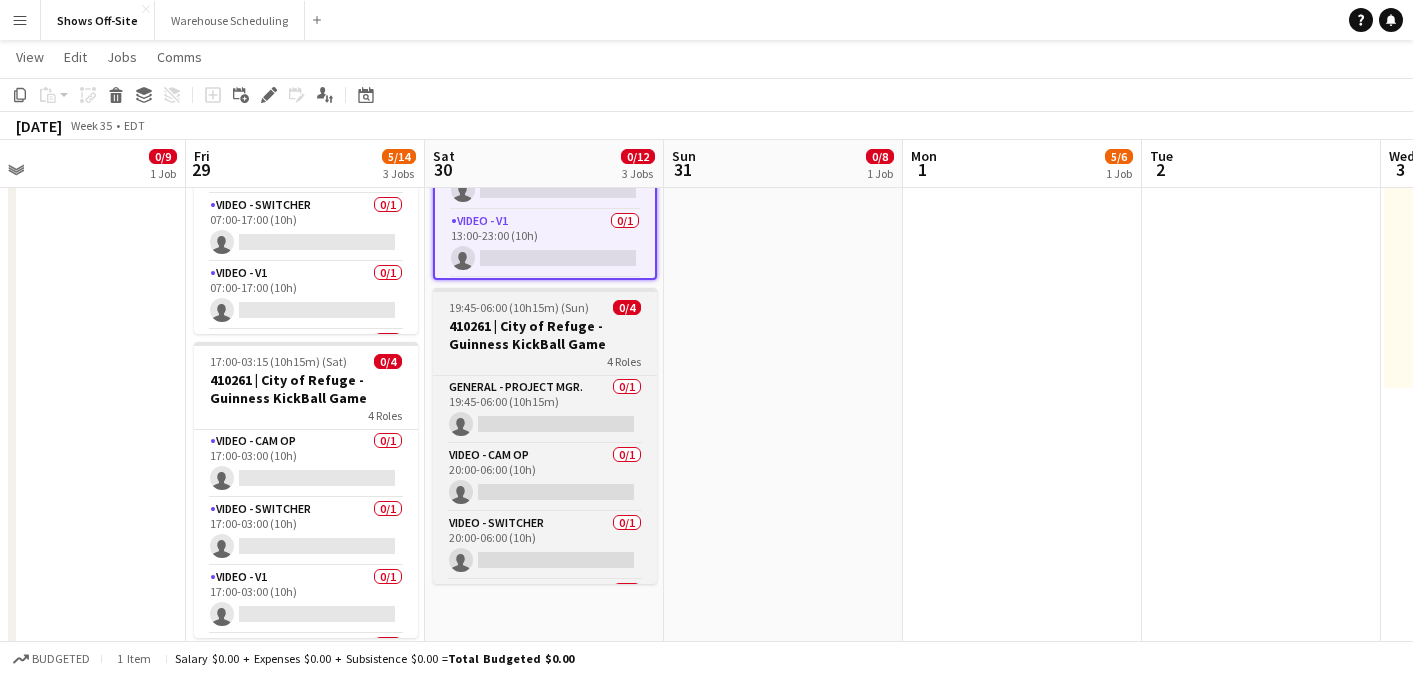click on "410261 | City of Refuge - Guinness KickBall Game" at bounding box center [545, 335] 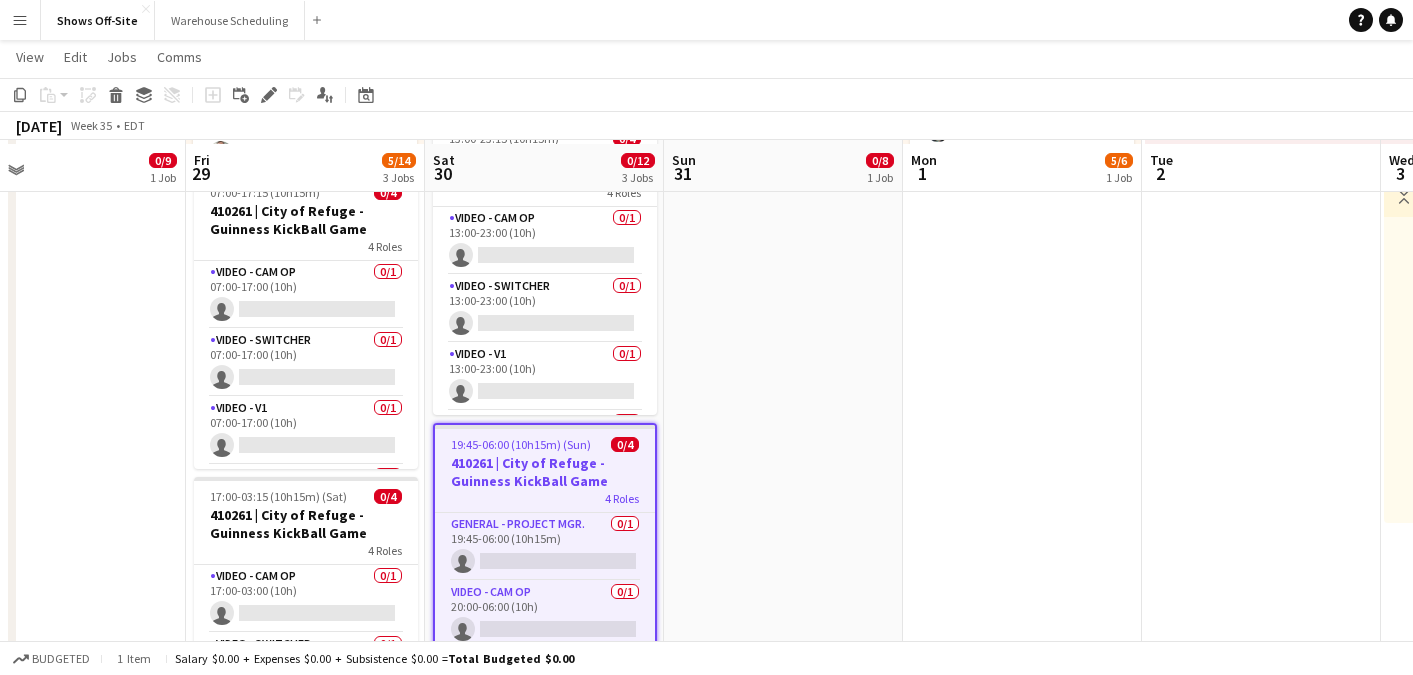 scroll, scrollTop: 413, scrollLeft: 0, axis: vertical 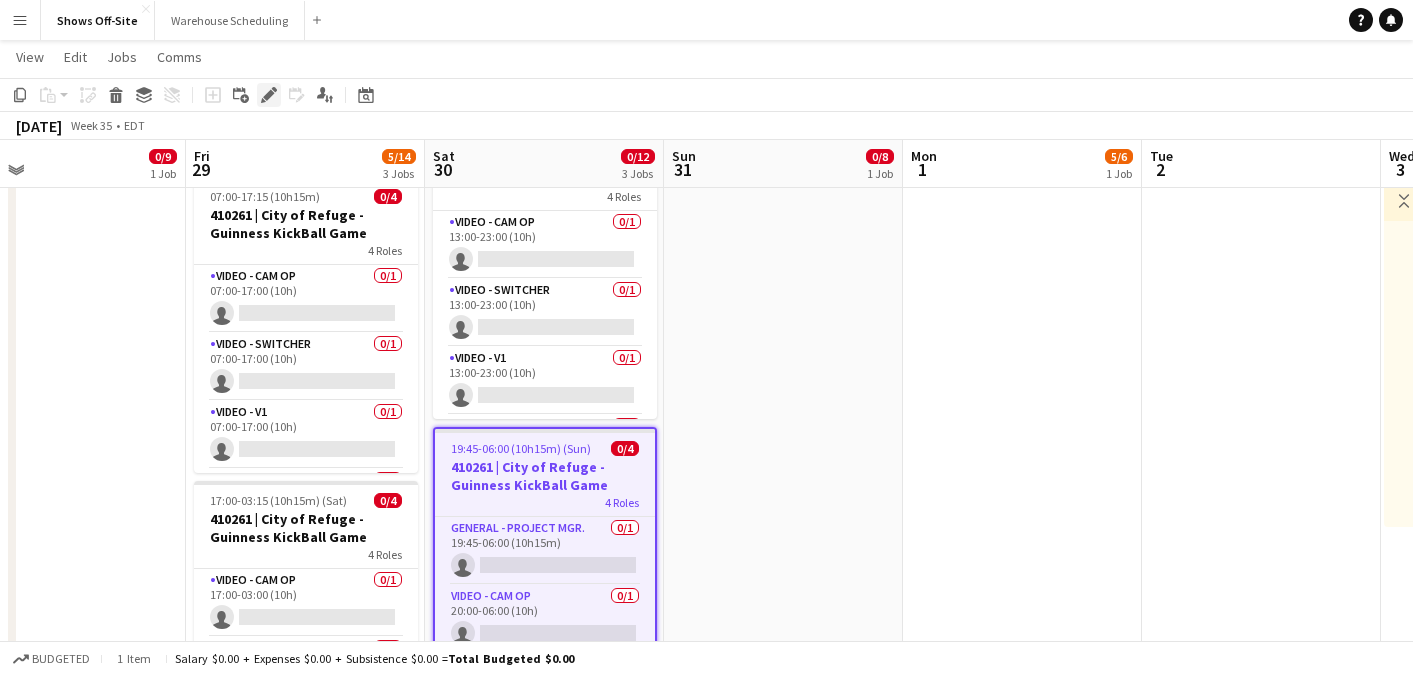 click 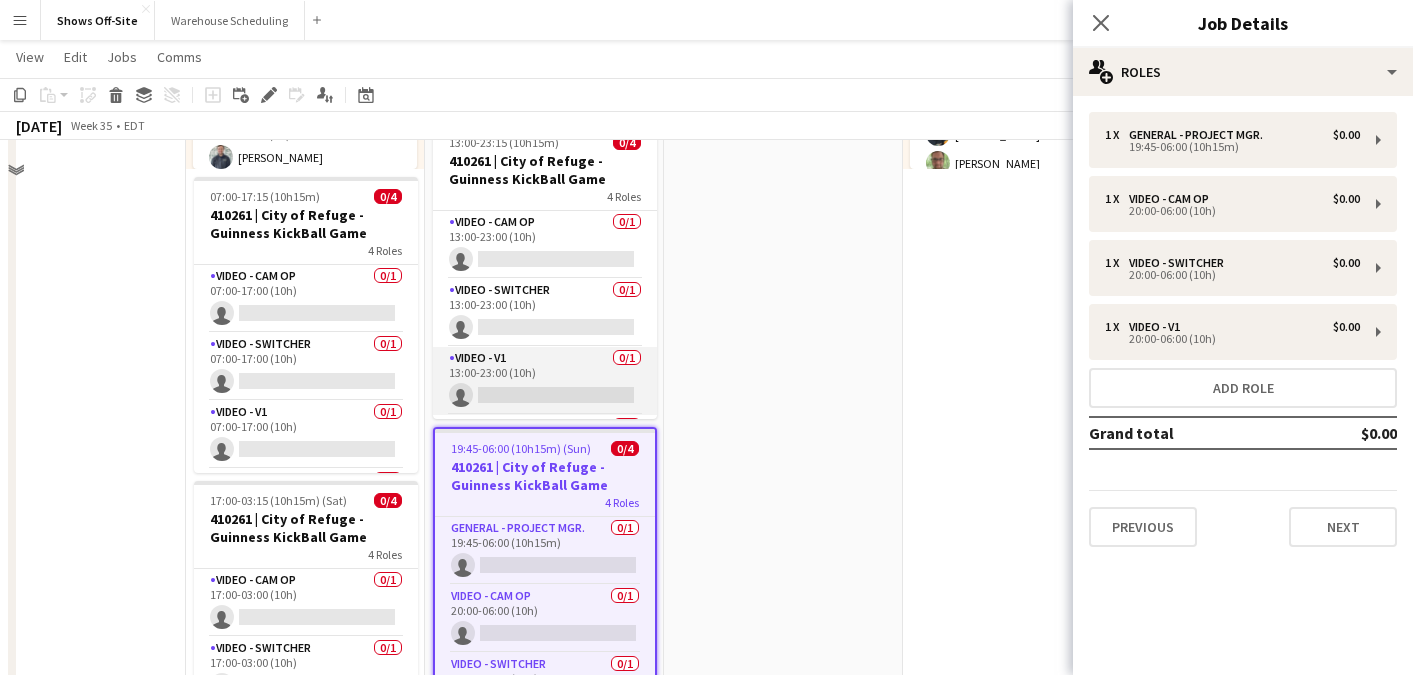 scroll, scrollTop: 248, scrollLeft: 0, axis: vertical 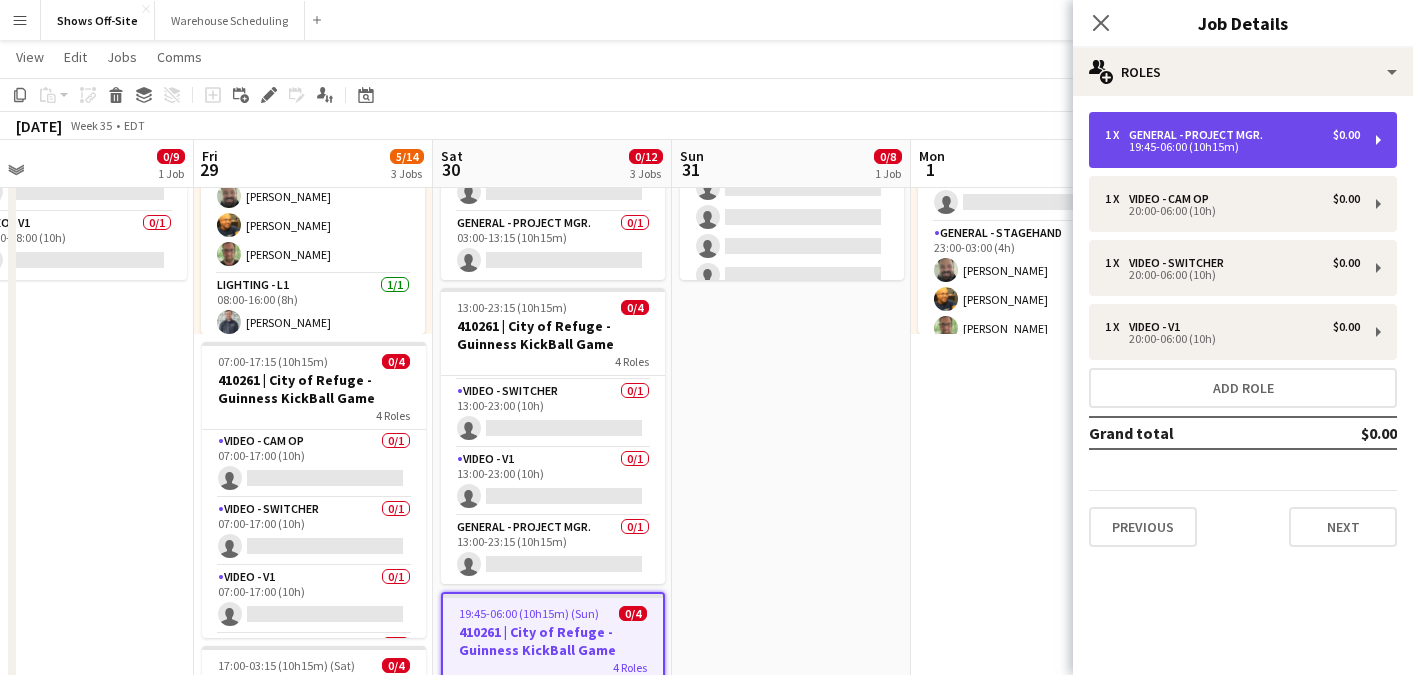 click on "General - Project Mgr." at bounding box center (1200, 135) 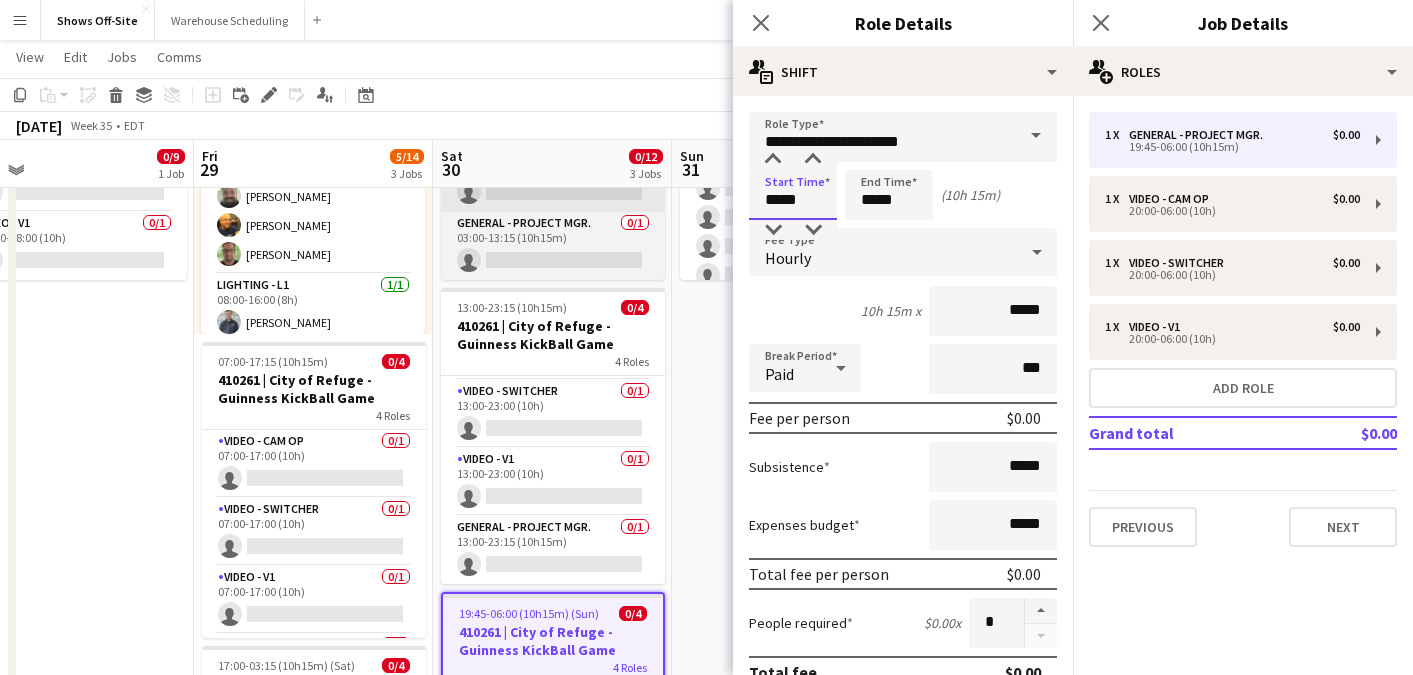 drag, startPoint x: 819, startPoint y: 204, endPoint x: 637, endPoint y: 204, distance: 182 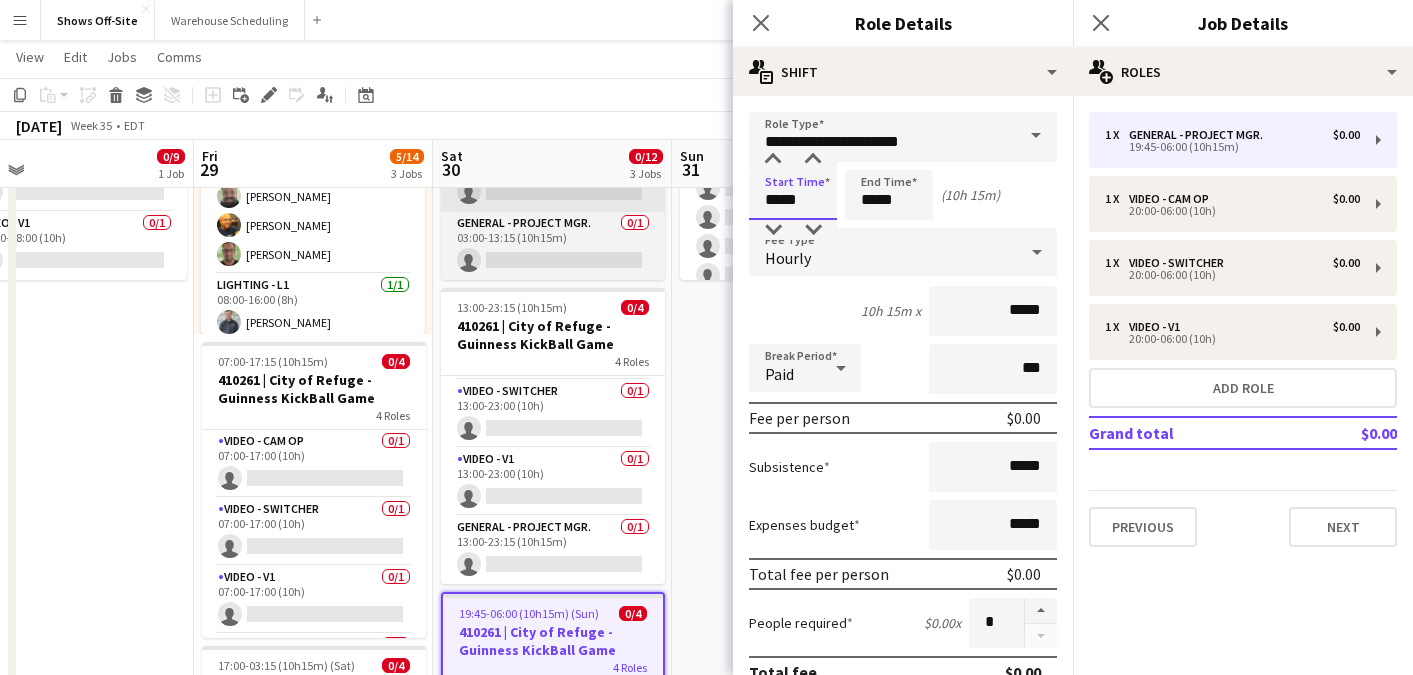 click on "Menu
Boards
Boards   Boards   All jobs   Status
Workforce
Workforce   My Workforce   Recruiting
Comms
Comms
Pay
Pay   Approvals   Payments   Reports
Platform Settings
Platform Settings   App settings   Your settings   Profiles
Training Academy
Training Academy
Knowledge Base
Knowledge Base
Product Updates
Product Updates   Log Out   Privacy   Shows Off-Site
Close
Warehouse Scheduling
Close
Add
Help
Notifications
Shows Off-Site
user
View  Day view expanded Day view collapsed Month view" at bounding box center [706, 603] 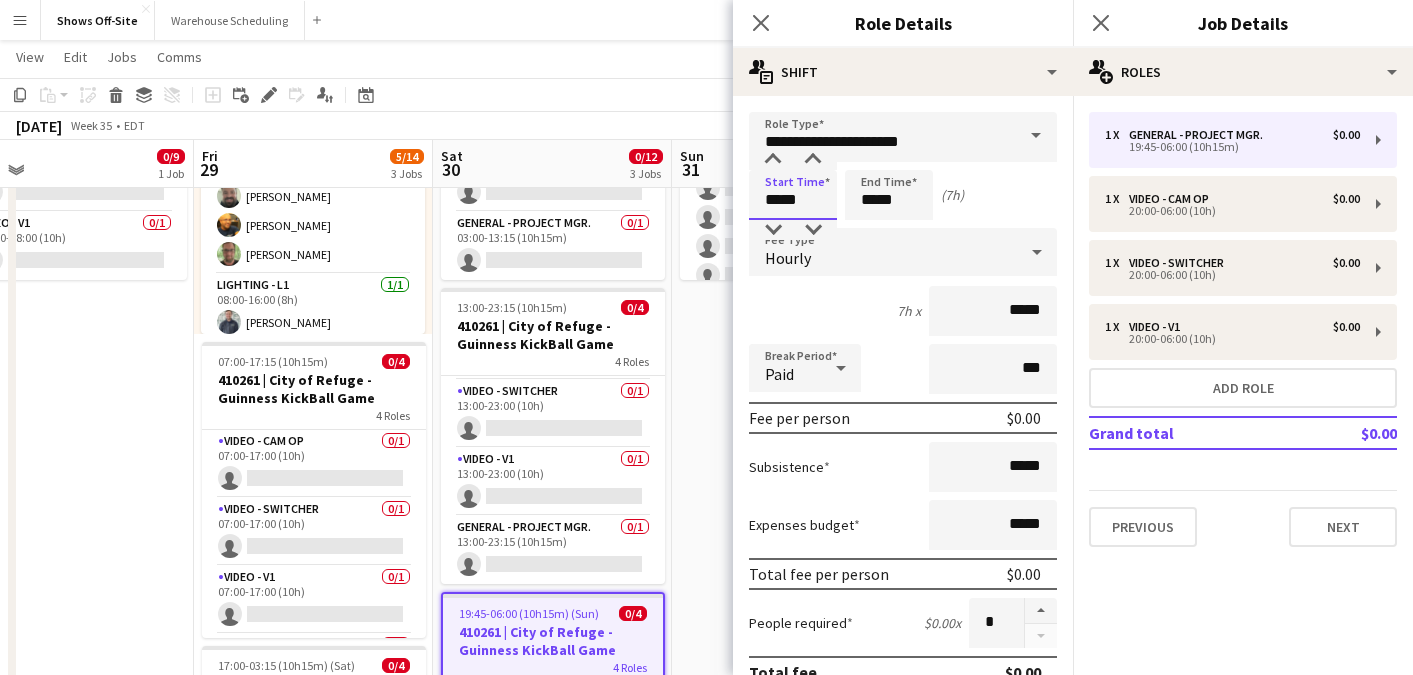 type on "*****" 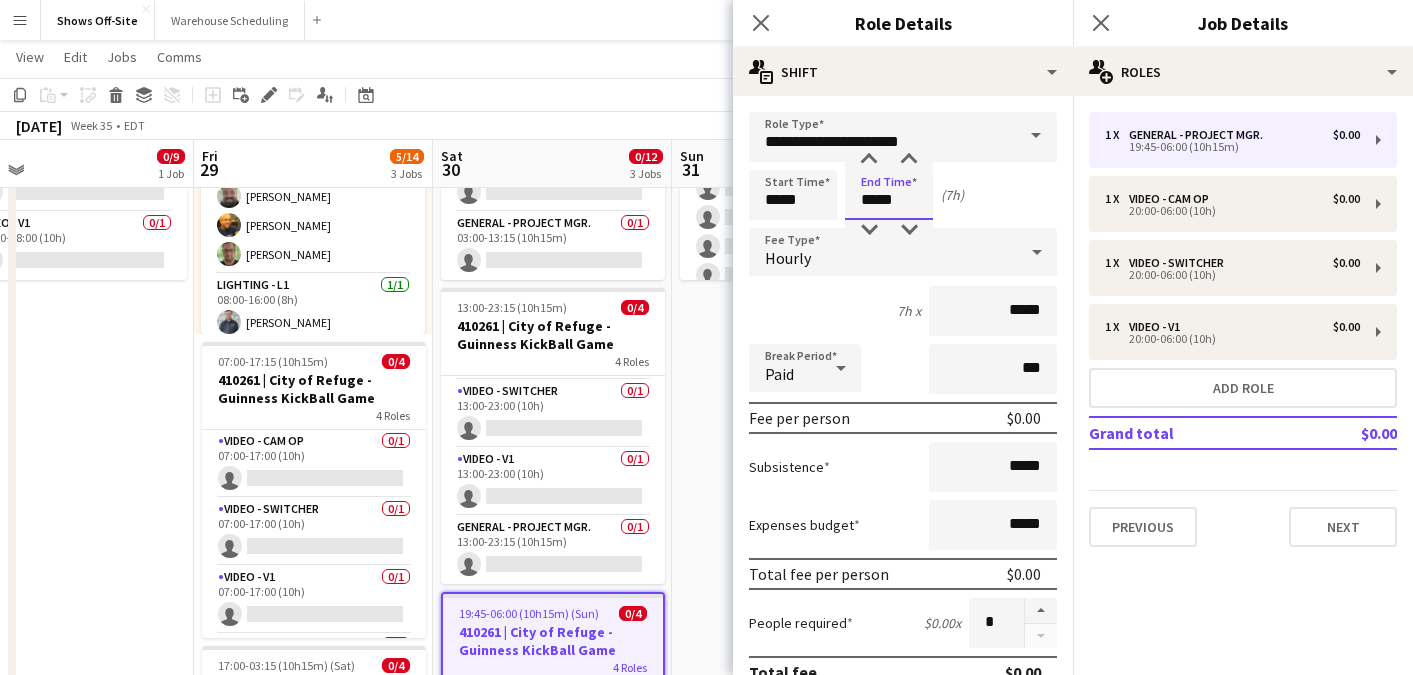 click on "*****" at bounding box center (889, 195) 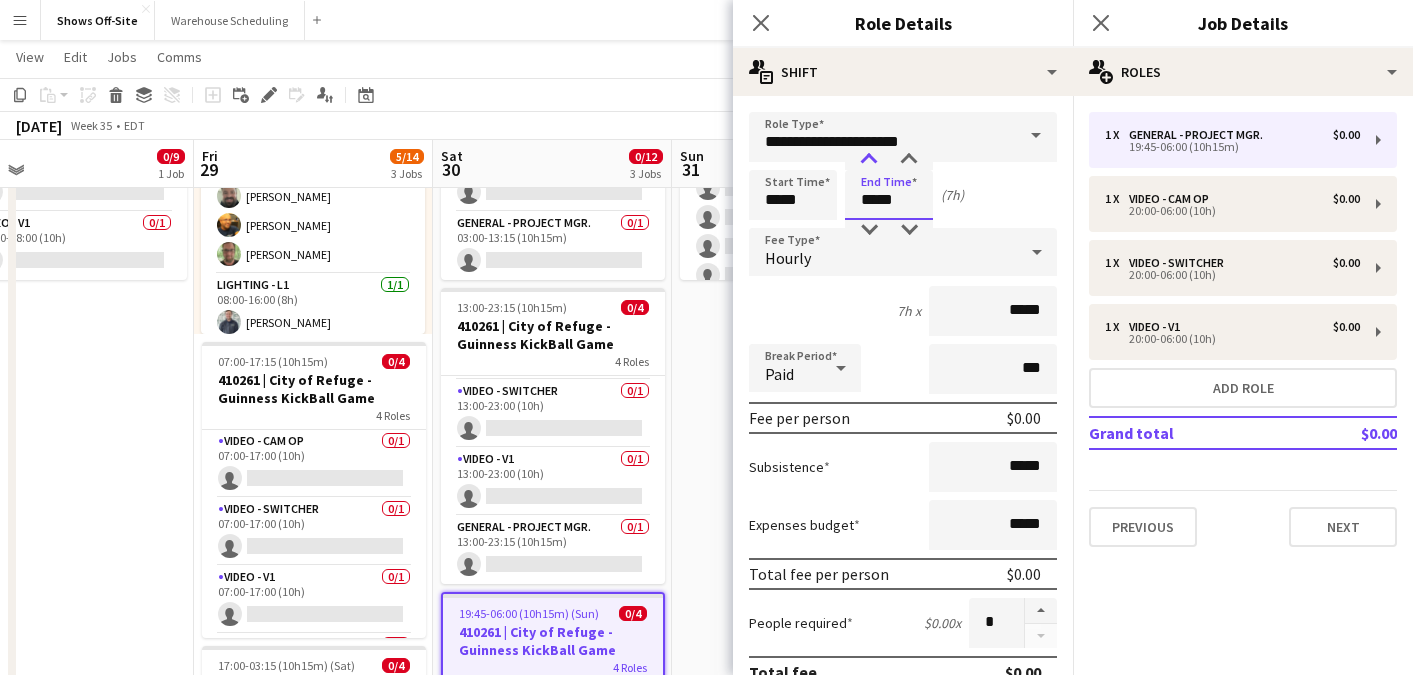 click at bounding box center [869, 160] 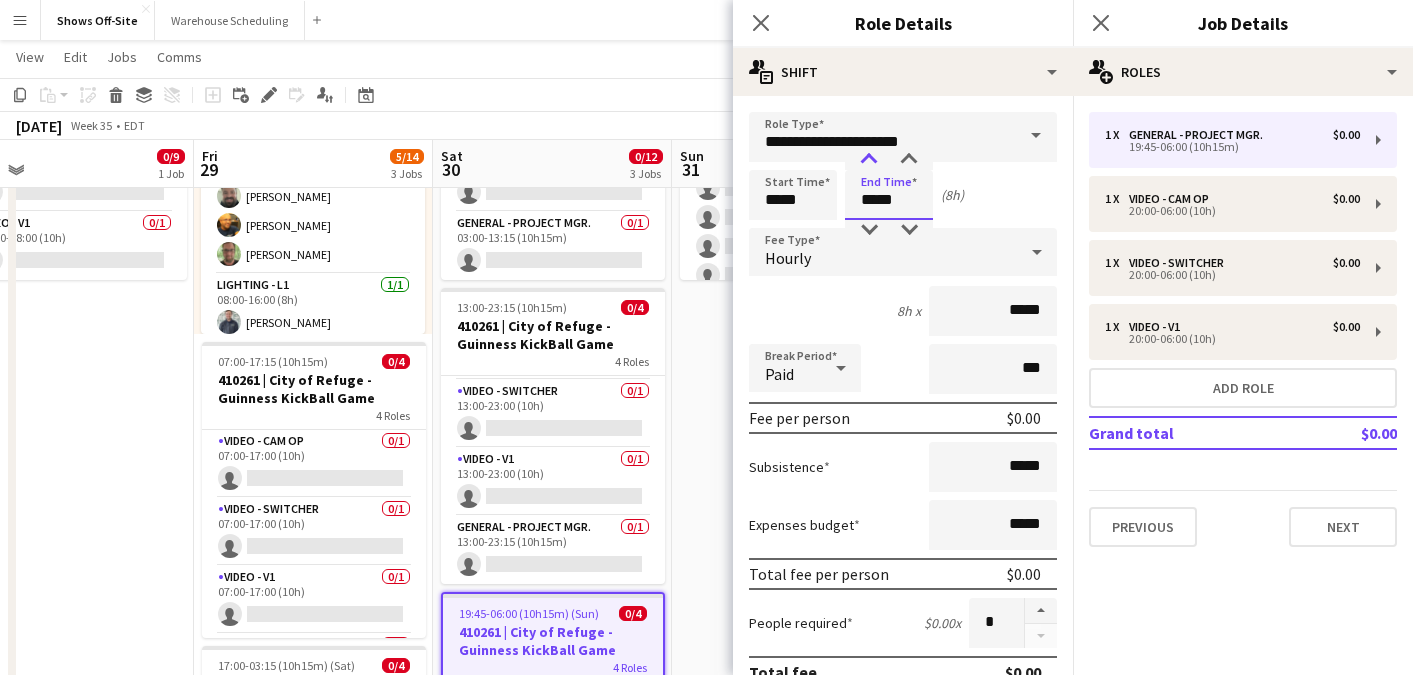 click at bounding box center (869, 160) 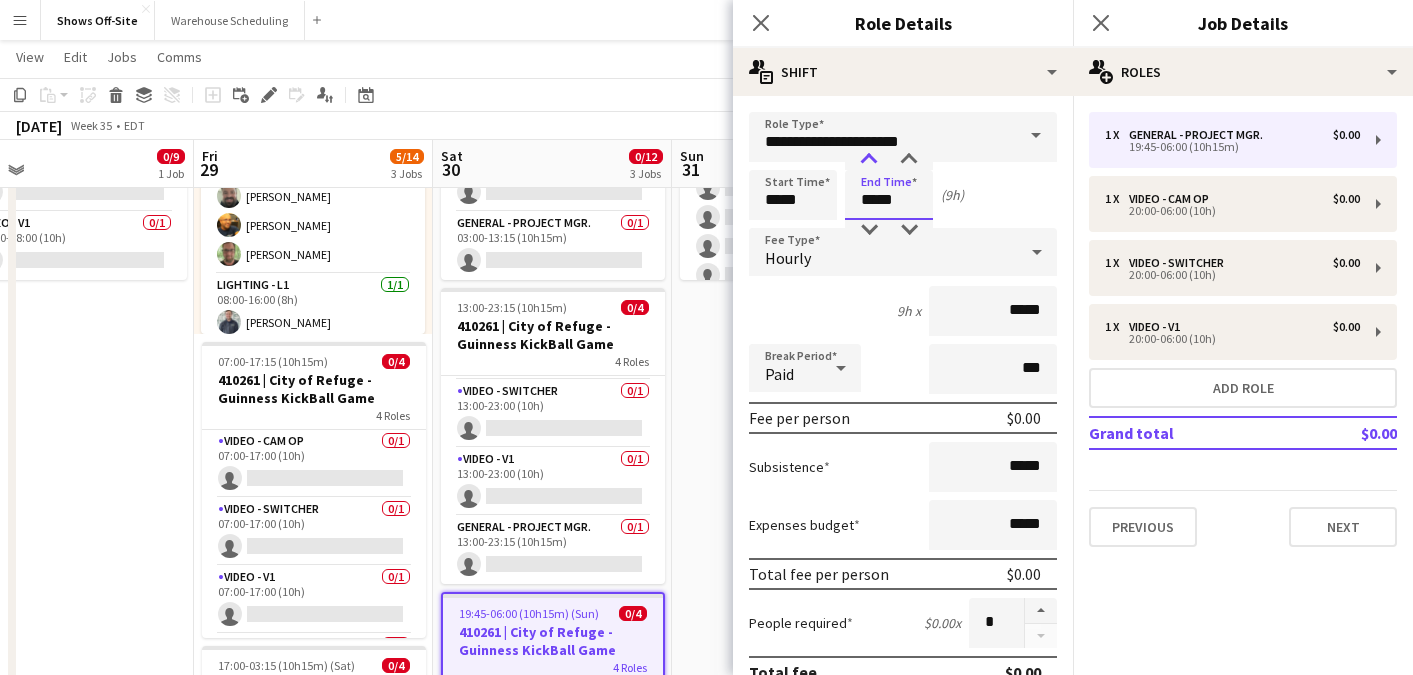 type on "*****" 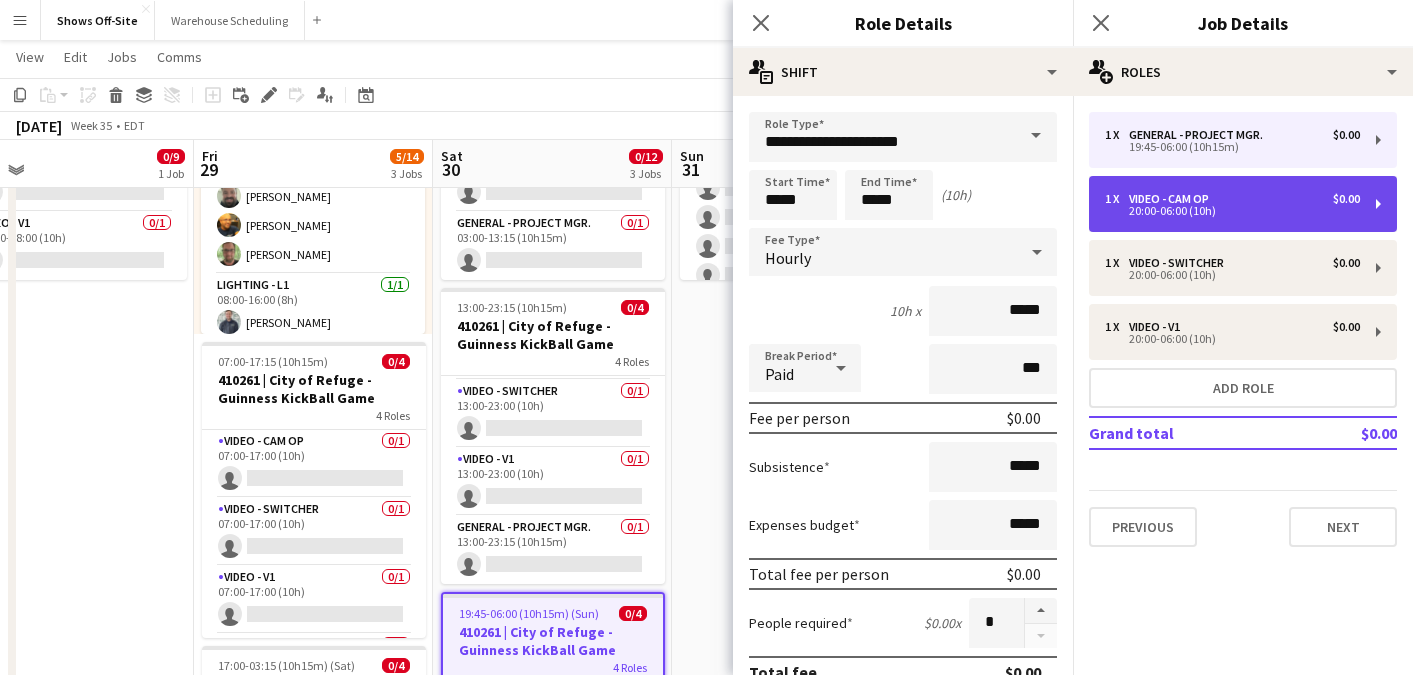 click on "20:00-06:00 (10h)" at bounding box center (1232, 211) 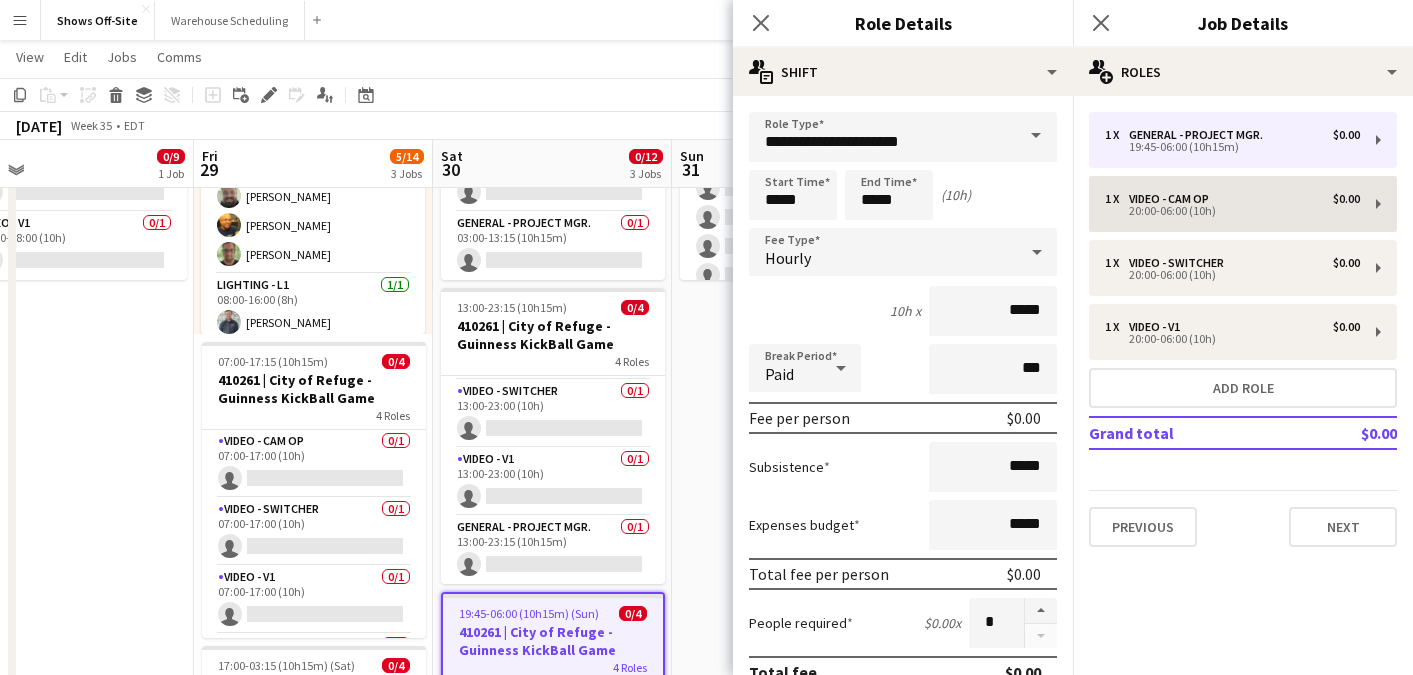 type on "**********" 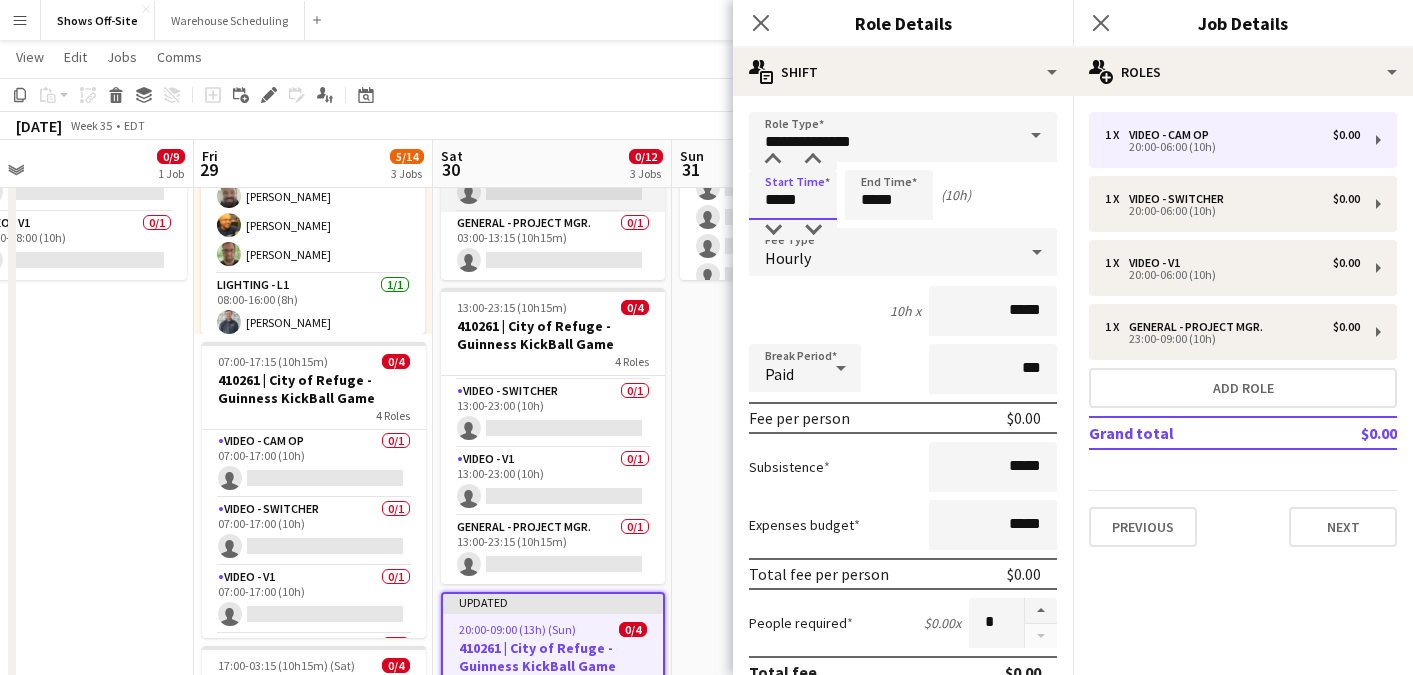 drag, startPoint x: 812, startPoint y: 204, endPoint x: 609, endPoint y: 204, distance: 203 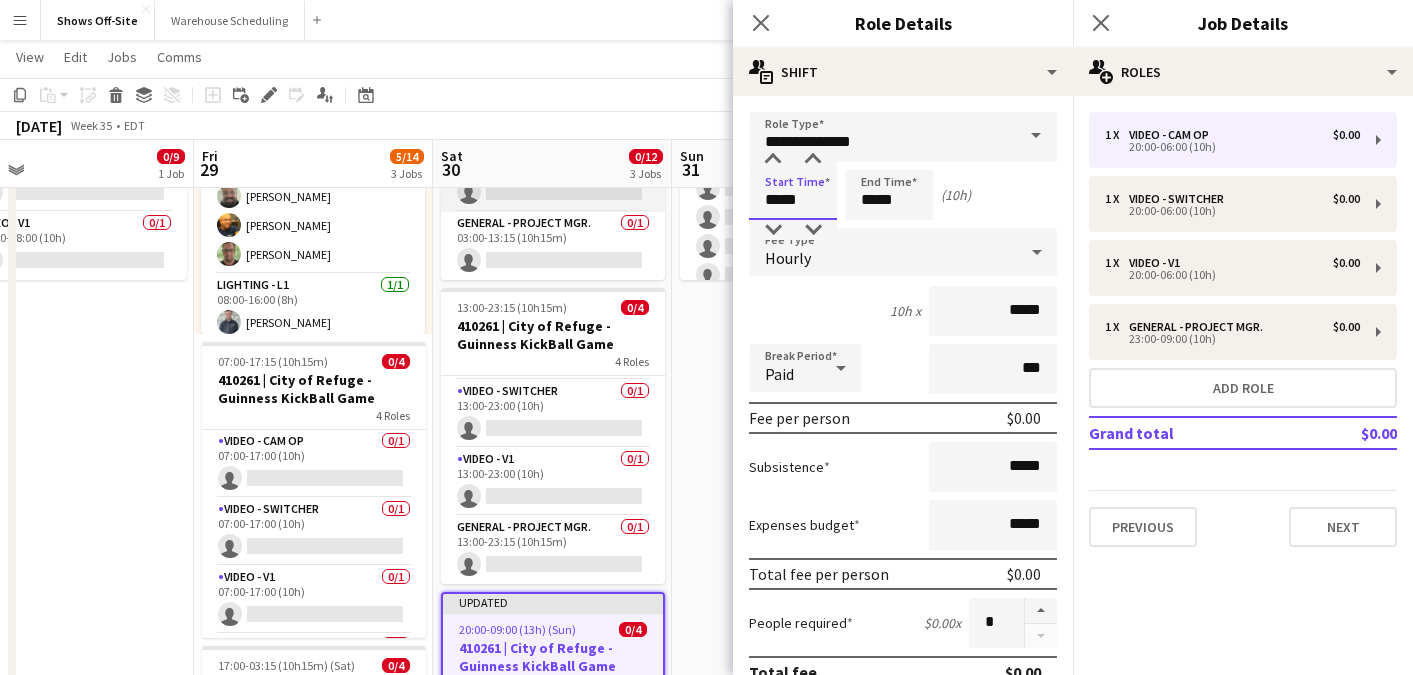 click on "Menu
Boards
Boards   Boards   All jobs   Status
Workforce
Workforce   My Workforce   Recruiting
Comms
Comms
Pay
Pay   Approvals   Payments   Reports
Platform Settings
Platform Settings   App settings   Your settings   Profiles
Training Academy
Training Academy
Knowledge Base
Knowledge Base
Product Updates
Product Updates   Log Out   Privacy   Shows Off-Site
Close
Warehouse Scheduling
Close
Add
Help
Notifications
Shows Off-Site
user
View  Day view expanded Day view collapsed Month view" at bounding box center [706, 603] 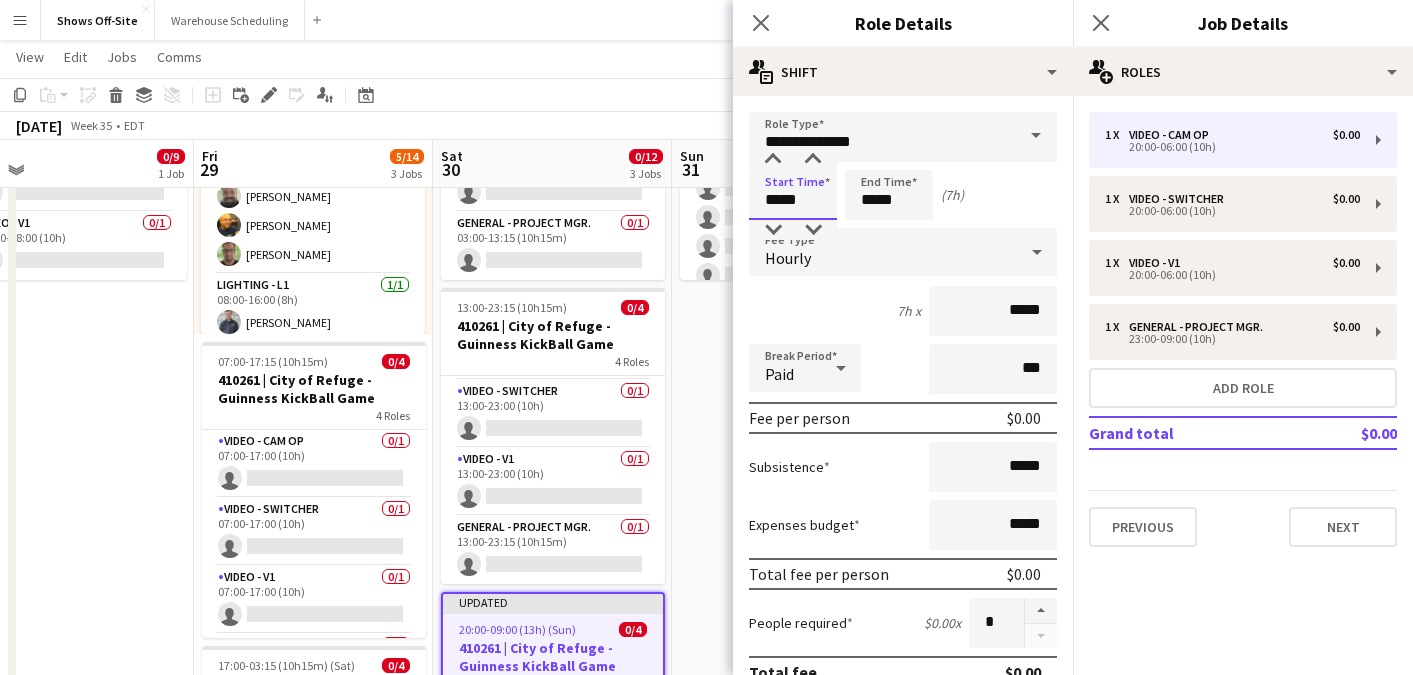 type on "*****" 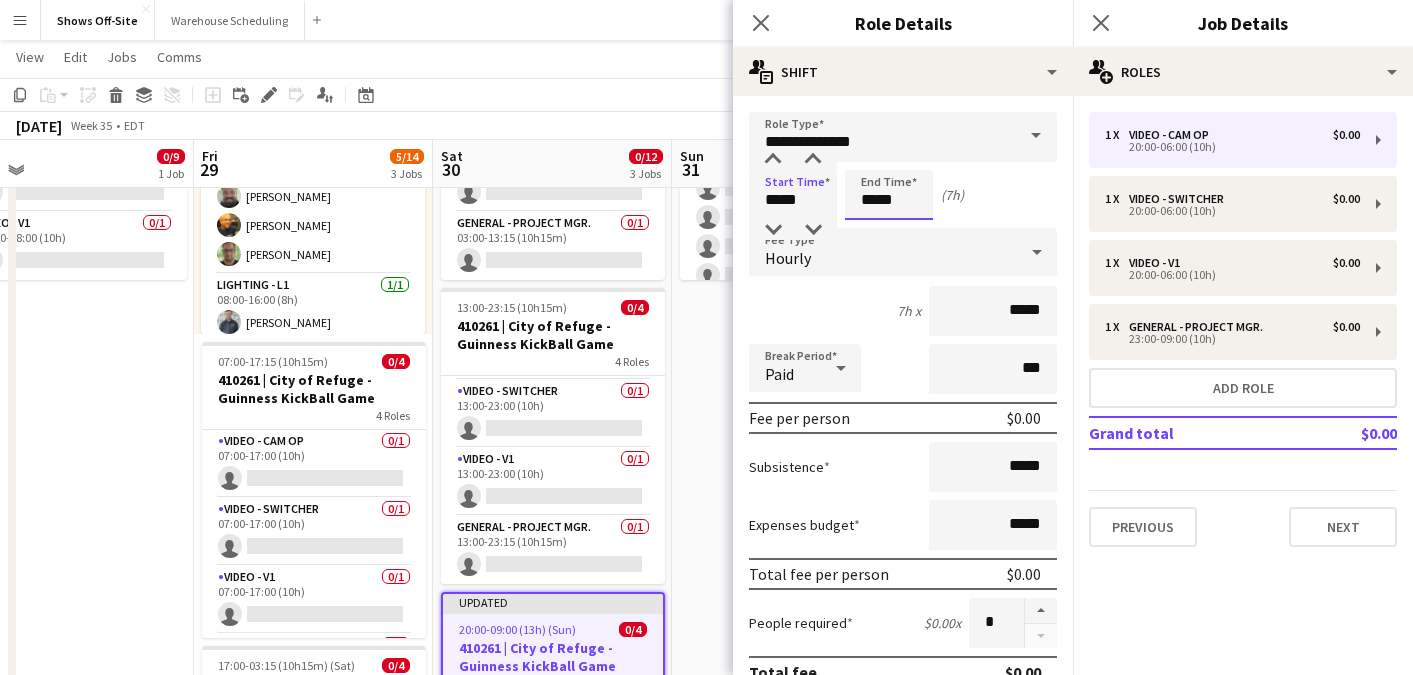 click on "*****" at bounding box center (889, 195) 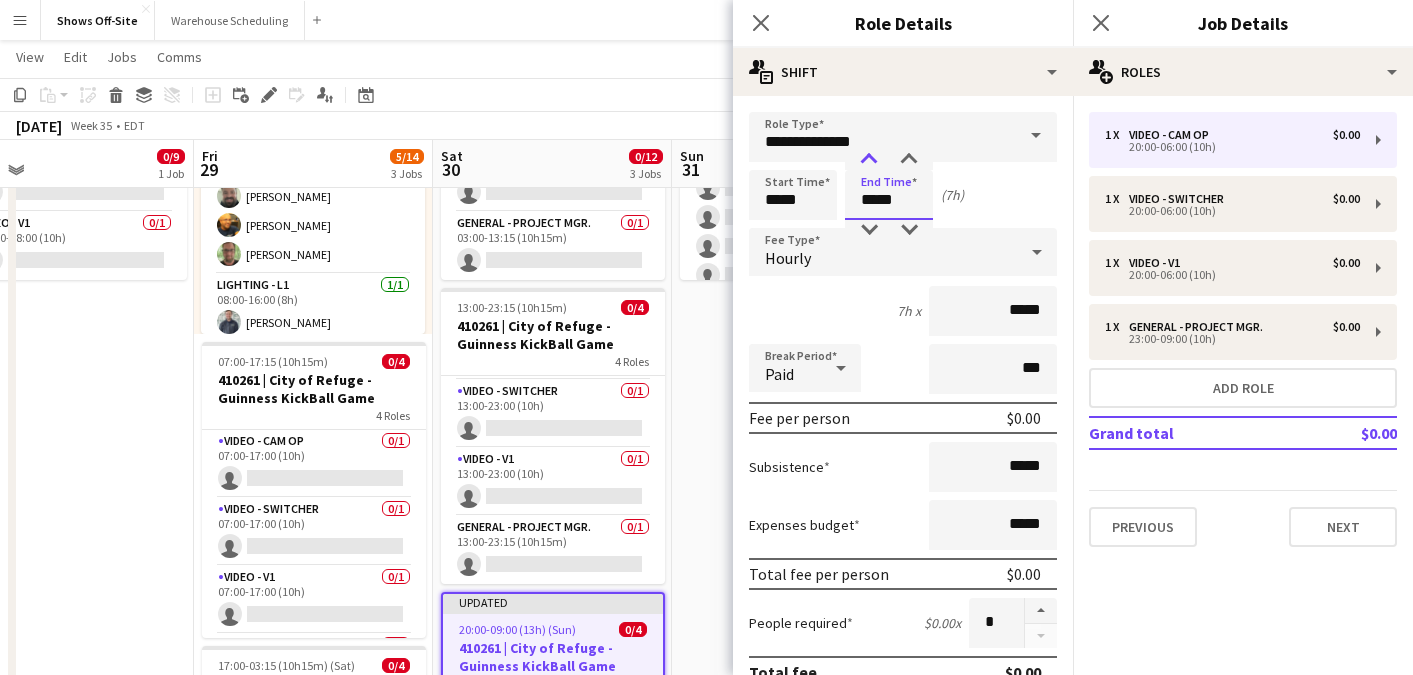 click at bounding box center (869, 160) 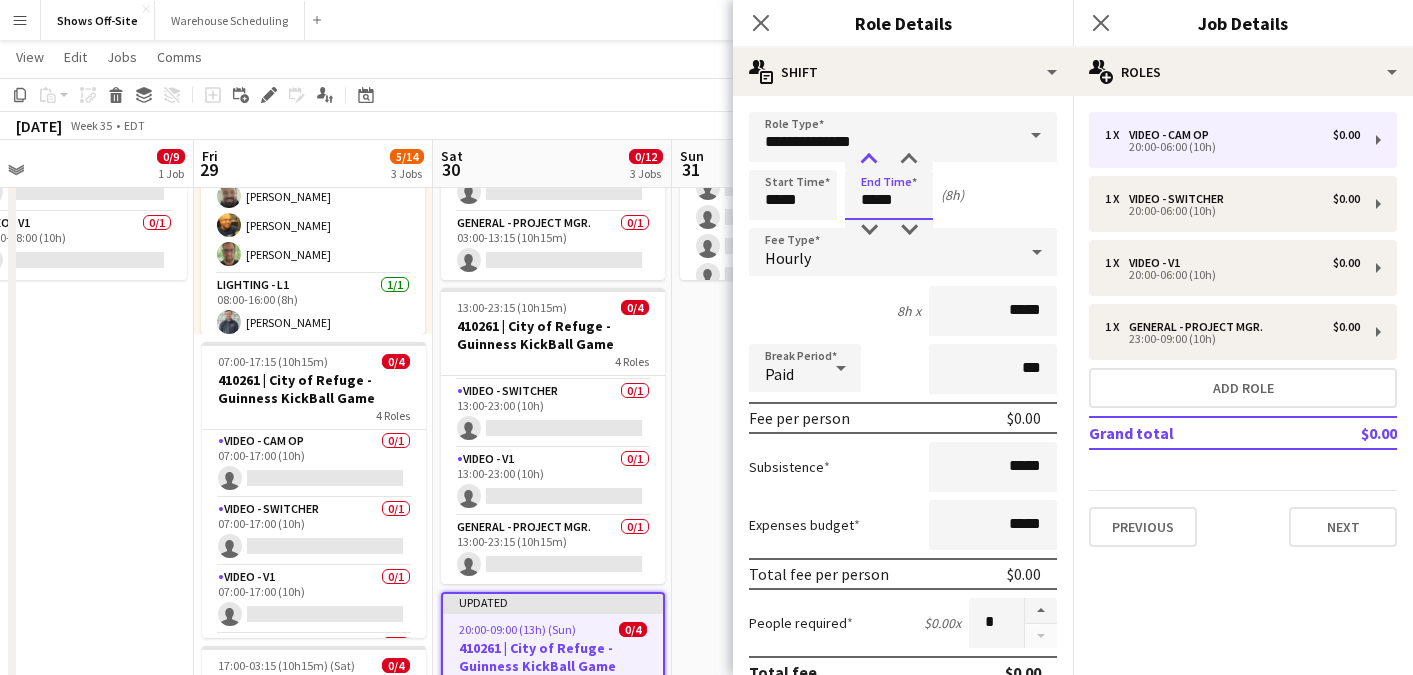 click at bounding box center [869, 160] 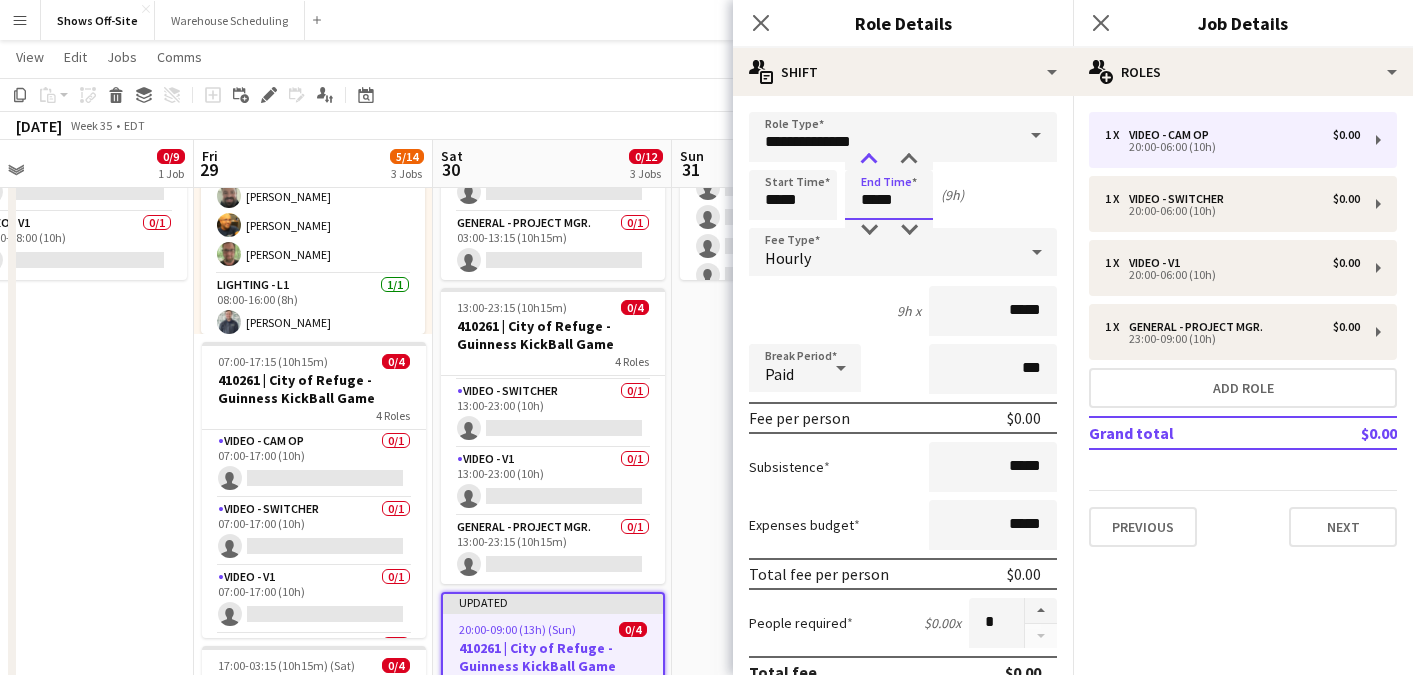 type on "*****" 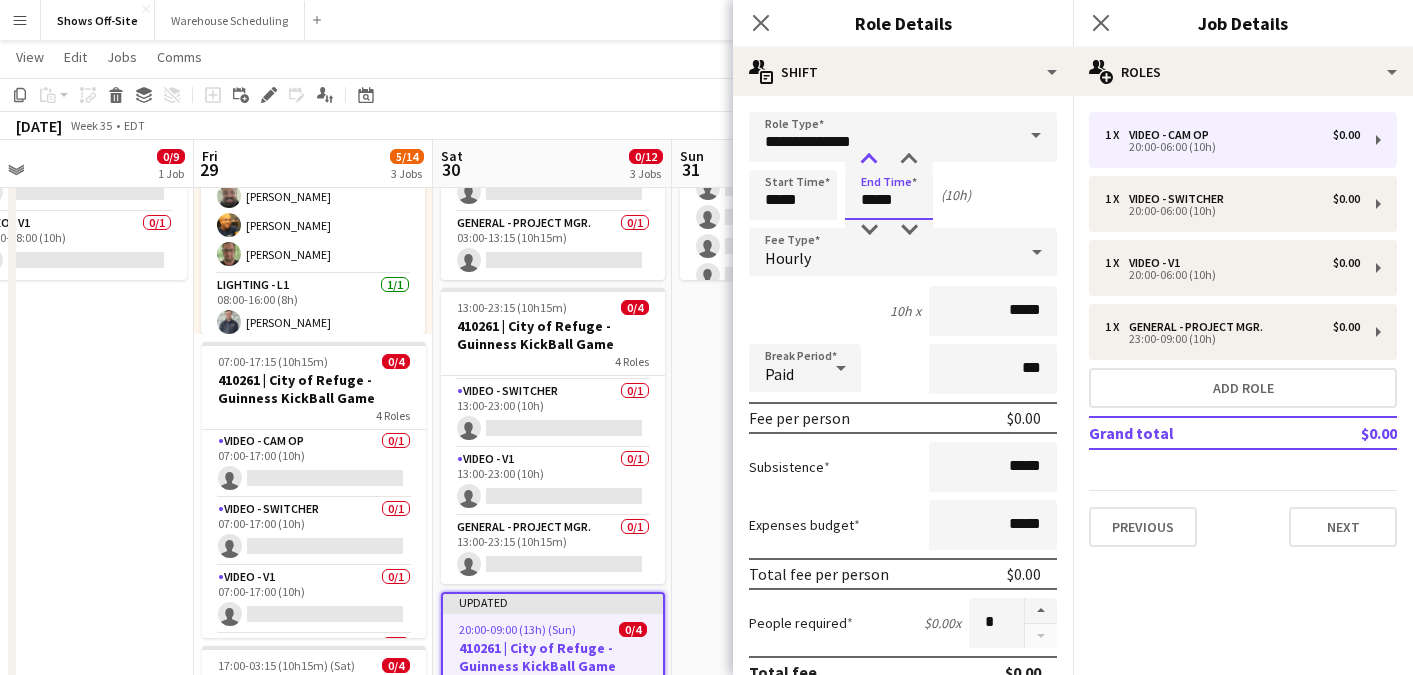 click at bounding box center (869, 160) 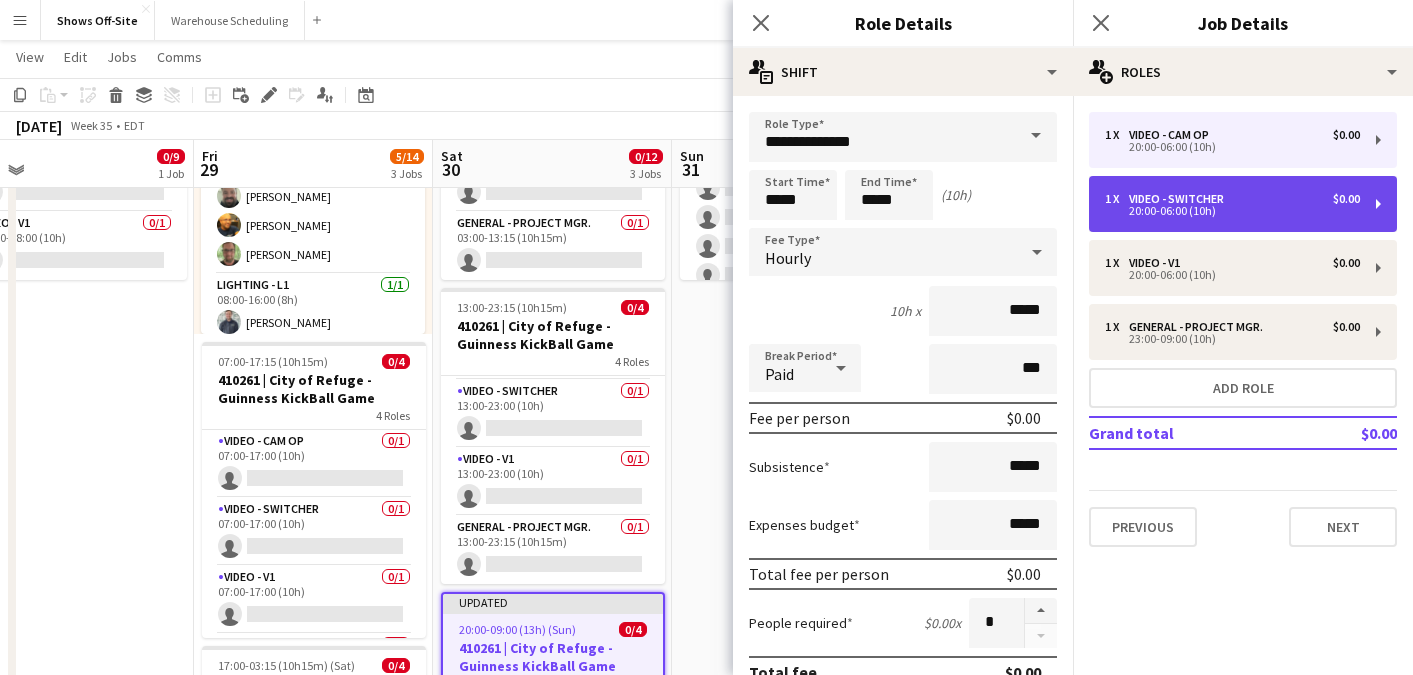 click on "1 x   Video - Switcher   $0.00   20:00-06:00 (10h)" at bounding box center [1243, 204] 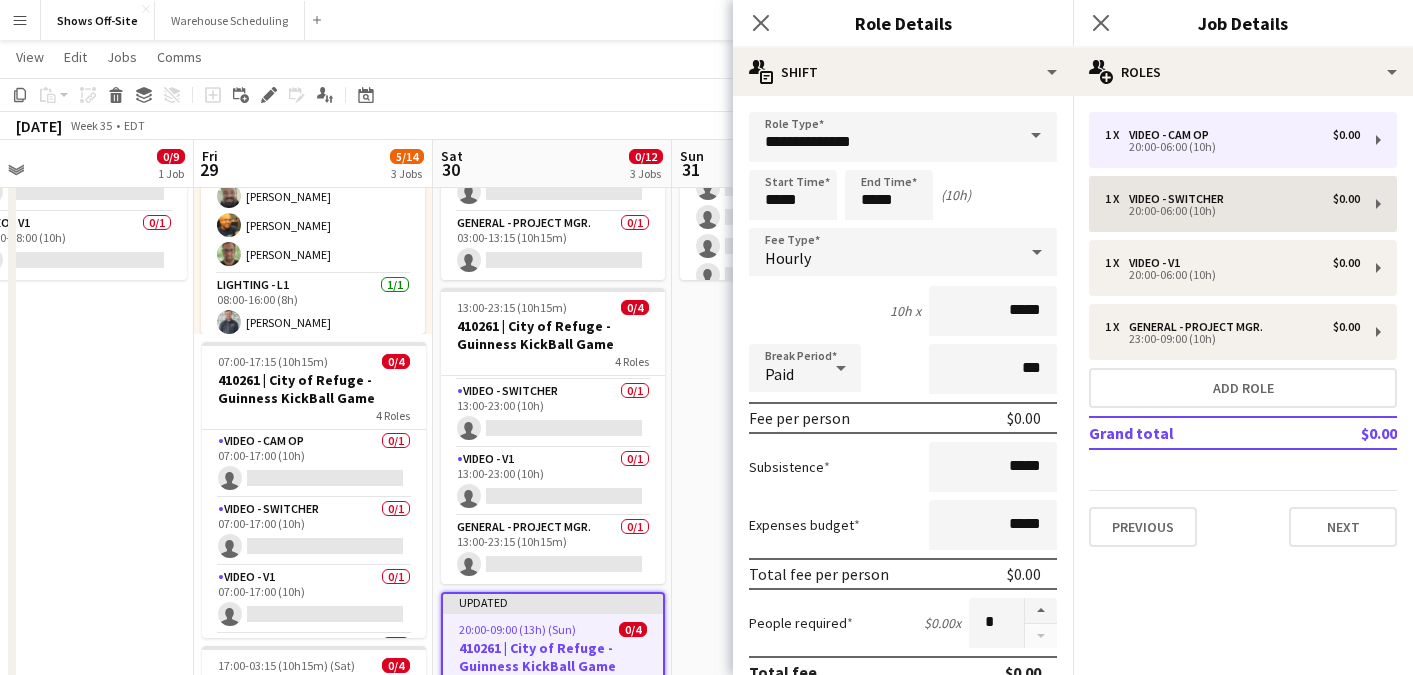 type on "**********" 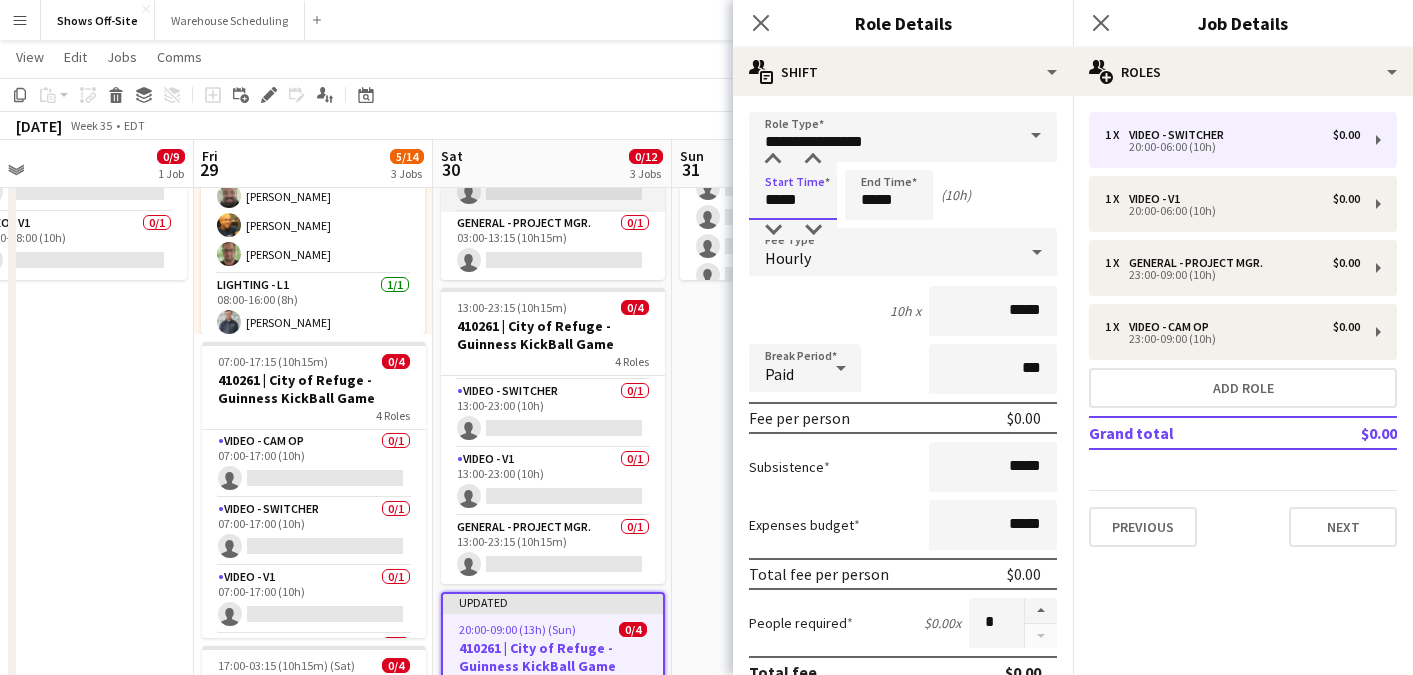 drag, startPoint x: 814, startPoint y: 208, endPoint x: 627, endPoint y: 205, distance: 187.02406 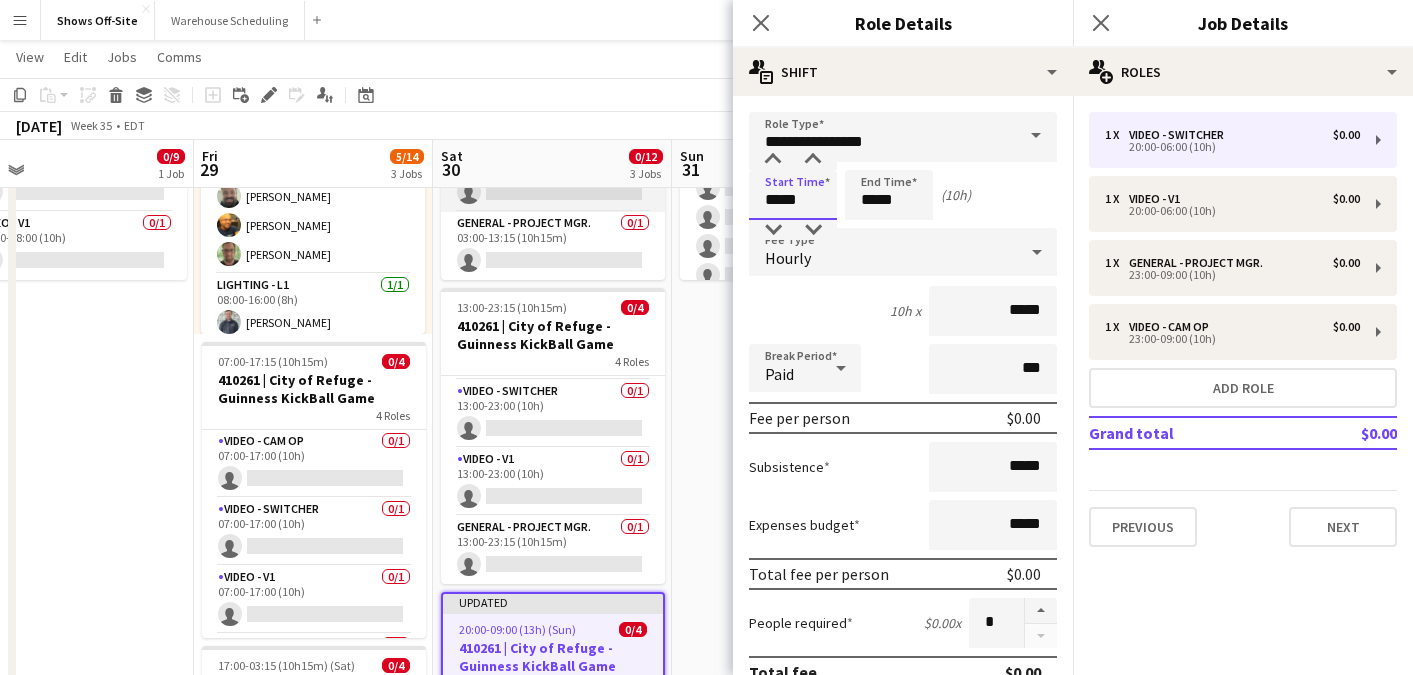 click on "Menu
Boards
Boards   Boards   All jobs   Status
Workforce
Workforce   My Workforce   Recruiting
Comms
Comms
Pay
Pay   Approvals   Payments   Reports
Platform Settings
Platform Settings   App settings   Your settings   Profiles
Training Academy
Training Academy
Knowledge Base
Knowledge Base
Product Updates
Product Updates   Log Out   Privacy   Shows Off-Site
Close
Warehouse Scheduling
Close
Add
Help
Notifications
Shows Off-Site
user
View  Day view expanded Day view collapsed Month view" at bounding box center [706, 603] 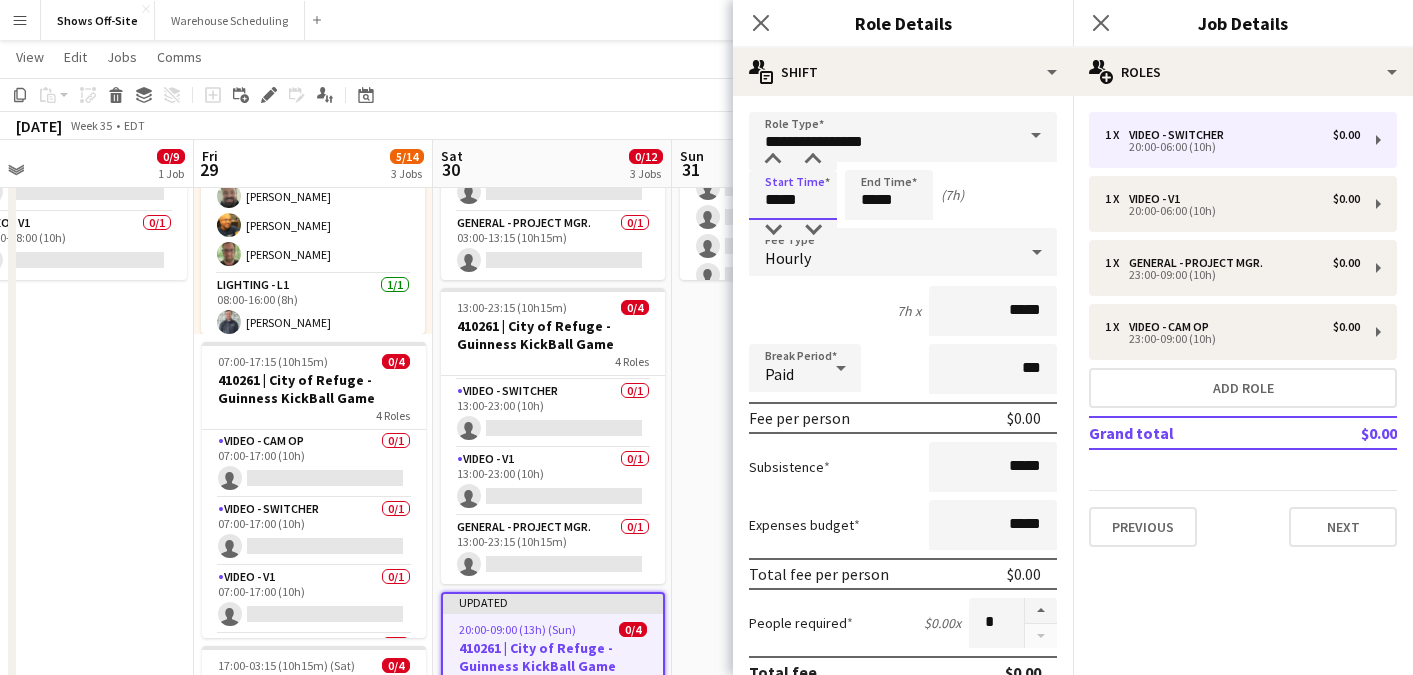 type on "*****" 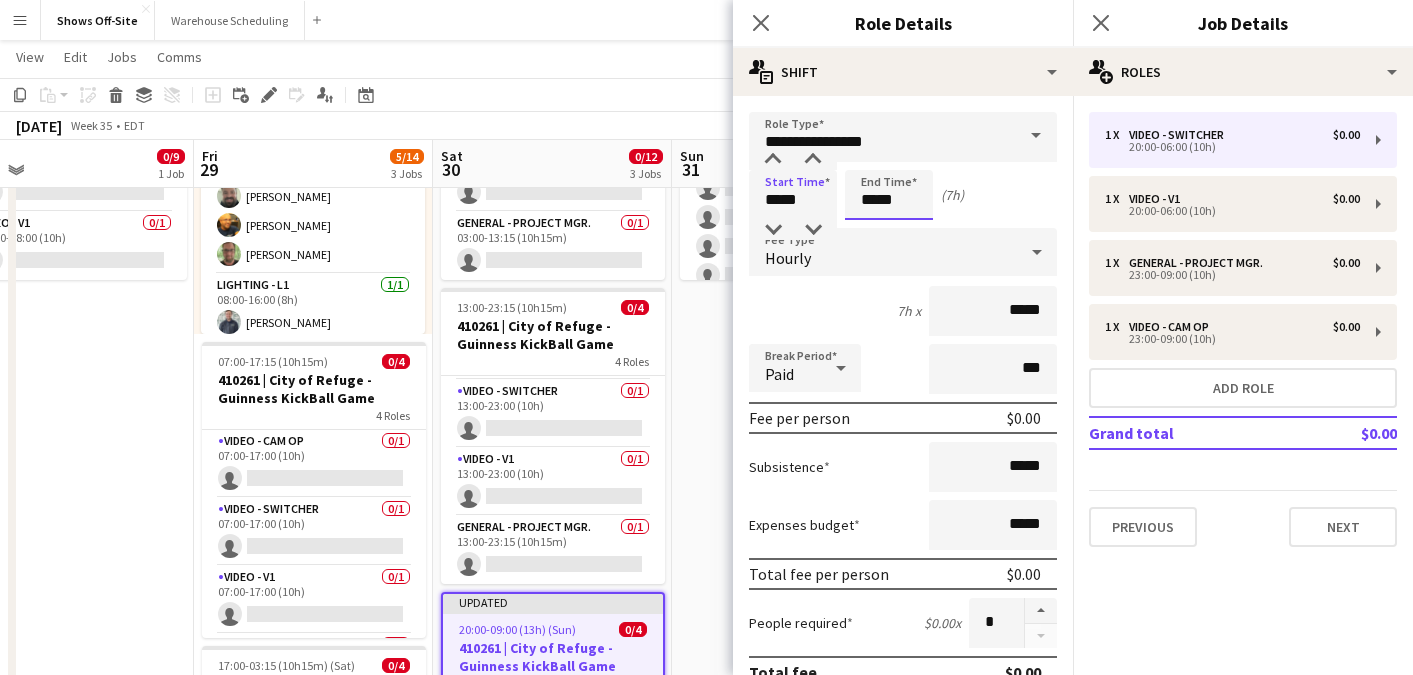 click on "*****" at bounding box center (889, 195) 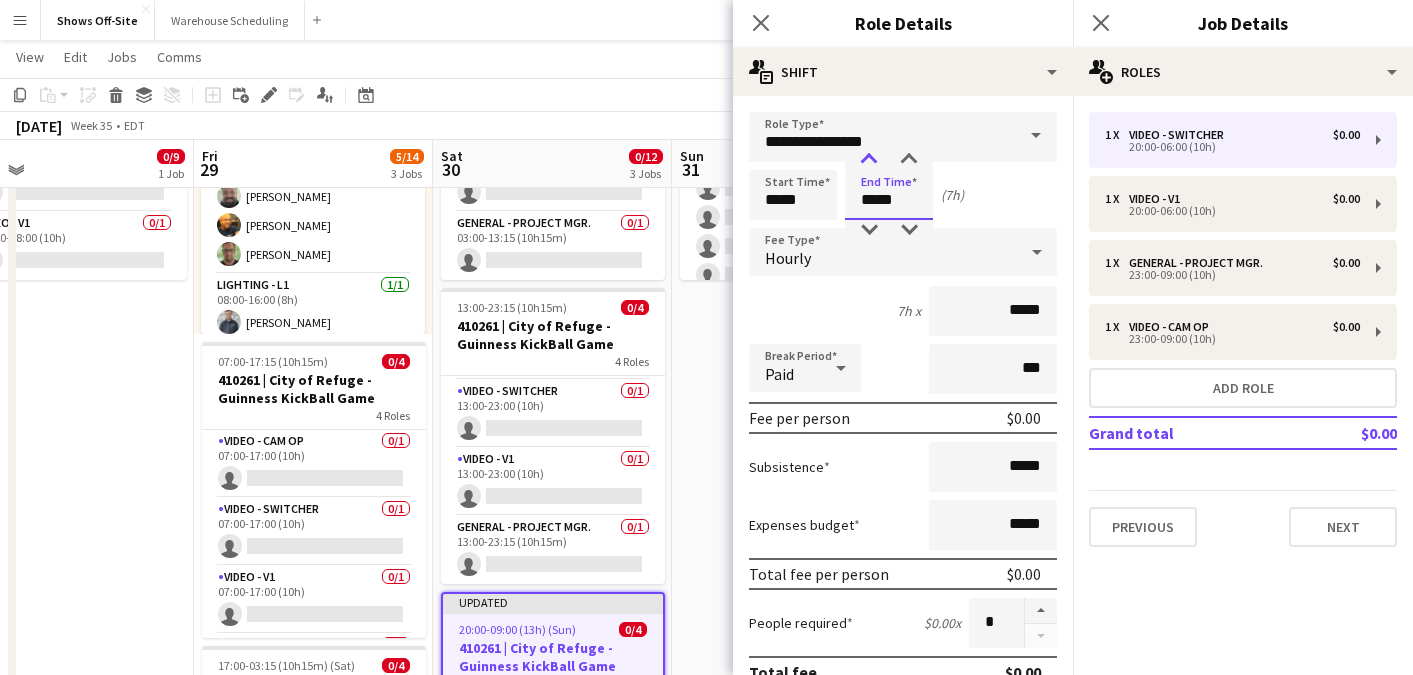 click at bounding box center (869, 160) 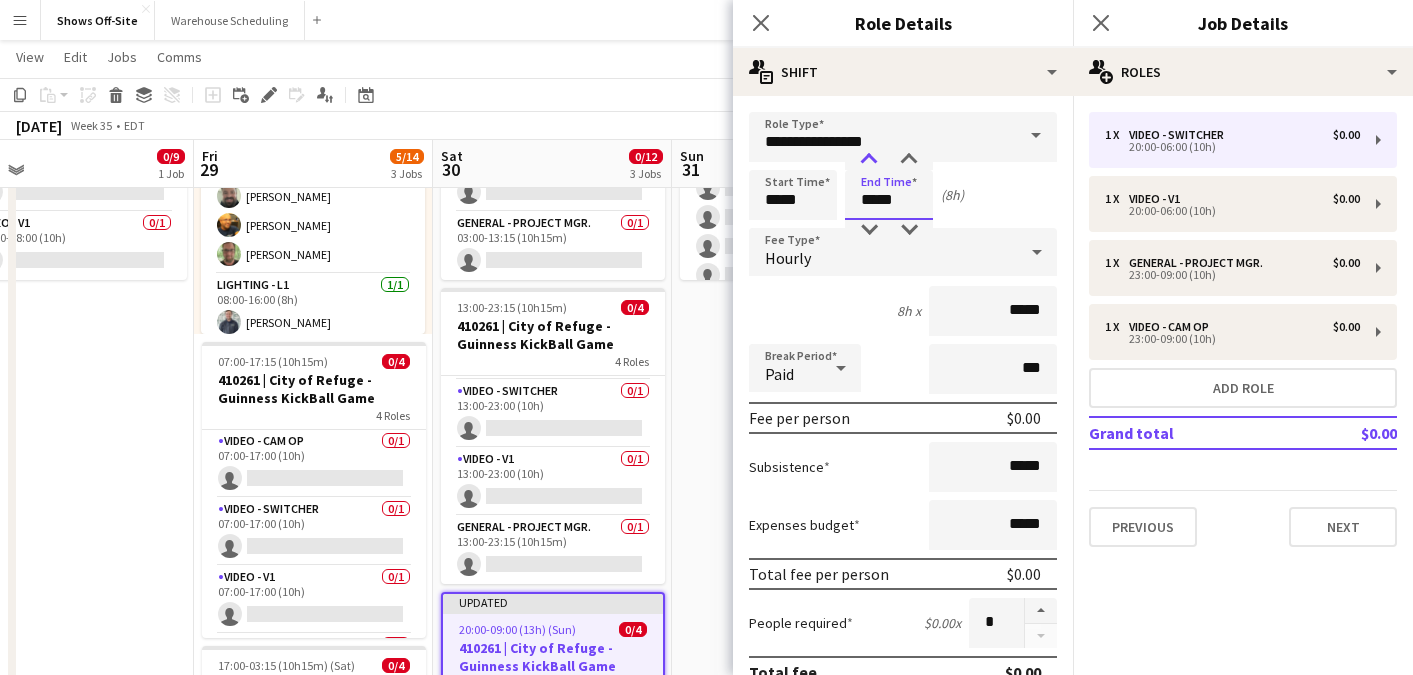click at bounding box center (869, 160) 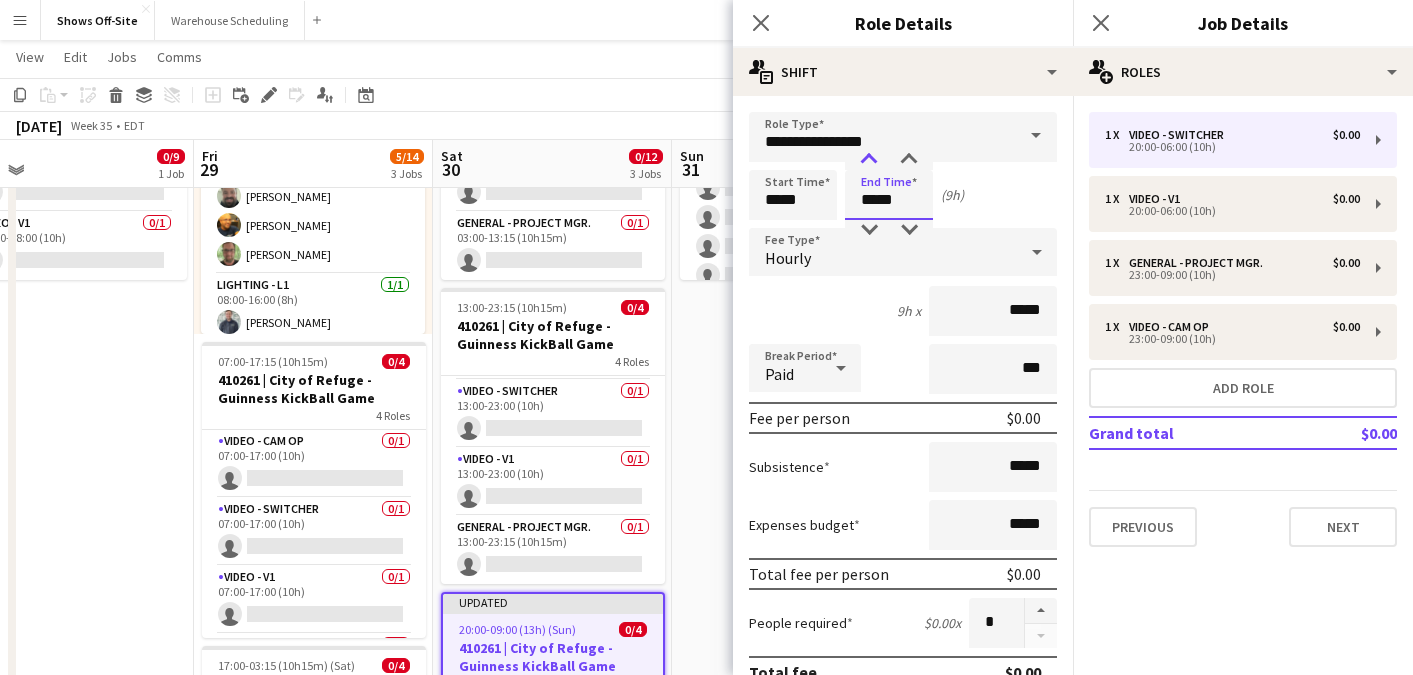 type on "*****" 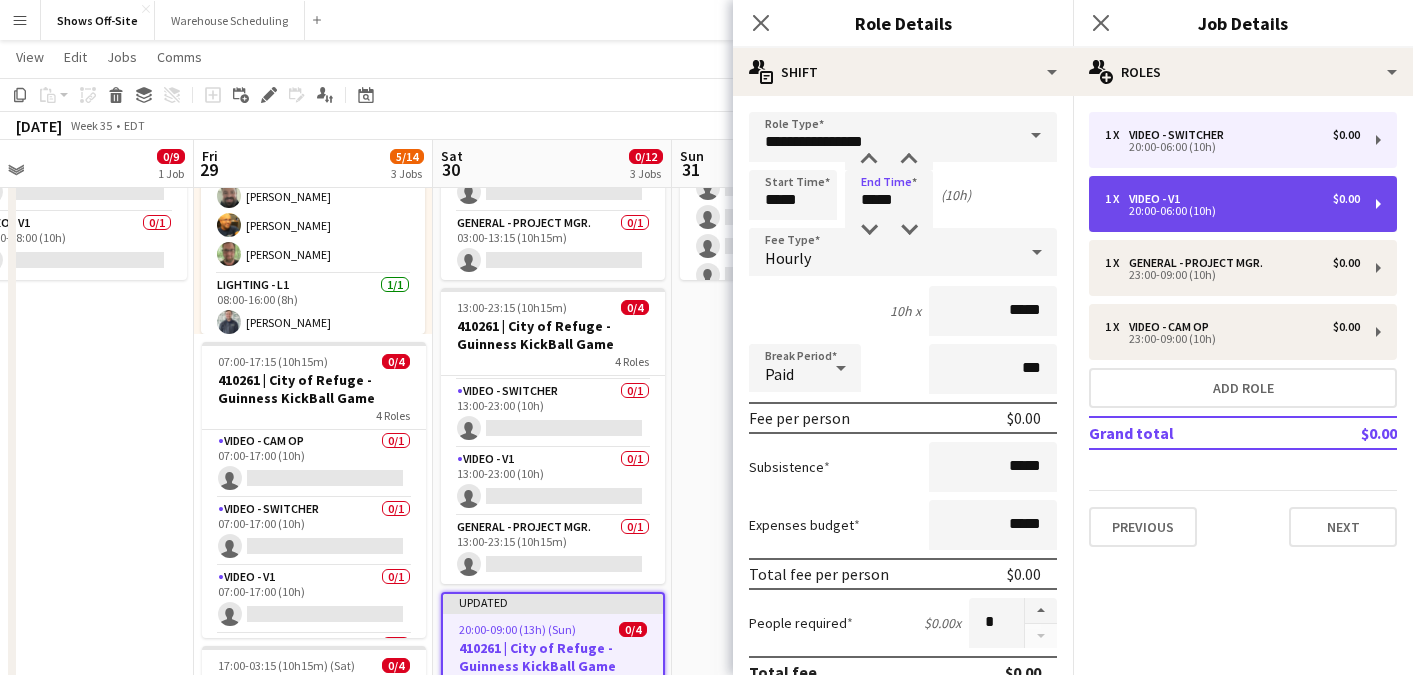 click on "Video - V1" at bounding box center [1158, 199] 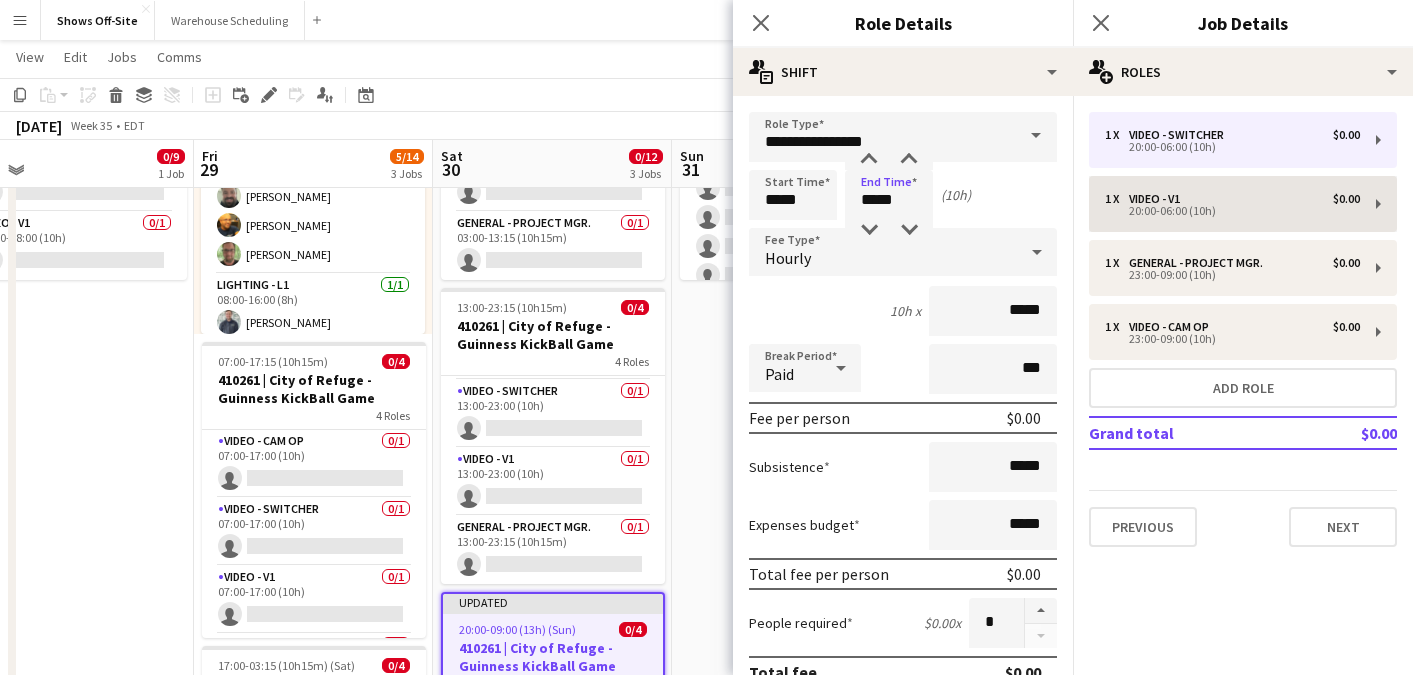 type on "**********" 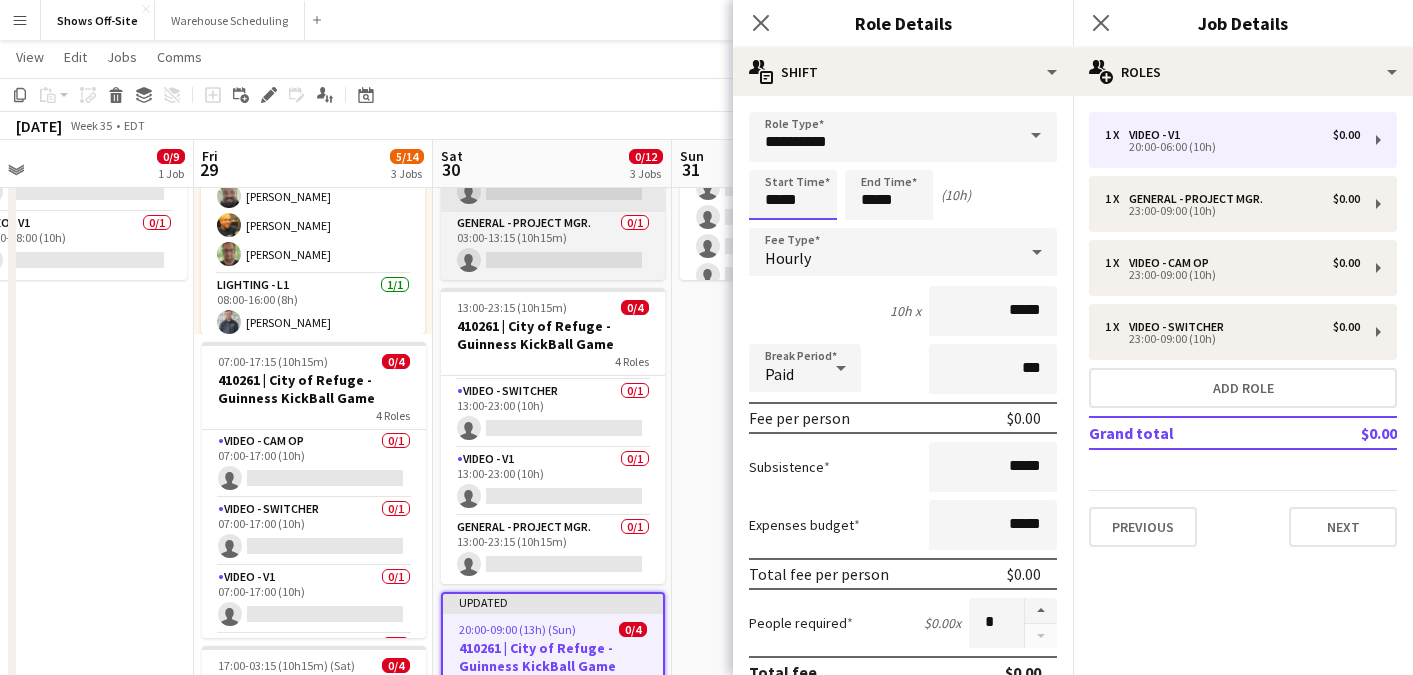 drag, startPoint x: 807, startPoint y: 203, endPoint x: 588, endPoint y: 203, distance: 219 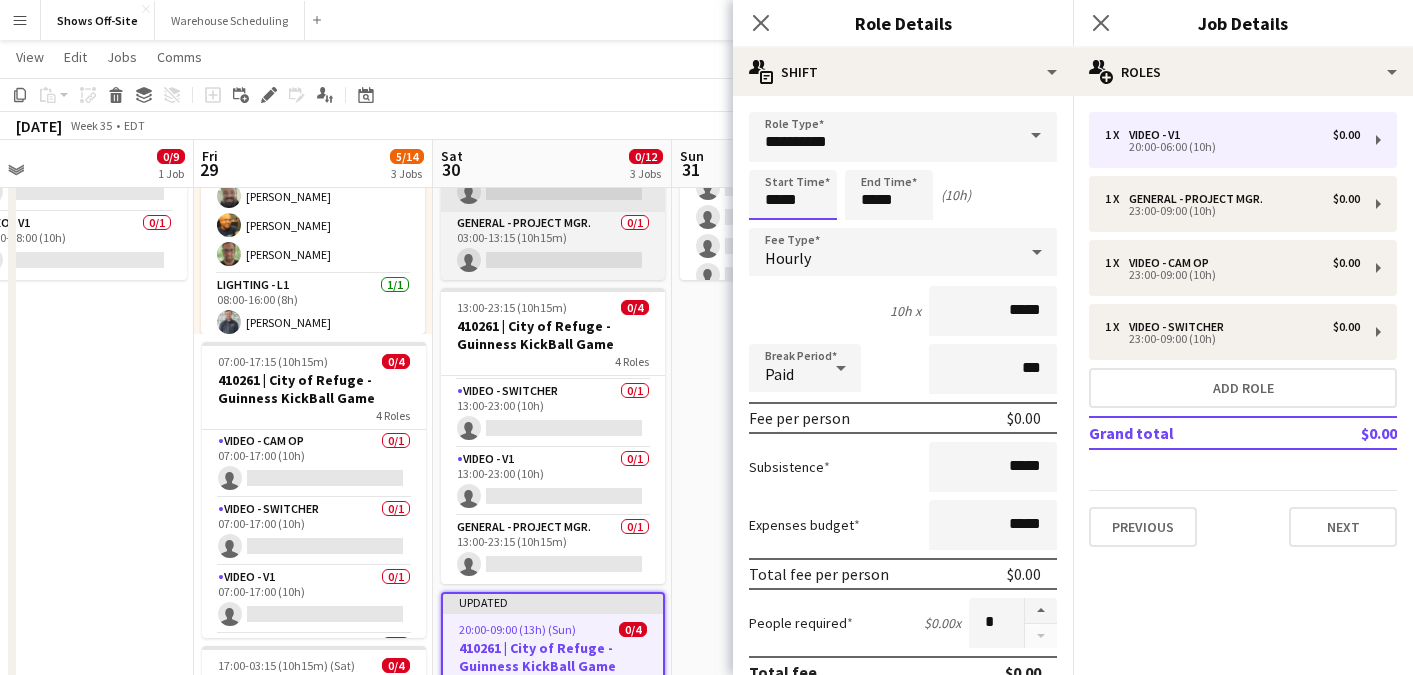 click on "Menu
Boards
Boards   Boards   All jobs   Status
Workforce
Workforce   My Workforce   Recruiting
Comms
Comms
Pay
Pay   Approvals   Payments   Reports
Platform Settings
Platform Settings   App settings   Your settings   Profiles
Training Academy
Training Academy
Knowledge Base
Knowledge Base
Product Updates
Product Updates   Log Out   Privacy   Shows Off-Site
Close
Warehouse Scheduling
Close
Add
Help
Notifications
Shows Off-Site
user
View  Day view expanded Day view collapsed Month view" at bounding box center (706, 603) 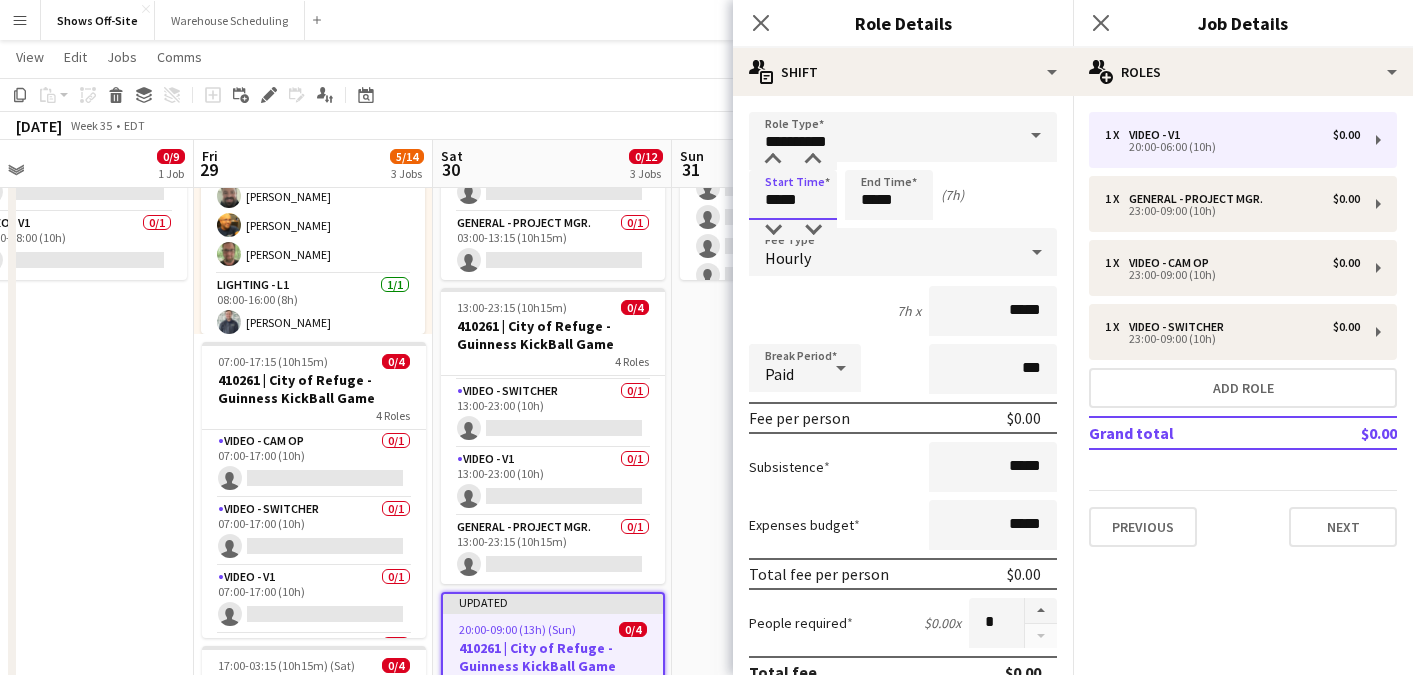 type on "*****" 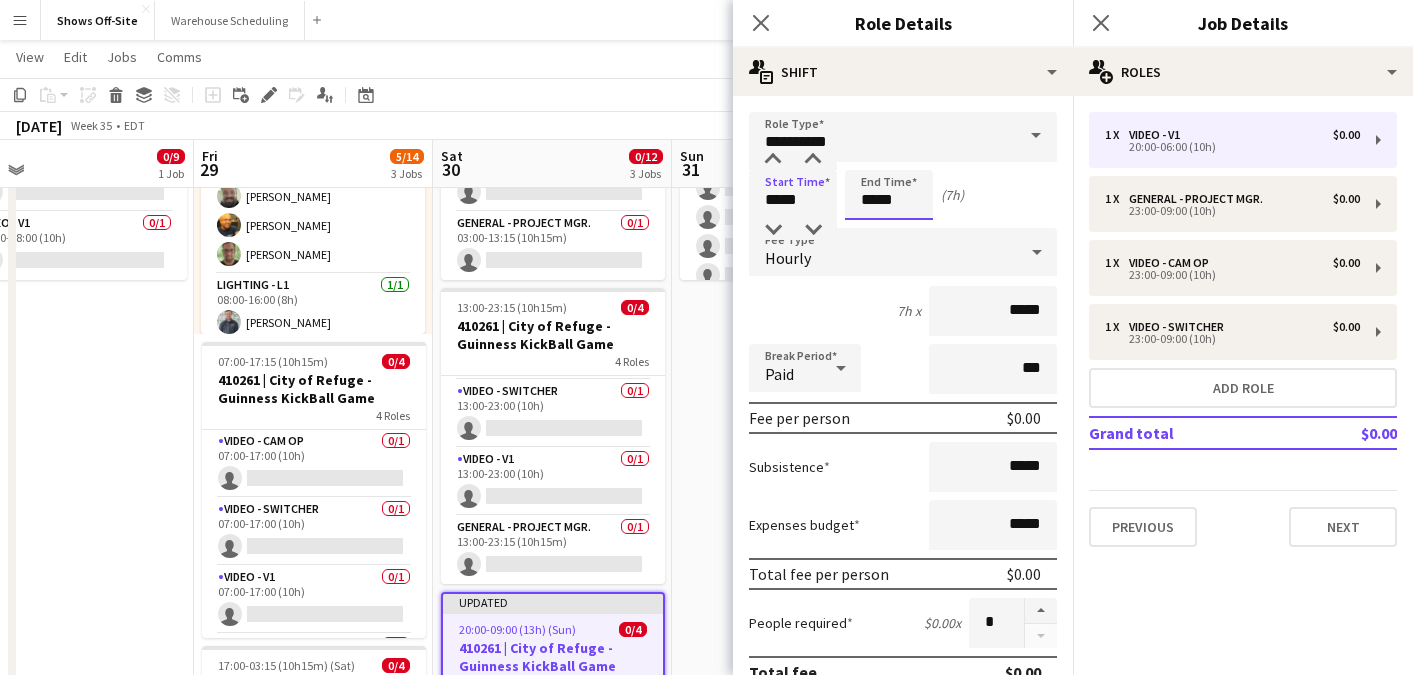 click on "*****" at bounding box center [889, 195] 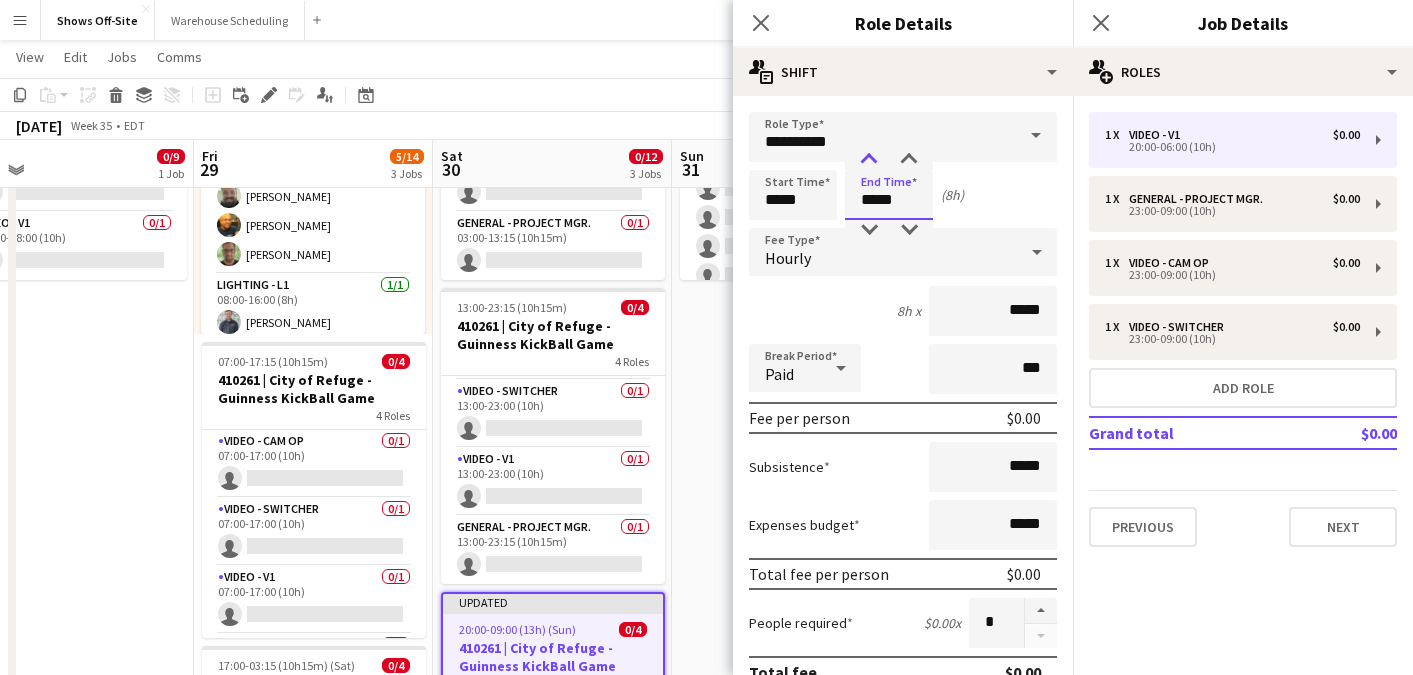 click at bounding box center (869, 160) 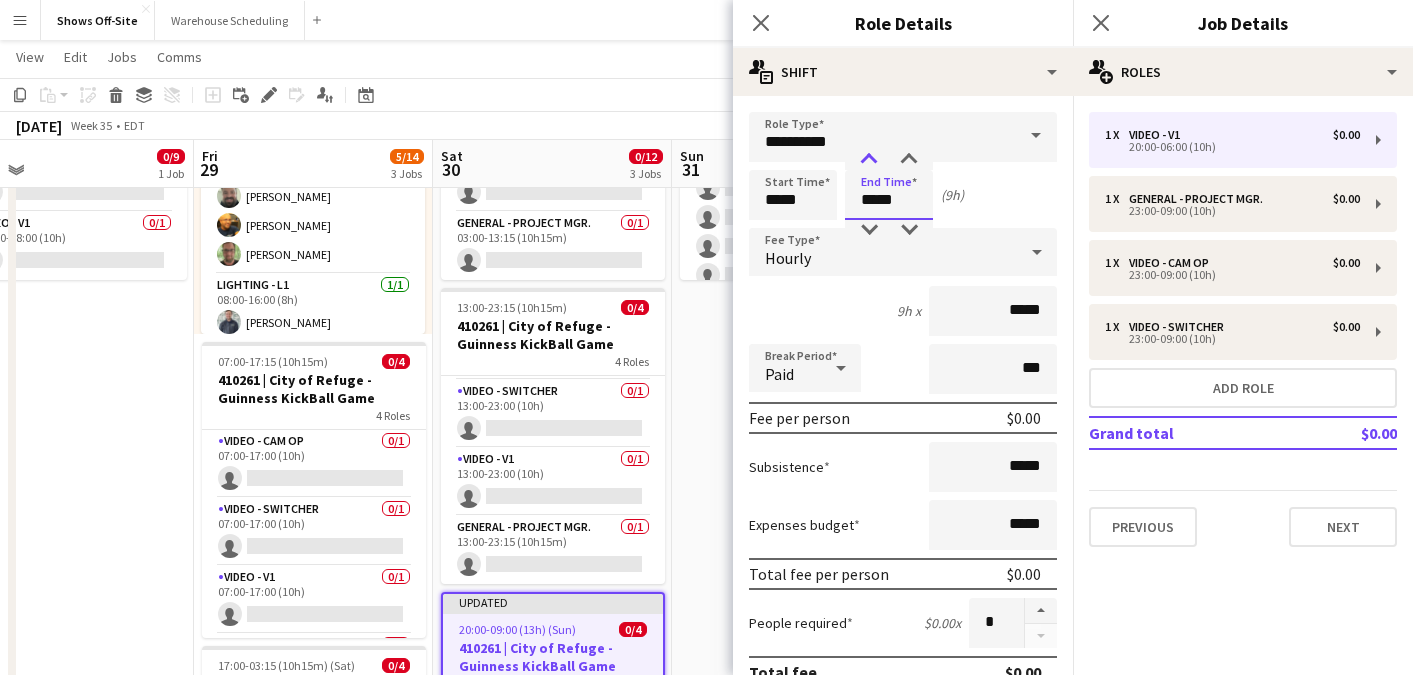 click at bounding box center [869, 160] 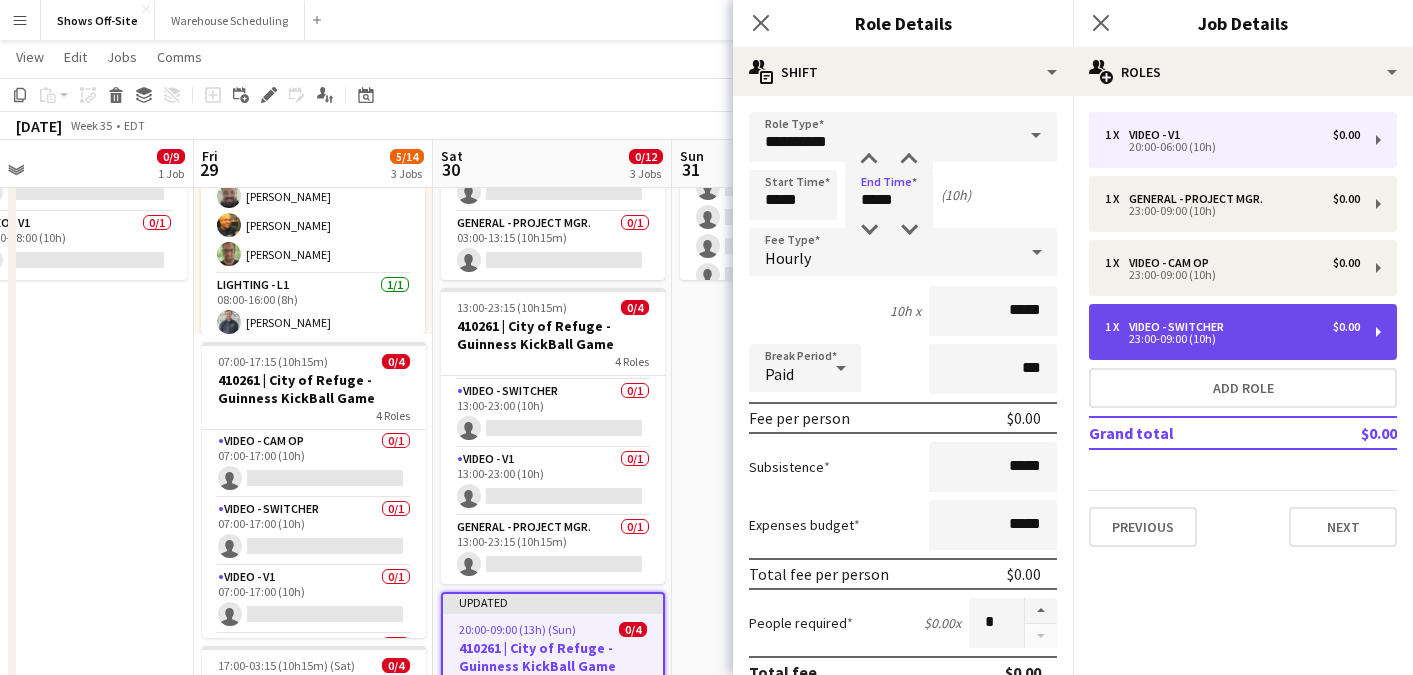 click on "1 x   Video - Switcher   $0.00   23:00-09:00 (10h)" at bounding box center [1243, 332] 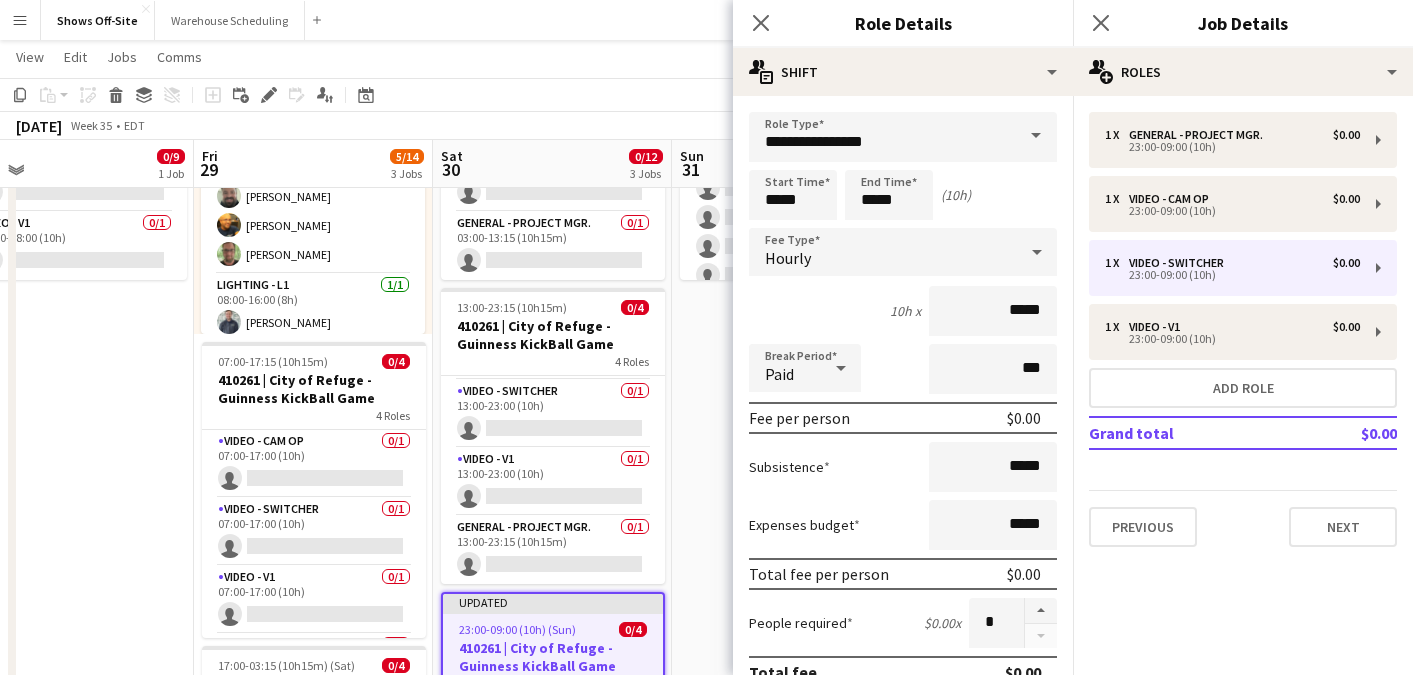 scroll, scrollTop: 577, scrollLeft: 0, axis: vertical 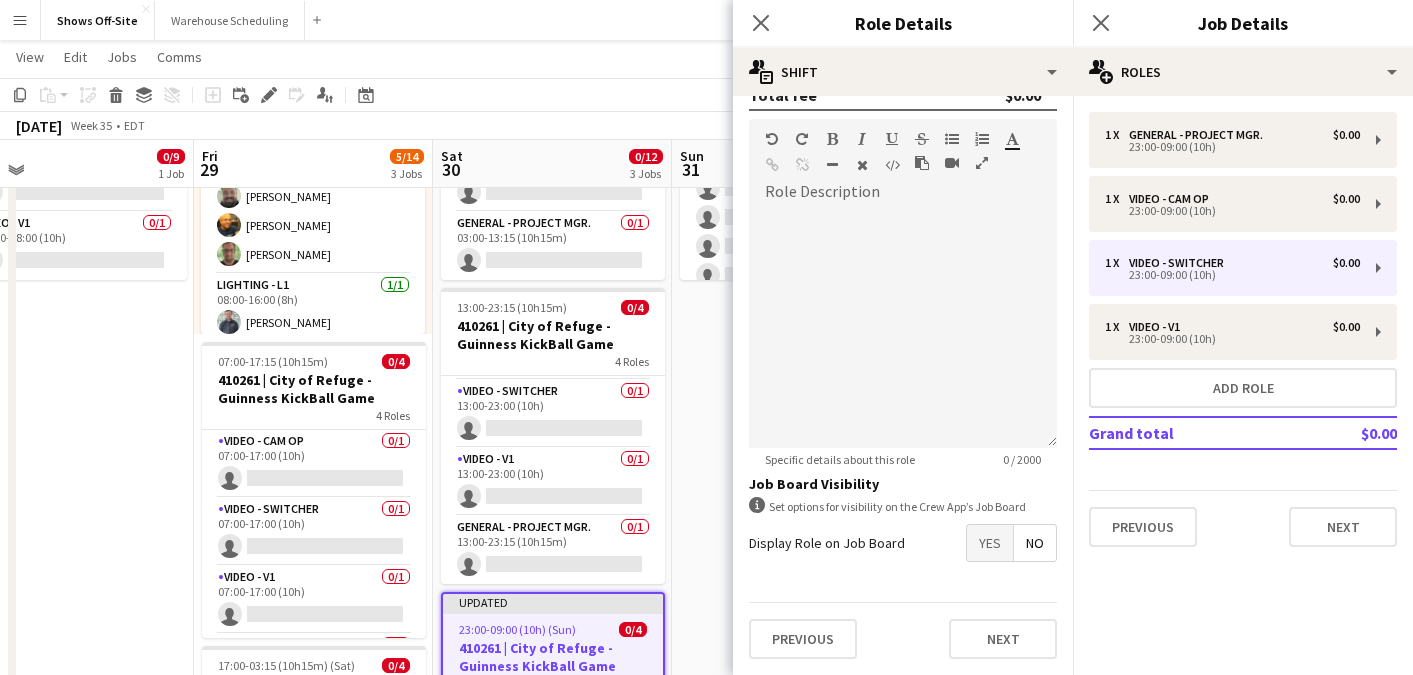click on "Yes" at bounding box center [990, 543] 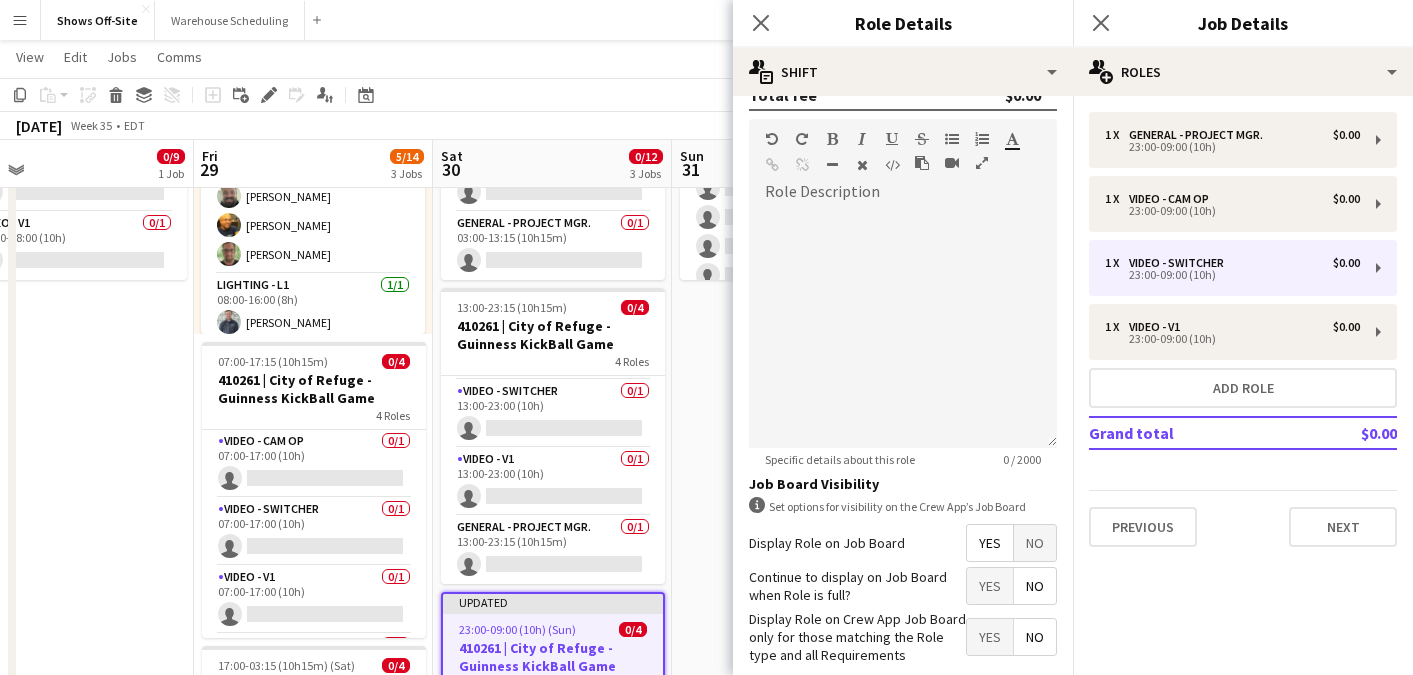 scroll, scrollTop: 679, scrollLeft: 0, axis: vertical 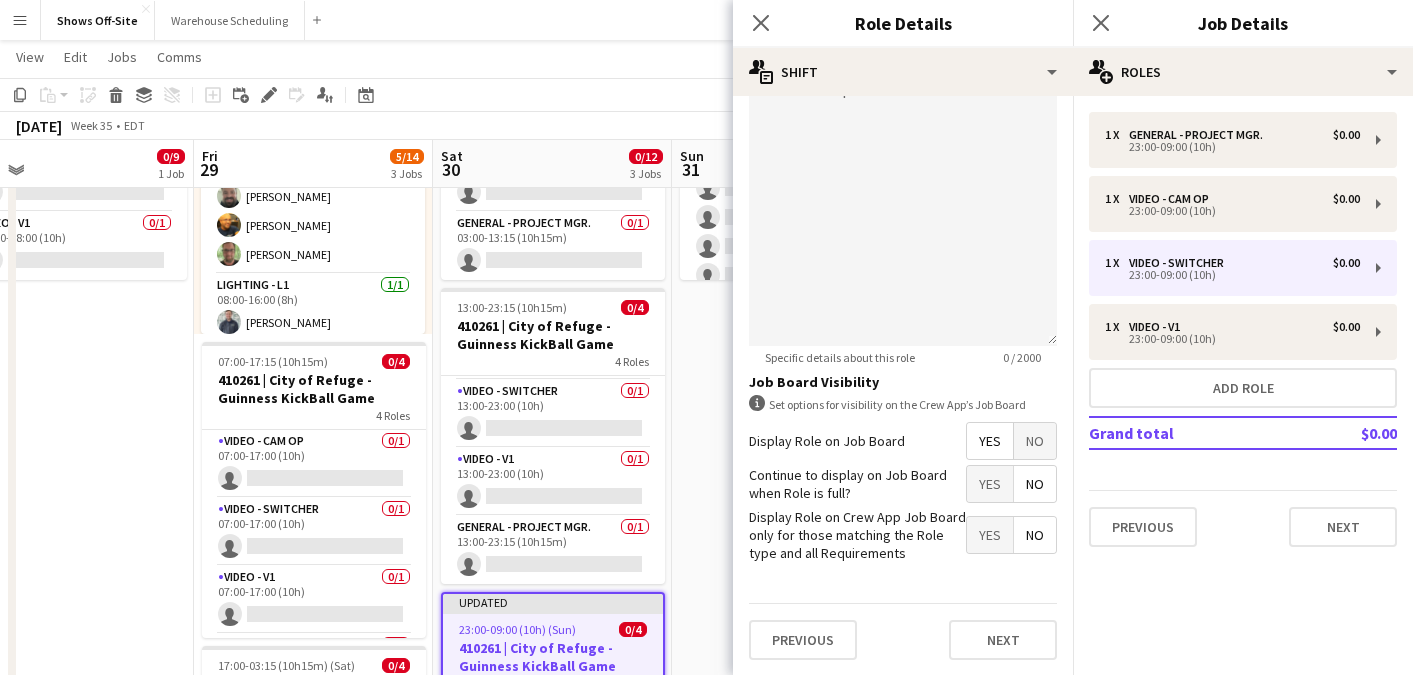 click on "No" at bounding box center (1035, 484) 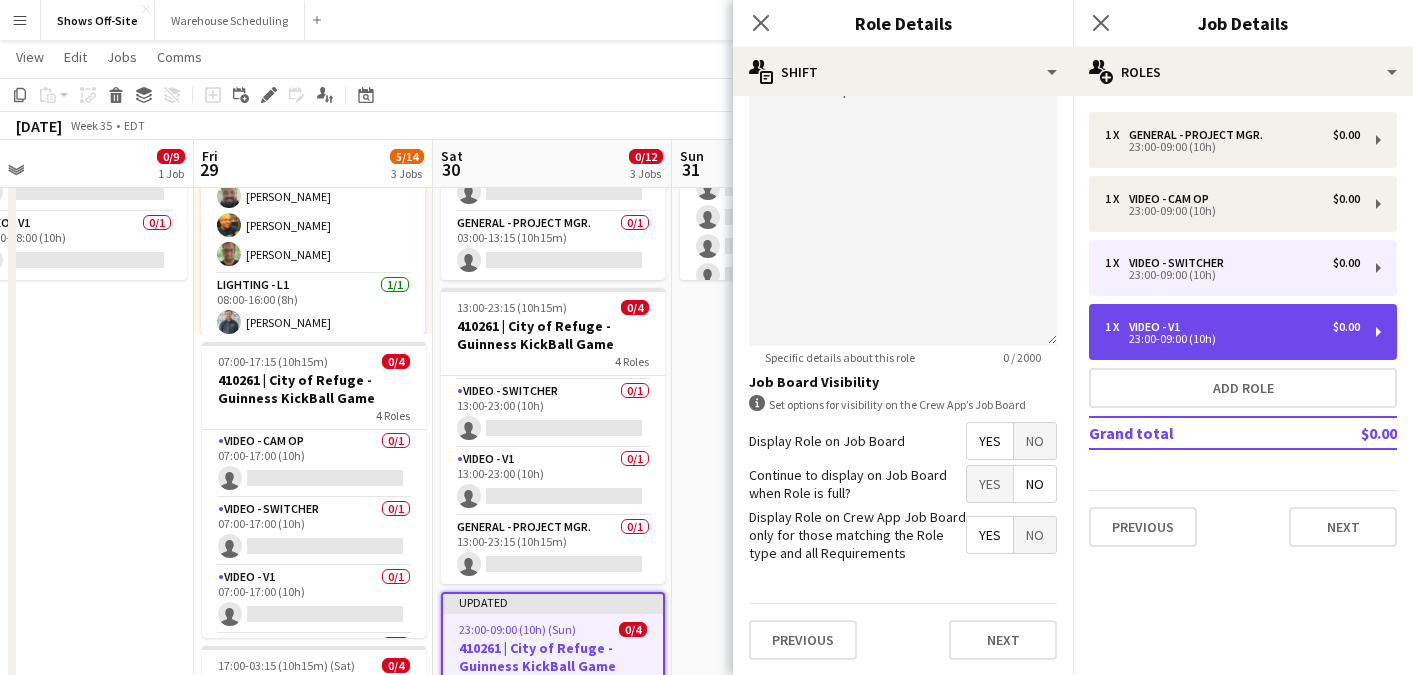 click on "1 x   Video - V1   $0.00   23:00-09:00 (10h)" at bounding box center [1243, 332] 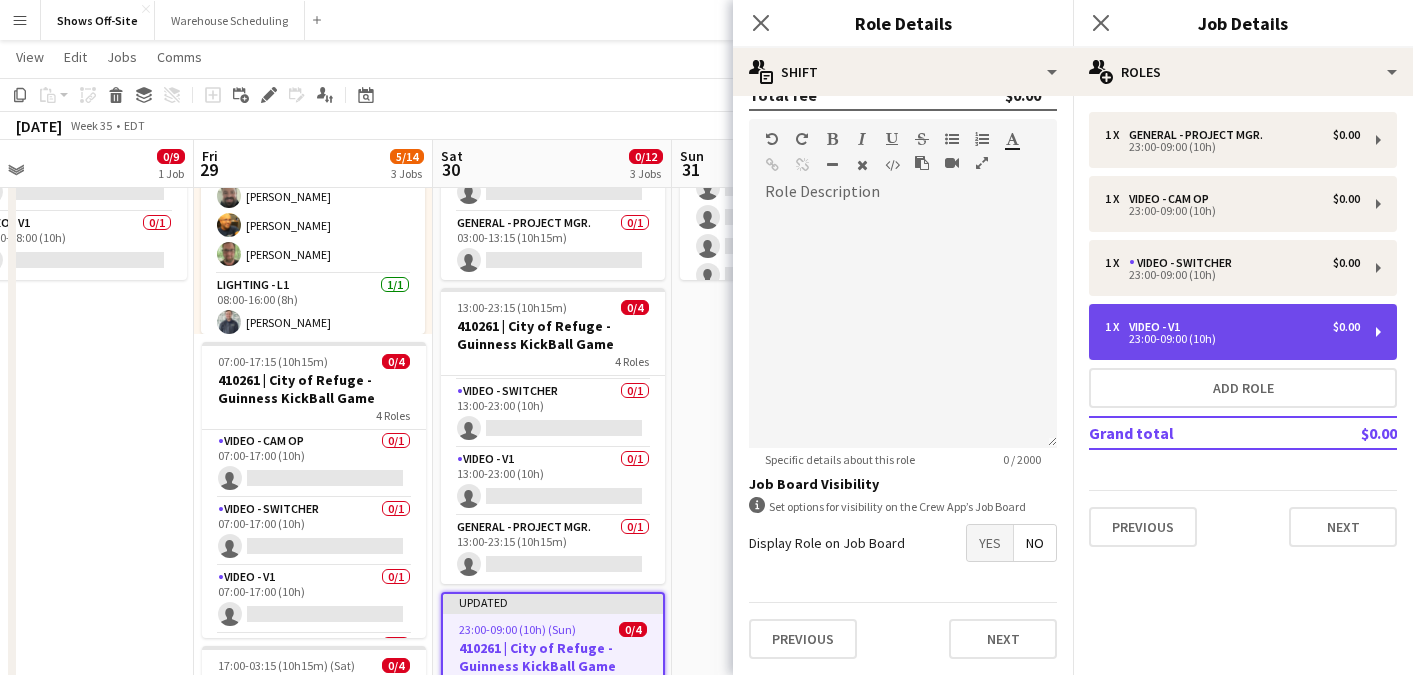 scroll, scrollTop: 577, scrollLeft: 0, axis: vertical 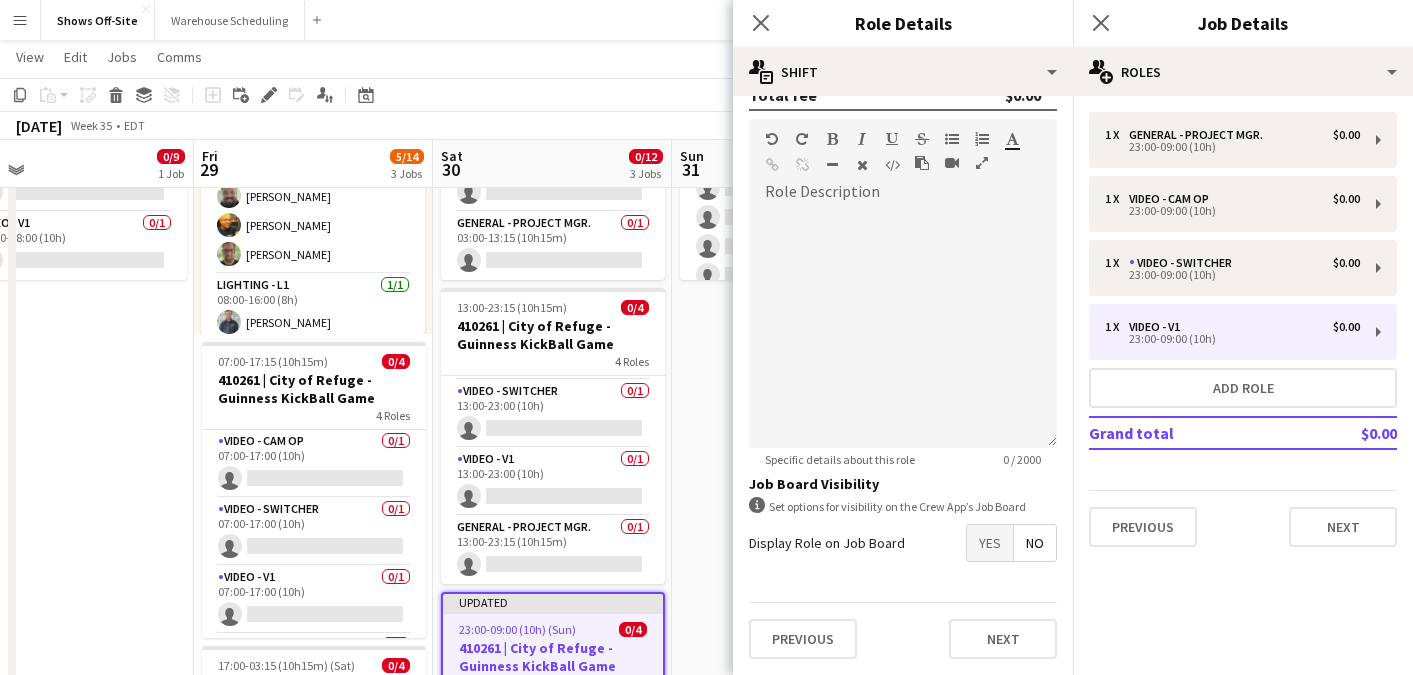 click on "Yes" at bounding box center [990, 543] 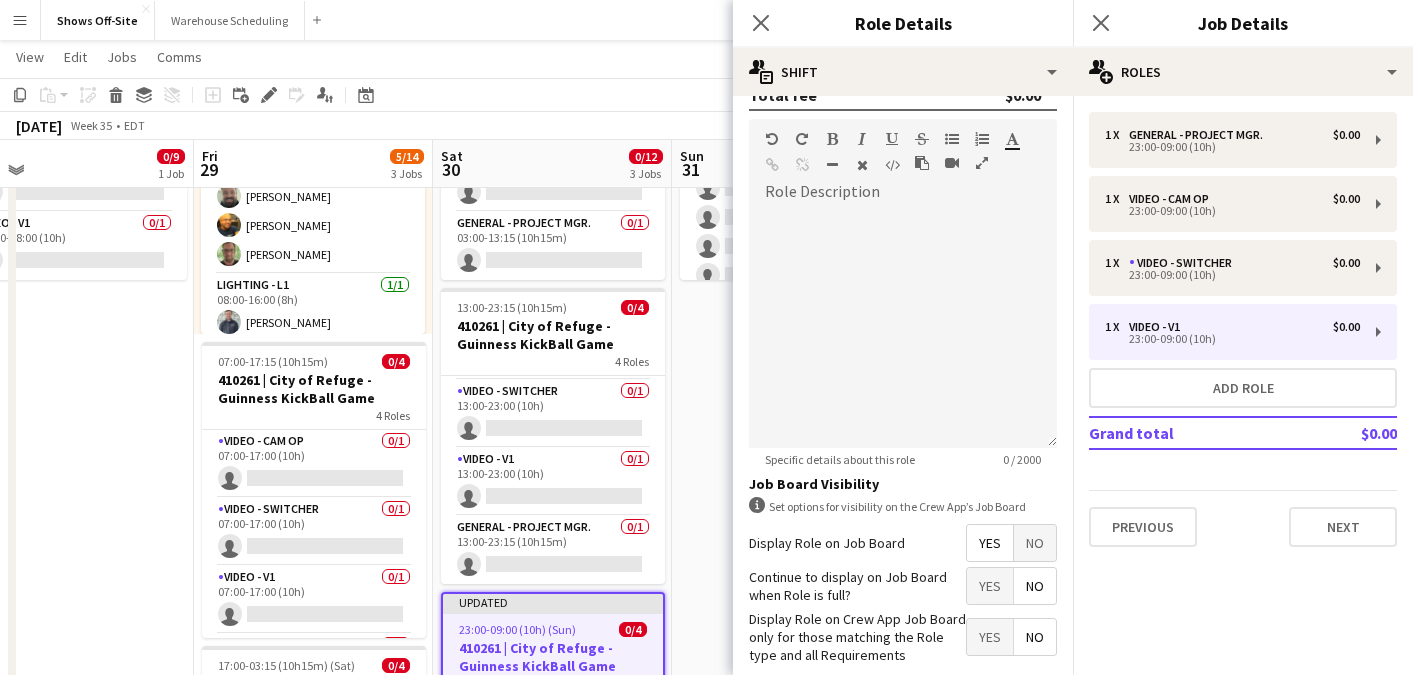 scroll, scrollTop: 679, scrollLeft: 0, axis: vertical 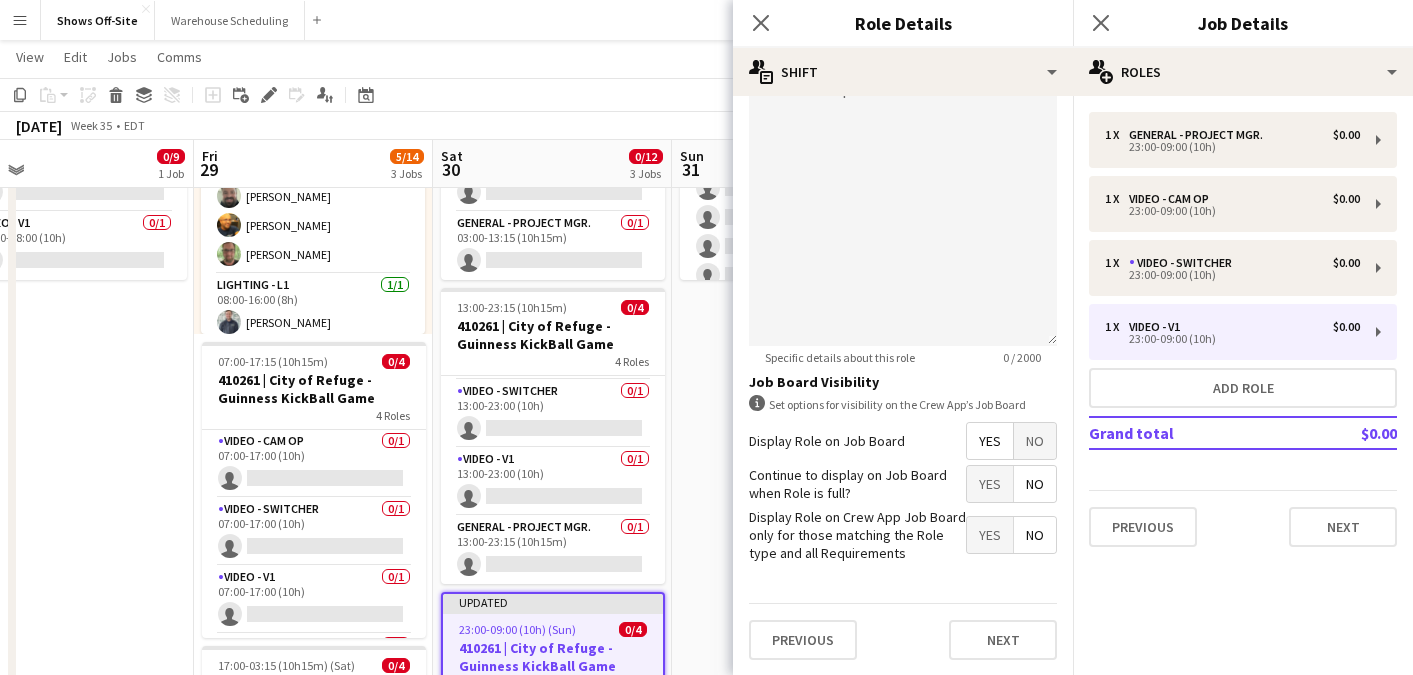 click on "No" at bounding box center (1035, 484) 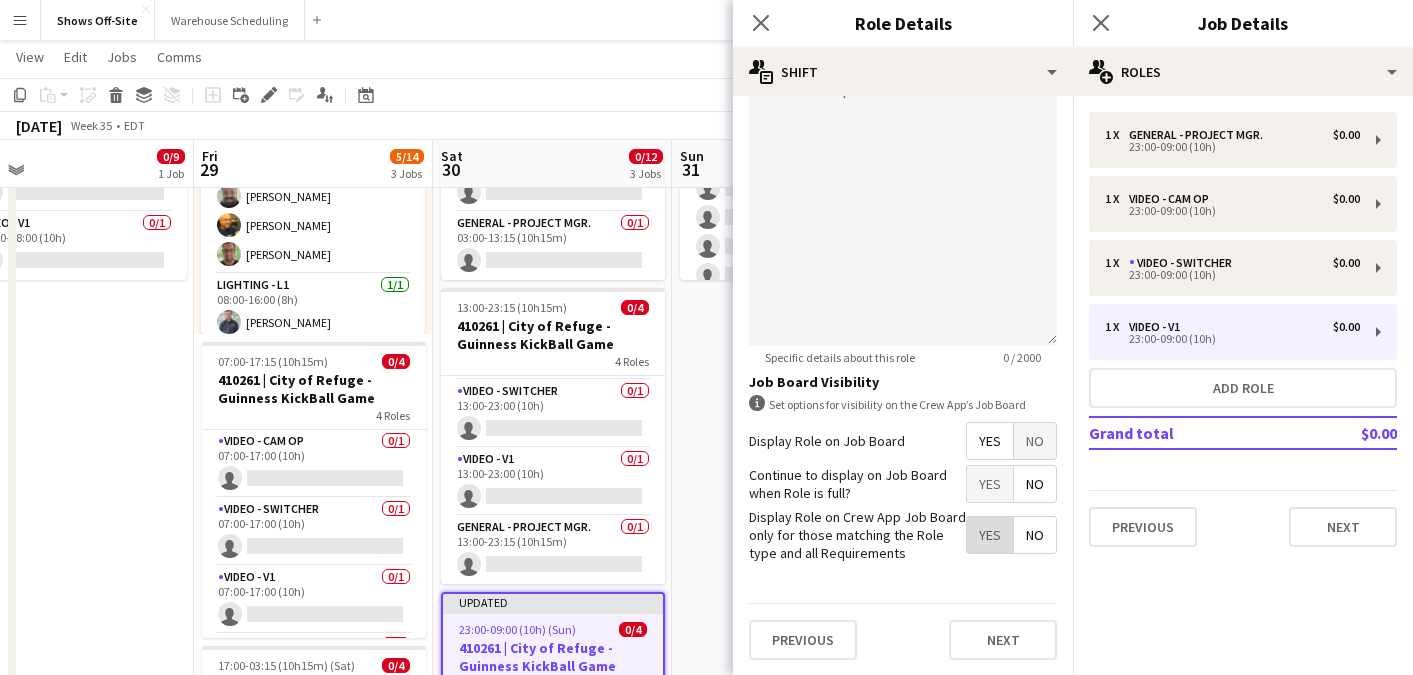 click on "Yes" at bounding box center [990, 535] 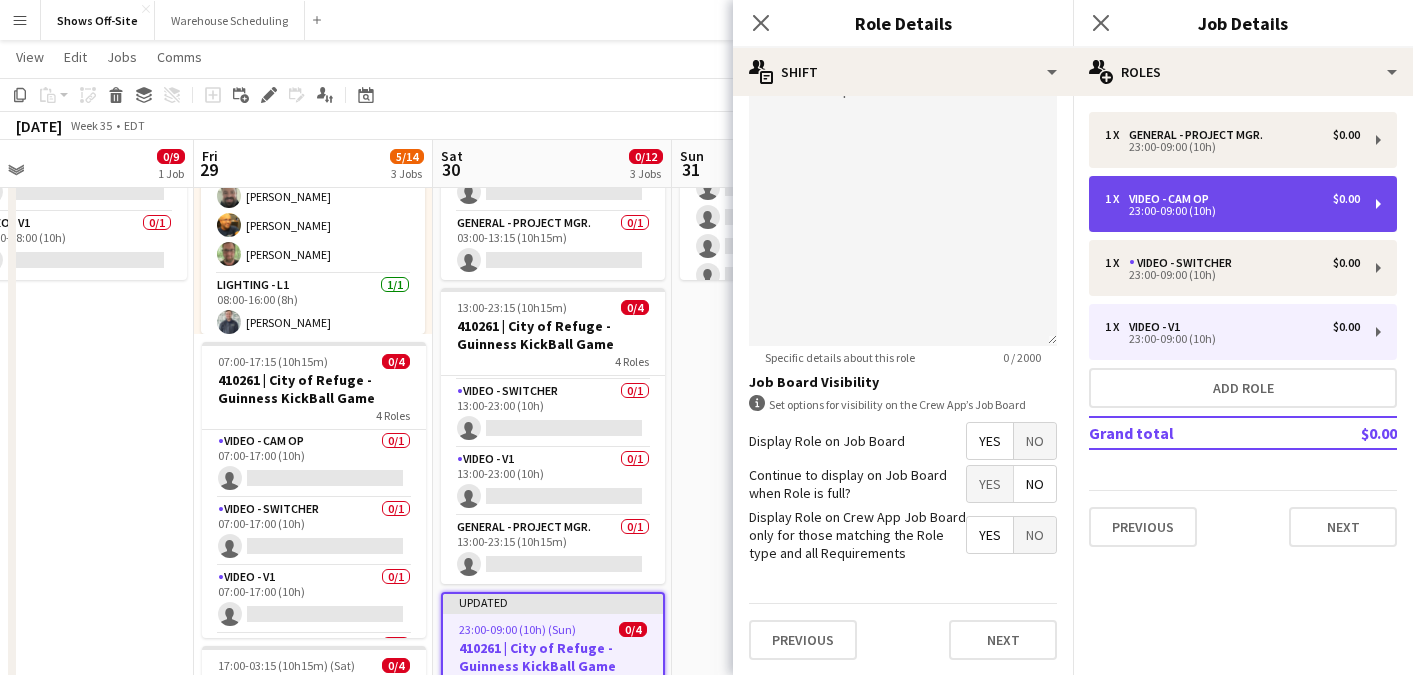 click on "23:00-09:00 (10h)" at bounding box center (1232, 211) 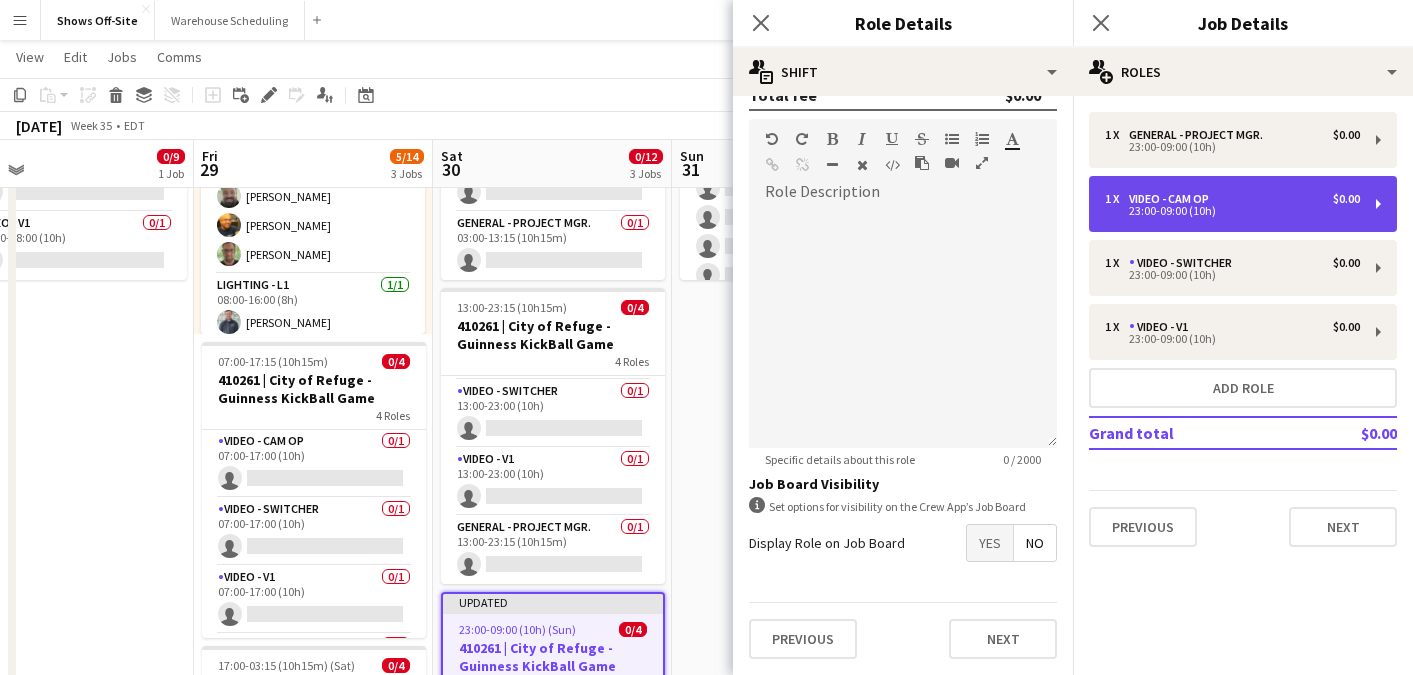 scroll, scrollTop: 577, scrollLeft: 0, axis: vertical 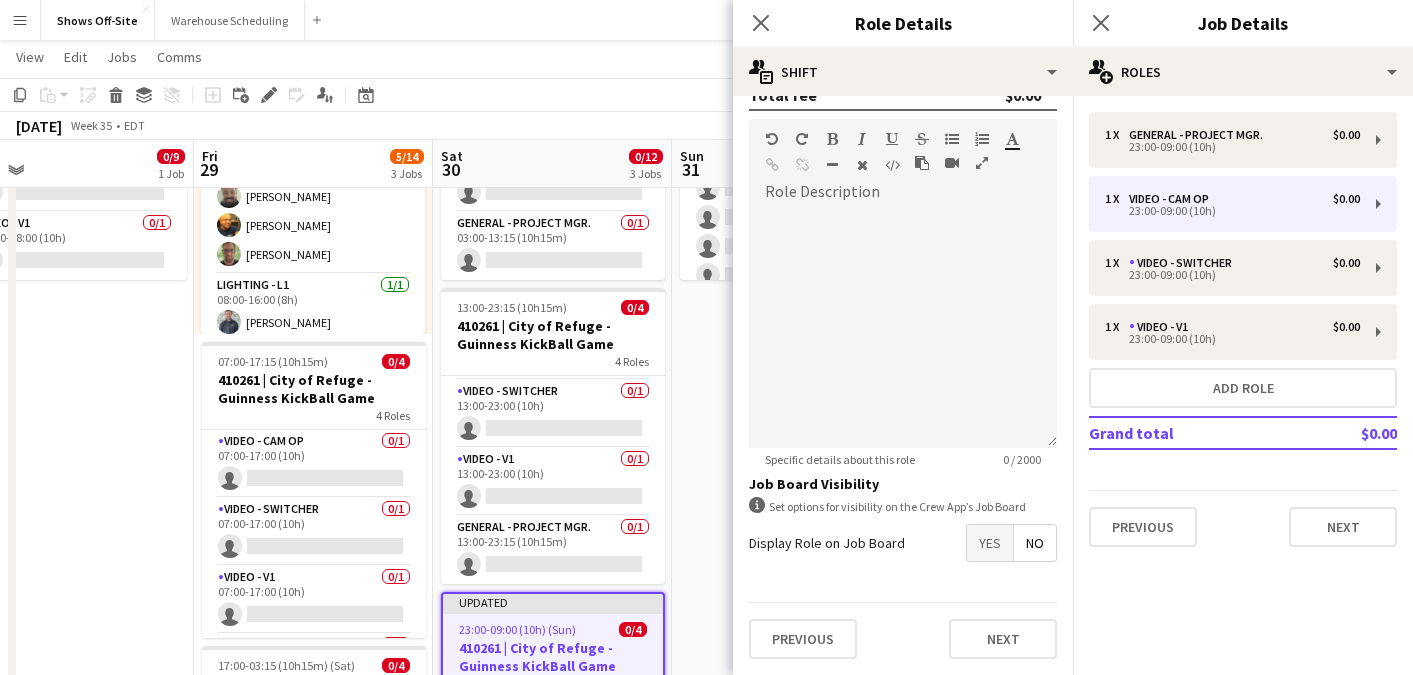 click on "Yes" at bounding box center [990, 543] 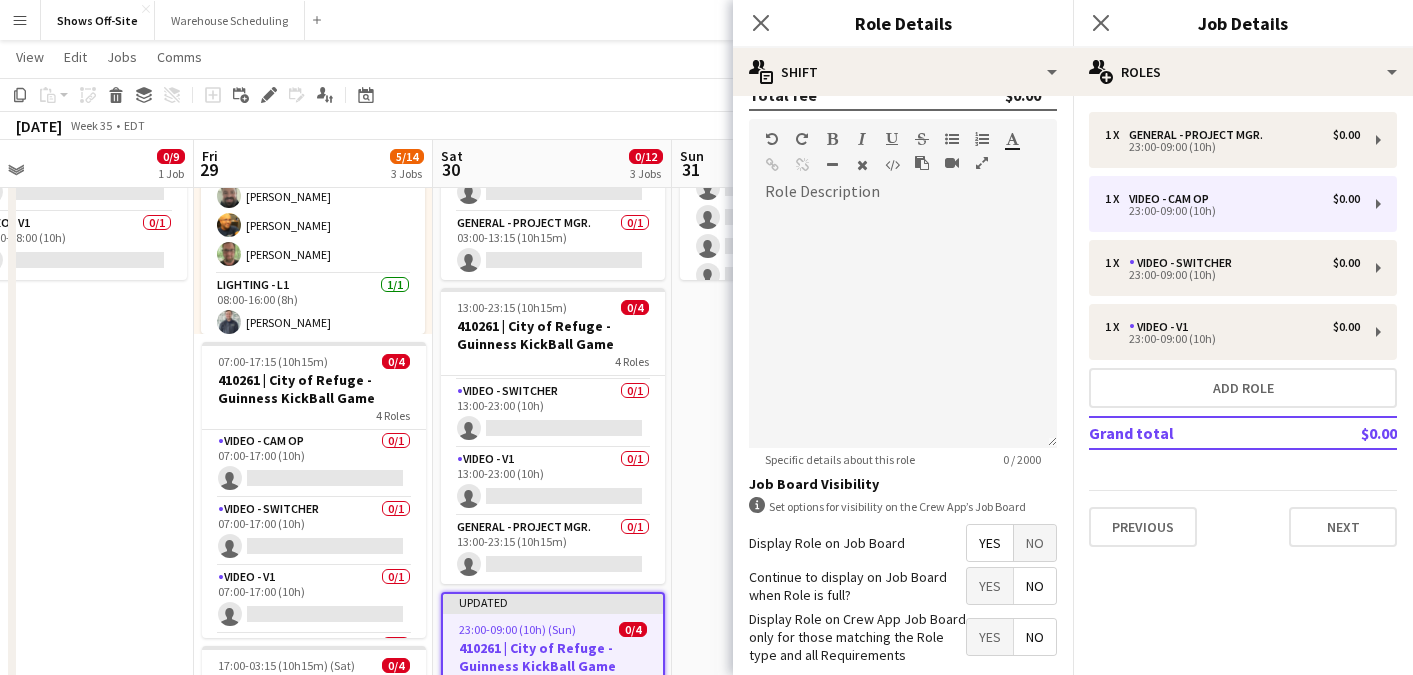 scroll, scrollTop: 679, scrollLeft: 0, axis: vertical 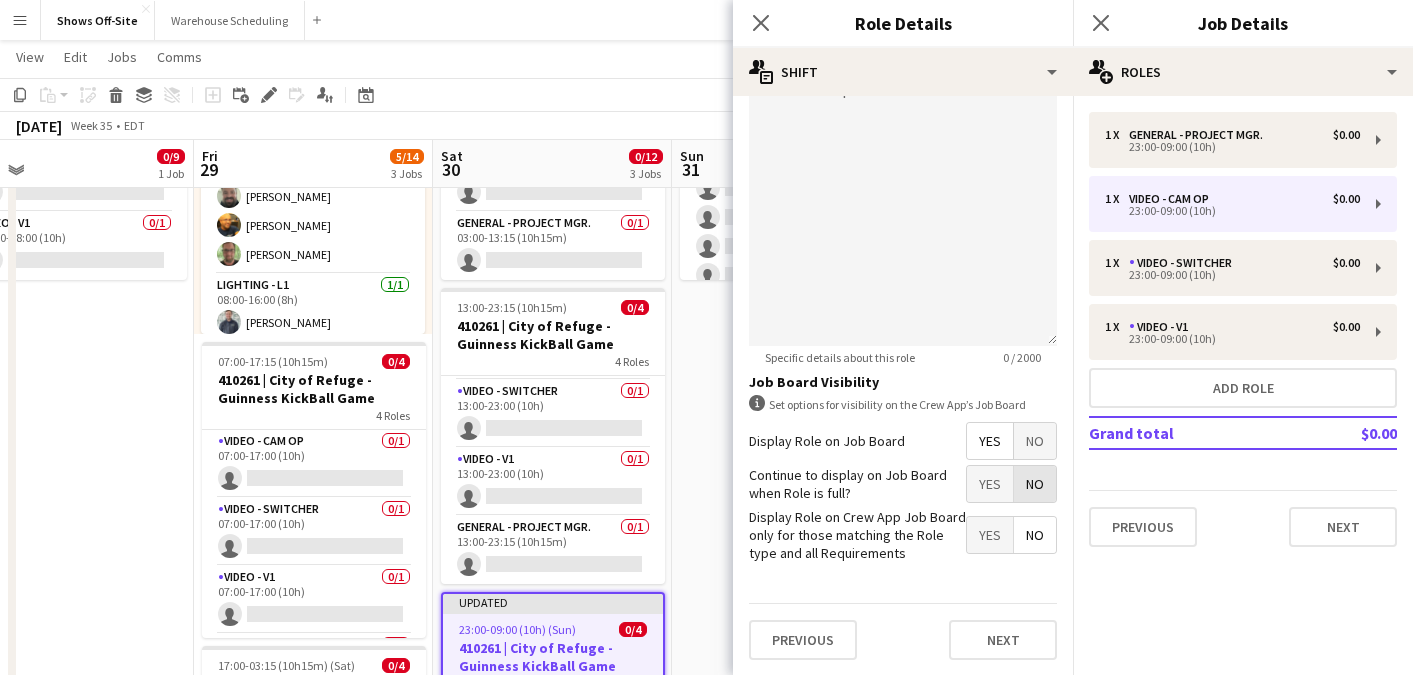 click on "No" at bounding box center [1035, 484] 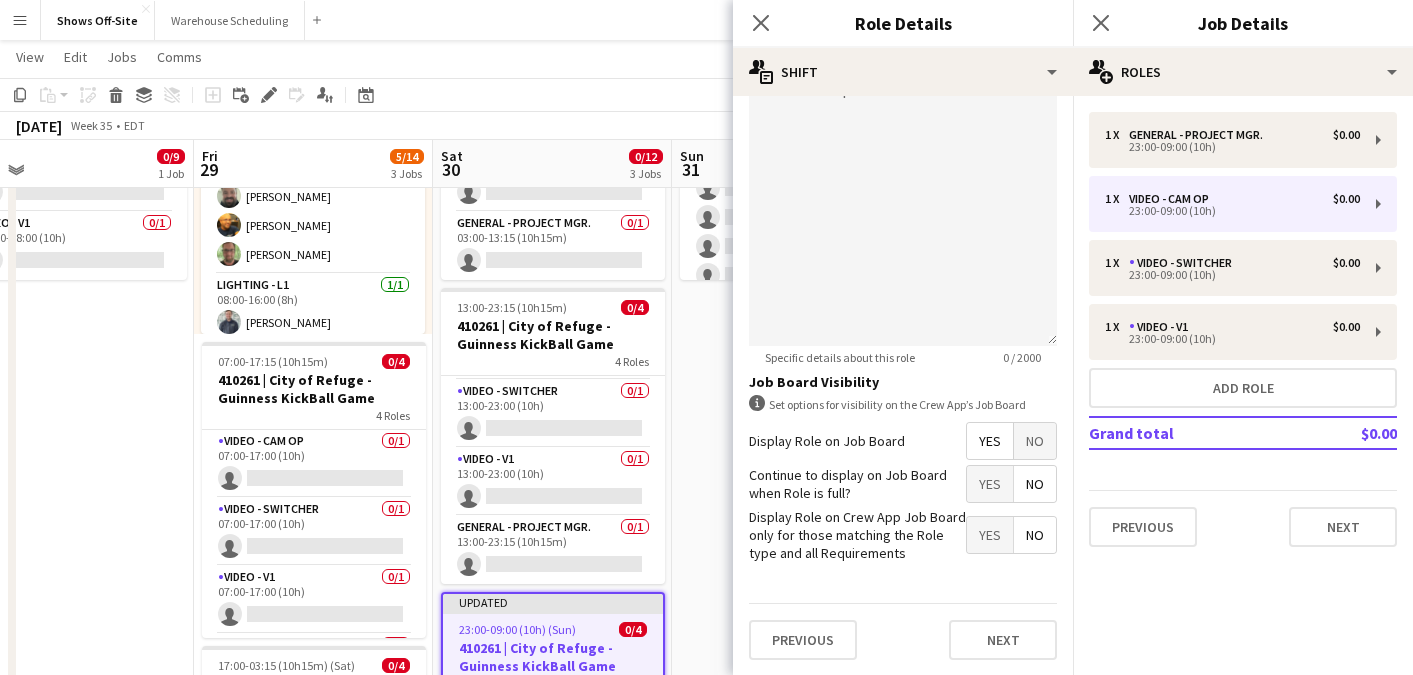 click on "Yes" at bounding box center [990, 535] 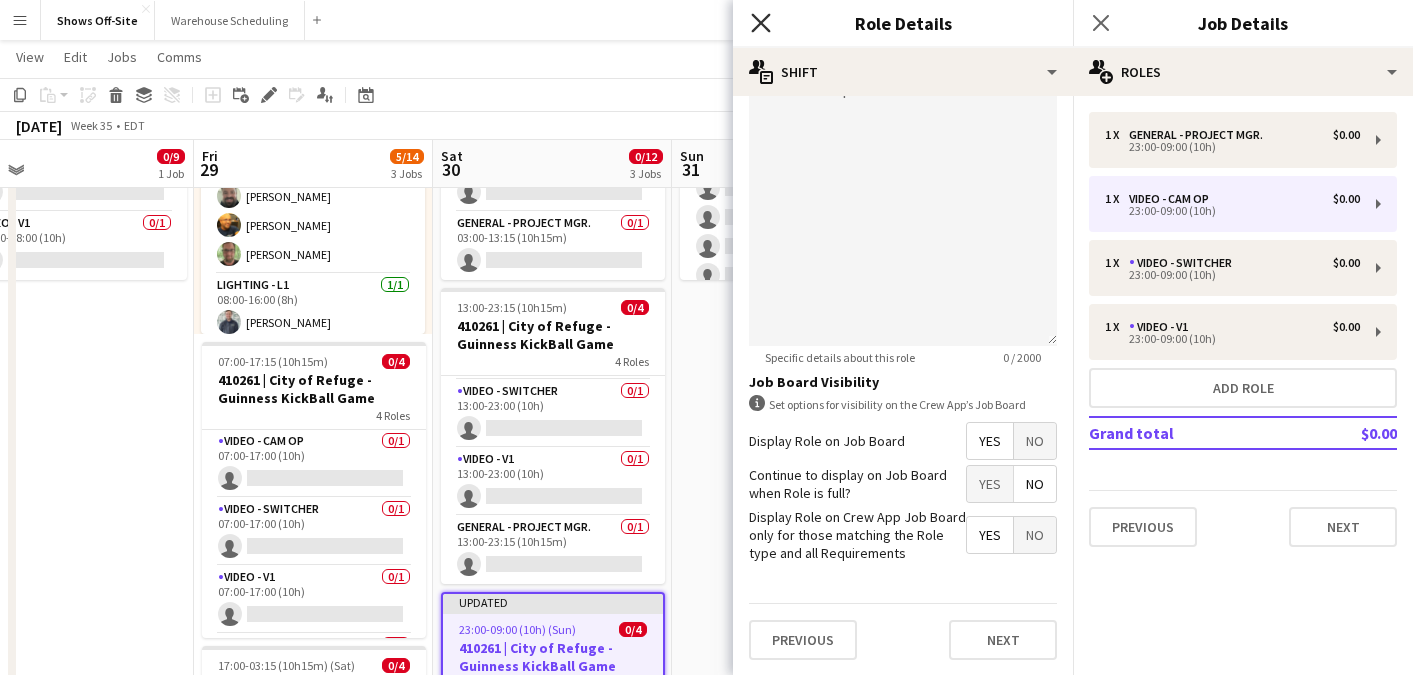 click on "Close pop-in" 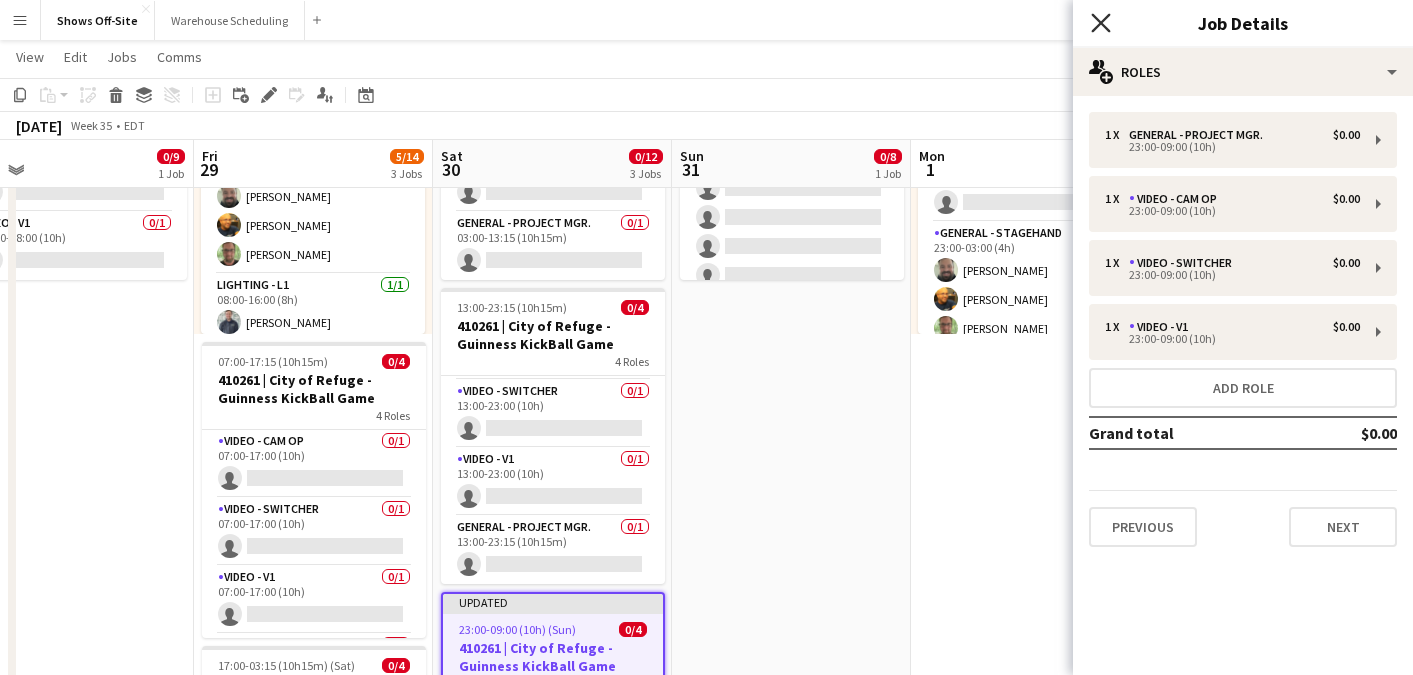 click on "Close pop-in" 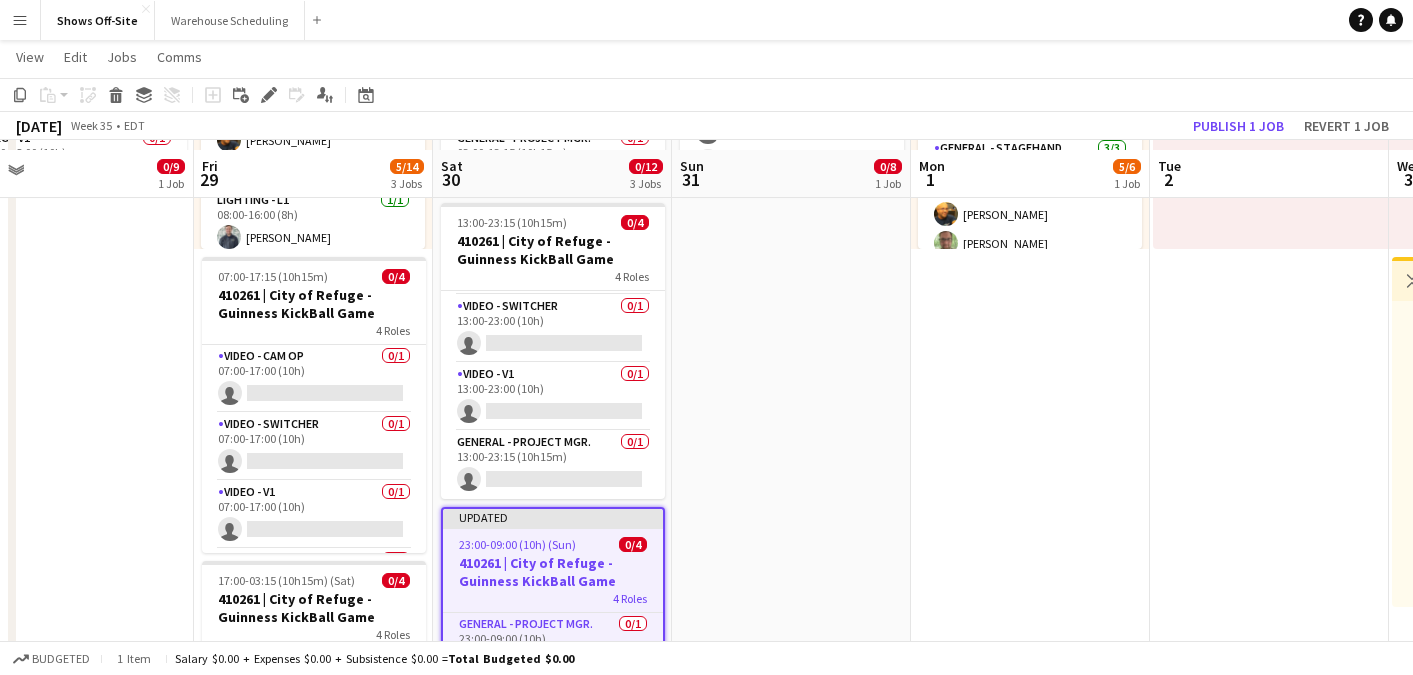 scroll, scrollTop: 343, scrollLeft: 0, axis: vertical 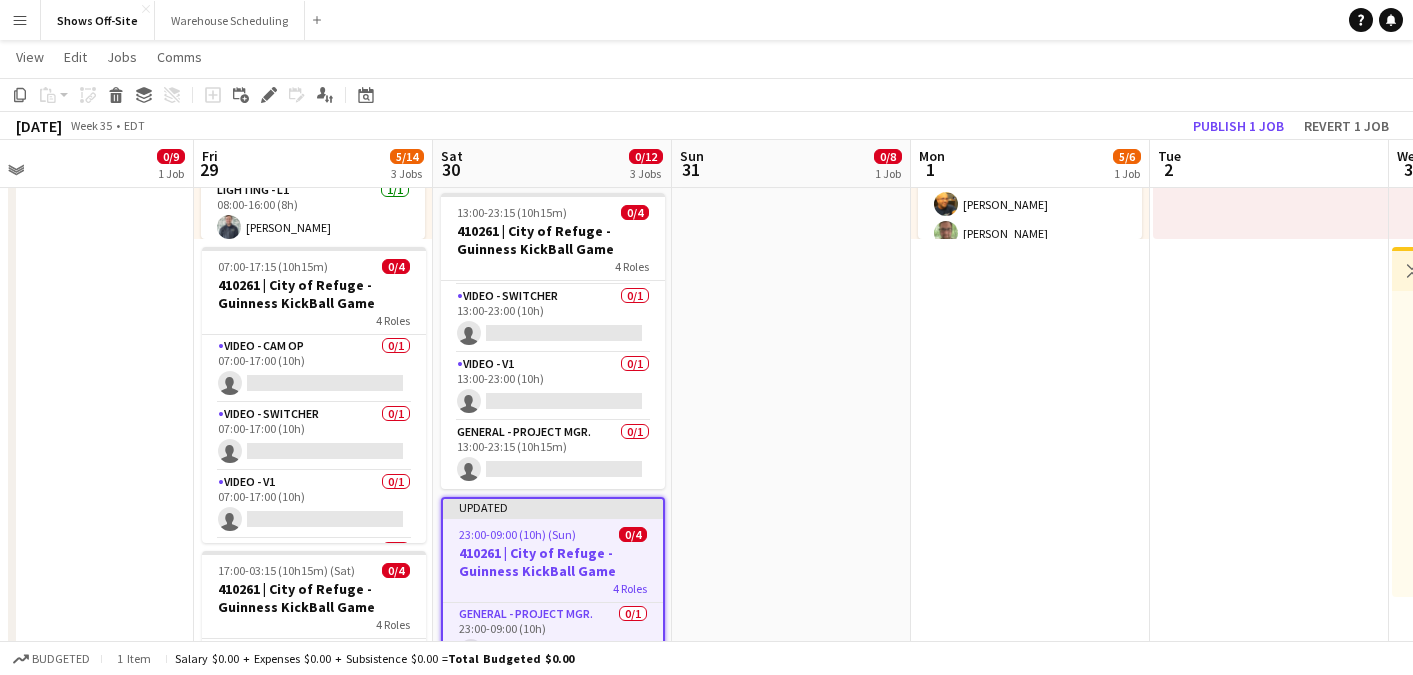 click on "Tue   2" at bounding box center (1269, 164) 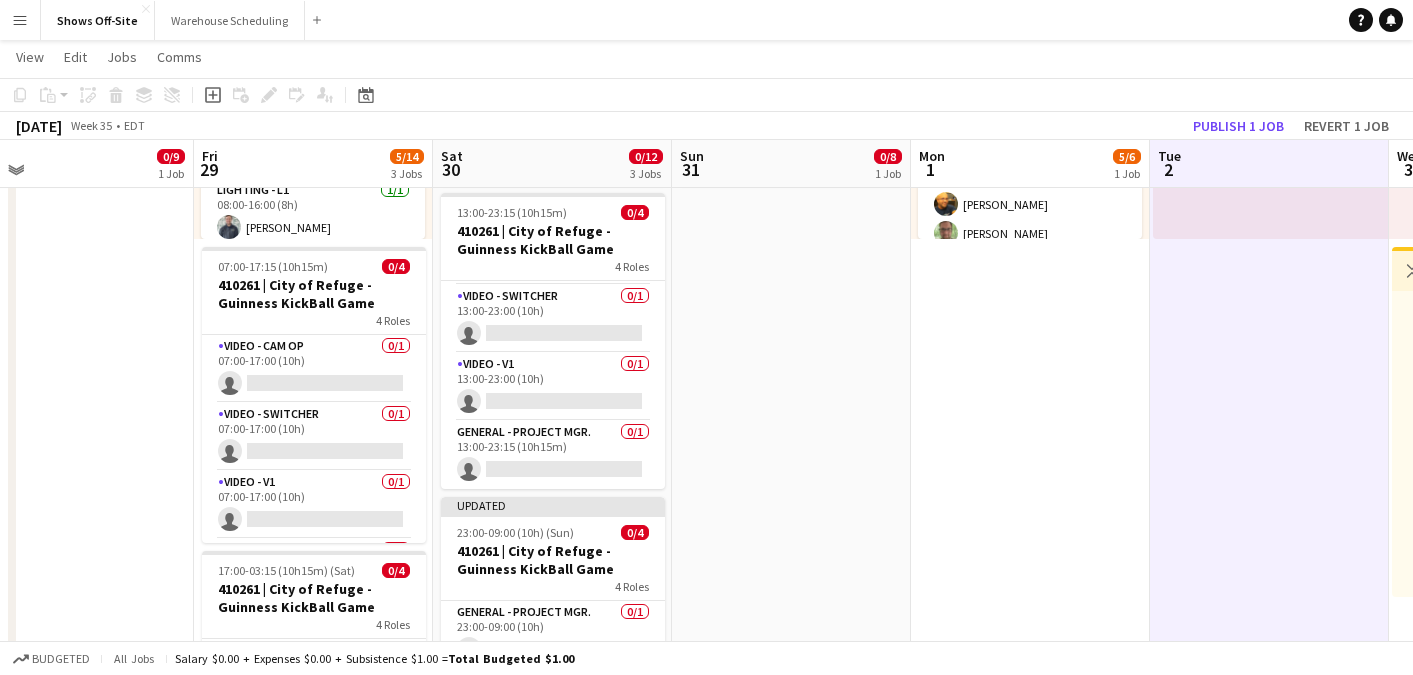 click on "05:45-16:00 (10h15m)    0/8   410261 | City of Refuge - Guinness KickBall Game Load Out   5 Roles   General - Project Mgr.   0/1   05:45-16:00 (10h15m)
single-neutral-actions
General - Stagehand   0/4   06:00-16:00 (10h)
single-neutral-actions
single-neutral-actions
single-neutral-actions
single-neutral-actions
Video - Cam Op   0/1   06:00-16:00 (10h)
single-neutral-actions
Video - Switcher   0/1   06:00-16:00 (10h)
single-neutral-actions
Video - V1   0/1   06:00-16:00 (10h)
single-neutral-actions" at bounding box center (791, 603) 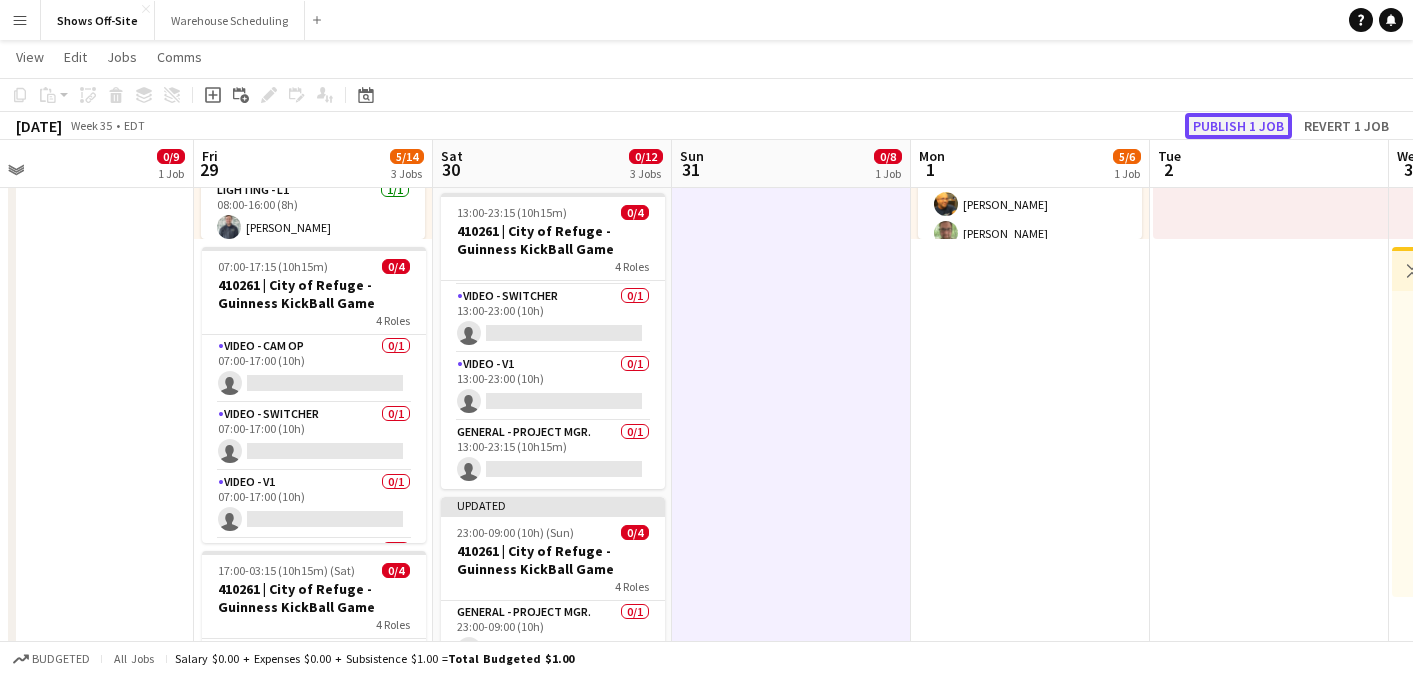 click on "Publish 1 job" 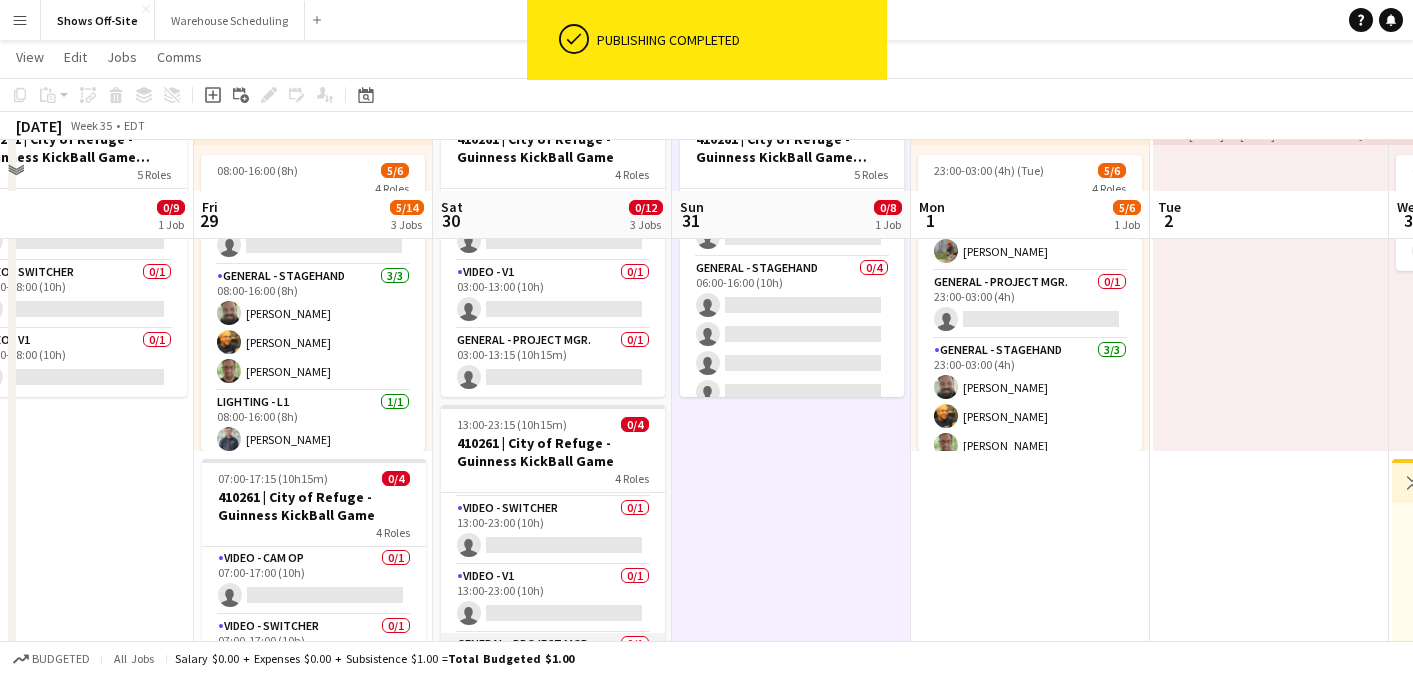 scroll, scrollTop: 0, scrollLeft: 0, axis: both 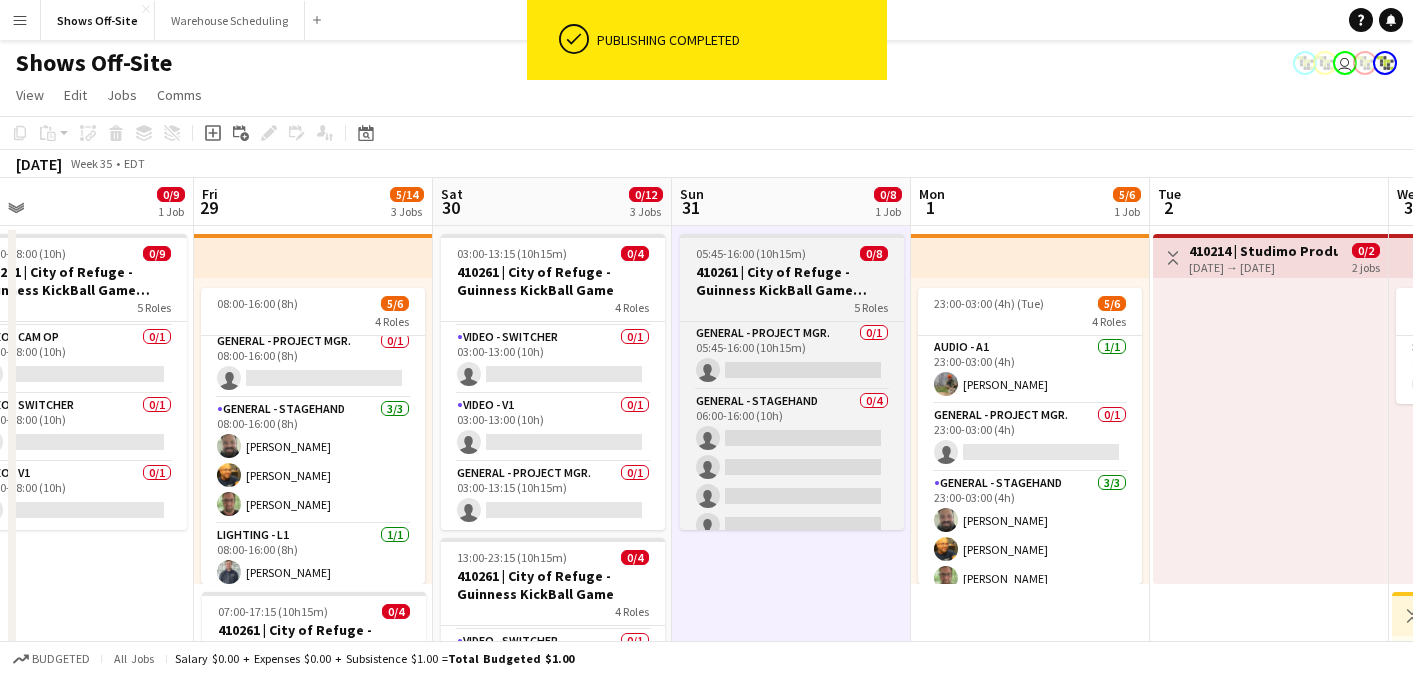 click on "05:45-16:00 (10h15m)    0/8   410261 | City of Refuge - Guinness KickBall Game Load Out   5 Roles   General - Project Mgr.   0/1   05:45-16:00 (10h15m)
single-neutral-actions
General - Stagehand   0/4   06:00-16:00 (10h)
single-neutral-actions
single-neutral-actions
single-neutral-actions
single-neutral-actions
Video - Cam Op   0/1   06:00-16:00 (10h)
single-neutral-actions
Video - Switcher   0/1   06:00-16:00 (10h)
single-neutral-actions
Video - V1   0/1   06:00-16:00 (10h)
single-neutral-actions" at bounding box center (792, 382) 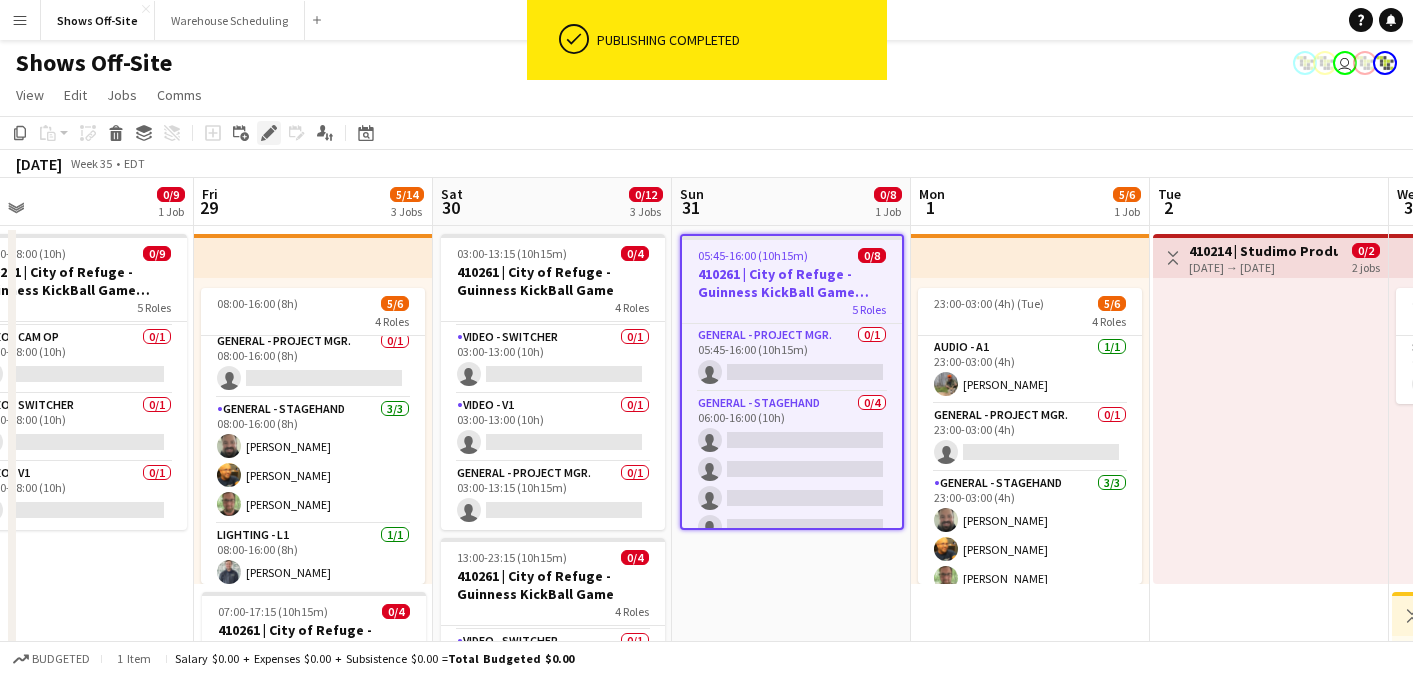 click on "Edit" 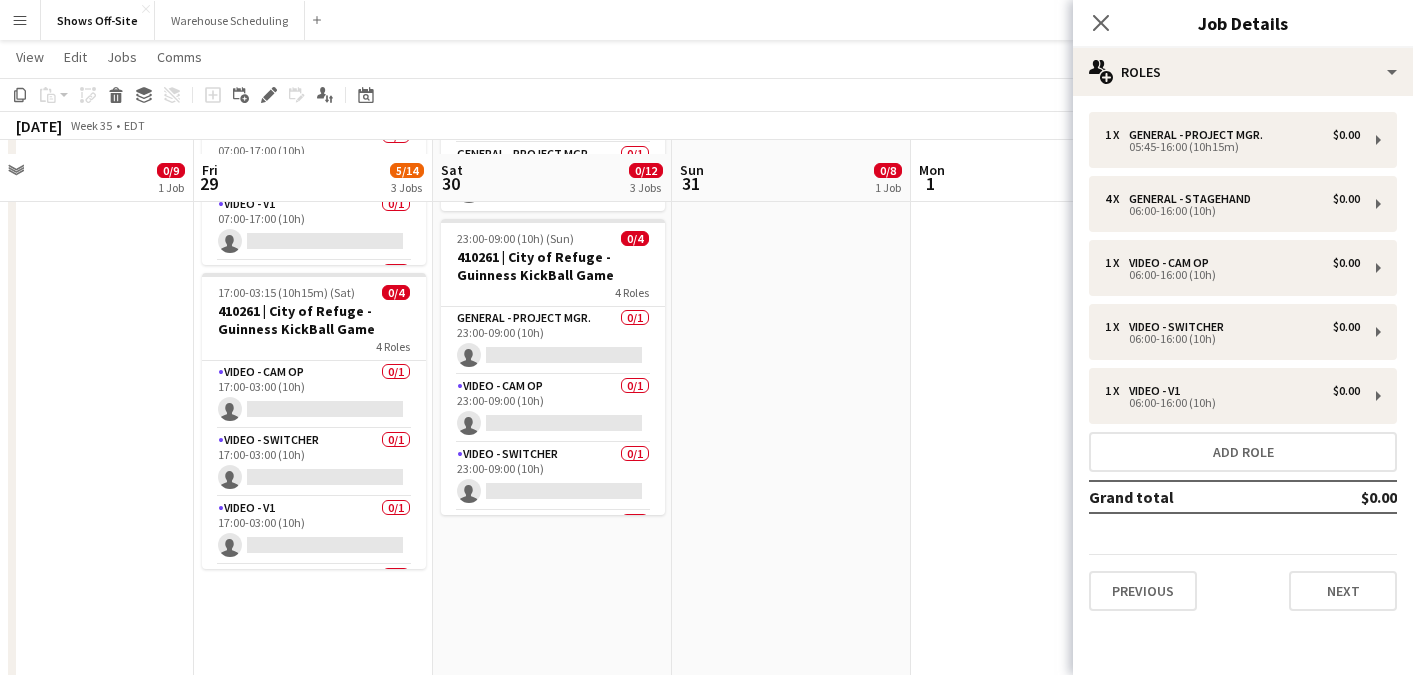 scroll, scrollTop: 618, scrollLeft: 0, axis: vertical 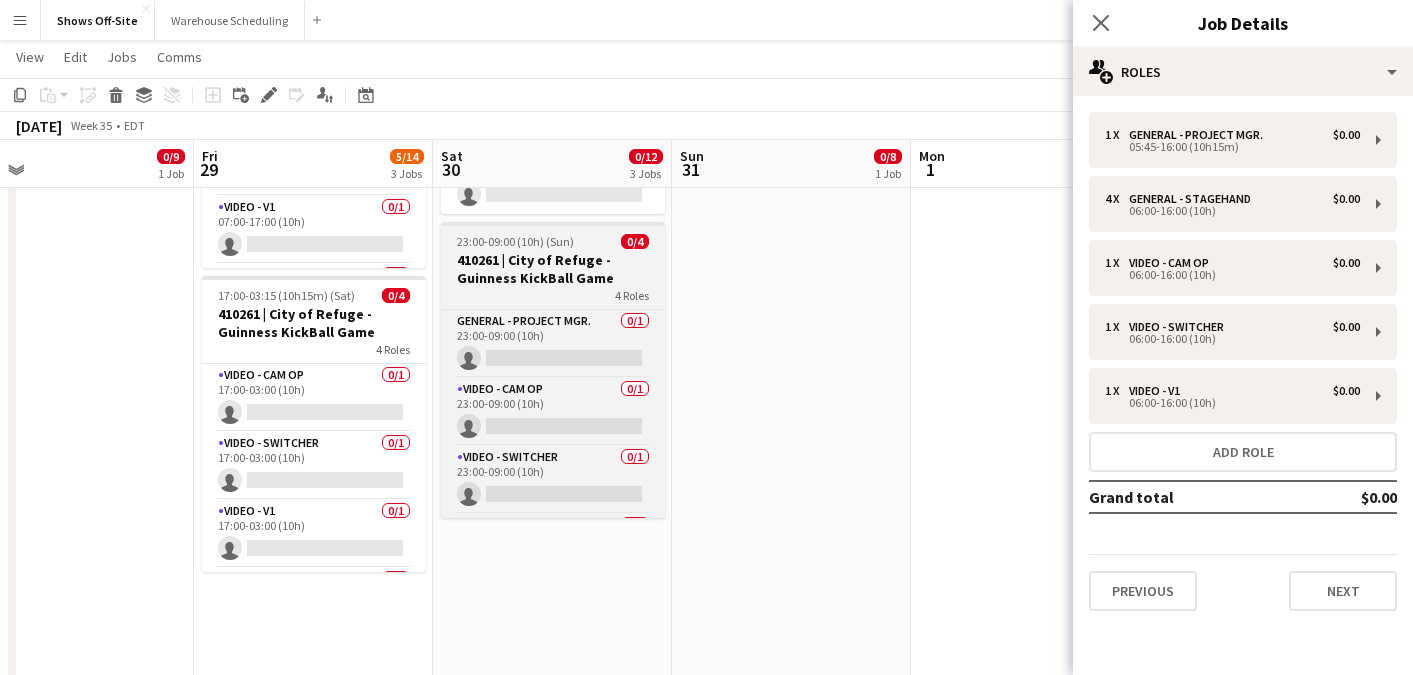 click on "23:00-09:00 (10h) (Sun)" at bounding box center [515, 241] 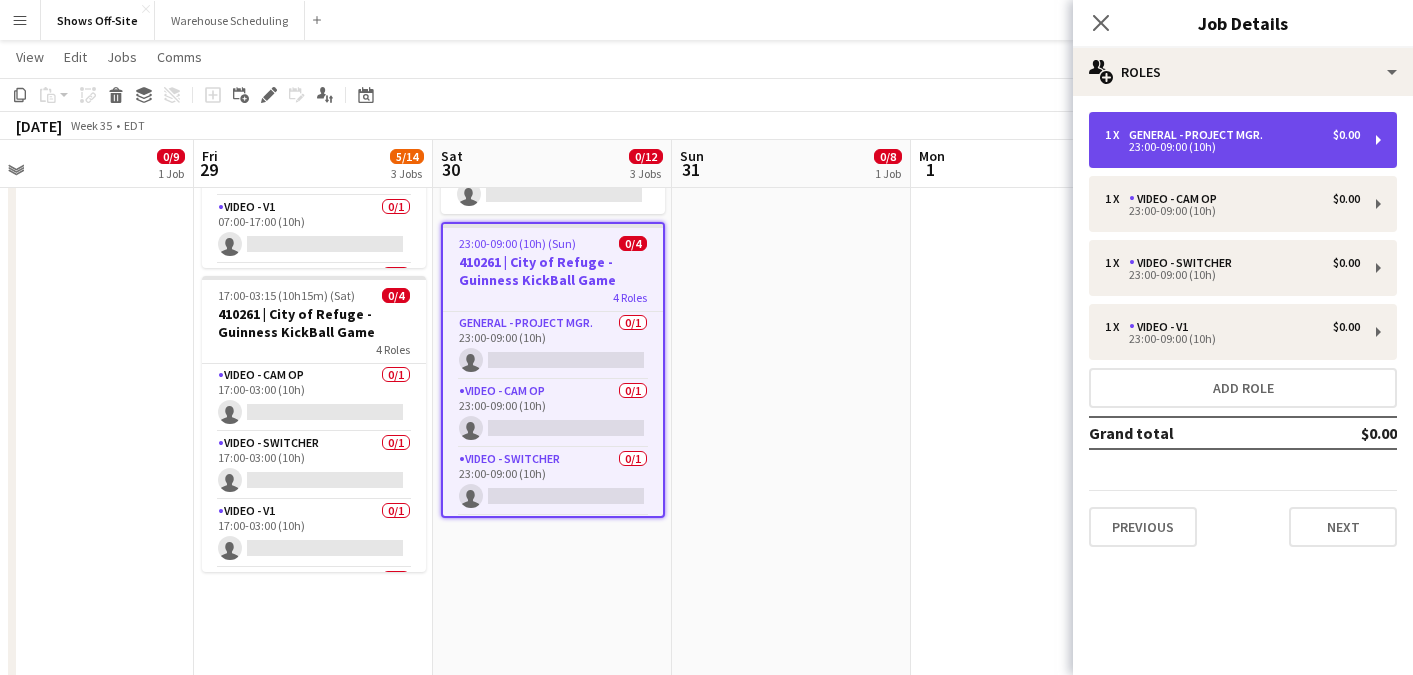 click on "23:00-09:00 (10h)" at bounding box center (1232, 147) 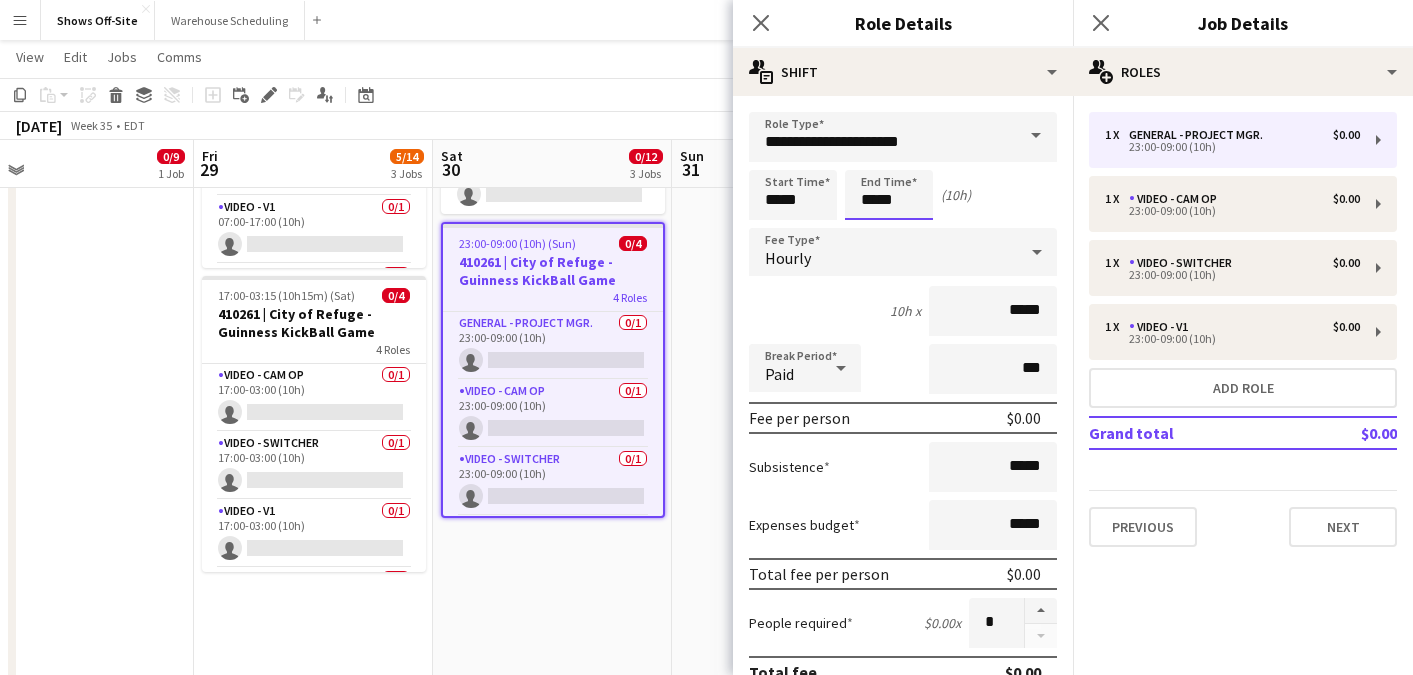 click on "*****" at bounding box center (889, 195) 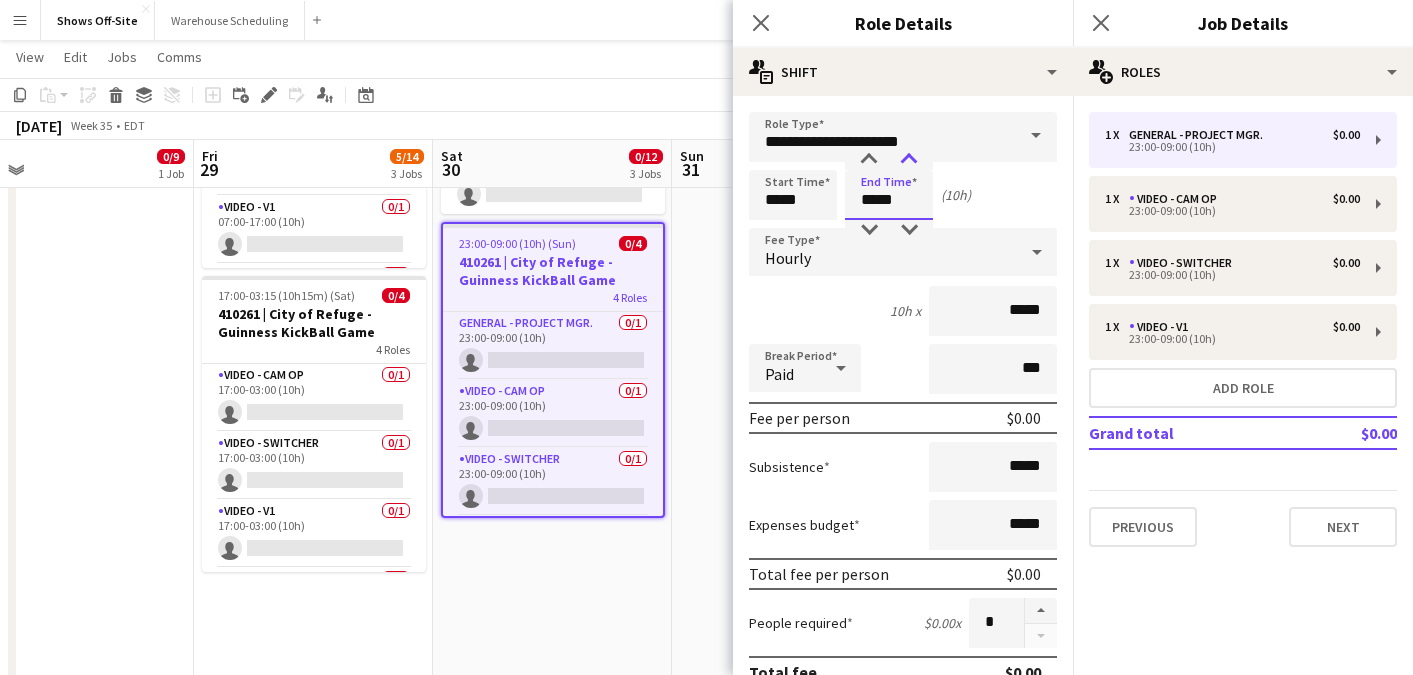 type on "*****" 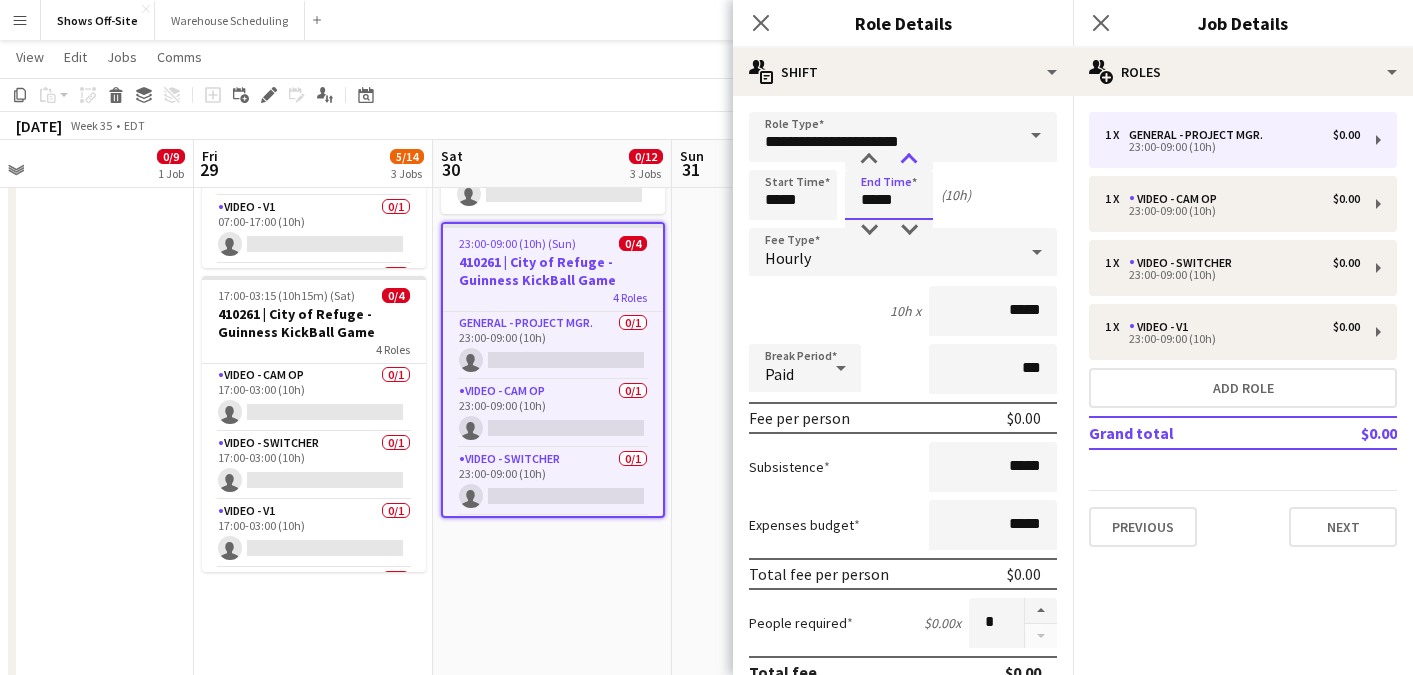 click at bounding box center [909, 160] 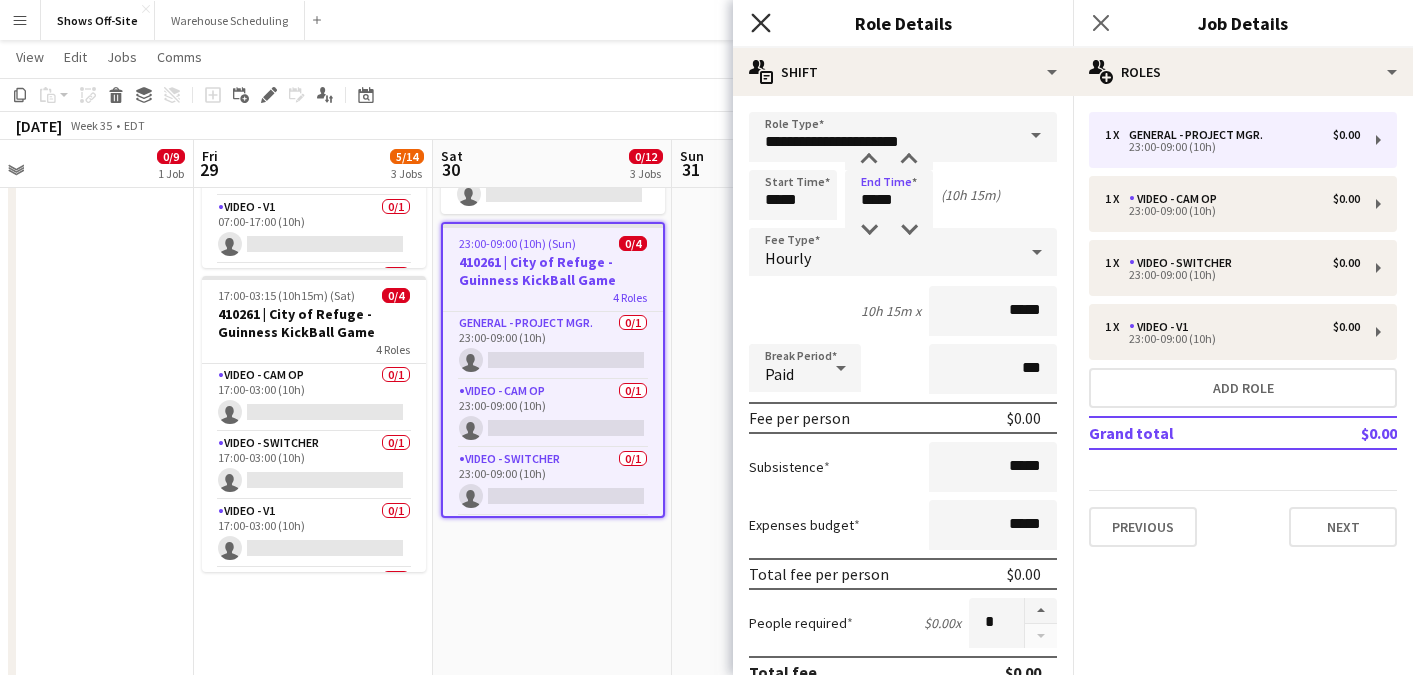 click 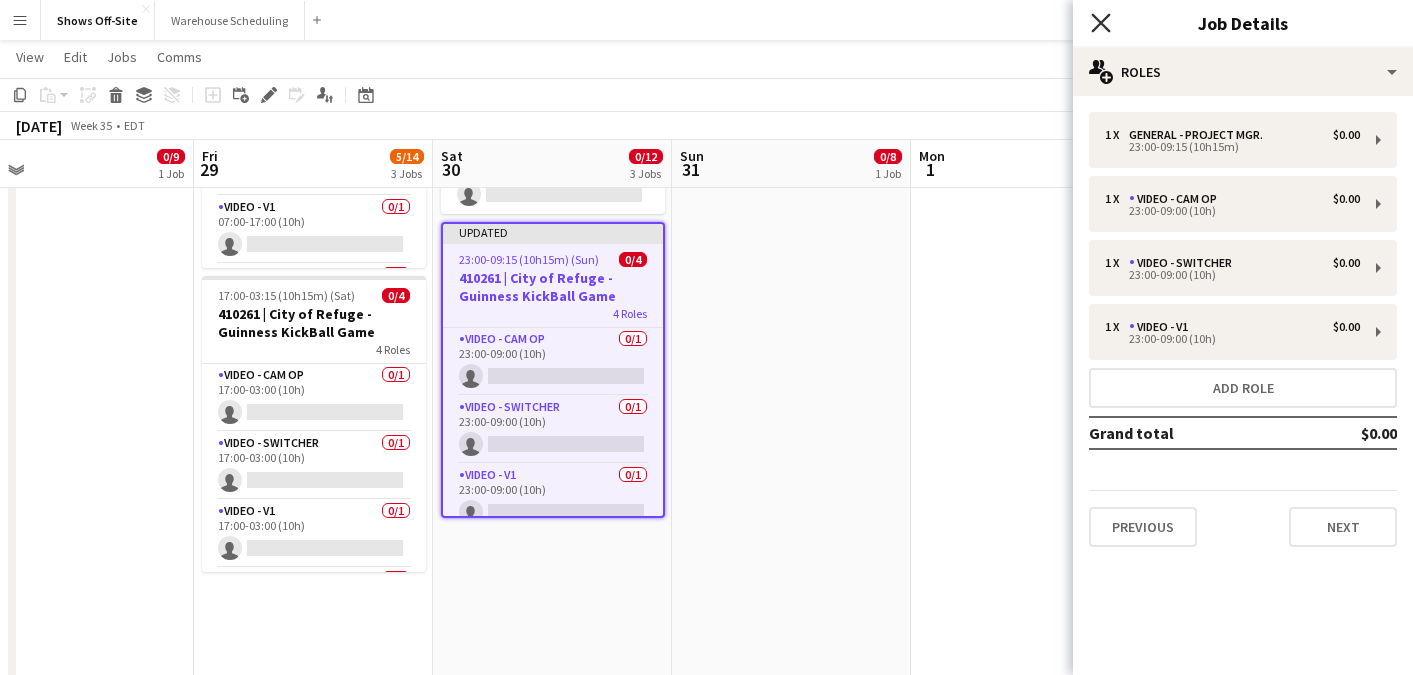 click on "Close pop-in" 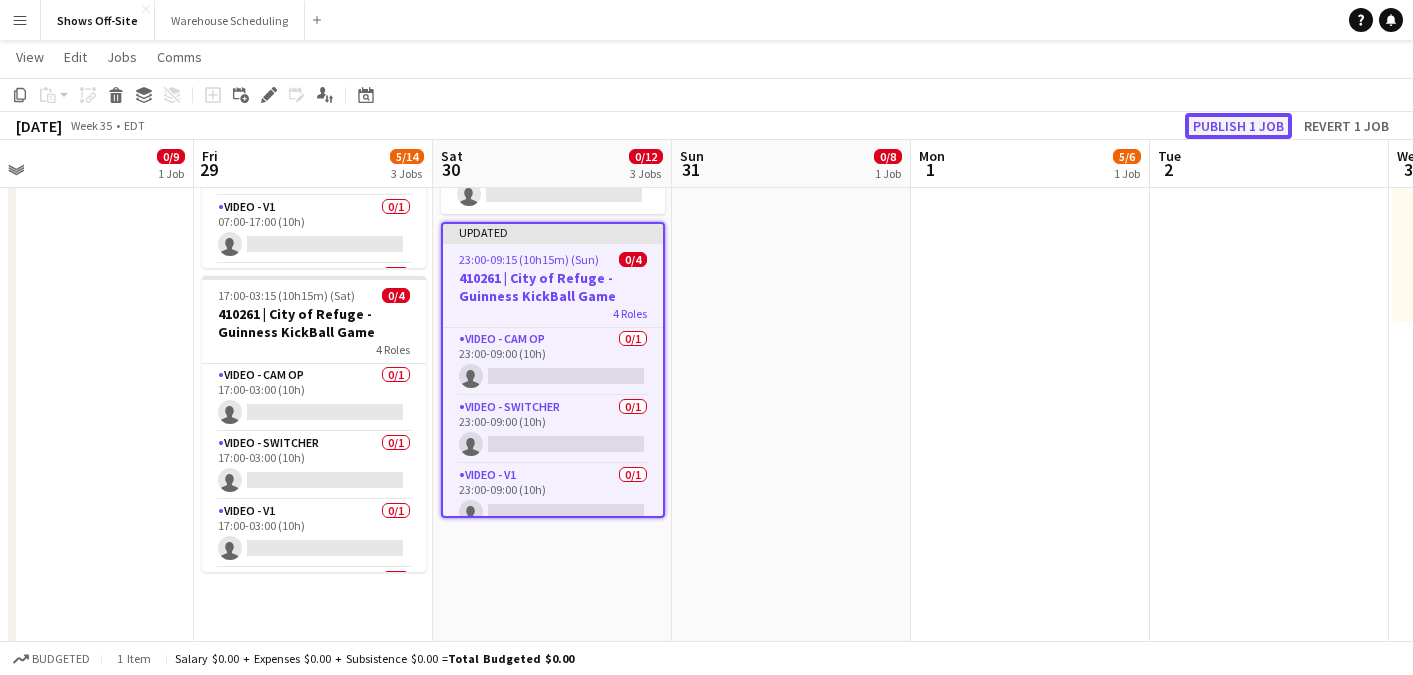 click on "Publish 1 job" 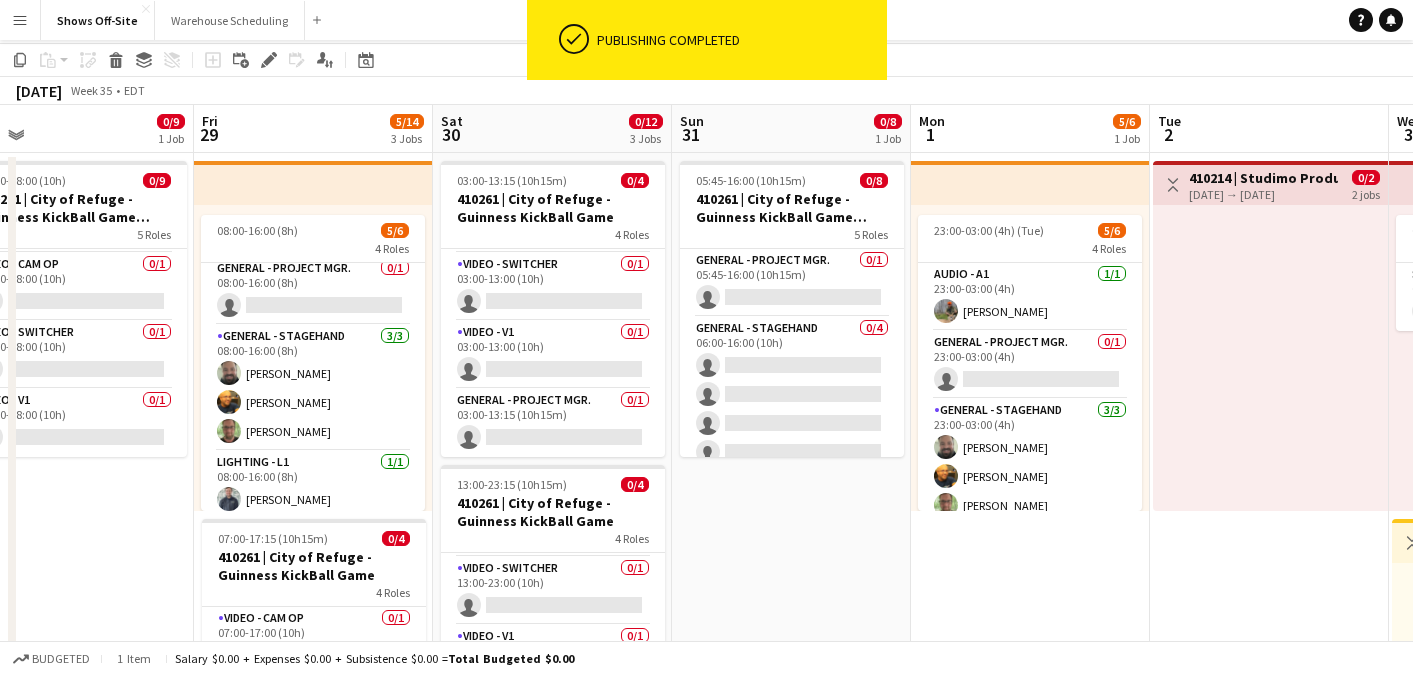 scroll, scrollTop: 0, scrollLeft: 0, axis: both 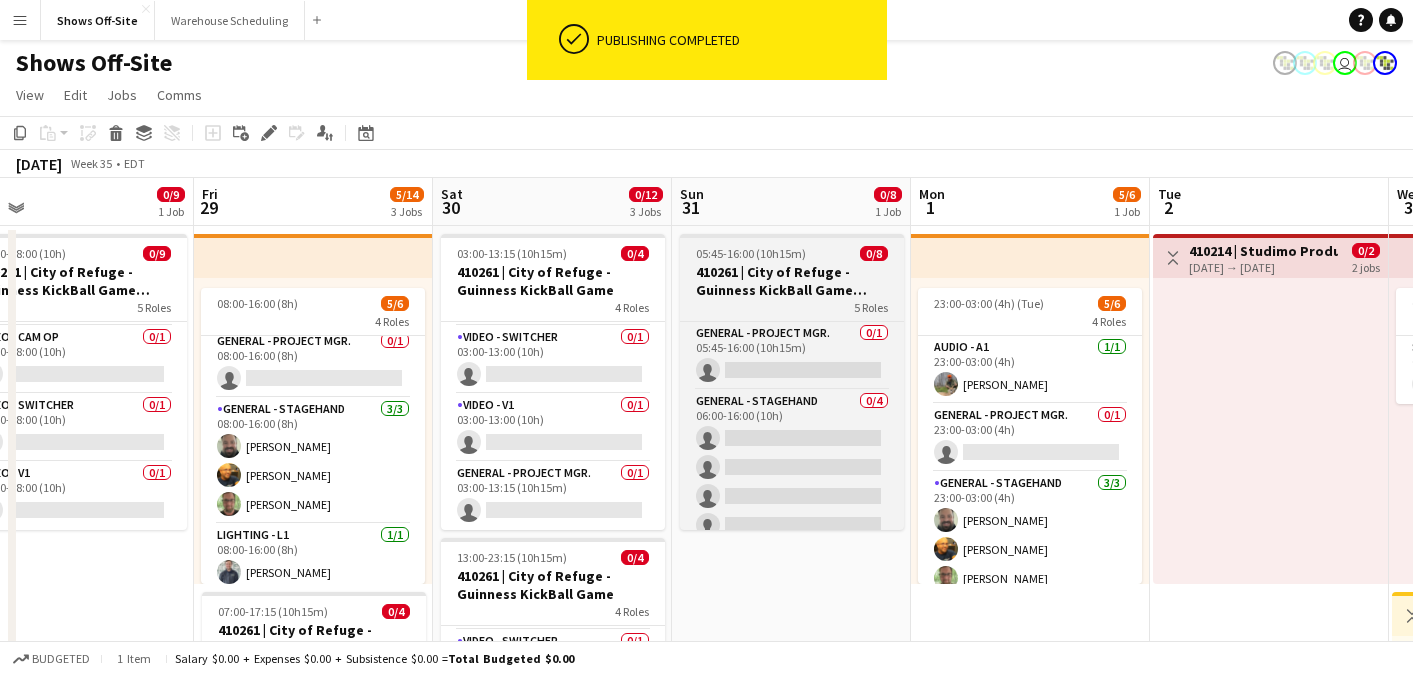 click on "410261 | City of Refuge - Guinness KickBall Game Load Out" at bounding box center [792, 281] 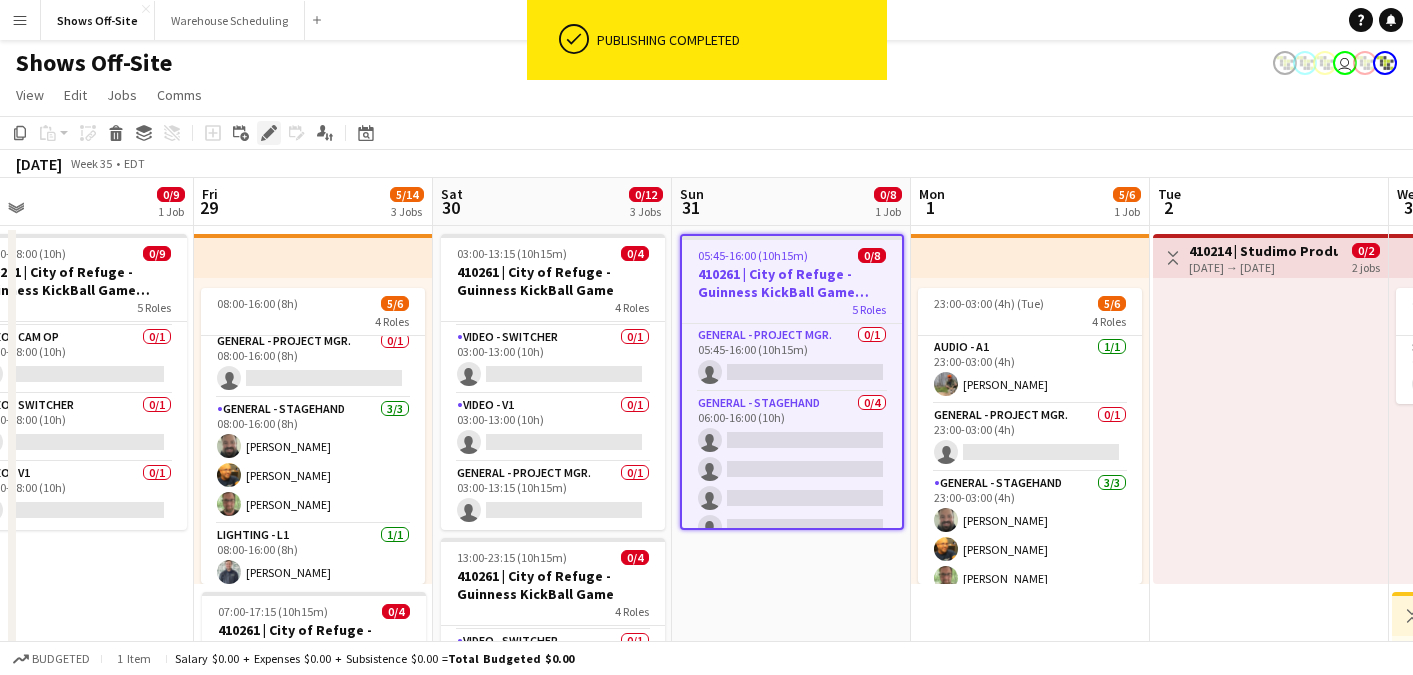 click on "Edit" at bounding box center (269, 133) 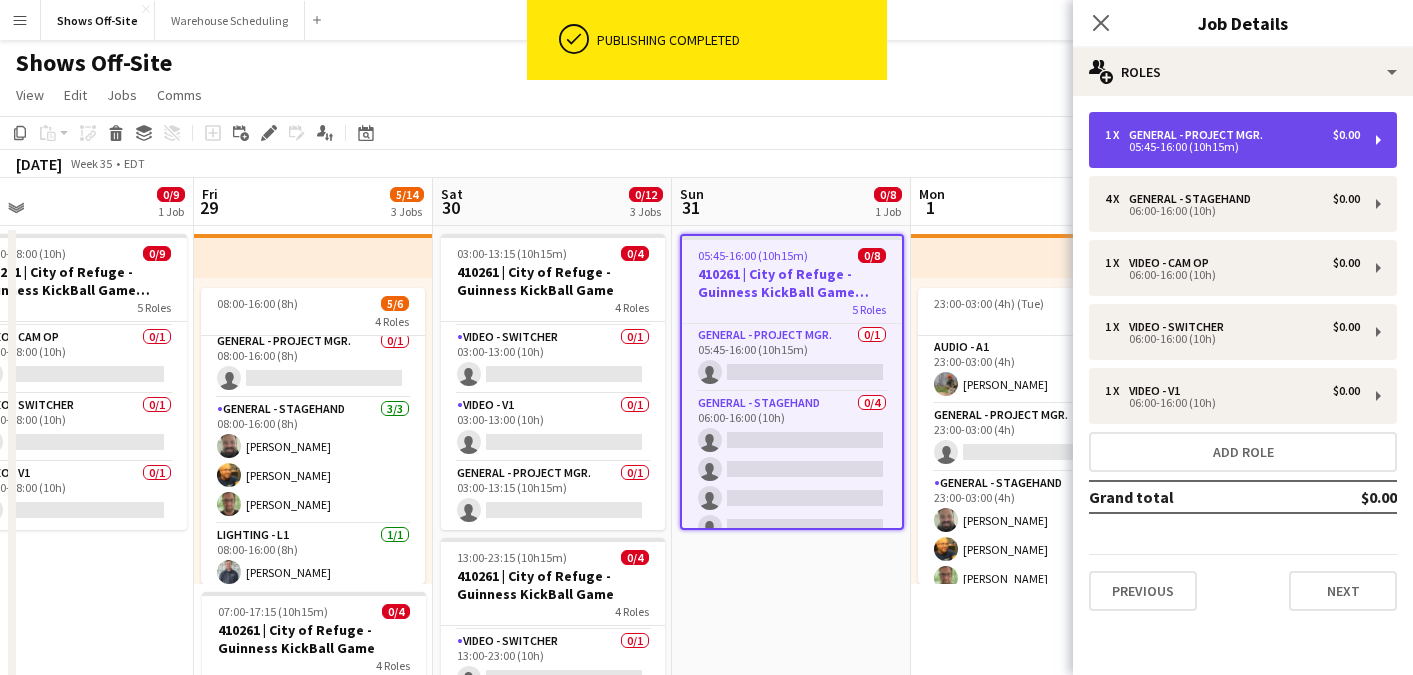 click on "05:45-16:00 (10h15m)" at bounding box center (1232, 147) 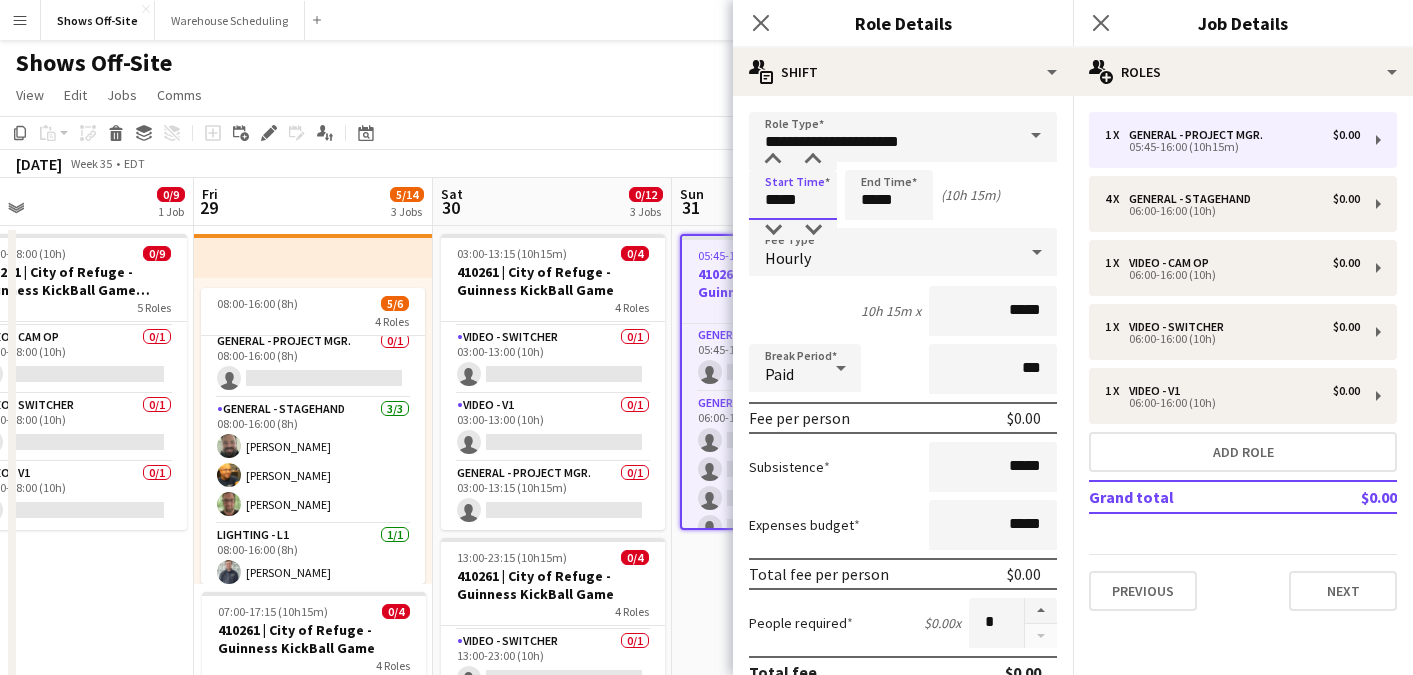 drag, startPoint x: 813, startPoint y: 208, endPoint x: 627, endPoint y: 203, distance: 186.0672 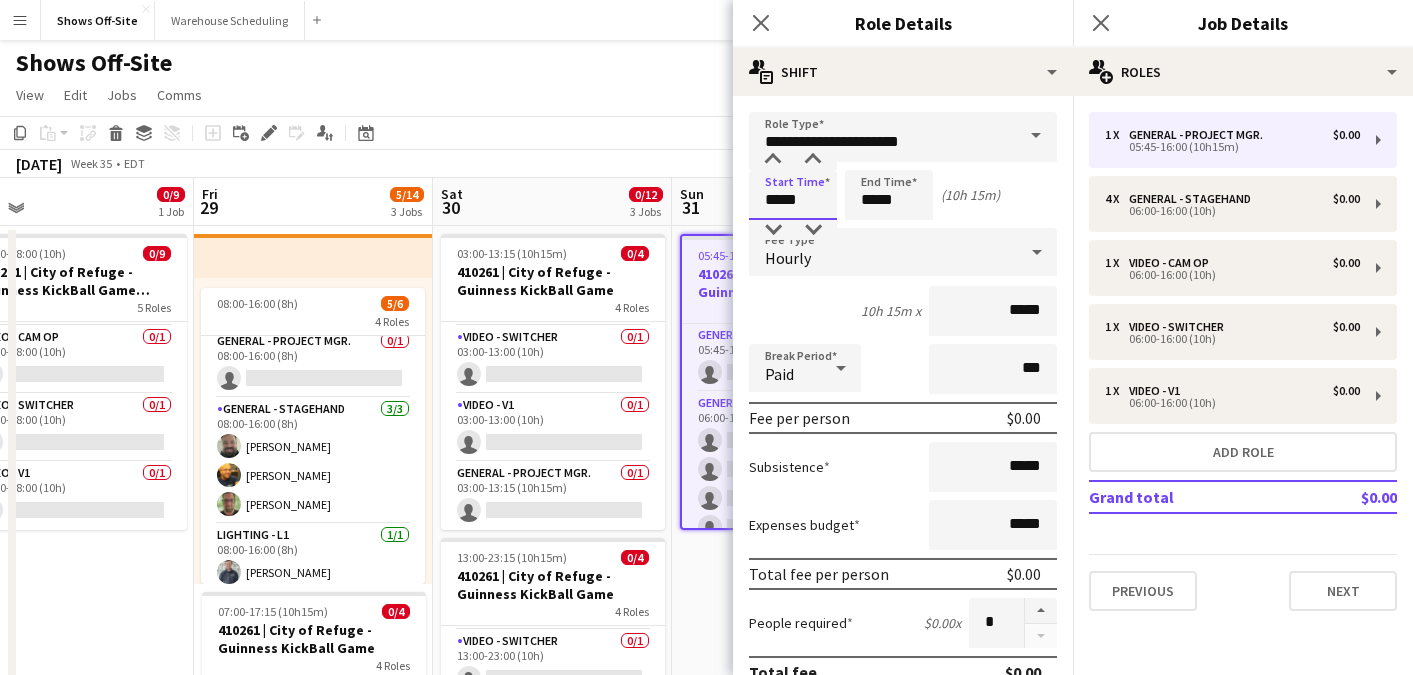 click on "Menu
Boards
Boards   Boards   All jobs   Status
Workforce
Workforce   My Workforce   Recruiting
Comms
Comms
Pay
Pay   Approvals   Payments   Reports
Platform Settings
Platform Settings   App settings   Your settings   Profiles
Training Academy
Training Academy
Knowledge Base
Knowledge Base
Product Updates
Product Updates   Log Out   Privacy   Shows Off-Site
Close
Warehouse Scheduling
Close
Add
Help
Notifications
Shows Off-Site
user
View  Day view expanded Day view collapsed Month view" at bounding box center [706, 852] 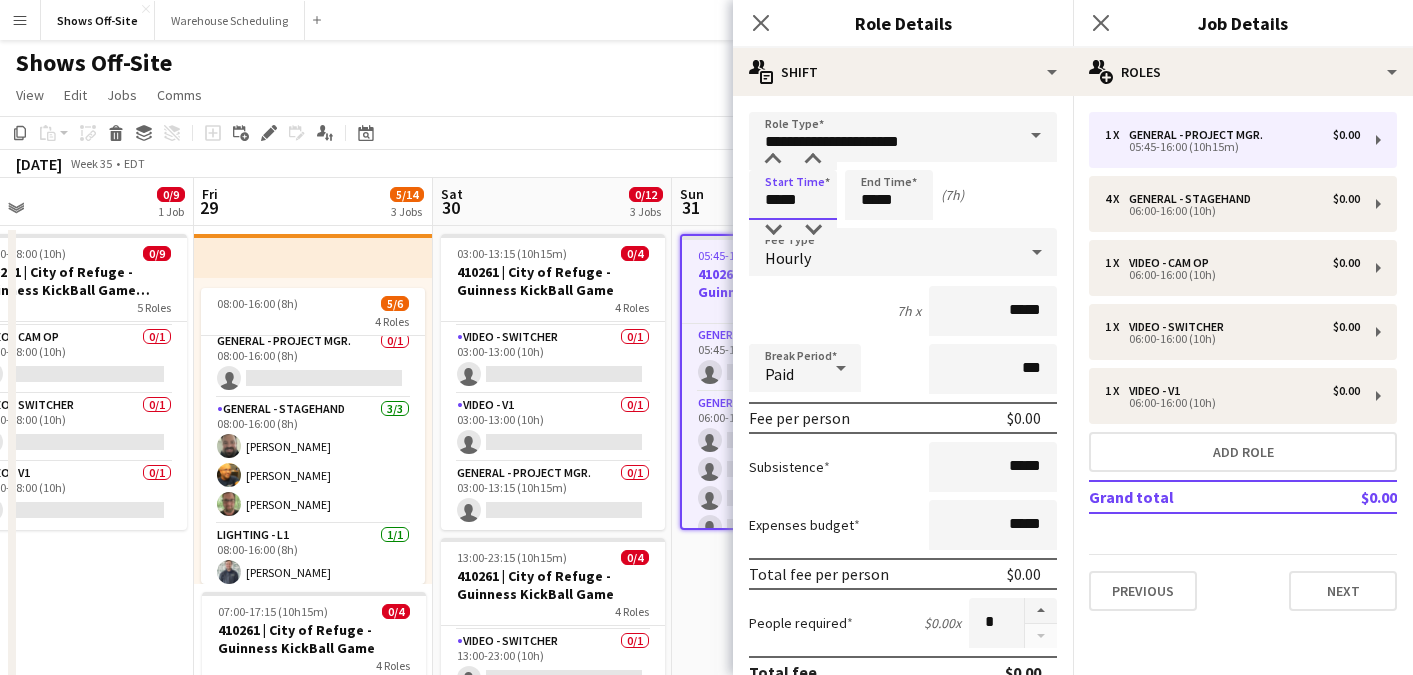 type on "*****" 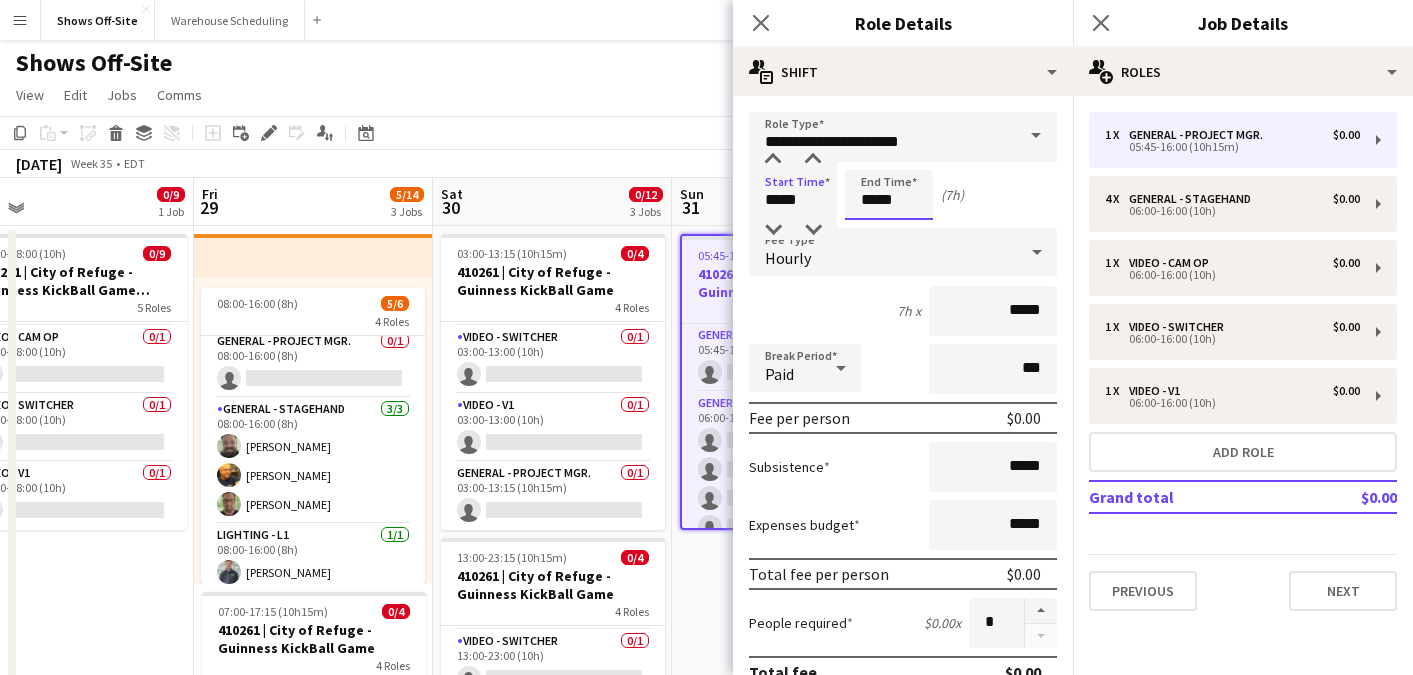 click on "*****" at bounding box center [889, 195] 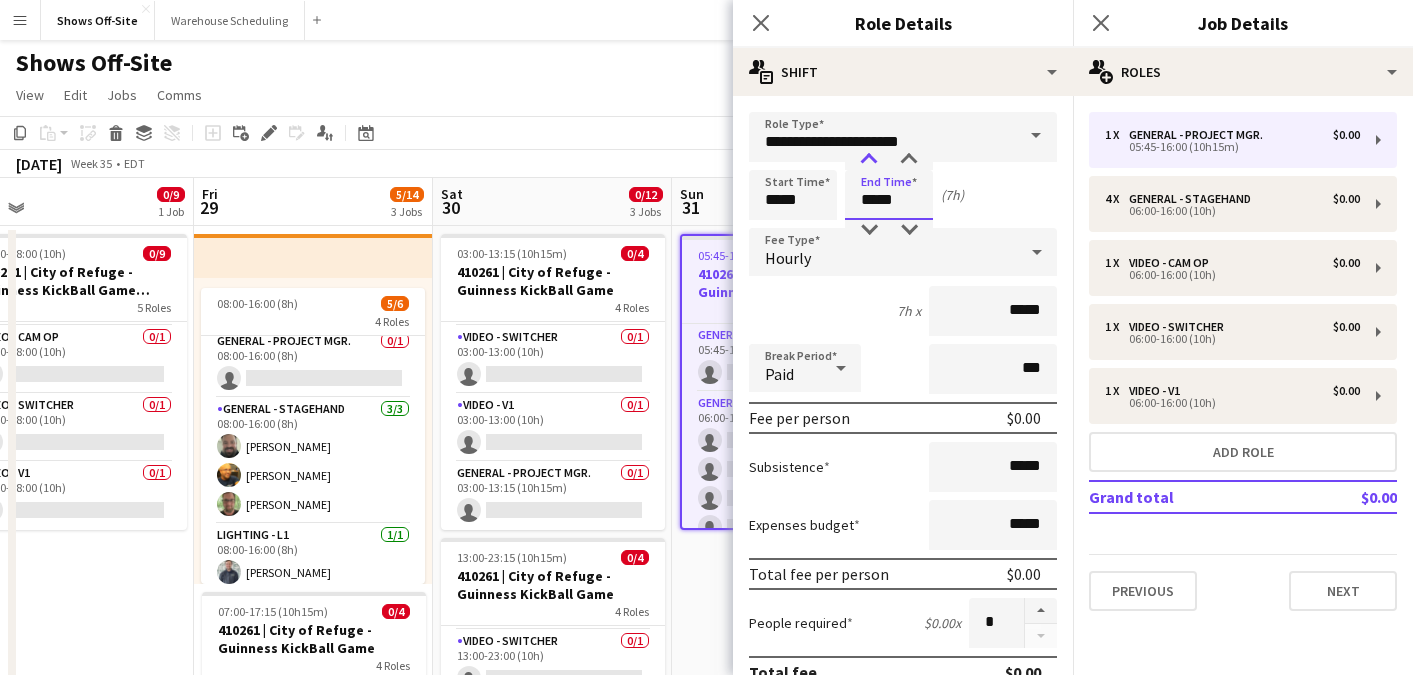 click at bounding box center (869, 160) 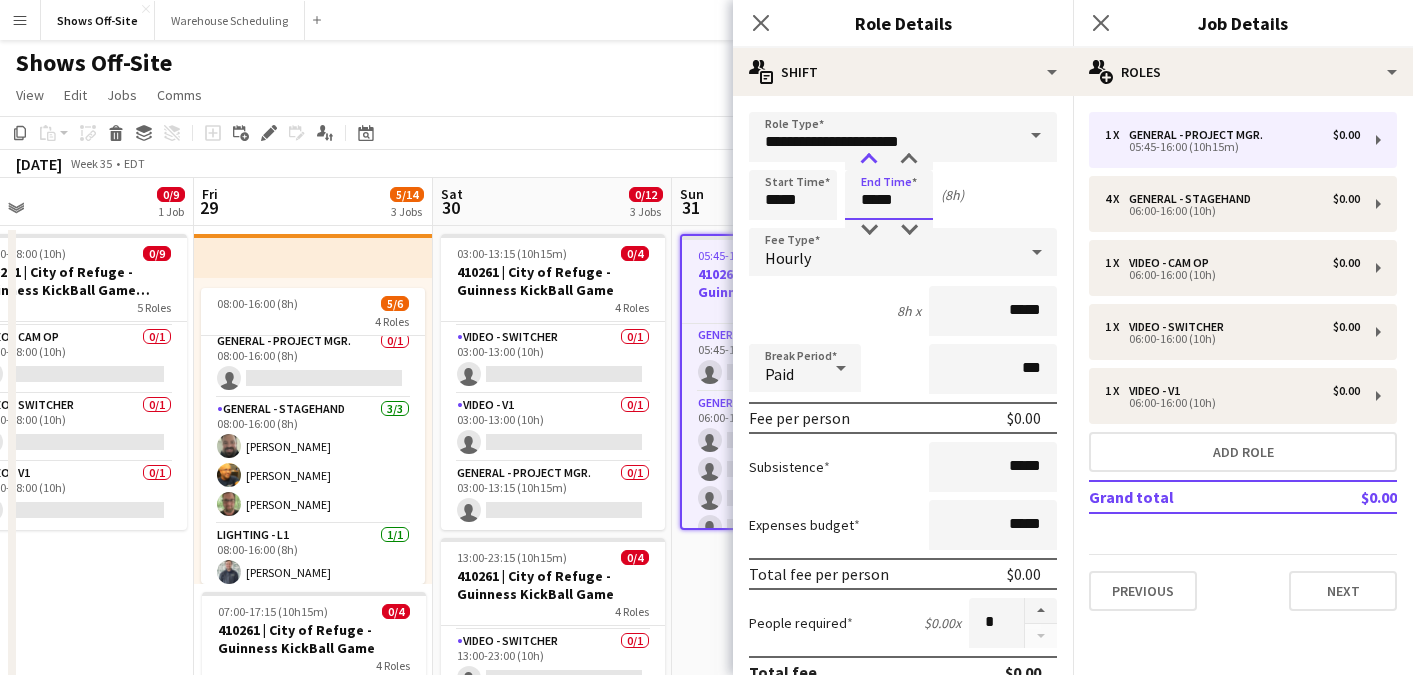 click at bounding box center (869, 160) 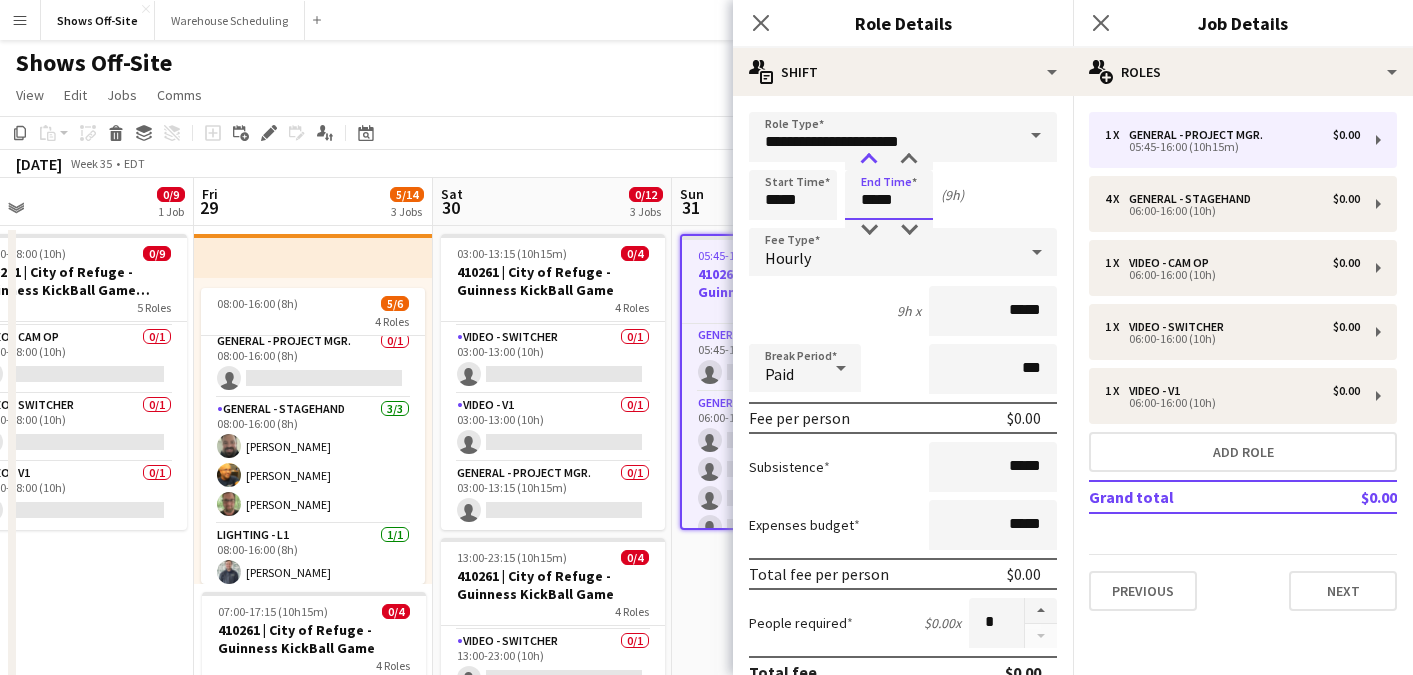 click at bounding box center [869, 160] 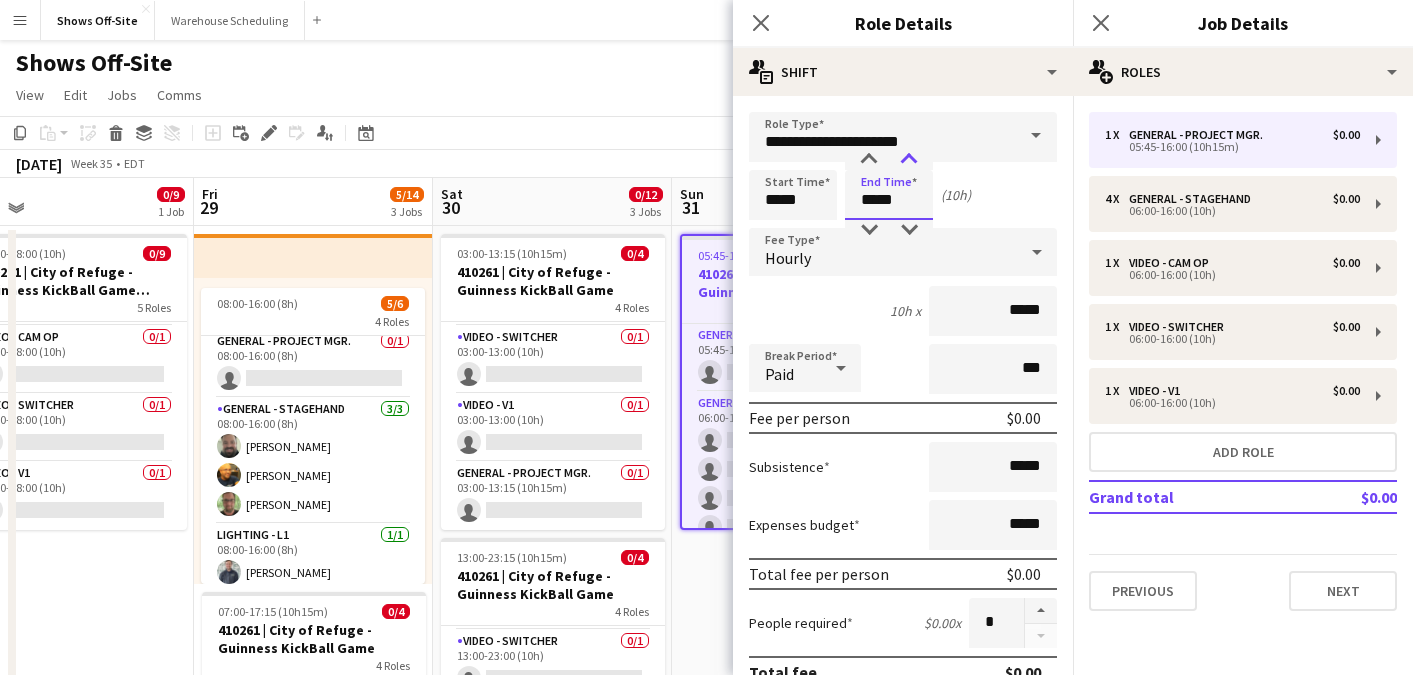 type on "*****" 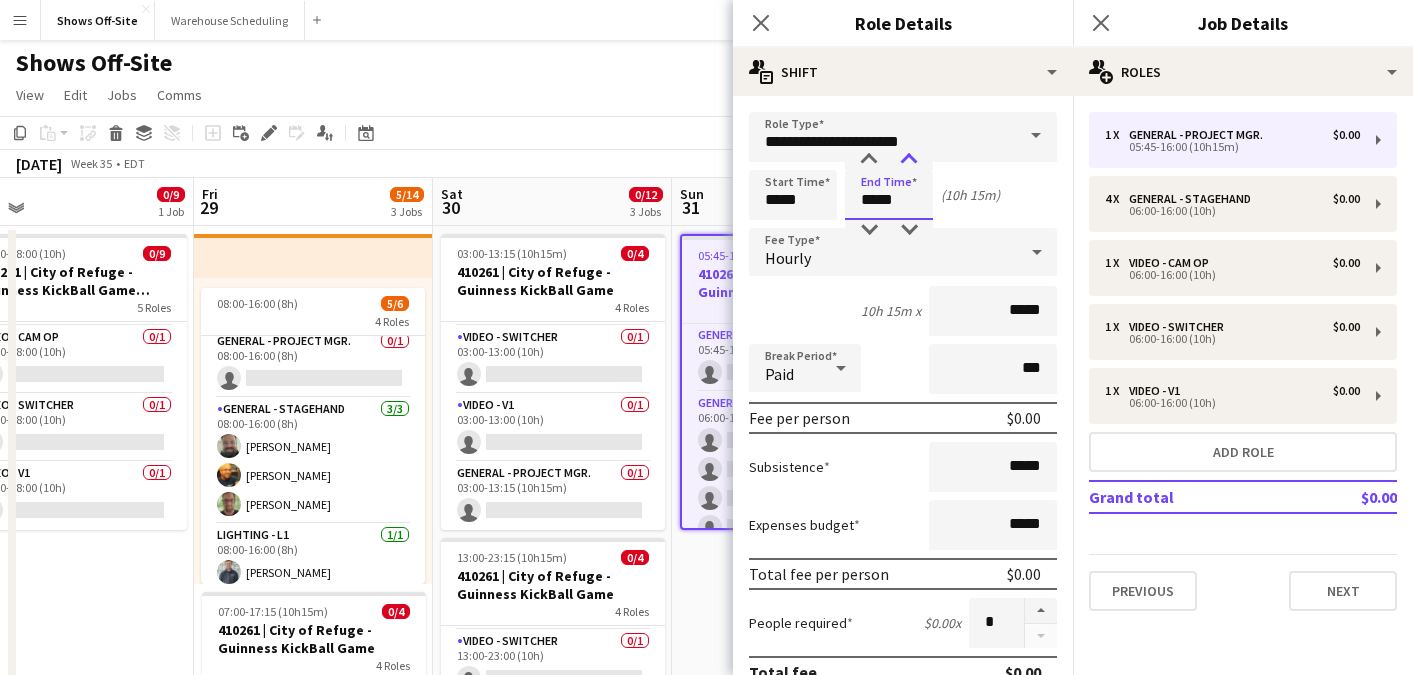 click at bounding box center [909, 160] 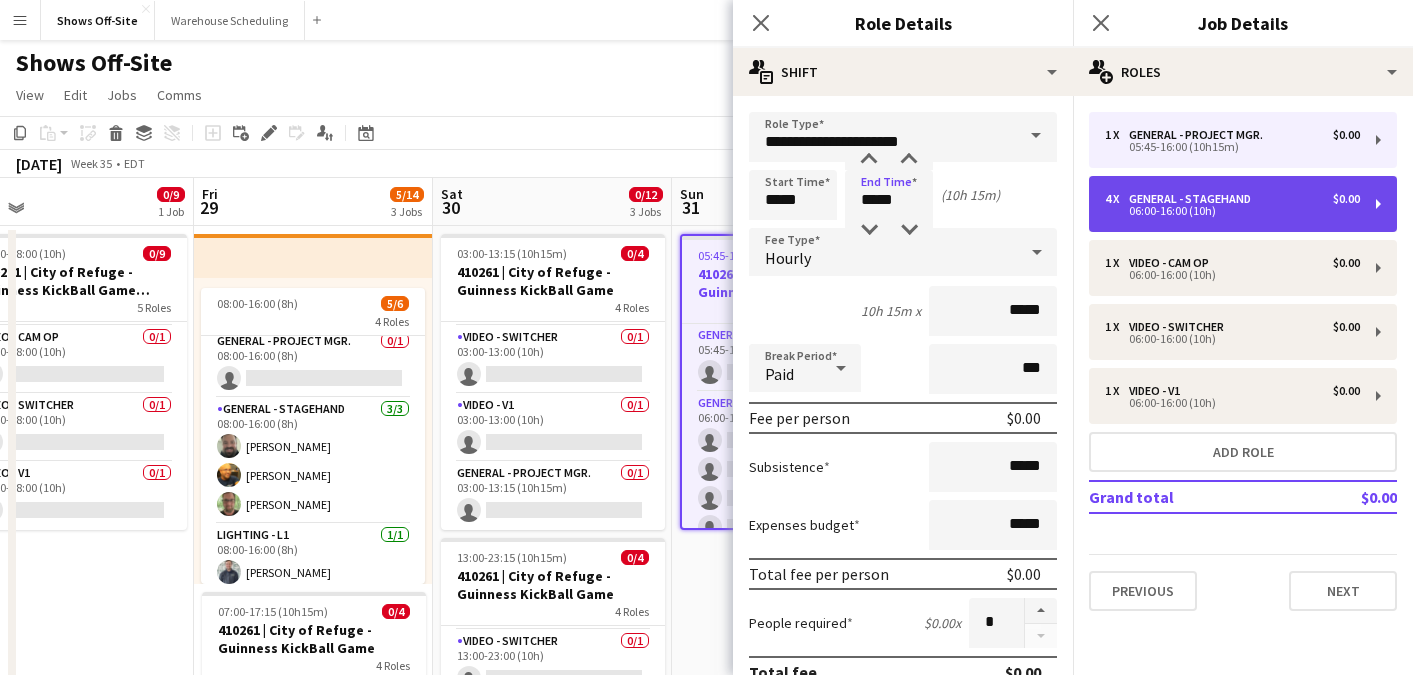 click on "4 x   General - Stagehand   $0.00   06:00-16:00 (10h)" at bounding box center [1243, 204] 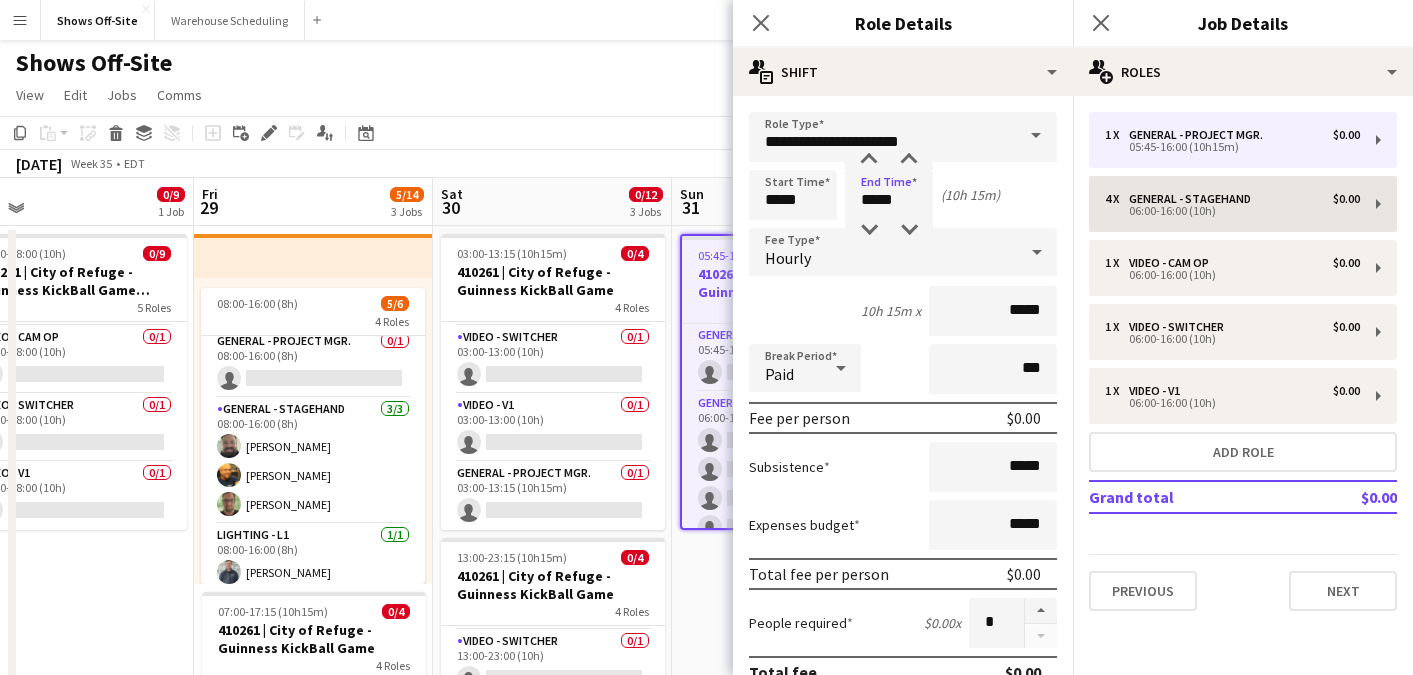 type on "**********" 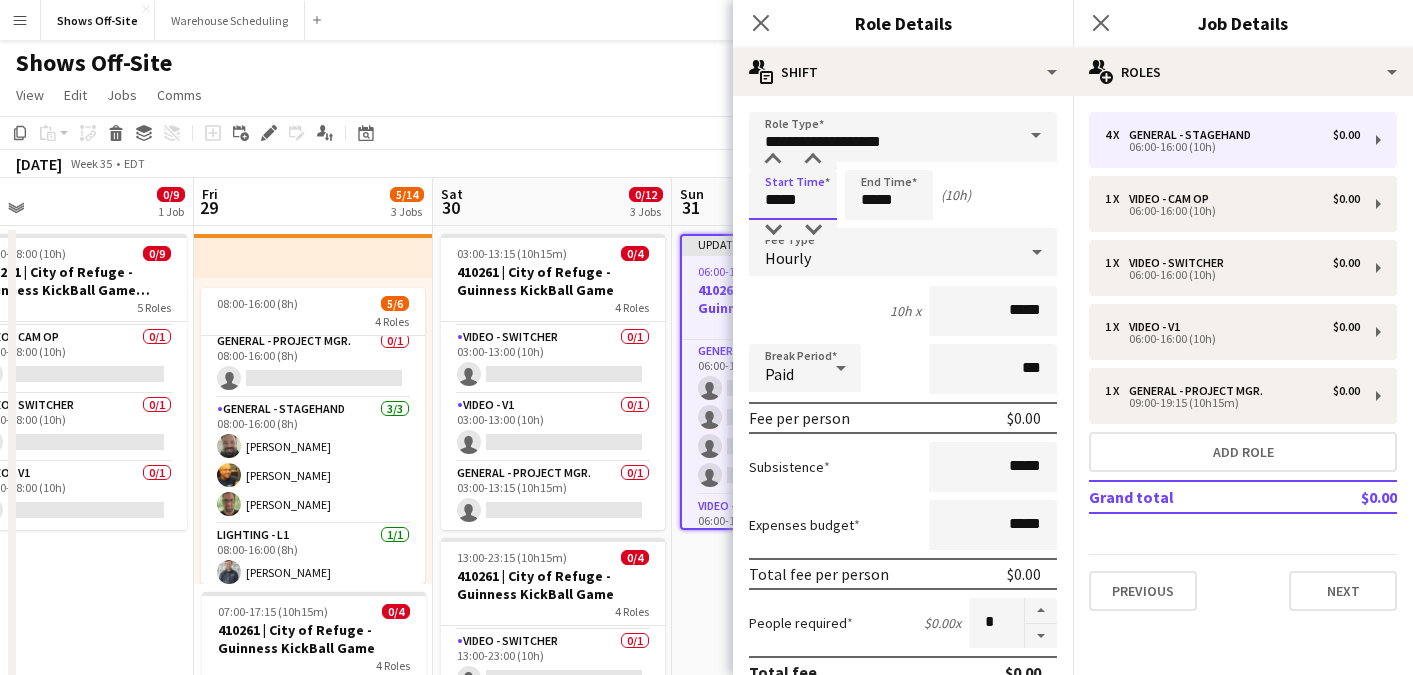 drag, startPoint x: 826, startPoint y: 205, endPoint x: 684, endPoint y: 205, distance: 142 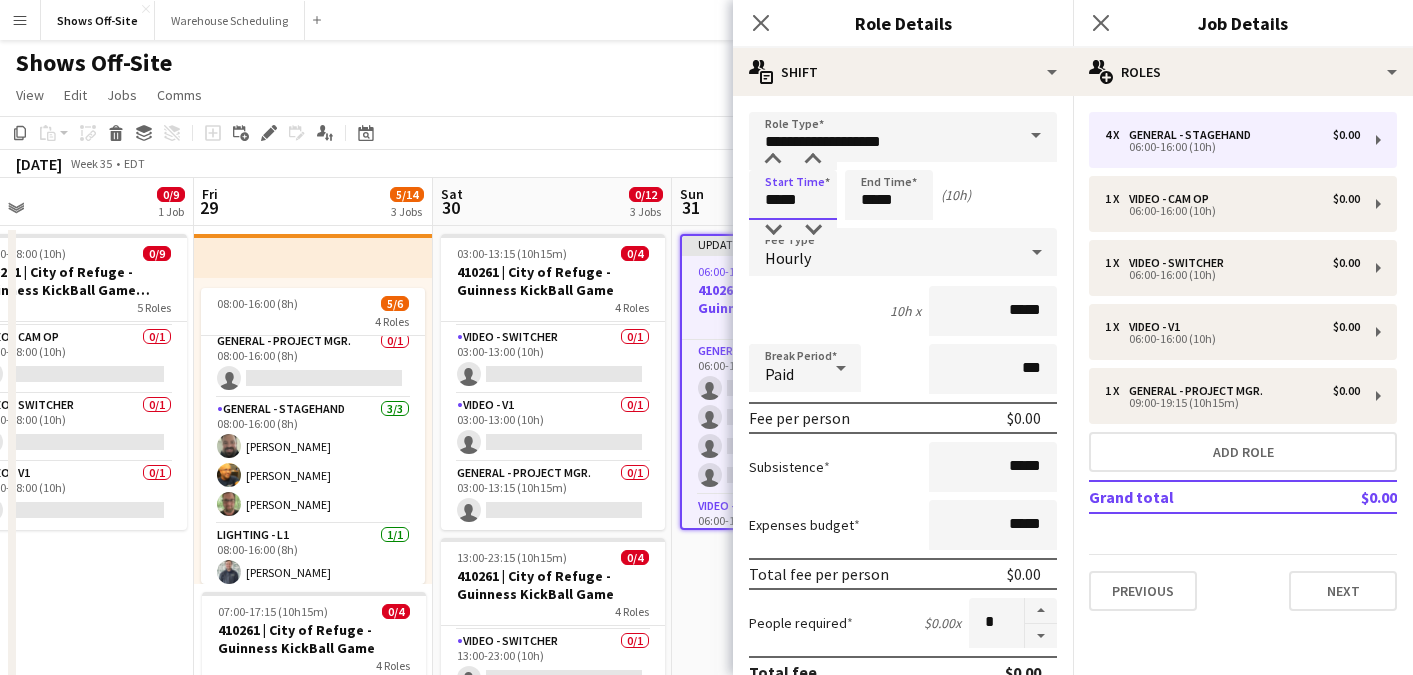 click on "Menu
Boards
Boards   Boards   All jobs   Status
Workforce
Workforce   My Workforce   Recruiting
Comms
Comms
Pay
Pay   Approvals   Payments   Reports
Platform Settings
Platform Settings   App settings   Your settings   Profiles
Training Academy
Training Academy
Knowledge Base
Knowledge Base
Product Updates
Product Updates   Log Out   Privacy   Shows Off-Site
Close
Warehouse Scheduling
Close
Add
Help
Notifications
Shows Off-Site
user
View  Day view expanded Day view collapsed Month view" at bounding box center (706, 852) 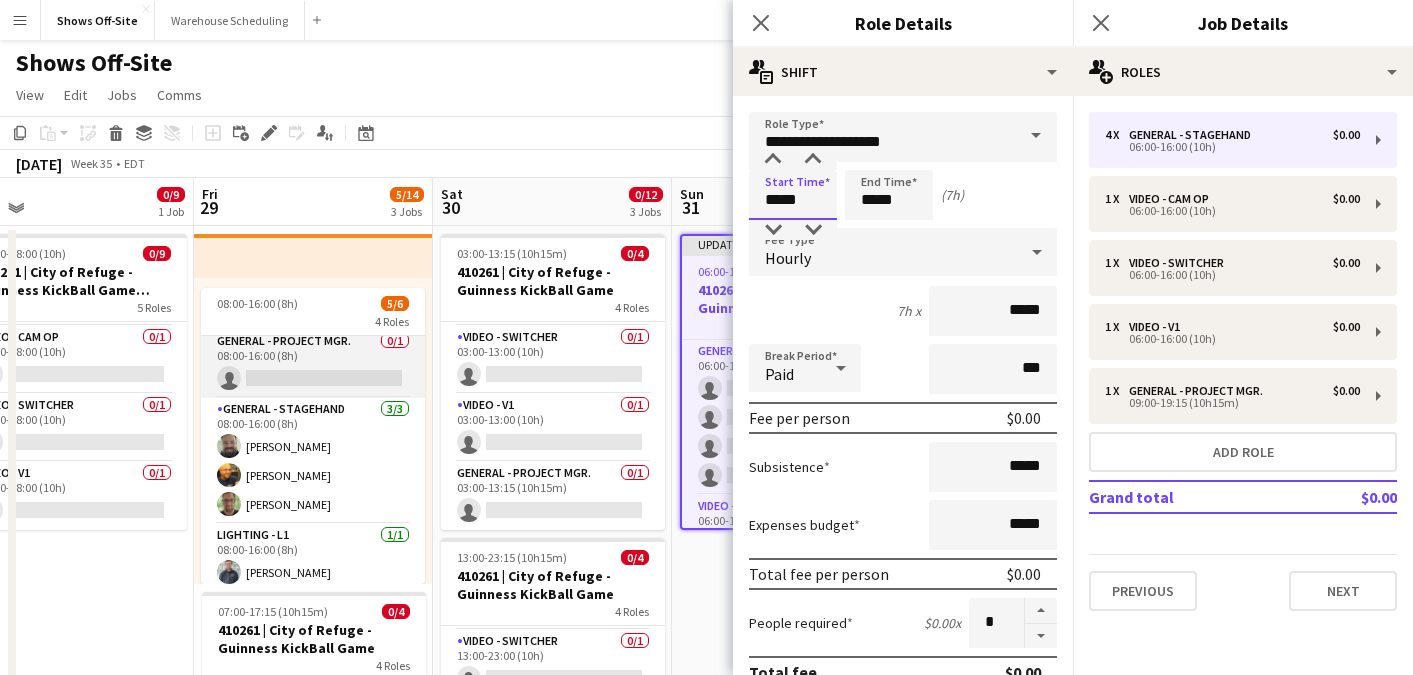 scroll, scrollTop: 0, scrollLeft: 0, axis: both 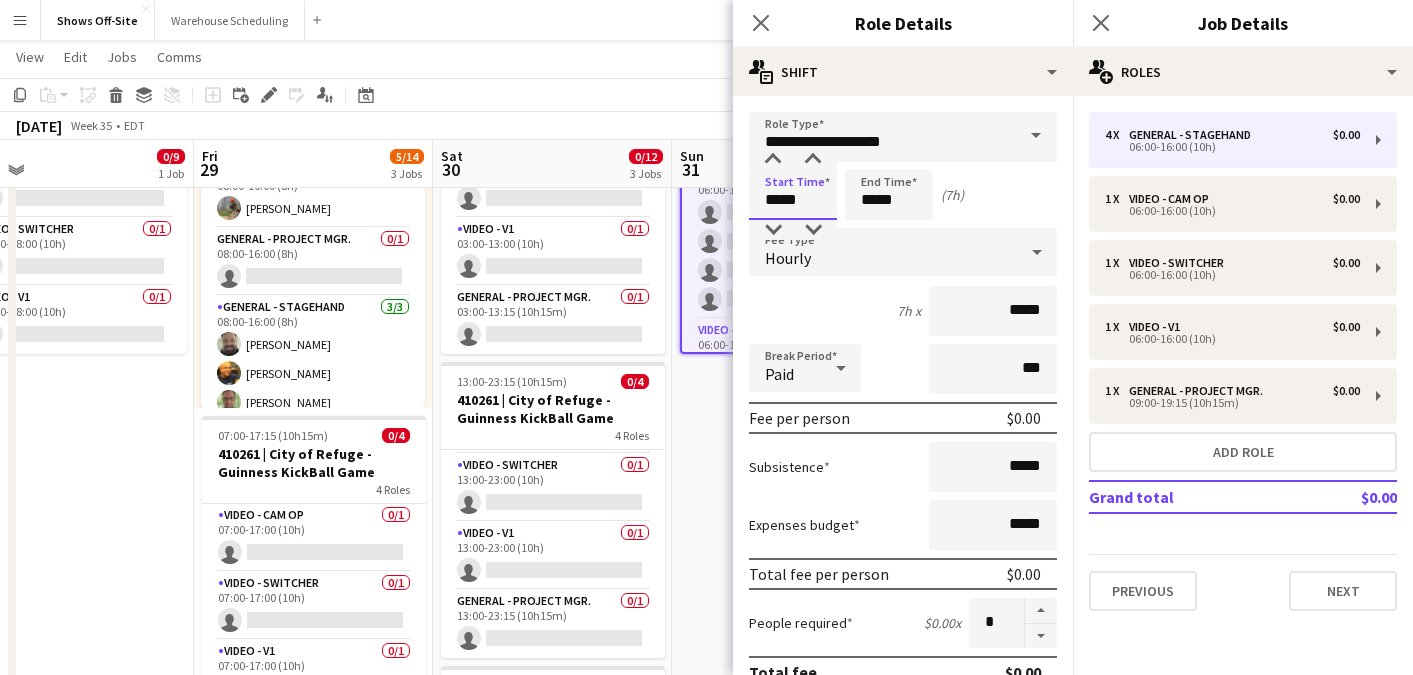 type on "*****" 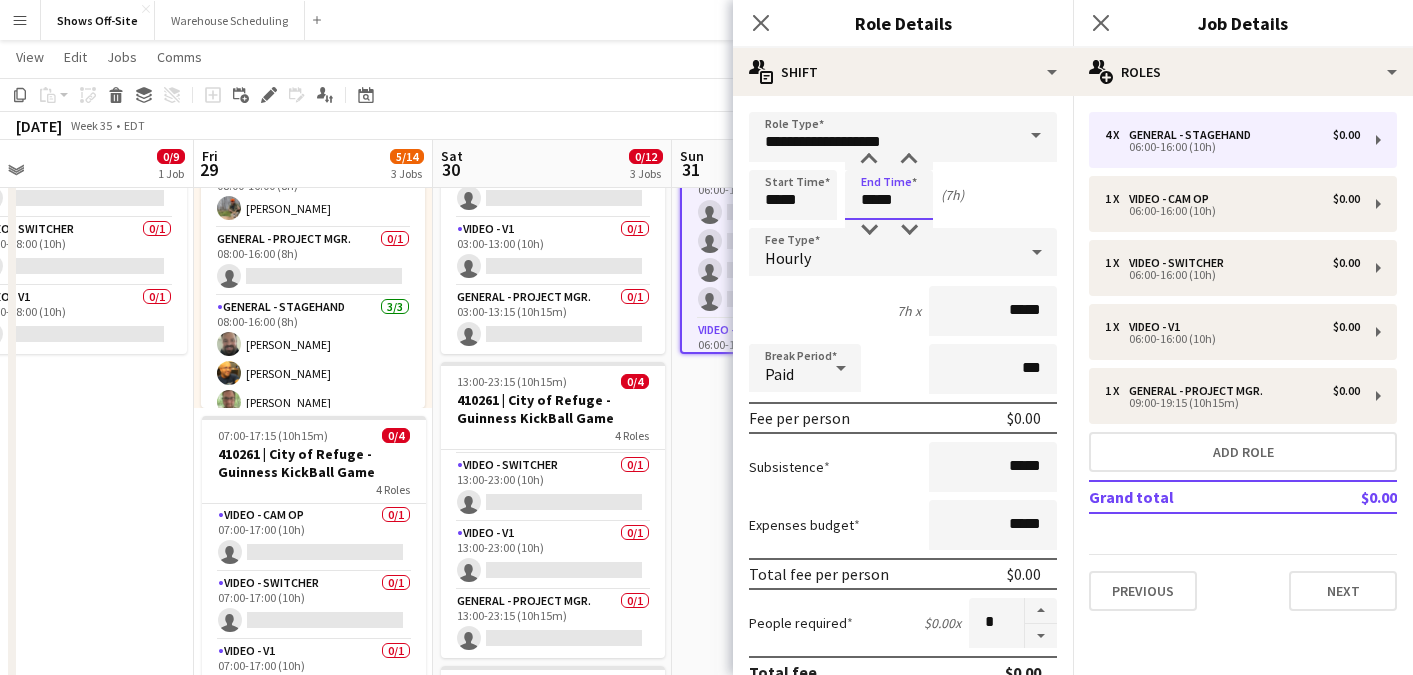 click on "*****" at bounding box center (889, 195) 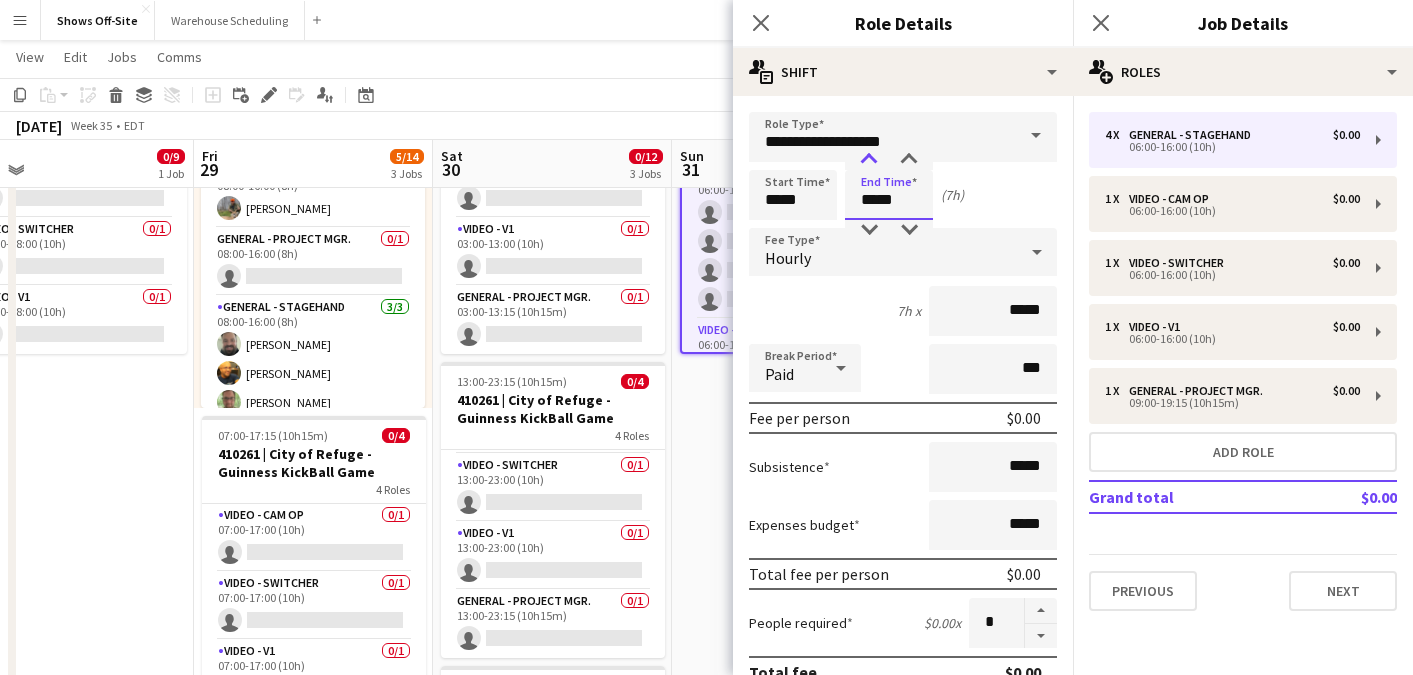 click at bounding box center [869, 160] 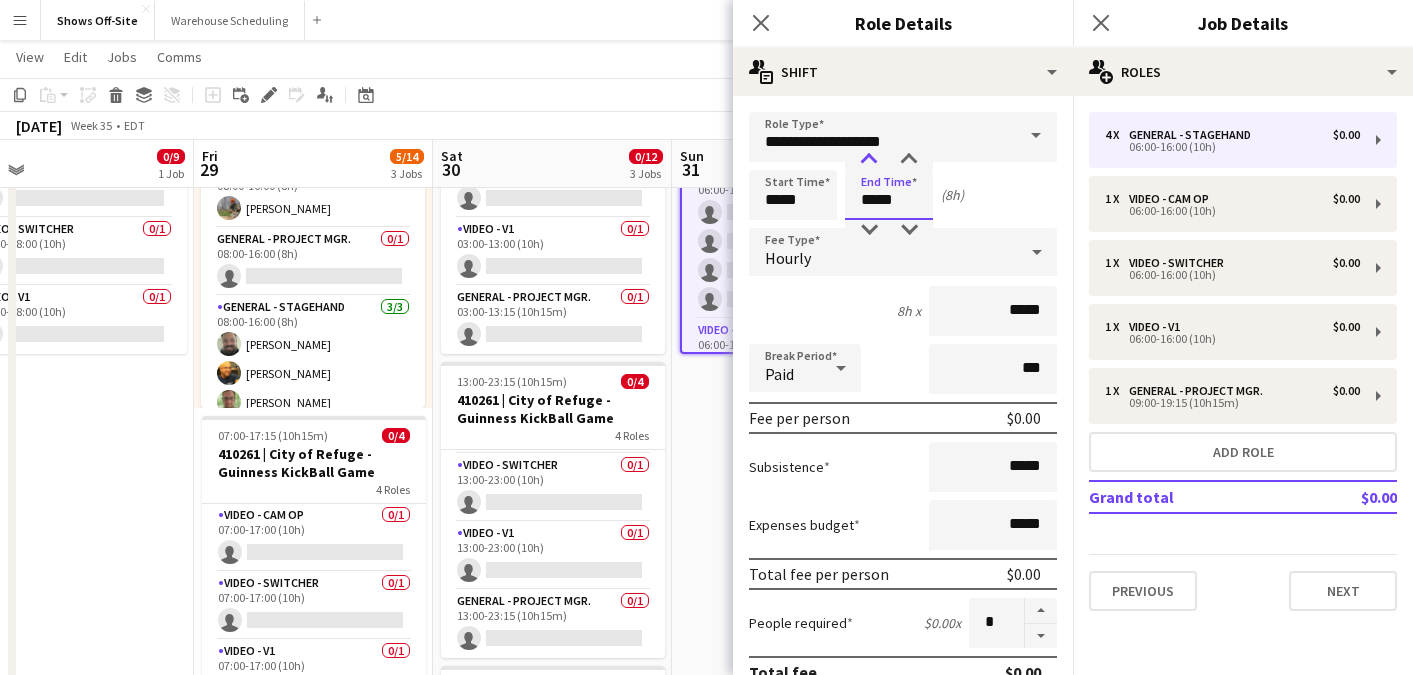 click at bounding box center [869, 160] 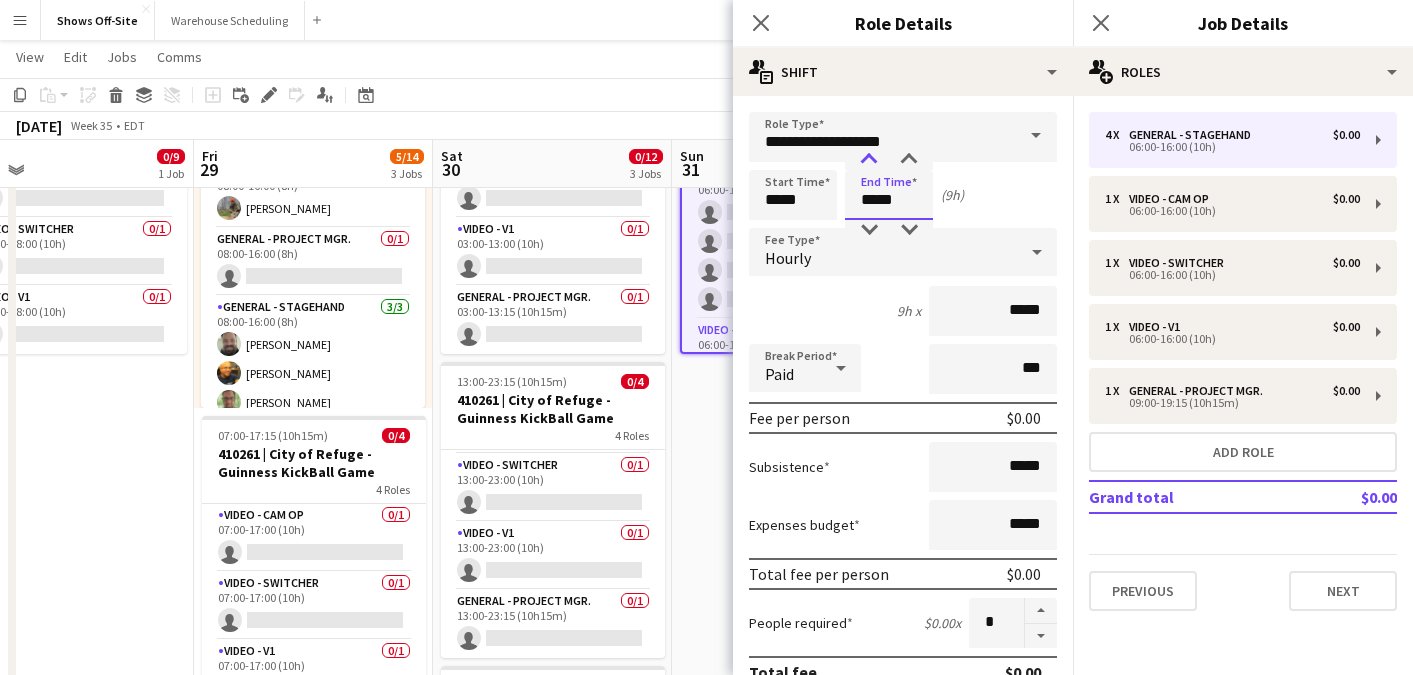 type on "*****" 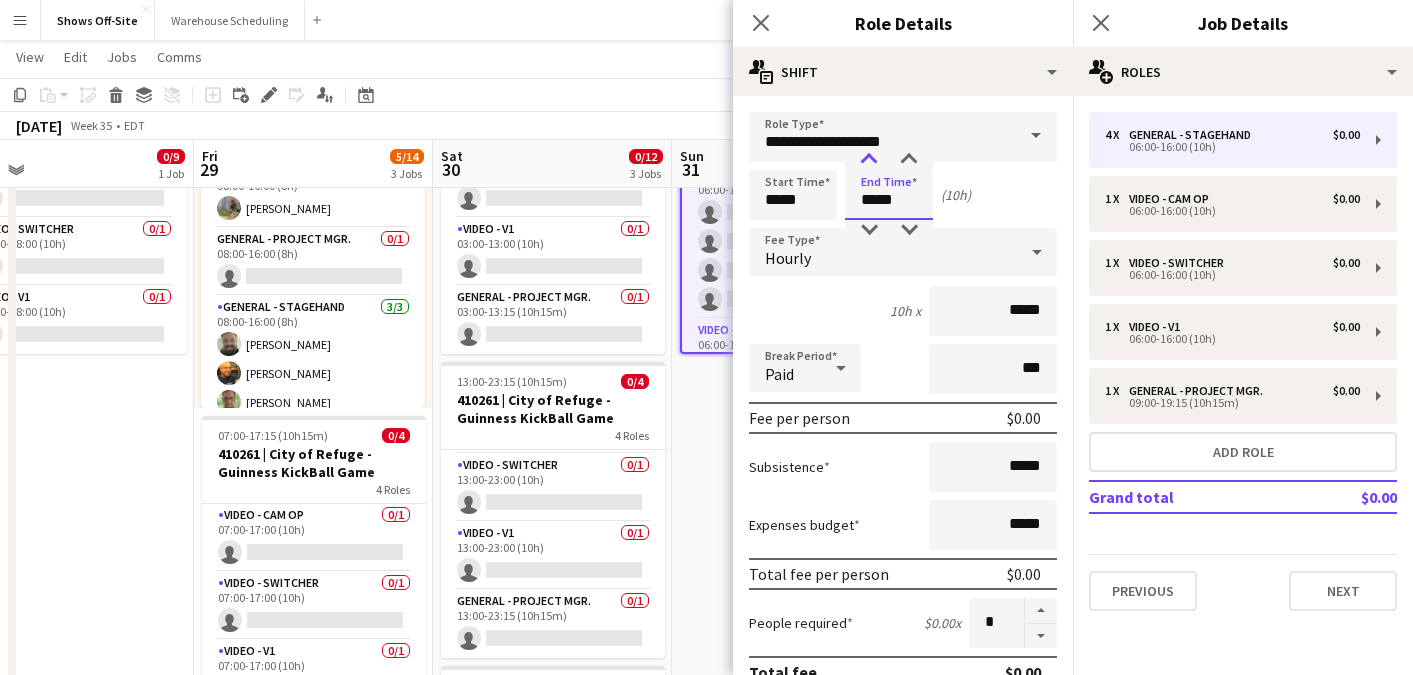 click at bounding box center [869, 160] 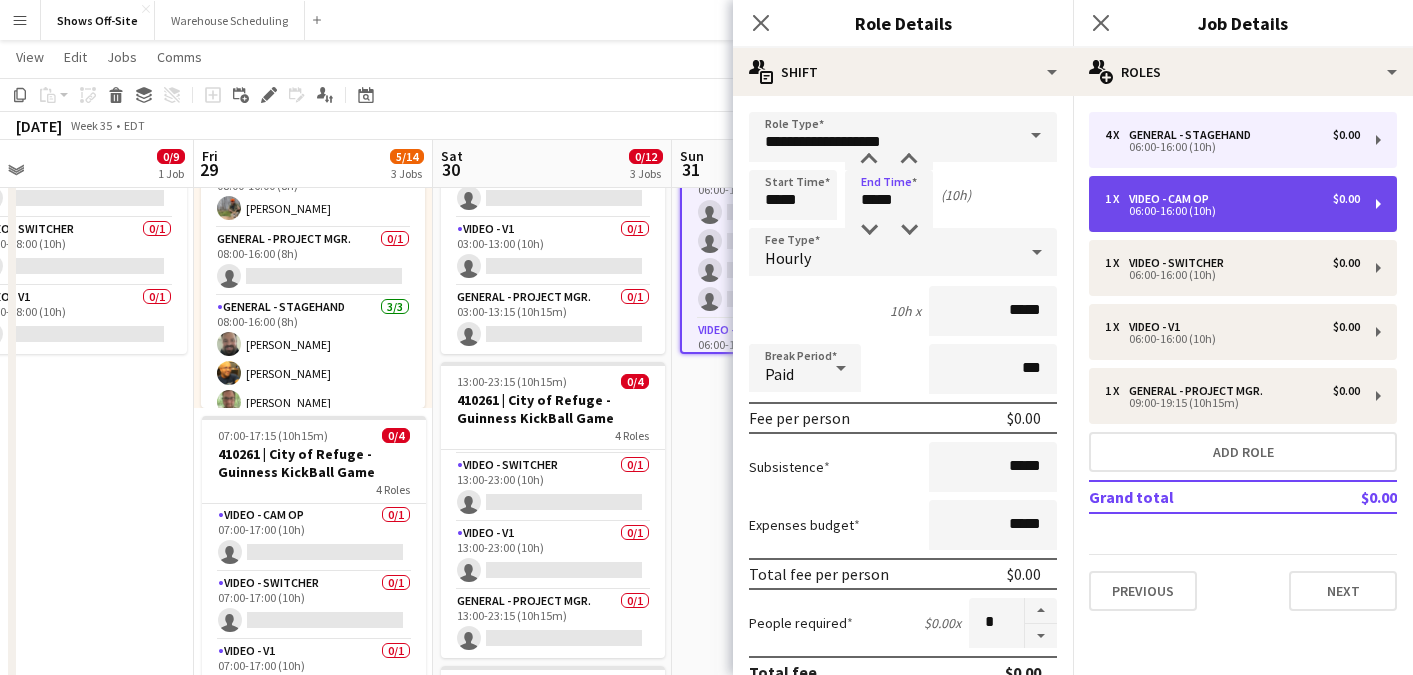 click on "06:00-16:00 (10h)" at bounding box center (1232, 211) 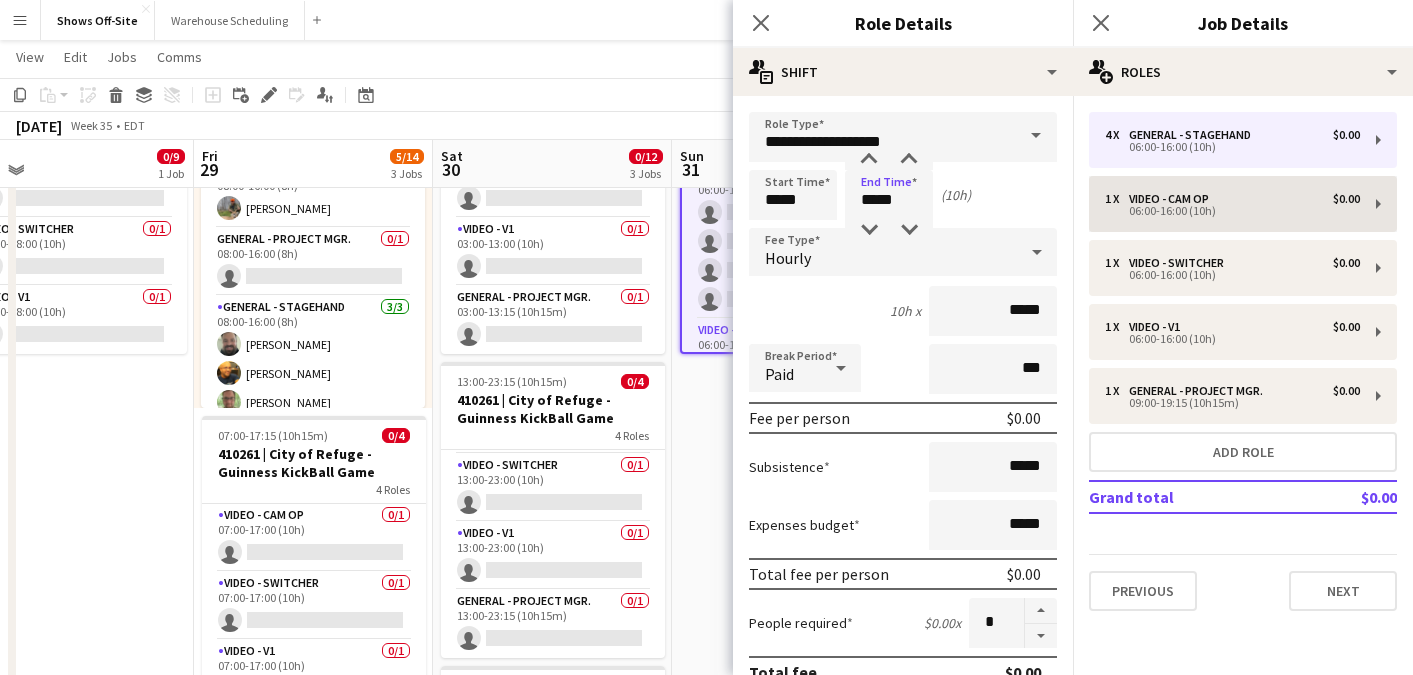 type on "**********" 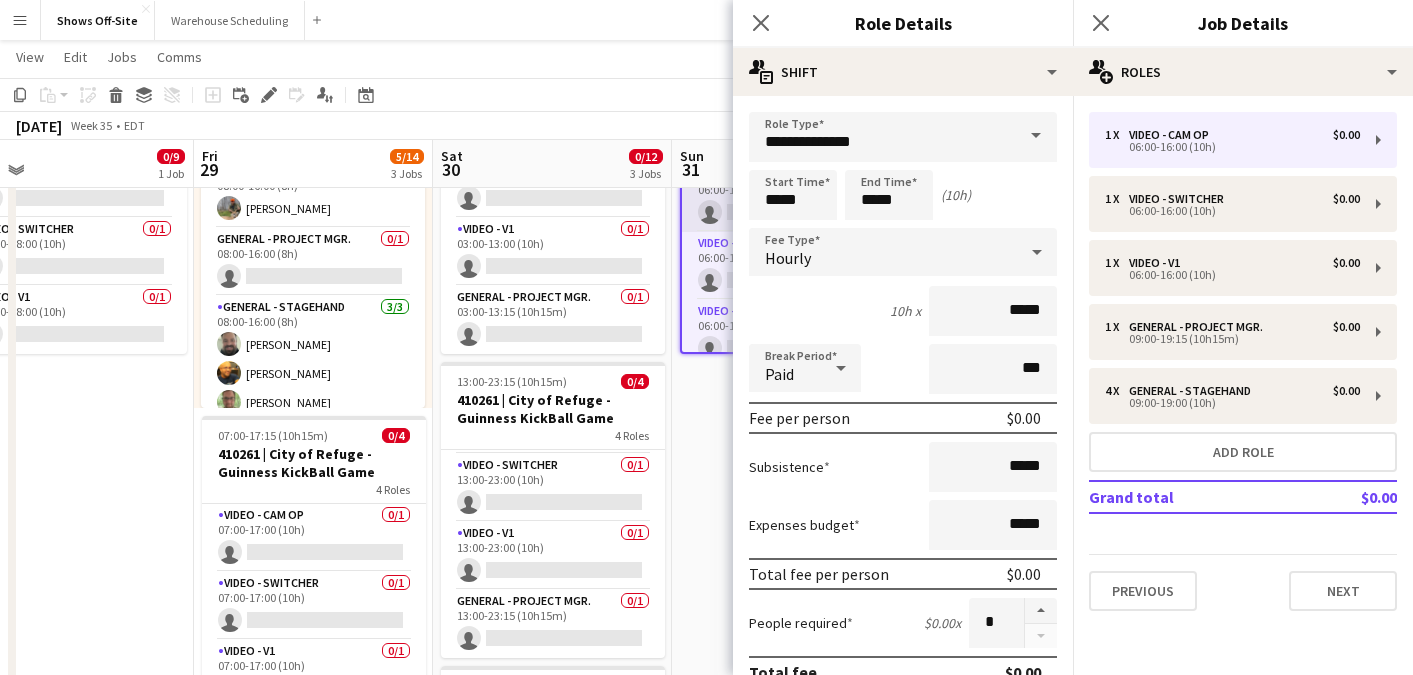 drag, startPoint x: 832, startPoint y: 202, endPoint x: 729, endPoint y: 202, distance: 103 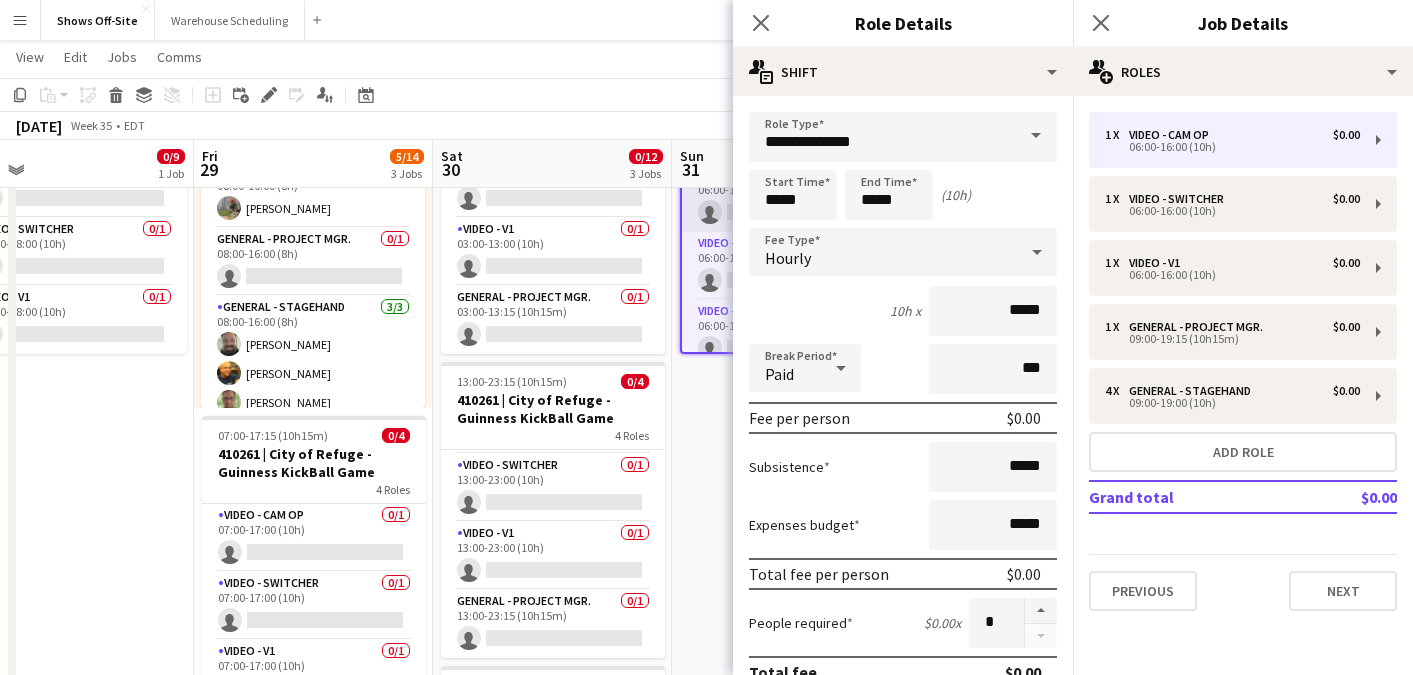 click on "Menu
Boards
Boards   Boards   All jobs   Status
Workforce
Workforce   My Workforce   Recruiting
Comms
Comms
Pay
Pay   Approvals   Payments   Reports
Platform Settings
Platform Settings   App settings   Your settings   Profiles
Training Academy
Training Academy
Knowledge Base
Knowledge Base
Product Updates
Product Updates   Log Out   Privacy   Shows Off-Site
Close
Warehouse Scheduling
Close
Add
Help
Notifications
Shows Off-Site
user
View  Day view expanded Day view collapsed Month view" at bounding box center (706, 677) 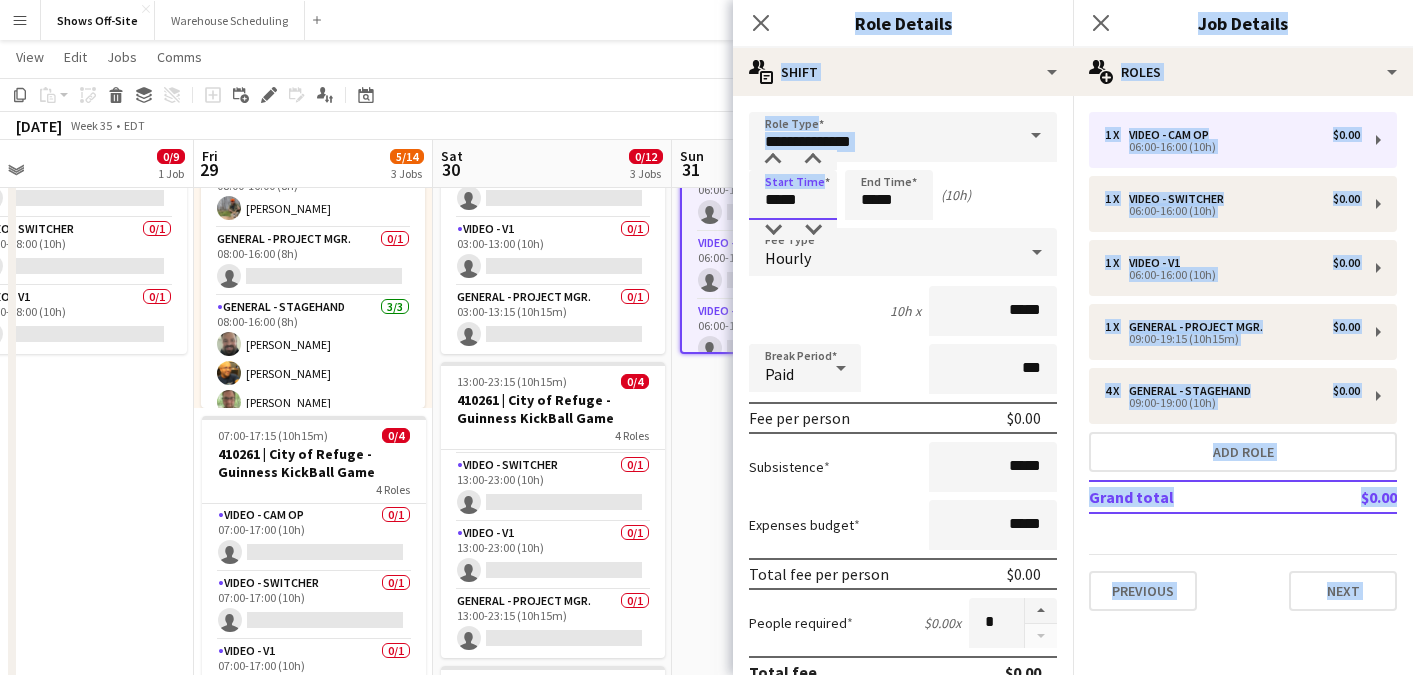click on "*****" at bounding box center (793, 195) 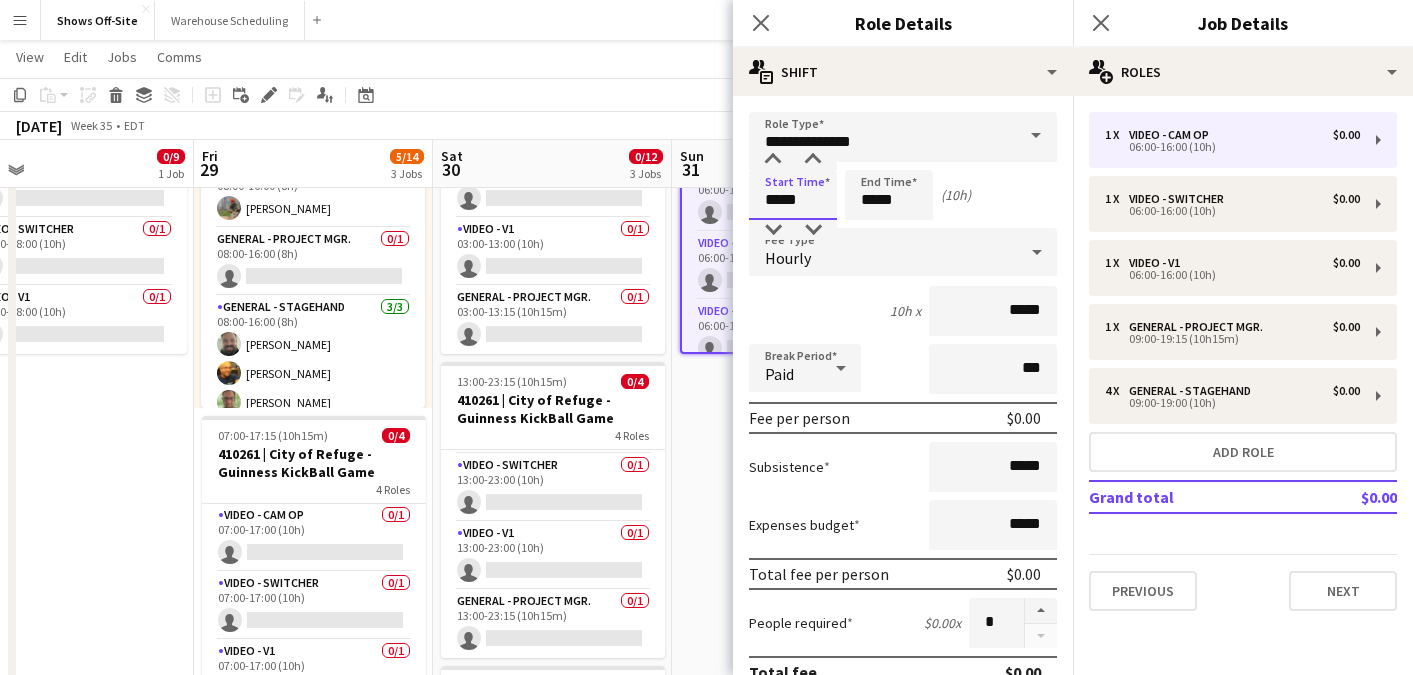 drag, startPoint x: 822, startPoint y: 195, endPoint x: 669, endPoint y: 195, distance: 153 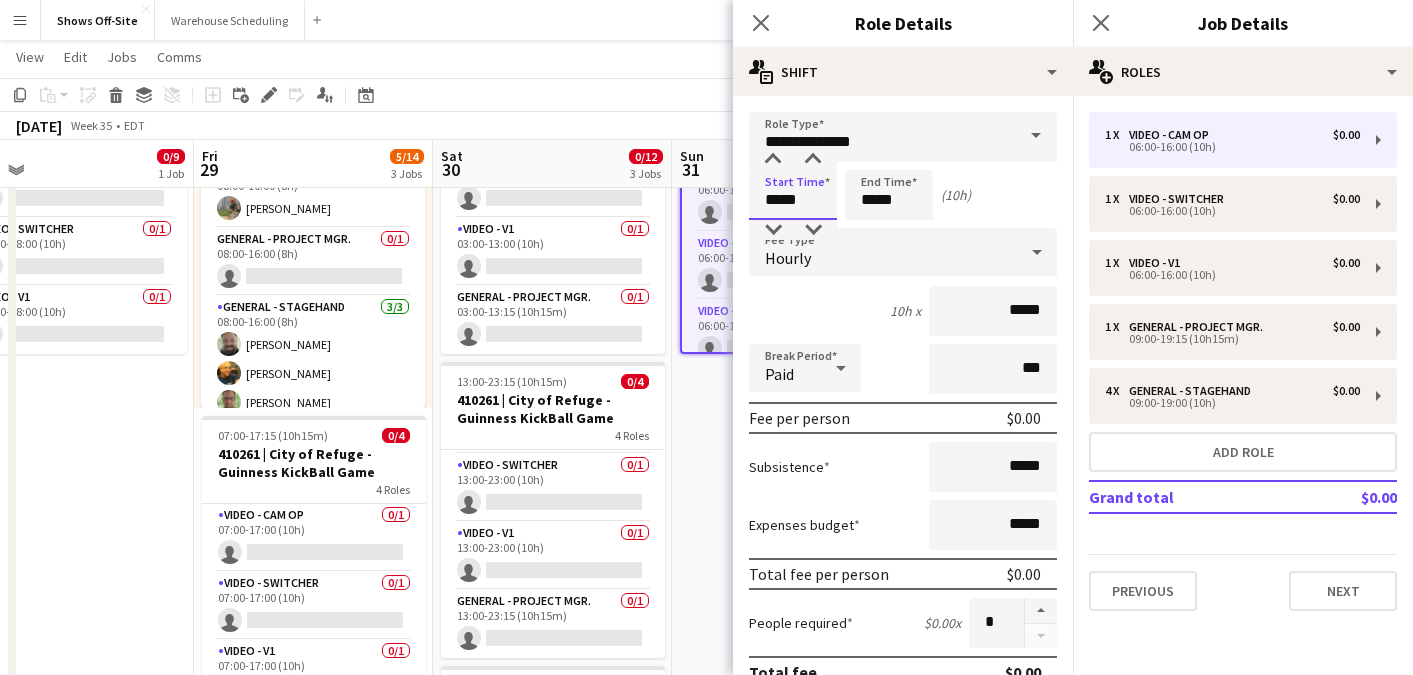 click on "Menu
Boards
Boards   Boards   All jobs   Status
Workforce
Workforce   My Workforce   Recruiting
Comms
Comms
Pay
Pay   Approvals   Payments   Reports
Platform Settings
Platform Settings   App settings   Your settings   Profiles
Training Academy
Training Academy
Knowledge Base
Knowledge Base
Product Updates
Product Updates   Log Out   Privacy   Shows Off-Site
Close
Warehouse Scheduling
Close
Add
Help
Notifications
Shows Off-Site
user
View  Day view expanded Day view collapsed Month view" at bounding box center [706, 677] 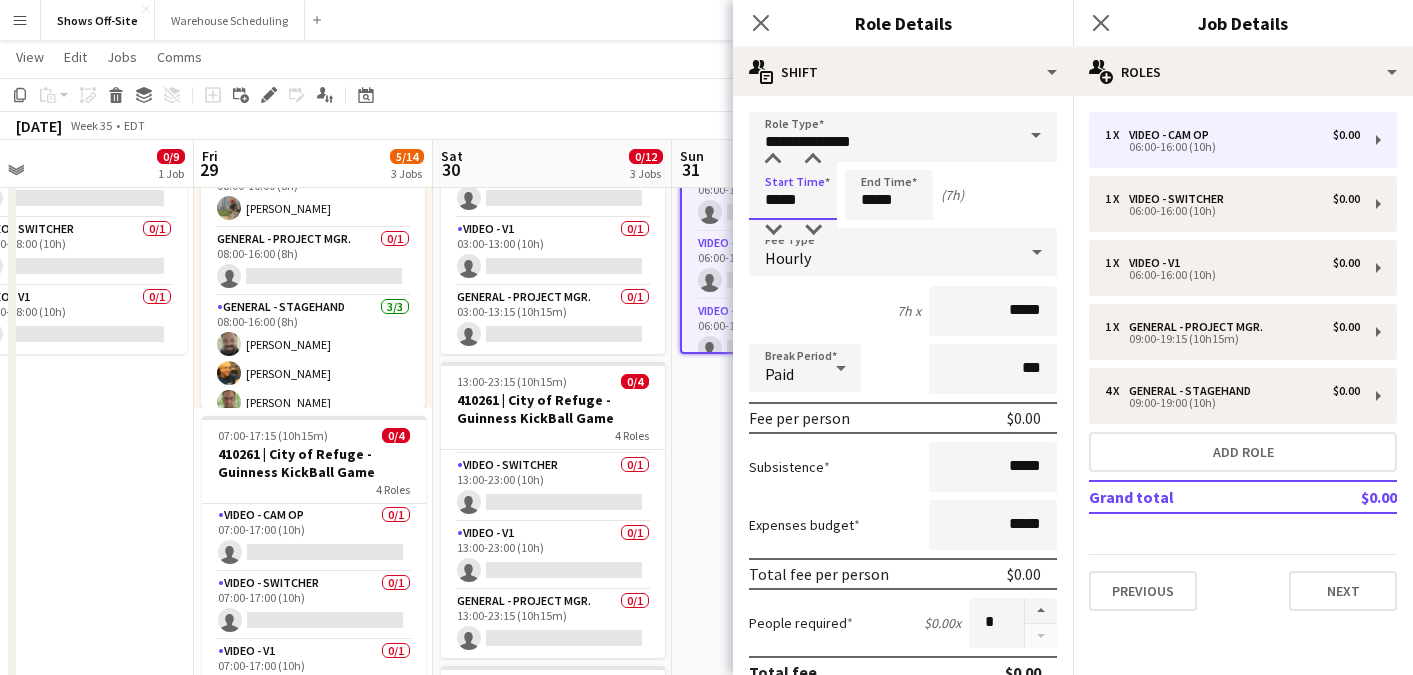 type on "*****" 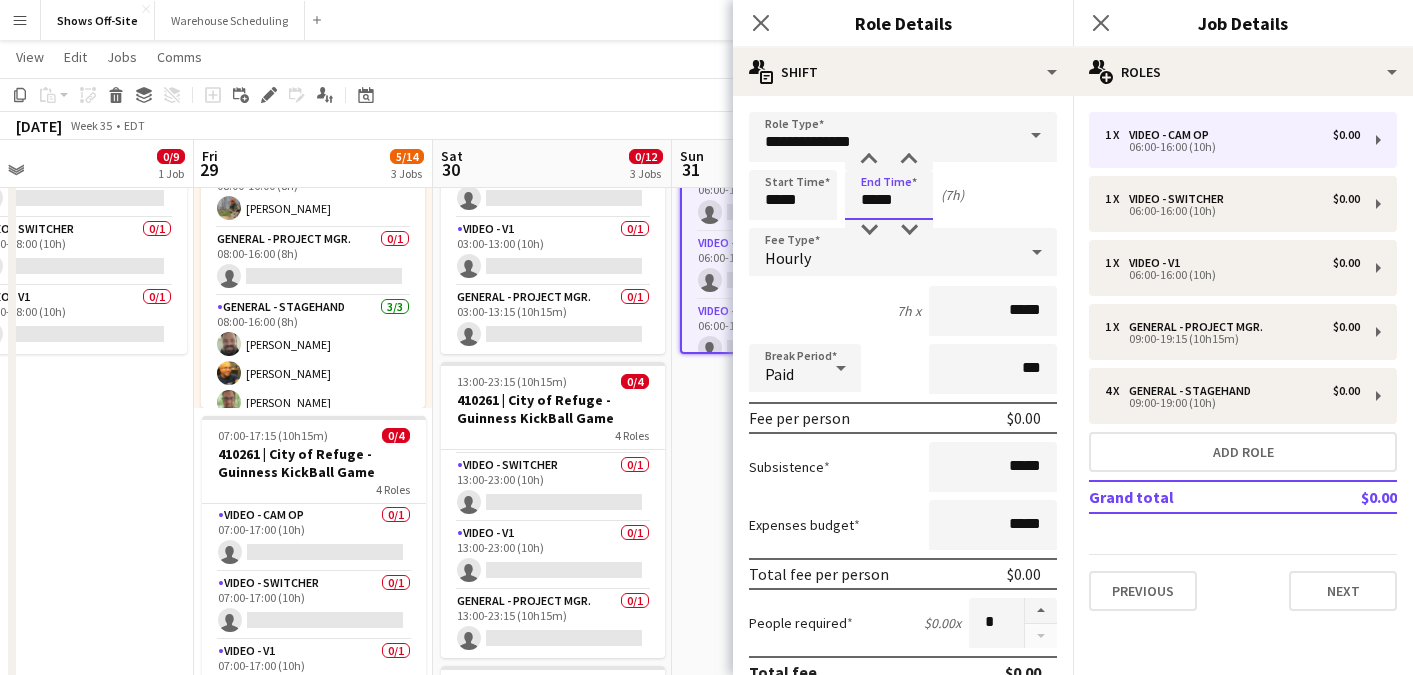 click on "*****" at bounding box center [889, 195] 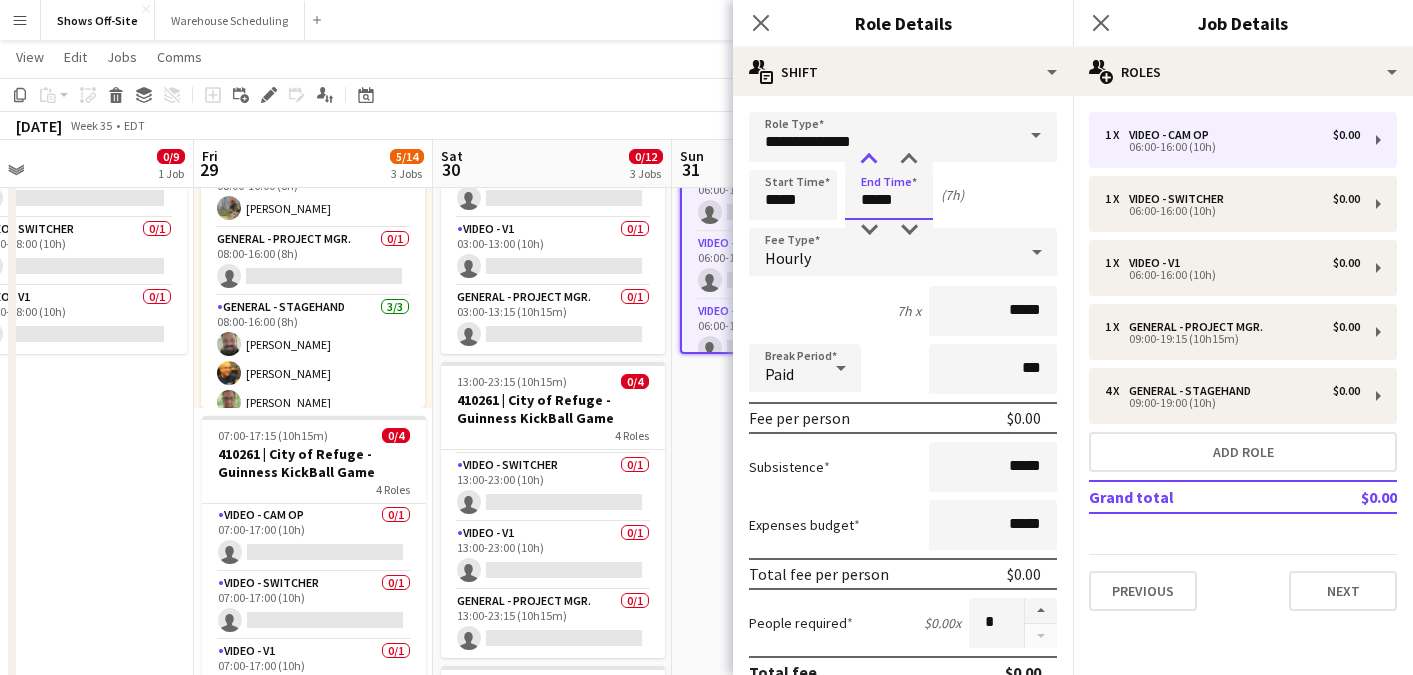 click at bounding box center [869, 160] 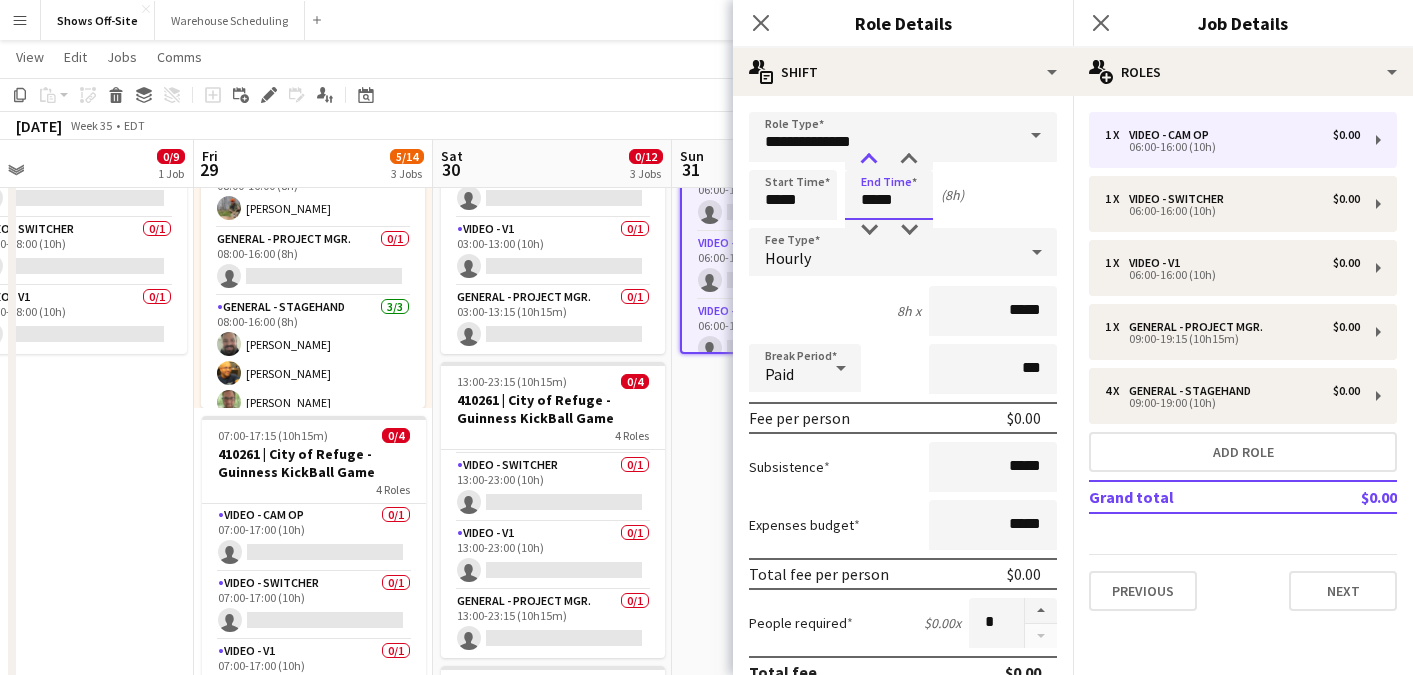 click at bounding box center [869, 160] 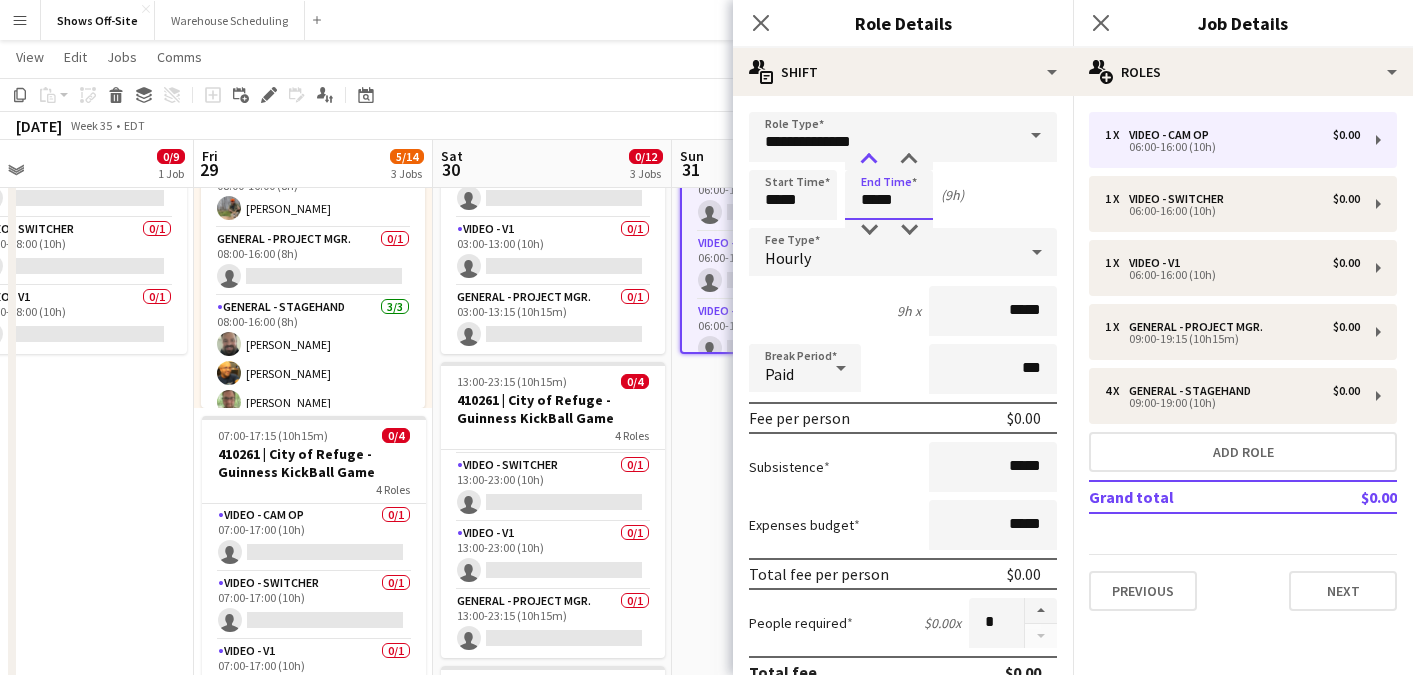 type on "*****" 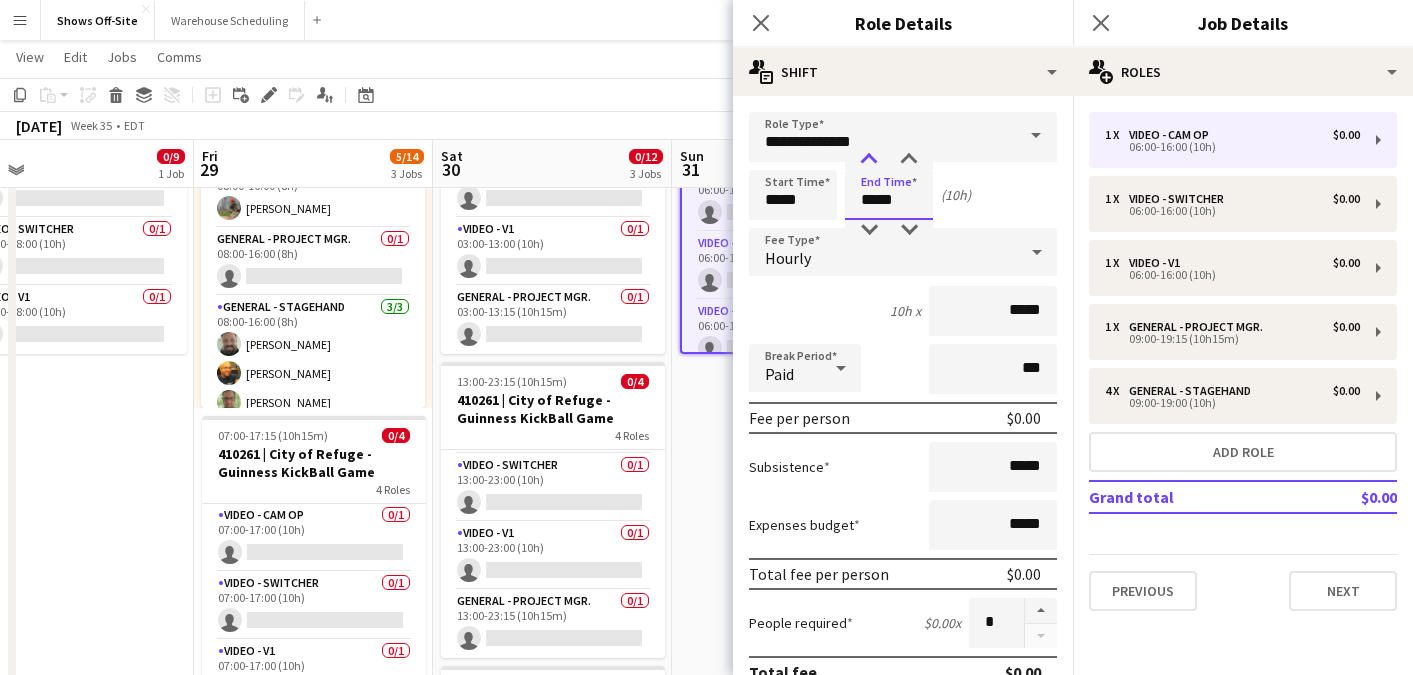 click at bounding box center [869, 160] 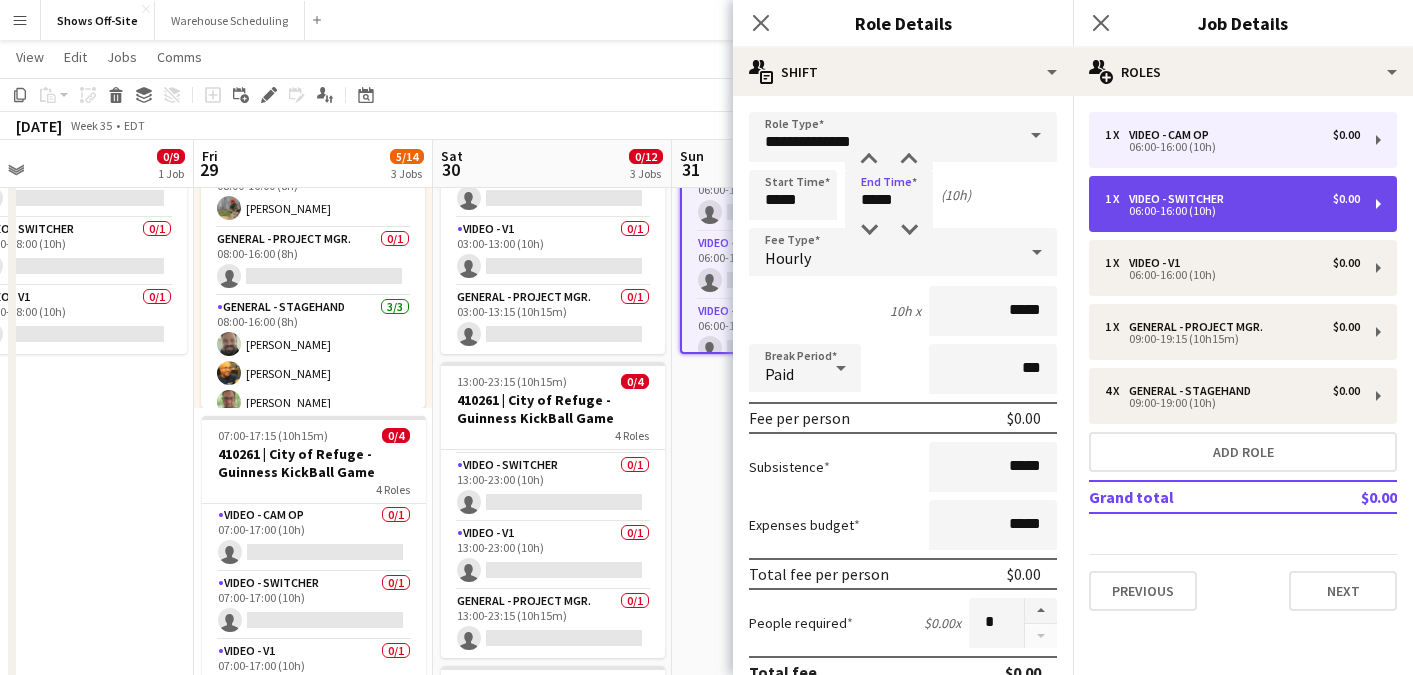 click on "Video - Switcher" at bounding box center [1180, 199] 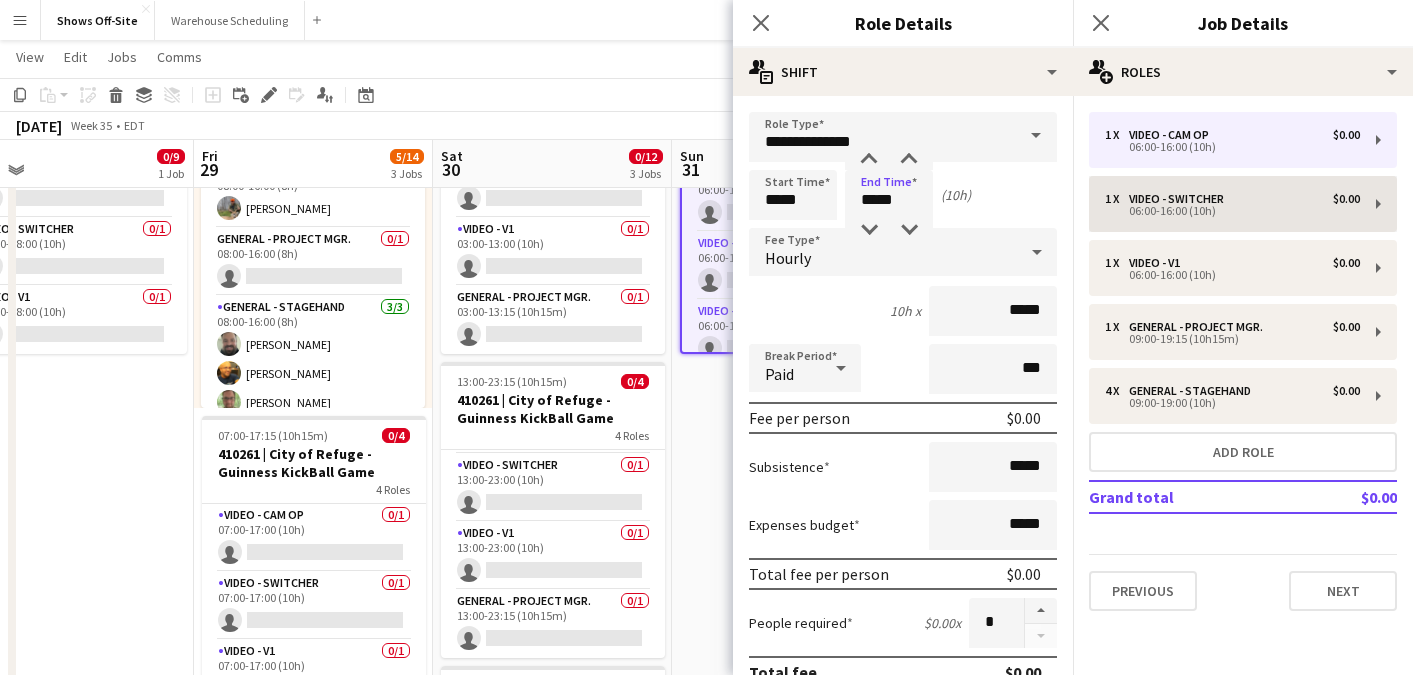 type on "**********" 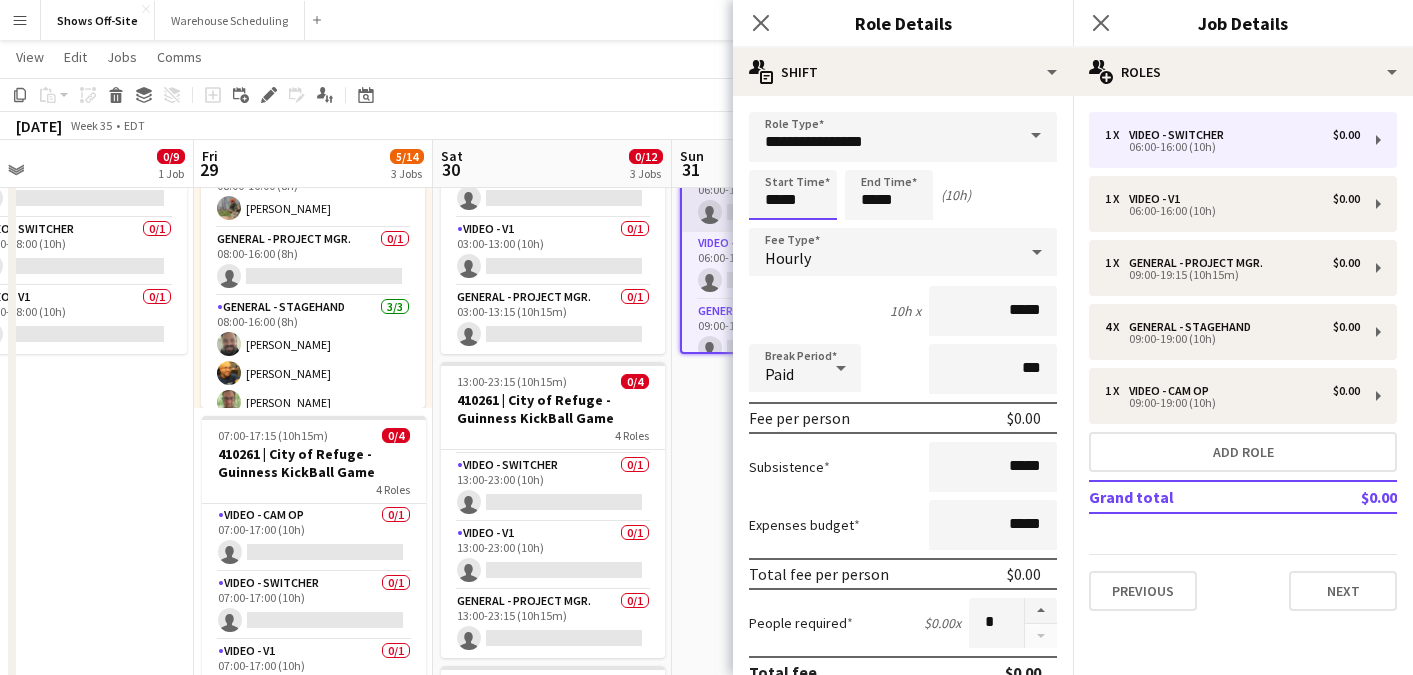 drag, startPoint x: 820, startPoint y: 197, endPoint x: 706, endPoint y: 197, distance: 114 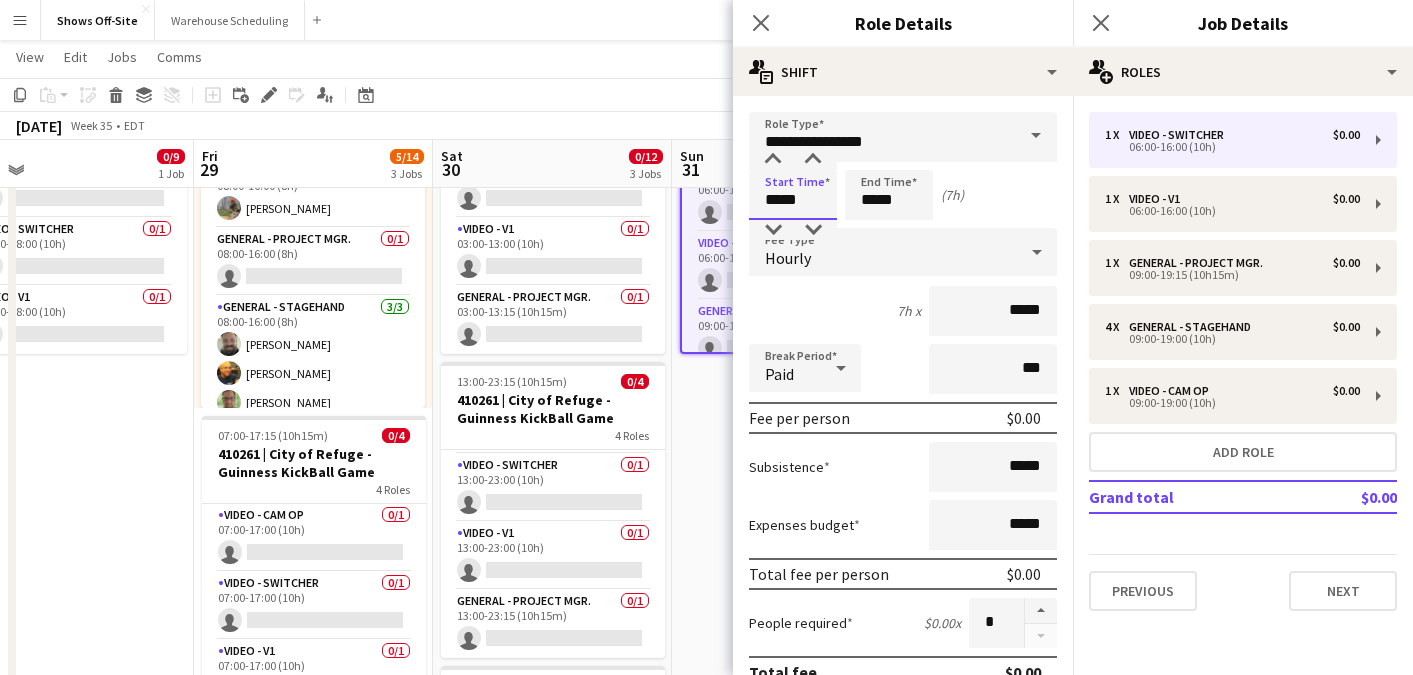 type on "*****" 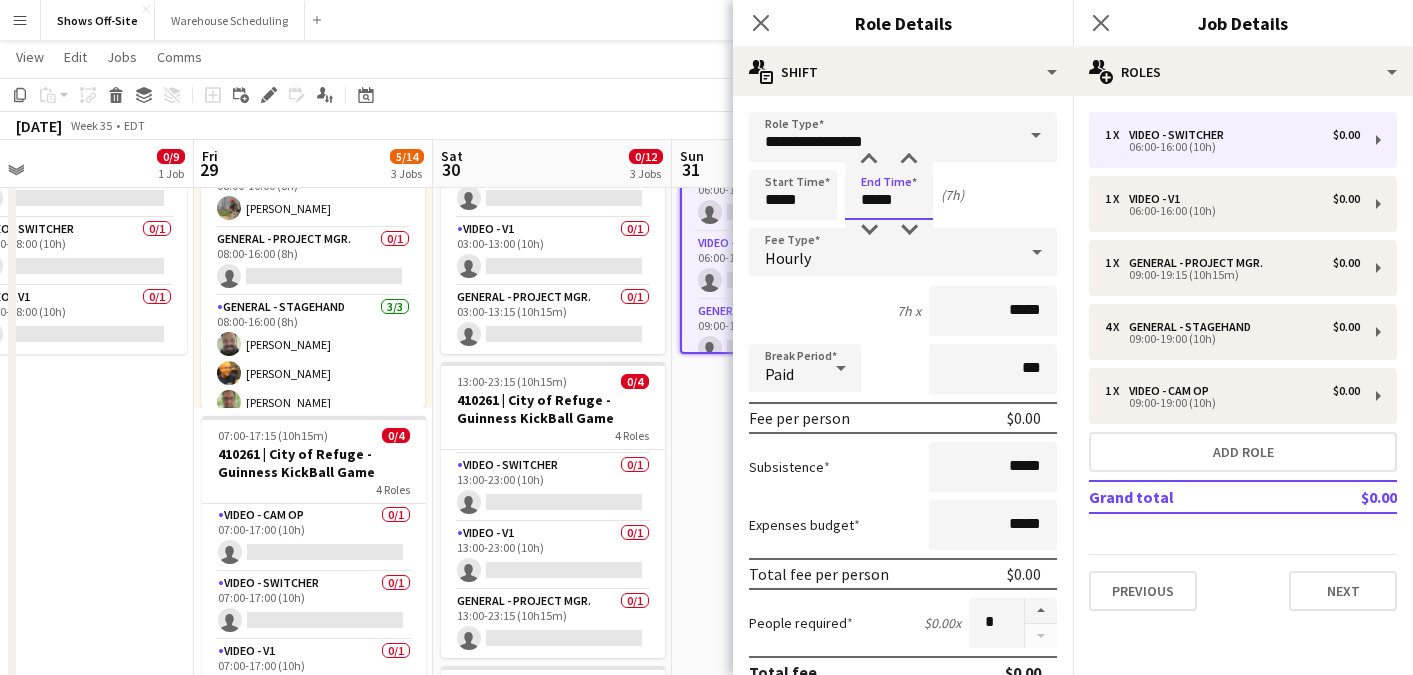drag, startPoint x: 907, startPoint y: 197, endPoint x: 801, endPoint y: 197, distance: 106 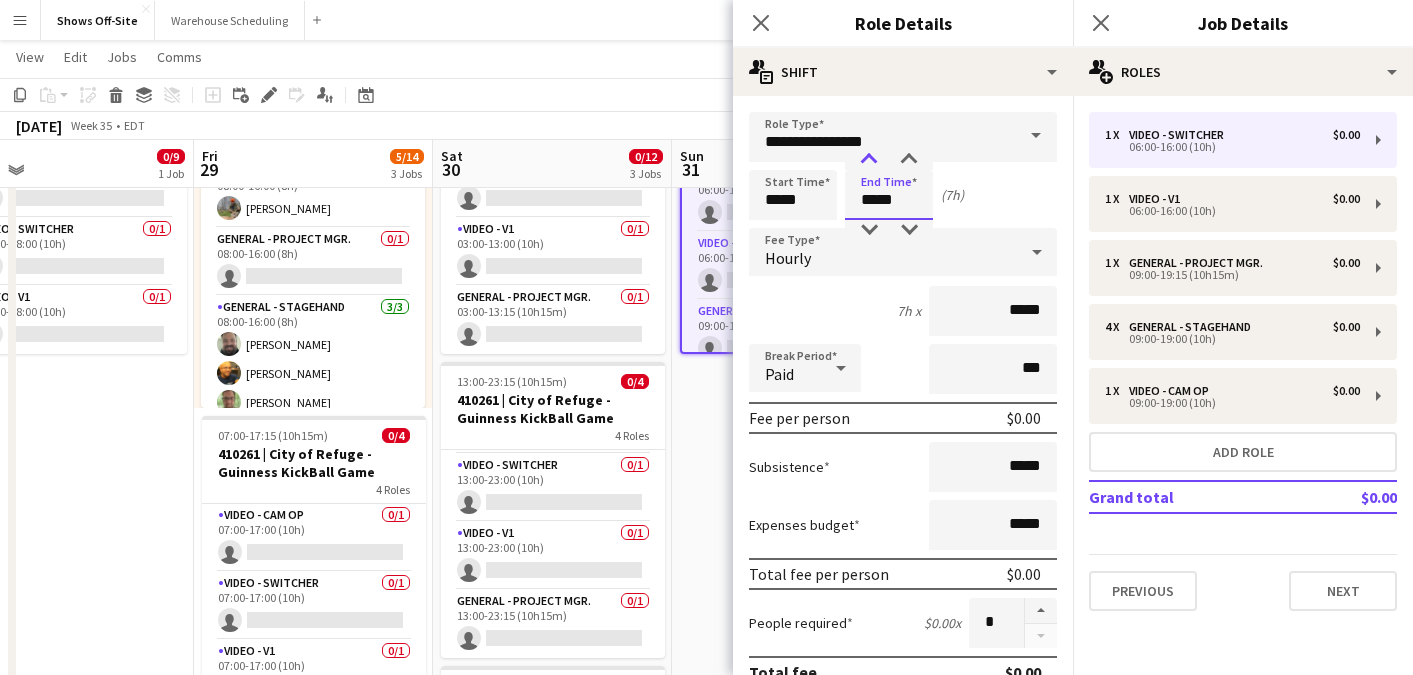 click at bounding box center [869, 160] 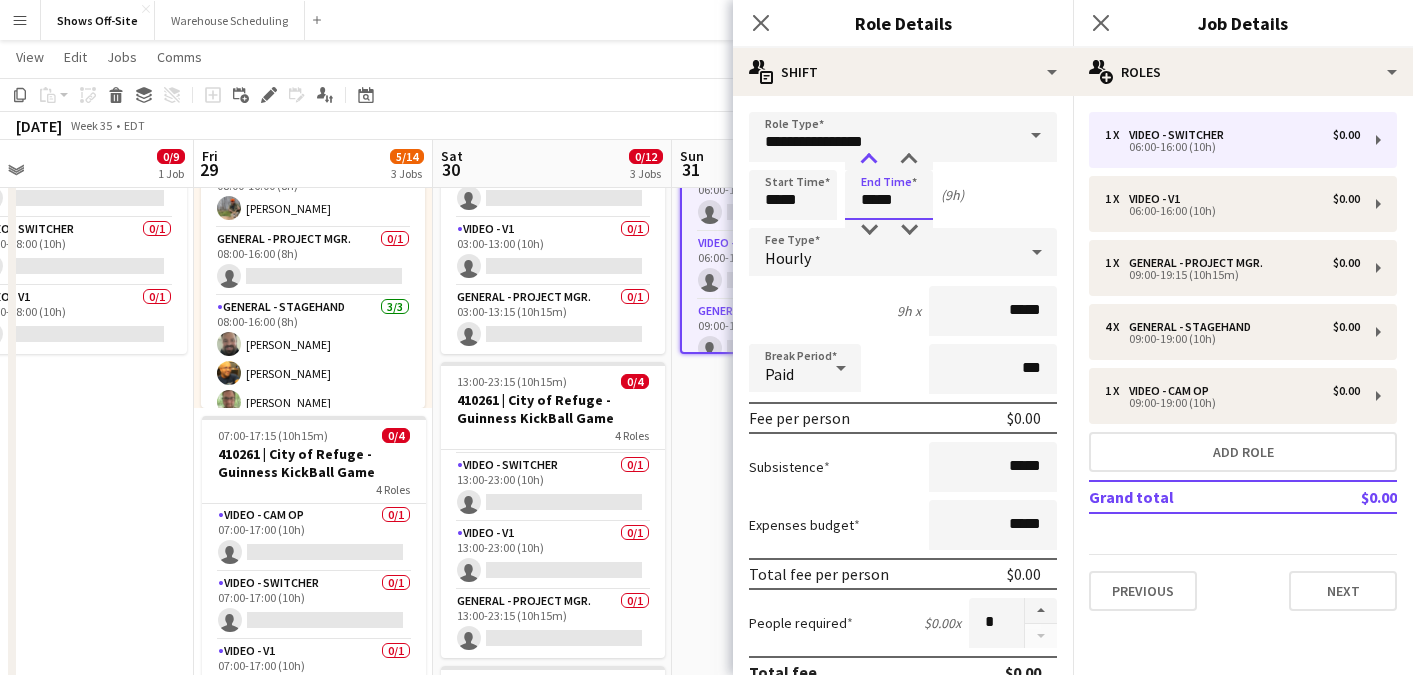 click at bounding box center (869, 160) 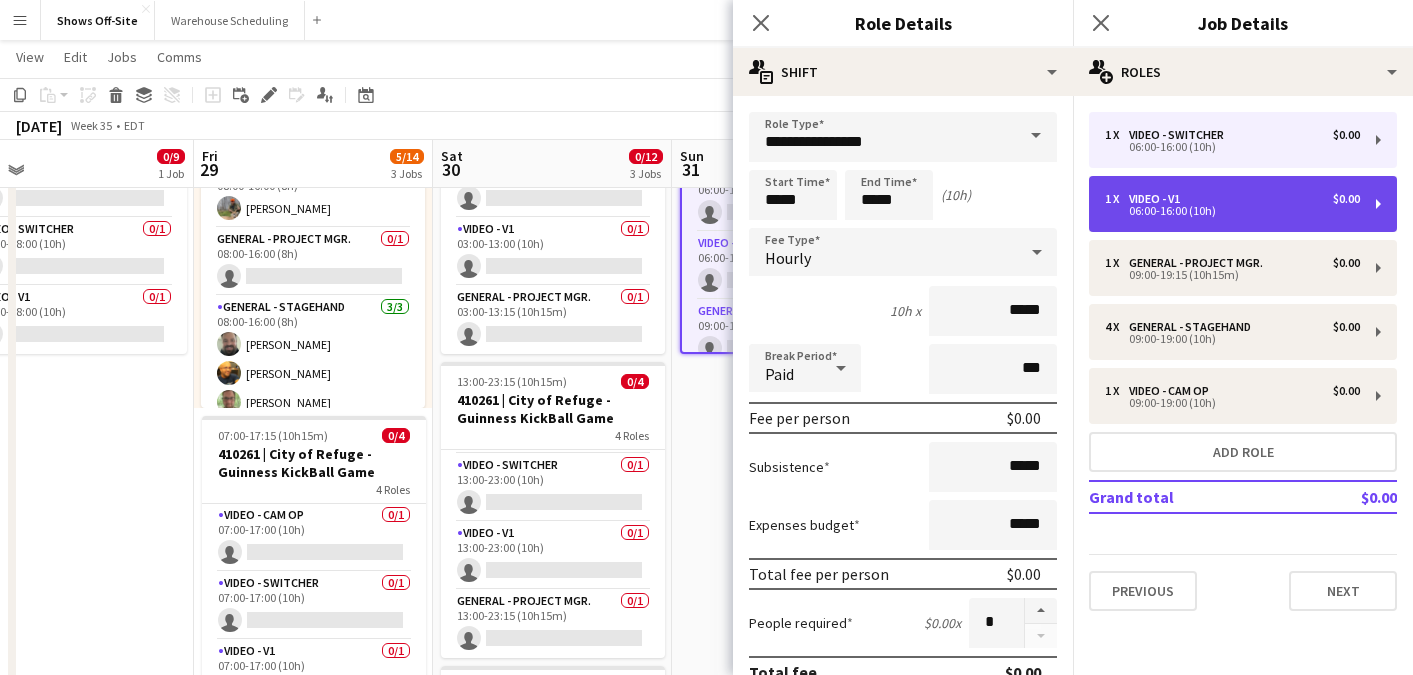 click on "1 x   Video - V1   $0.00   06:00-16:00 (10h)" at bounding box center [1243, 204] 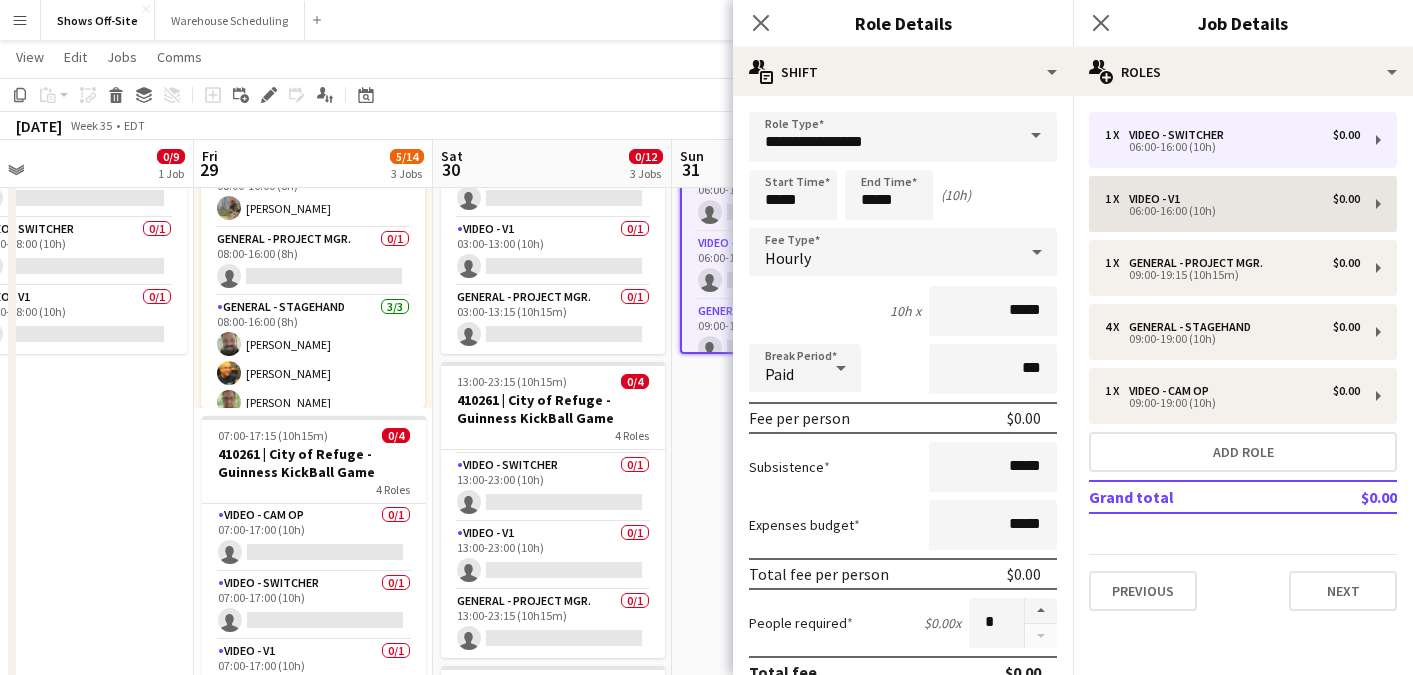 type on "**********" 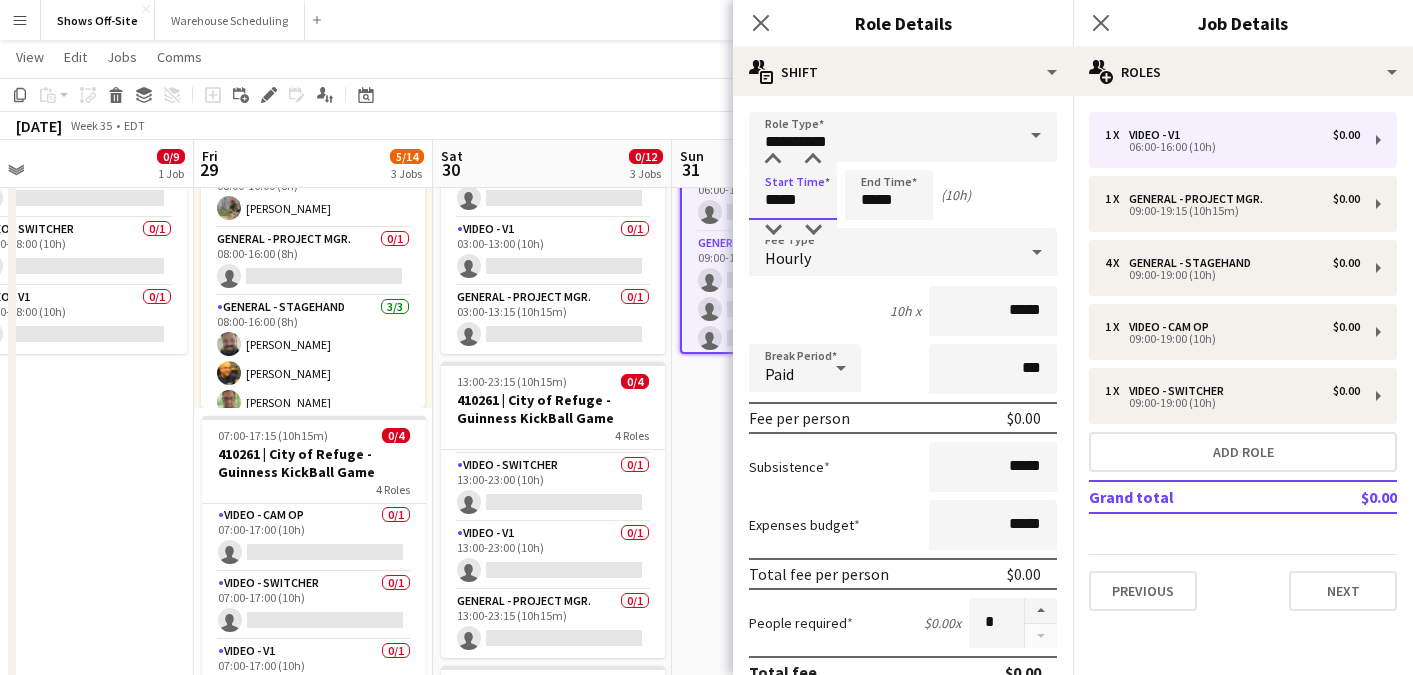 drag, startPoint x: 809, startPoint y: 201, endPoint x: 677, endPoint y: 201, distance: 132 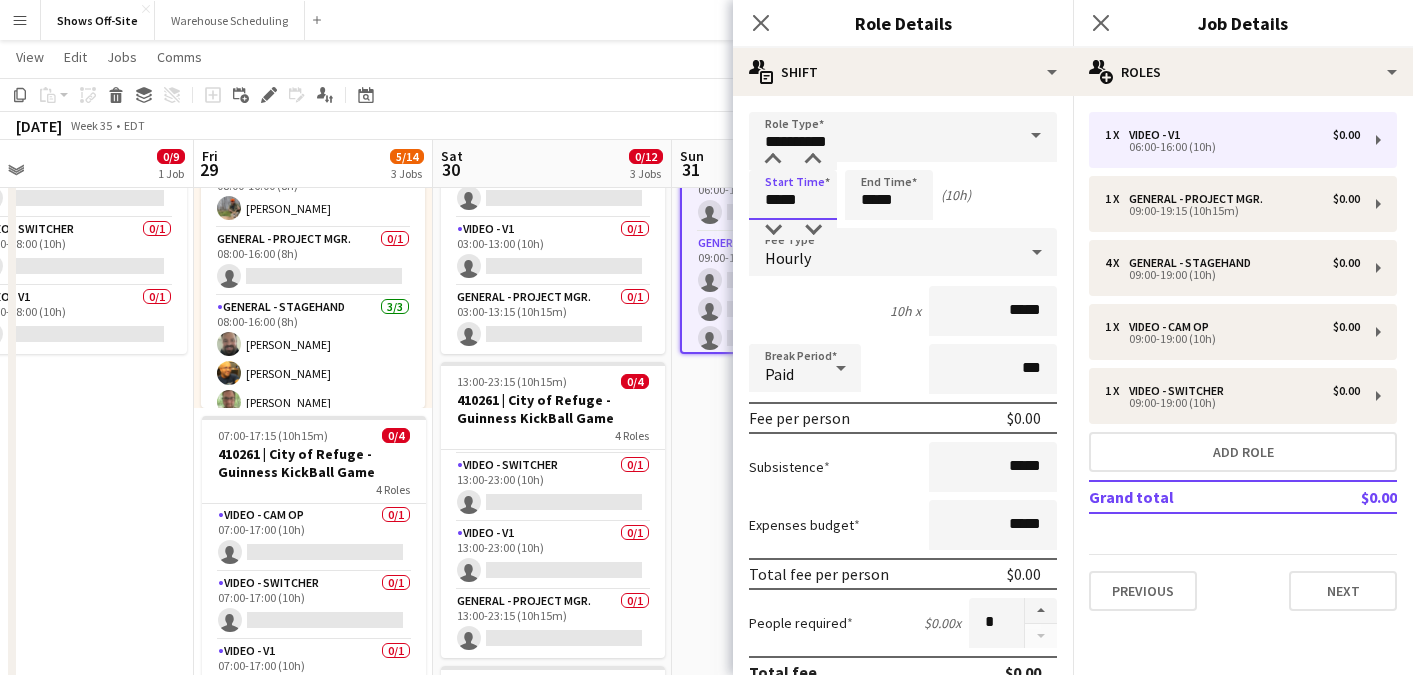 click on "Menu
Boards
Boards   Boards   All jobs   Status
Workforce
Workforce   My Workforce   Recruiting
Comms
Comms
Pay
Pay   Approvals   Payments   Reports
Platform Settings
Platform Settings   App settings   Your settings   Profiles
Training Academy
Training Academy
Knowledge Base
Knowledge Base
Product Updates
Product Updates   Log Out   Privacy   Shows Off-Site
Close
Warehouse Scheduling
Close
Add
Help
Notifications
Shows Off-Site
user
View  Day view expanded Day view collapsed Month view" at bounding box center (706, 677) 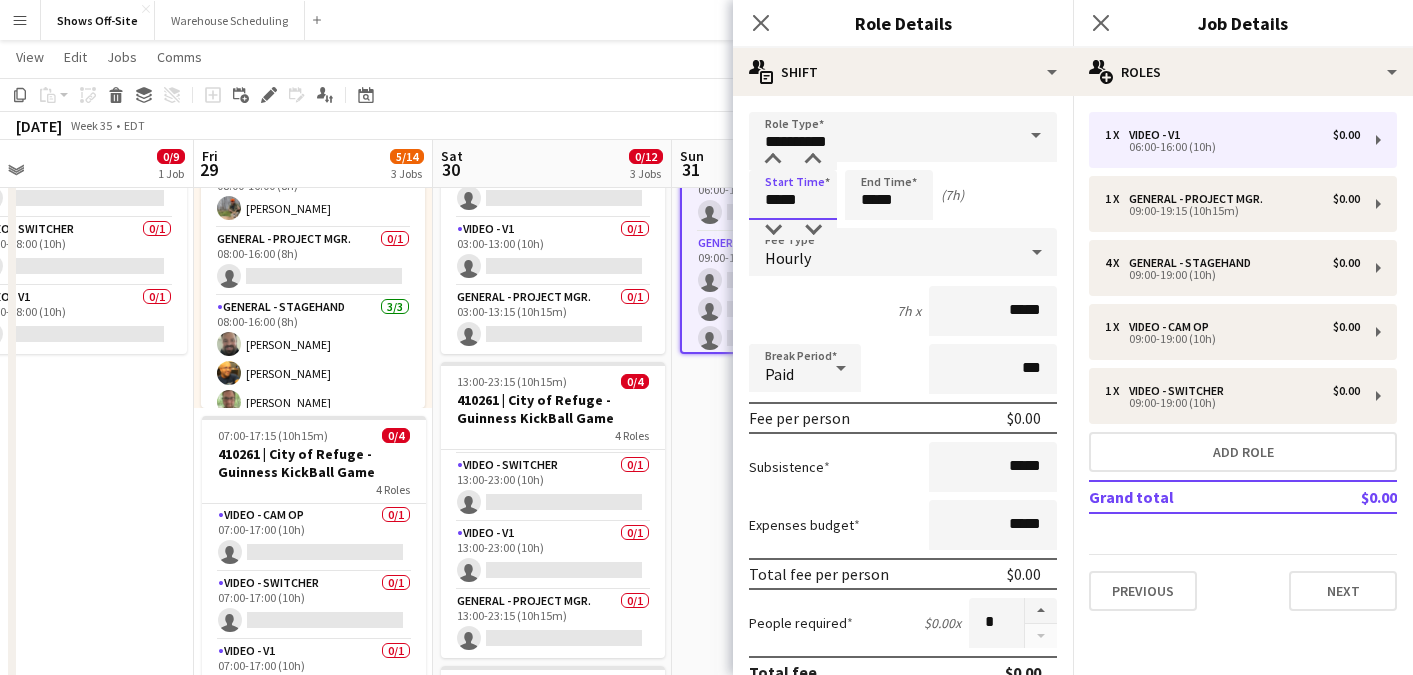 type on "*****" 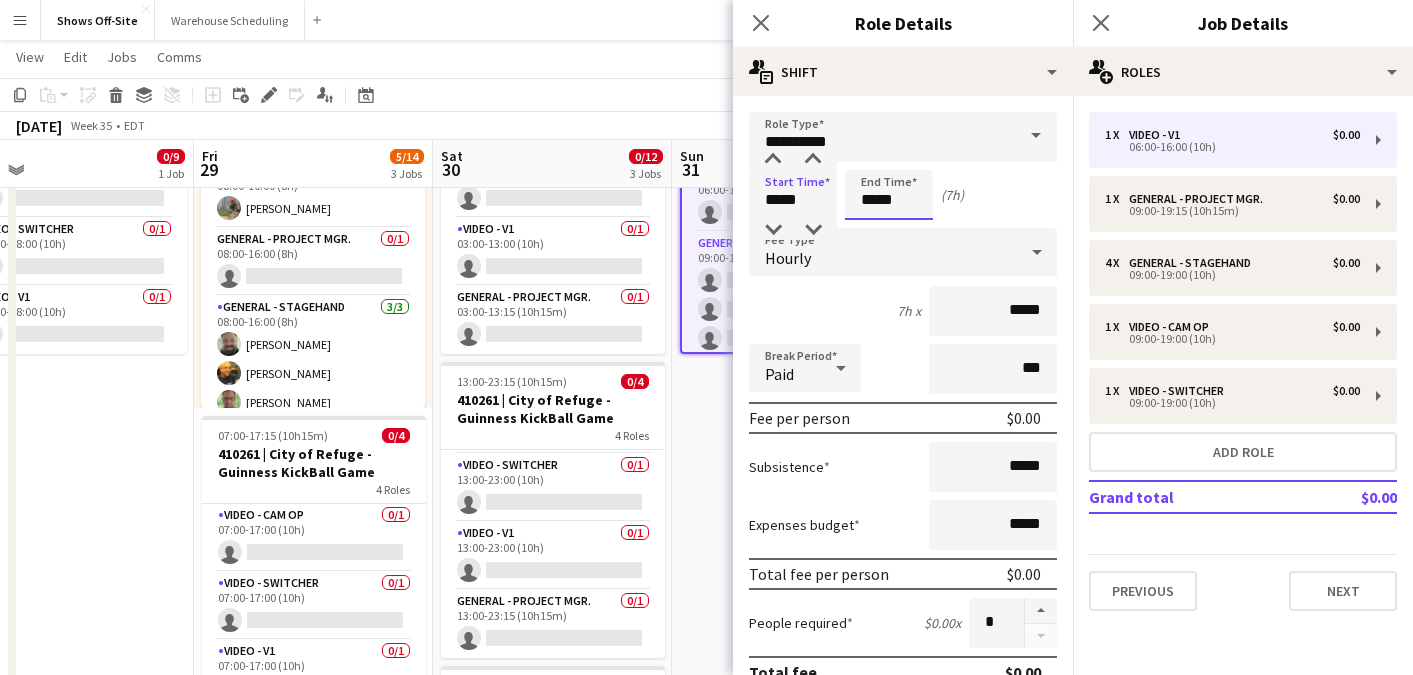 click on "*****" at bounding box center (889, 195) 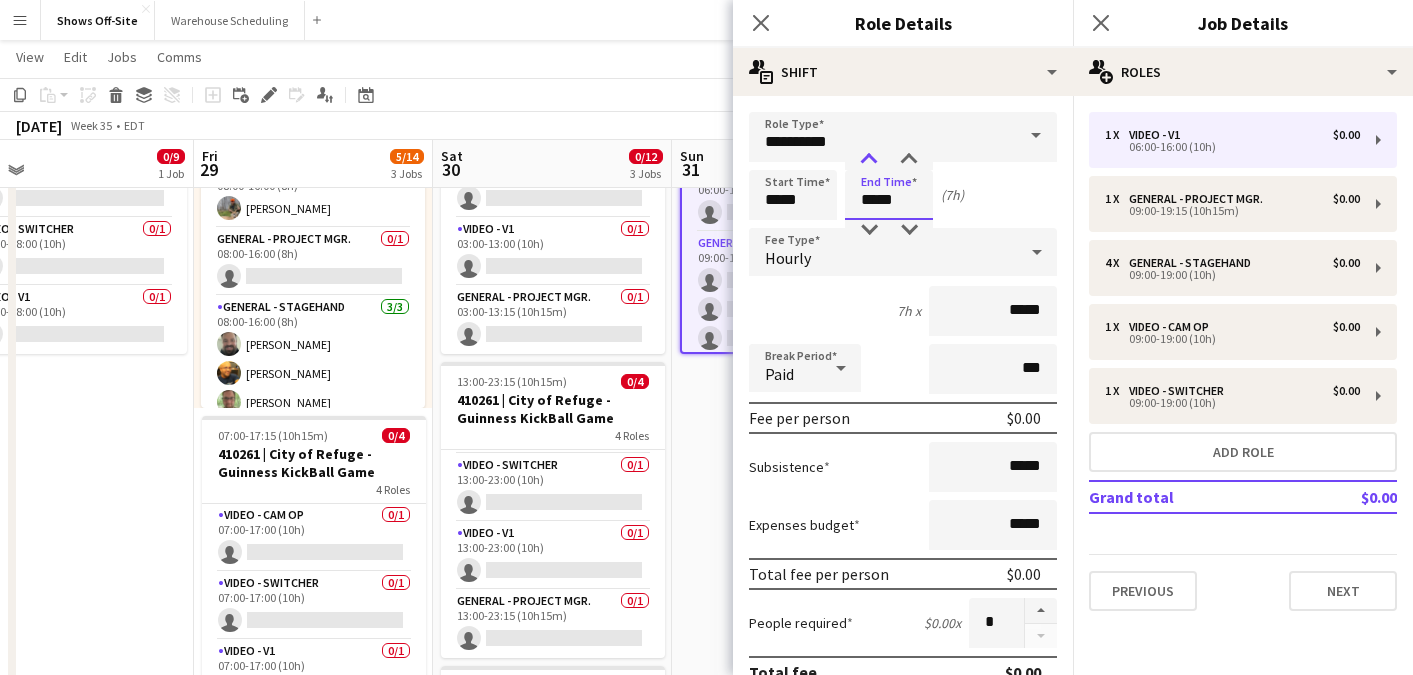 click at bounding box center (869, 160) 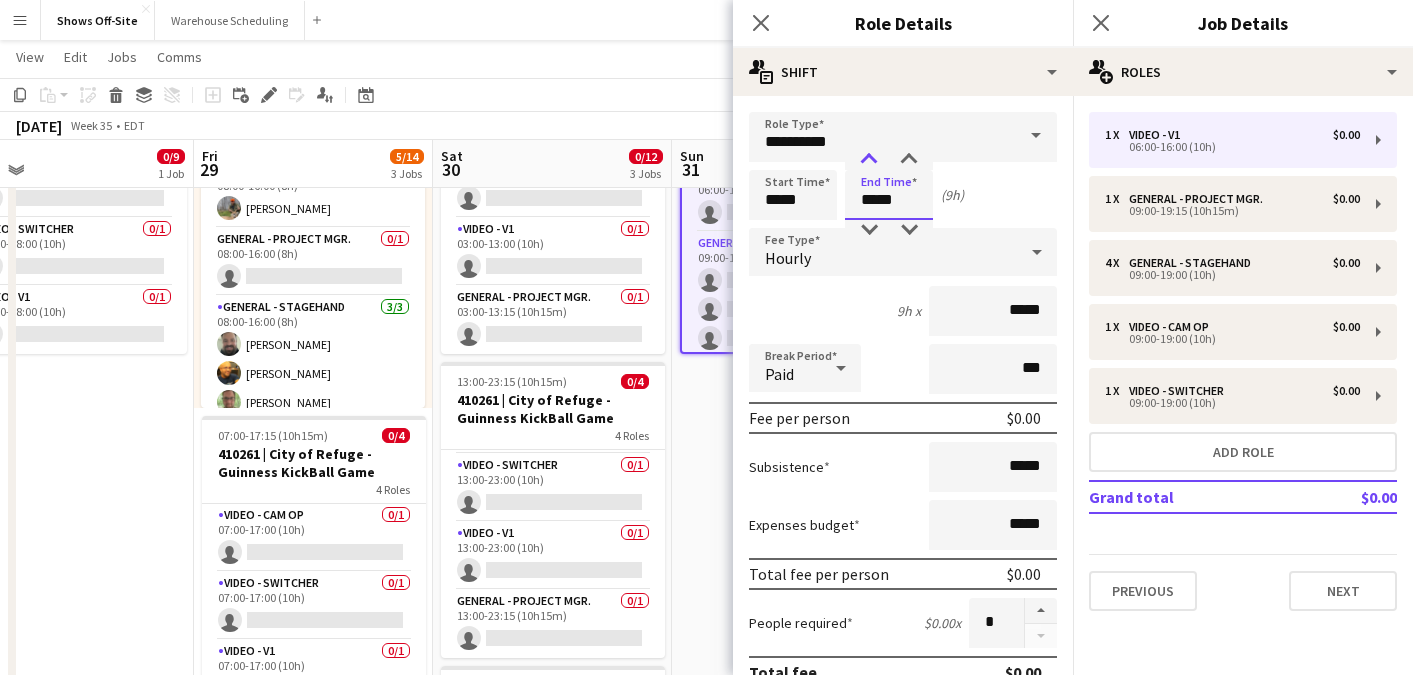 click at bounding box center (869, 160) 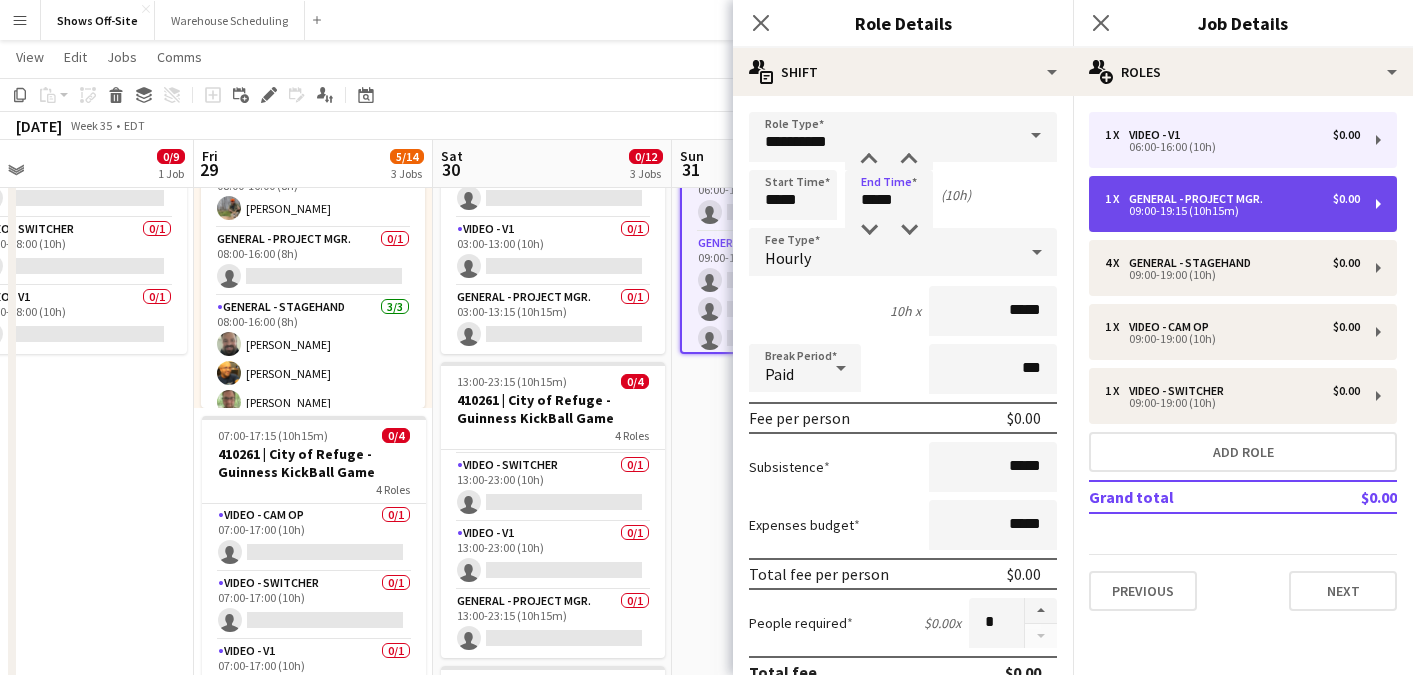 click on "General - Project Mgr." at bounding box center [1200, 199] 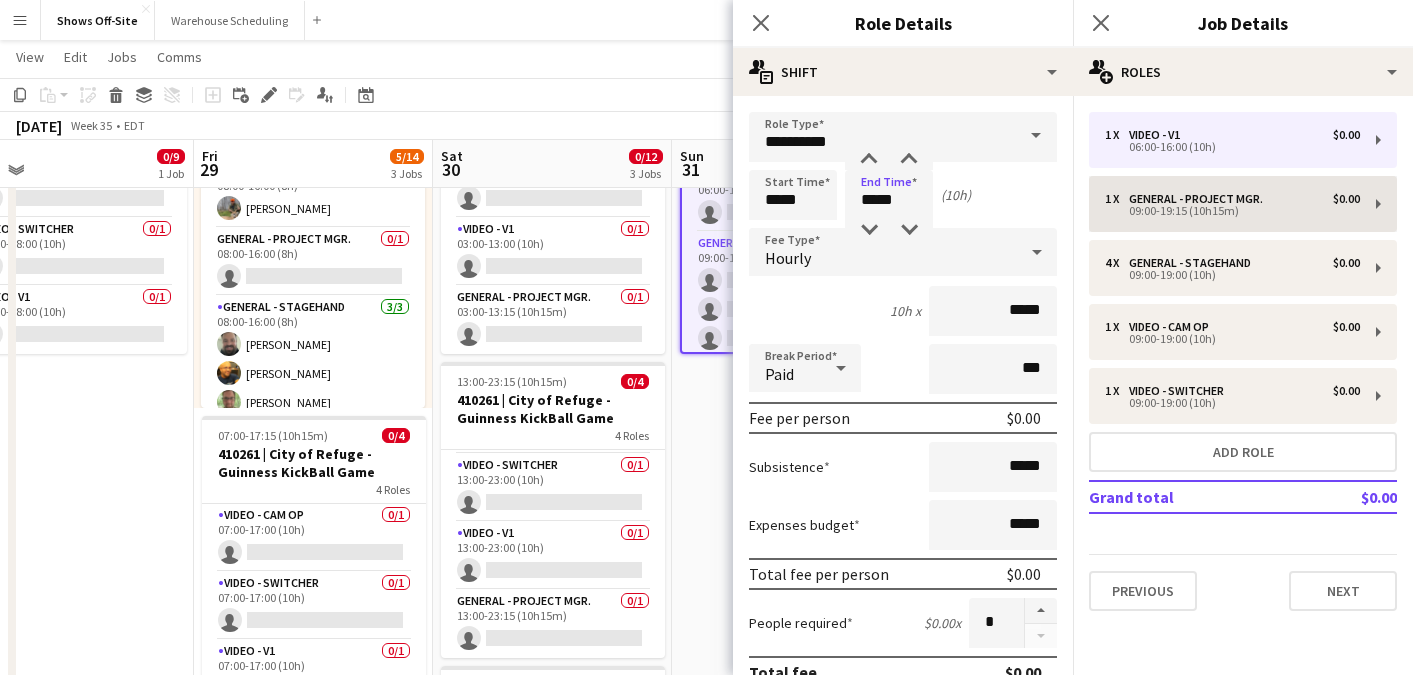 type on "**********" 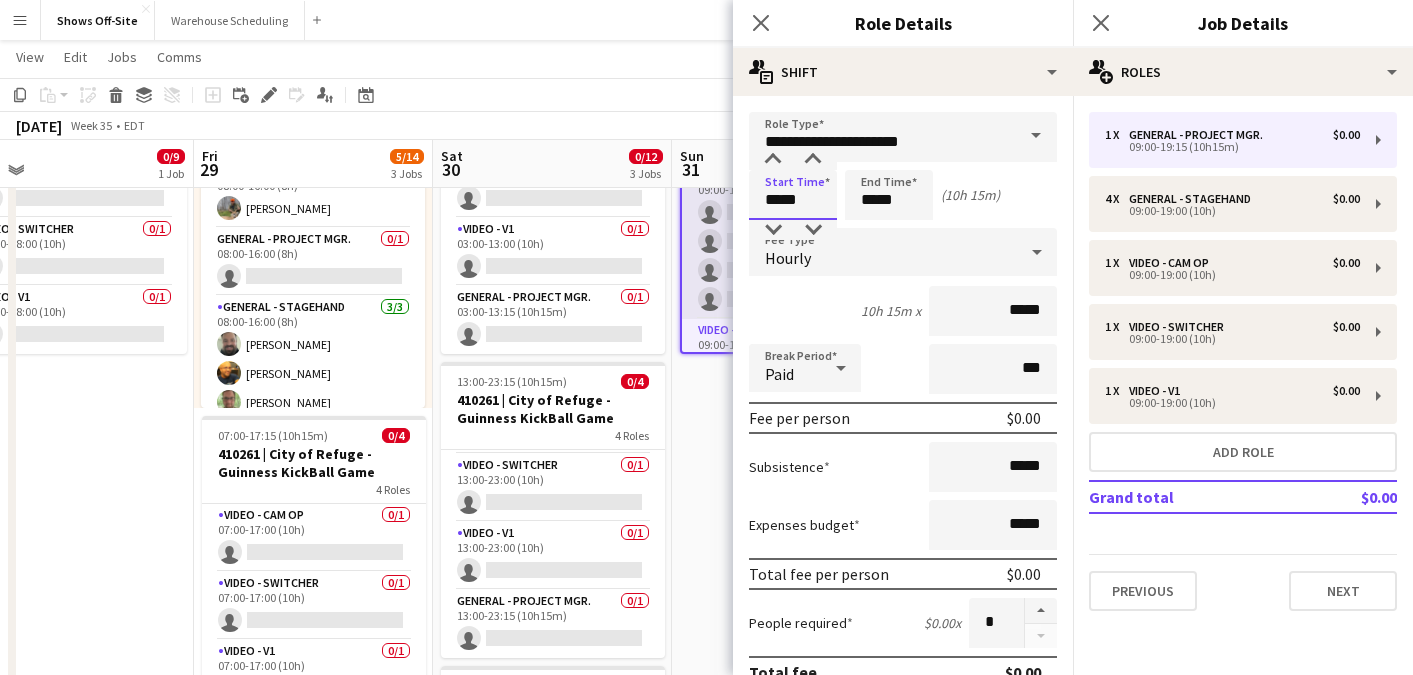 drag, startPoint x: 812, startPoint y: 193, endPoint x: 694, endPoint y: 193, distance: 118 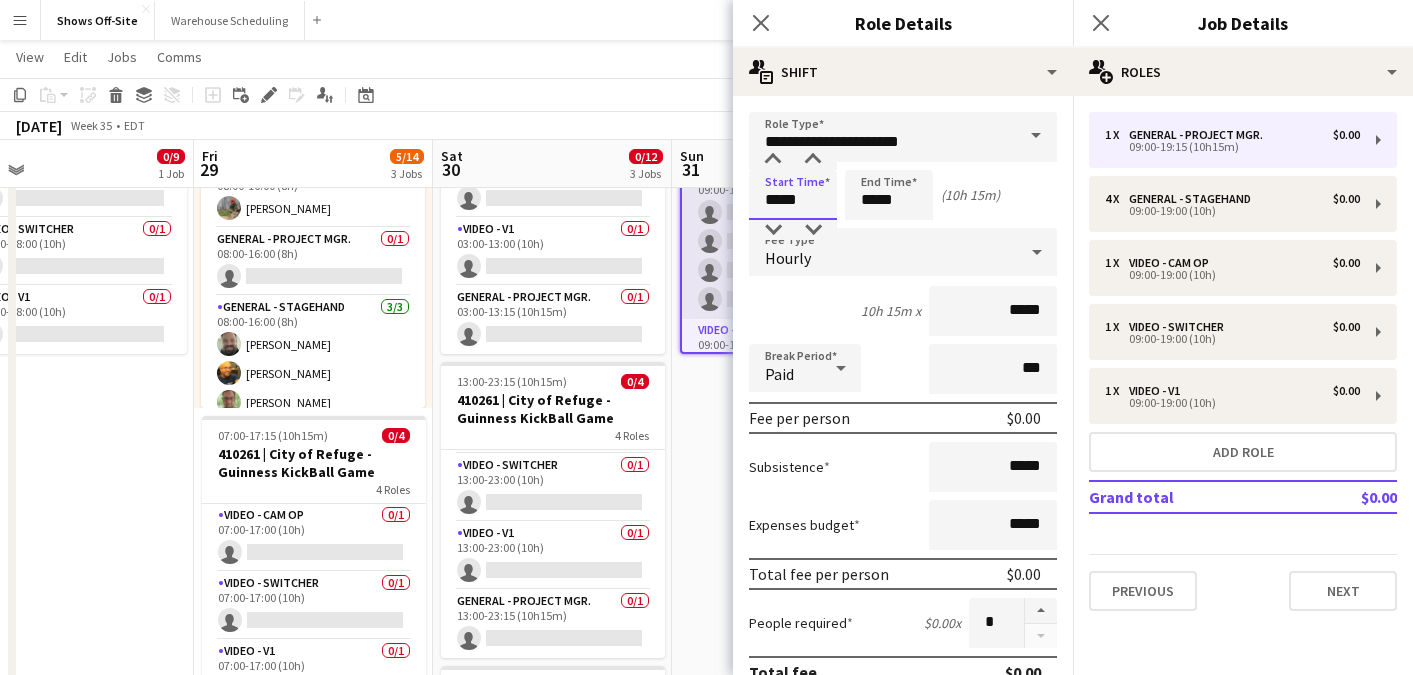 click on "Menu
Boards
Boards   Boards   All jobs   Status
Workforce
Workforce   My Workforce   Recruiting
Comms
Comms
Pay
Pay   Approvals   Payments   Reports
Platform Settings
Platform Settings   App settings   Your settings   Profiles
Training Academy
Training Academy
Knowledge Base
Knowledge Base
Product Updates
Product Updates   Log Out   Privacy   Shows Off-Site
Close
Warehouse Scheduling
Close
Add
Help
Notifications
Shows Off-Site
user
View  Day view expanded Day view collapsed Month view" at bounding box center [706, 677] 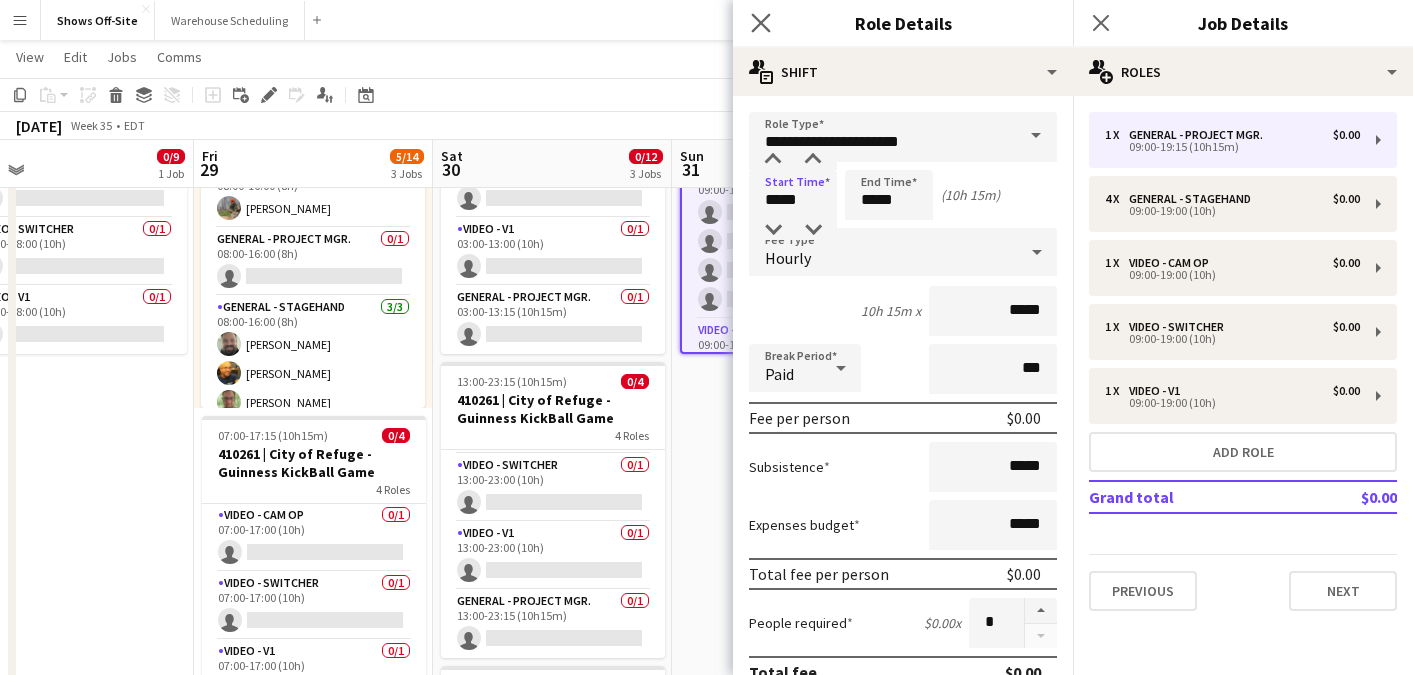 click on "Close pop-in" 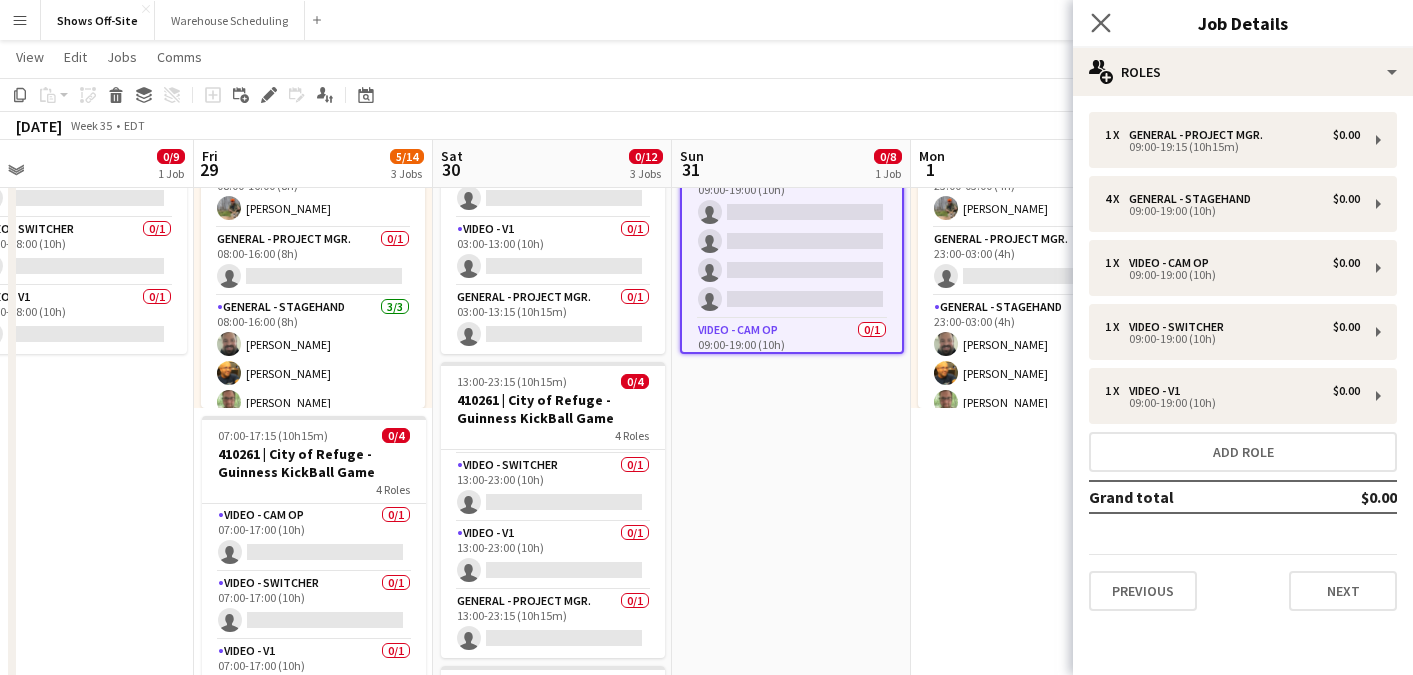 click on "Close pop-in" 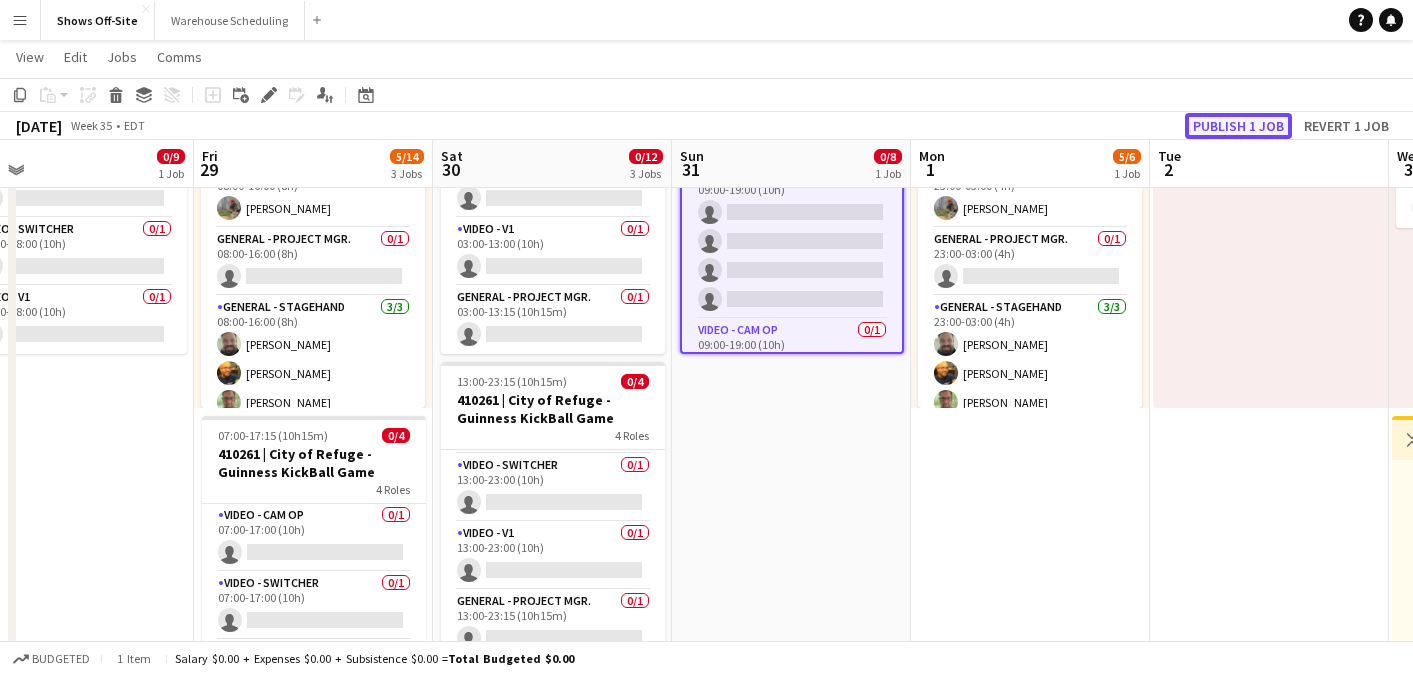 click on "Publish 1 job" 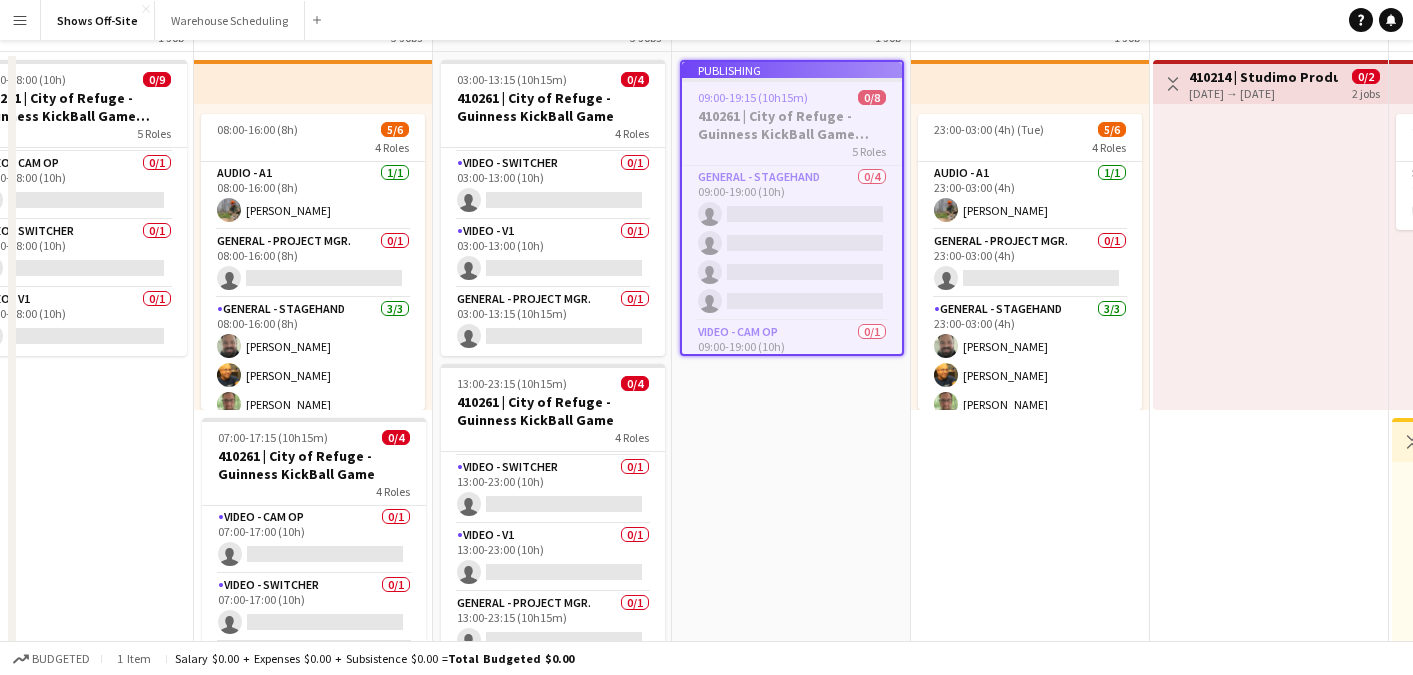 scroll, scrollTop: 0, scrollLeft: 0, axis: both 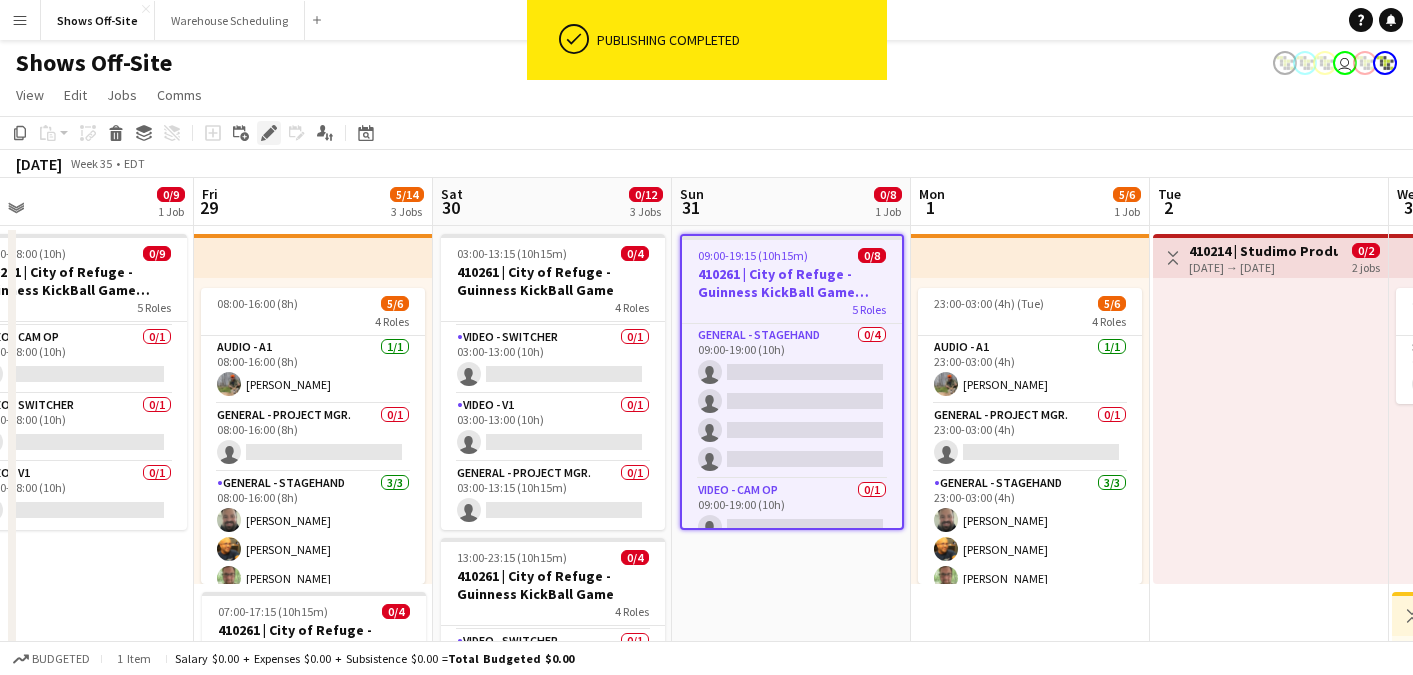 click 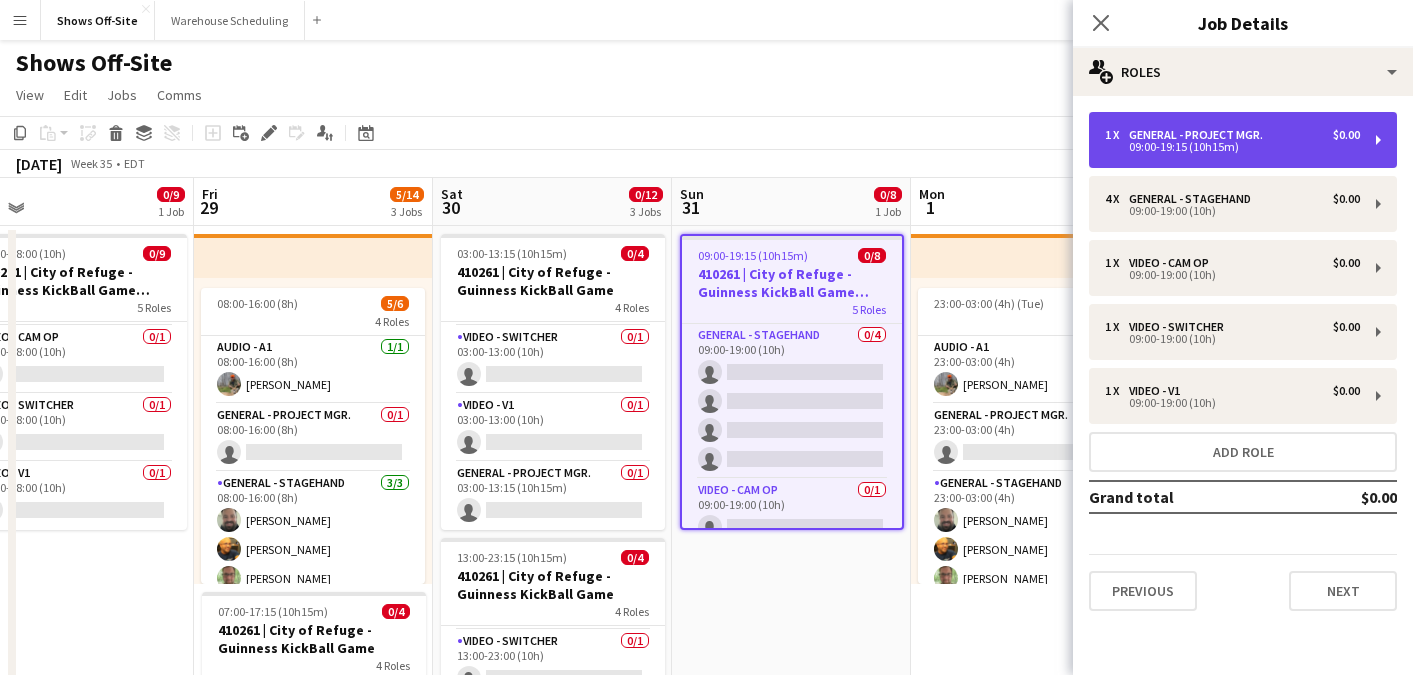 click on "09:00-19:15 (10h15m)" at bounding box center [1232, 147] 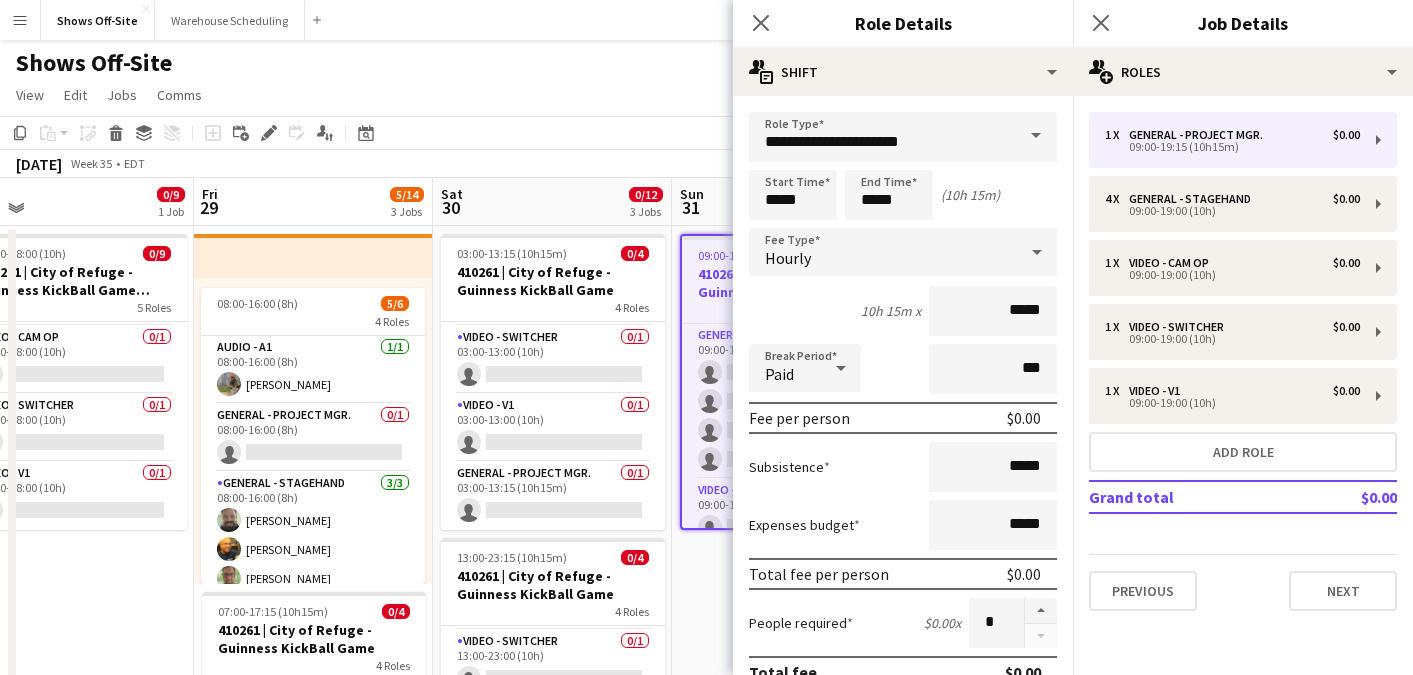 click on "1 x   General - Project Mgr.   $0.00   09:00-19:15 (10h15m)   4 x   General - Stagehand   $0.00   09:00-19:00 (10h)   1 x   Video - Cam Op   $0.00   09:00-19:00 (10h)   1 x   Video - Switcher   $0.00   09:00-19:00 (10h)   1 x   Video - V1   $0.00   09:00-19:00 (10h)   Add role   Grand total   $0.00   Previous   Next" at bounding box center (1243, 361) 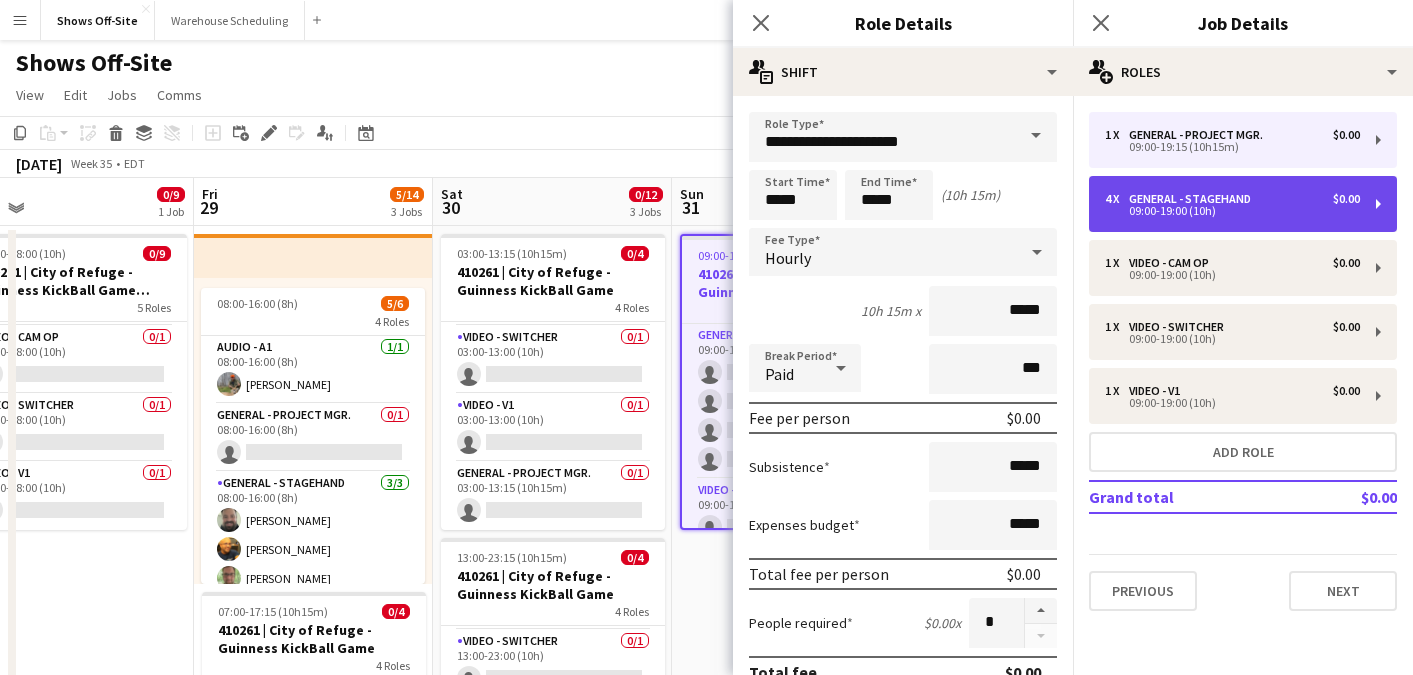 click on "General - Stagehand" at bounding box center [1194, 199] 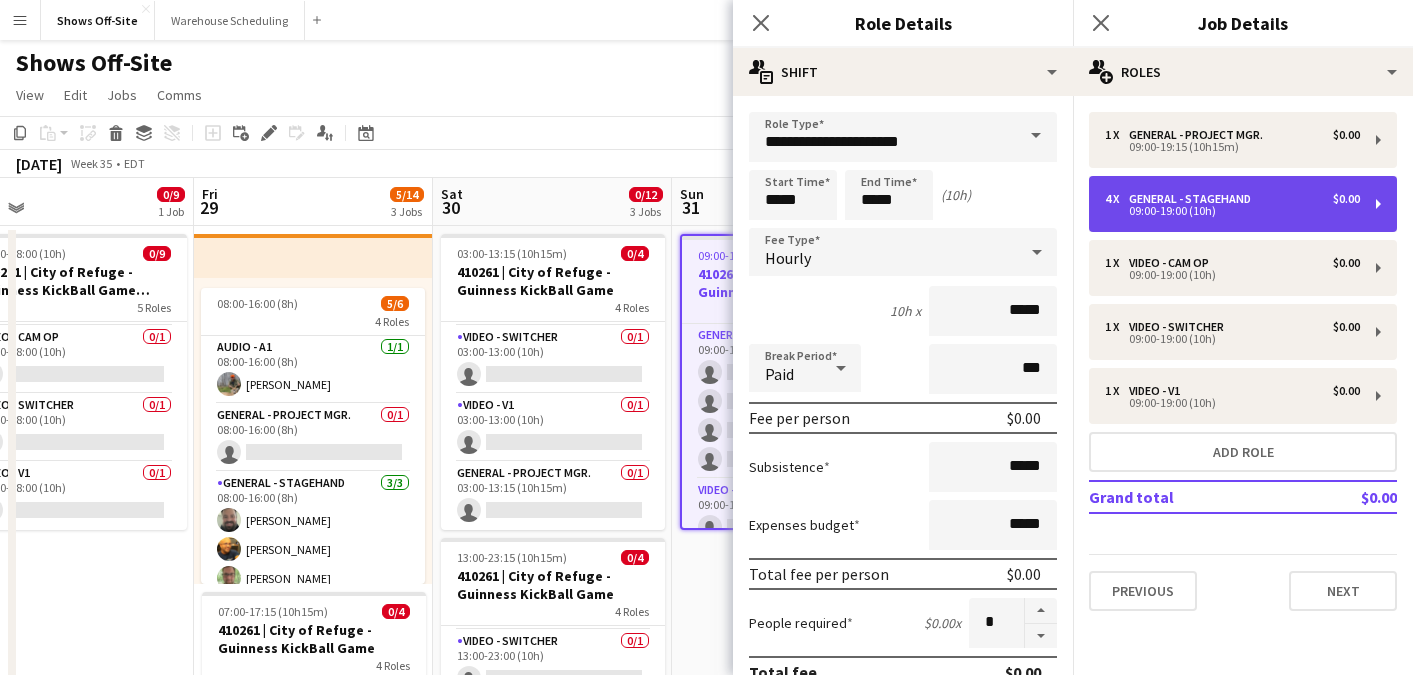 type on "**********" 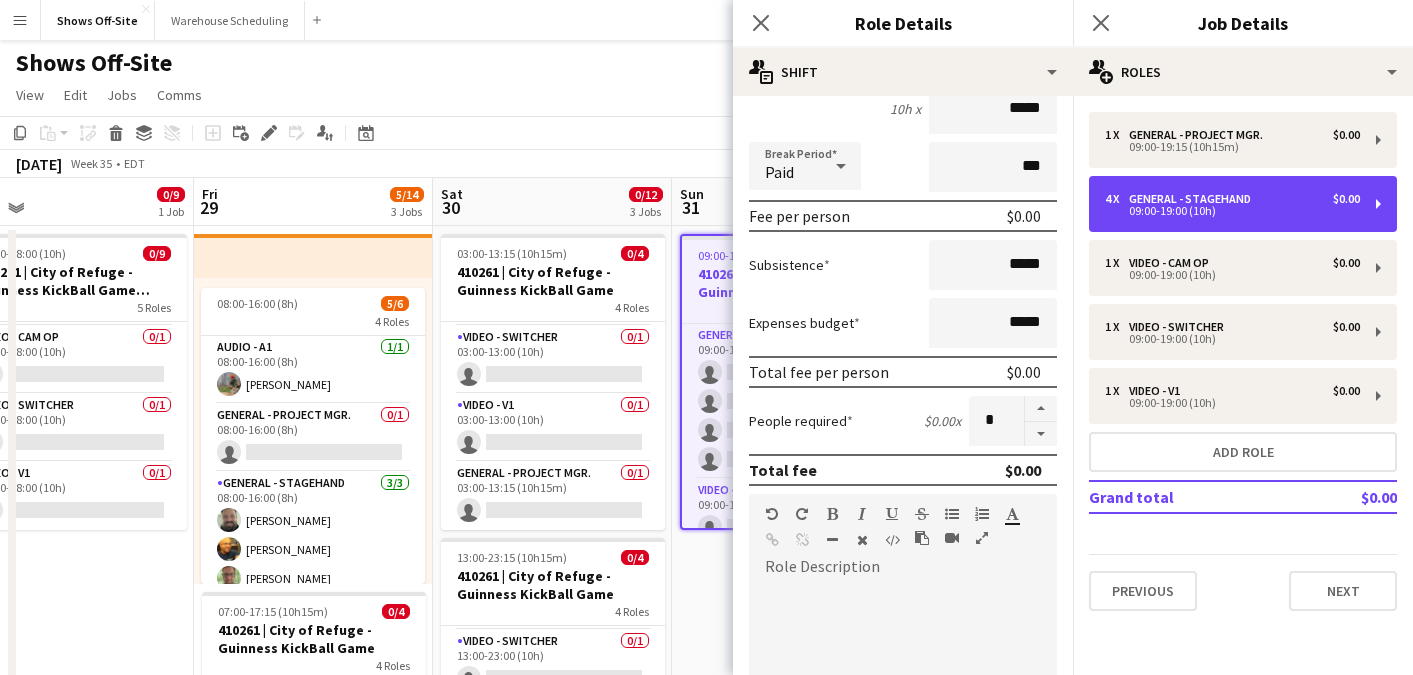 scroll, scrollTop: 577, scrollLeft: 0, axis: vertical 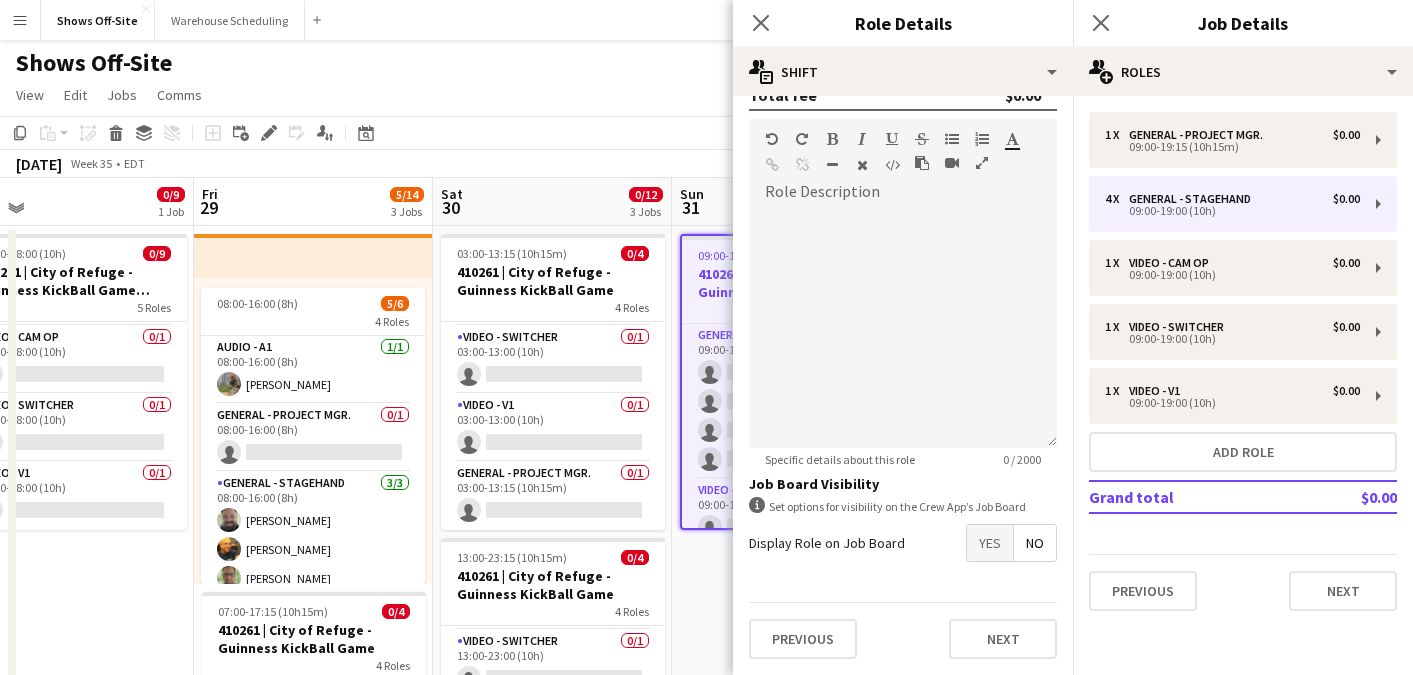 click on "Yes" at bounding box center [990, 543] 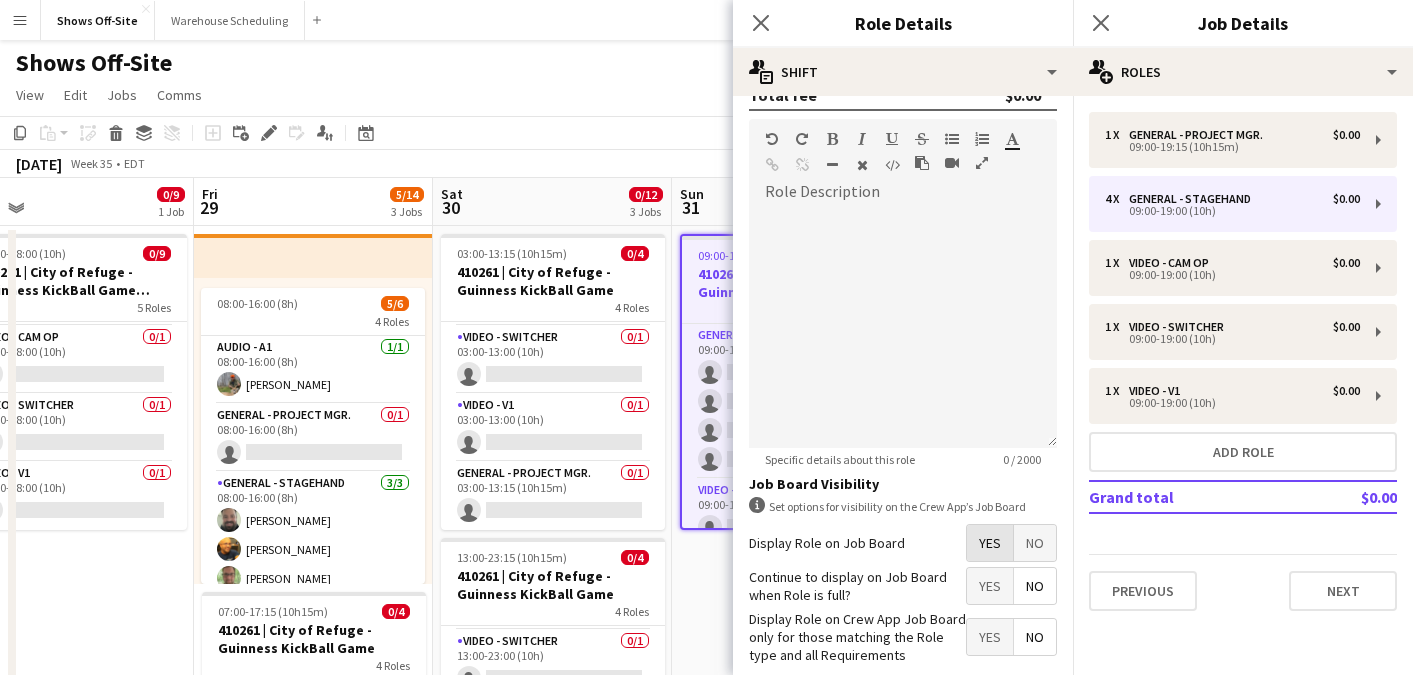 scroll, scrollTop: 679, scrollLeft: 0, axis: vertical 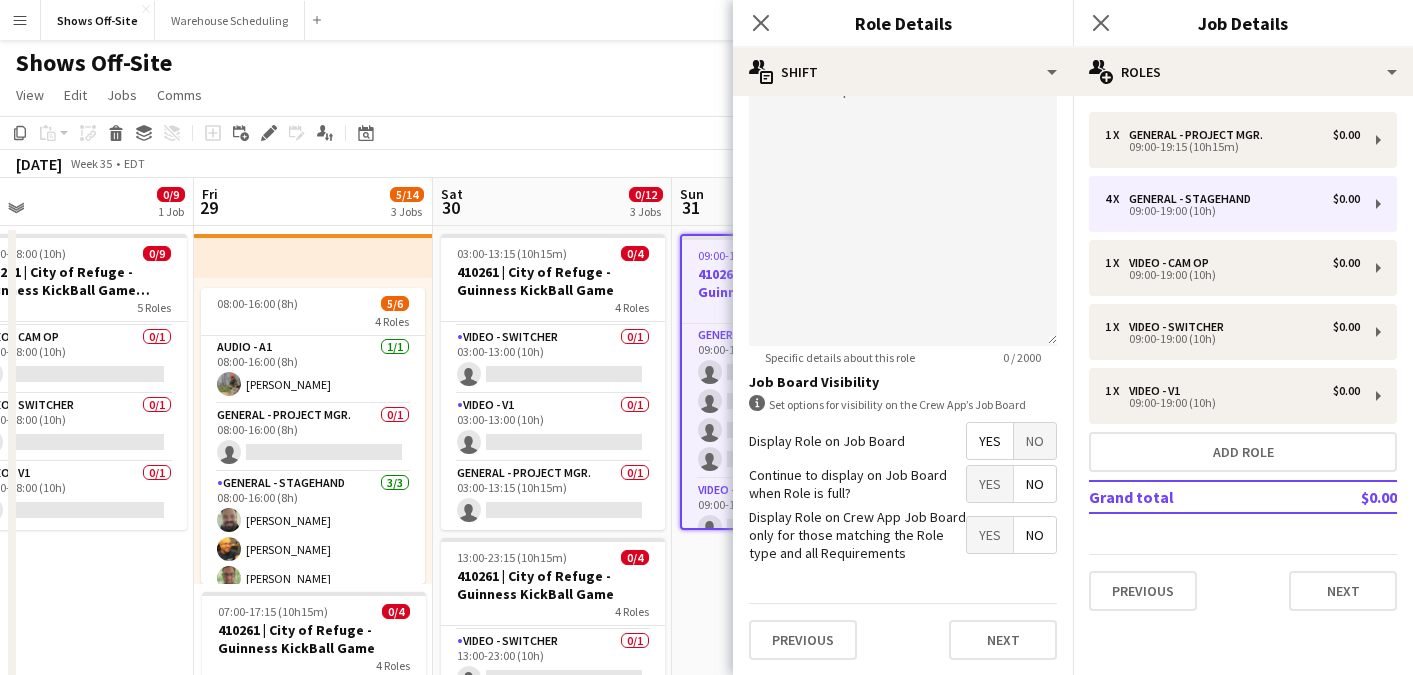 click on "No" at bounding box center (1035, 484) 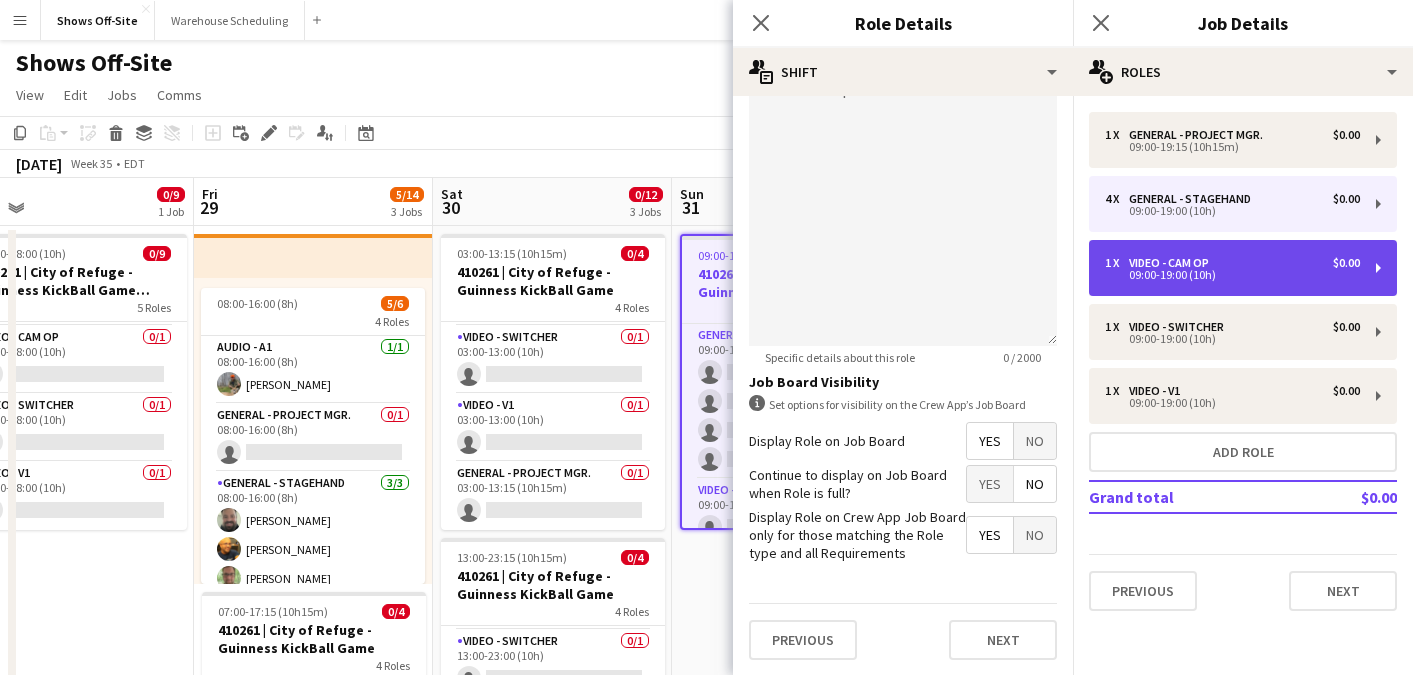 click on "09:00-19:00 (10h)" at bounding box center (1232, 275) 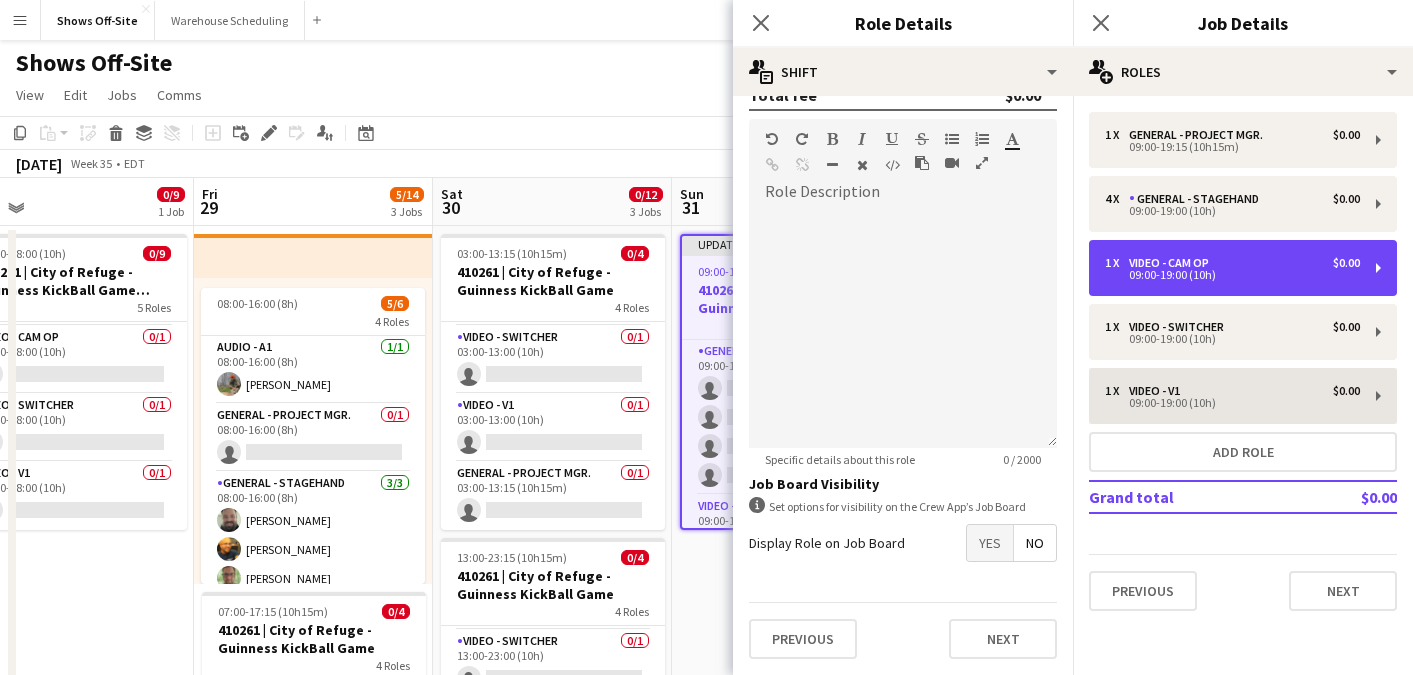 scroll, scrollTop: 577, scrollLeft: 0, axis: vertical 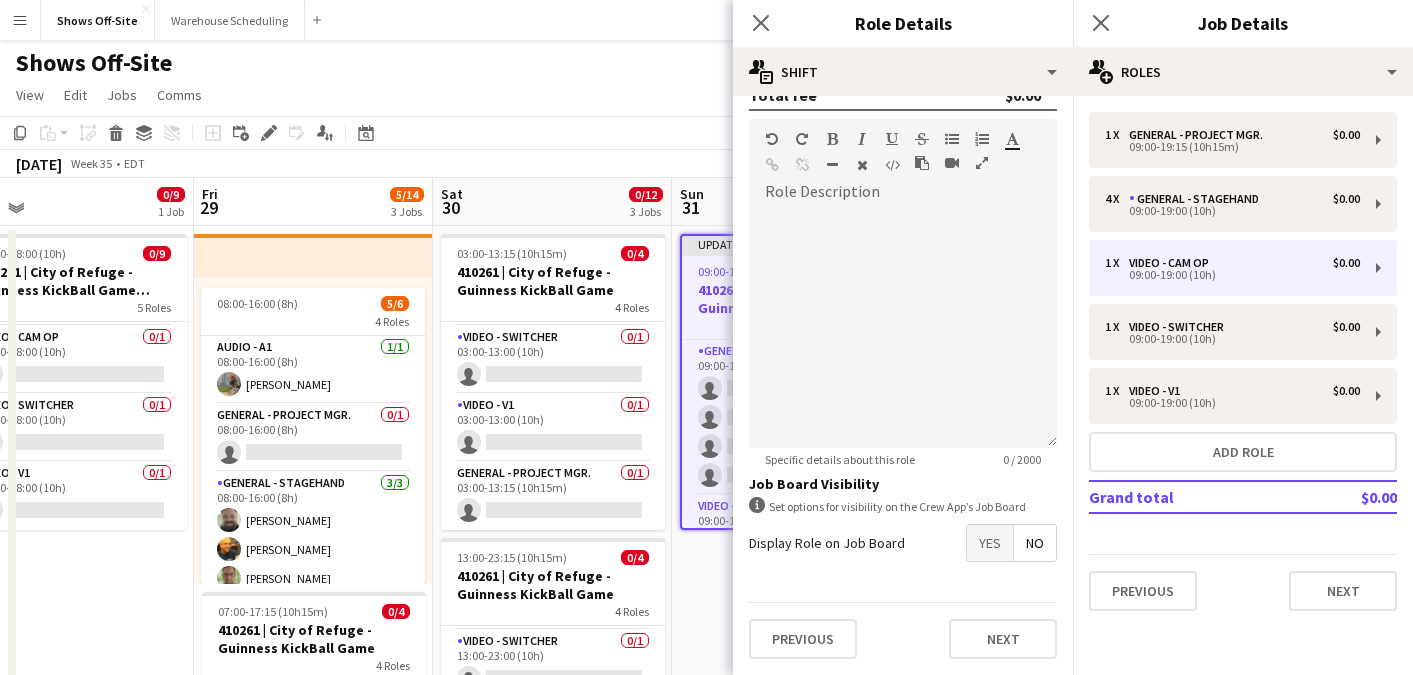 click on "Yes" at bounding box center [990, 543] 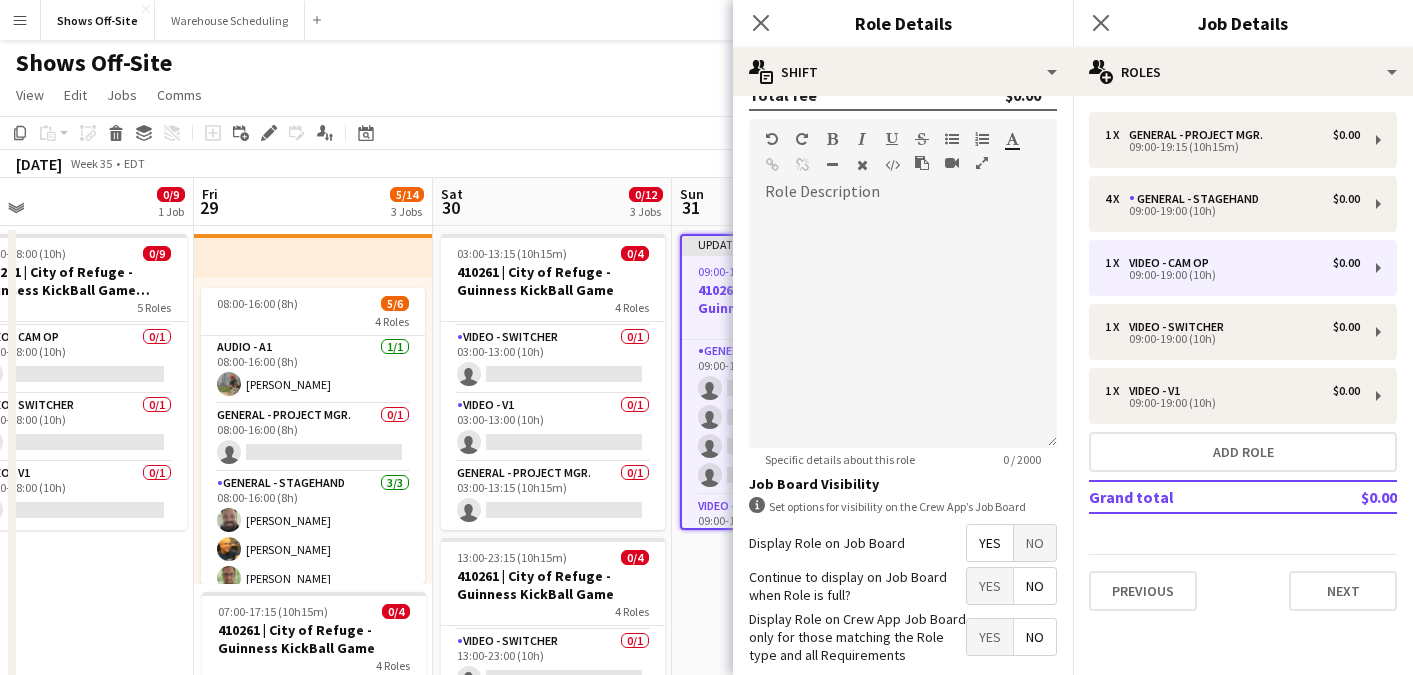 scroll, scrollTop: 679, scrollLeft: 0, axis: vertical 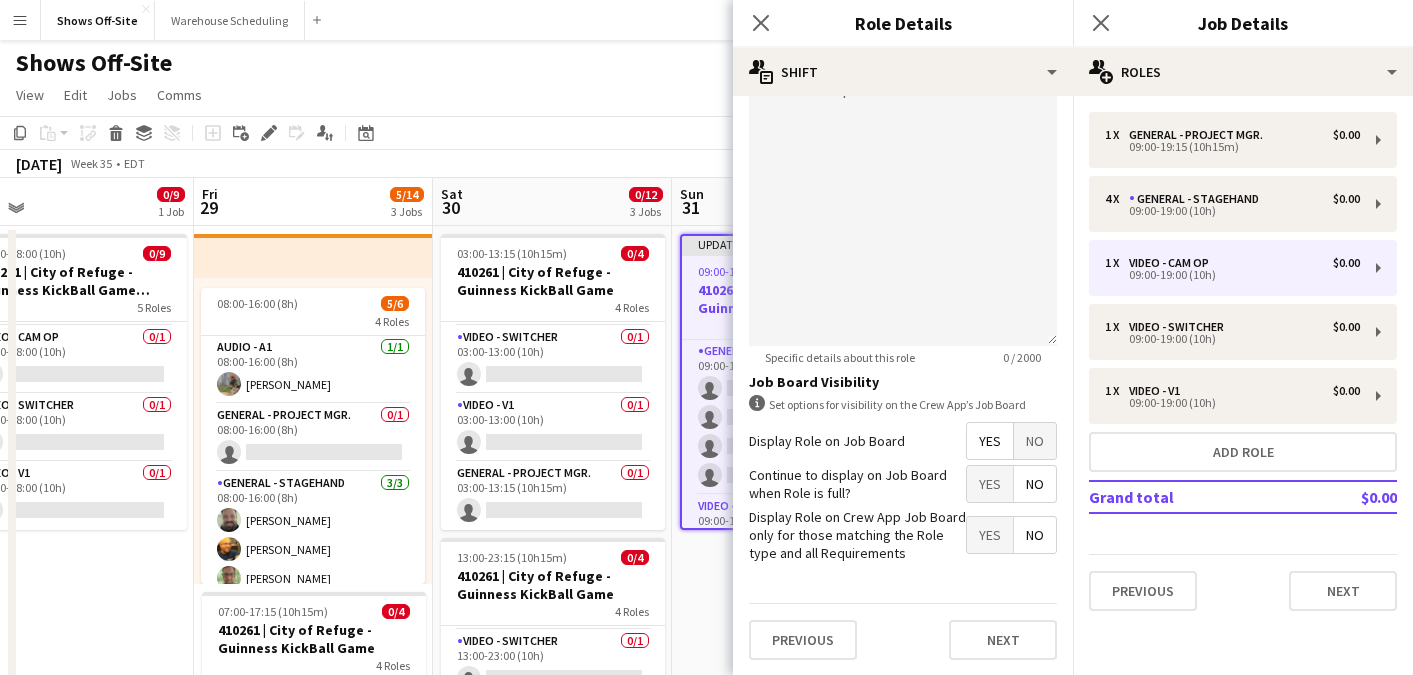 click on "No" at bounding box center (1035, 484) 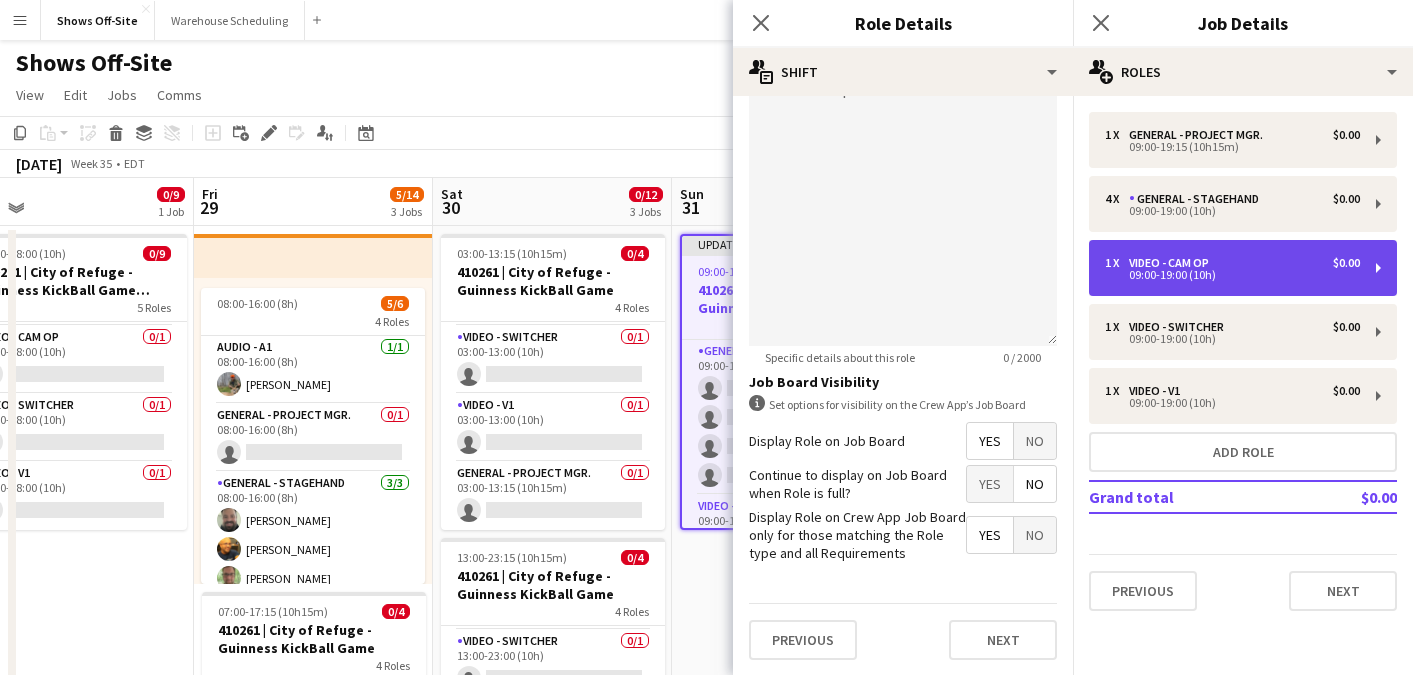 click on "1 x   Video - Cam Op   $0.00   09:00-19:00 (10h)" at bounding box center [1243, 268] 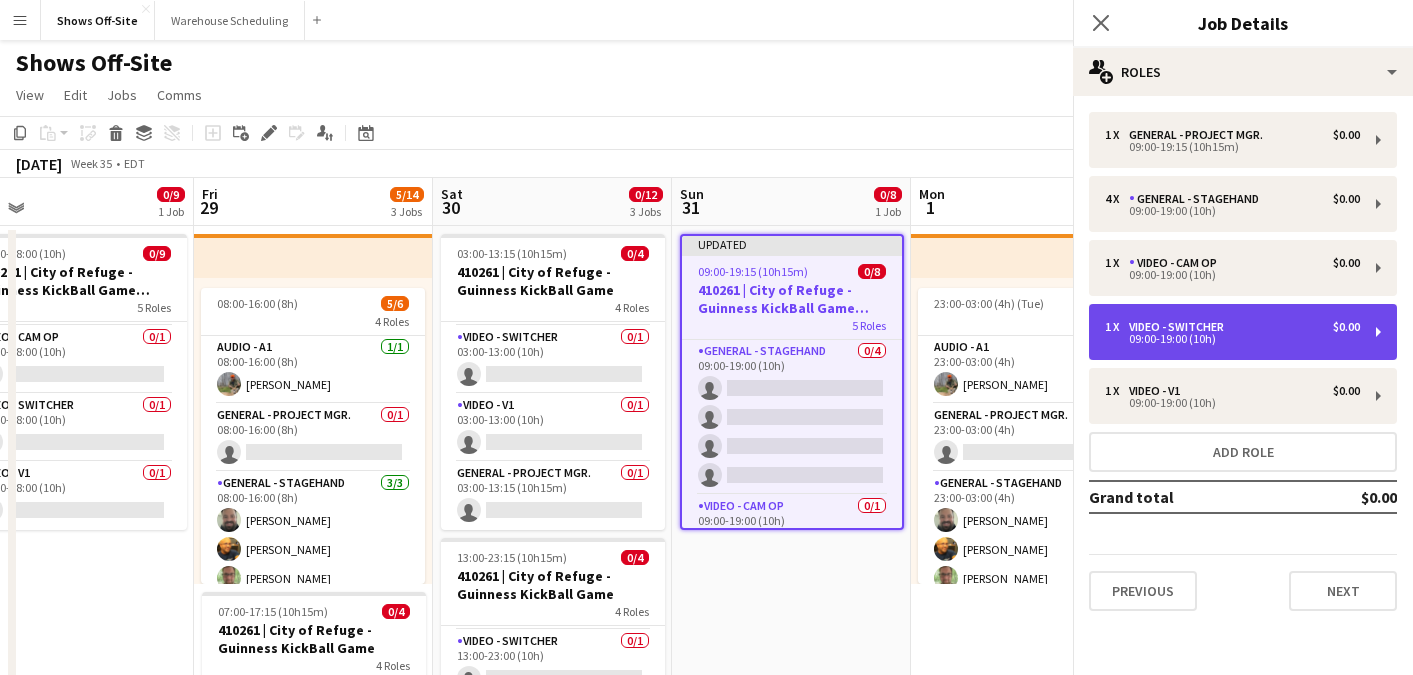 click on "1 x   Video - Switcher   $0.00   09:00-19:00 (10h)" at bounding box center (1243, 332) 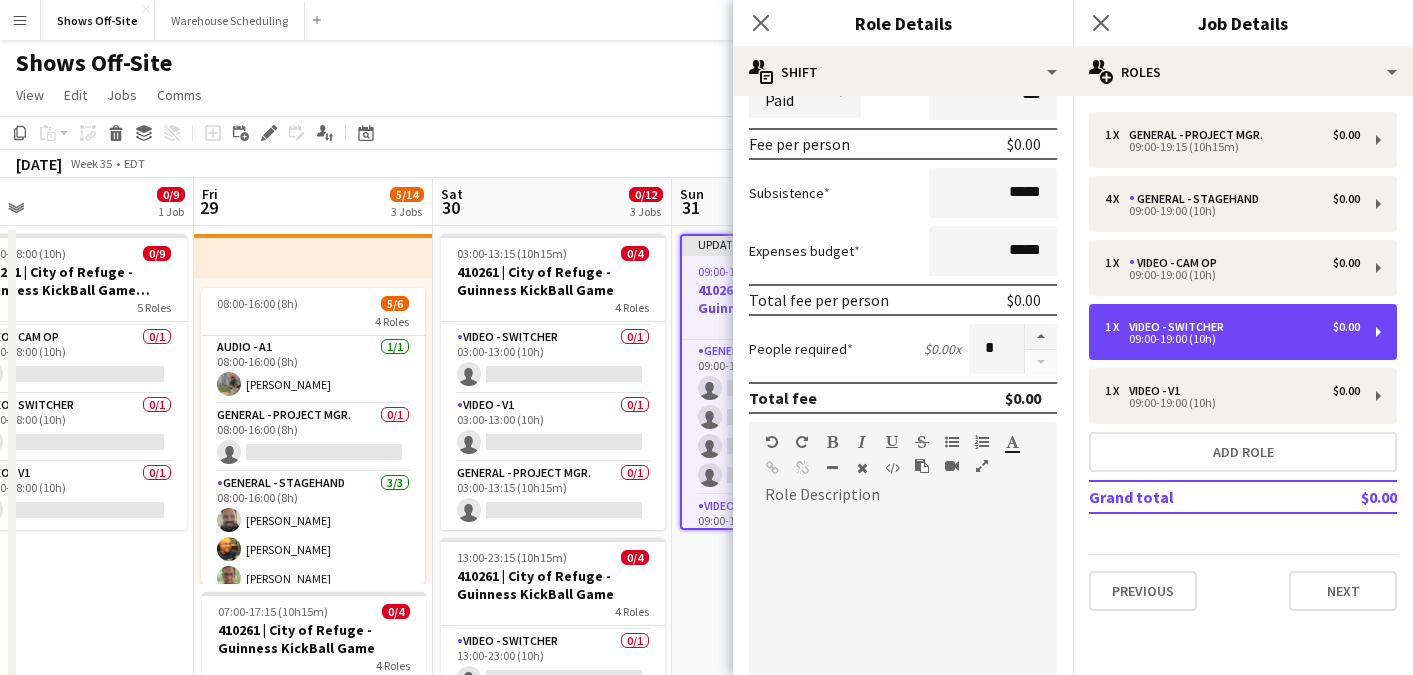 scroll, scrollTop: 577, scrollLeft: 0, axis: vertical 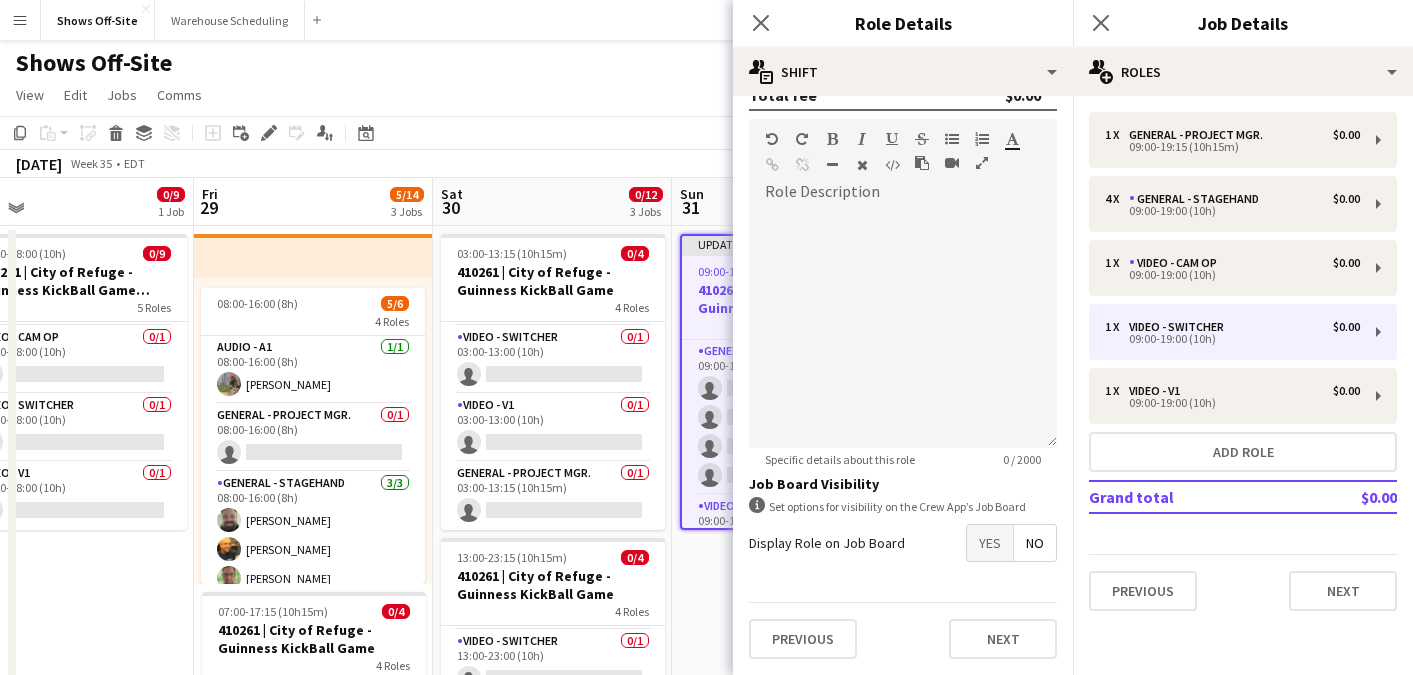 click on "Yes" at bounding box center (990, 543) 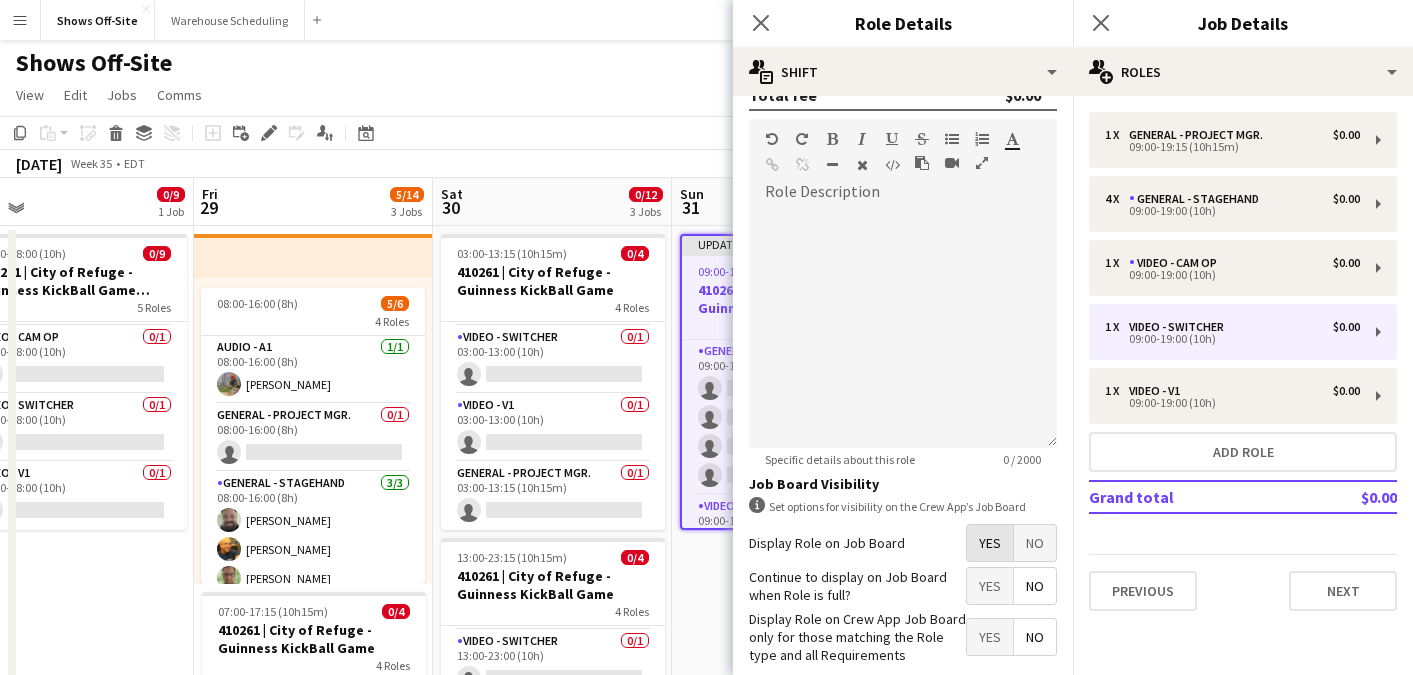 scroll, scrollTop: 679, scrollLeft: 0, axis: vertical 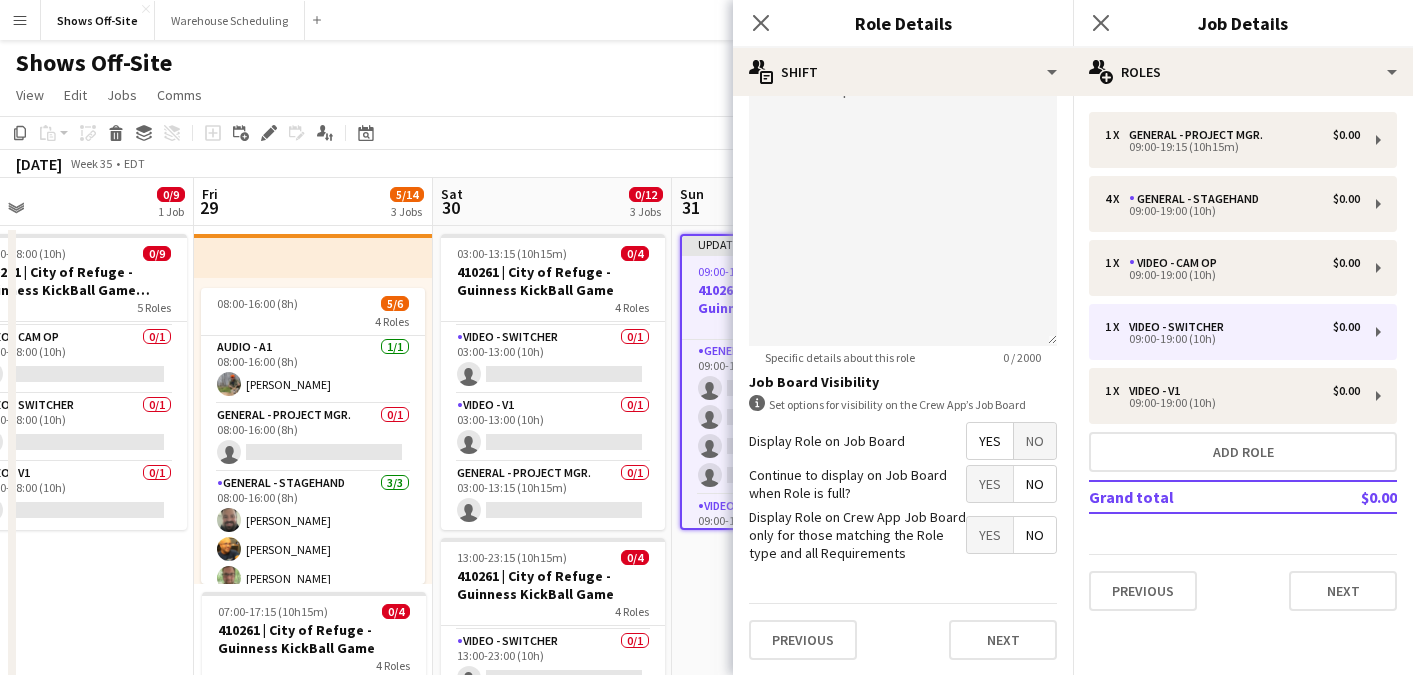 click on "No" at bounding box center [1035, 484] 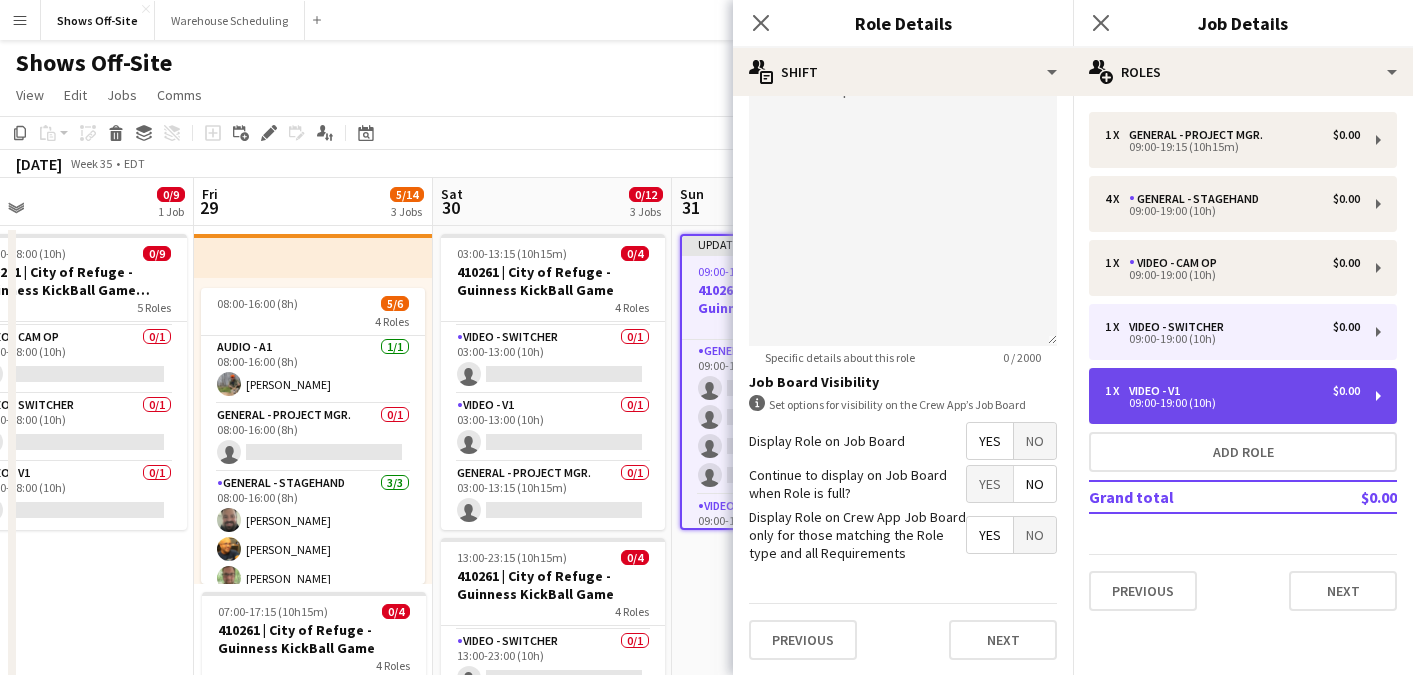click on "09:00-19:00 (10h)" at bounding box center (1232, 403) 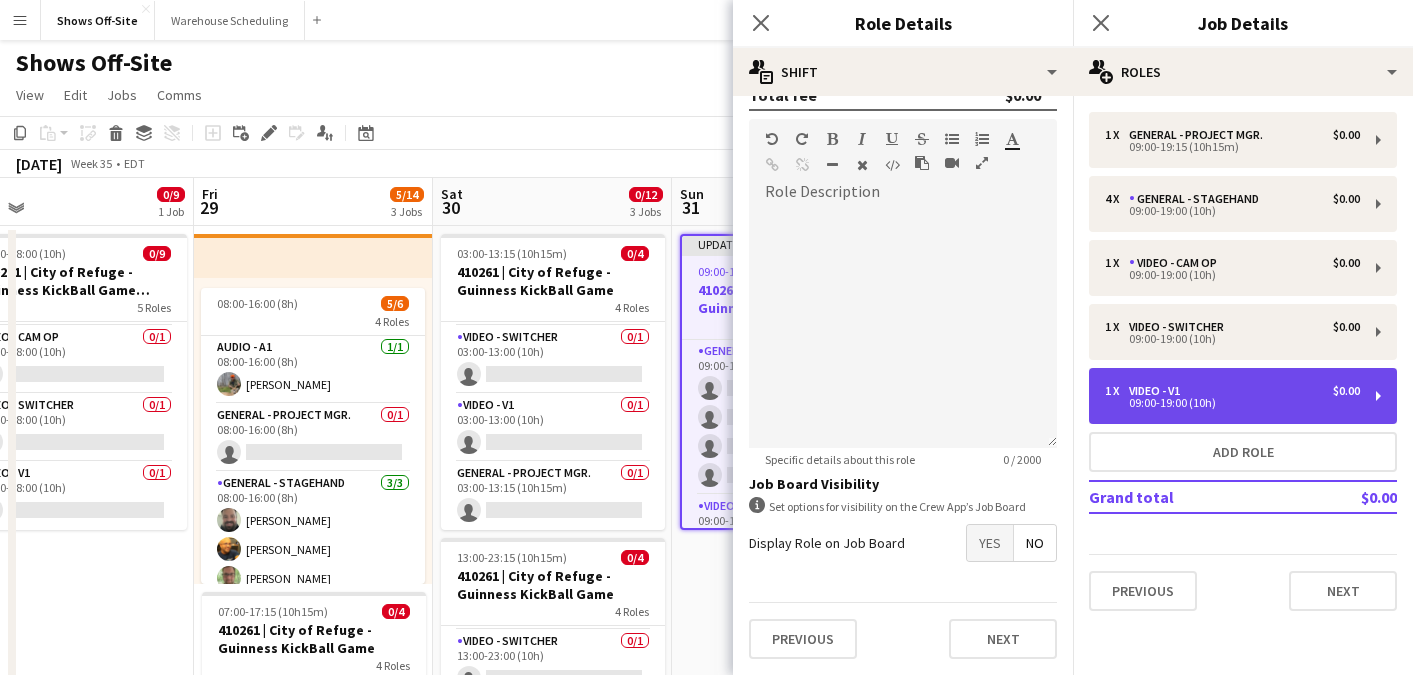 type on "**********" 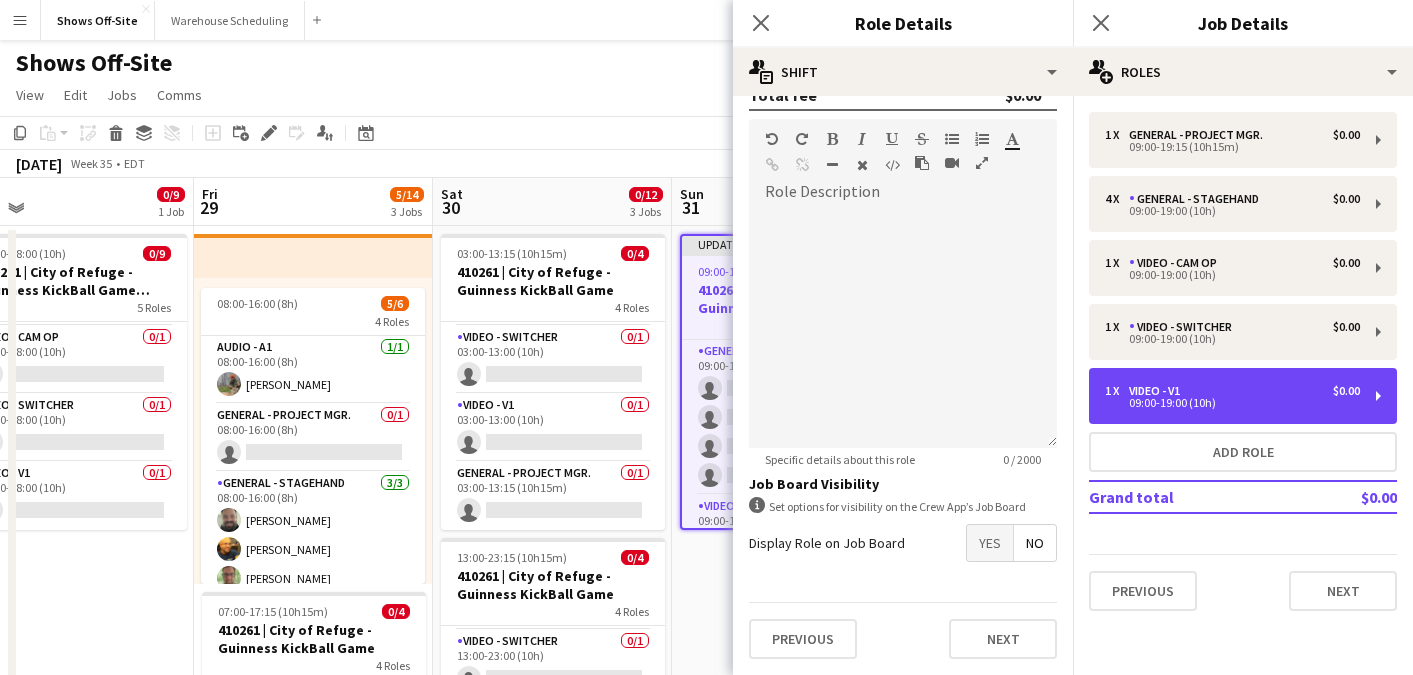 scroll, scrollTop: 107, scrollLeft: 0, axis: vertical 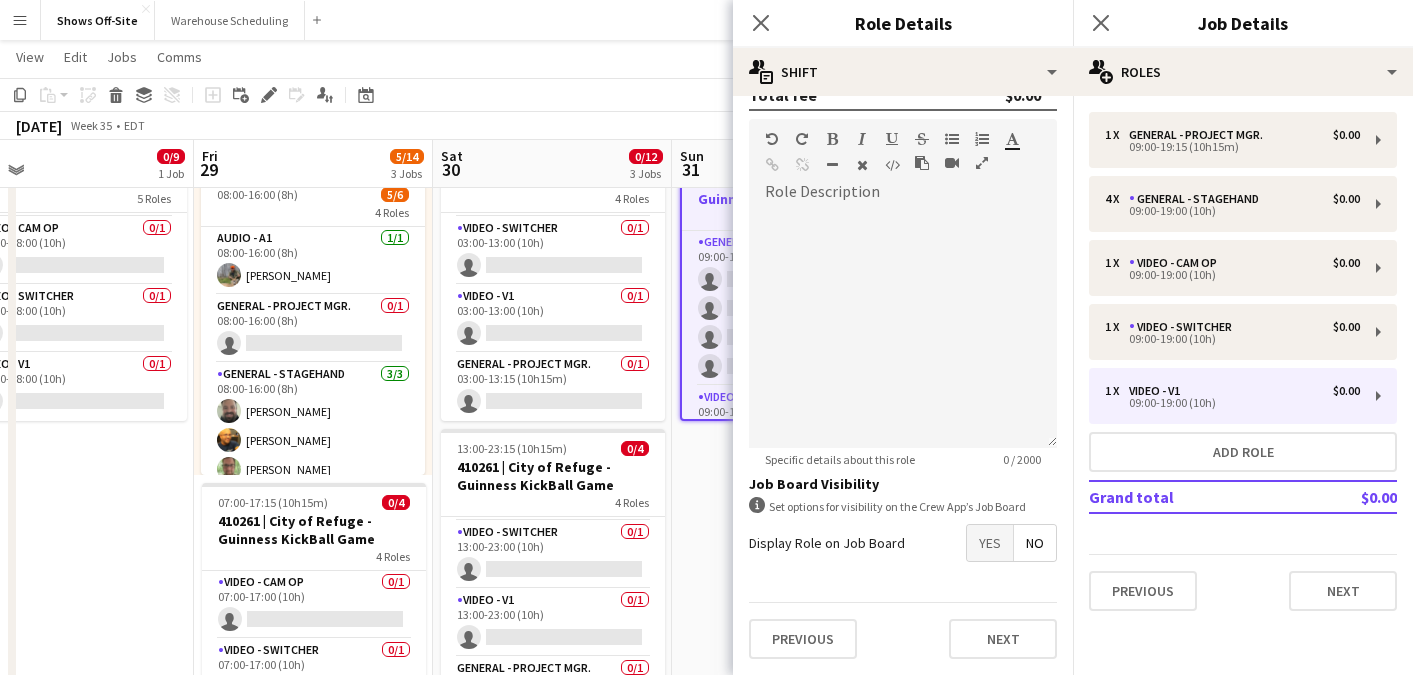 click on "Yes" at bounding box center (990, 543) 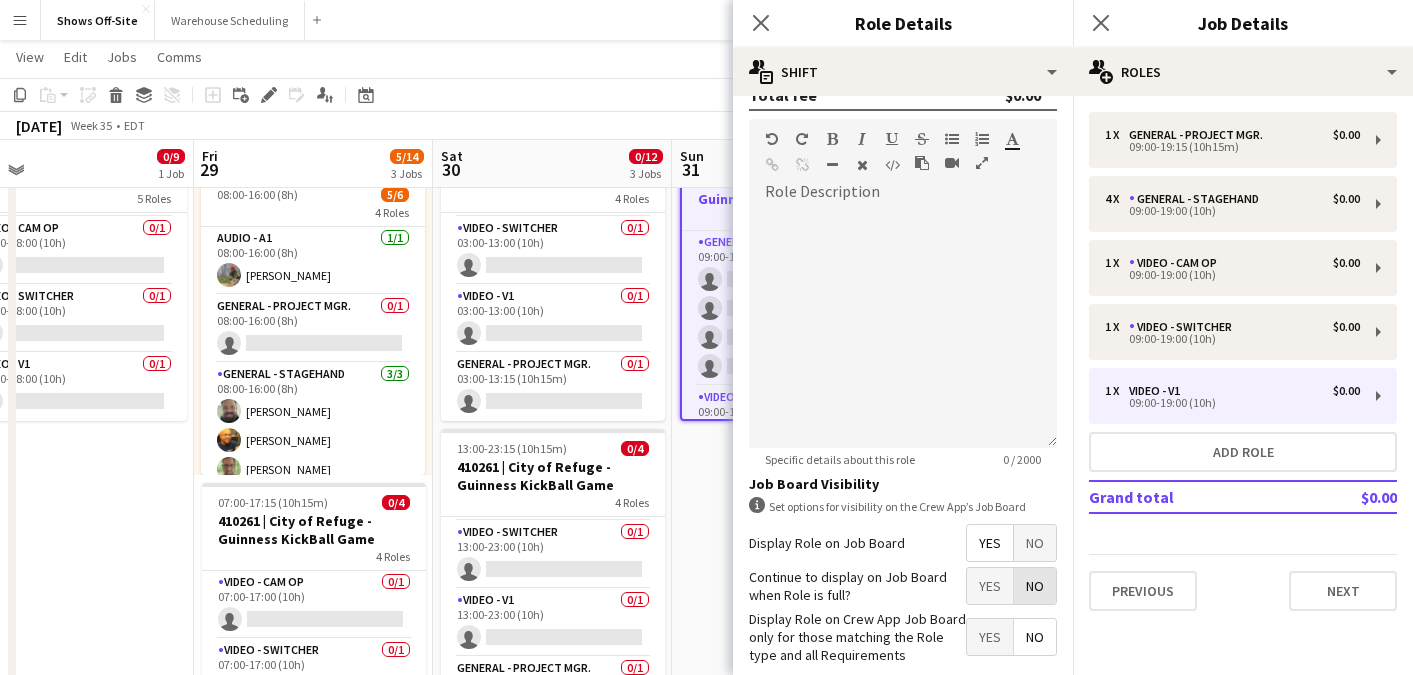 click on "No" at bounding box center (1035, 586) 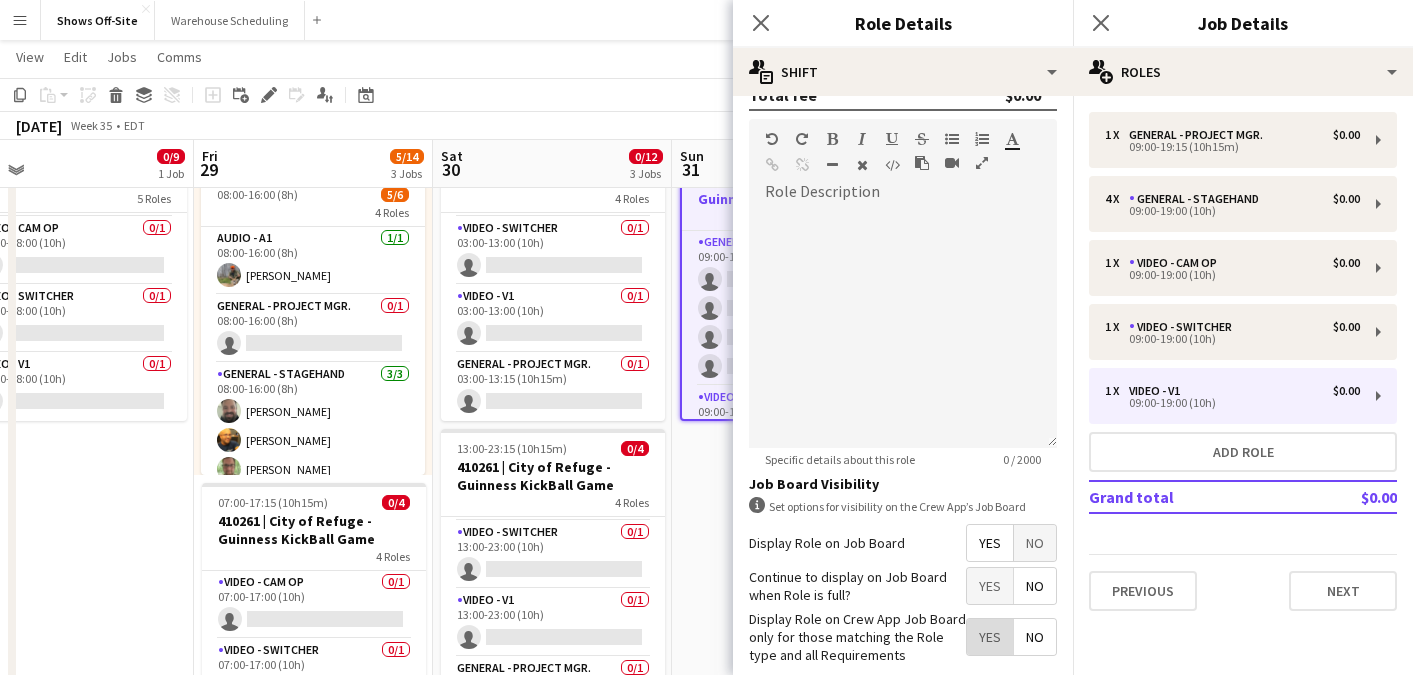 click on "Yes" at bounding box center (990, 637) 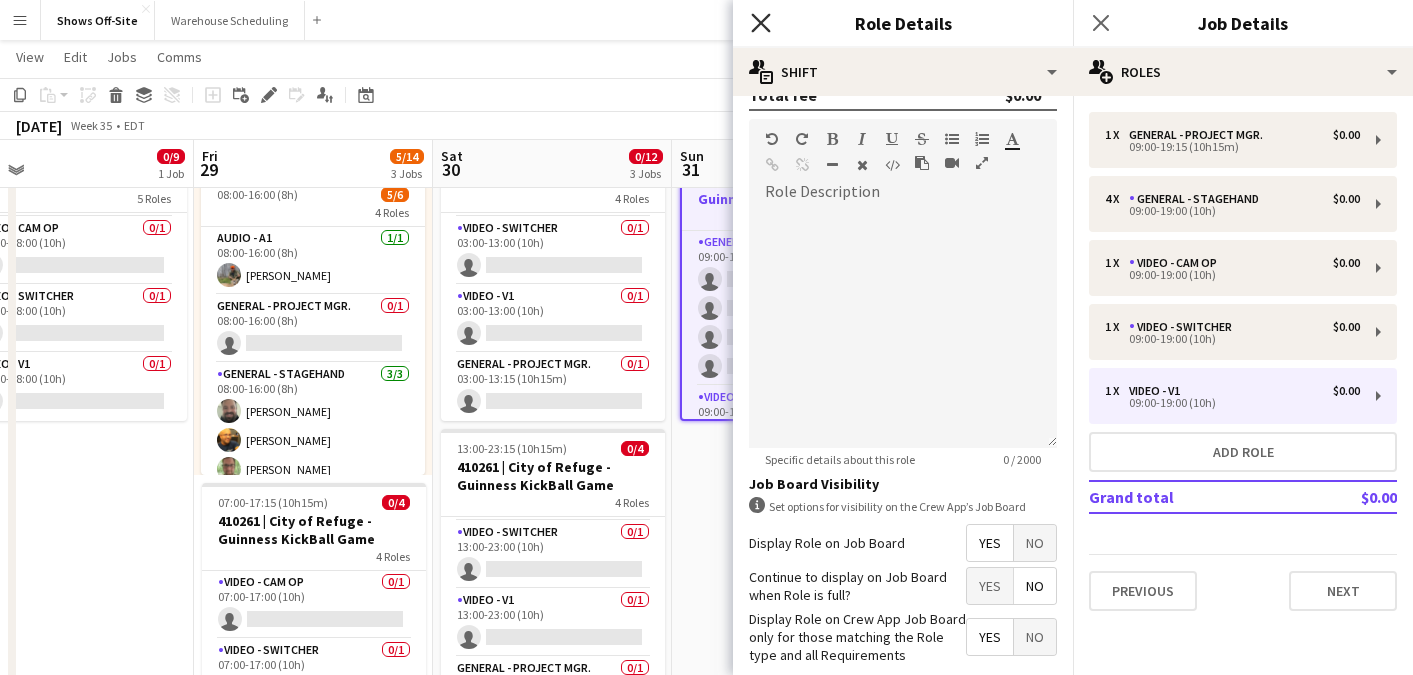 click on "Close pop-in" 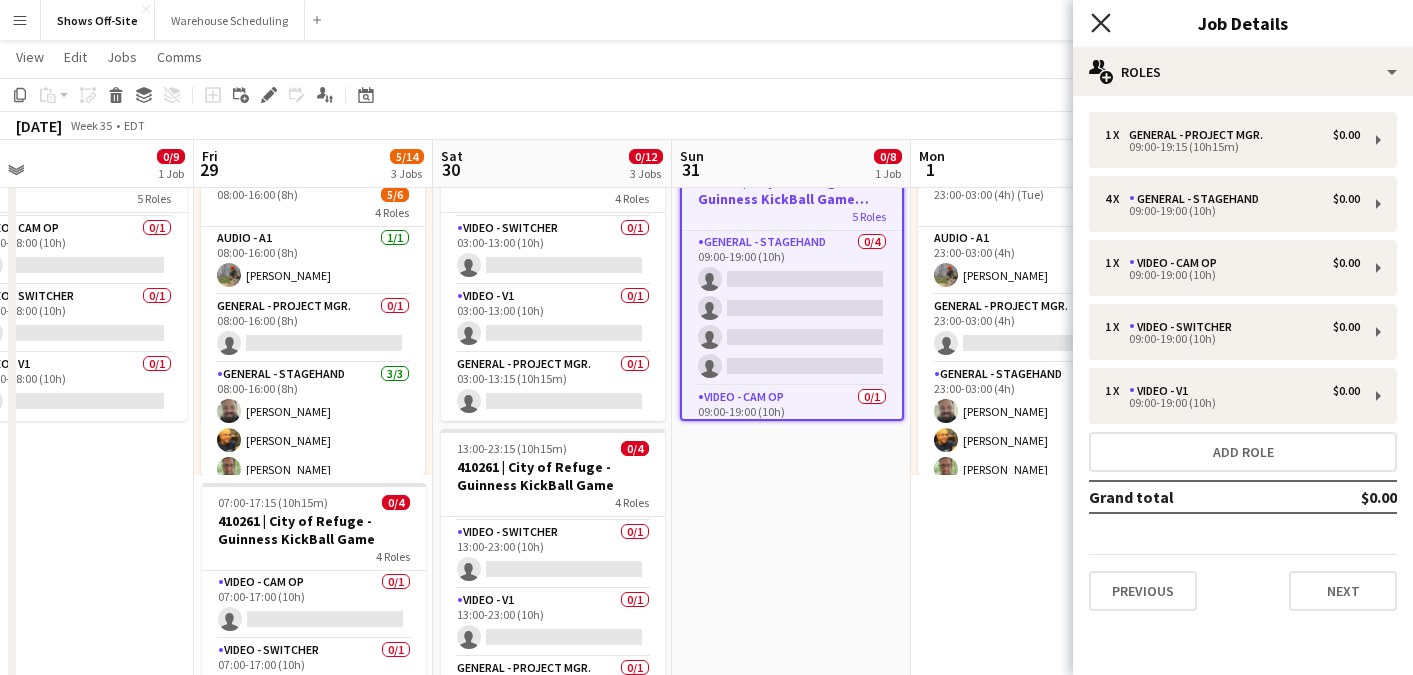 click on "Close pop-in" 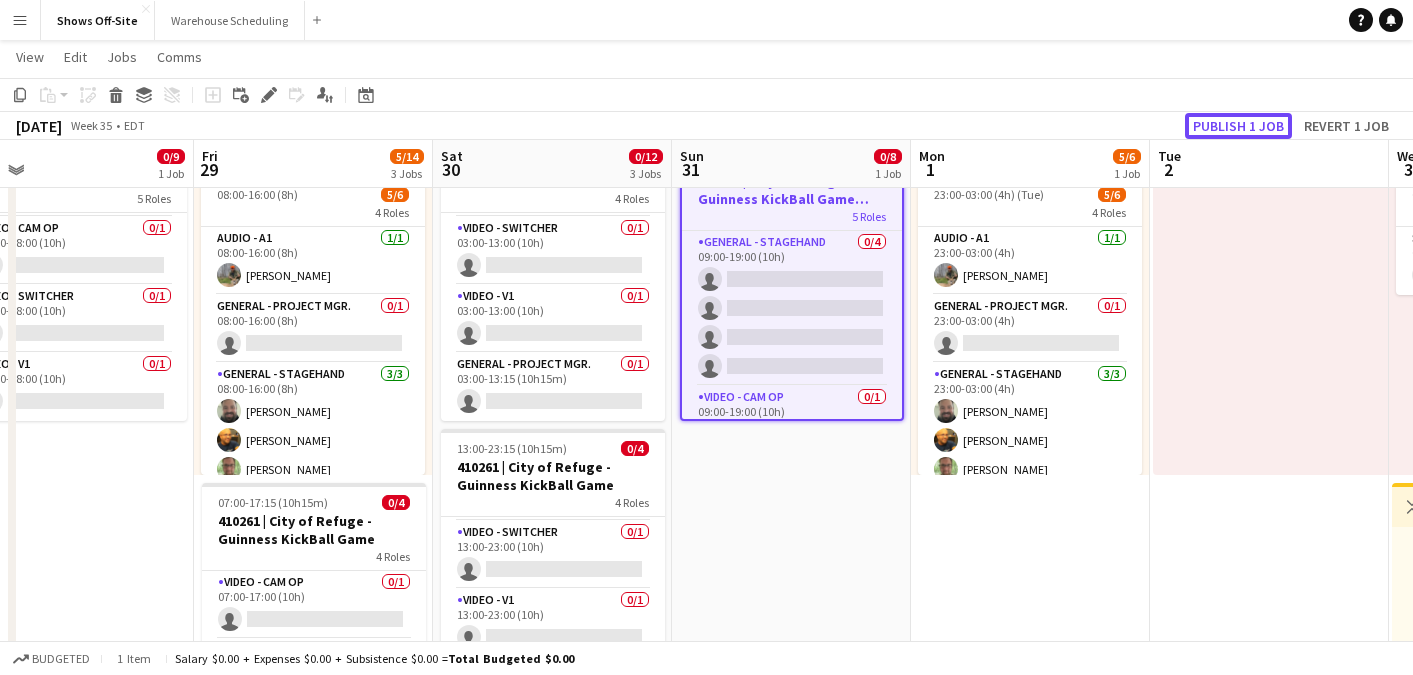 click on "Publish 1 job" 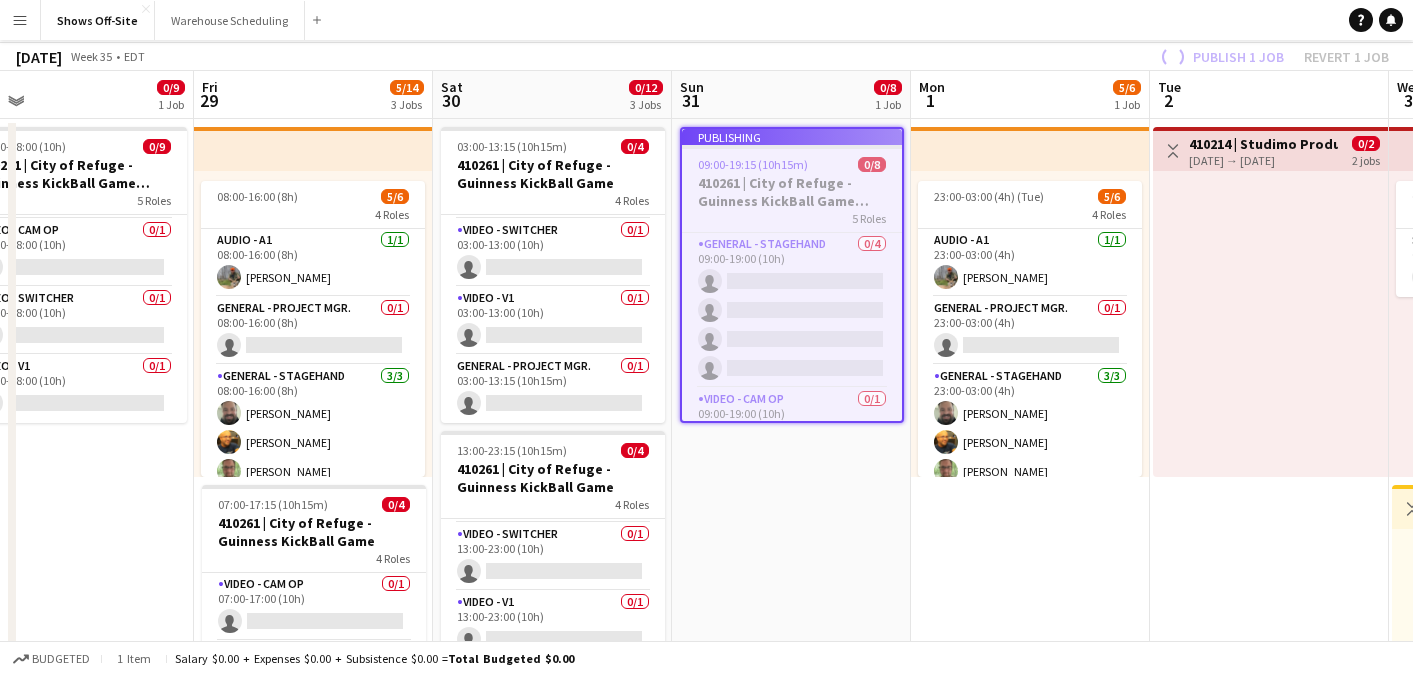 scroll, scrollTop: 0, scrollLeft: 0, axis: both 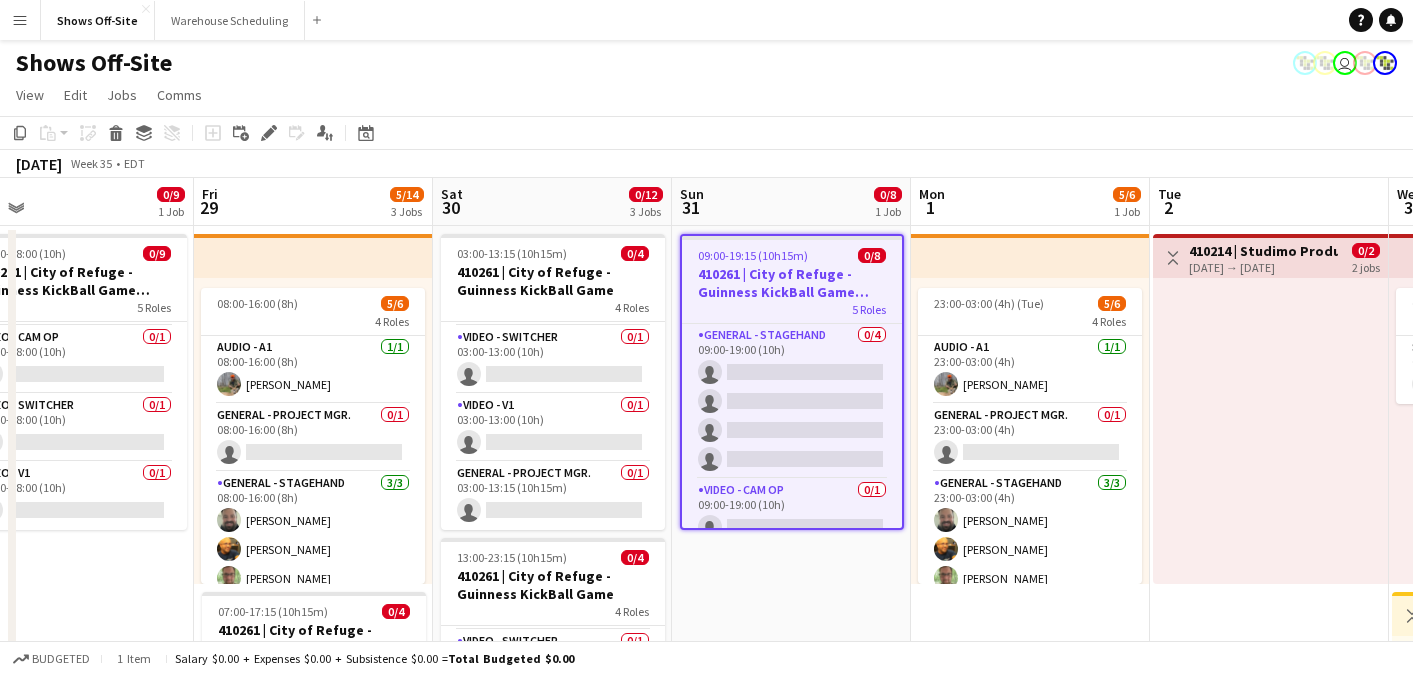 click on "Copy
Paste
Paste
Command
V Paste with crew
Command
Shift
V
Paste linked Job
[GEOGRAPHIC_DATA]
Group
Ungroup
Add job
Add linked Job
Edit
Edit linked Job
Applicants
Date picker
[DATE] [DATE] [DATE] M [DATE] T [DATE] W [DATE] T [DATE] F [DATE] S [DATE] S  [DATE]   2   3   4   5   6   7   8   9   10   11   12   13   14   15   16   17   18   19   20   21   22   23   24" 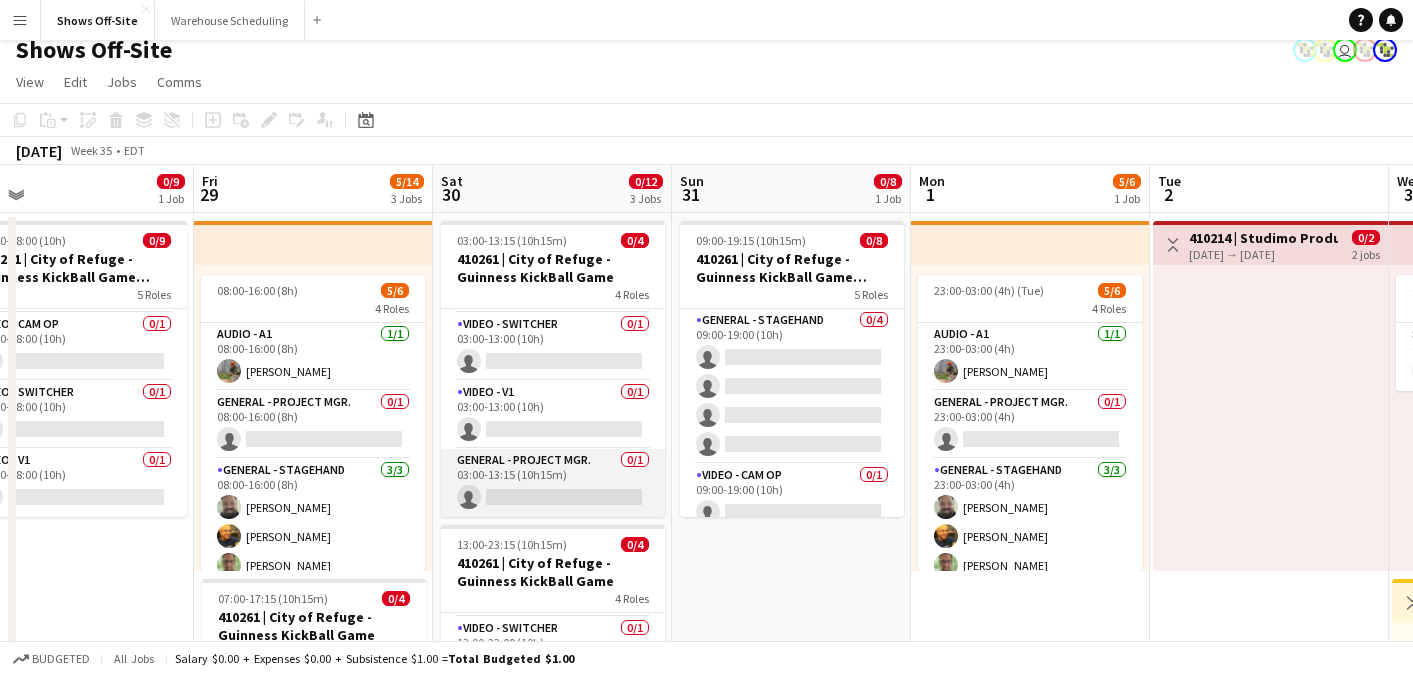 scroll, scrollTop: 0, scrollLeft: 0, axis: both 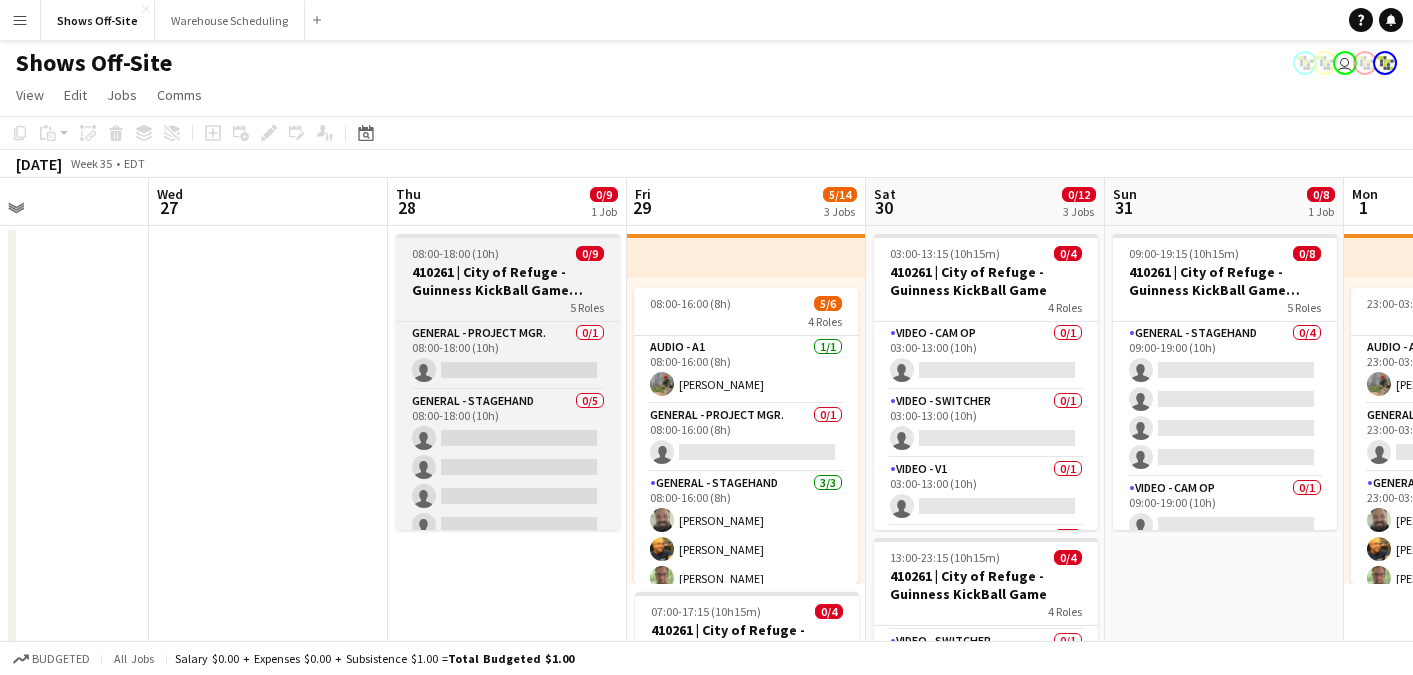 click on "08:00-18:00 (10h)    0/9" at bounding box center (508, 253) 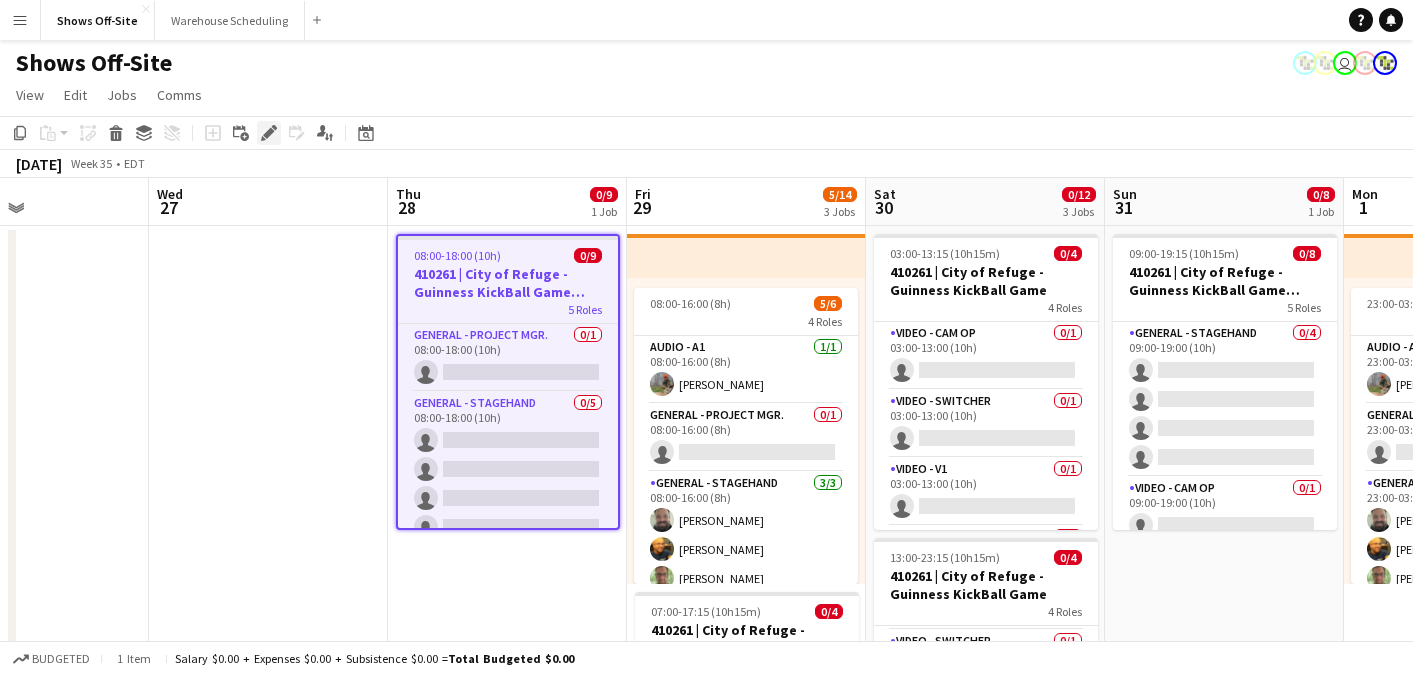 click on "Edit" 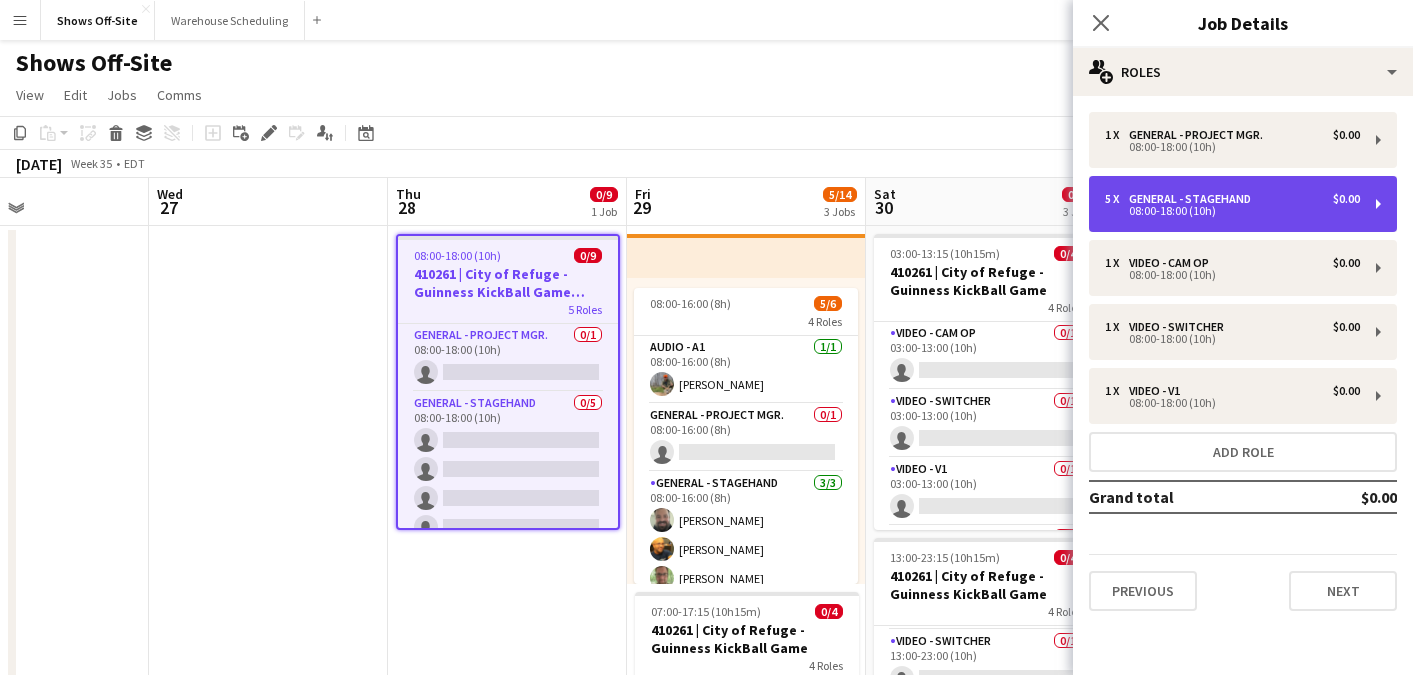click on "08:00-18:00 (10h)" at bounding box center [1232, 211] 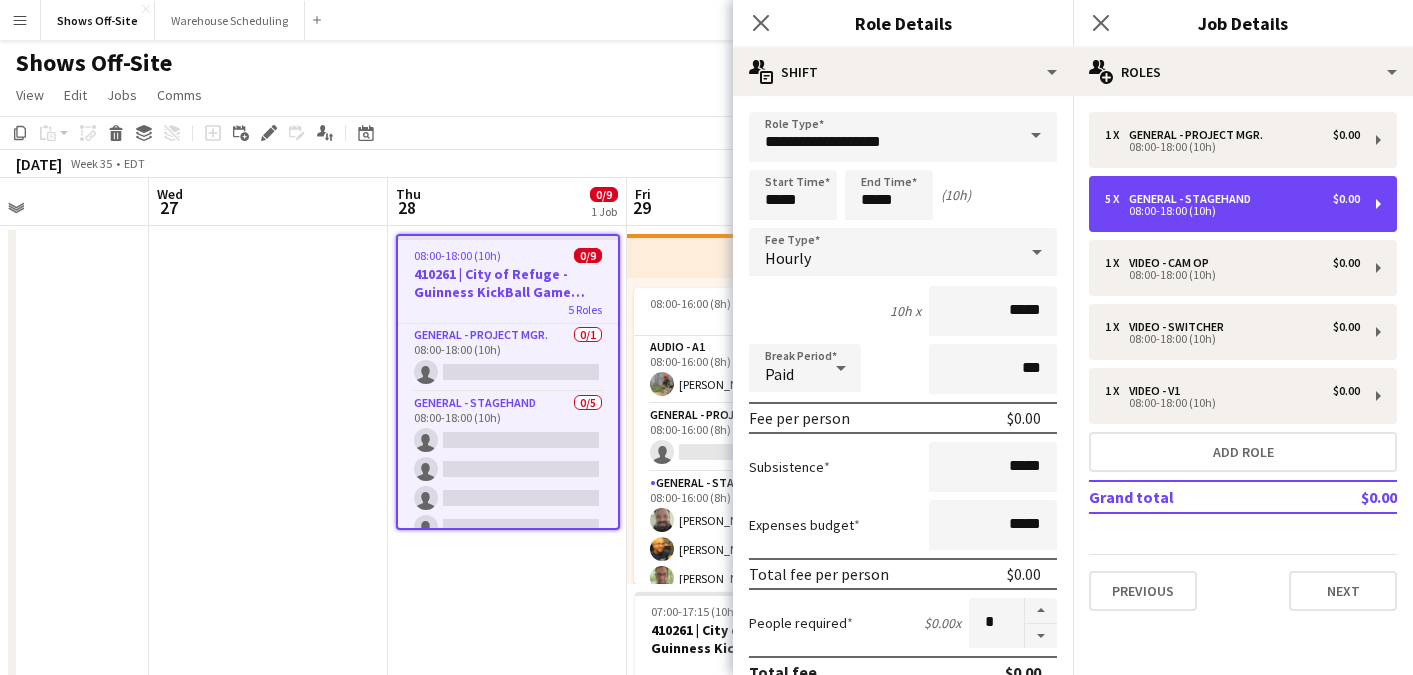 scroll, scrollTop: 577, scrollLeft: 0, axis: vertical 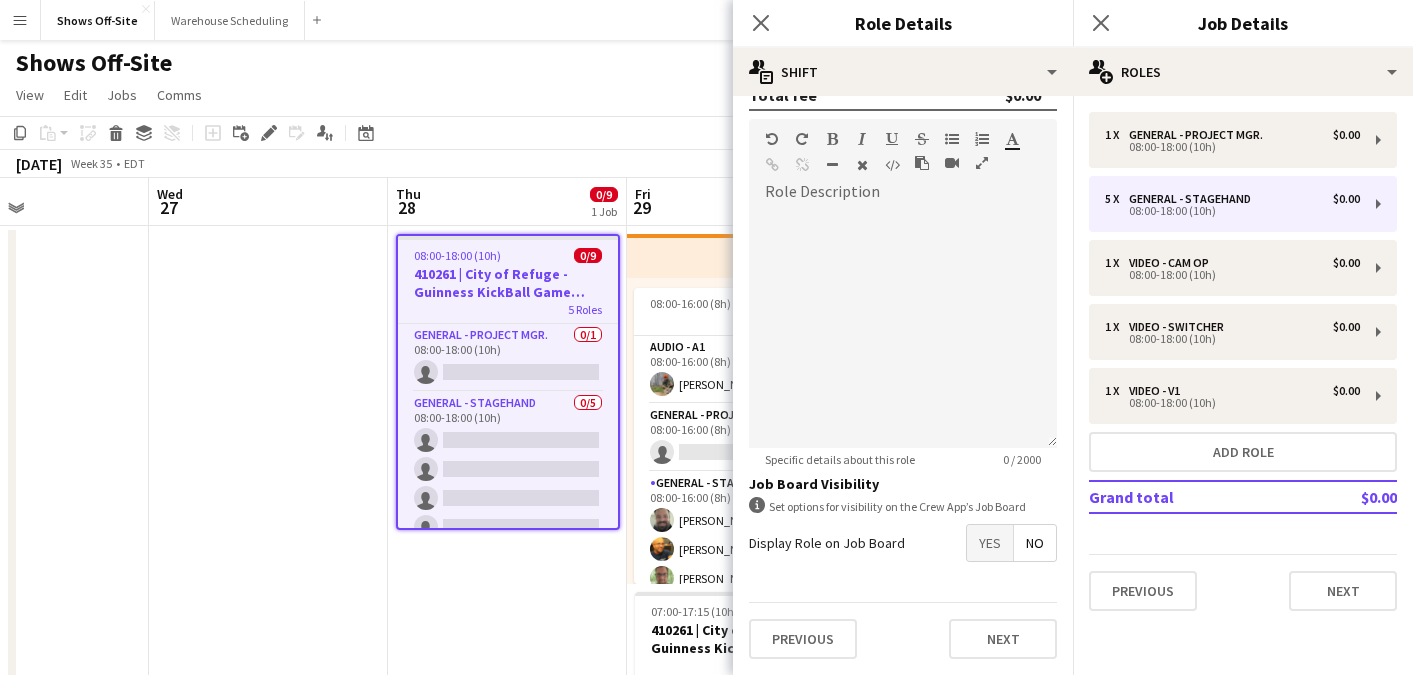 click on "**********" at bounding box center [903, 105] 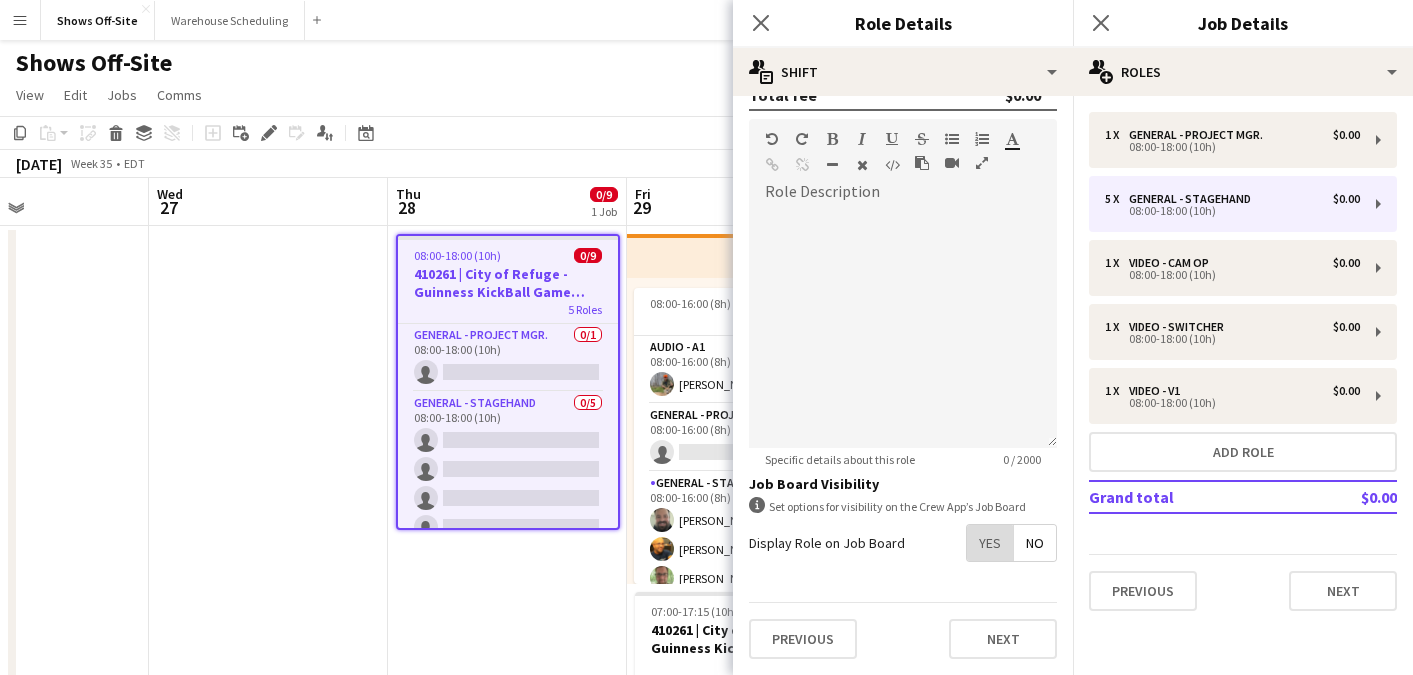 click on "Yes" at bounding box center (990, 543) 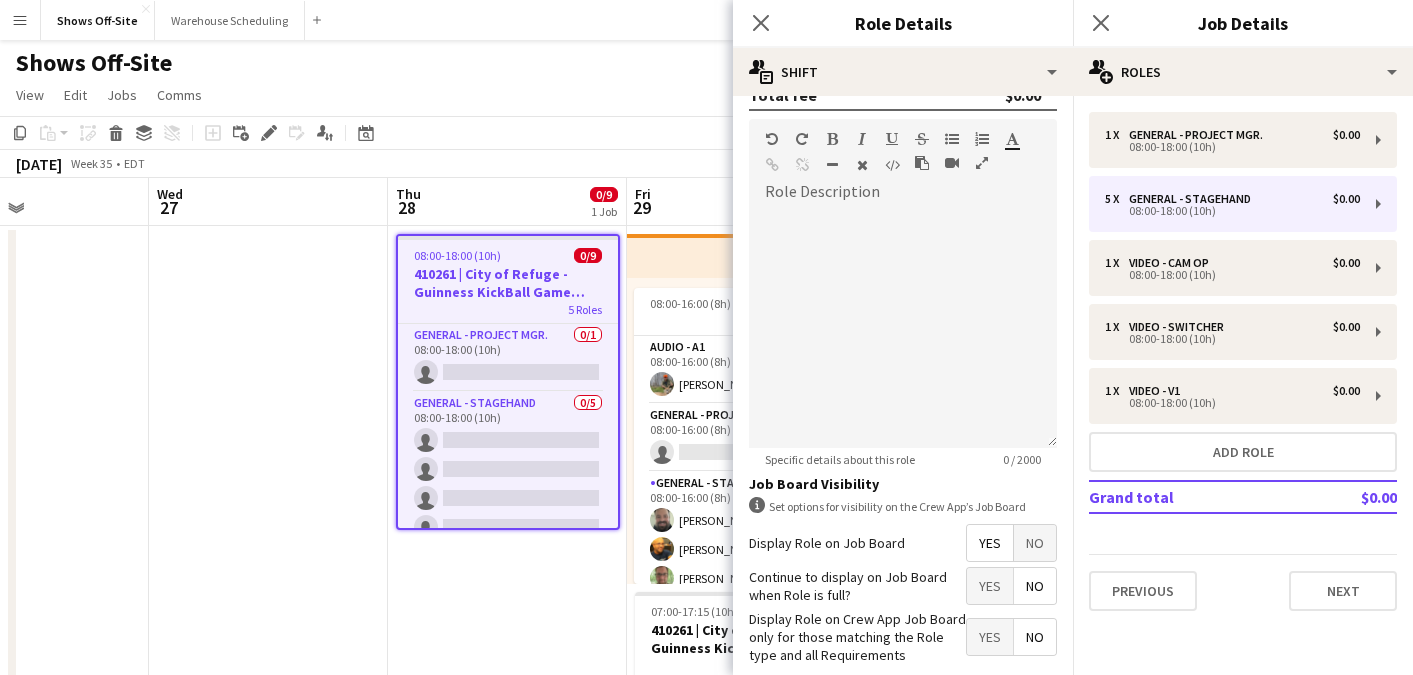scroll, scrollTop: 679, scrollLeft: 0, axis: vertical 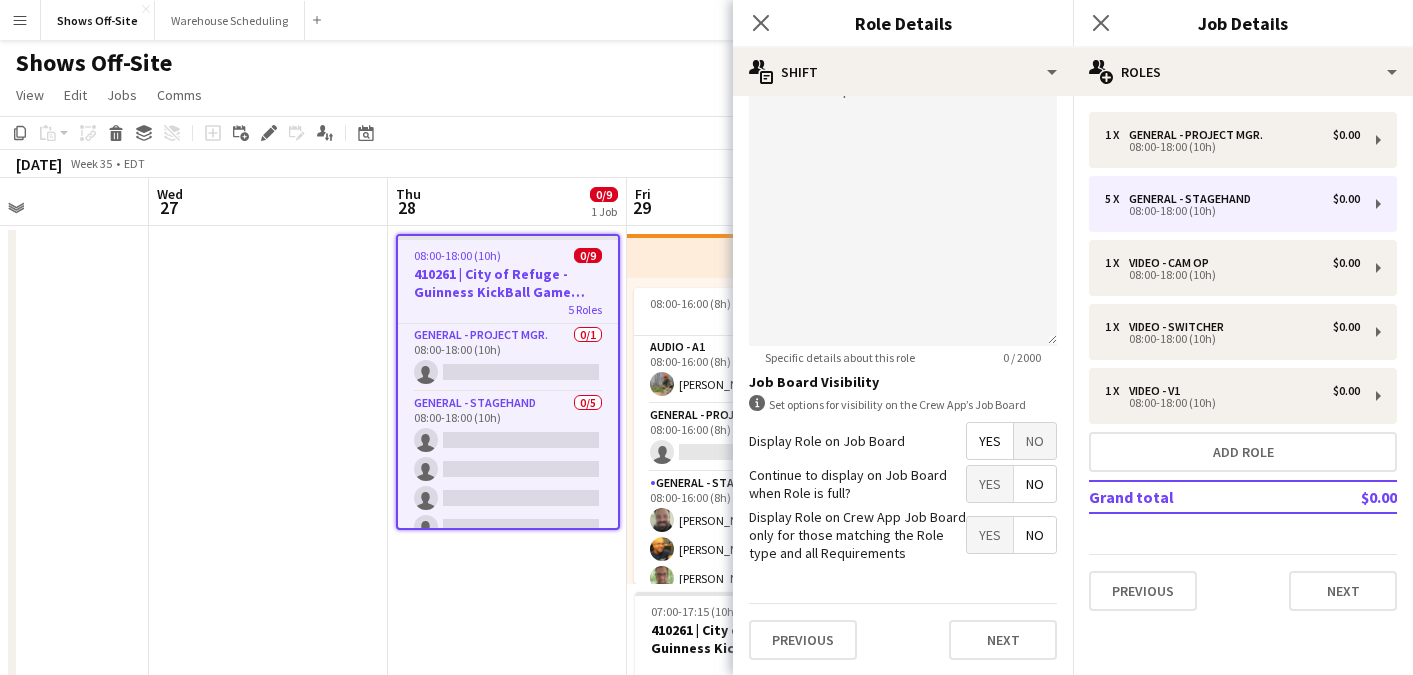click on "No" at bounding box center (1035, 484) 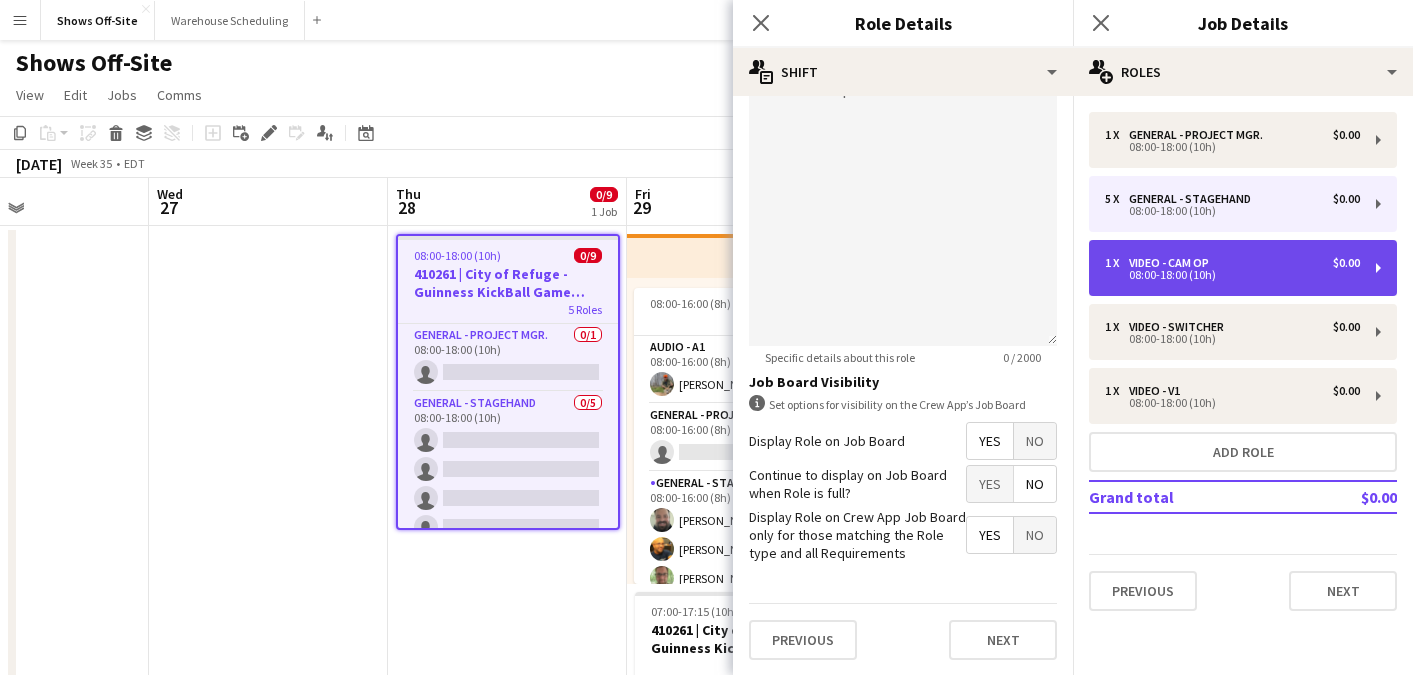 click on "1 x   Video - Cam Op   $0.00   08:00-18:00 (10h)" at bounding box center [1243, 268] 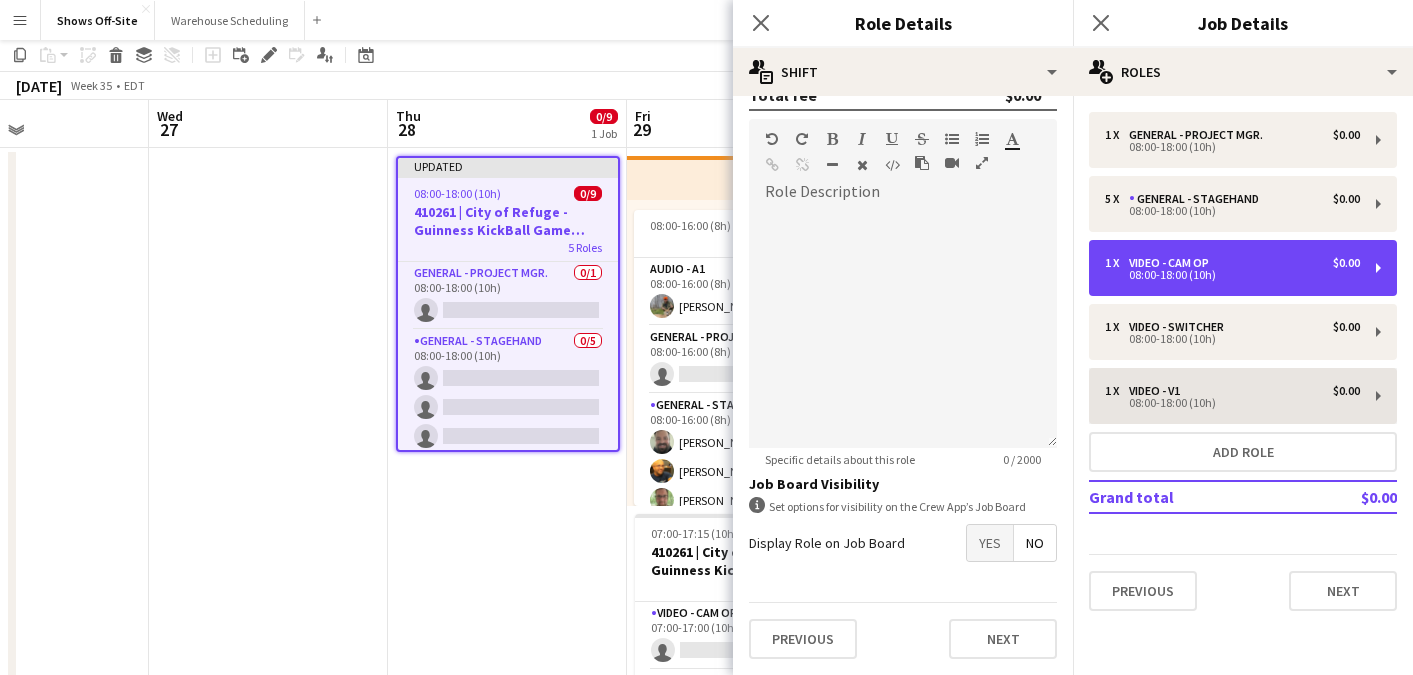 scroll, scrollTop: 160, scrollLeft: 0, axis: vertical 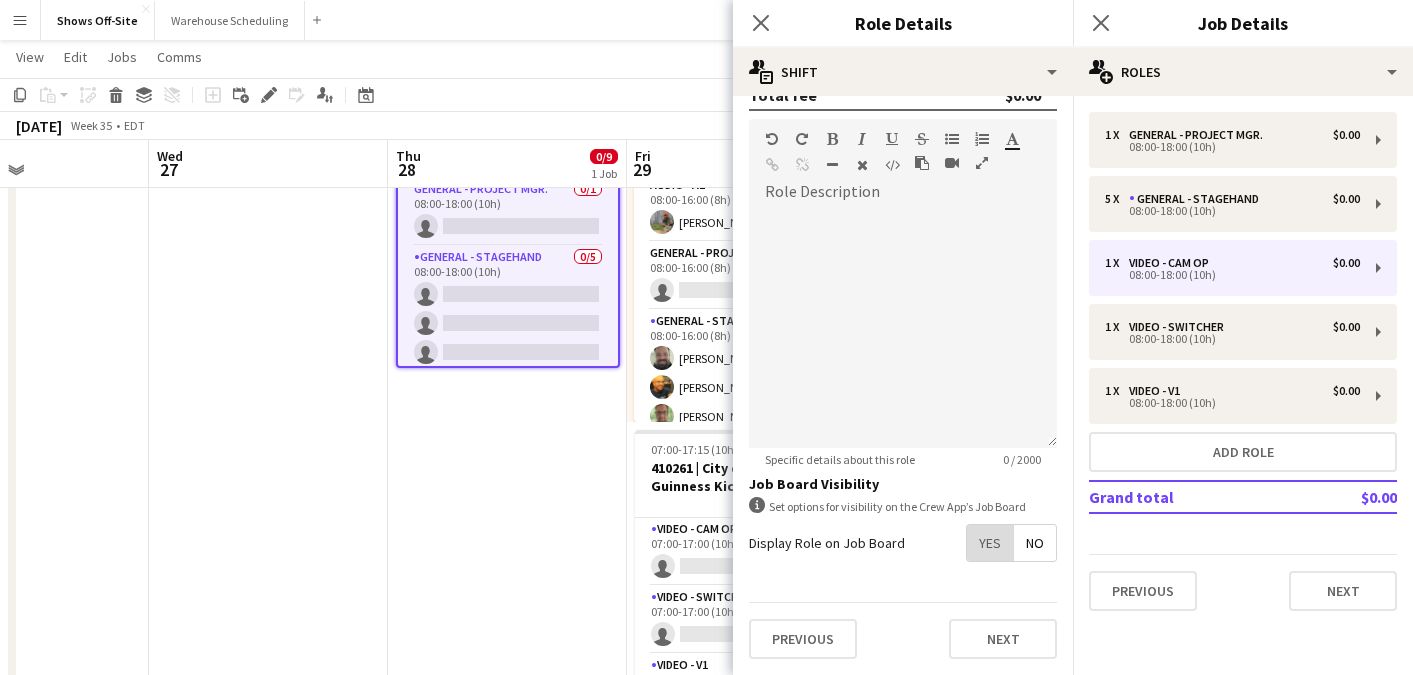 click on "Yes" at bounding box center (990, 543) 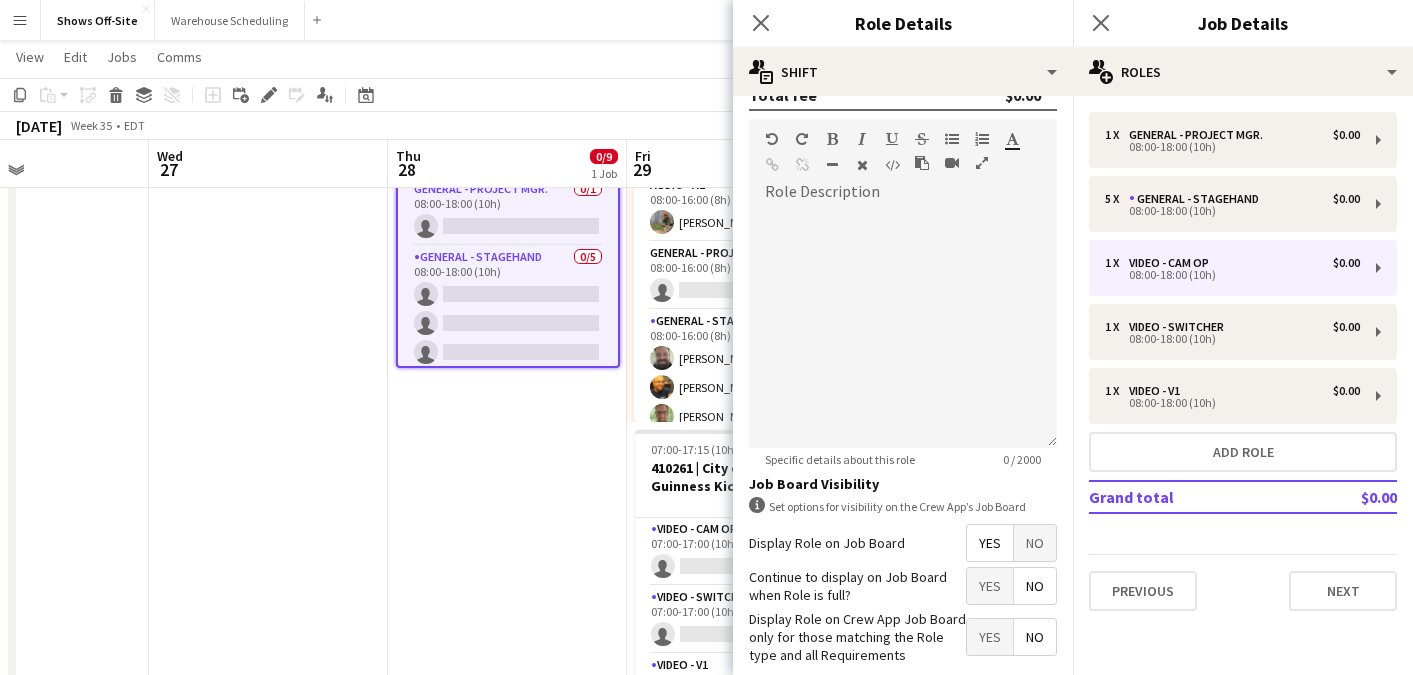 scroll, scrollTop: 679, scrollLeft: 0, axis: vertical 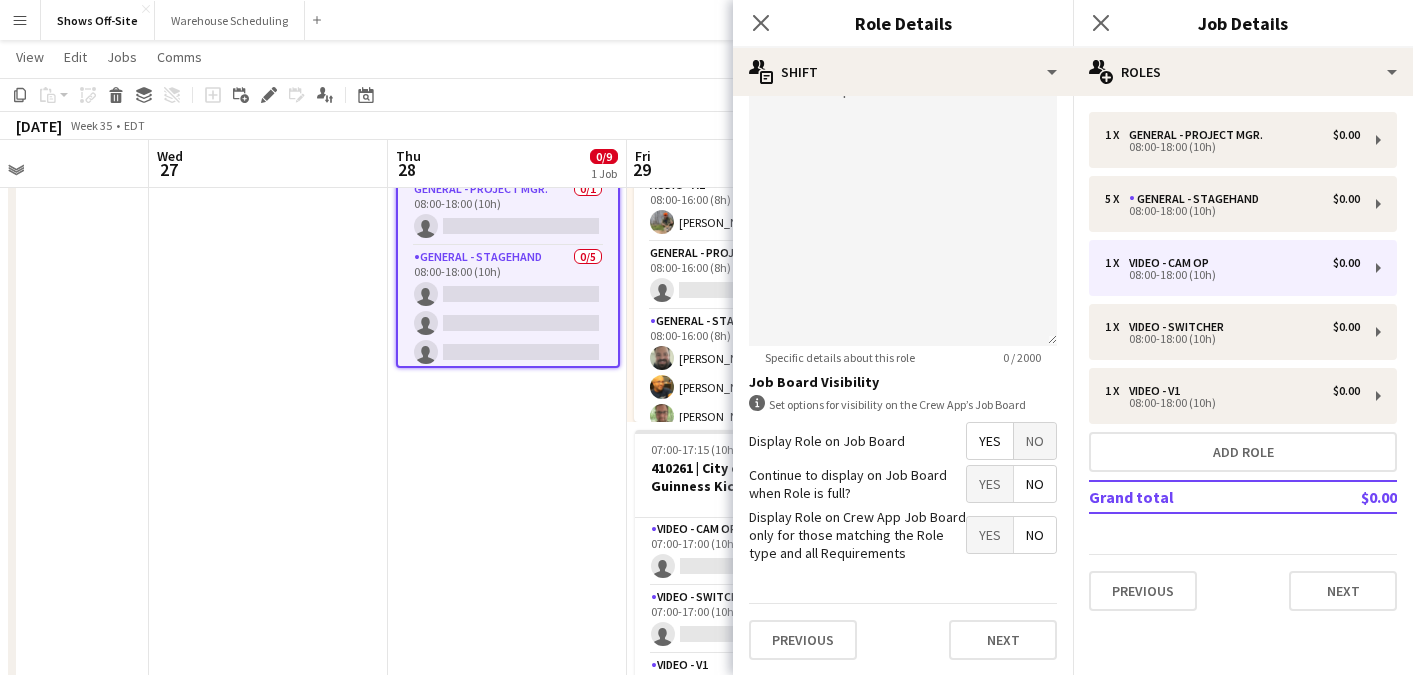 click on "No" at bounding box center [1035, 484] 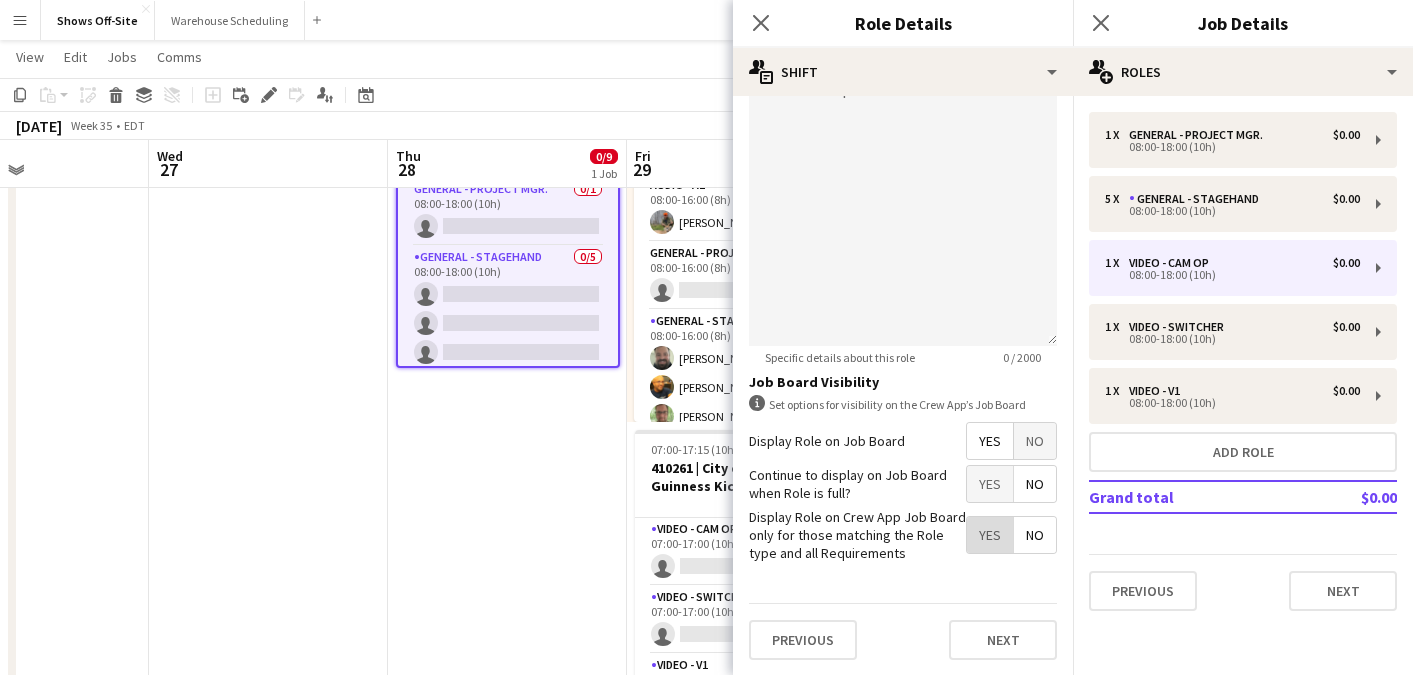 click on "Yes" at bounding box center (990, 535) 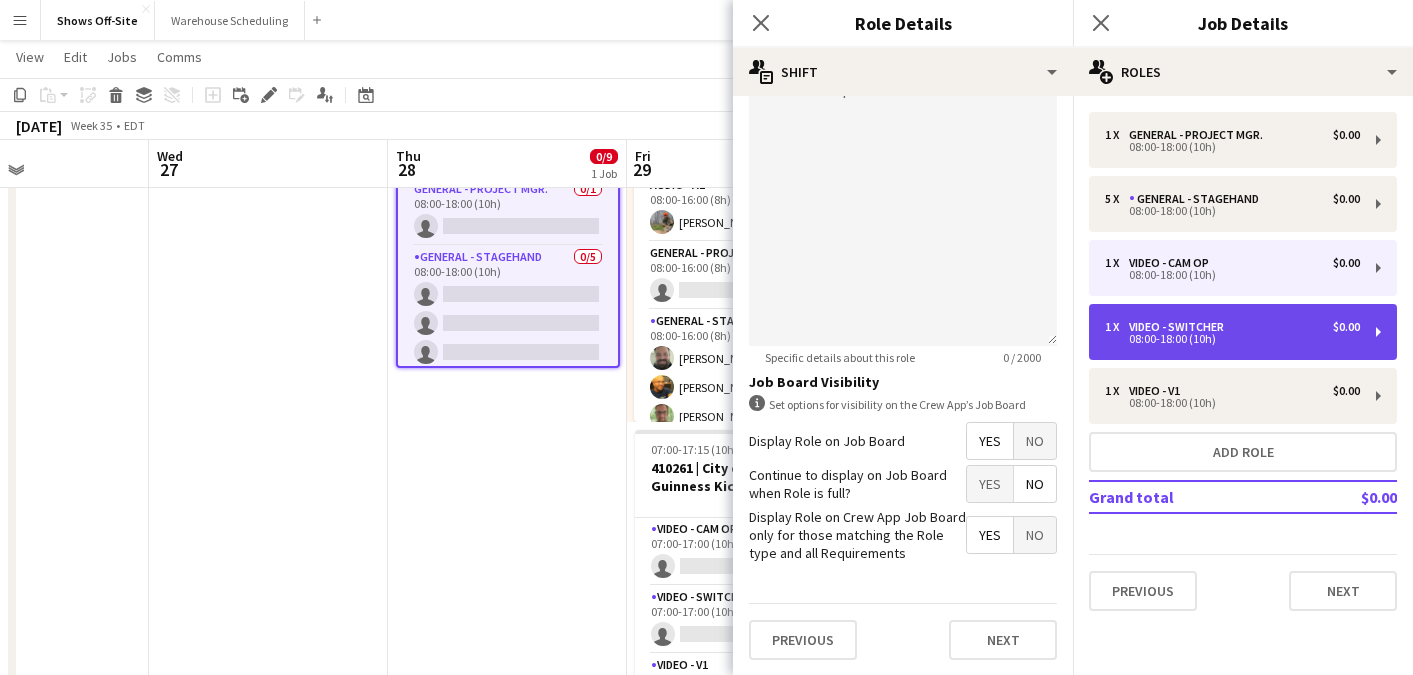click on "08:00-18:00 (10h)" at bounding box center (1232, 339) 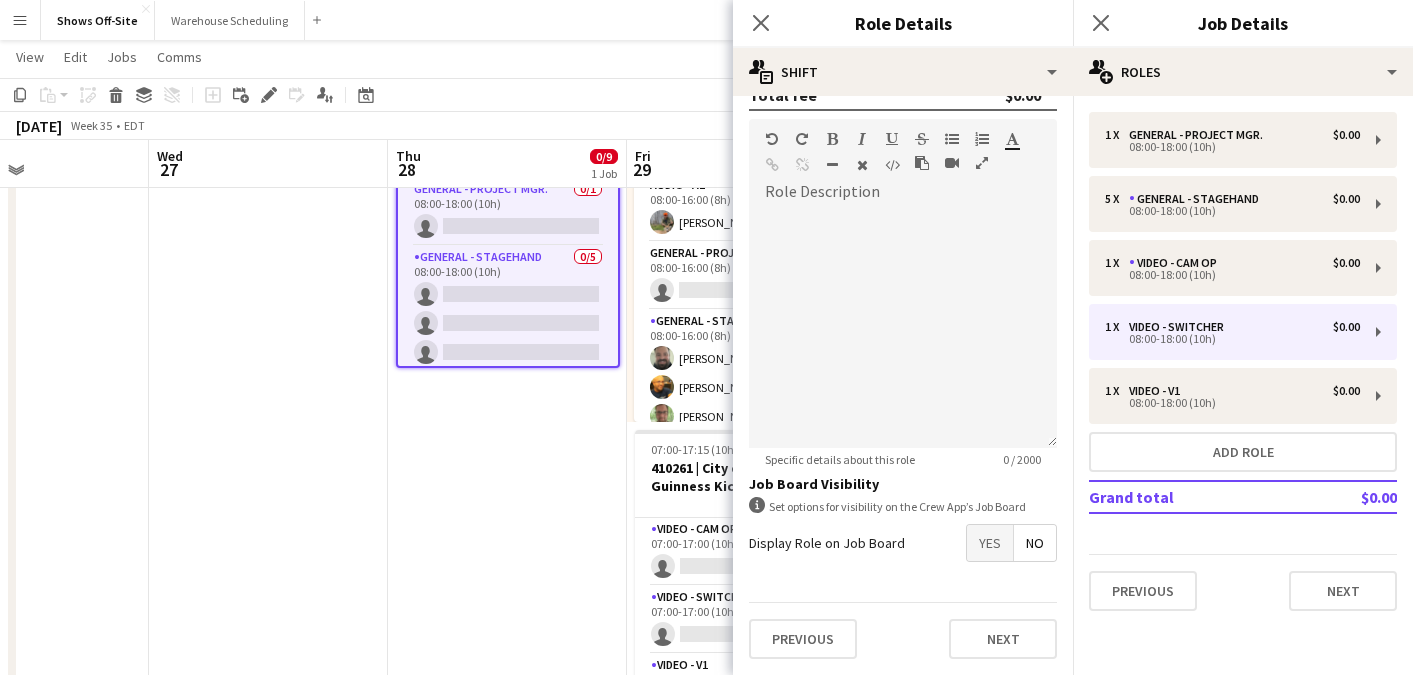 click on "Yes   No" at bounding box center [1011, 543] 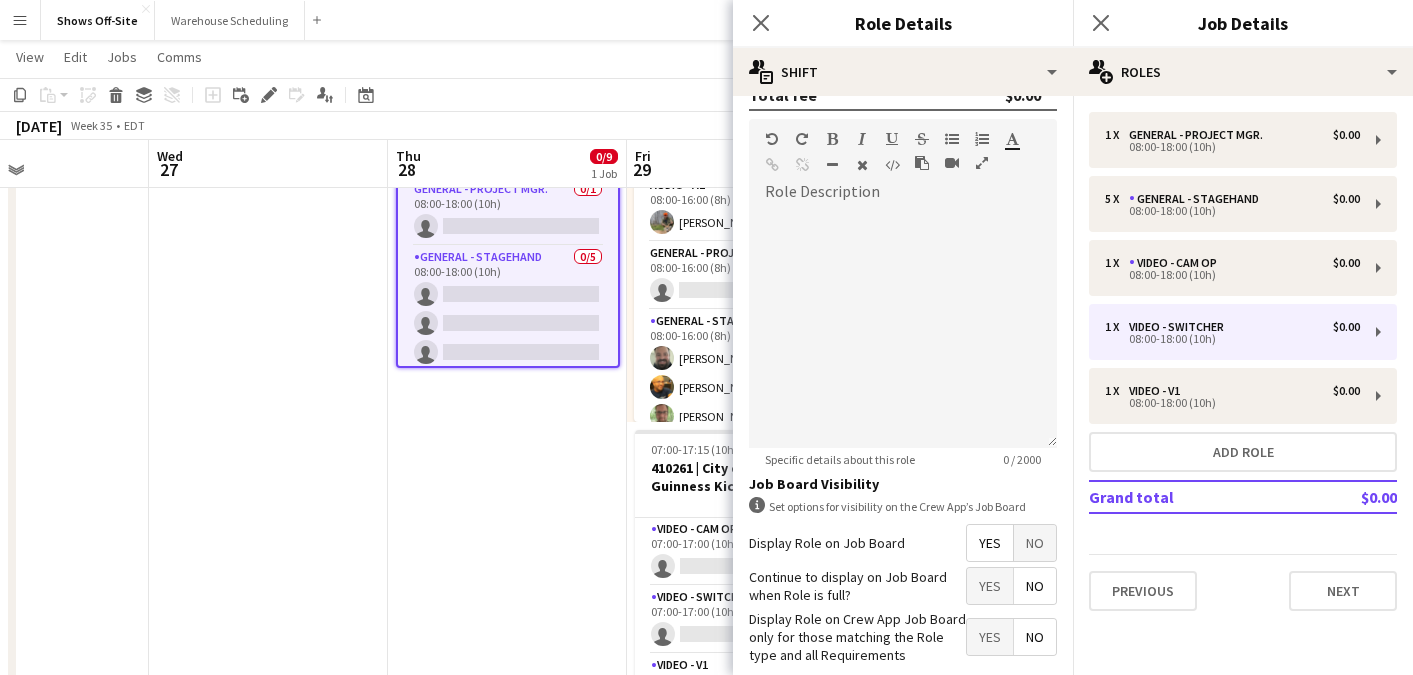 scroll, scrollTop: 679, scrollLeft: 0, axis: vertical 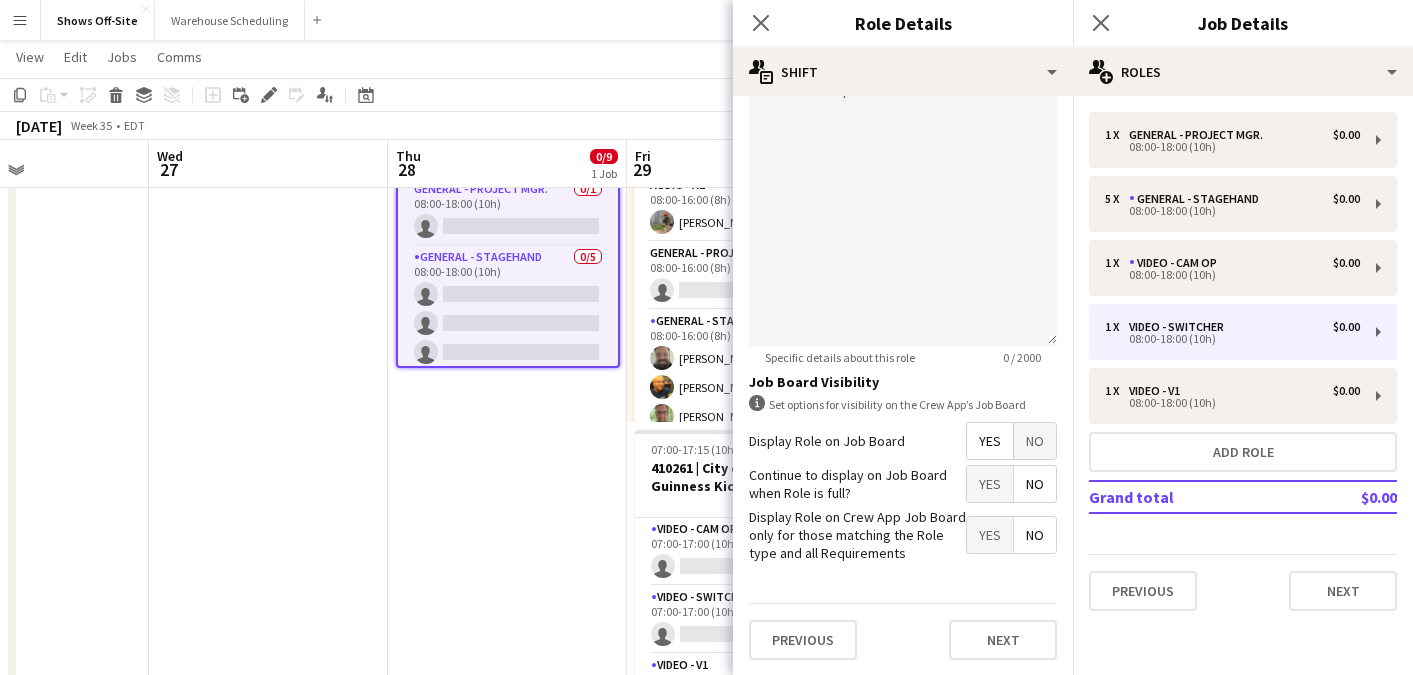 click on "No" at bounding box center (1035, 484) 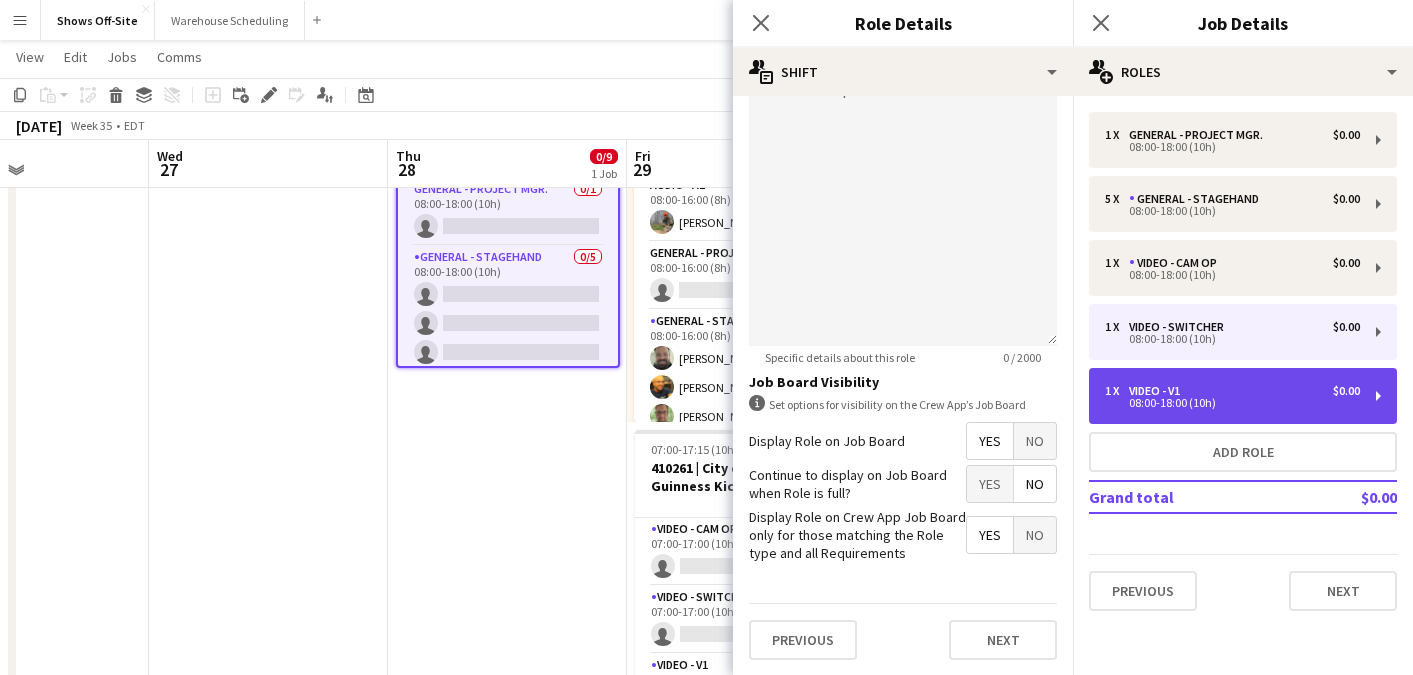 click on "1 x   Video - V1   $0.00   08:00-18:00 (10h)" at bounding box center [1243, 396] 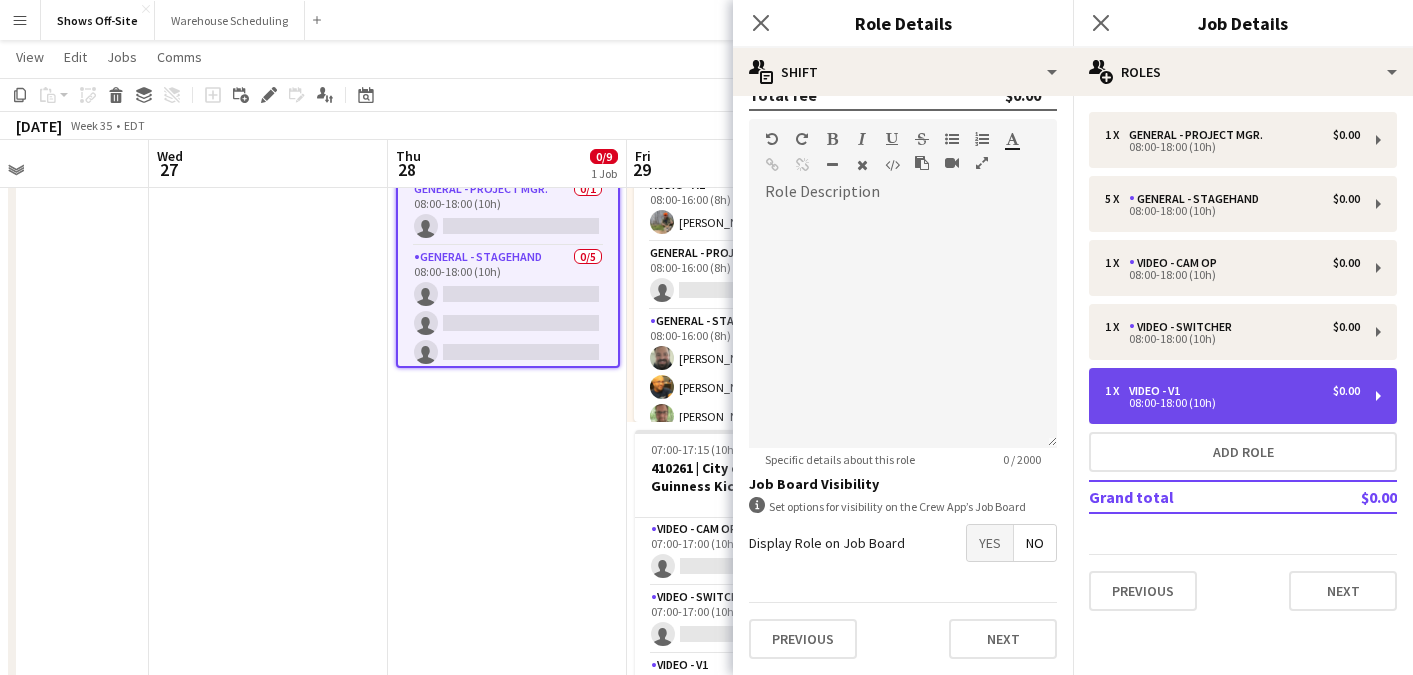 scroll, scrollTop: 577, scrollLeft: 0, axis: vertical 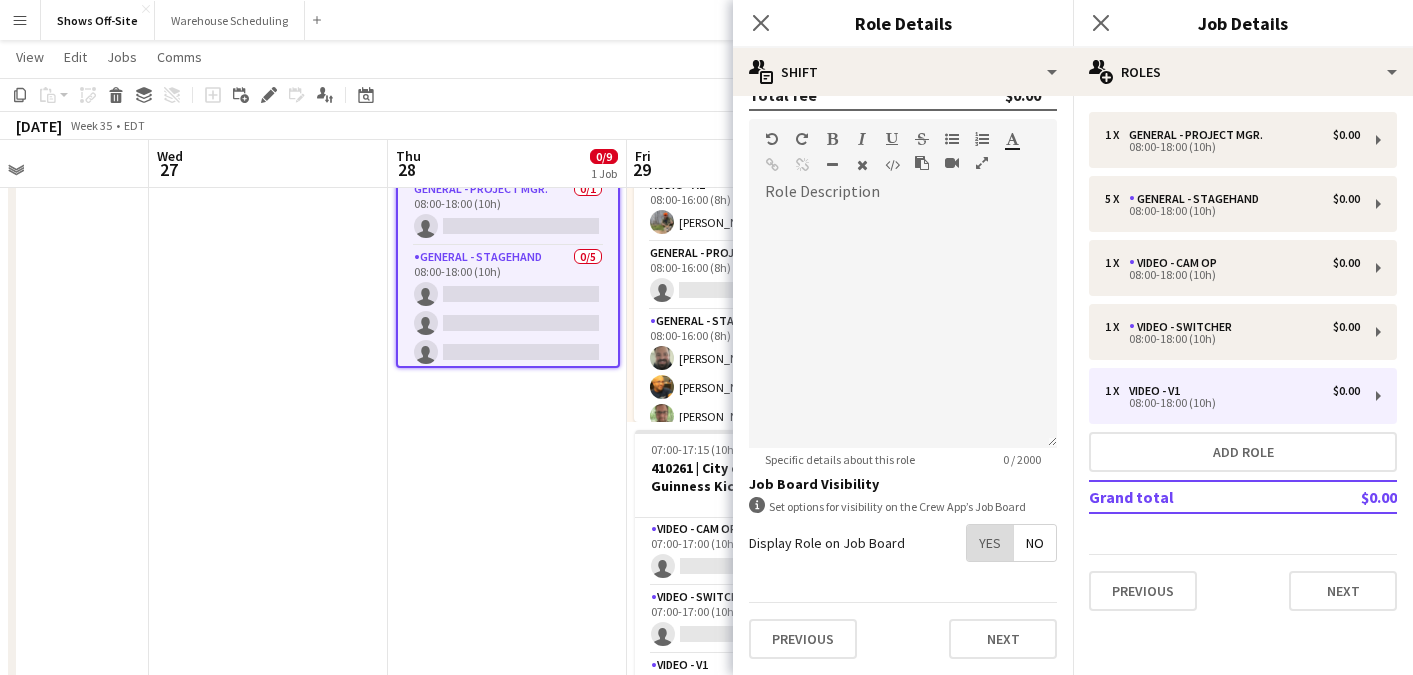 click on "Yes" at bounding box center [990, 543] 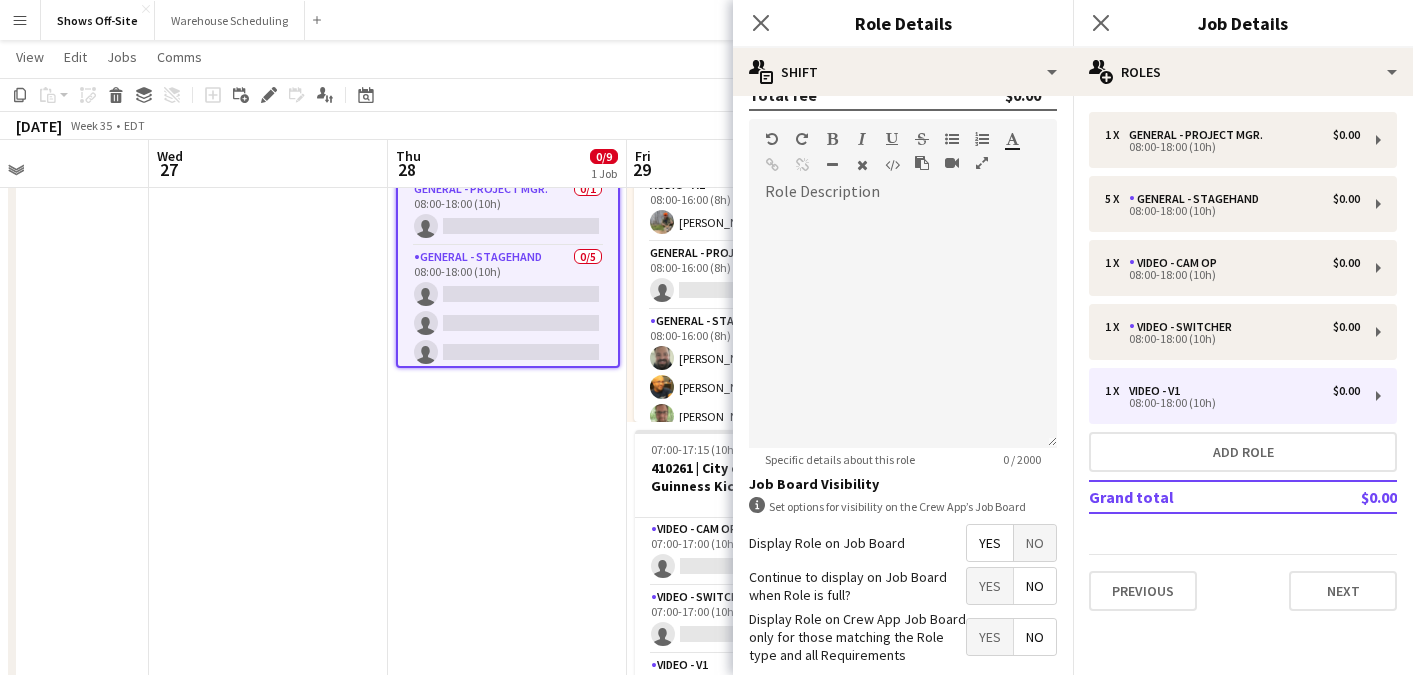 click on "No" at bounding box center [1035, 586] 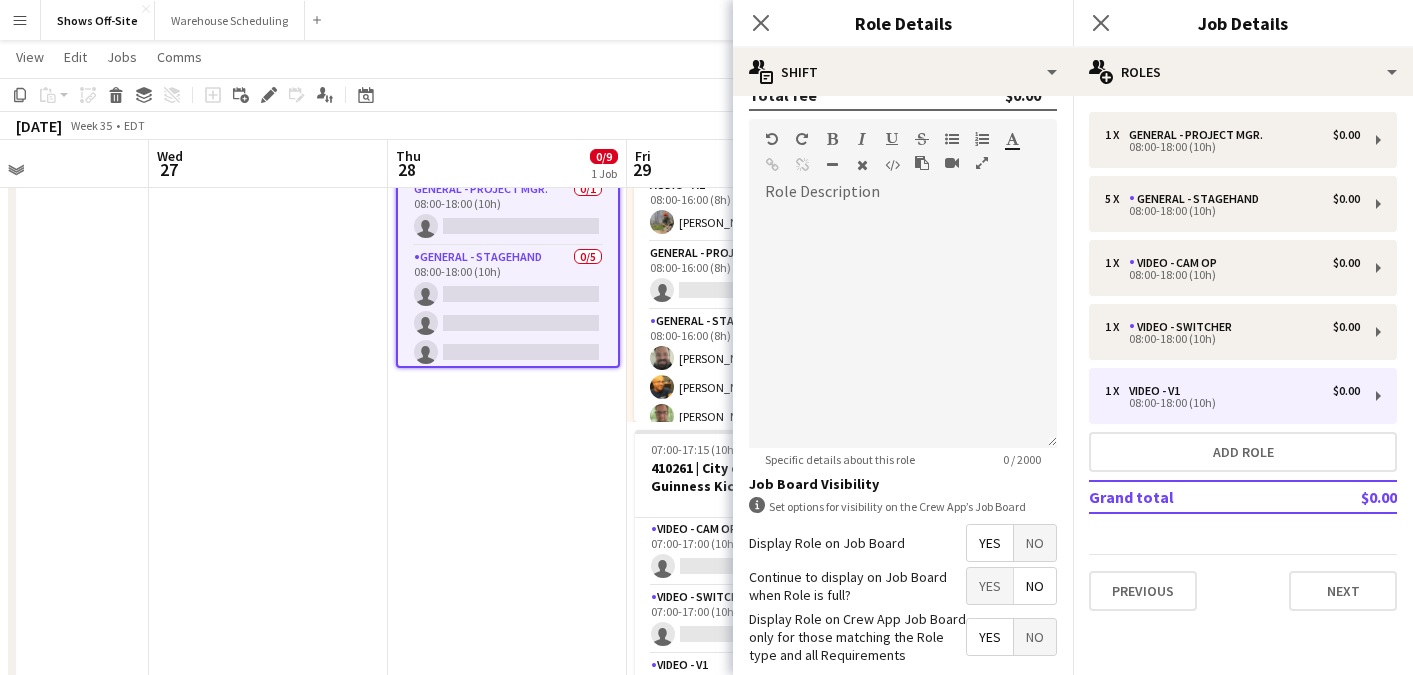 click on "Close pop-in" 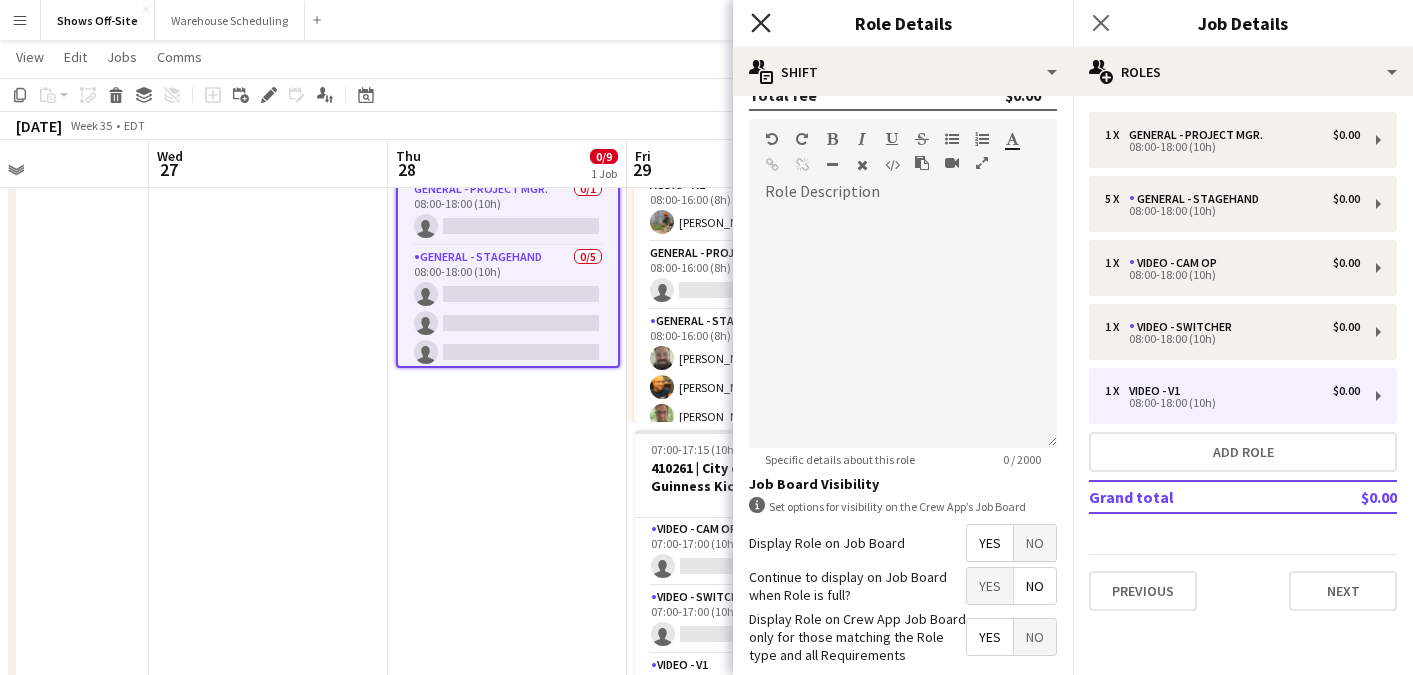 click on "Close pop-in" 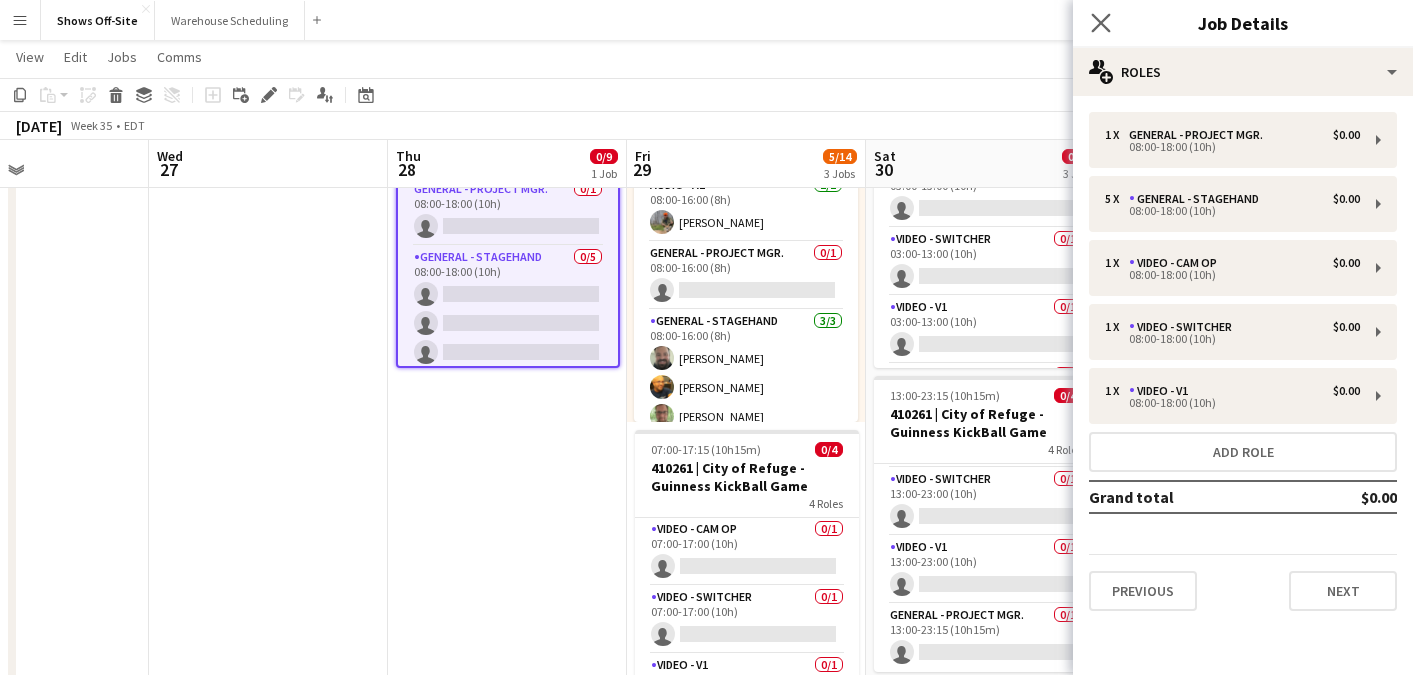 click on "Close pop-in" 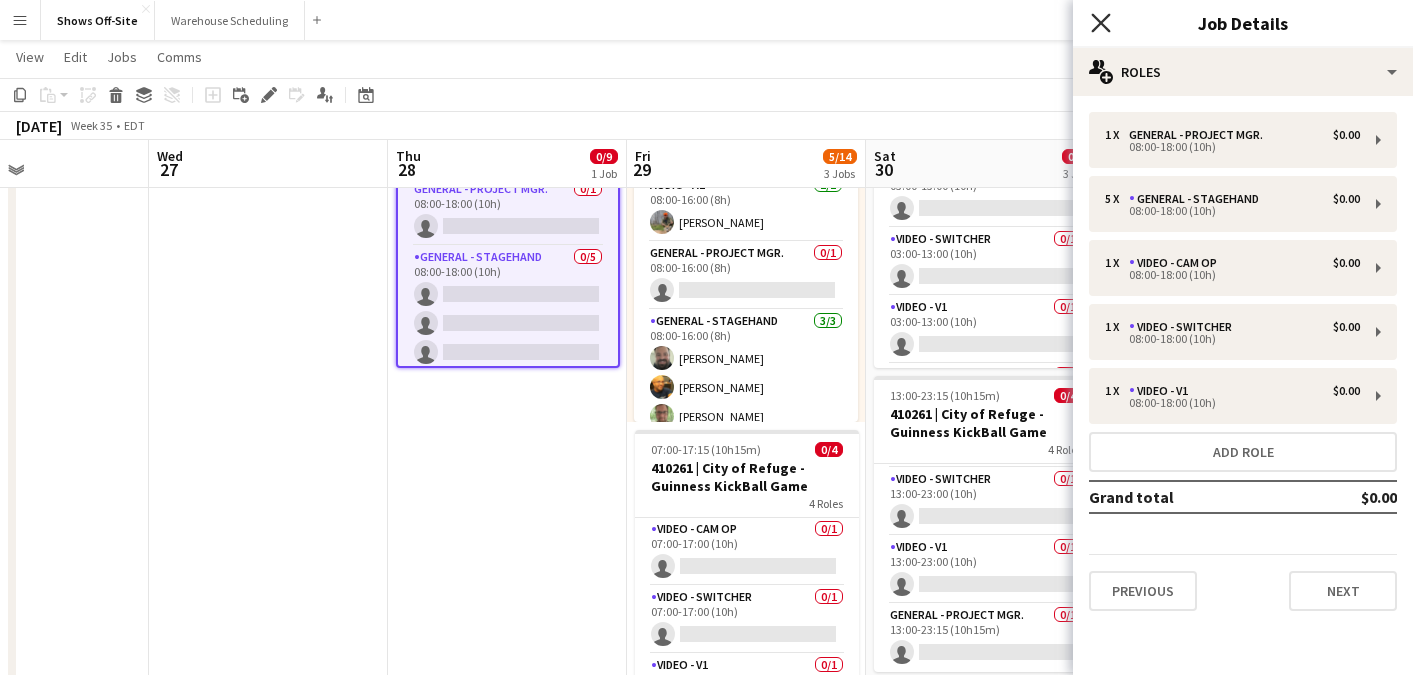 click on "Close pop-in" 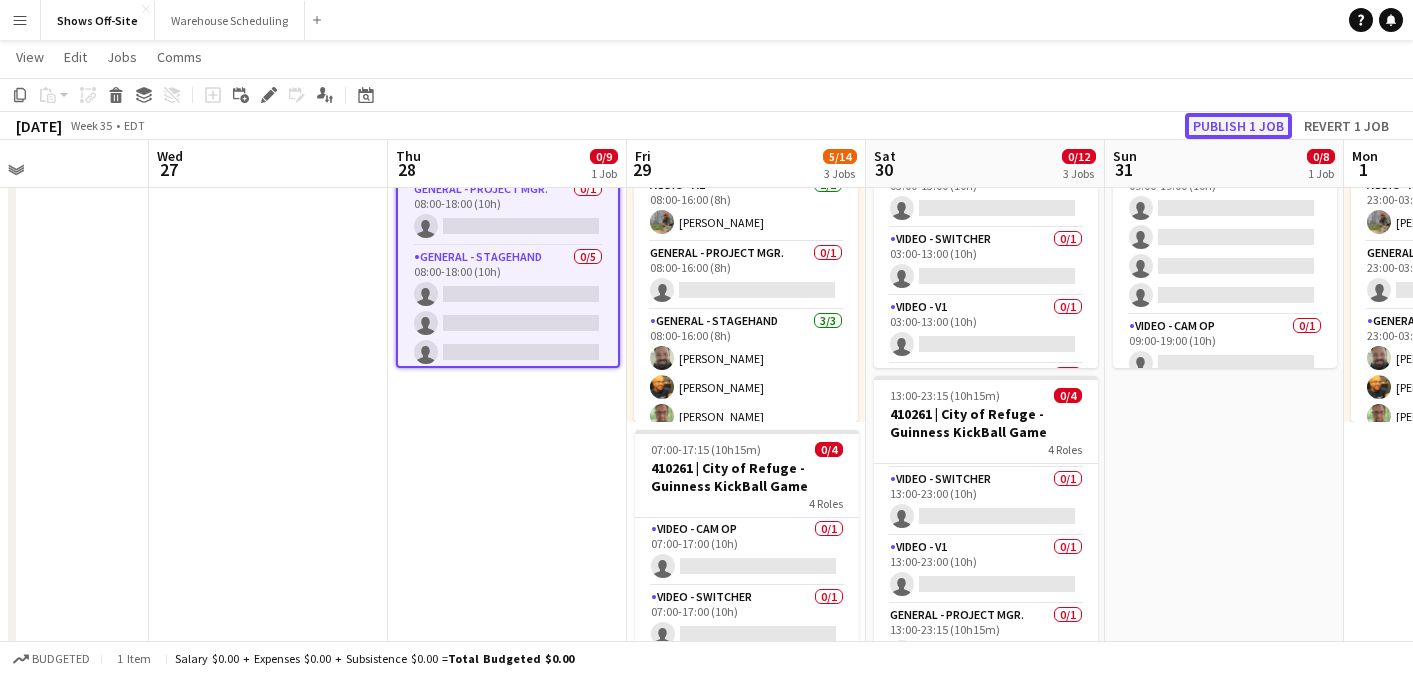 click on "Publish 1 job" 